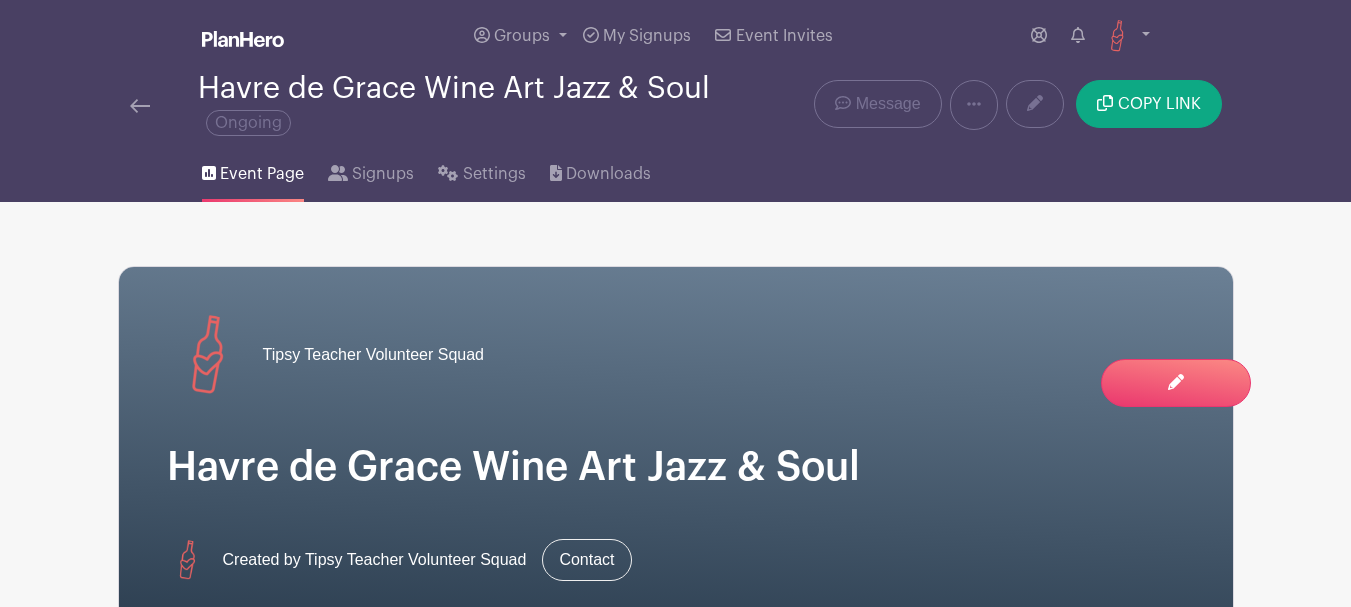 scroll, scrollTop: 900, scrollLeft: 0, axis: vertical 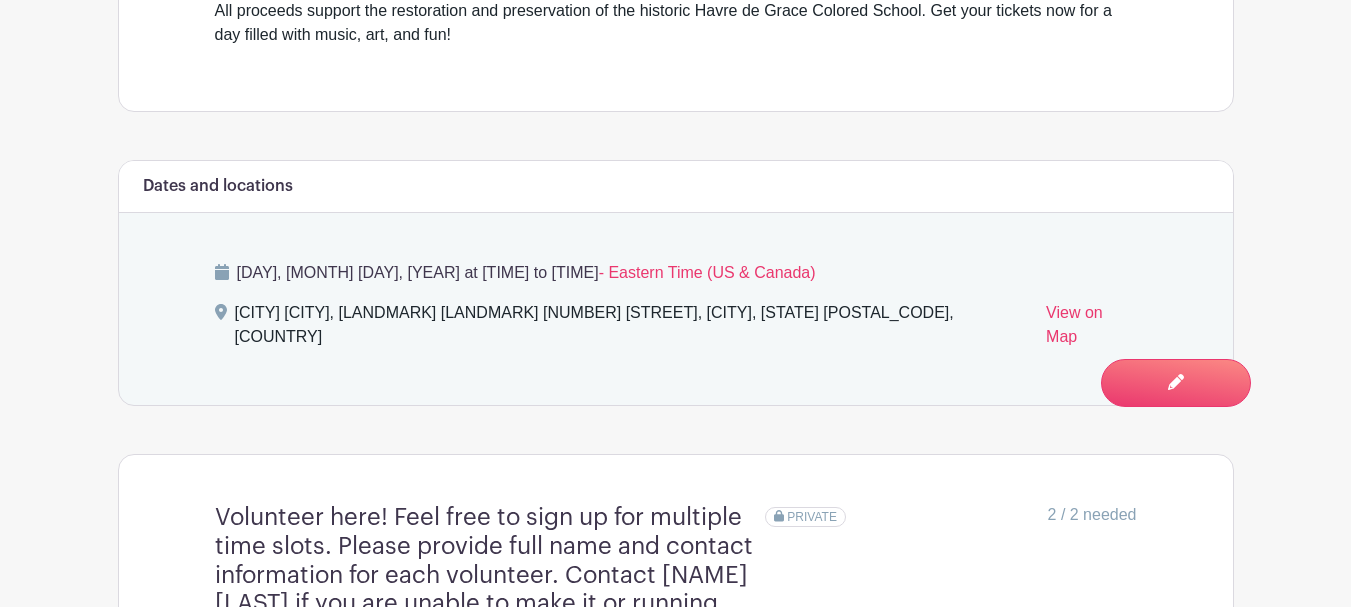 click on "Dates and locations" at bounding box center [676, 187] 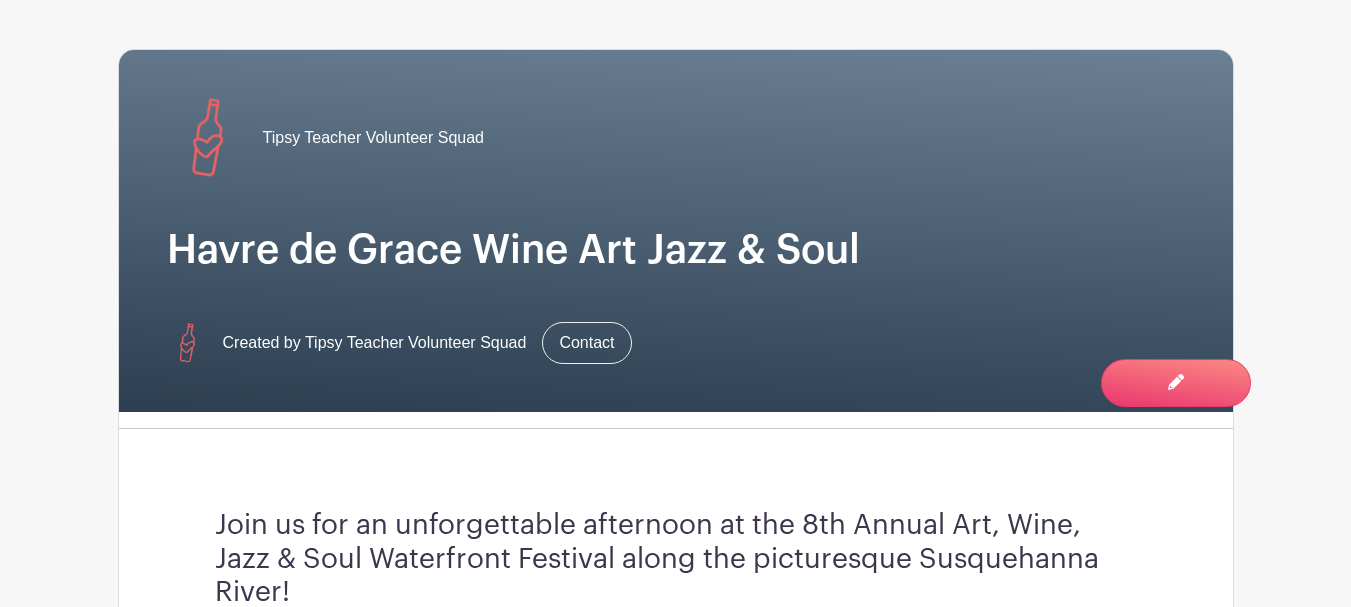 scroll, scrollTop: 200, scrollLeft: 0, axis: vertical 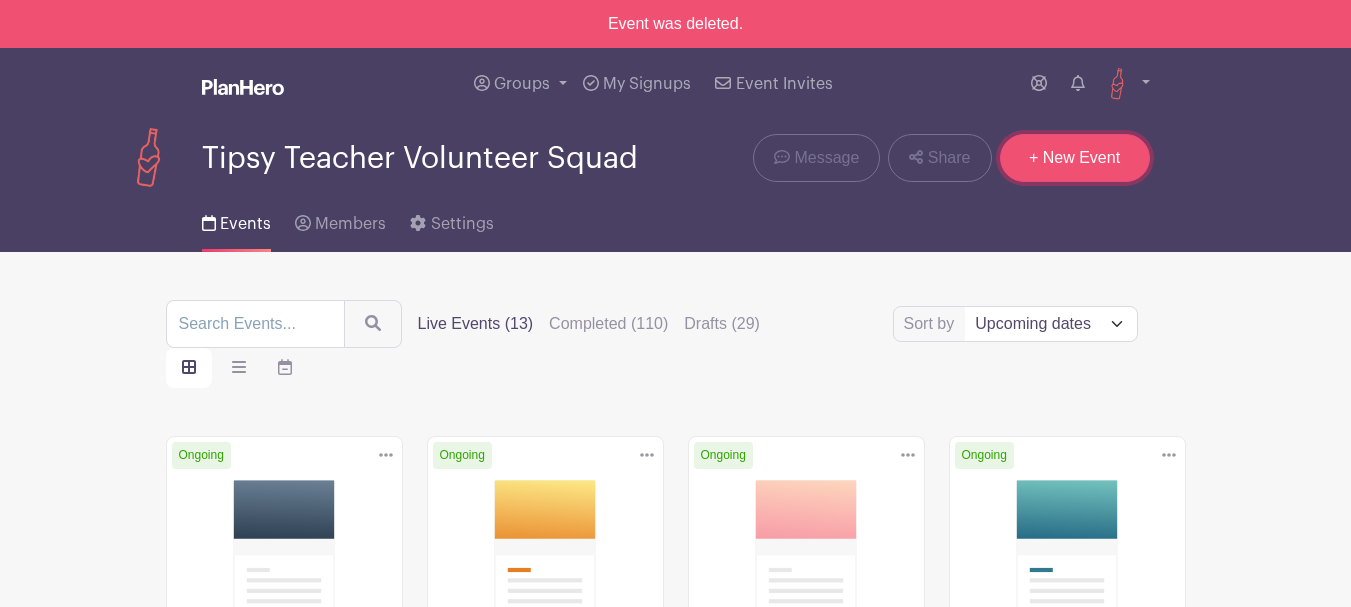 click on "+ New Event" at bounding box center (1075, 158) 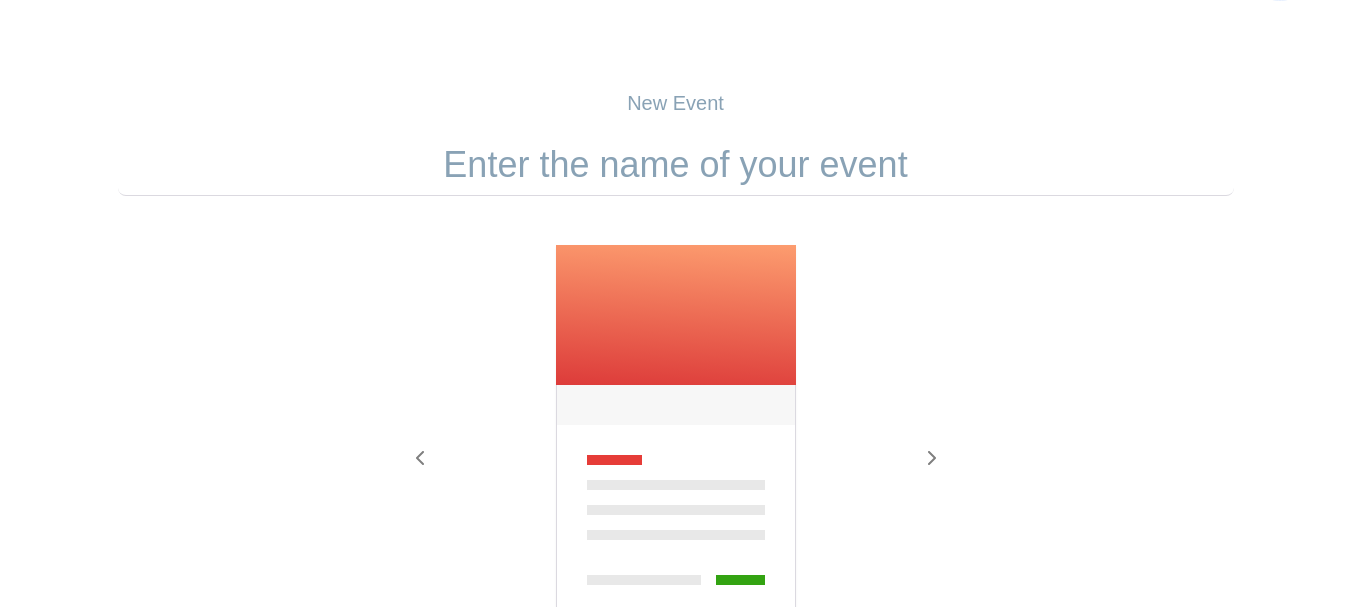 scroll, scrollTop: 300, scrollLeft: 0, axis: vertical 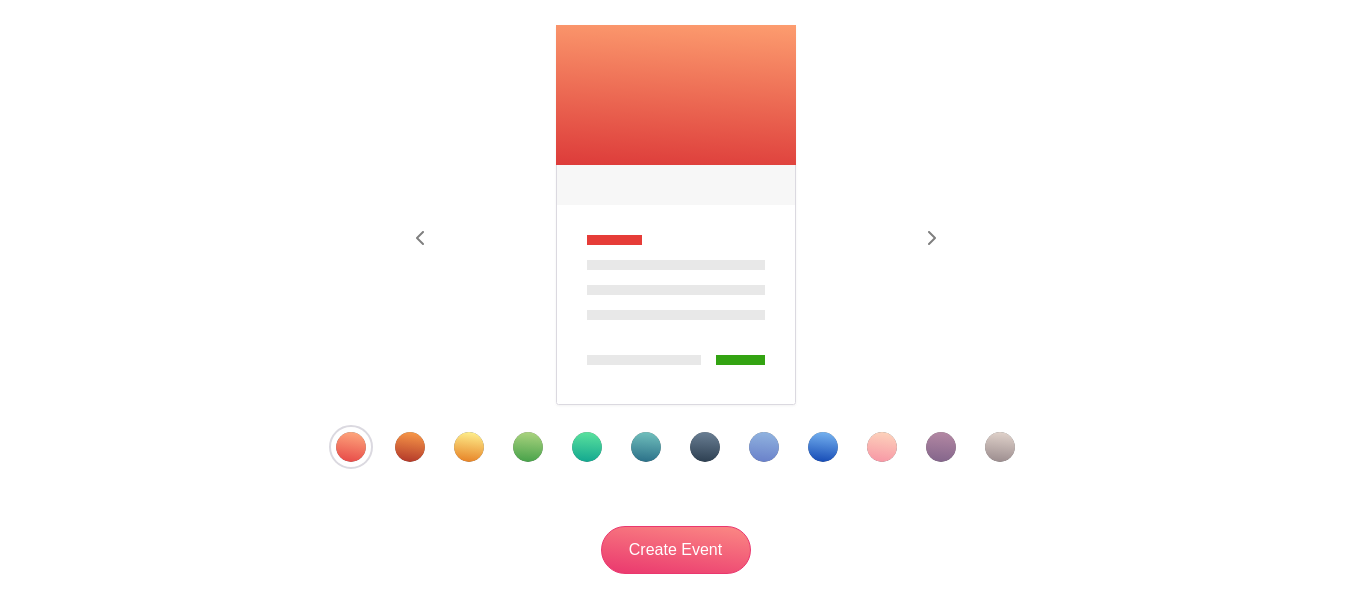 click at bounding box center [823, 447] 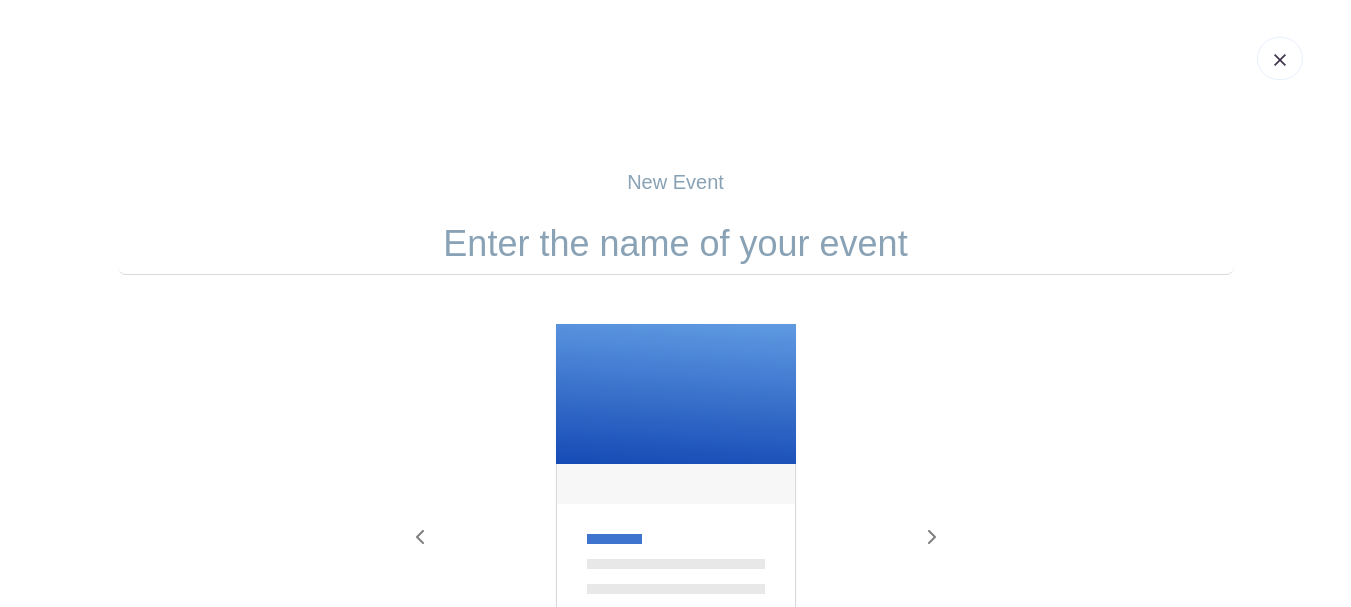scroll, scrollTop: 0, scrollLeft: 0, axis: both 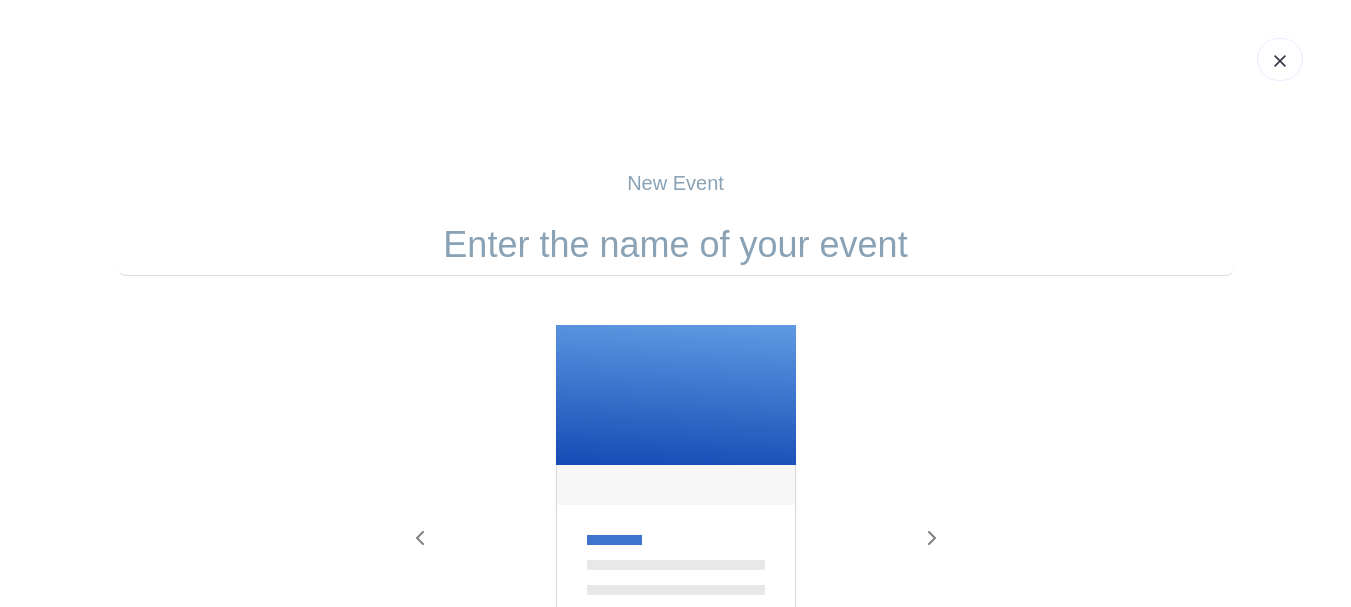 click at bounding box center [676, 245] 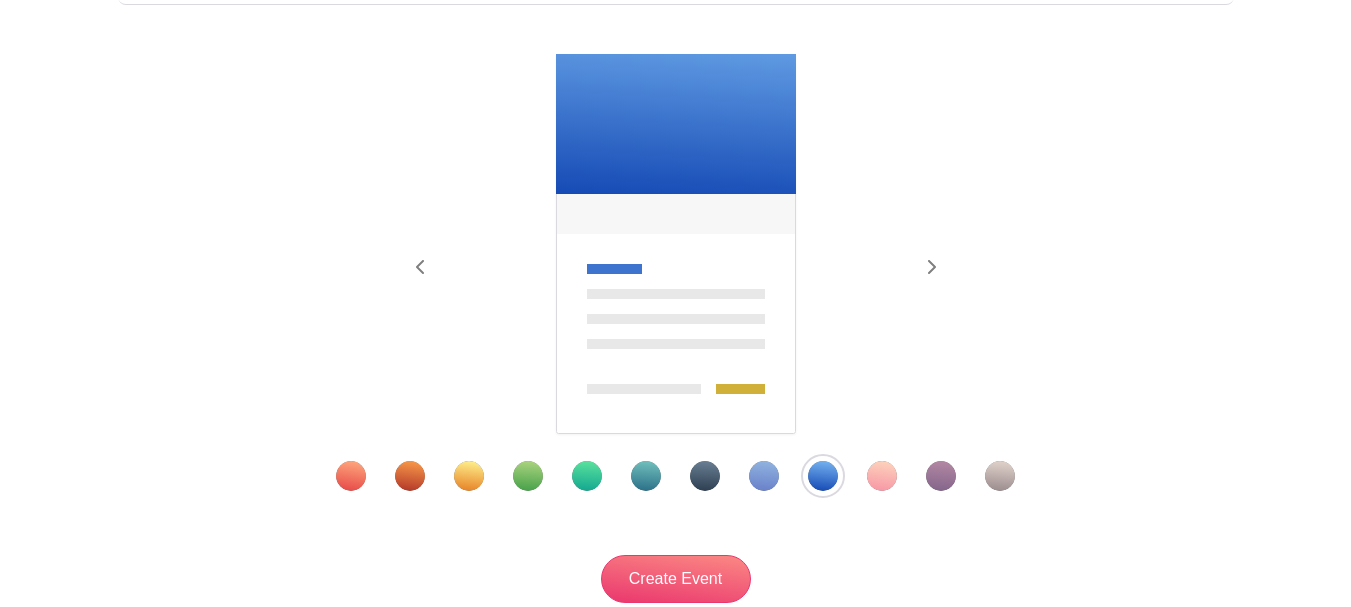 scroll, scrollTop: 400, scrollLeft: 0, axis: vertical 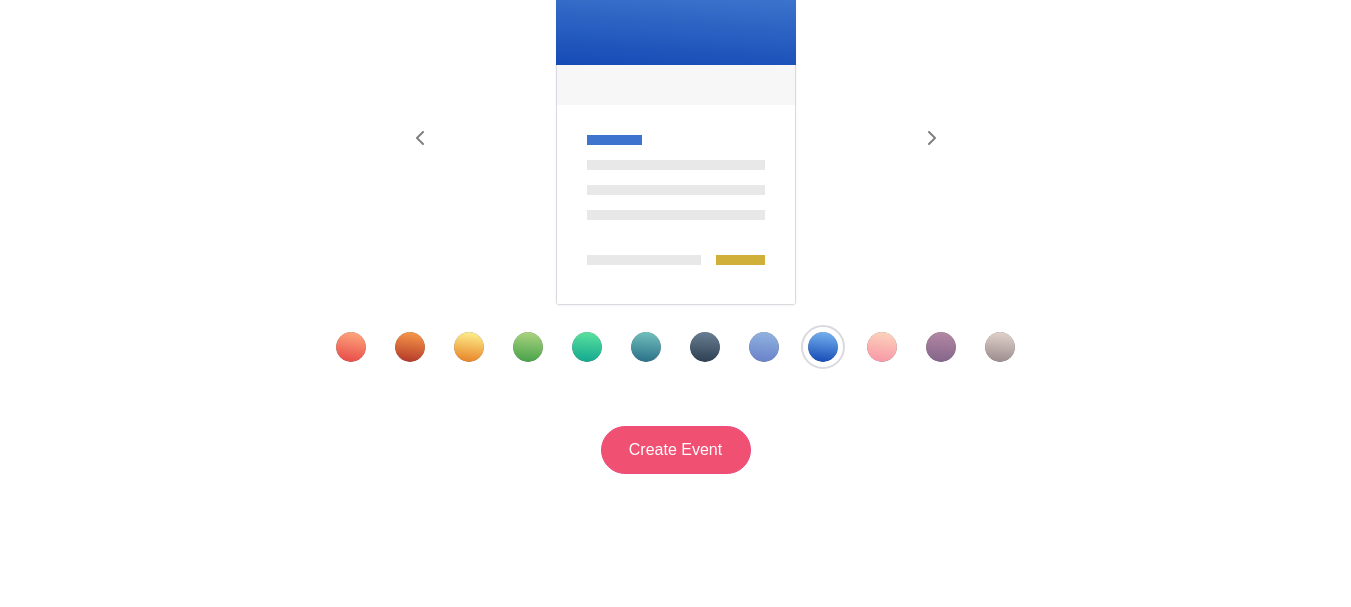 type on "Eastern Bayside Wine & Music Festival" 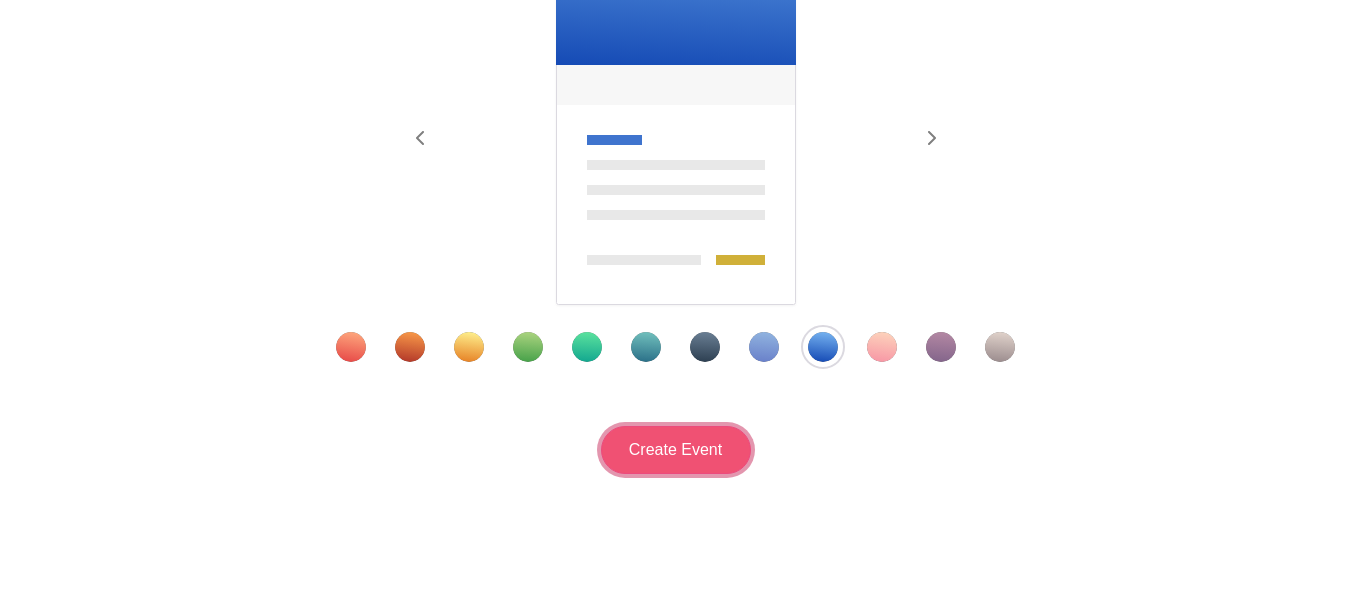 click on "Create Event" at bounding box center (676, 450) 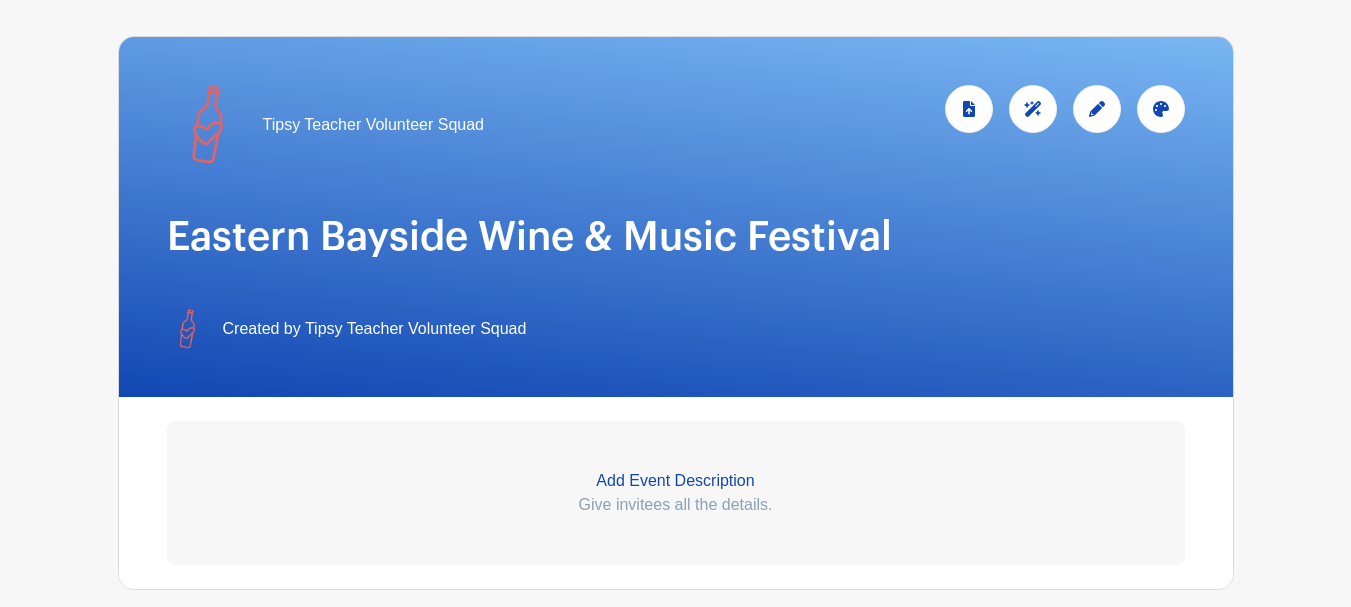scroll, scrollTop: 400, scrollLeft: 0, axis: vertical 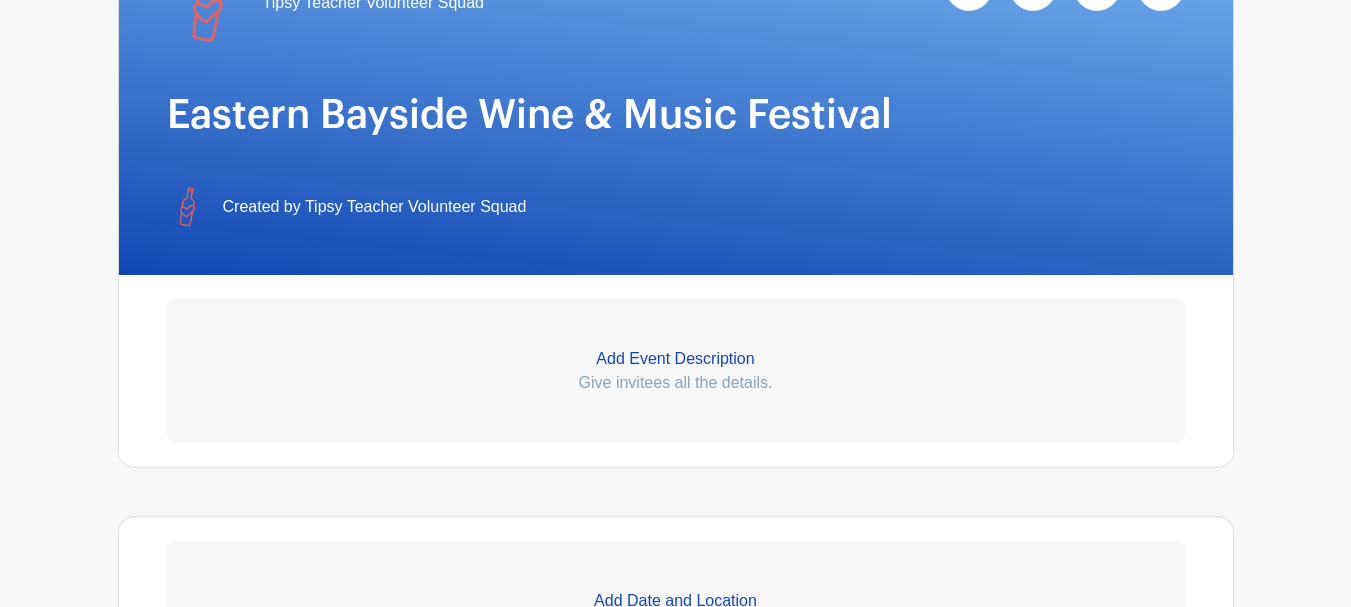 click on "Give invitees all the details." at bounding box center (676, 383) 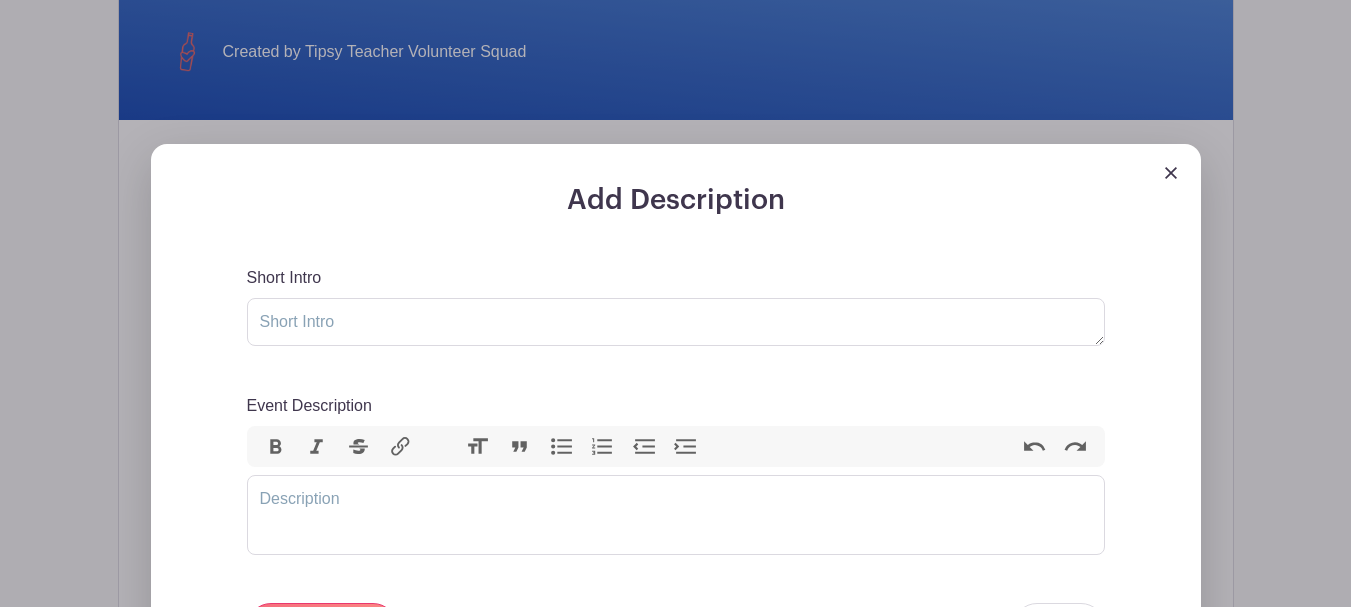 scroll, scrollTop: 600, scrollLeft: 0, axis: vertical 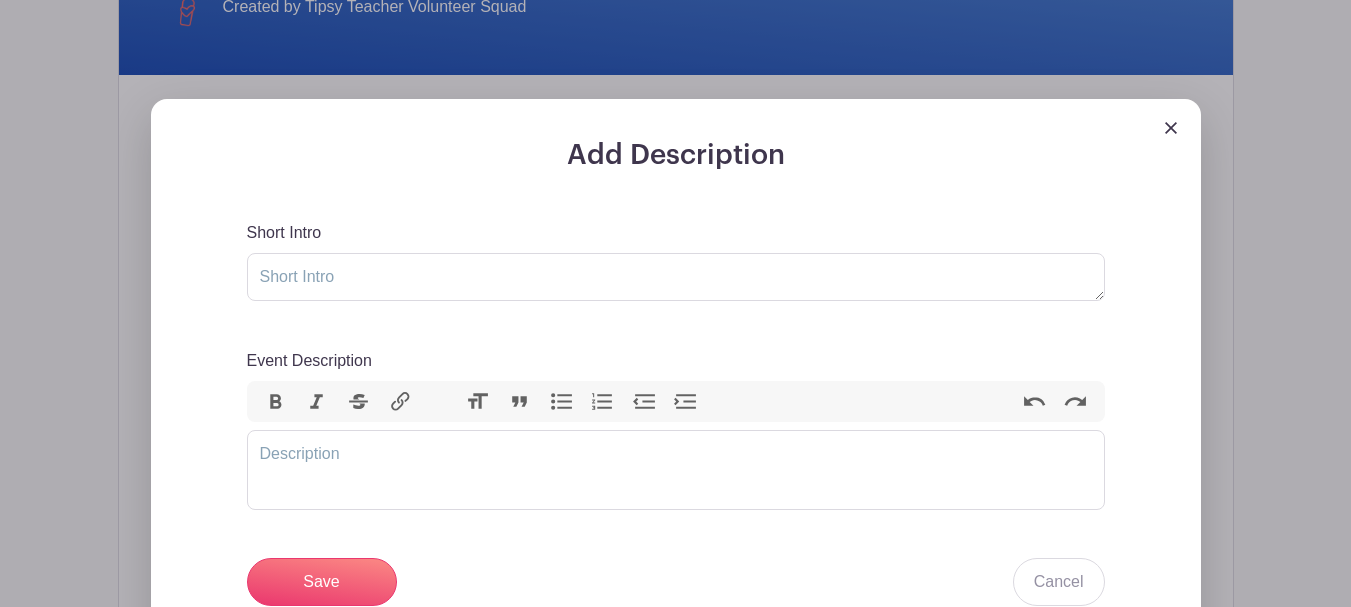click at bounding box center (1171, 128) 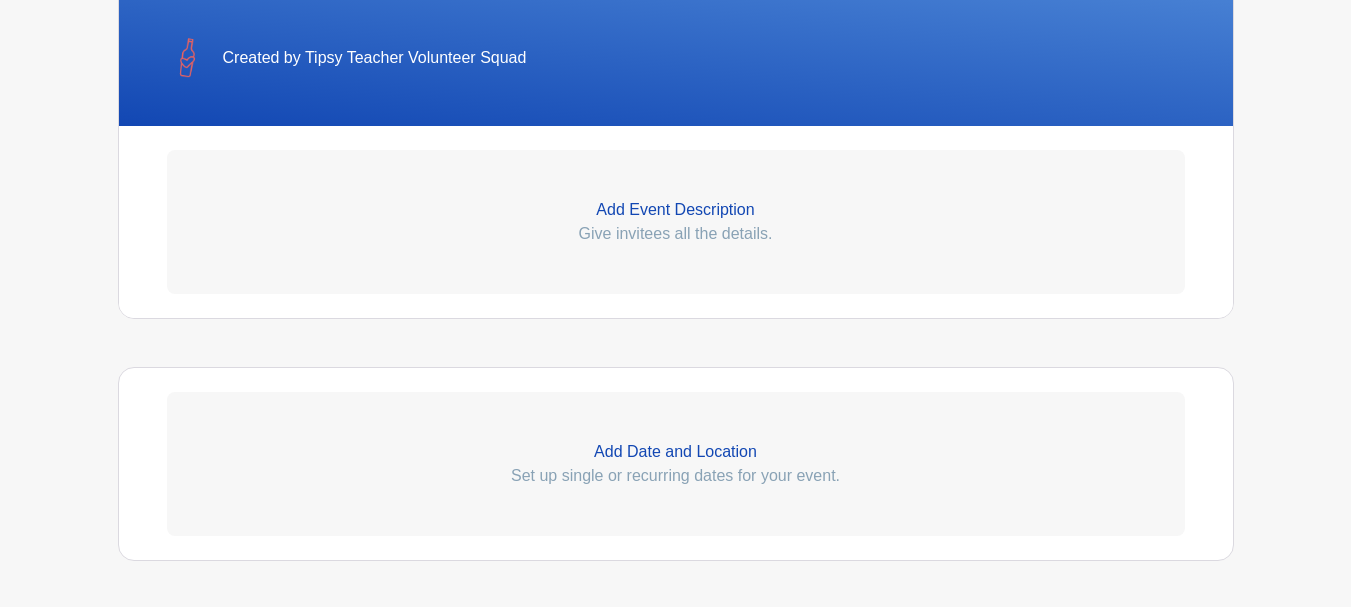 scroll, scrollTop: 600, scrollLeft: 0, axis: vertical 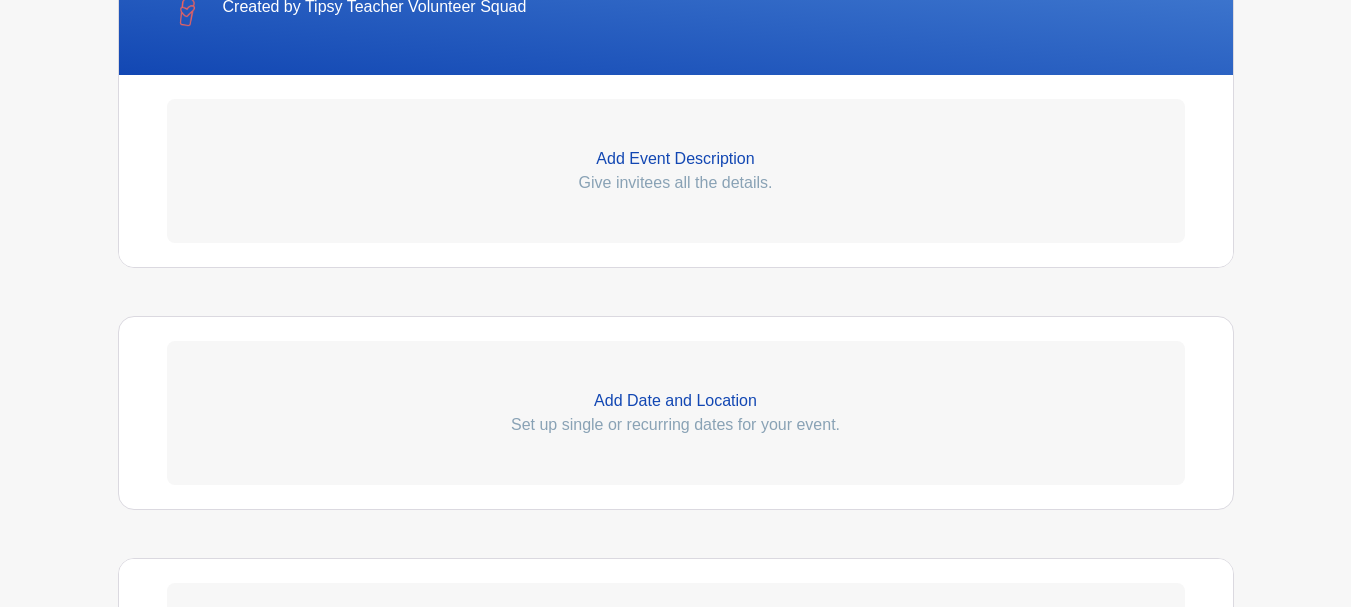 click on "Add Event Description" at bounding box center (676, 159) 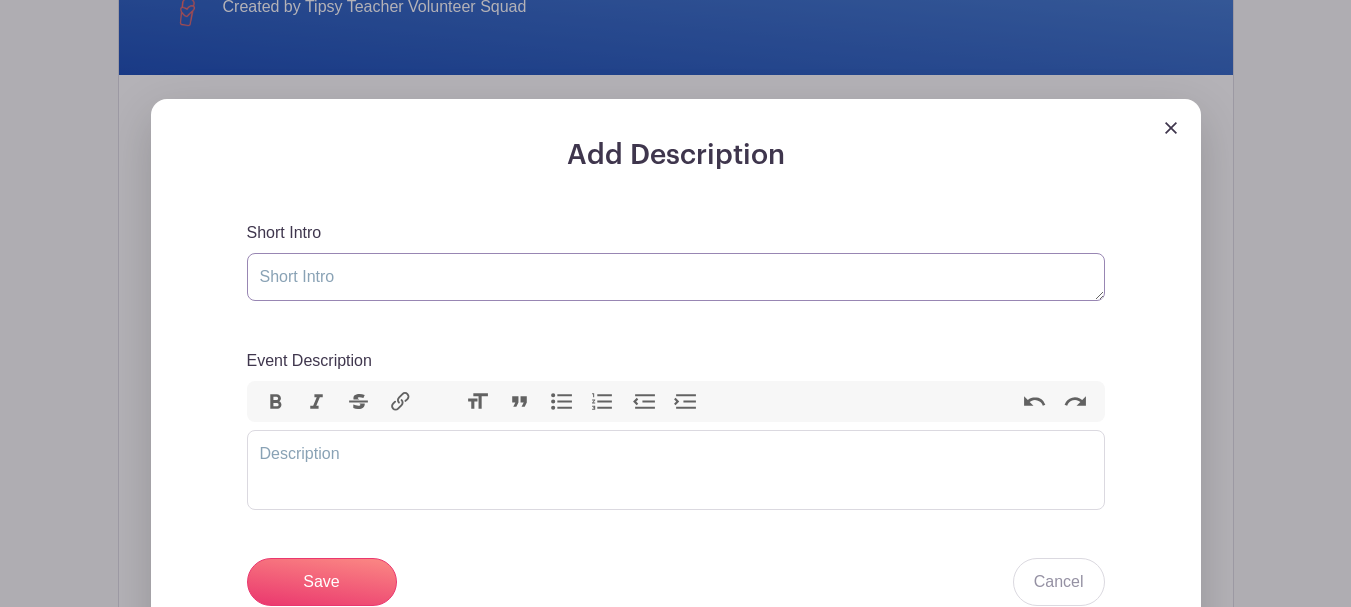 click on "Short Intro" at bounding box center [676, 277] 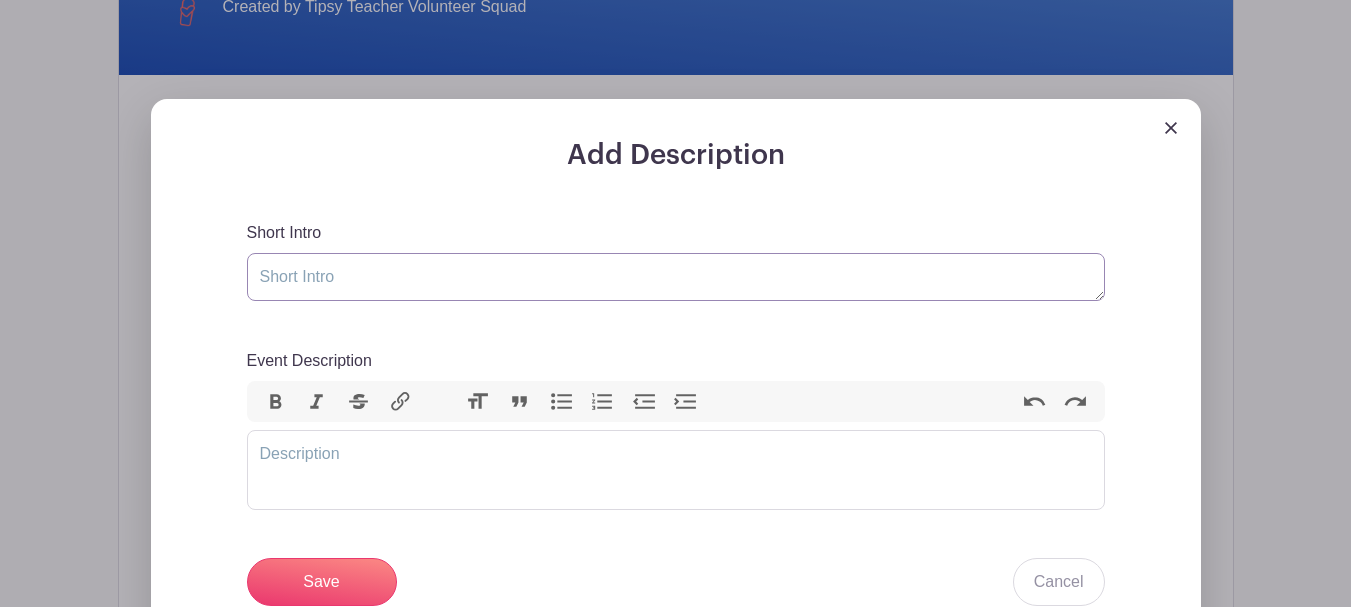 paste on "Sip local wines, taste bold craft brews, enjoy live music, and feast on delicious bites by the bay." 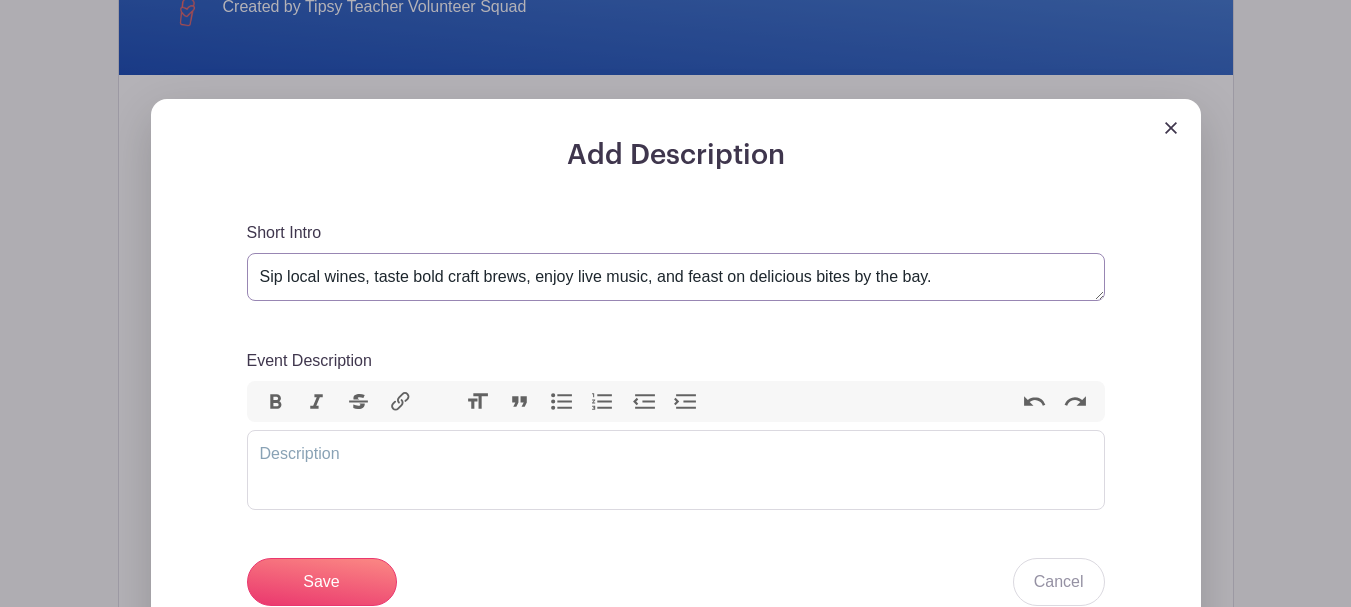 type on "Sip local wines, taste bold craft brews, enjoy live music, and feast on delicious bites by the bay." 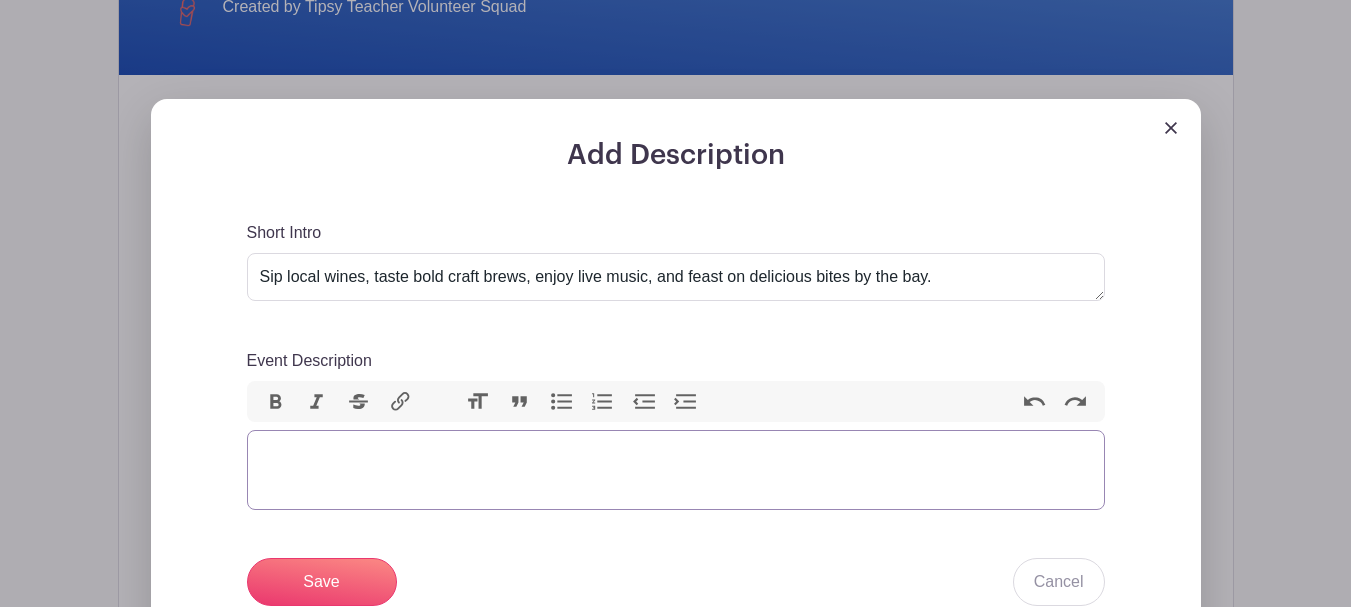 click at bounding box center [676, 470] 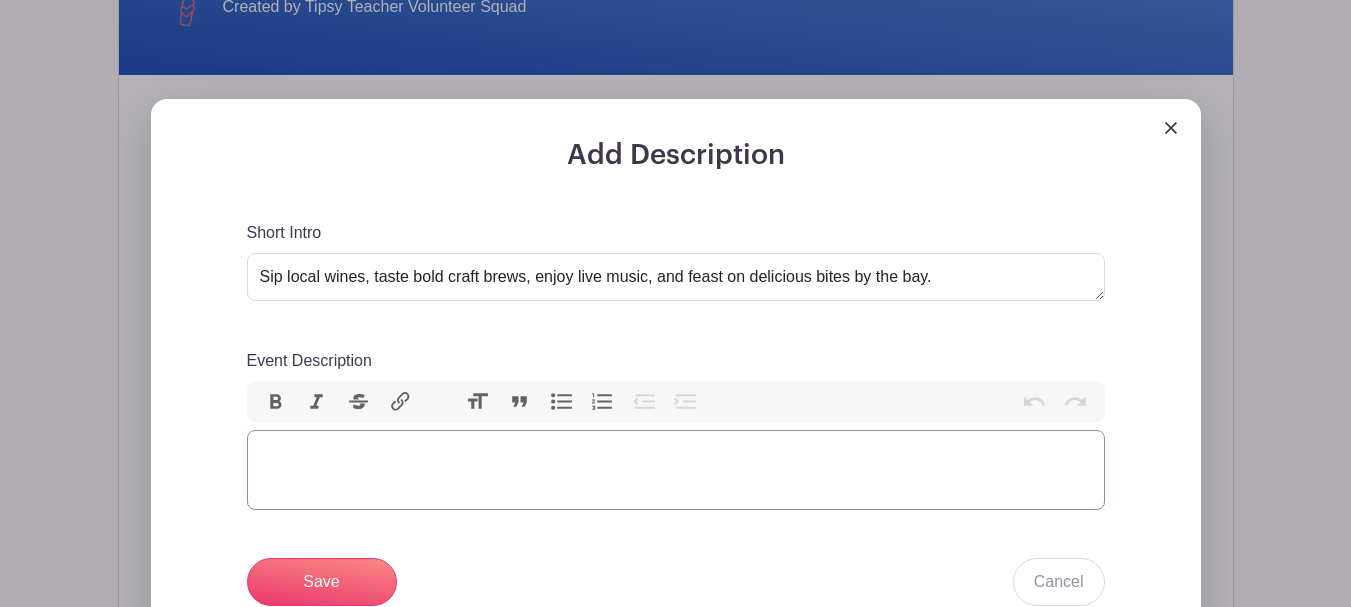 paste on "<div>A perfect mix of flavor, fun, and waterfront vibes—bring your crew and celebrate summer in style!<br><br></div>" 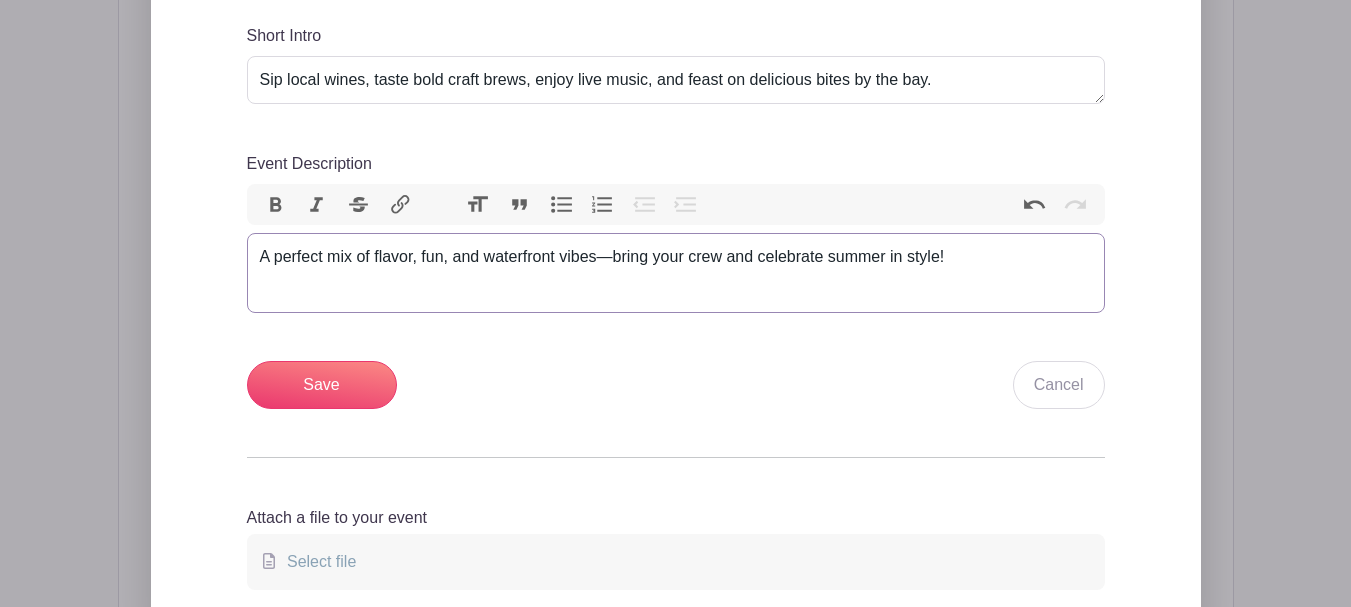 scroll, scrollTop: 800, scrollLeft: 0, axis: vertical 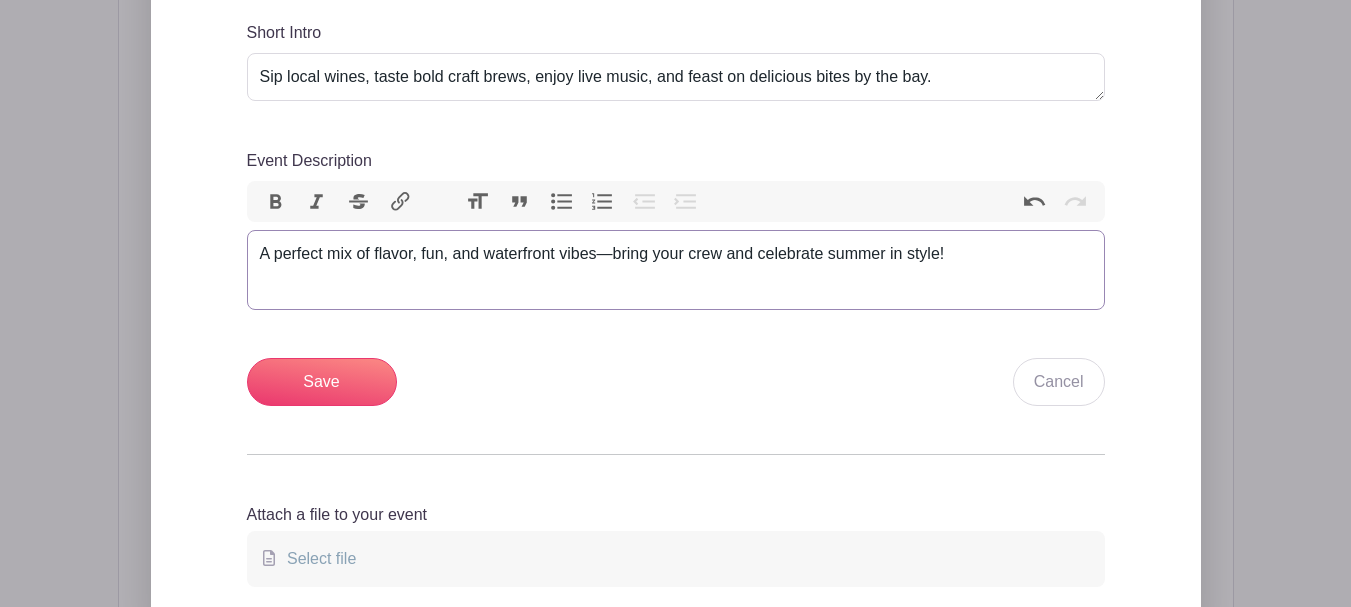 click on "A perfect mix of flavor, fun, and waterfront vibes—bring your crew and celebrate summer in style!" at bounding box center [676, 266] 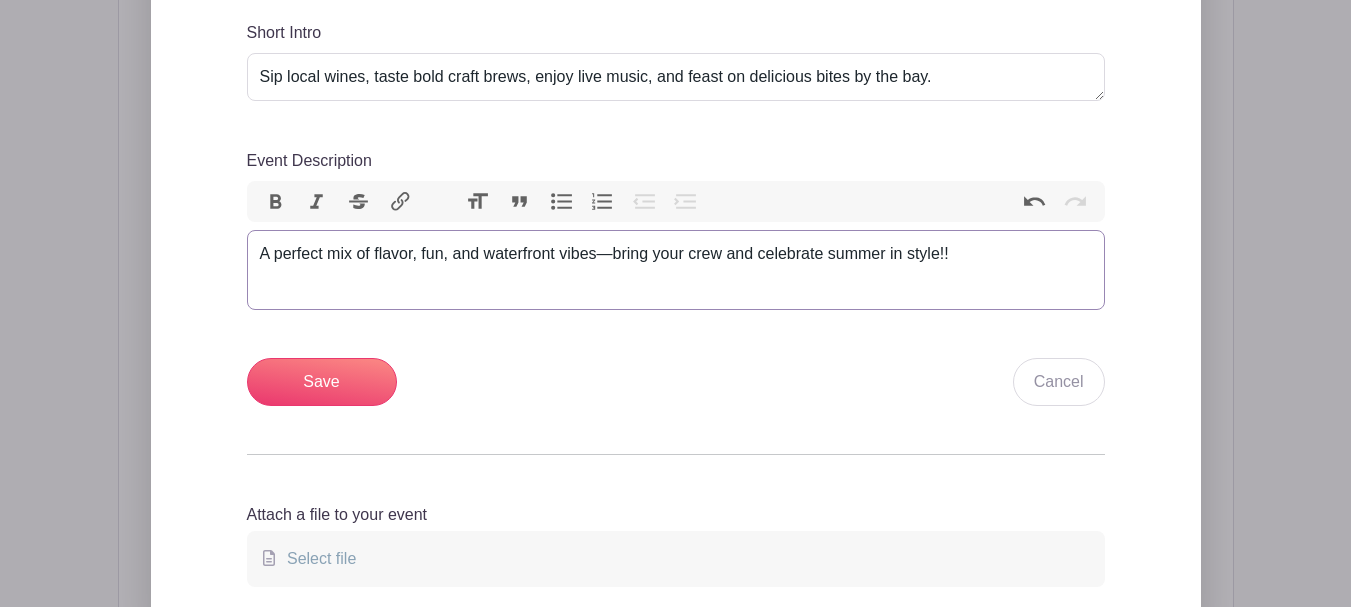 type on "<div>A perfect mix of flavor, fun, and waterfront vibes—bring your crew and celebrate summer in style!!<br><br></div>" 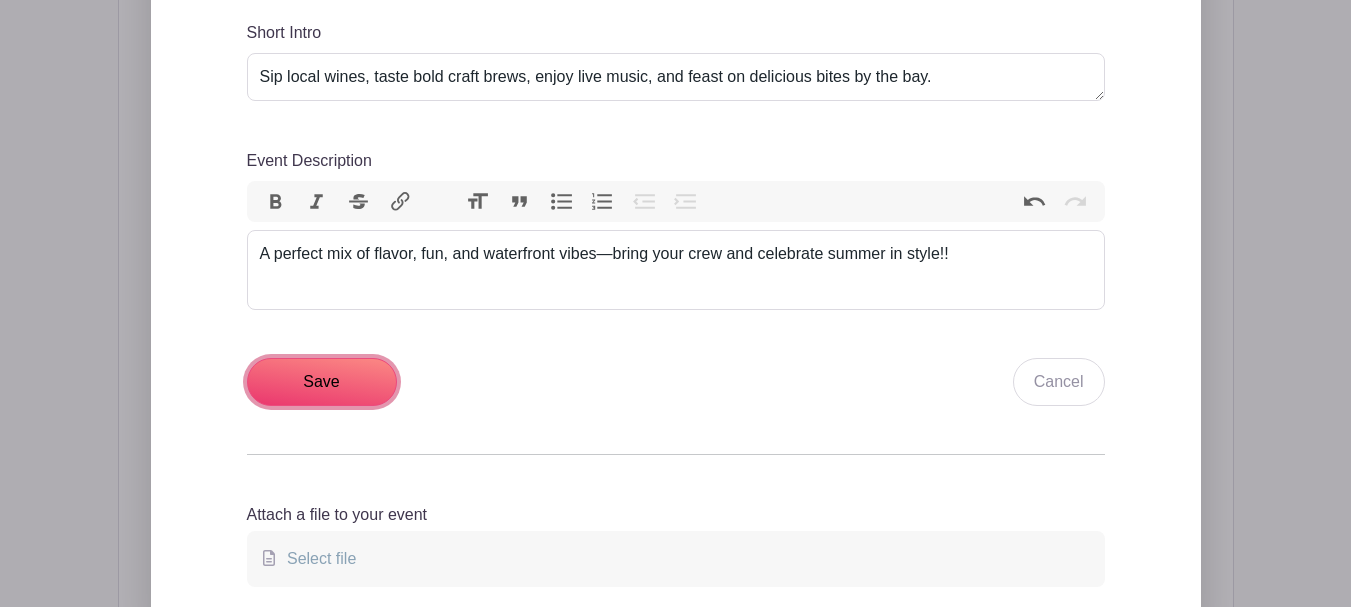 click on "Save" at bounding box center [322, 382] 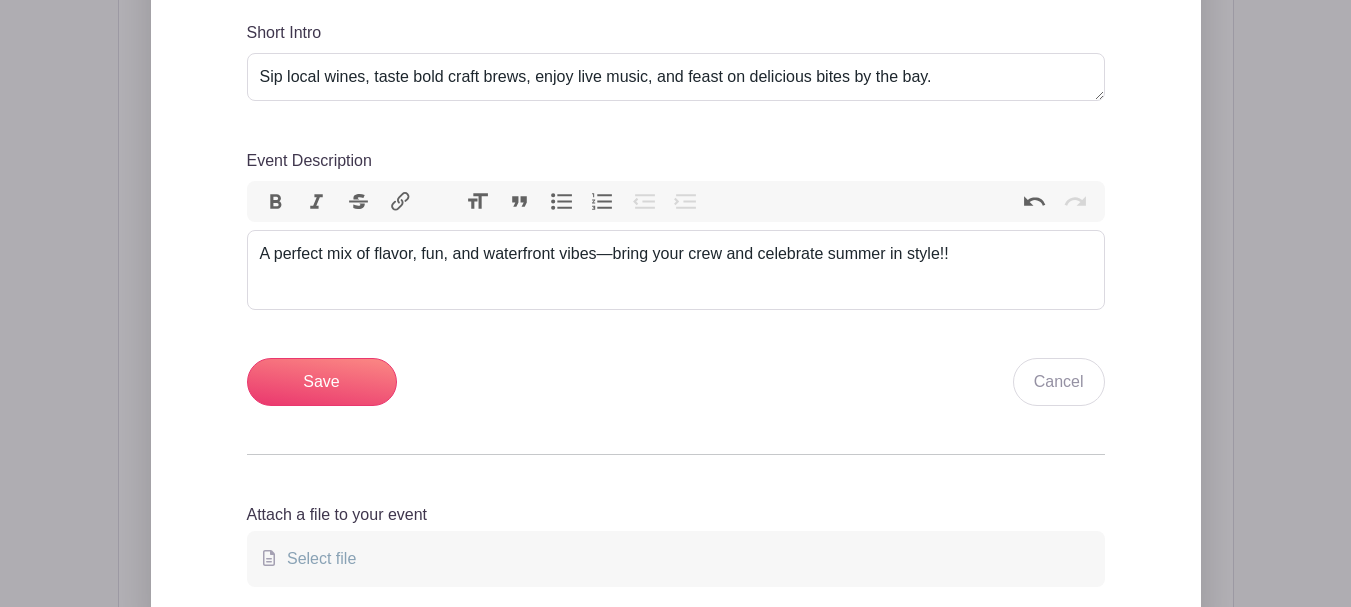 scroll, scrollTop: 960, scrollLeft: 0, axis: vertical 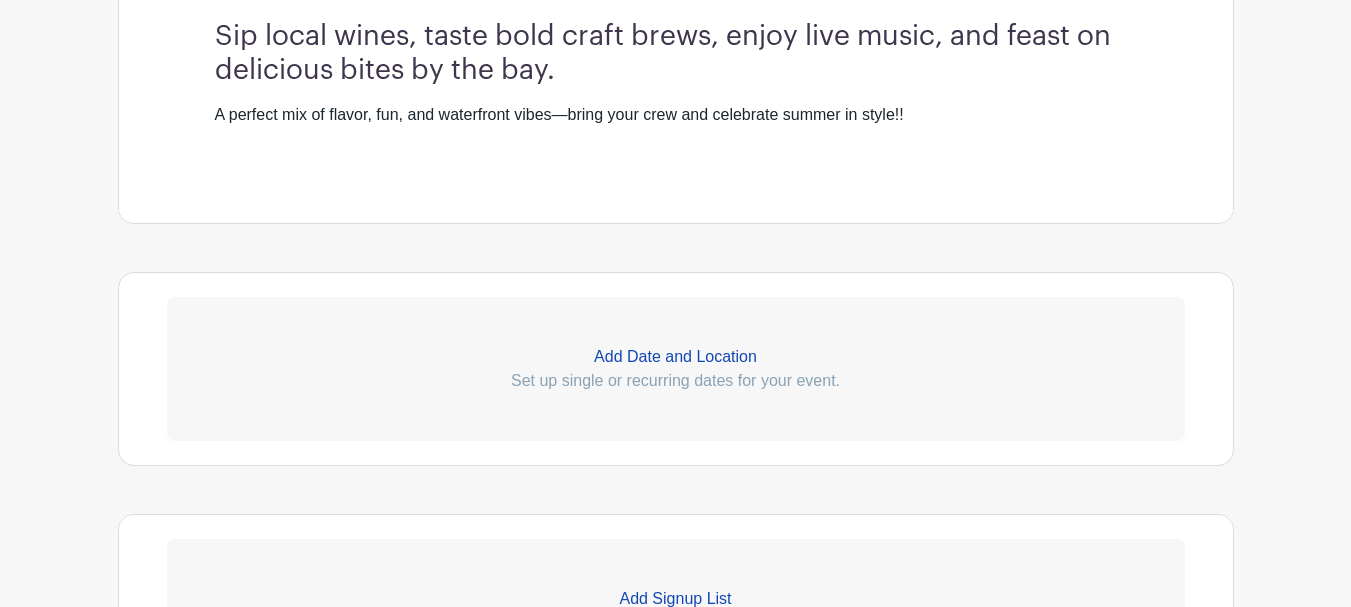 click on "Add Date and Location" at bounding box center (676, 357) 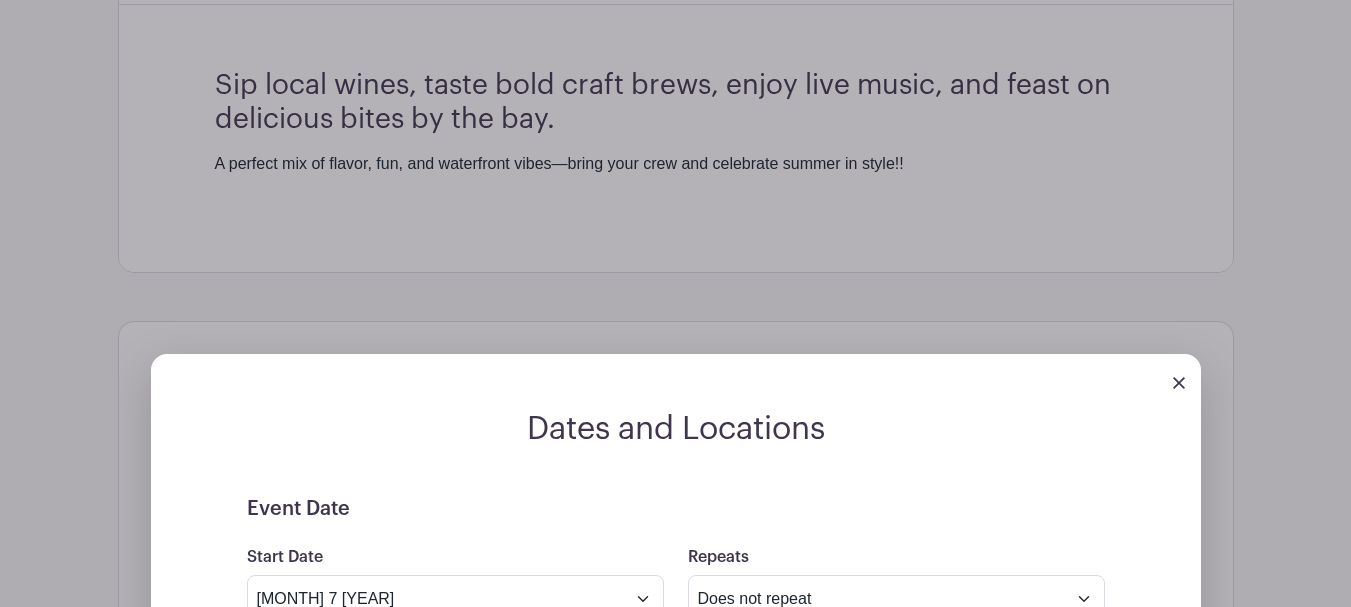 scroll, scrollTop: 860, scrollLeft: 0, axis: vertical 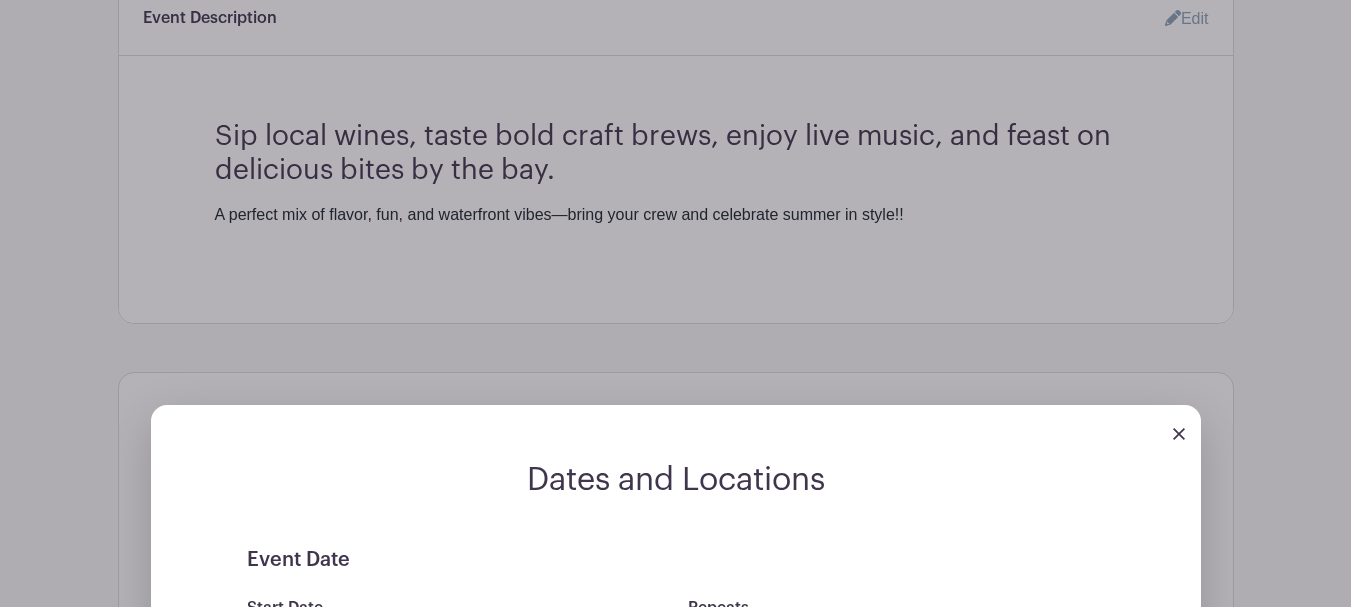 click at bounding box center (676, 433) 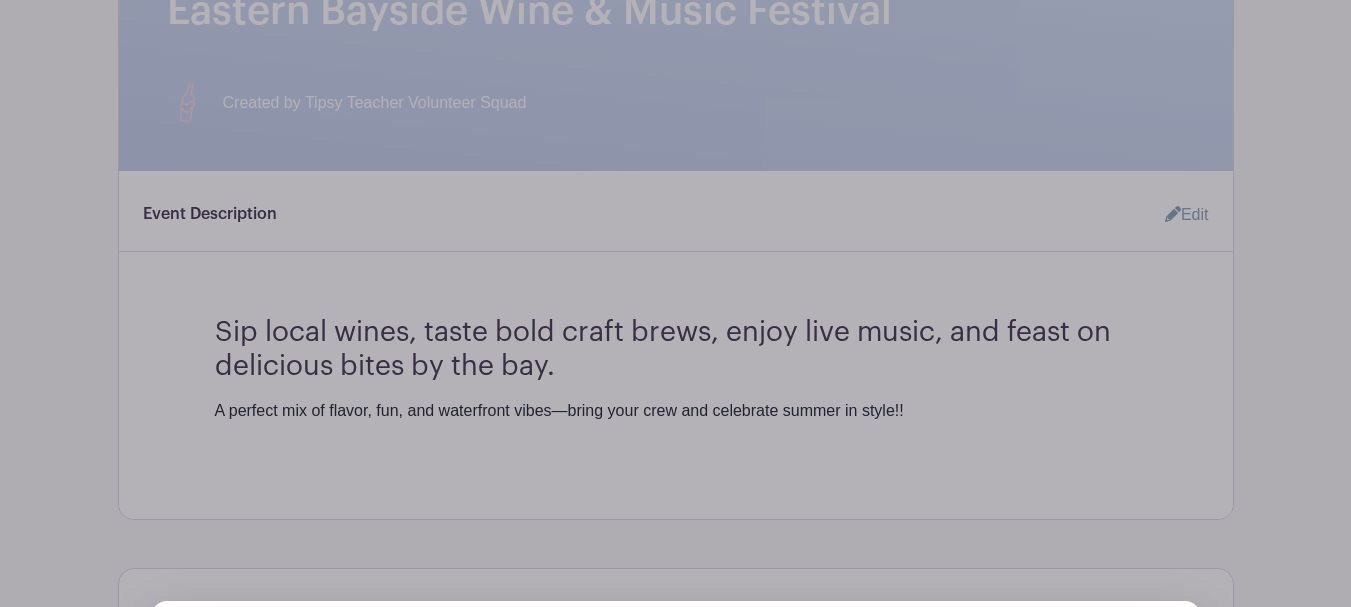 scroll, scrollTop: 760, scrollLeft: 0, axis: vertical 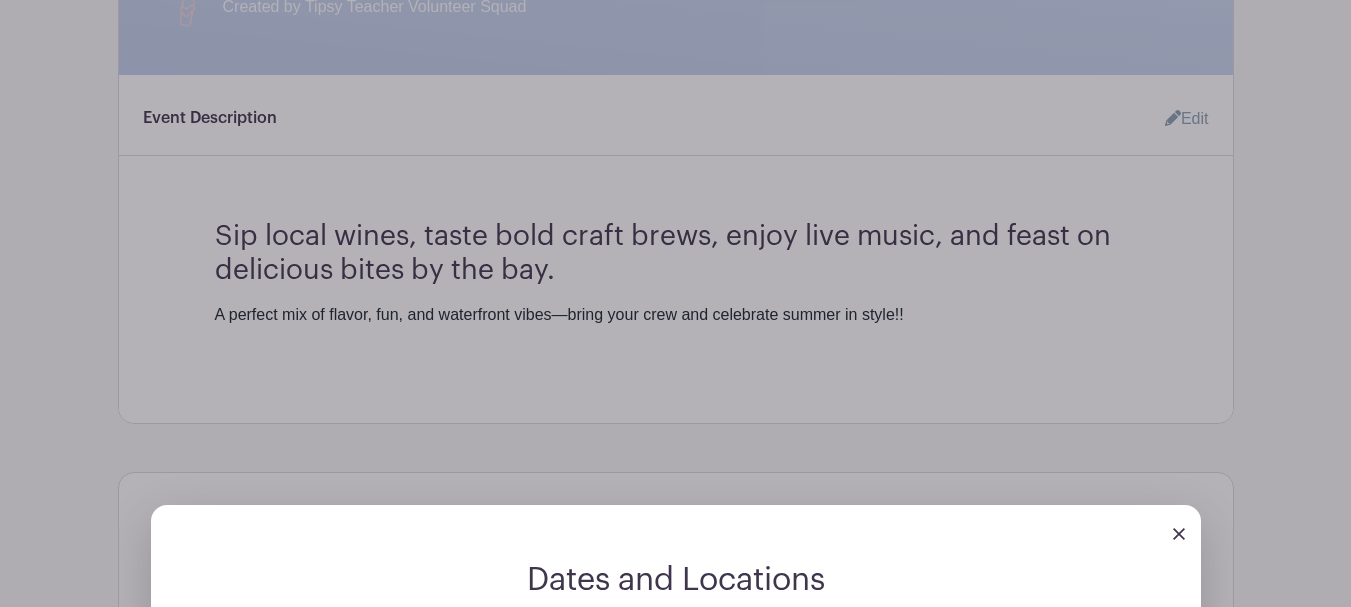 click at bounding box center [1179, 534] 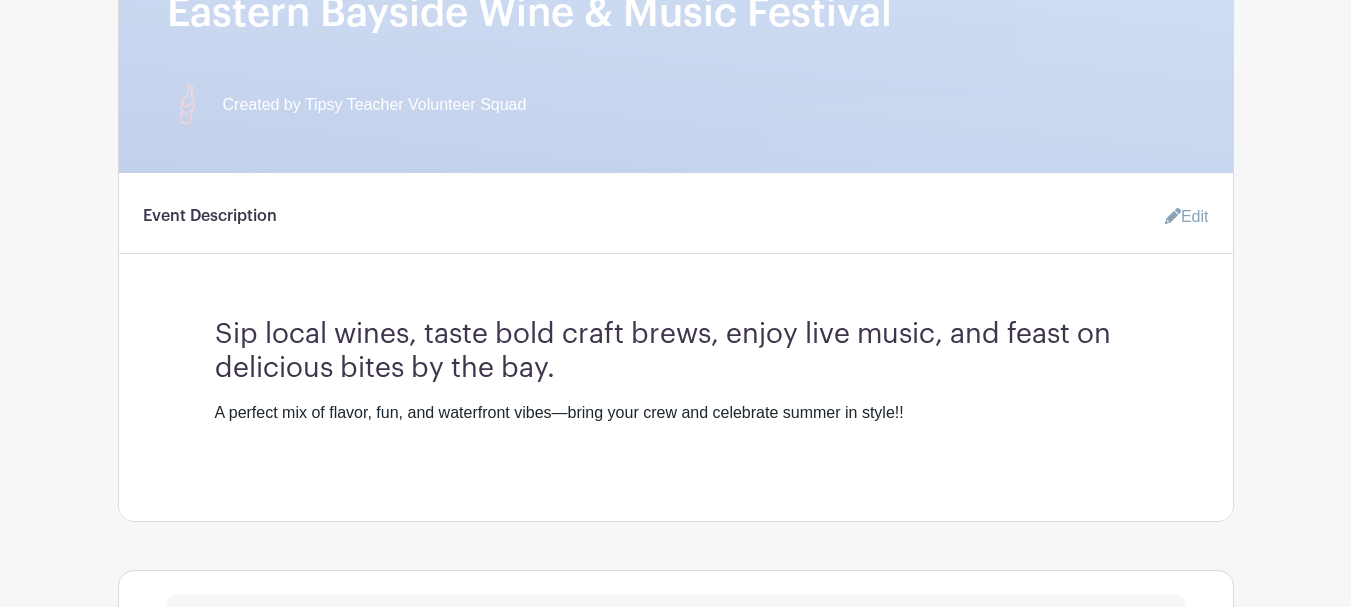 scroll, scrollTop: 660, scrollLeft: 0, axis: vertical 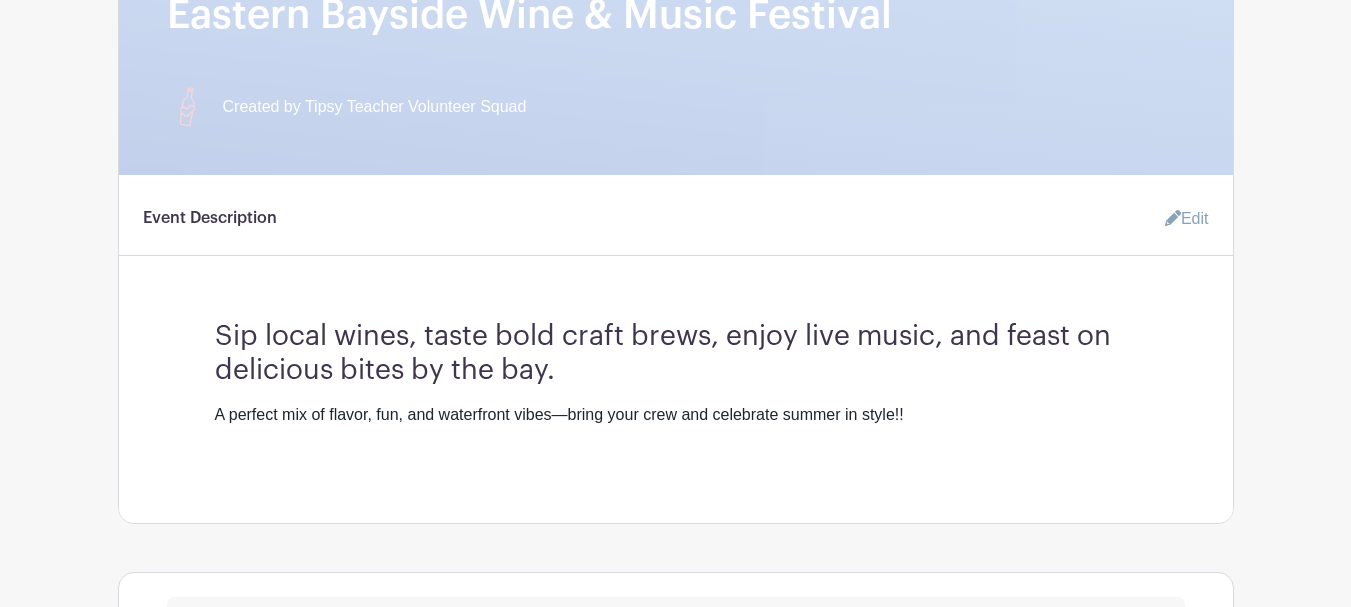 click on "Sip local wines, taste bold craft brews, enjoy live music, and feast on delicious bites by the bay." at bounding box center [676, 345] 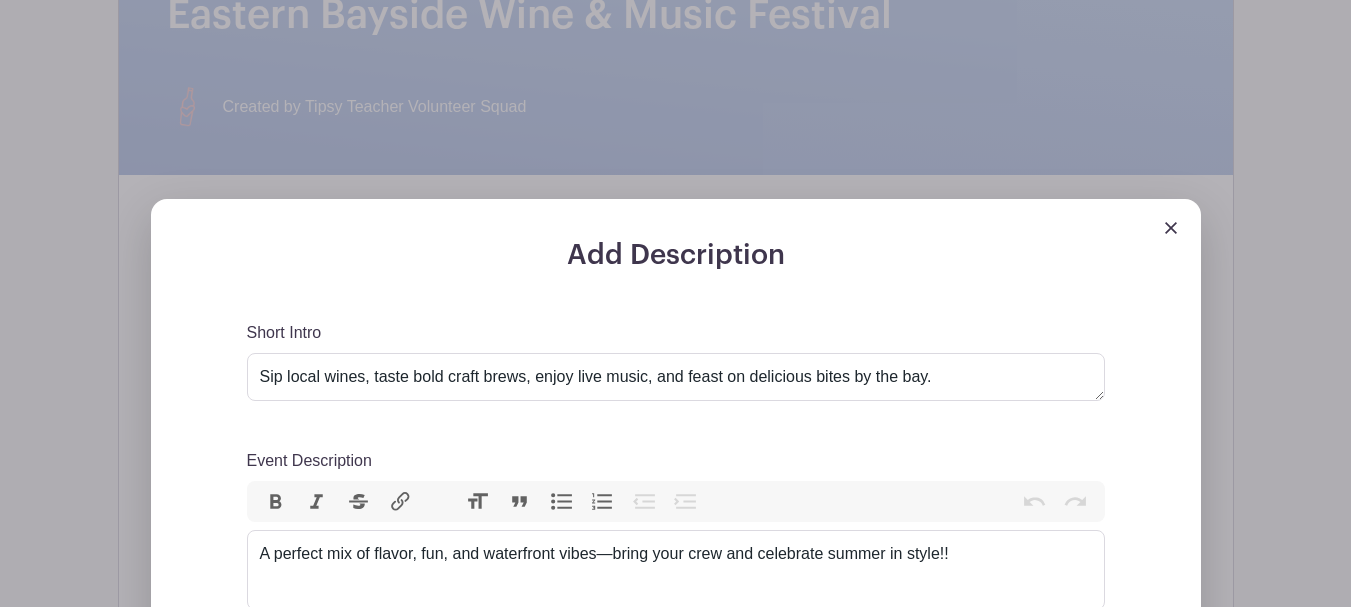 scroll, scrollTop: 760, scrollLeft: 0, axis: vertical 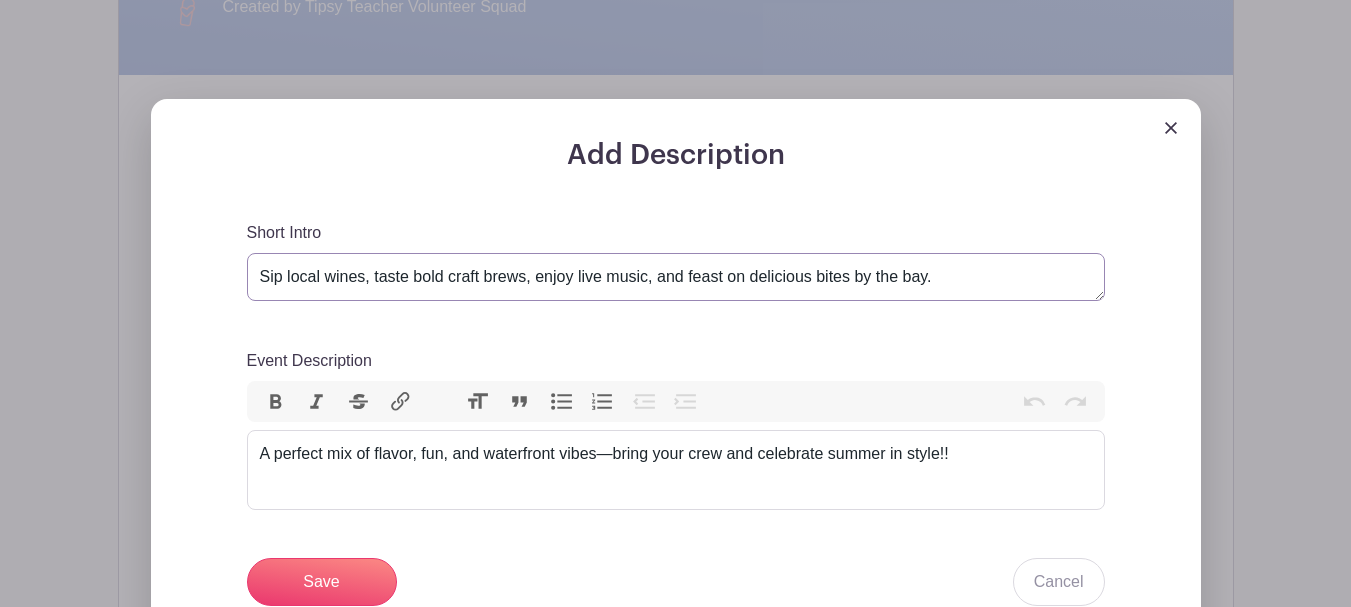 drag, startPoint x: 962, startPoint y: 273, endPoint x: 48, endPoint y: 280, distance: 914.0268 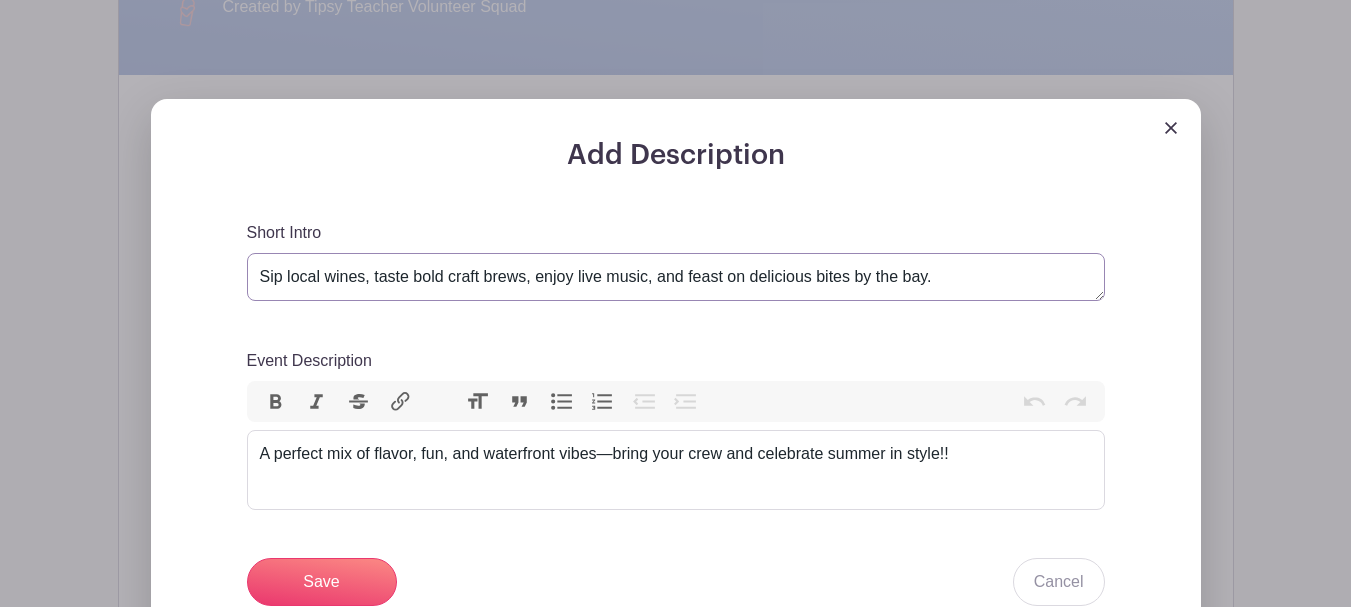 click on "Sip local wines, taste bold craft brews, enjoy live music, and feast on delicious bites by the bay." at bounding box center (676, 277) 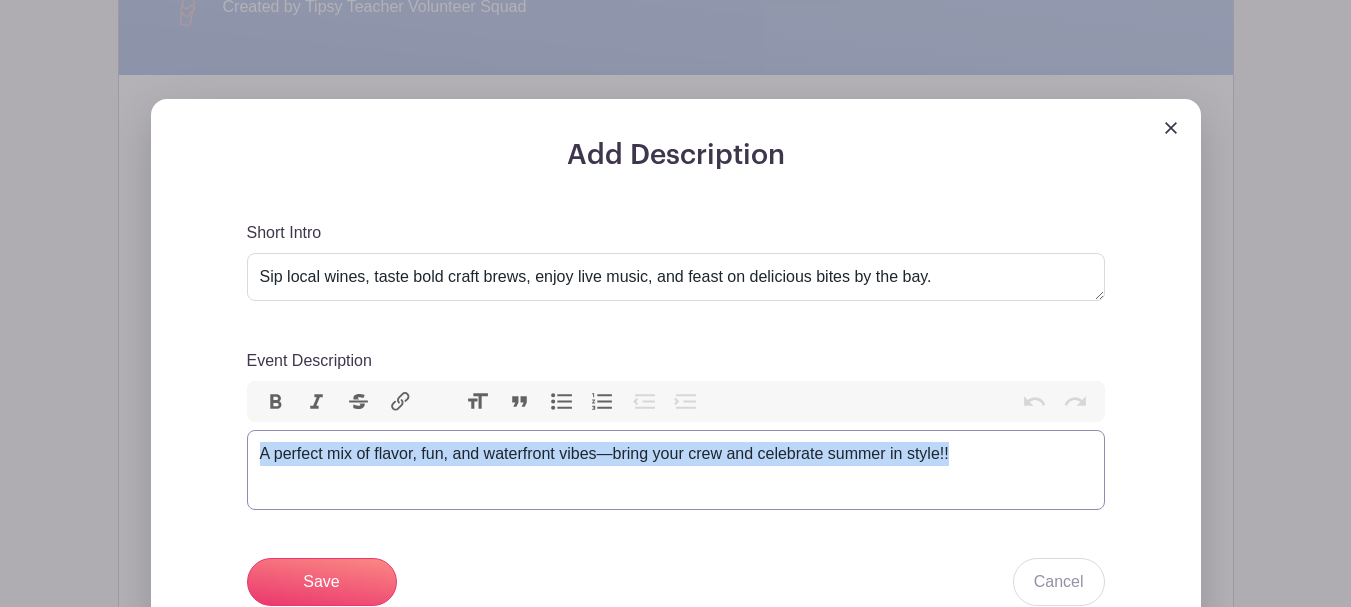 drag, startPoint x: 988, startPoint y: 450, endPoint x: 202, endPoint y: 463, distance: 786.1075 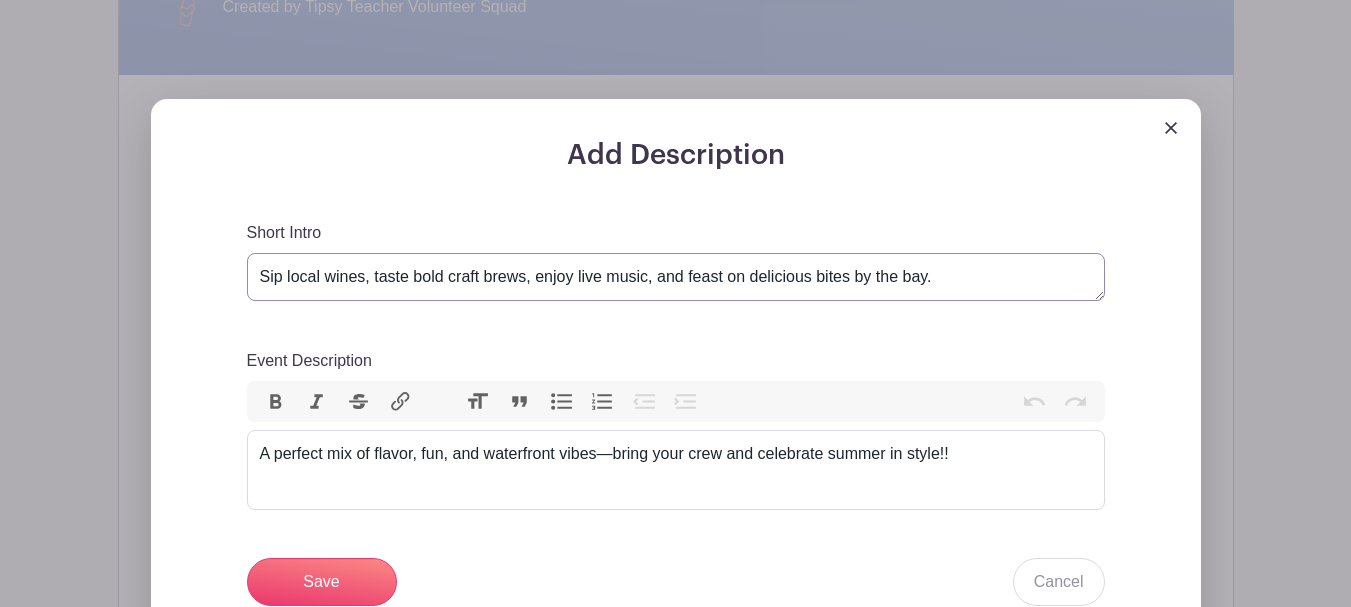 drag, startPoint x: 947, startPoint y: 276, endPoint x: 160, endPoint y: 284, distance: 787.04065 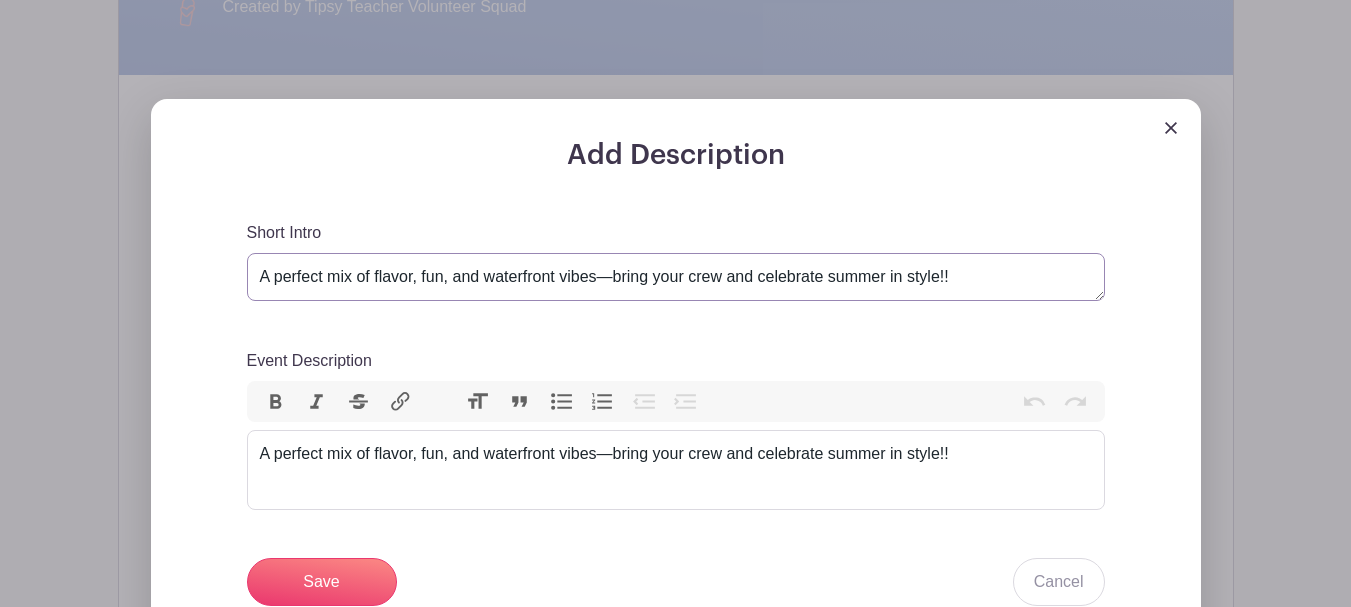 type on "A perfect mix of flavor, fun, and waterfront vibes—bring your crew and celebrate summer in style!!" 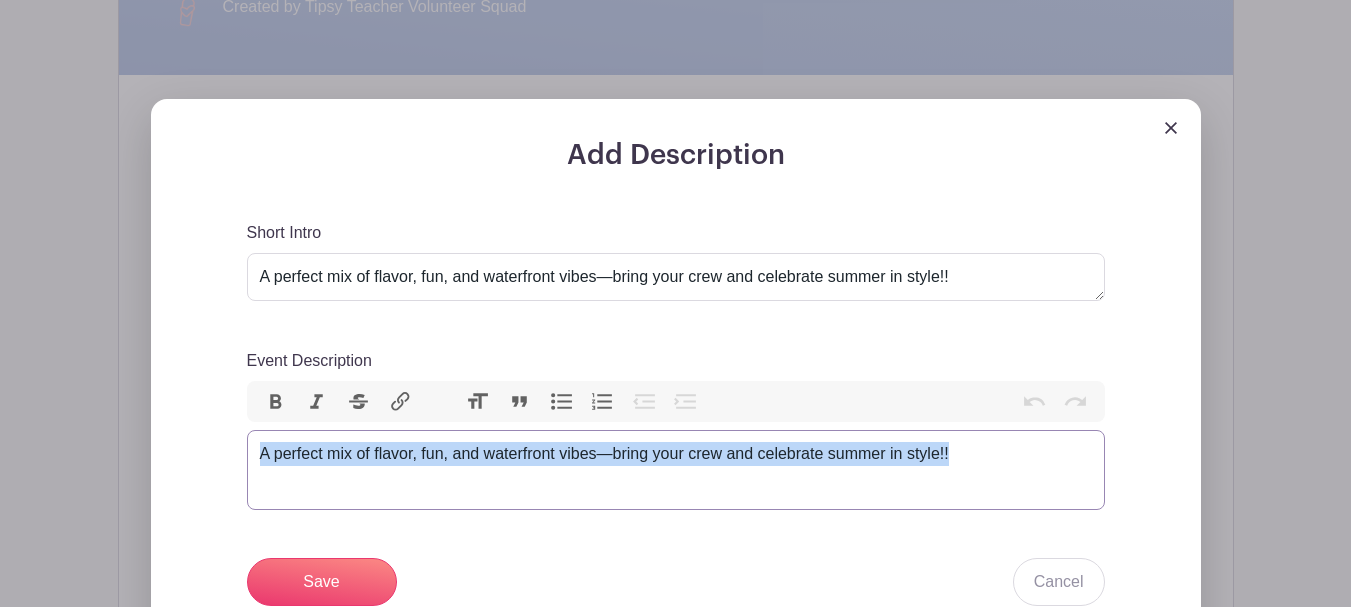 drag, startPoint x: 987, startPoint y: 450, endPoint x: 166, endPoint y: 387, distance: 823.41364 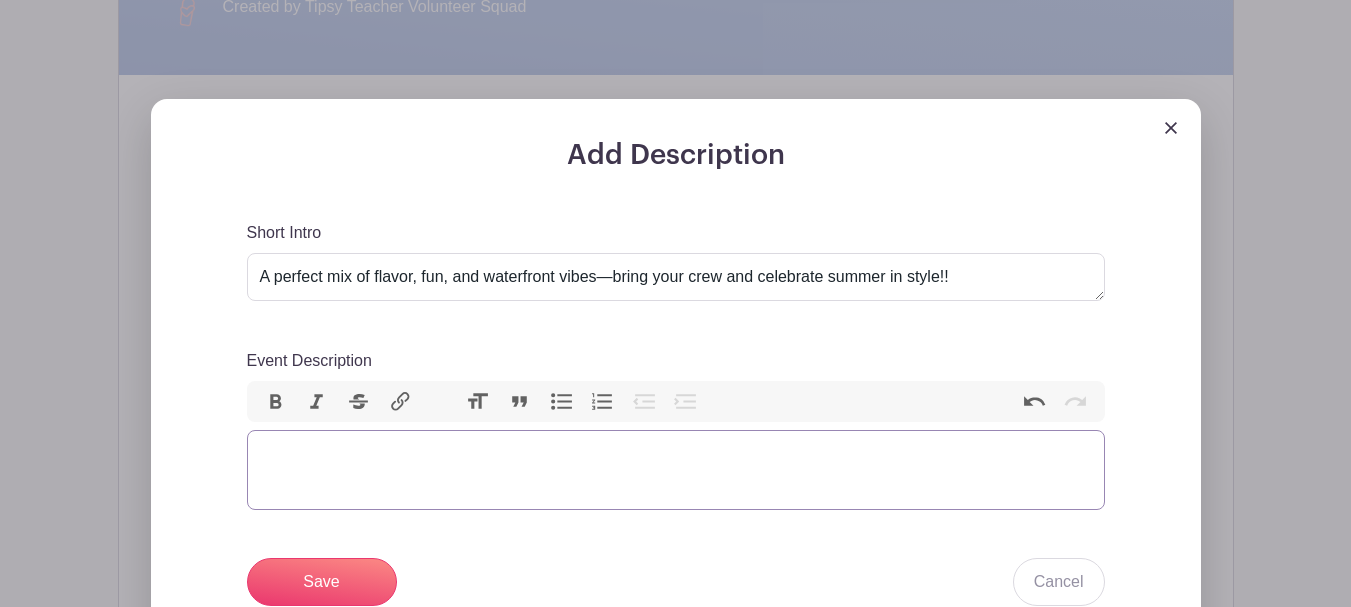 paste on "<div>The Eastern’s Bayside Wine Festival, a one-day waterfront celebration of Maryland’s finest flavors, is back and better than ever! This lively festival showcases an incredible mix of local wineries, craft breweries, and distilleries, paired with delicious food, live music, and a vibrant atmosphere. From sipping and savoring to dancing by the bay, it’s the perfect way to experience the best of Maryland in one unforgettable day!<br><br><br></div>" 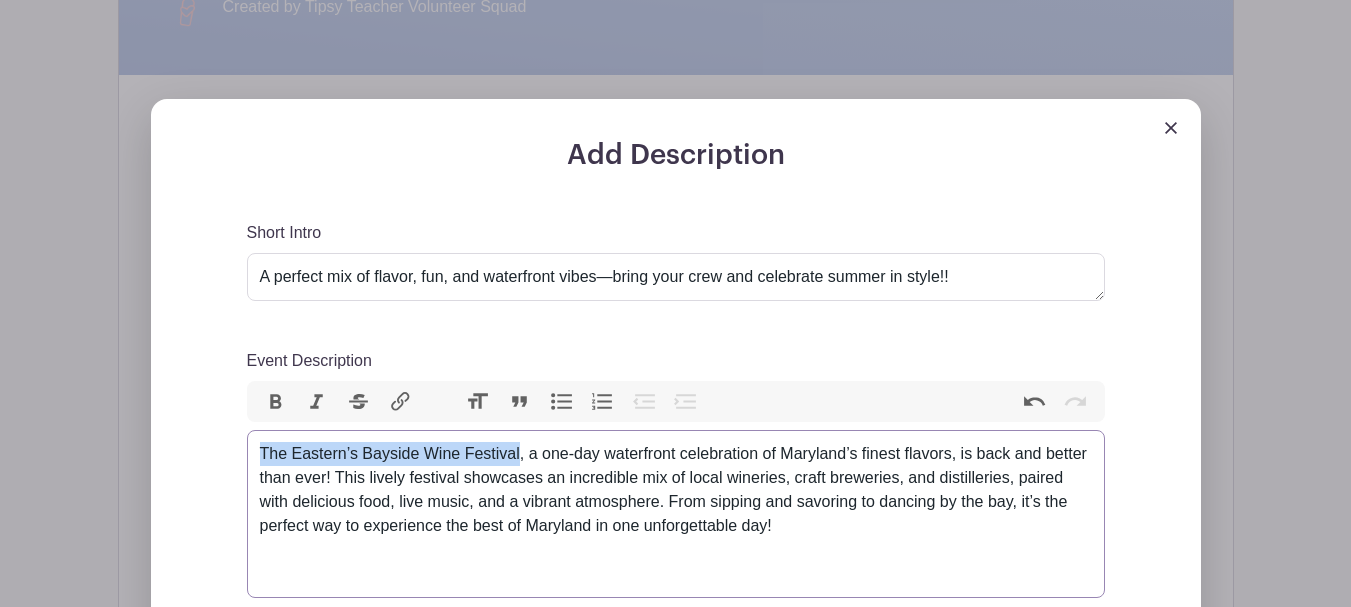 drag, startPoint x: 520, startPoint y: 451, endPoint x: 174, endPoint y: 445, distance: 346.05203 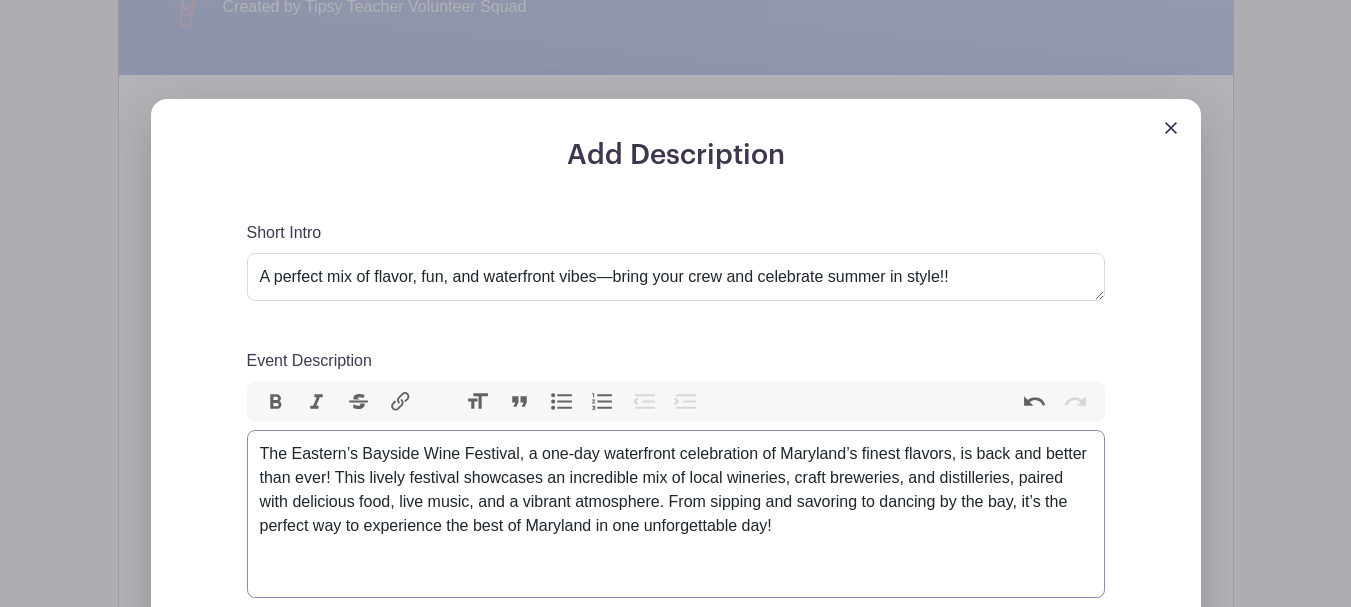 click on "The Eastern’s Bayside Wine Festival, a one-day waterfront celebration of Maryland’s finest flavors, is back and better than ever! This lively festival showcases an incredible mix of local wineries, craft breweries, and distilleries, paired with delicious food, live music, and a vibrant atmosphere. From sipping and savoring to dancing by the bay, it’s the perfect way to experience the best of Maryland in one unforgettable day!" at bounding box center [676, 514] 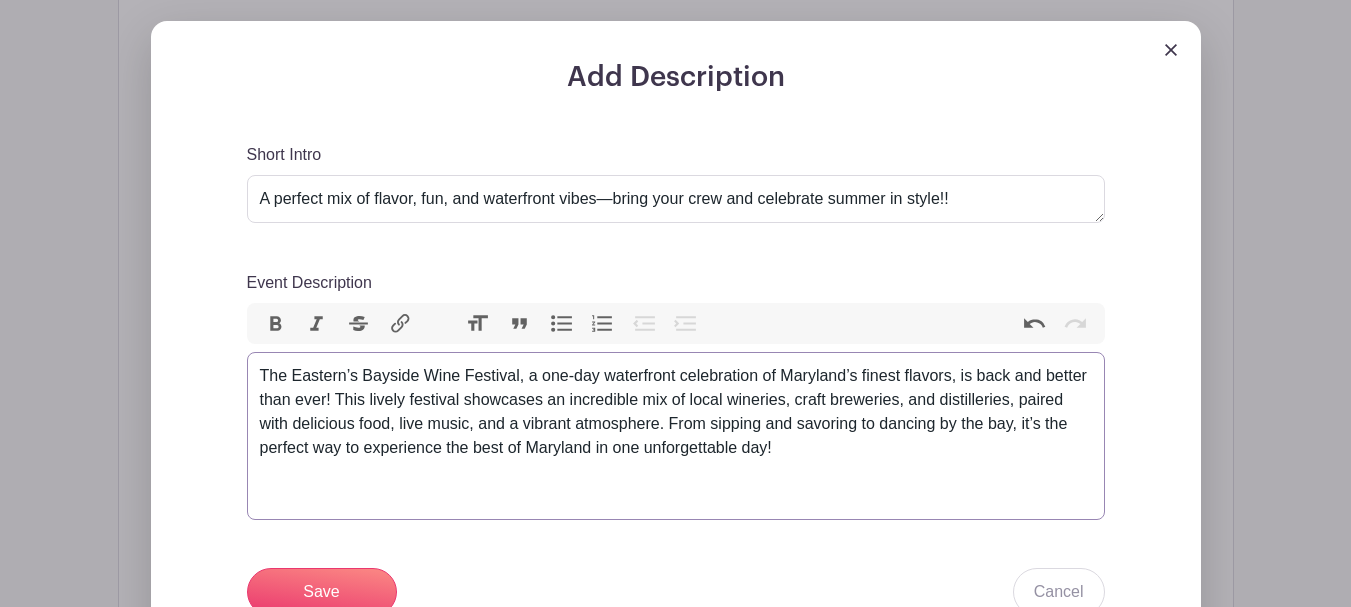 scroll, scrollTop: 860, scrollLeft: 0, axis: vertical 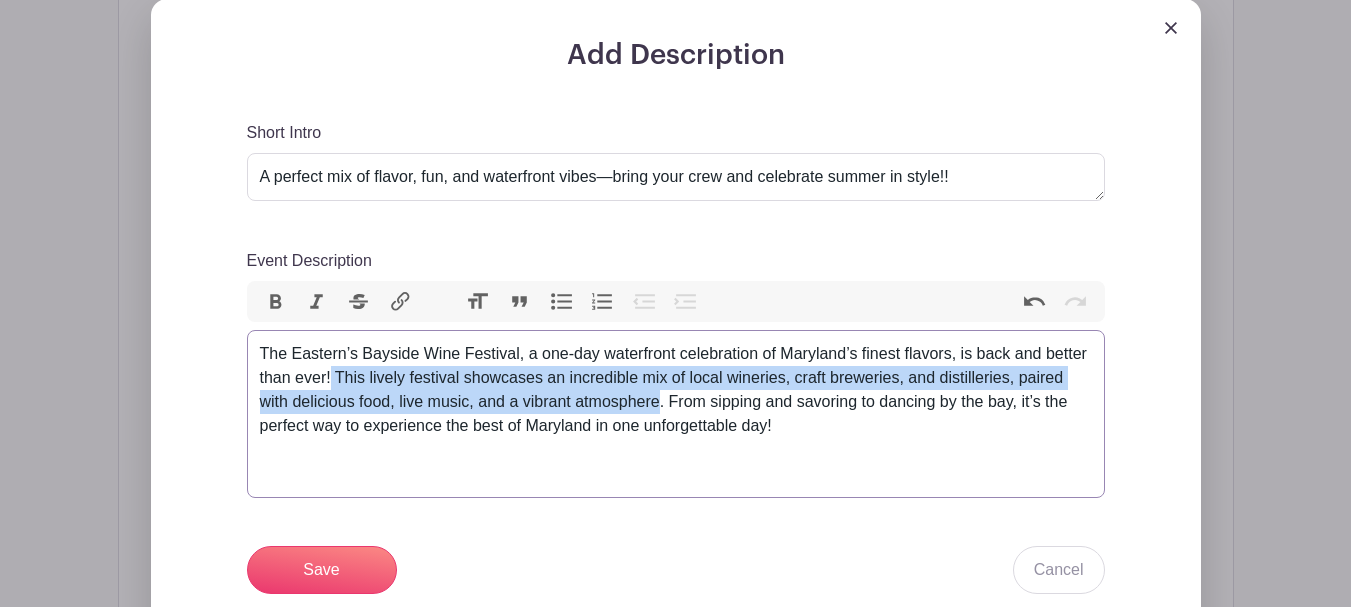 drag, startPoint x: 330, startPoint y: 374, endPoint x: 659, endPoint y: 399, distance: 329.9485 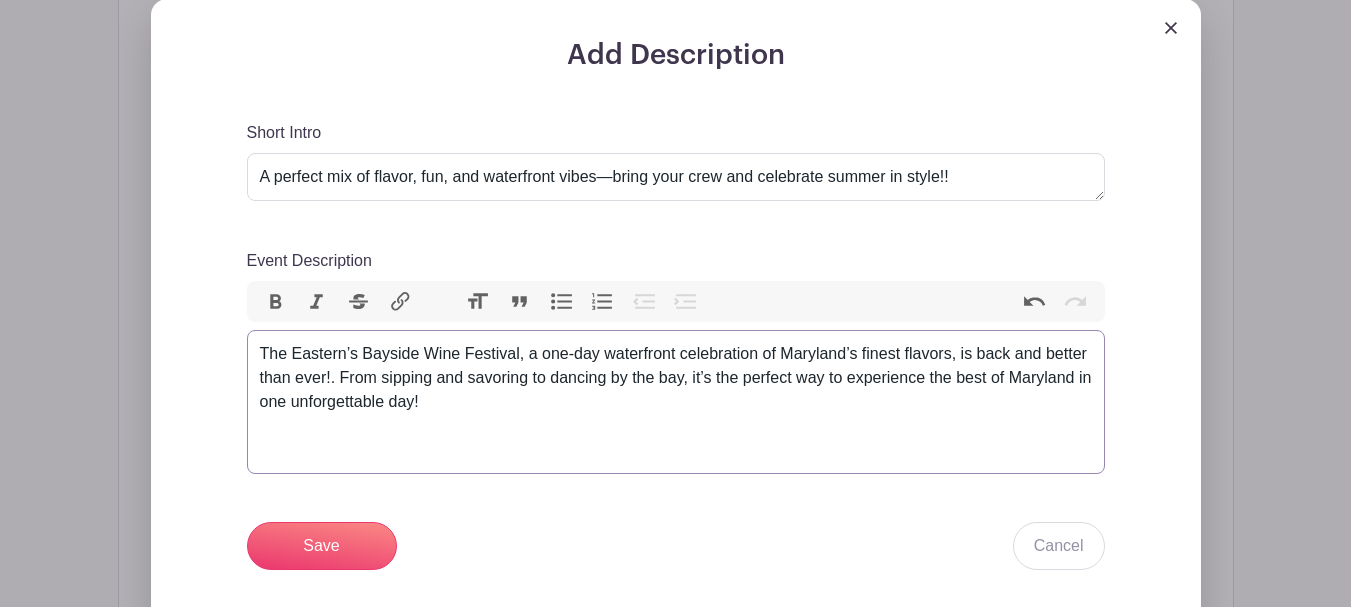 type on "<div>The Eastern’s Bayside Wine Festival, a one-day waterfront celebration of Maryland’s finest flavors, is back and better than ever! From sipping and savoring to dancing by the bay, it’s the perfect way to experience the best of Maryland in one unforgettable day!<br><br><br></div>" 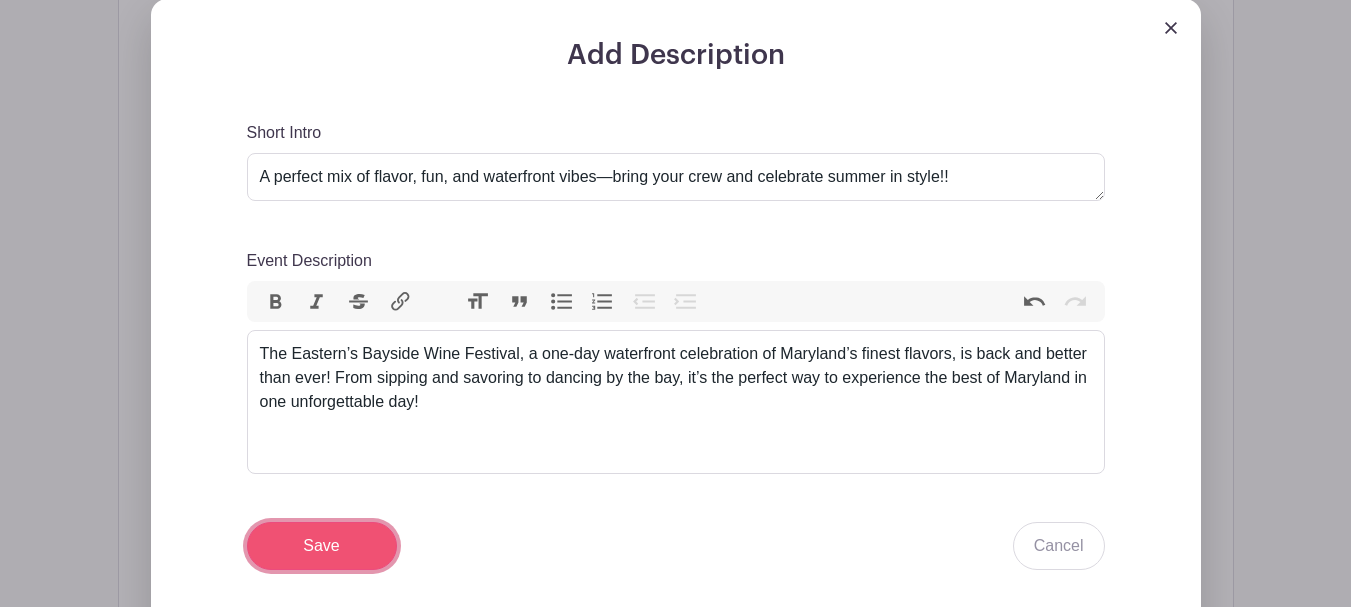click on "Save" at bounding box center [322, 546] 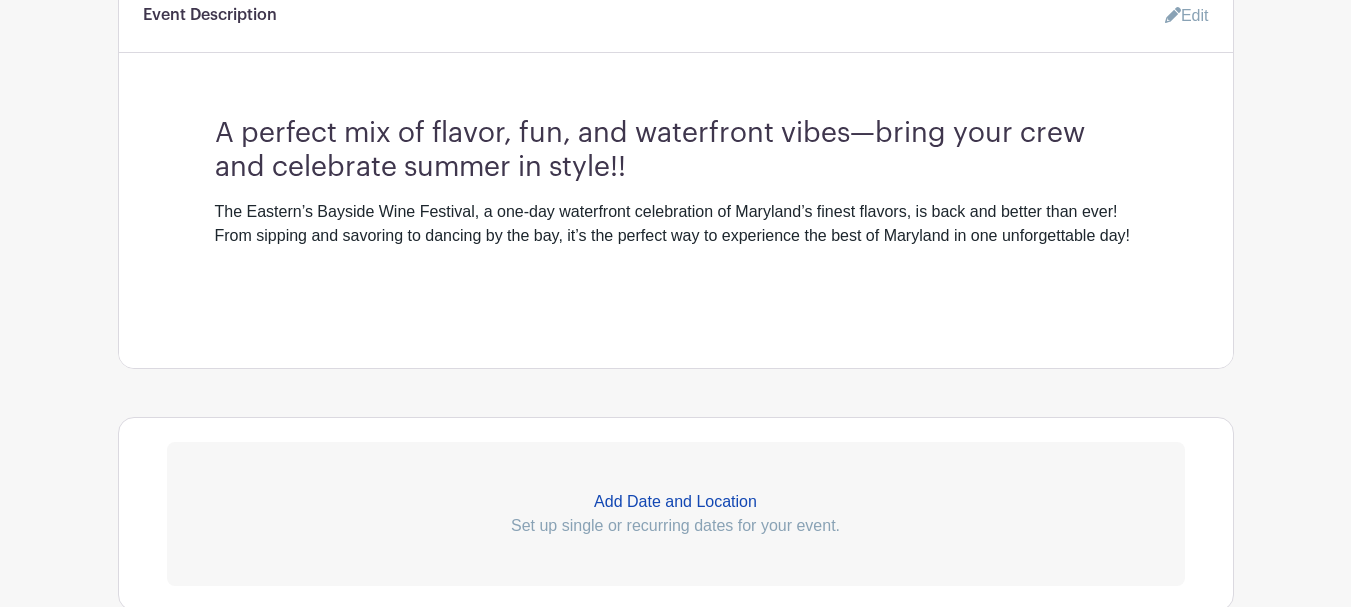 scroll, scrollTop: 860, scrollLeft: 0, axis: vertical 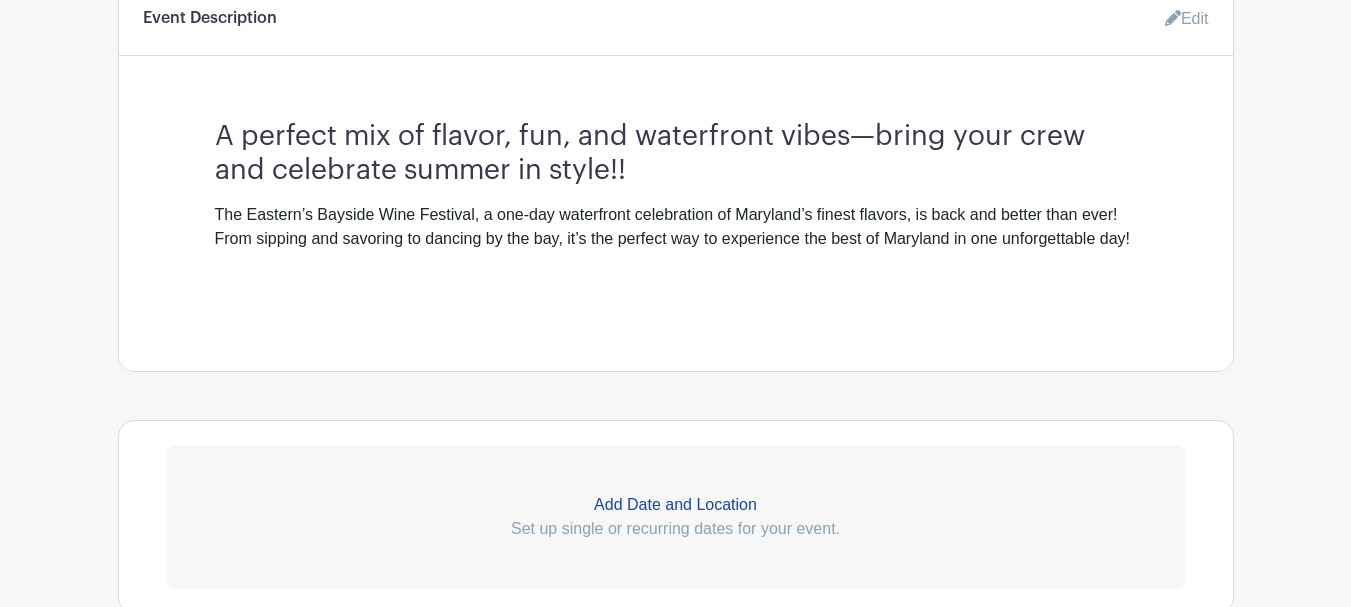 click on "Add Date and Location" at bounding box center (676, 505) 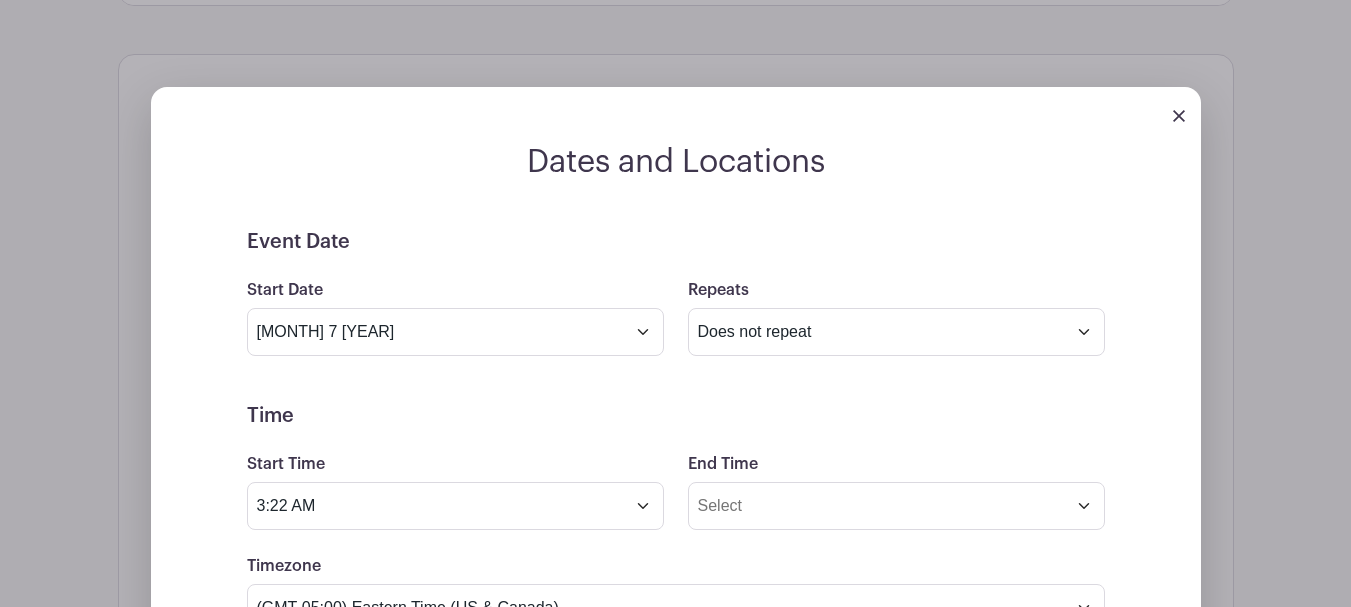 scroll, scrollTop: 1260, scrollLeft: 0, axis: vertical 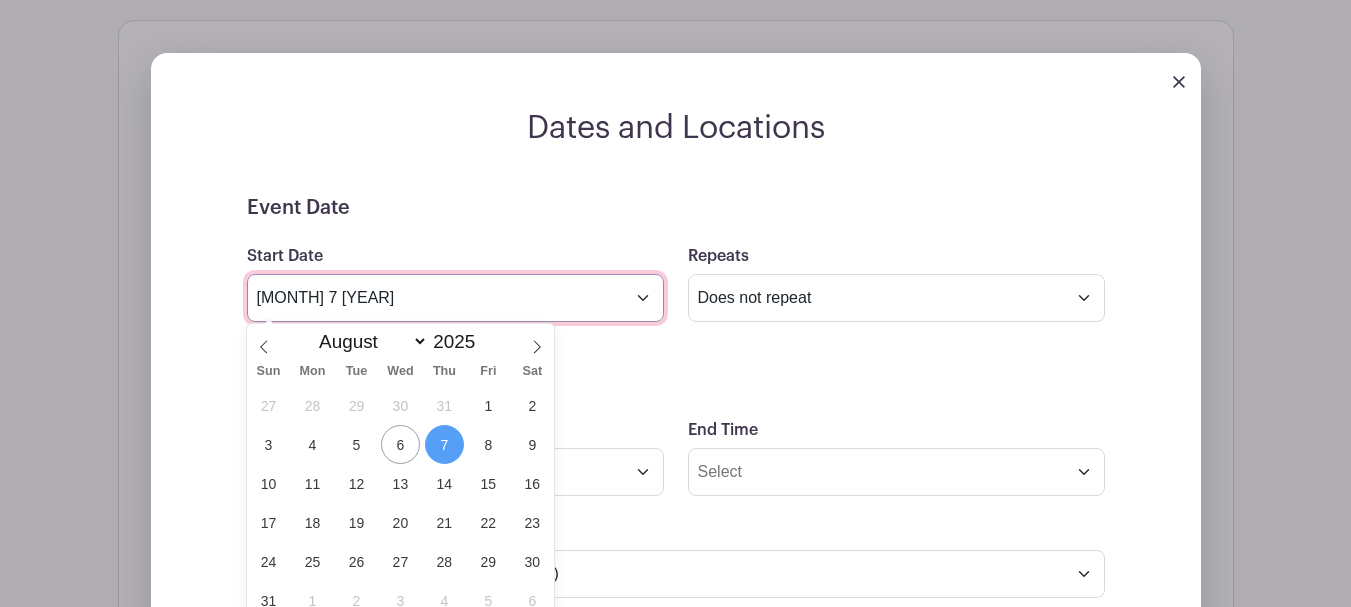 click on "Aug 7 2025" at bounding box center (455, 298) 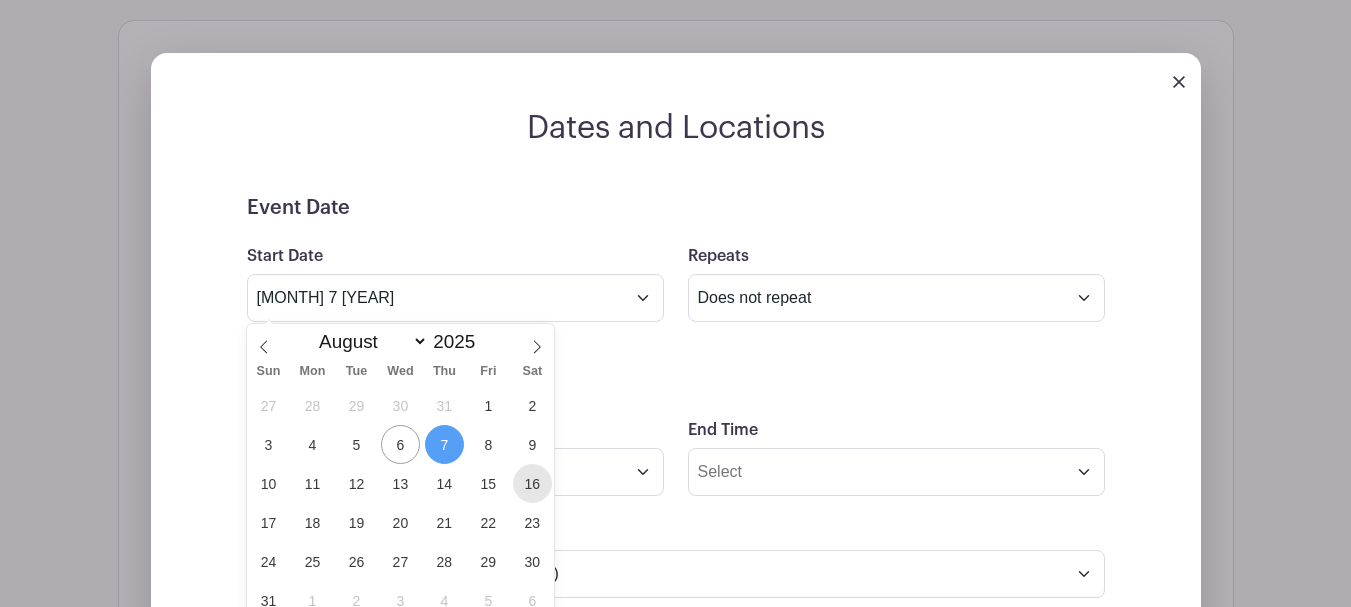 click on "16" at bounding box center [532, 483] 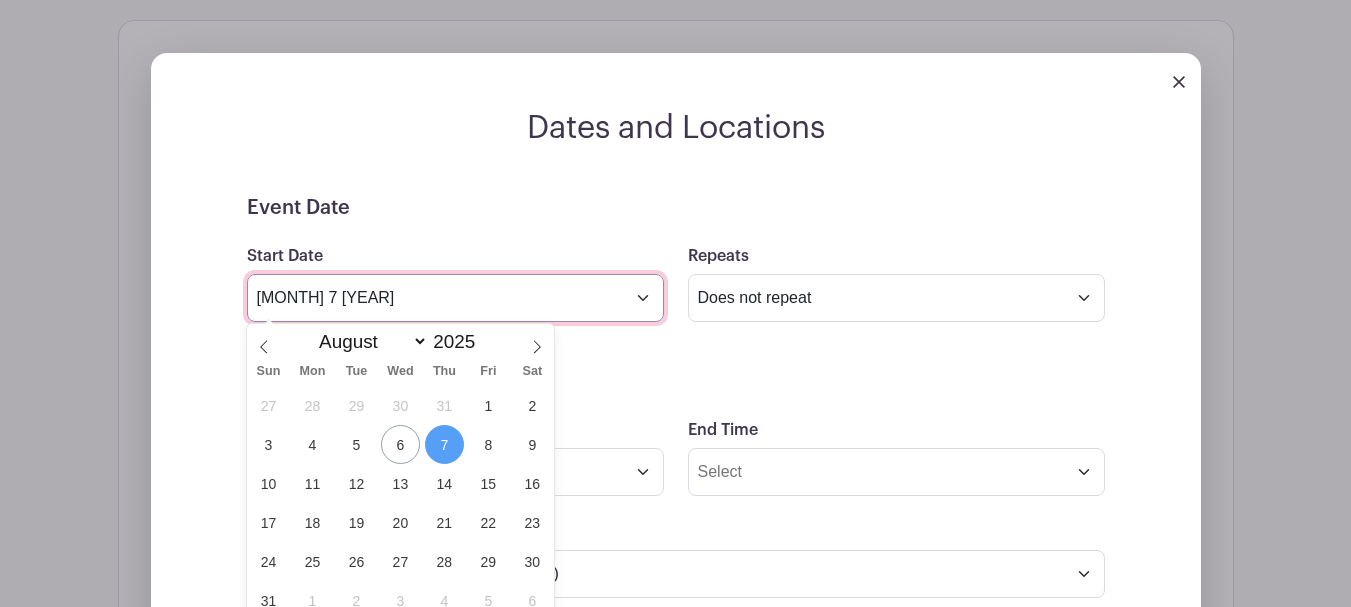 type on "Aug 16 2025" 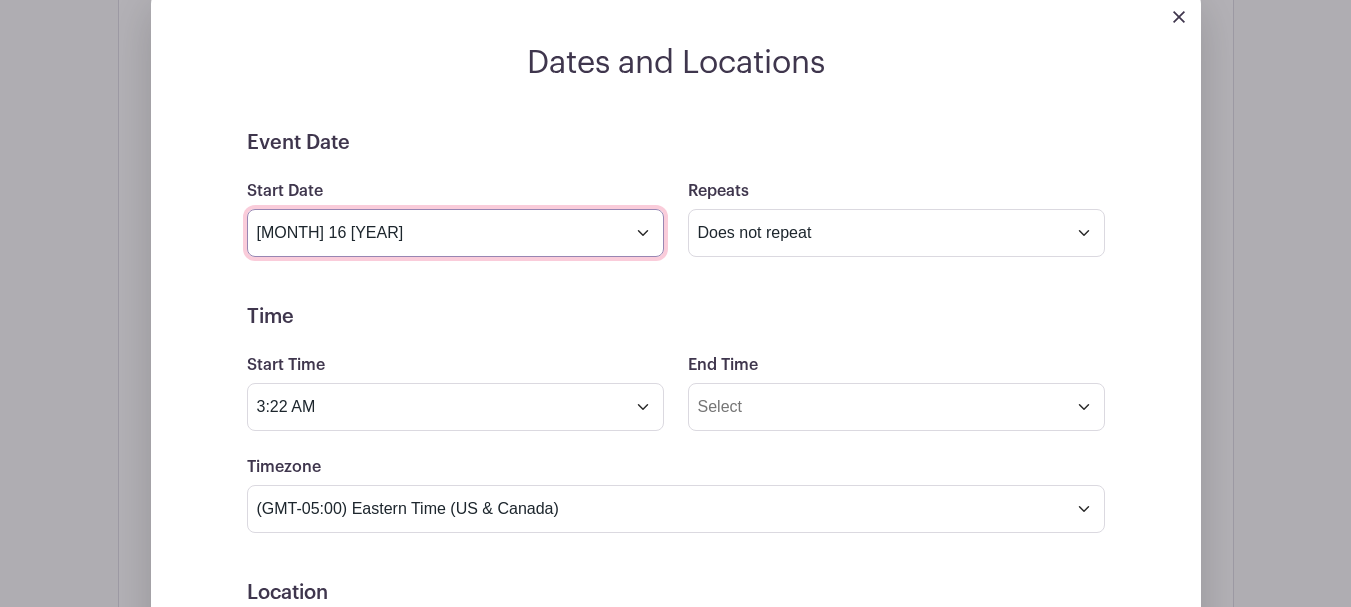 scroll, scrollTop: 1360, scrollLeft: 0, axis: vertical 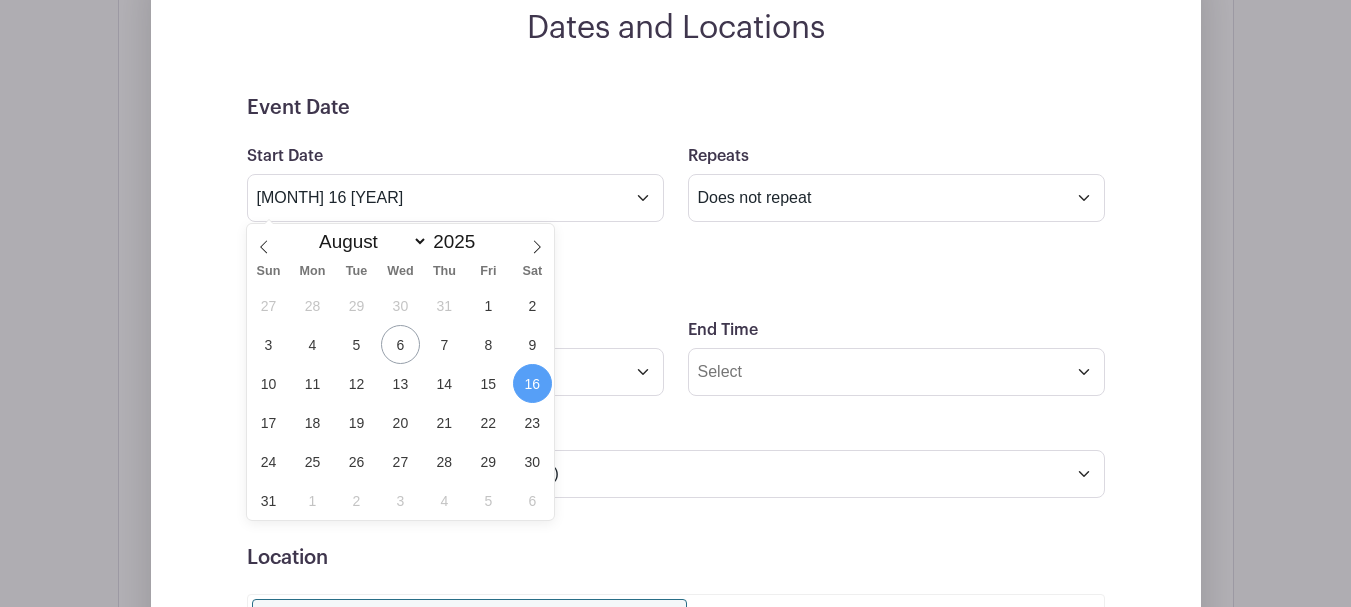 click on "Event Date
Start Date
Aug 16 2025
Repeats
Does not repeat
Daily
Weekly
Monthly on day 16
Monthly on the third Saturday
Other...
End date
Sep 16 2025
Repeats every
1
Day
Week
Monthly on day 16
Select Repeating Days
Sun
Mon
Tue
Wed
Thu
Fri
Sat
Time
Start Time
3:22 AM
End Time
Timezone
(GMT-12:00) International Date Line West
(GMT-11:00) American Samoa
(GMT-11:00) Midway Island" at bounding box center (676, 546) 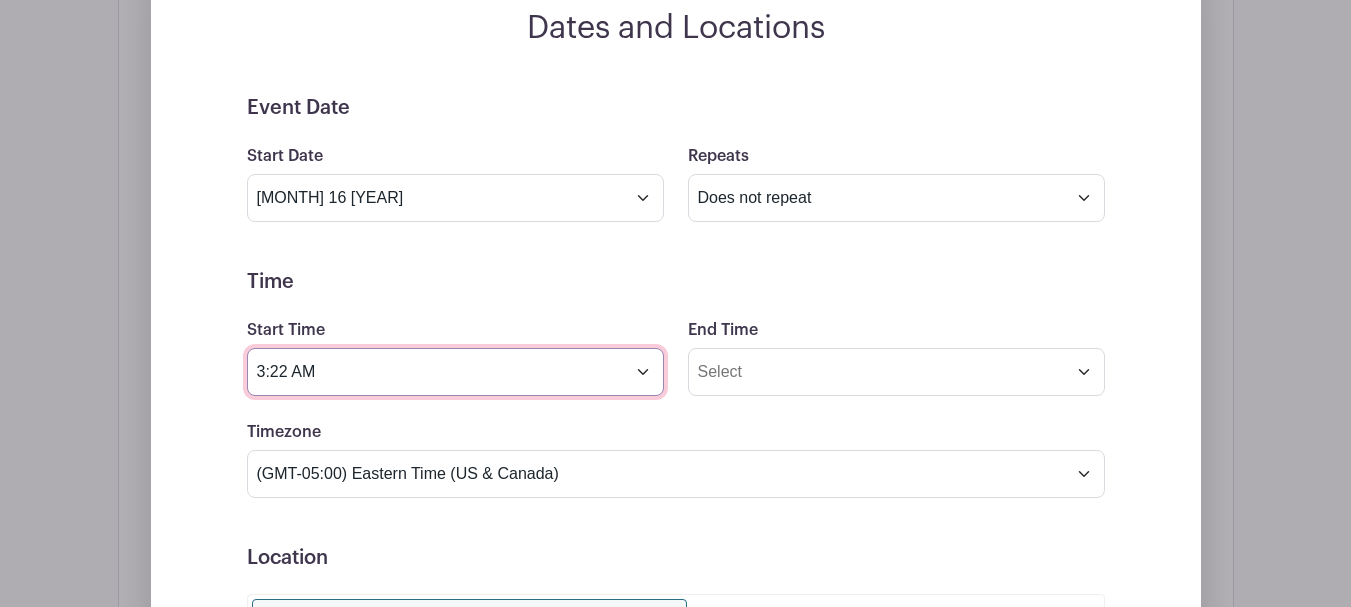 click on "3:22 AM" at bounding box center [455, 372] 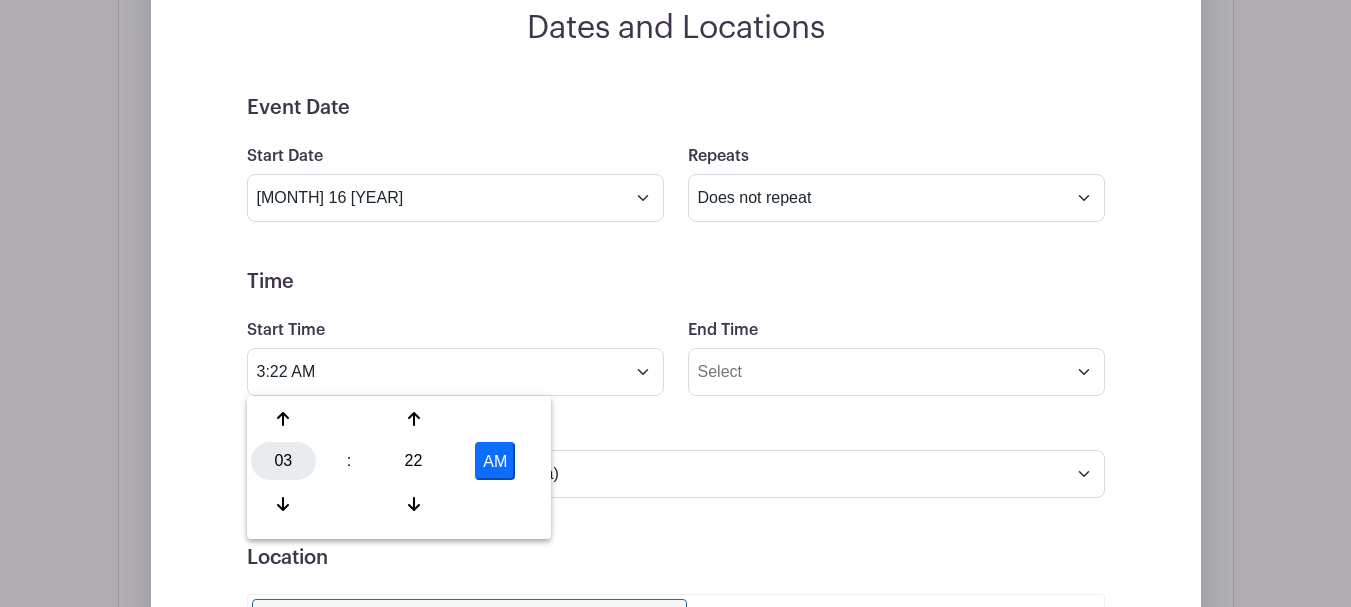 click on "03" at bounding box center [283, 461] 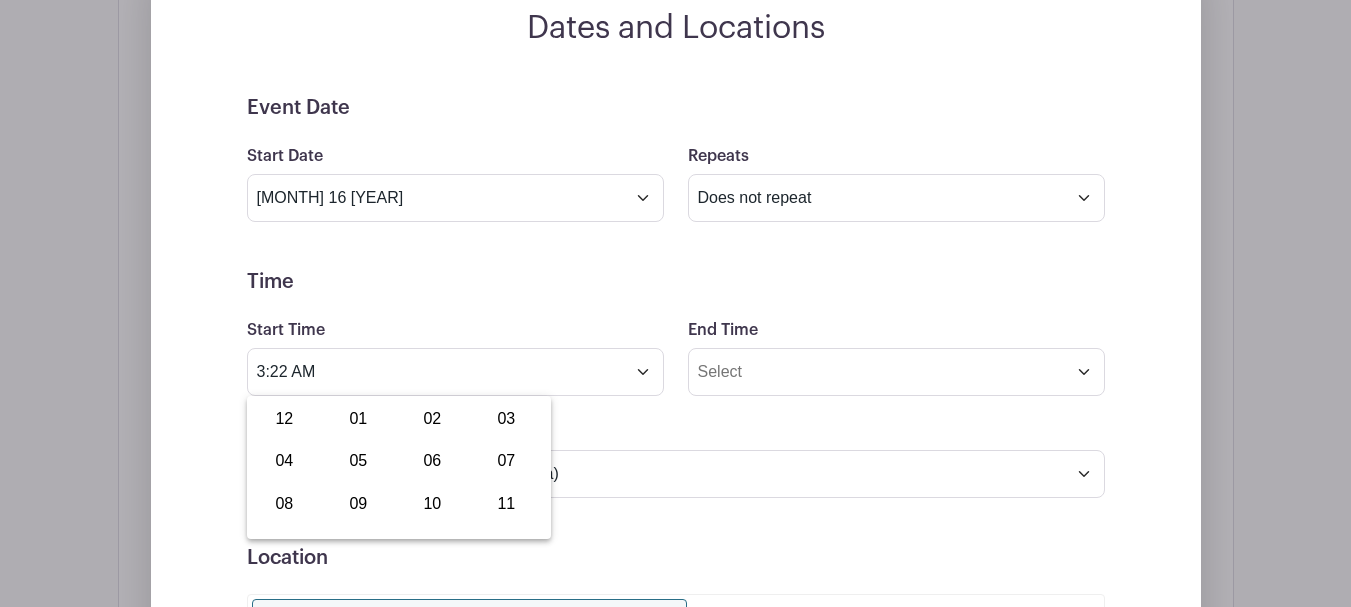 click on "01" at bounding box center [358, 419] 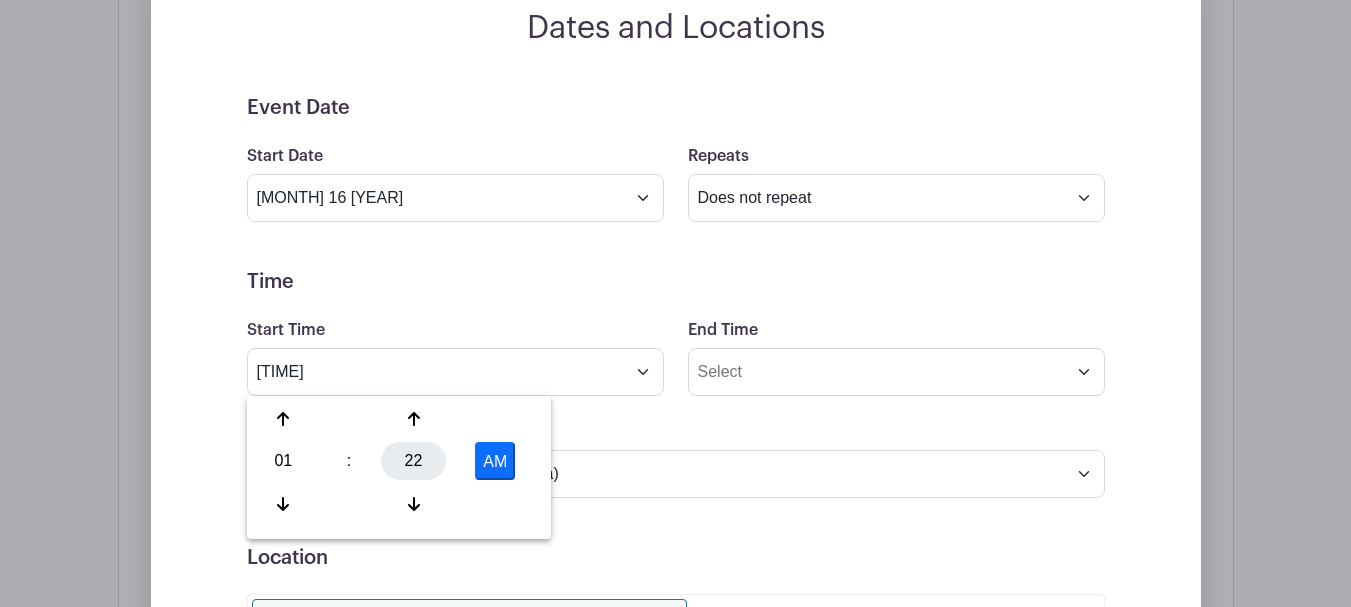 click on "22" at bounding box center [413, 461] 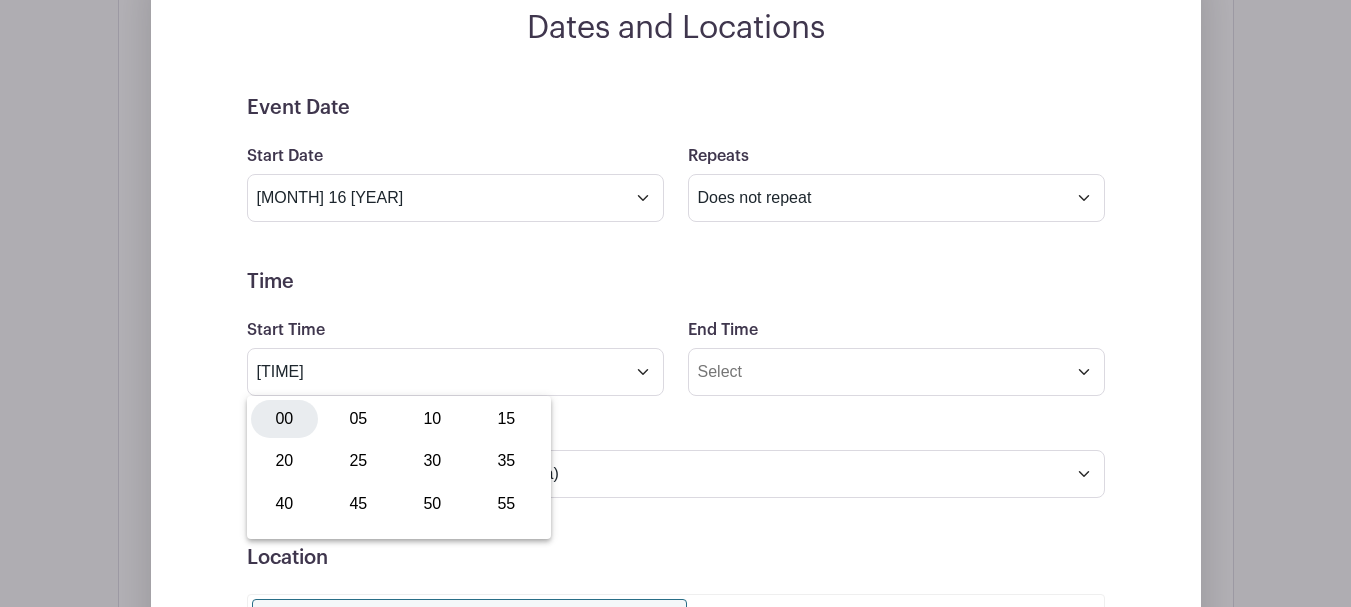 click on "00" at bounding box center [284, 419] 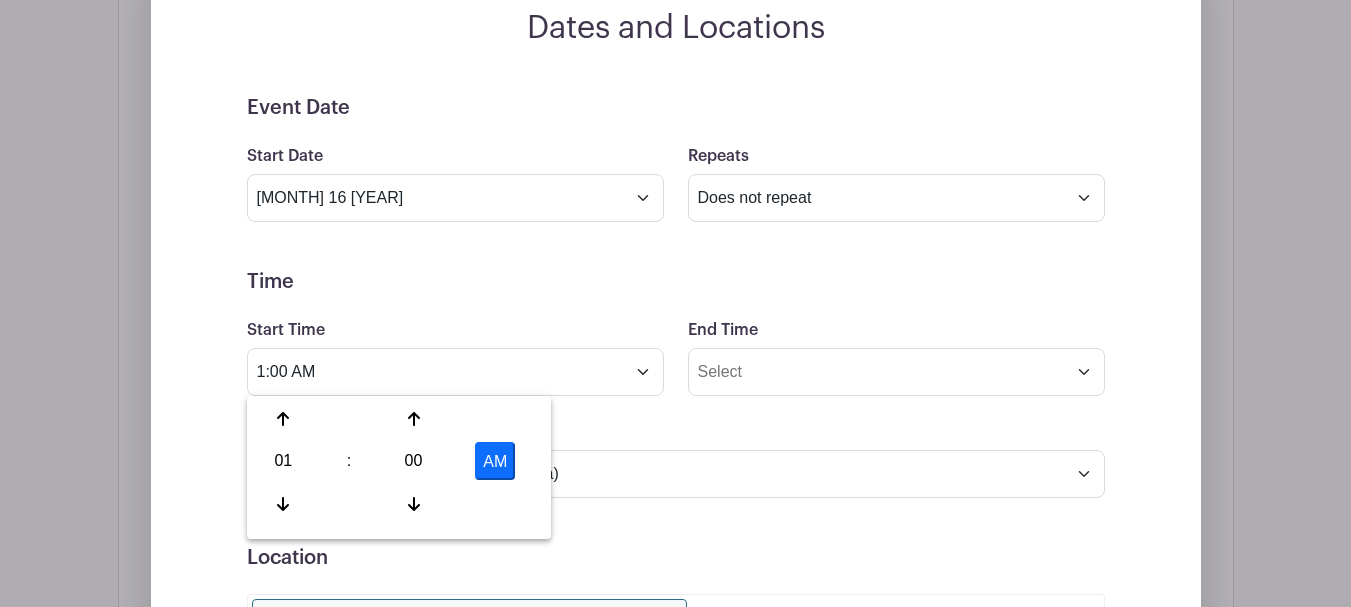 click on "Start Time
1:00 AM" at bounding box center [455, 357] 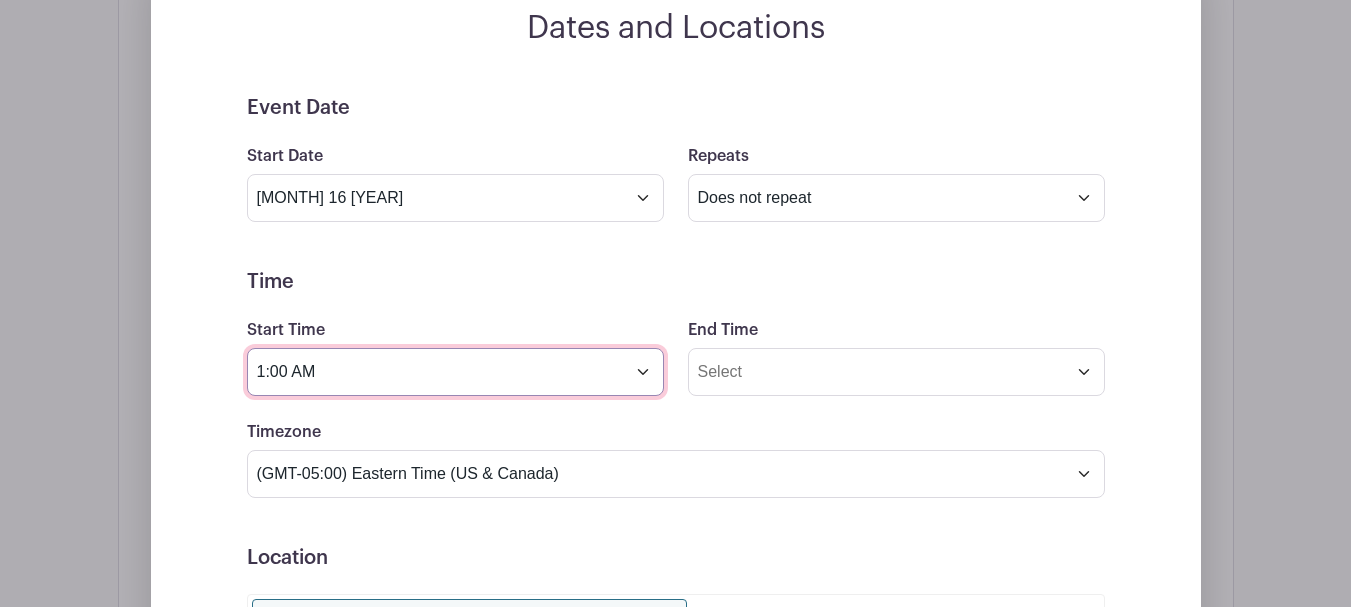 click on "1:00 AM" at bounding box center [455, 372] 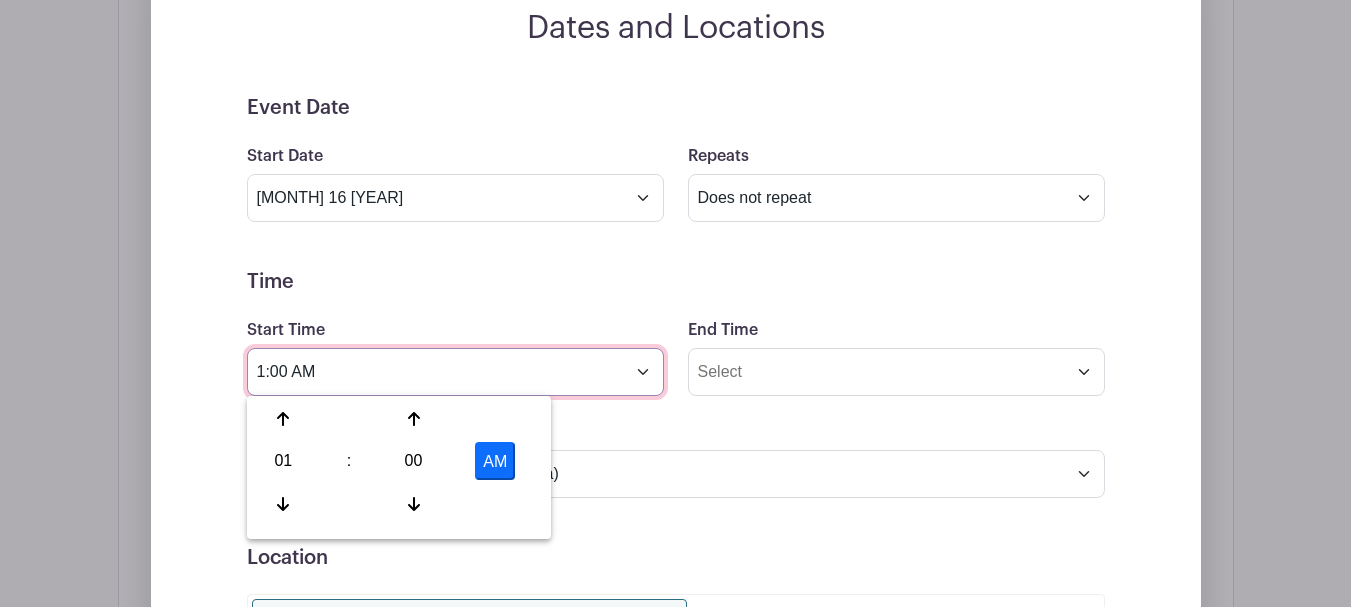 click on "1:00 AM" at bounding box center [455, 372] 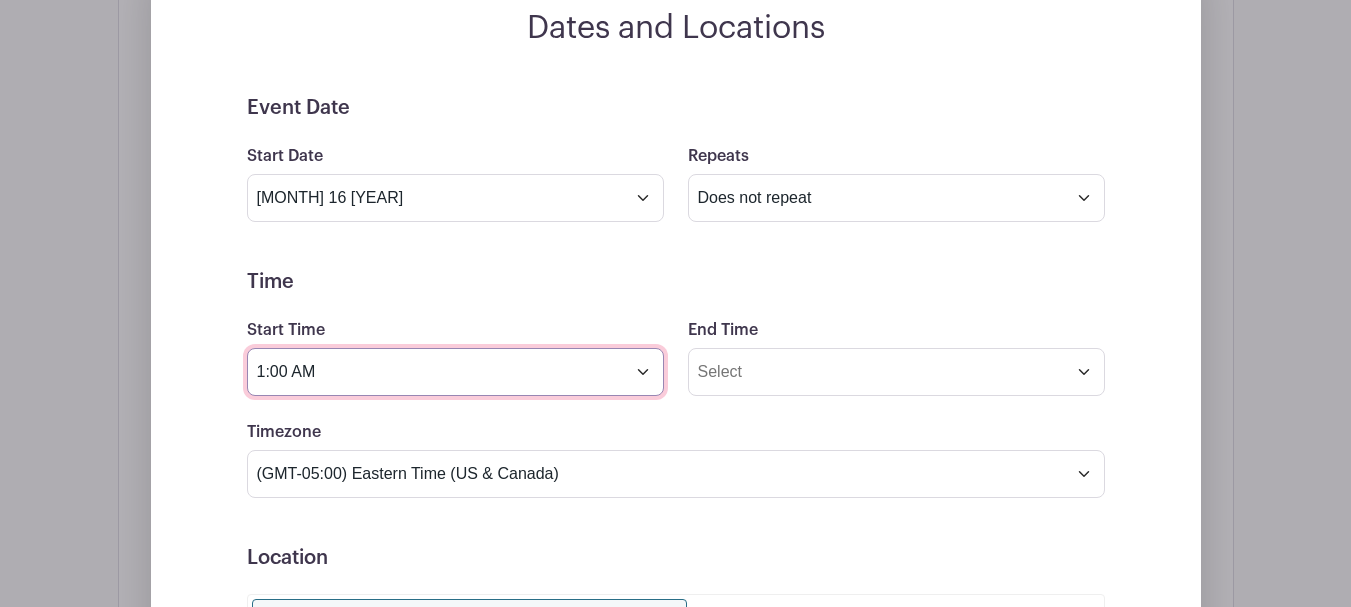 click on "1:00 AM" at bounding box center [455, 372] 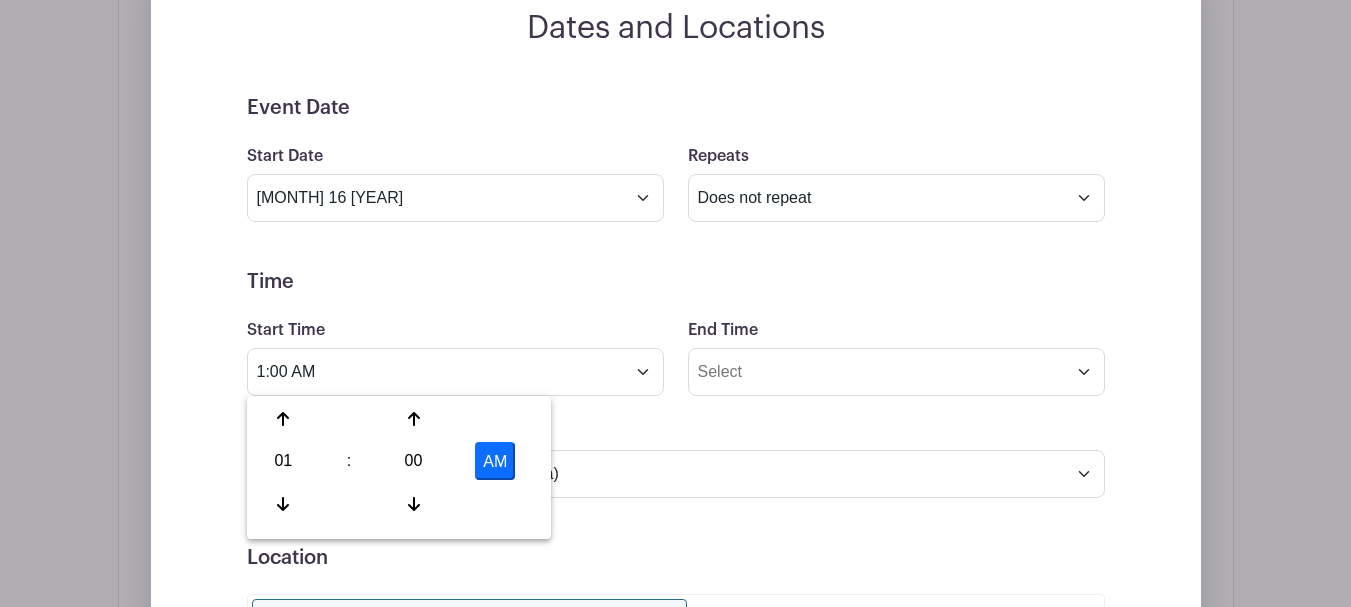 click on "AM" at bounding box center [495, 461] 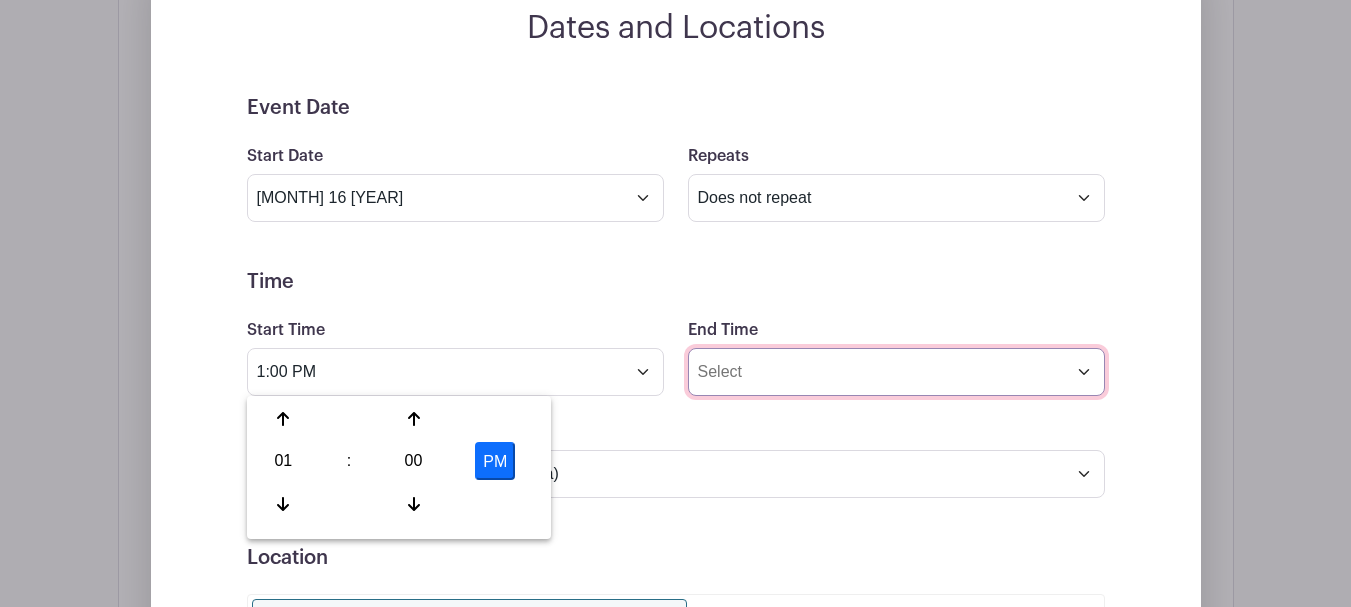 click on "End Time" at bounding box center (896, 372) 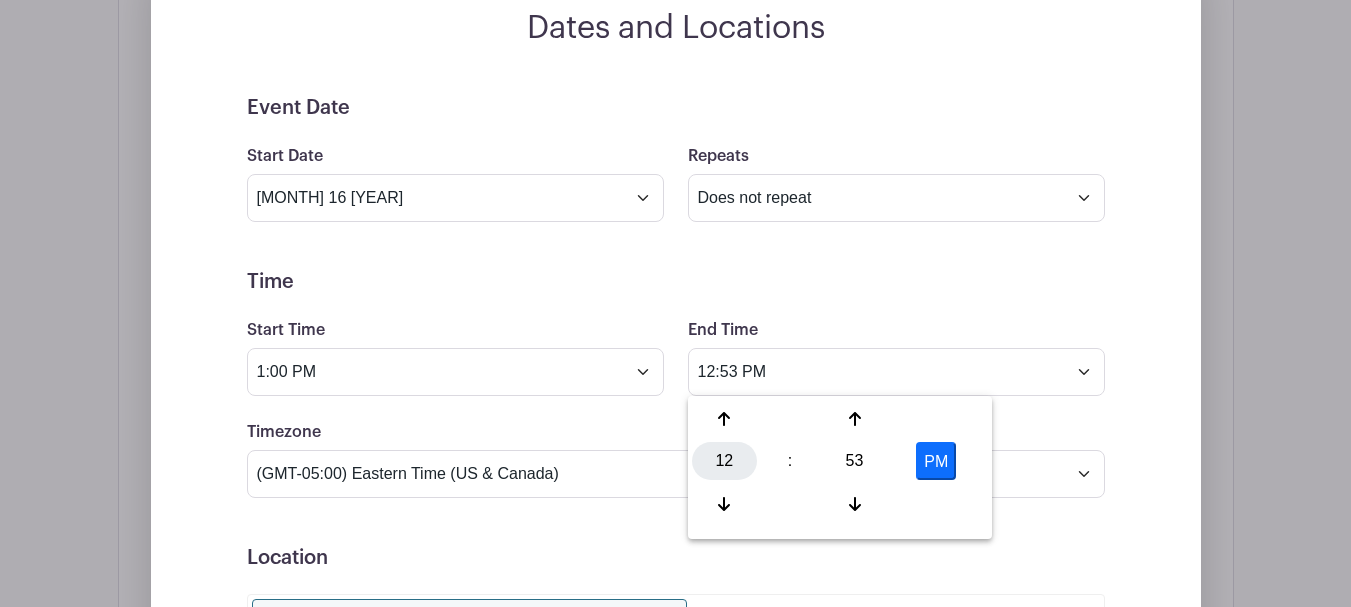 click on "12" at bounding box center [724, 461] 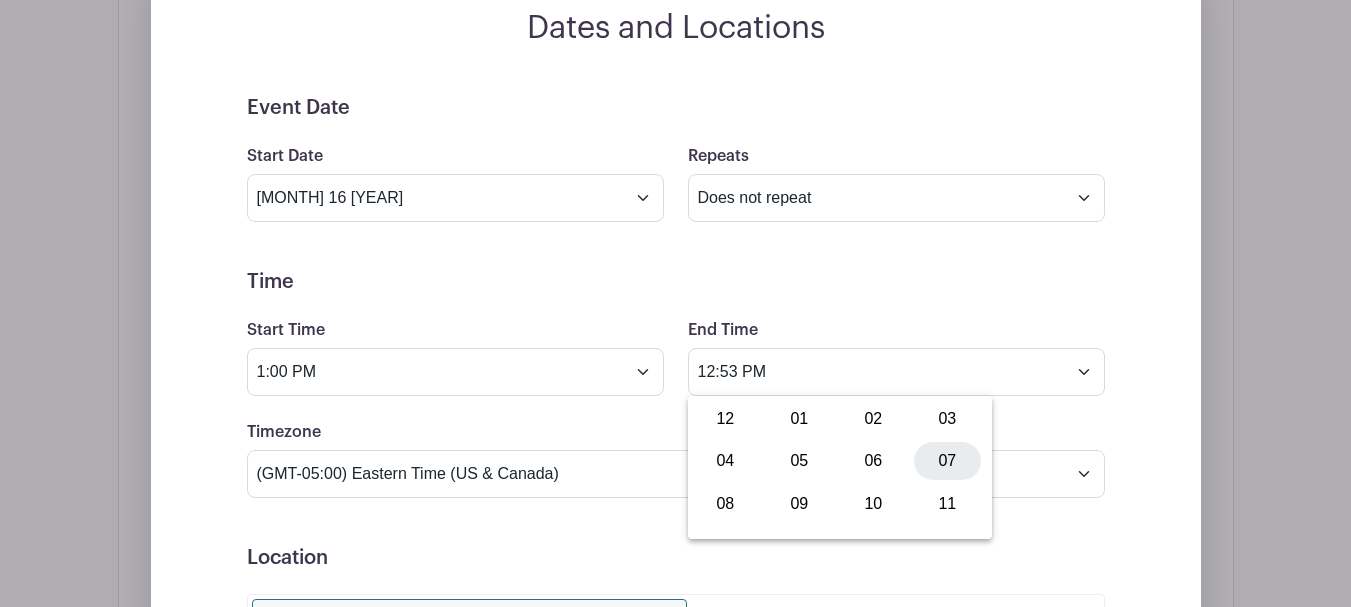 click on "07" at bounding box center [947, 461] 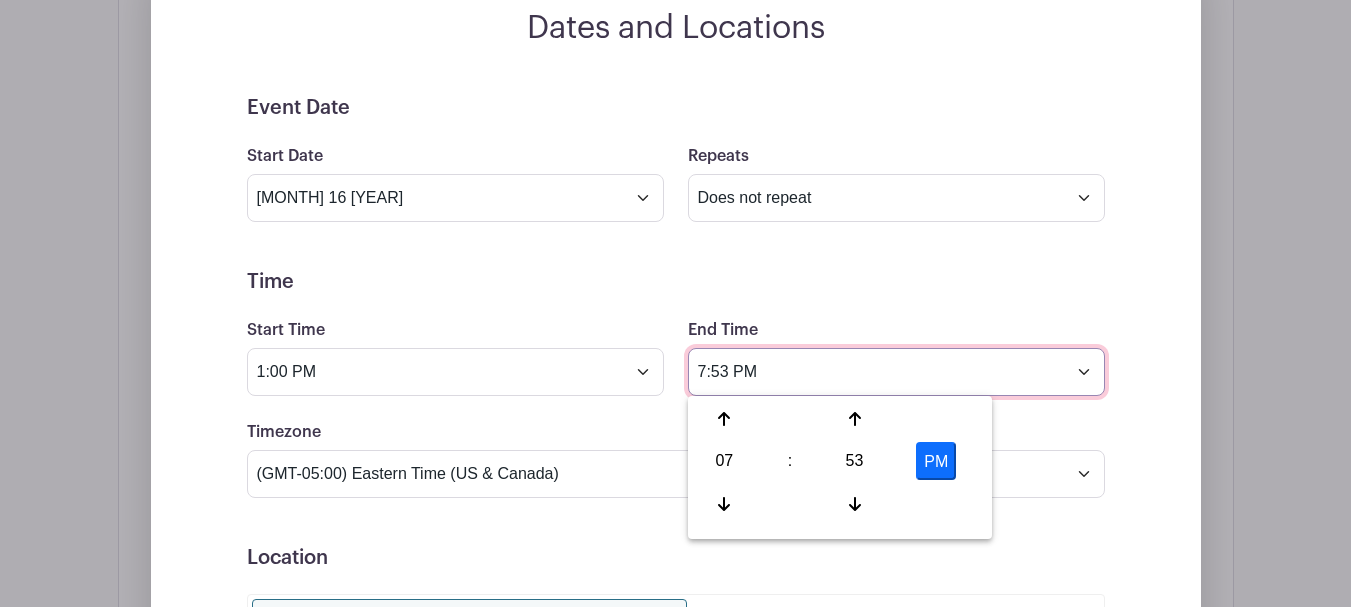 click on "7:53 PM" at bounding box center [896, 372] 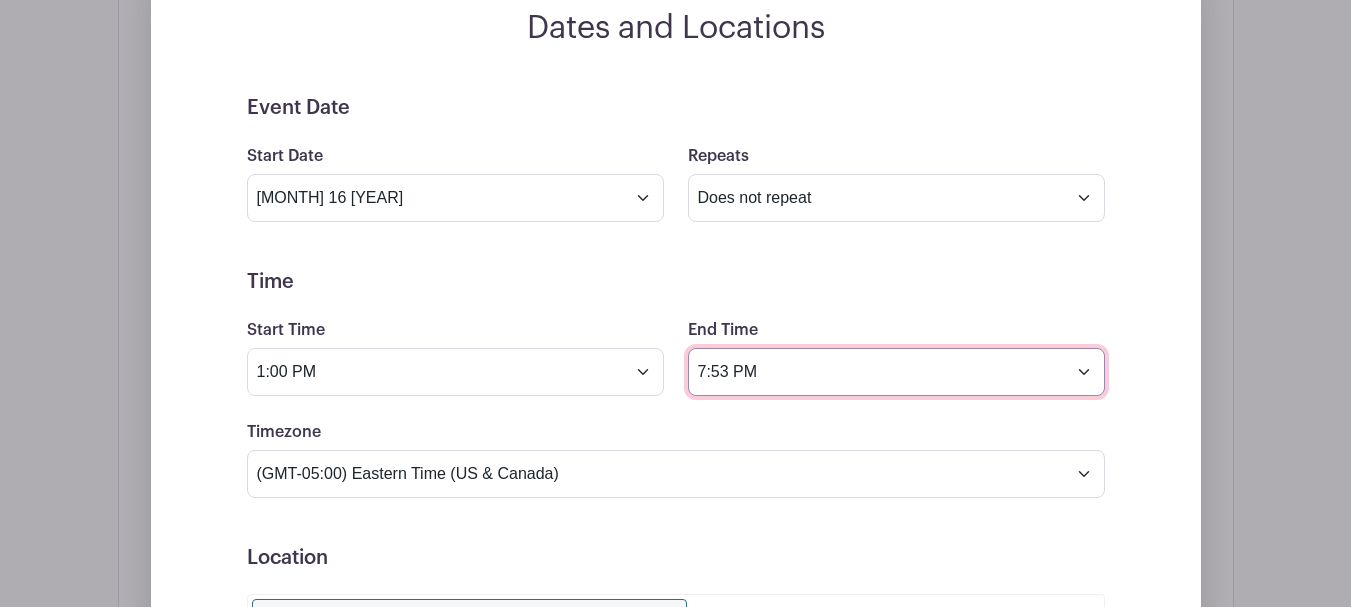 click on "7:53 PM" at bounding box center [896, 372] 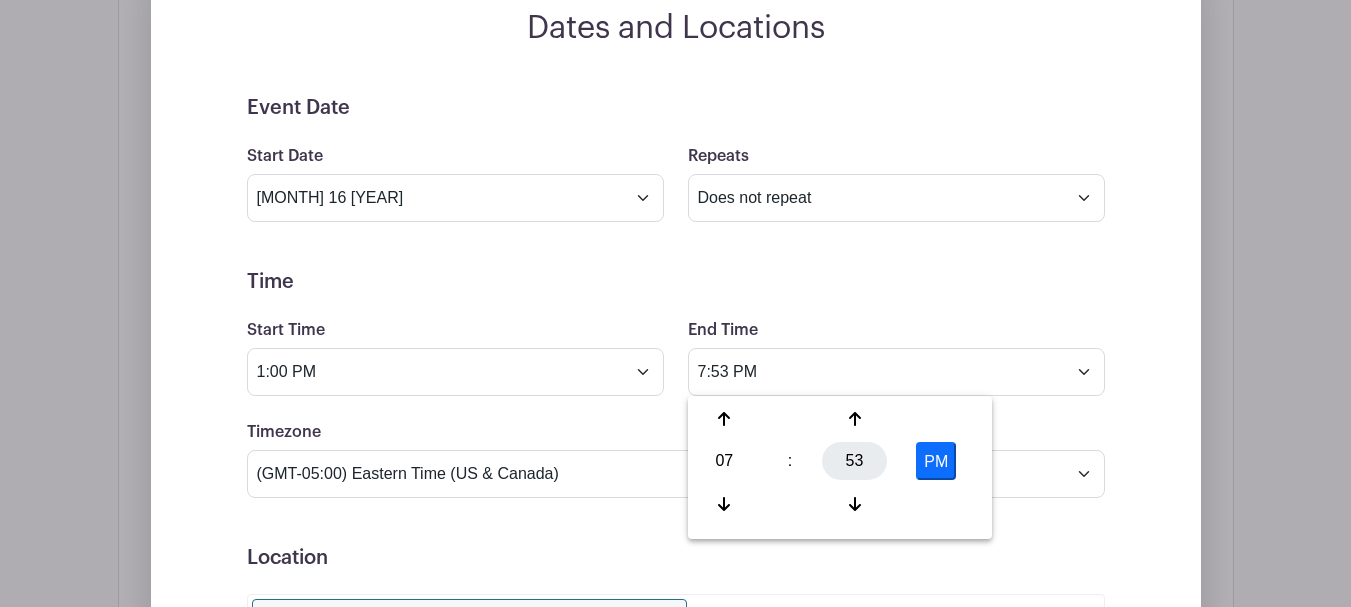 click on "53" at bounding box center [854, 461] 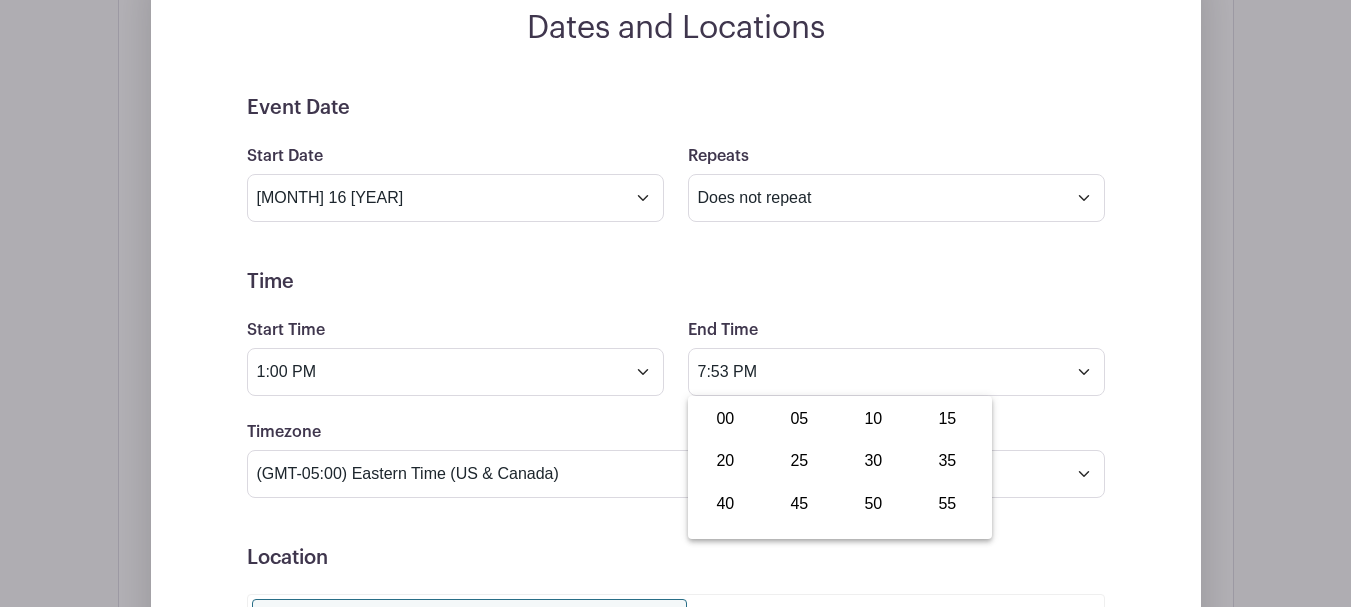 click on "00" at bounding box center (725, 419) 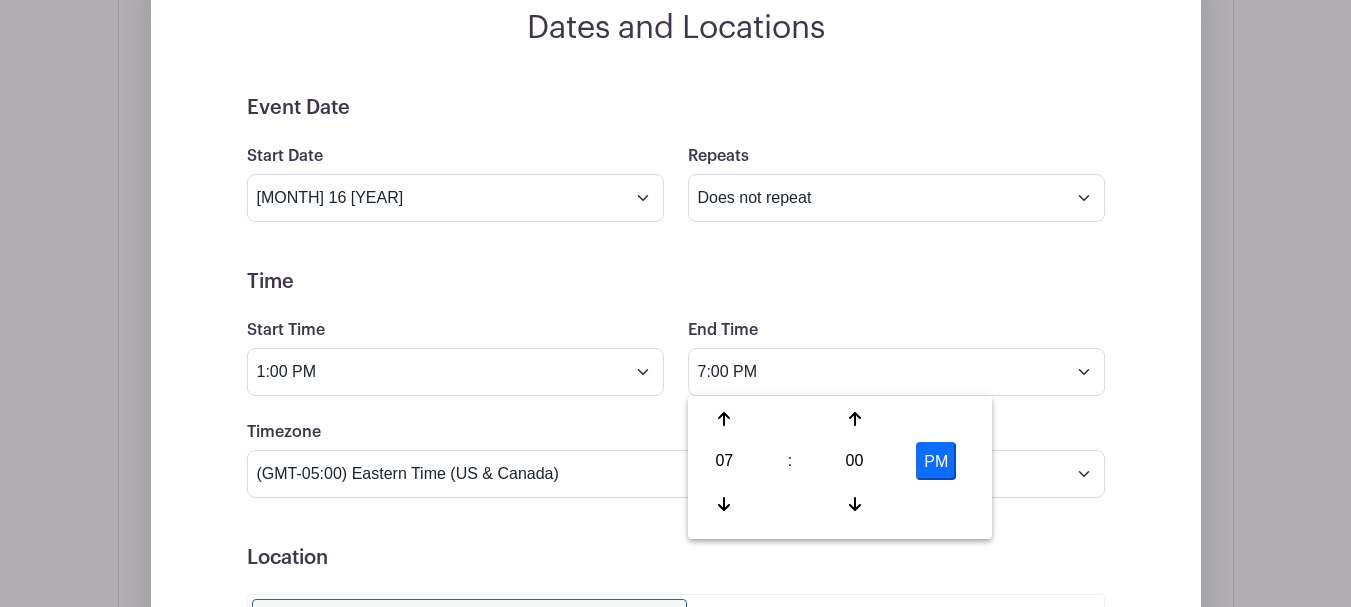 click on "End Time
7:00 PM" at bounding box center [896, 357] 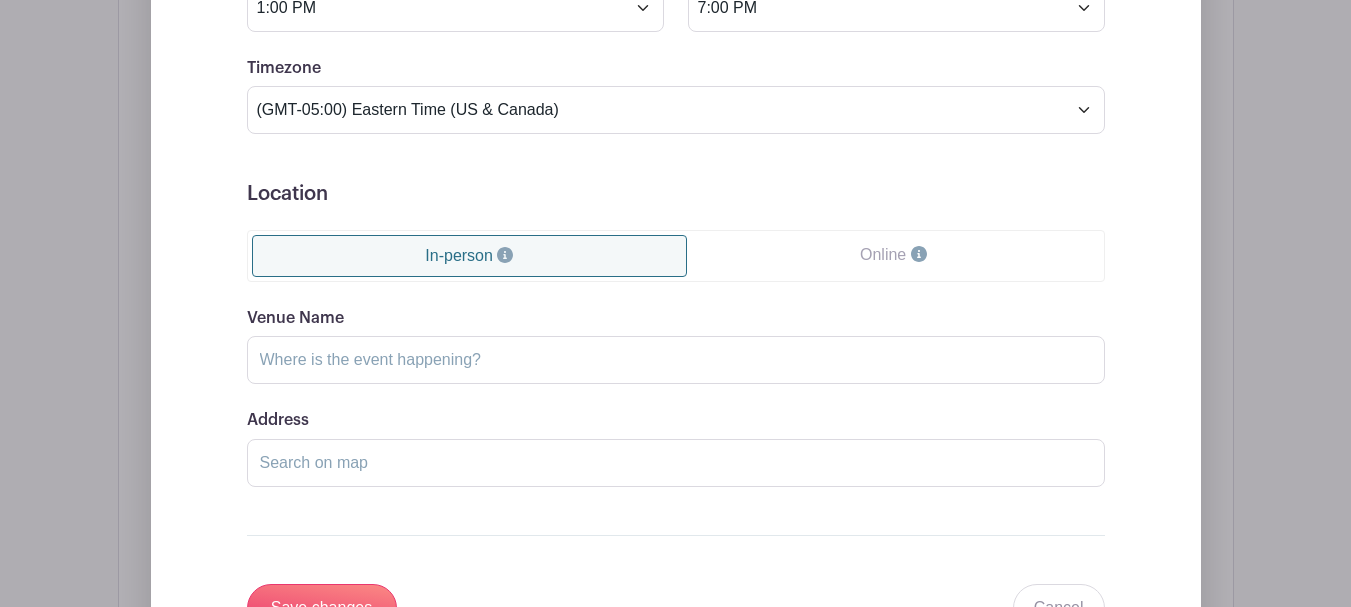 scroll, scrollTop: 1760, scrollLeft: 0, axis: vertical 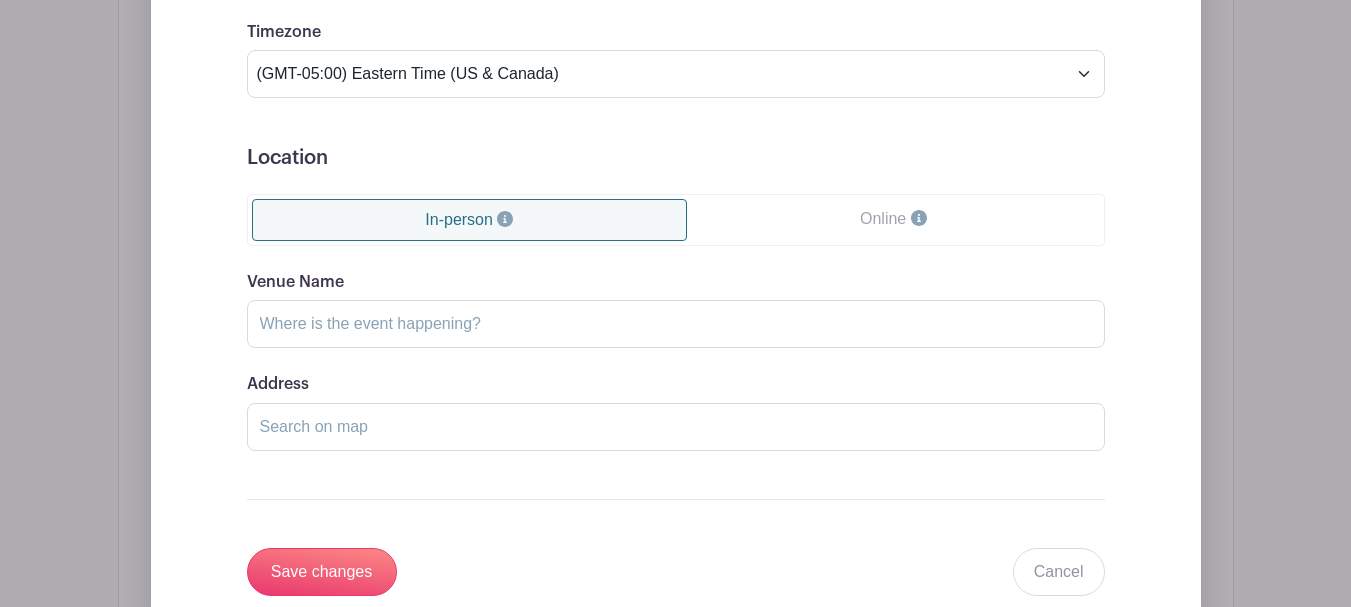 click on "Event Date
Start Date
Aug 16 2025
Repeats
Does not repeat
Daily
Weekly
Monthly on day 16
Monthly on the third Saturday
Other...
End date
Sep 16 2025
Repeats every
1
Day
Week
Monthly on day 16
Select Repeating Days
Sun
Mon
Tue
Wed
Thu
Fri
Sat
Time
Start Time
1:00 PM
End Time
7:00 PM
Timezone
(GMT-12:00) International Date Line West
(GMT-11:00) American Samoa
(GMT-11:00) Midway Island" at bounding box center (676, 146) 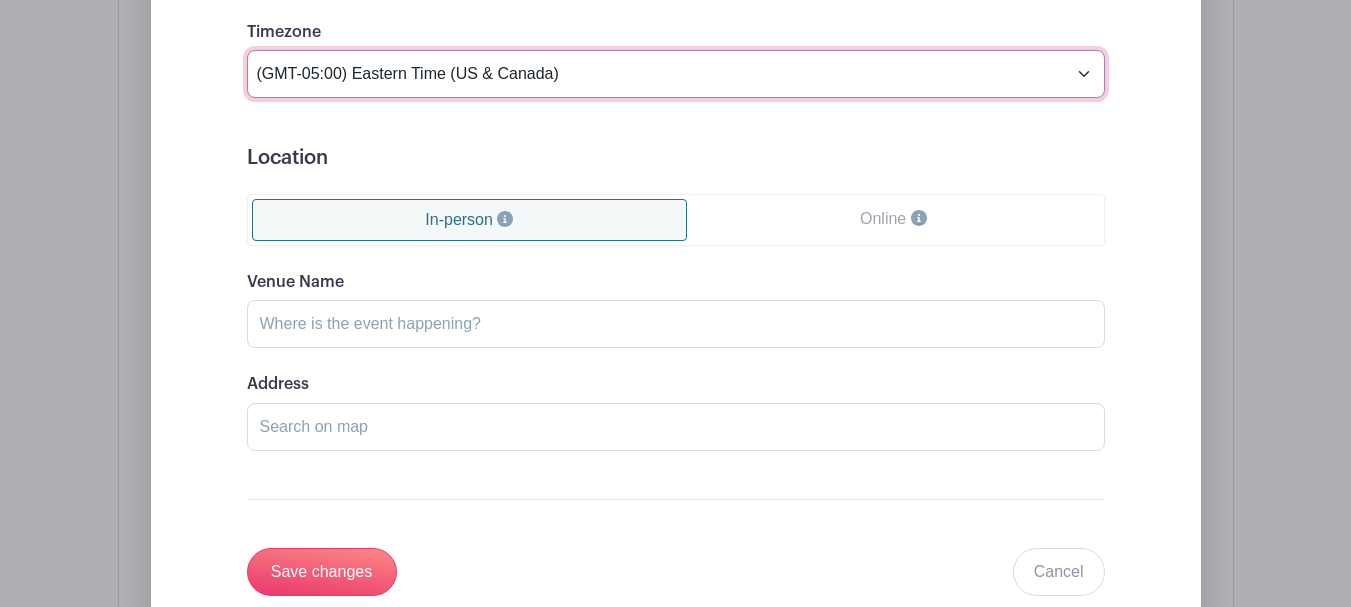 click on "(GMT-12:00) International Date Line West
(GMT-11:00) American Samoa
(GMT-11:00) Midway Island
(GMT-10:00) Hawaii
(GMT-09:00) Alaska
(GMT-08:00) Pacific Time (US & Canada)
(GMT-08:00) Tijuana
(GMT-07:00) Arizona
(GMT-07:00) Mazatlan
(GMT-07:00) Mountain Time (US & Canada)
(GMT-06:00) Central America
(GMT-06:00) Central Time (US & Canada)
(GMT-06:00) Chihuahua
(GMT-06:00) Guadalajara
(GMT-06:00) Mexico City
(GMT-06:00) Monterrey
(GMT-06:00) Saskatchewan
(GMT-05:00) Bogota
(GMT-05:00) Eastern Time (US & Canada)
(GMT-05:00) Indiana (East)
(GMT-05:00) Lima
(GMT-05:00) Quito
(GMT-04:00) Atlantic Time (Canada)
(GMT-04:00) Caracas
(GMT-04:00) Georgetown
(GMT-04:00) La Paz
(GMT-04:00) Puerto Rico
(GMT-04:00) Santiago
(GMT-03:30) Newfoundland
(GMT-03:00) Brasilia
(GMT-03:00) Buenos Aires
(GMT-03:00) Montevideo
(GMT-02:00) Greenland
(GMT-02:00) Mid-Atlantic
(GMT-01:00) Azores
(GMT-01:00) Cape Verde Is.
(GMT+00:00) Casablanca
(GMT+00:00) Dublin" at bounding box center [676, 74] 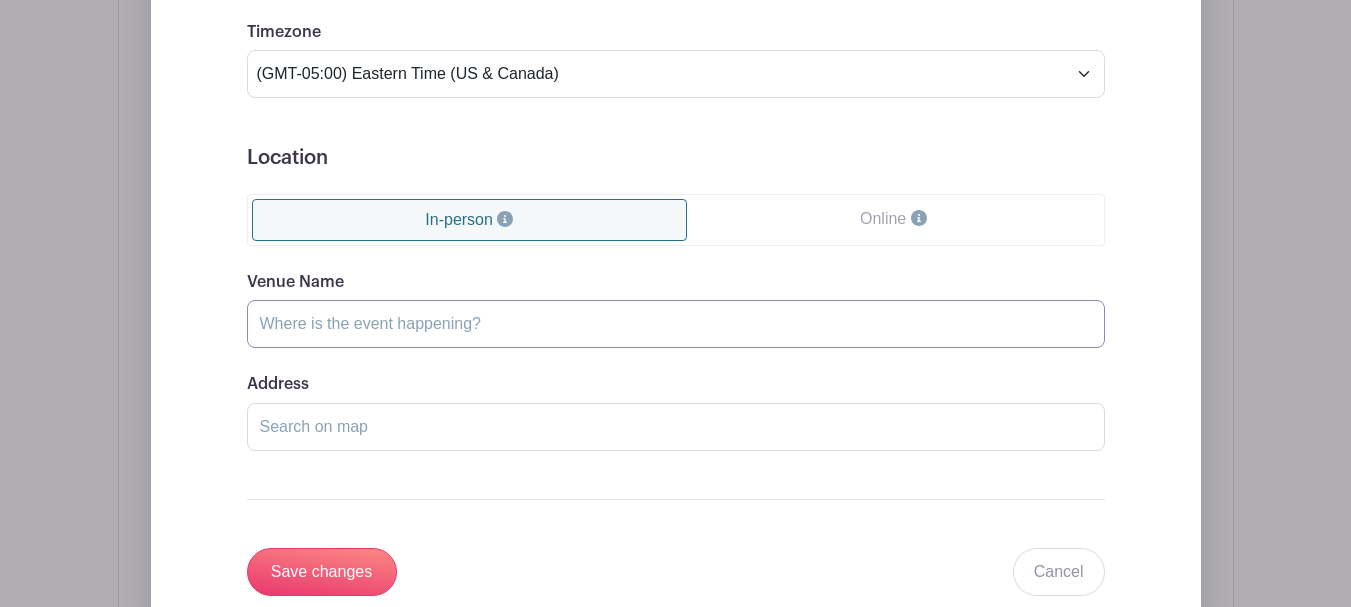 click on "Venue Name" at bounding box center (676, 324) 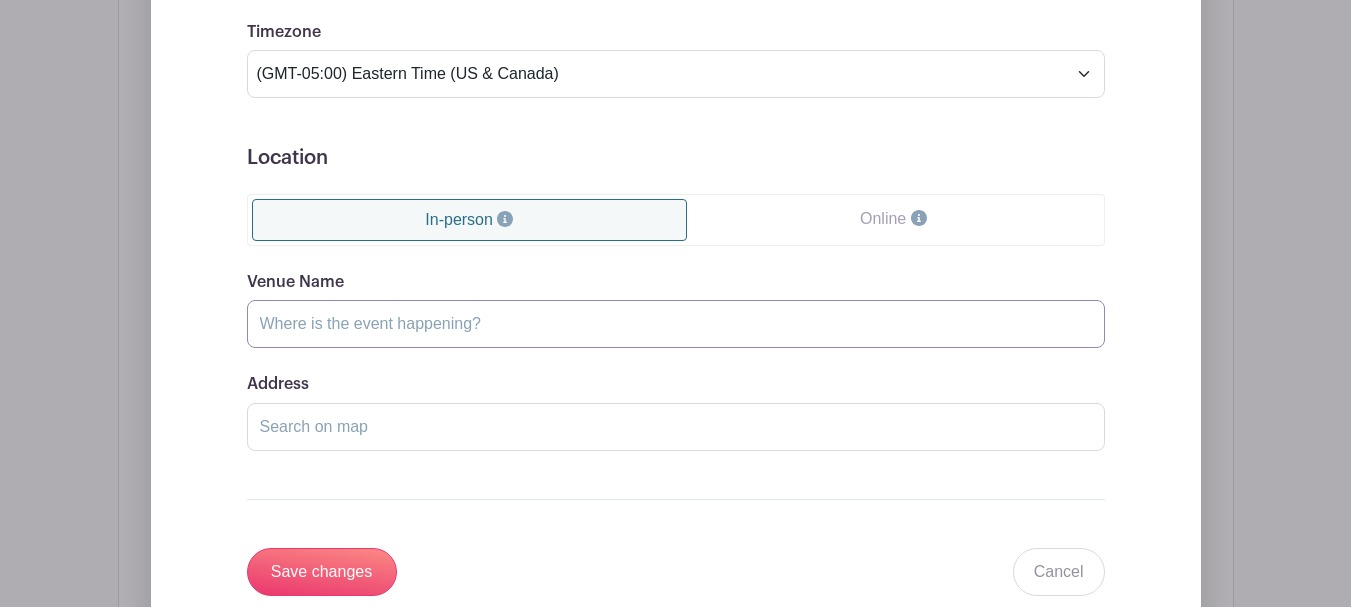 paste on "Essex" 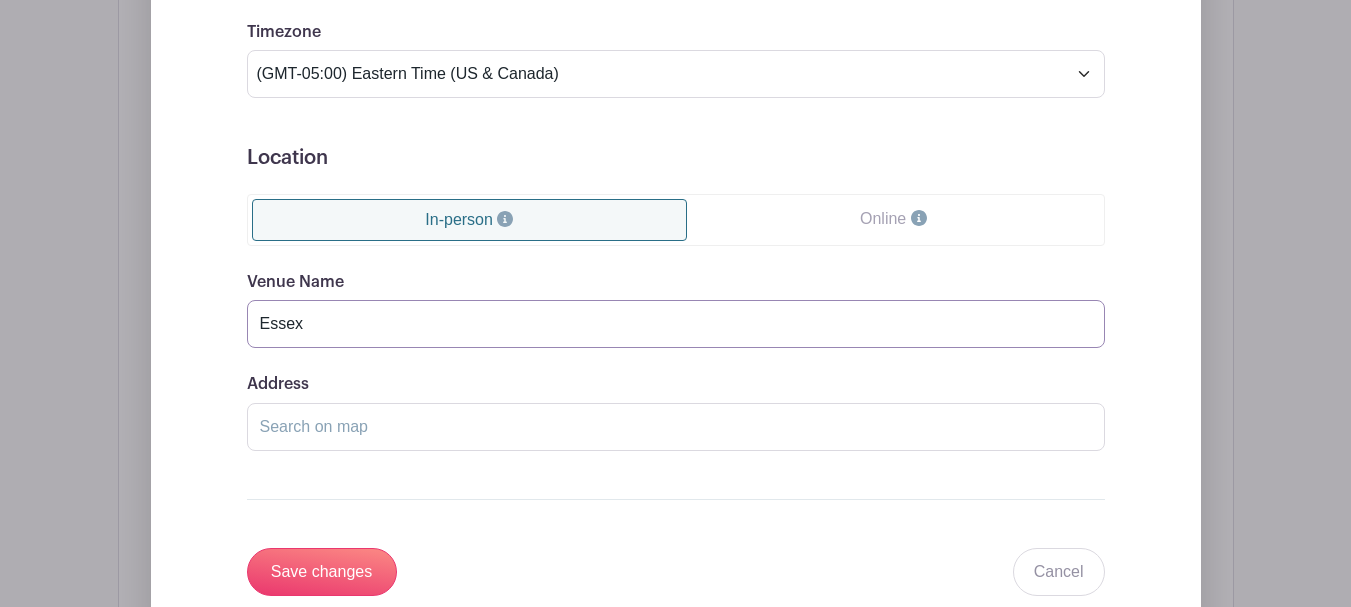 type on "Essex" 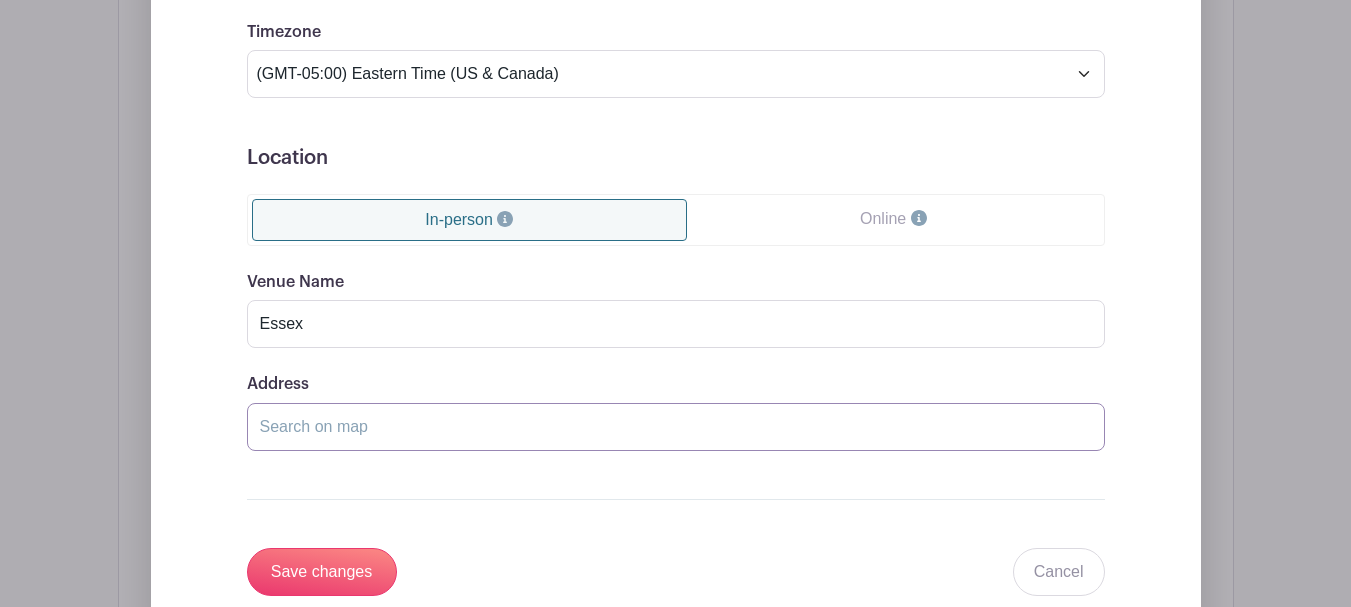 click on "Address" at bounding box center (676, 427) 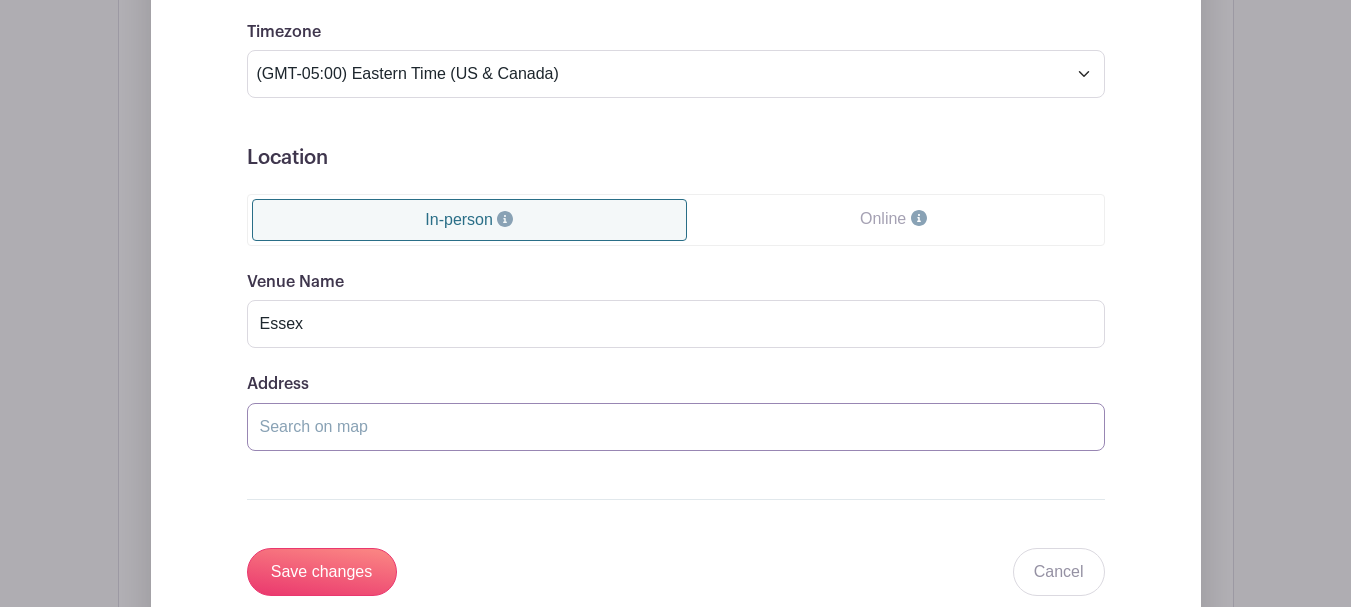 click on "Address" at bounding box center [676, 427] 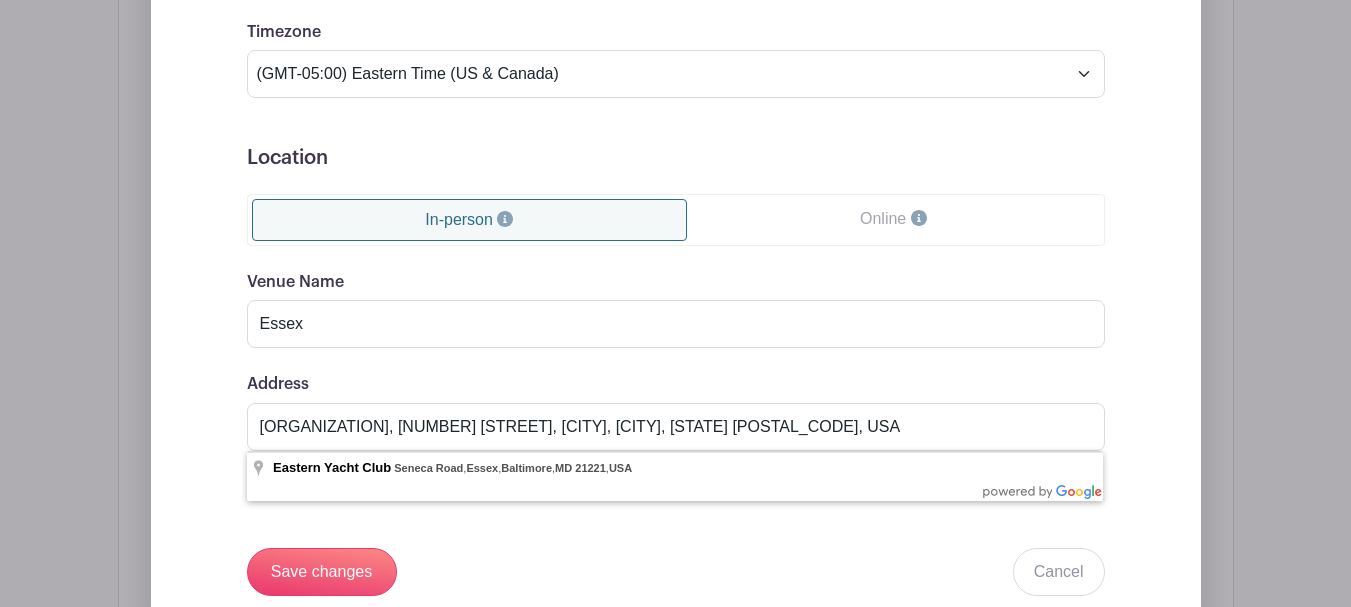 type on "Eastern Yacht Club, Seneca Road, Essex, Baltimore, MD 21221, USA" 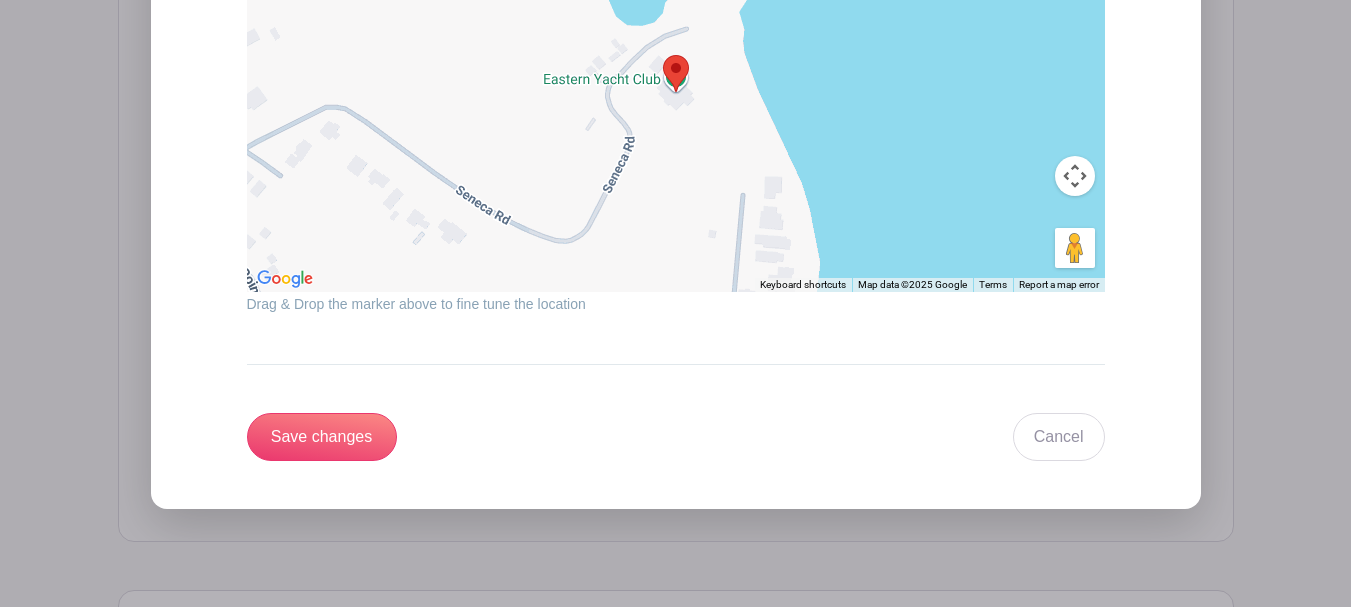 scroll, scrollTop: 2560, scrollLeft: 0, axis: vertical 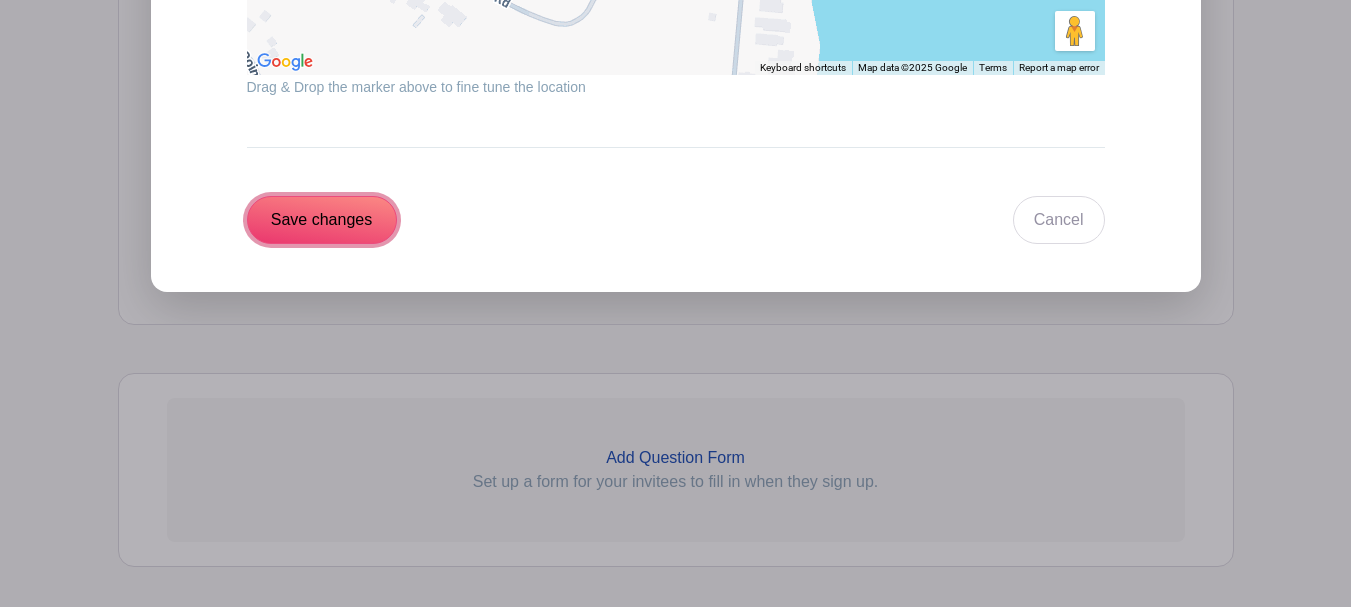 click on "Save changes" at bounding box center [322, 220] 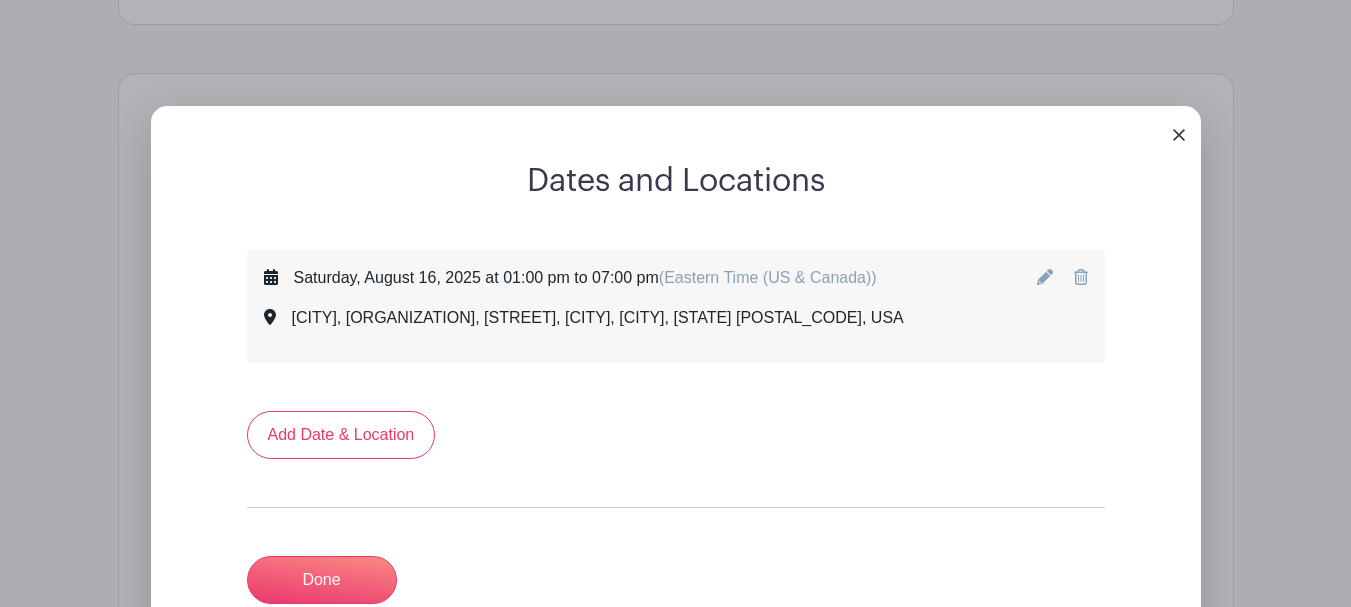 scroll, scrollTop: 1092, scrollLeft: 0, axis: vertical 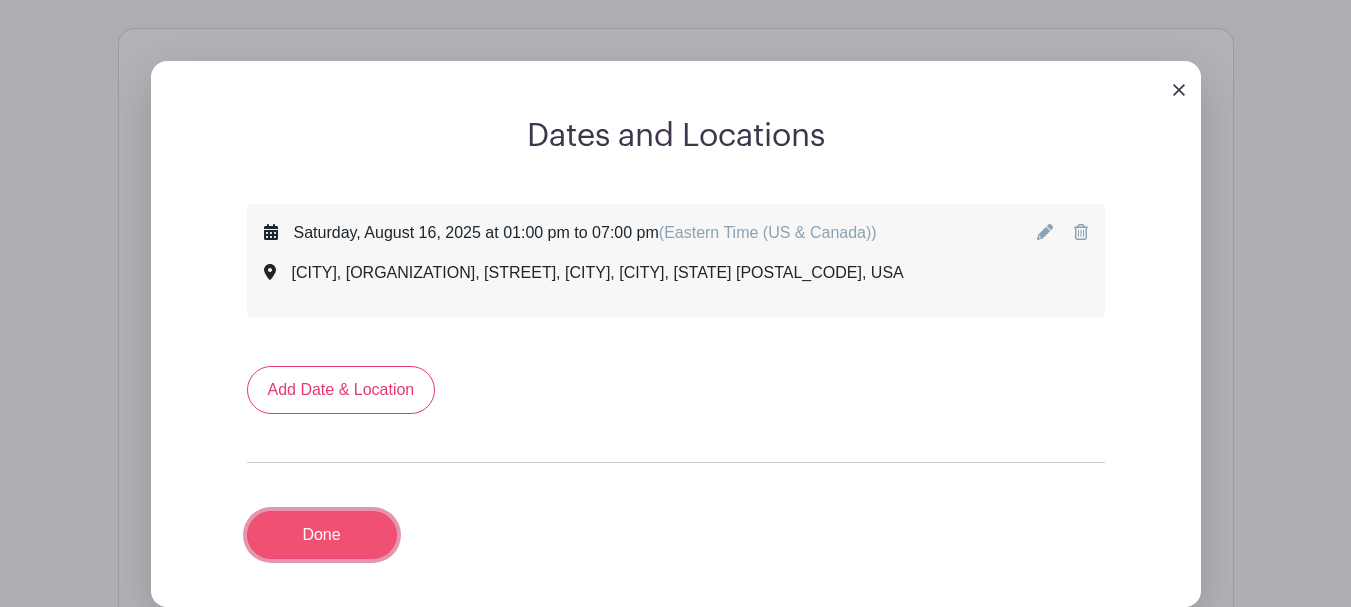 click on "Done" at bounding box center [322, 535] 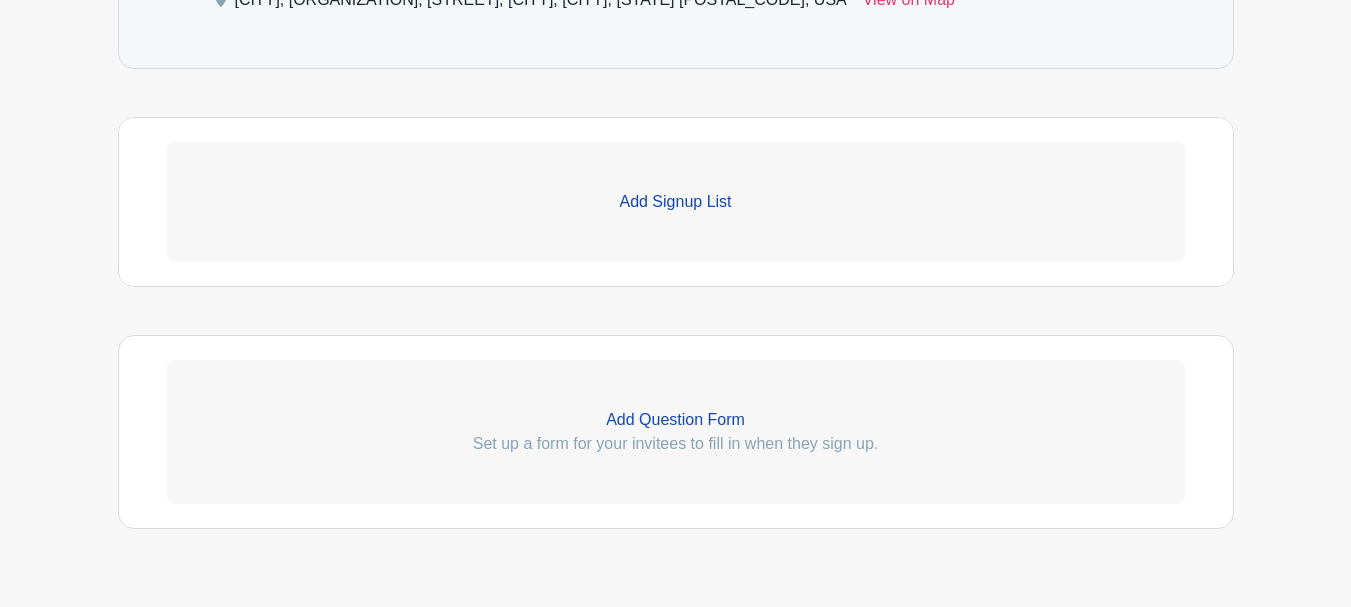 scroll, scrollTop: 1292, scrollLeft: 0, axis: vertical 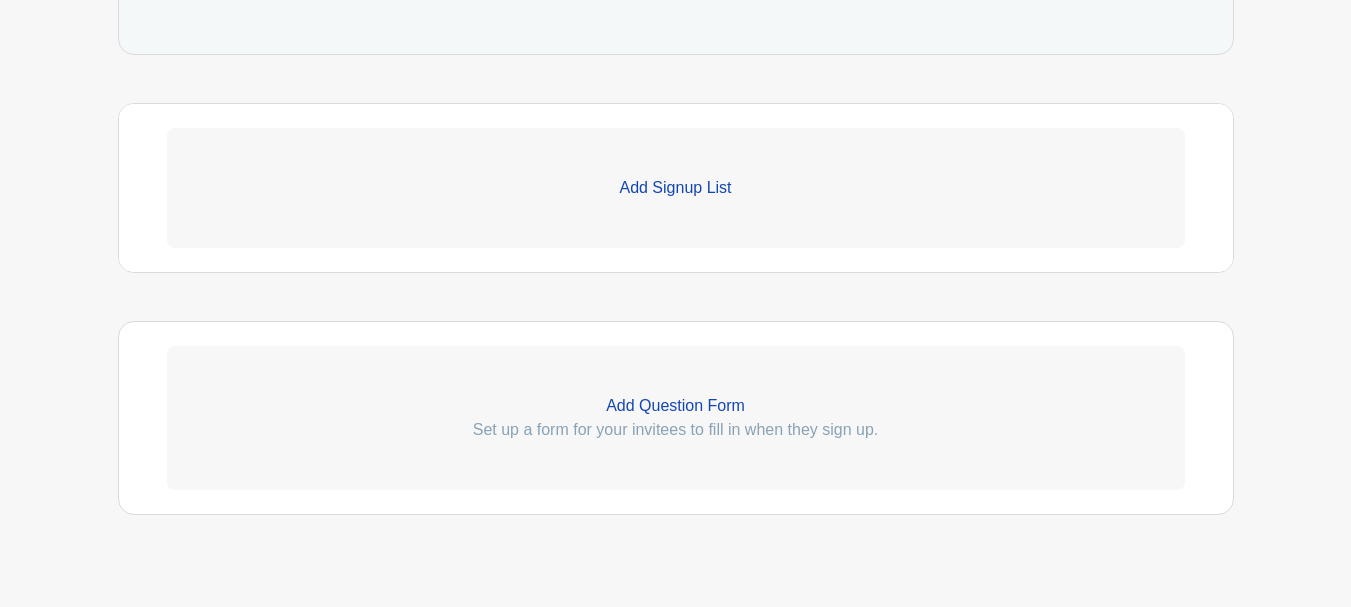 click on "Add Signup List" at bounding box center (676, 188) 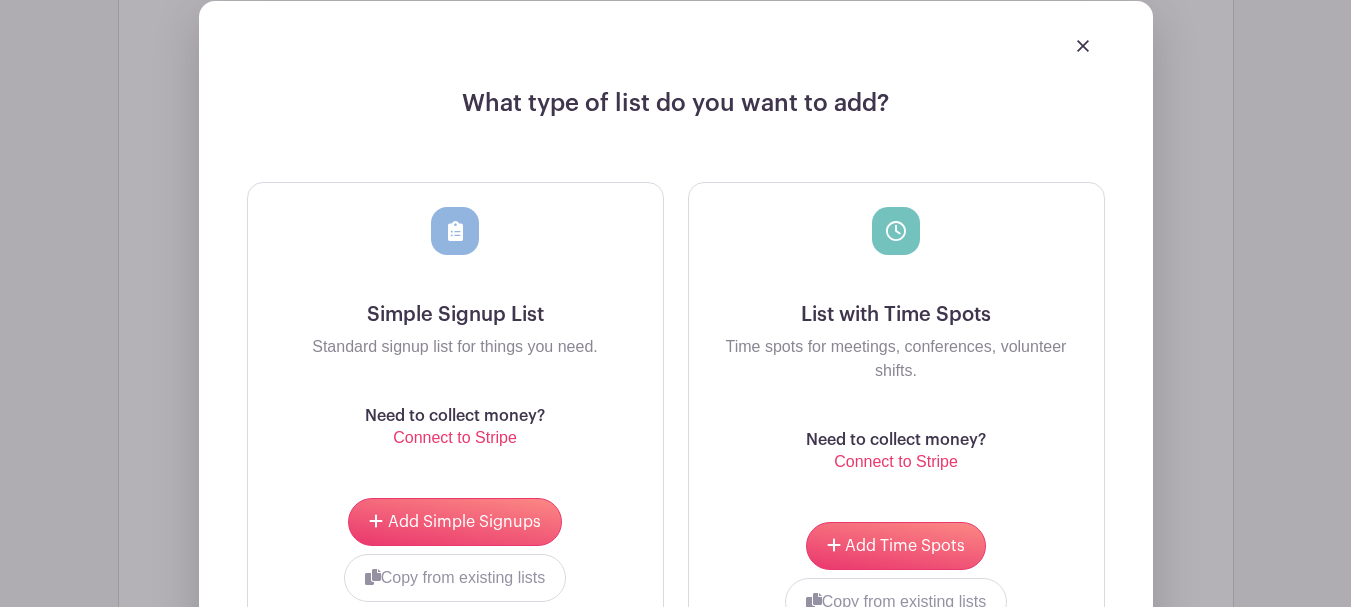 scroll, scrollTop: 1492, scrollLeft: 0, axis: vertical 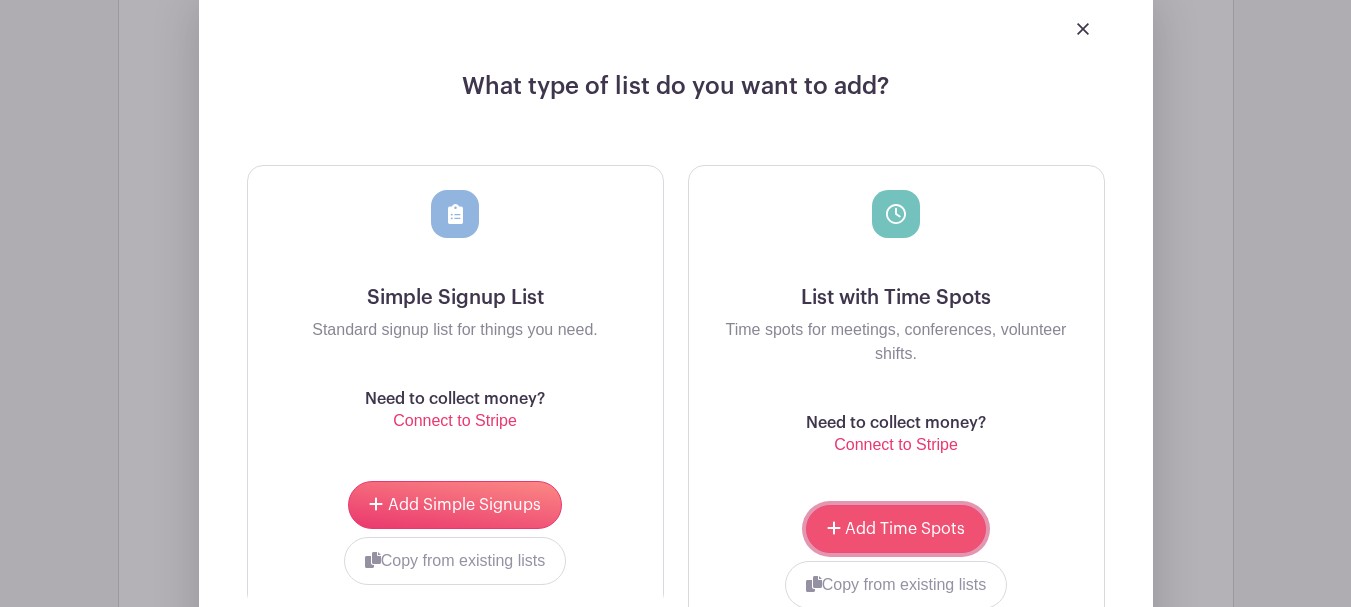 click on "Add Time Spots" at bounding box center (905, 529) 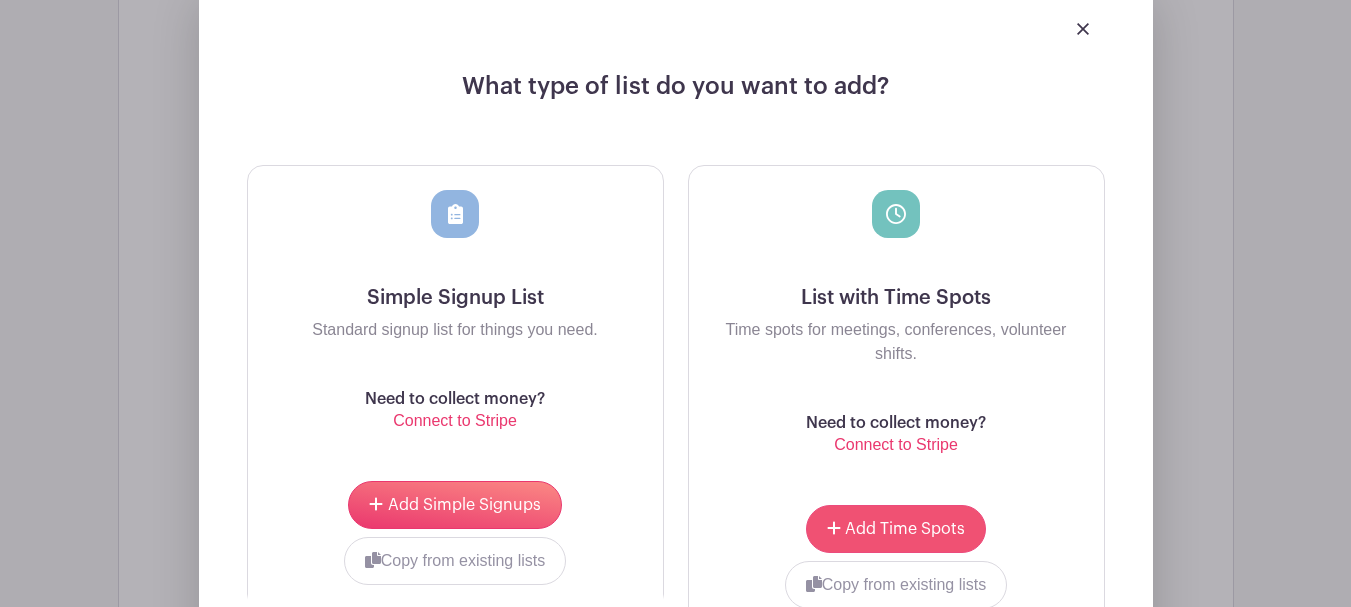 scroll, scrollTop: 1652, scrollLeft: 0, axis: vertical 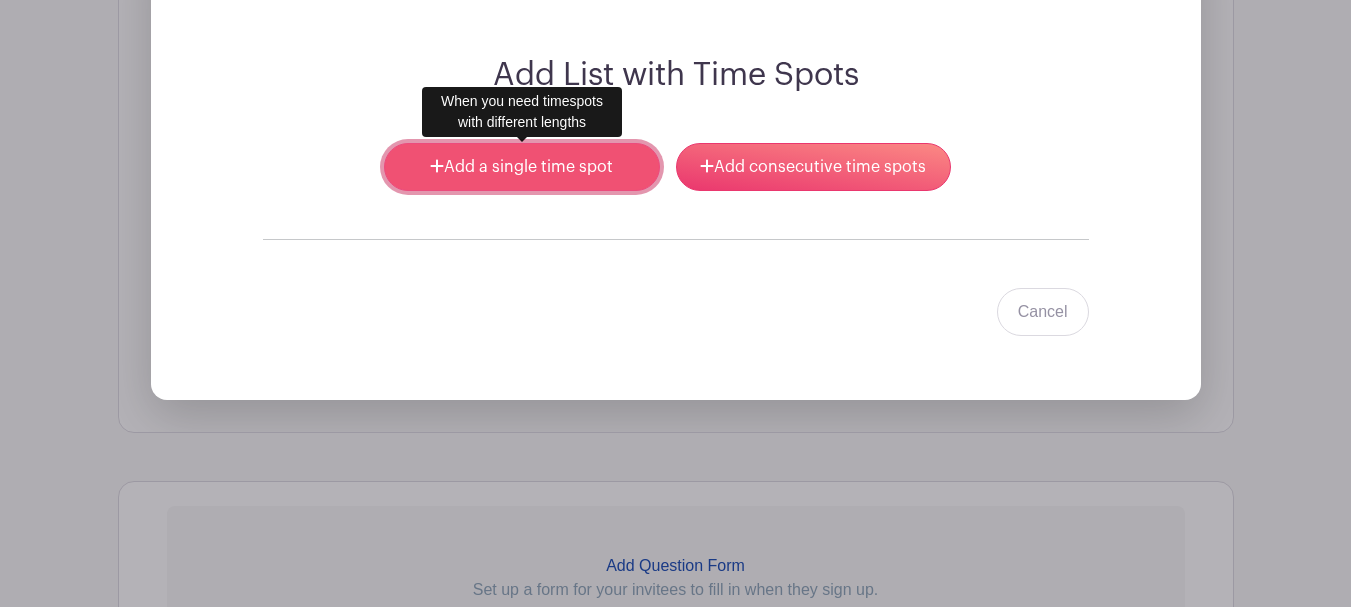 click on "Add a single time spot" at bounding box center (521, 167) 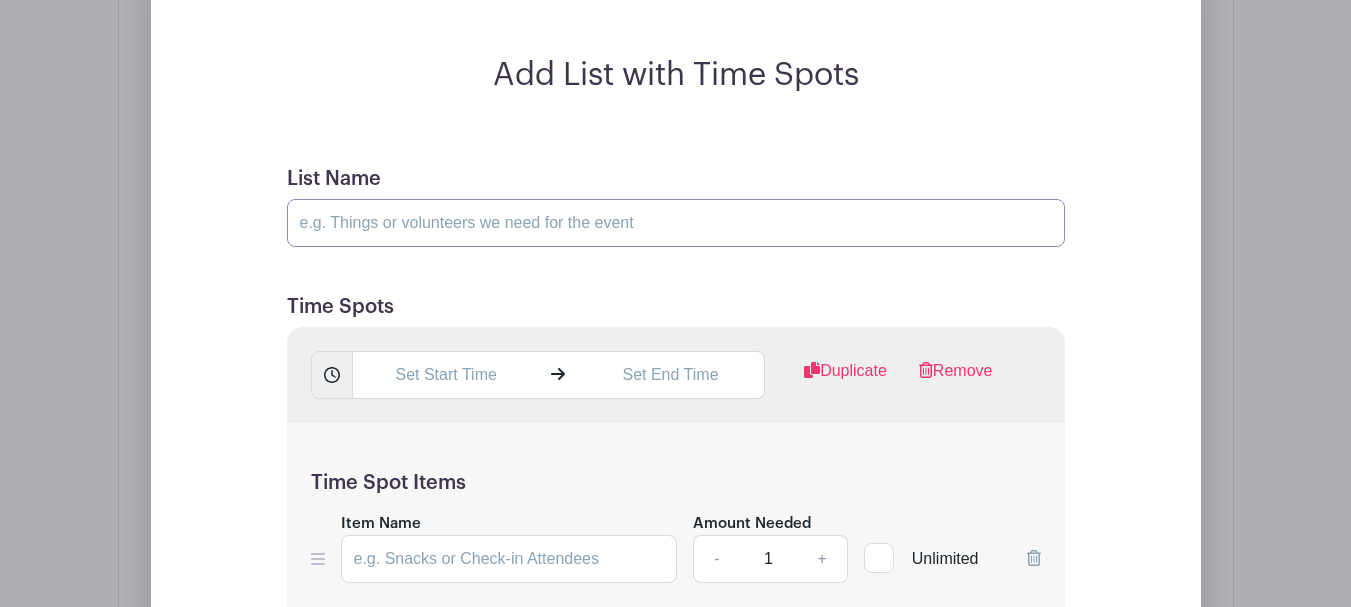 click on "List Name" at bounding box center [676, 223] 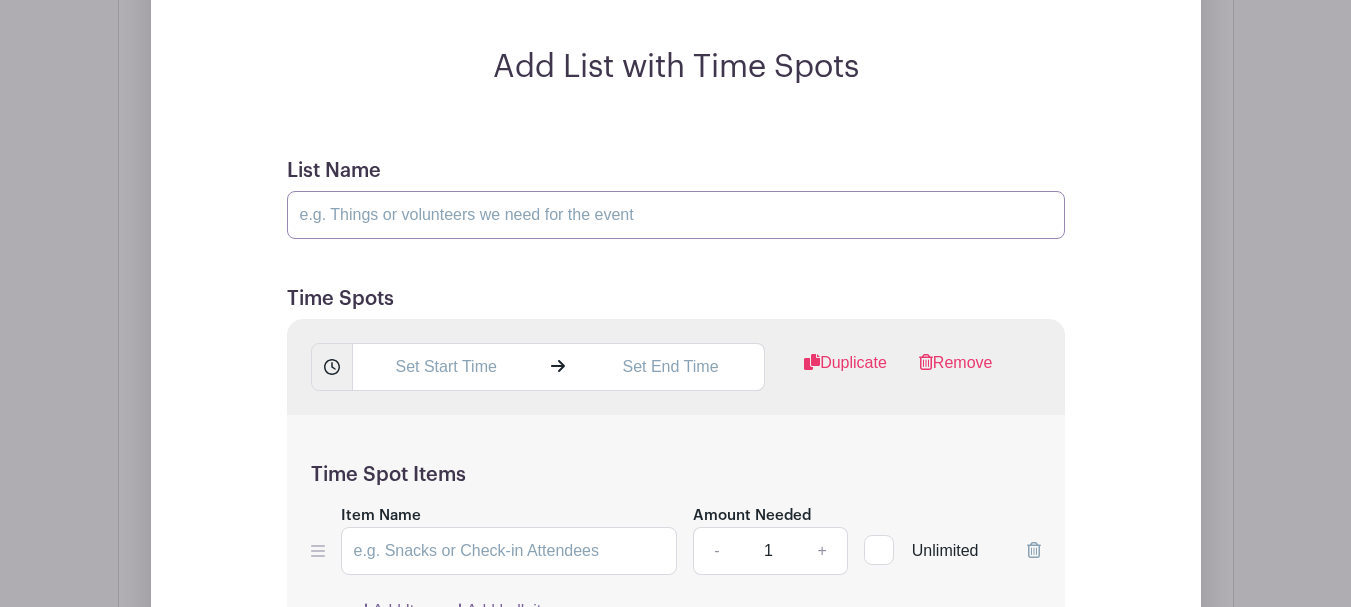 scroll, scrollTop: 1652, scrollLeft: 0, axis: vertical 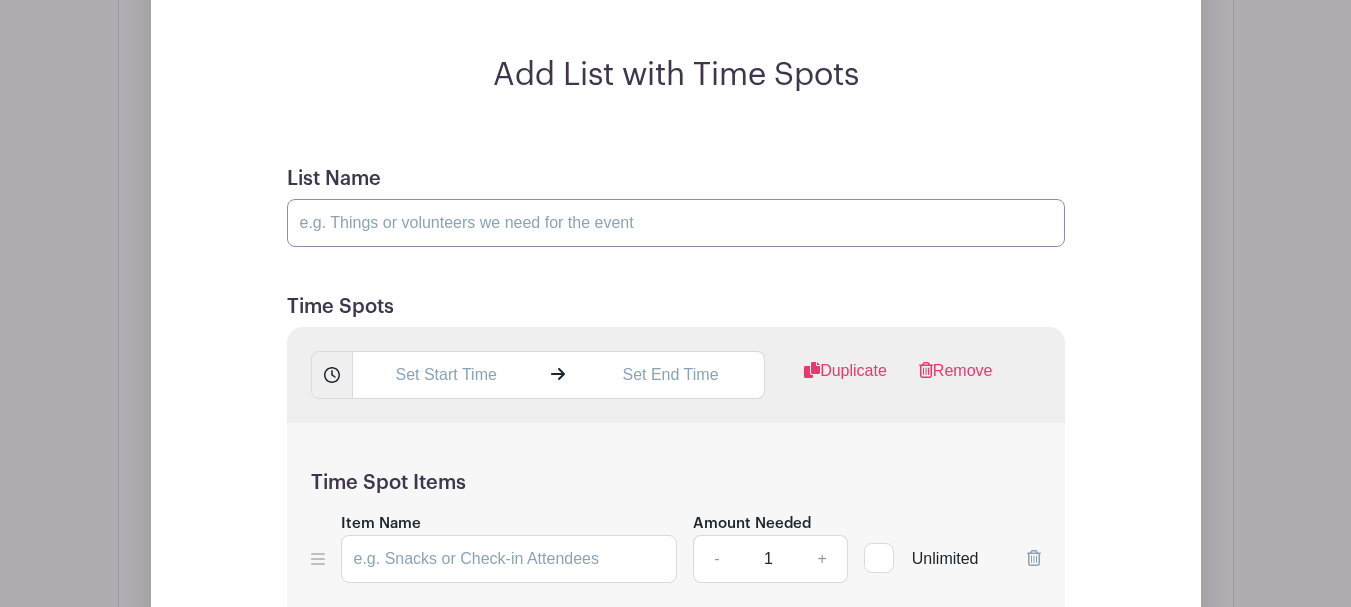 click on "List Name" at bounding box center [676, 223] 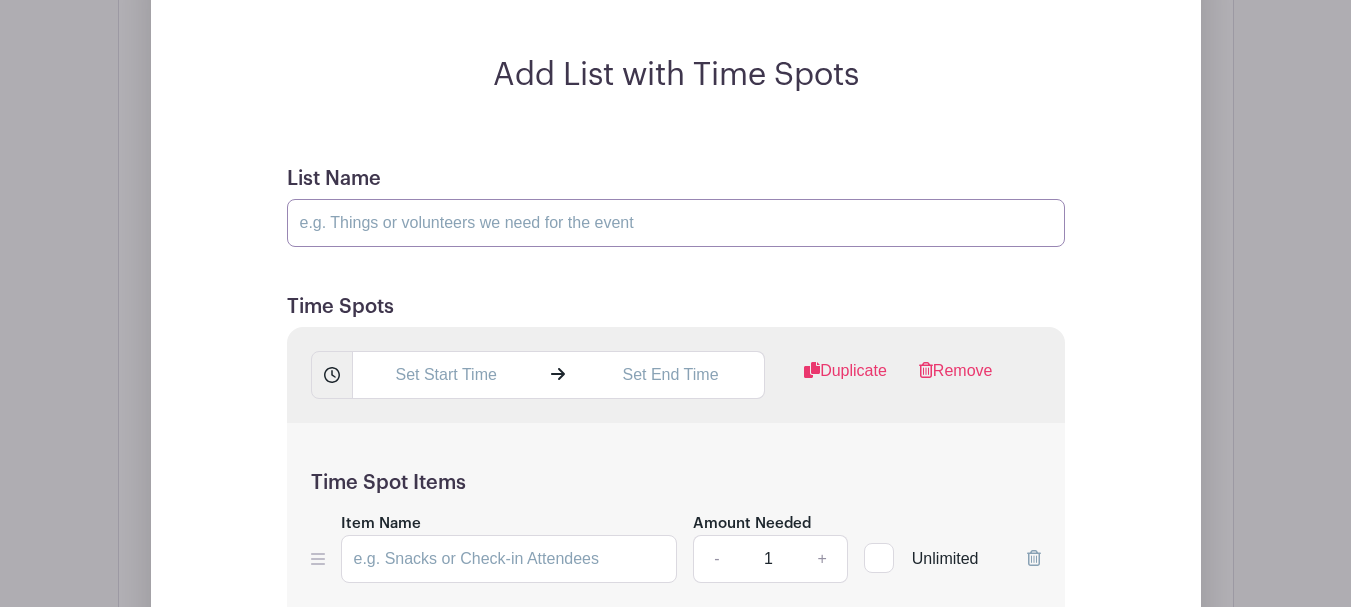paste on "Volunteer here! Feel free to sign up for multiple time slots. Please provide full name and contact information for each volunteer. Contact Jess if you are unable to make it or running late. 410-271-8914" 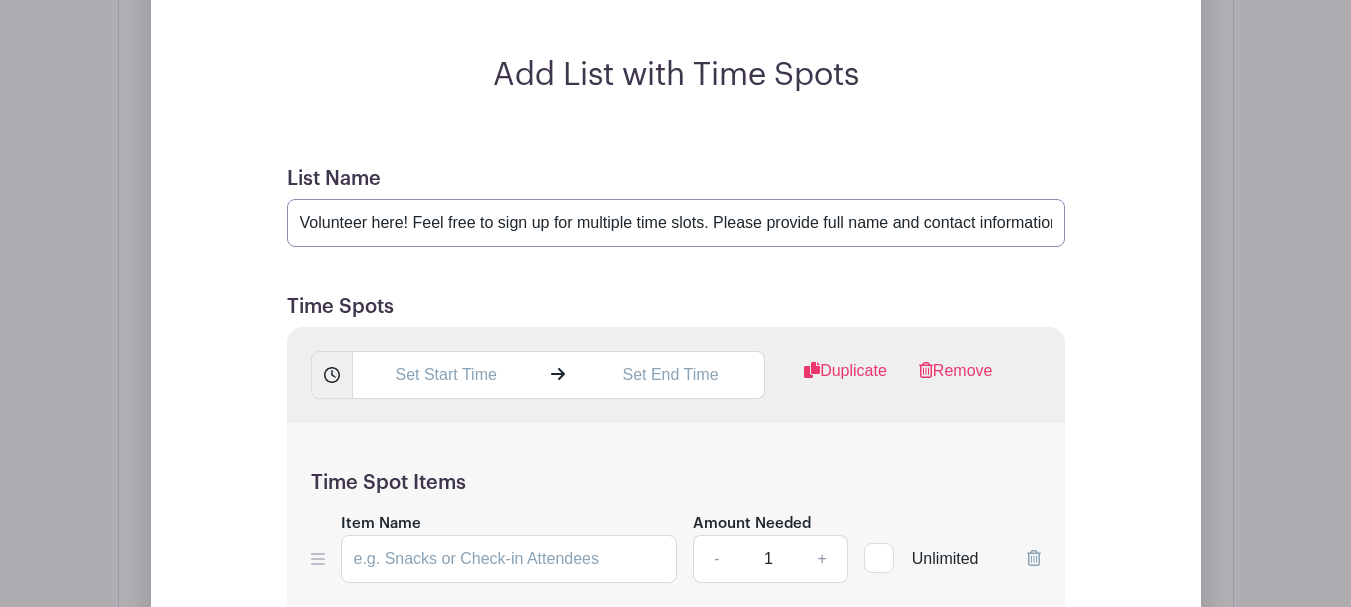 scroll, scrollTop: 0, scrollLeft: 652, axis: horizontal 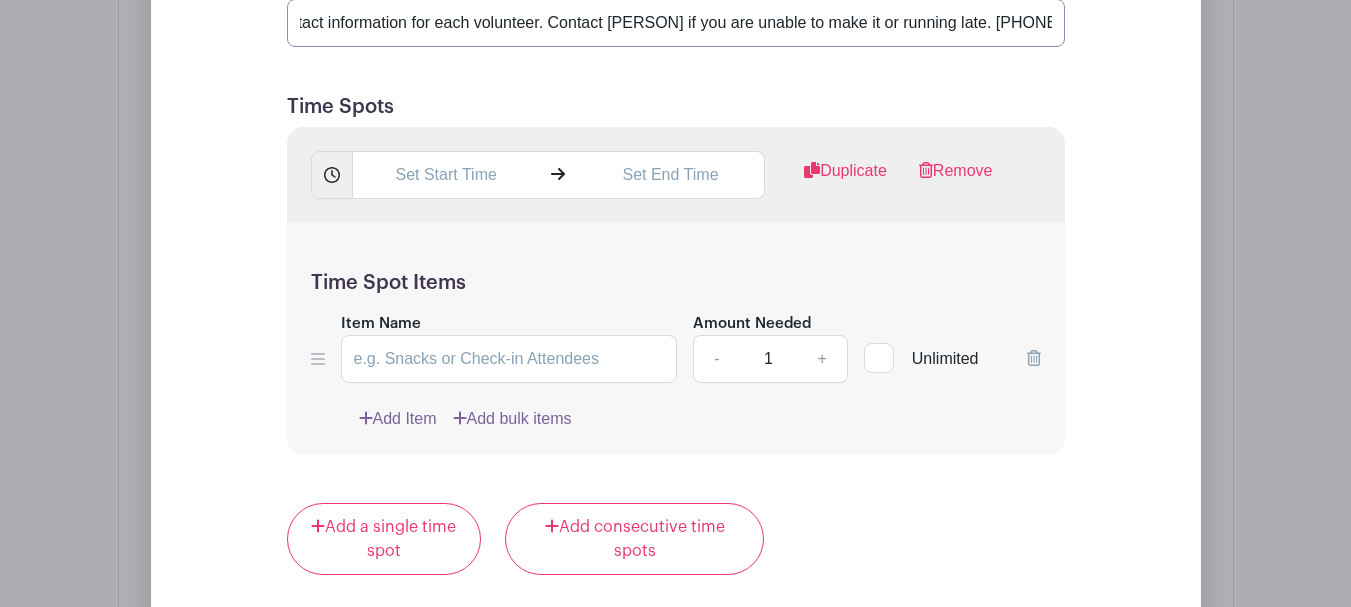 type on "Volunteer here! Feel free to sign up for multiple time slots. Please provide full name and contact information for each volunteer. Contact Jess if you are unable to make it or running late. 410-271-8914" 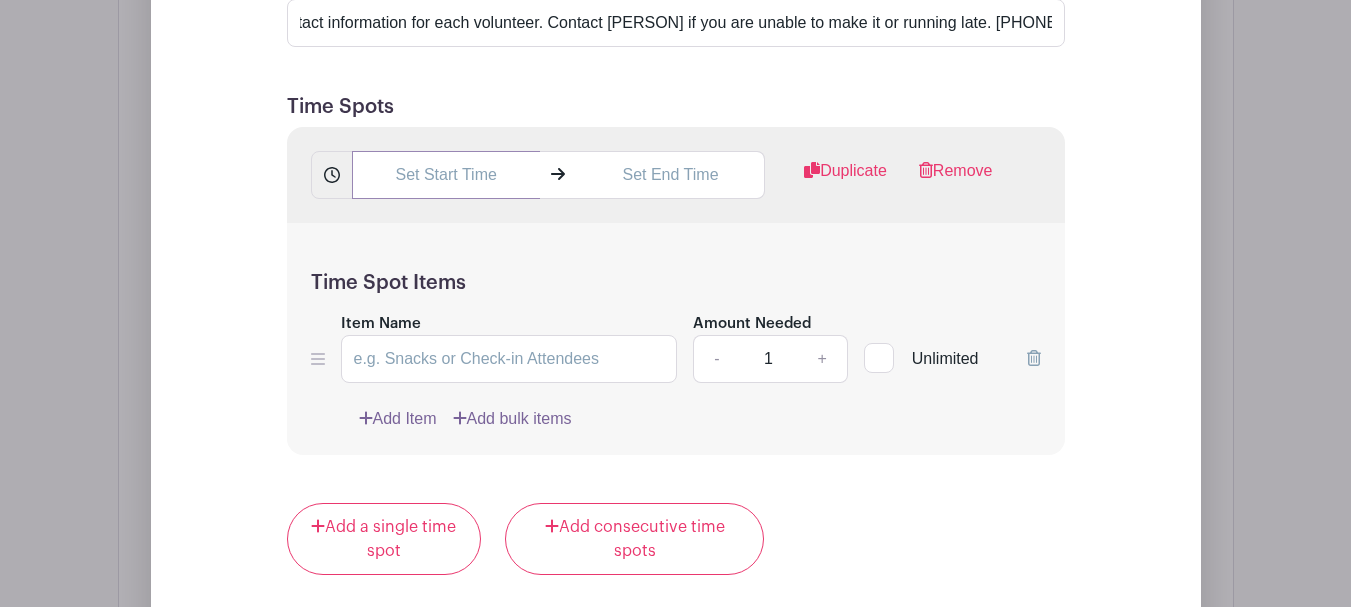 click at bounding box center (446, 175) 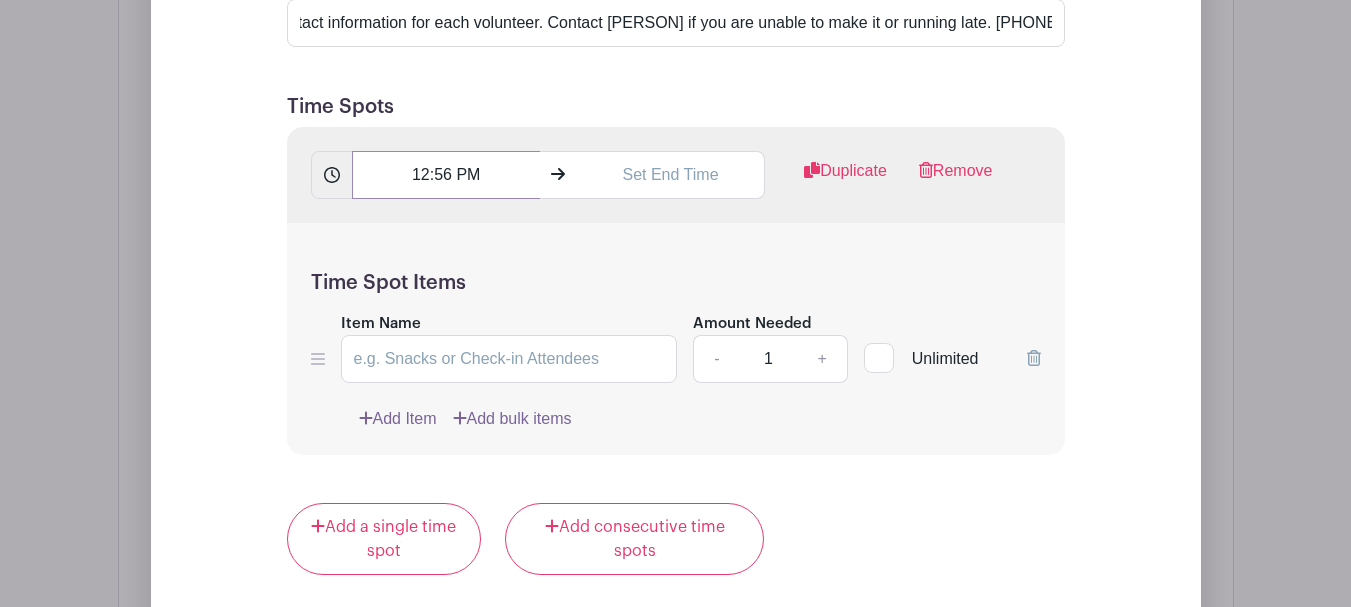 scroll, scrollTop: 0, scrollLeft: 0, axis: both 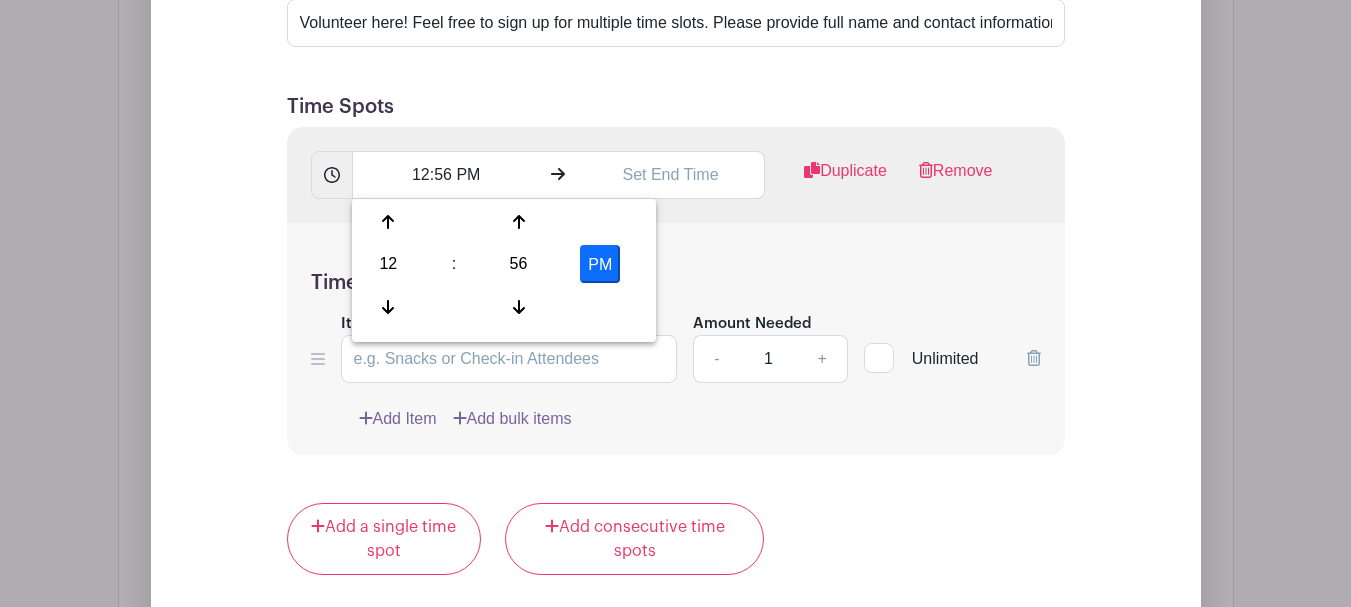 click on "56" at bounding box center (518, 264) 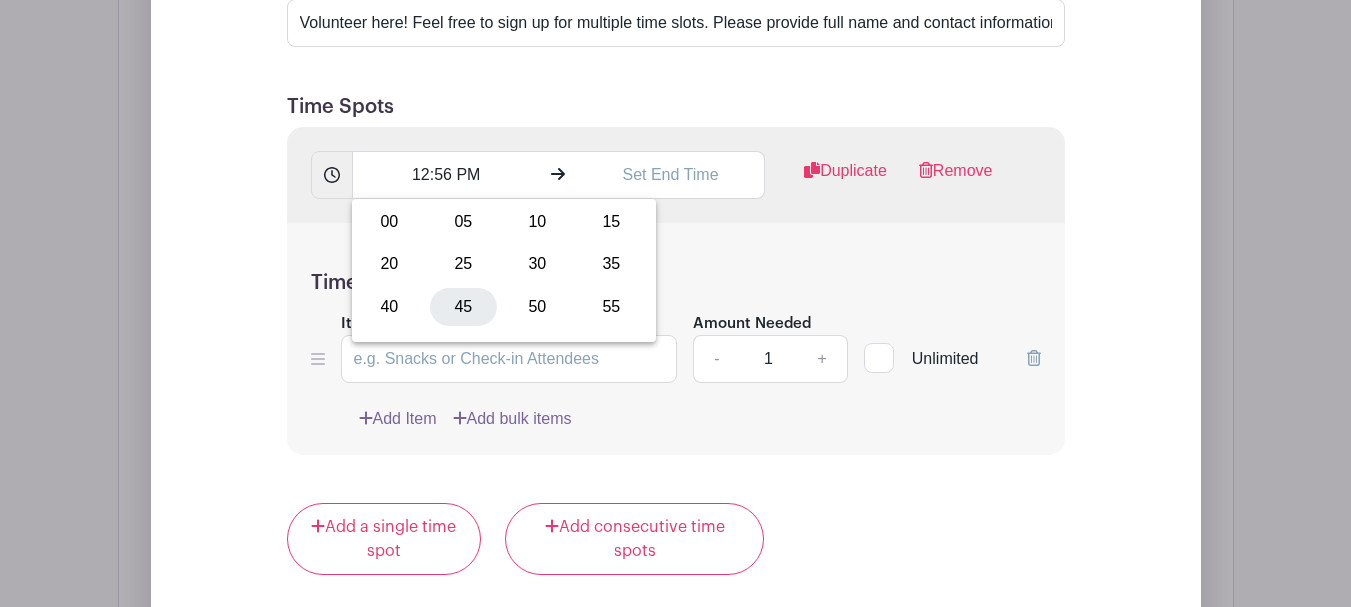 click on "45" at bounding box center (463, 307) 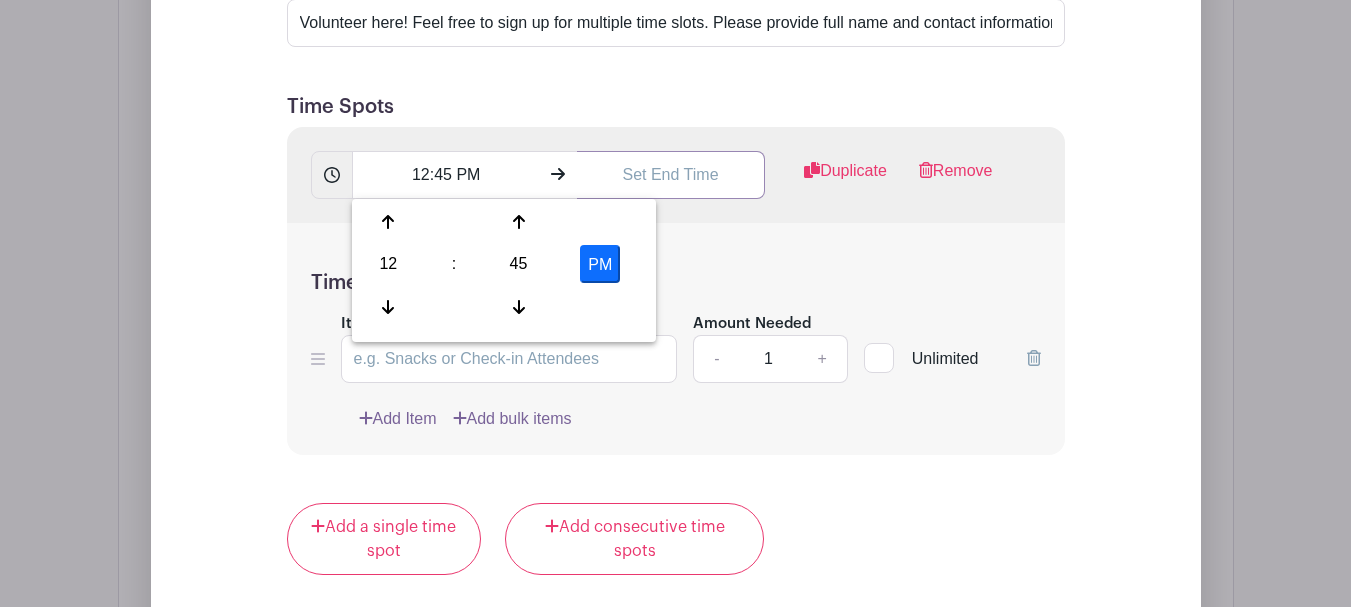 click at bounding box center [671, 175] 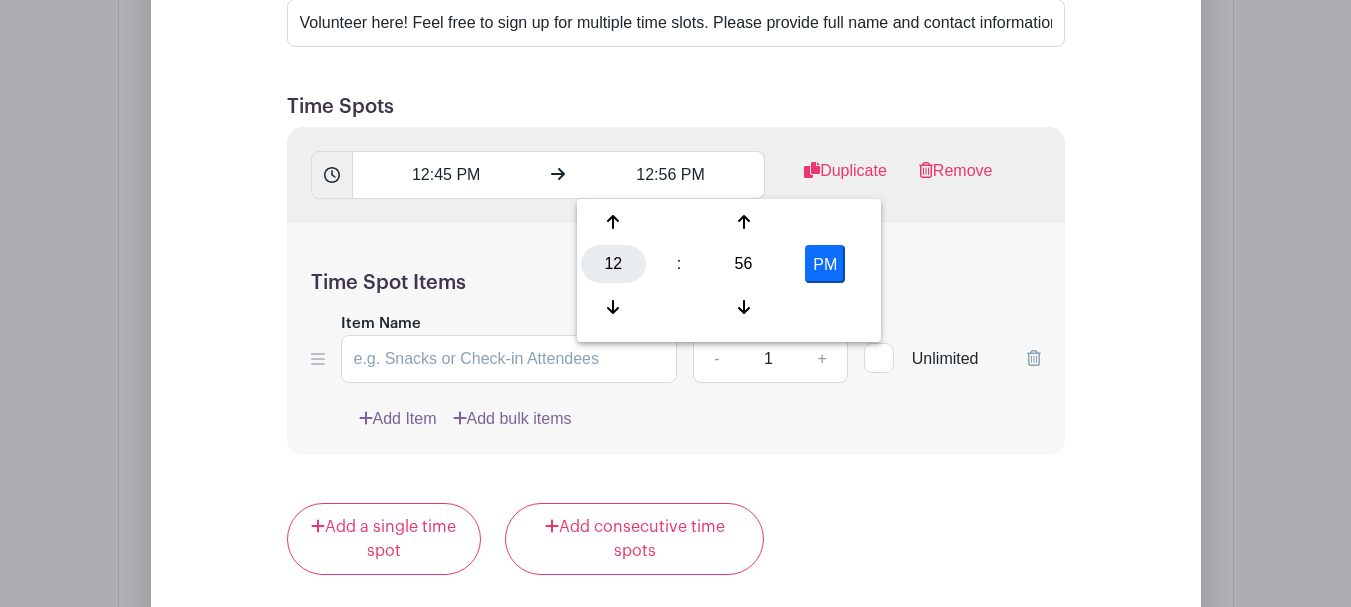 click on "12" at bounding box center [613, 264] 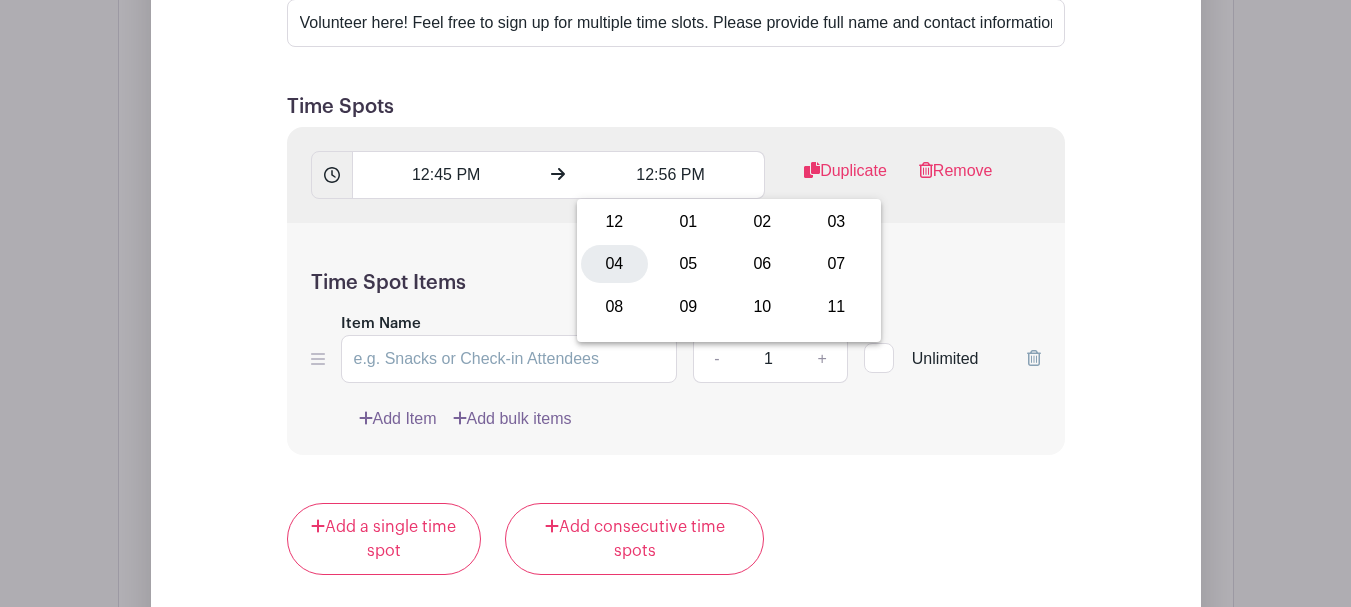 click on "04" at bounding box center [614, 264] 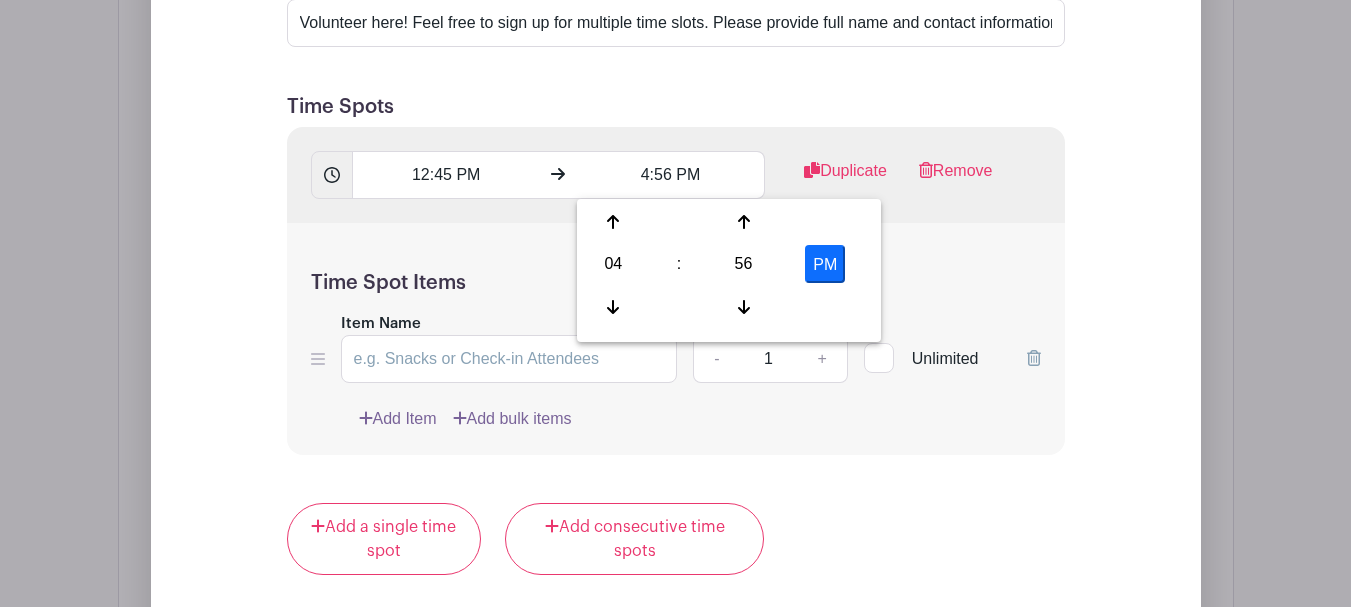 click on "56" at bounding box center (743, 264) 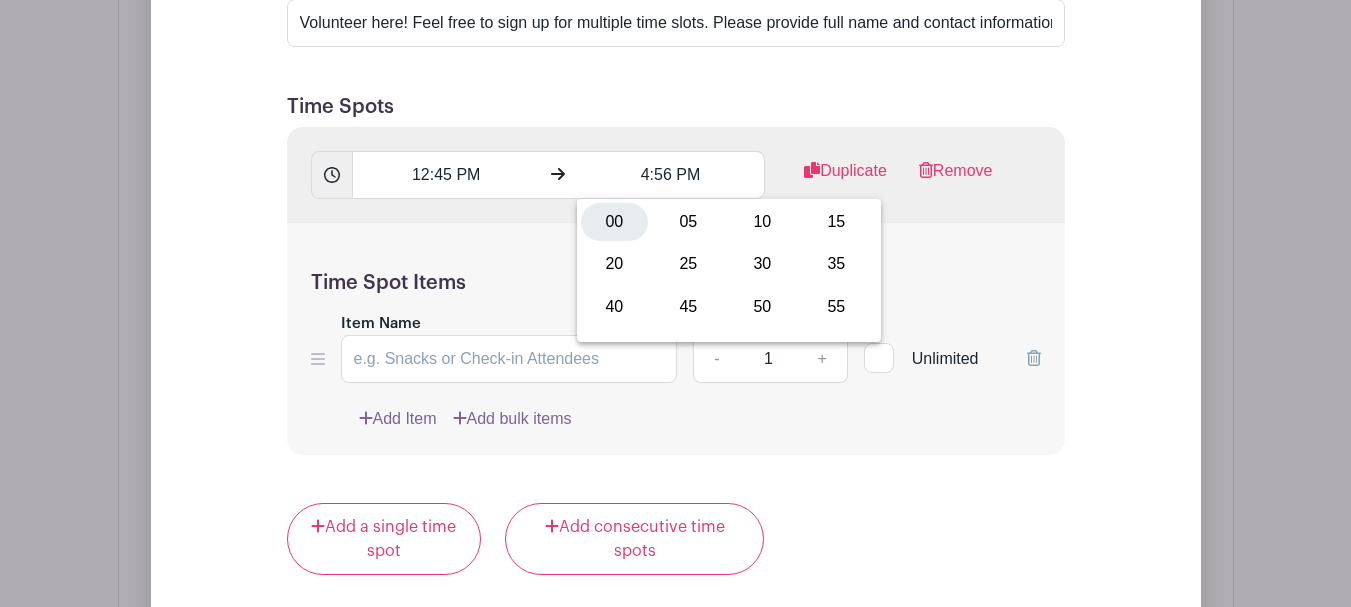 click on "00" at bounding box center [614, 222] 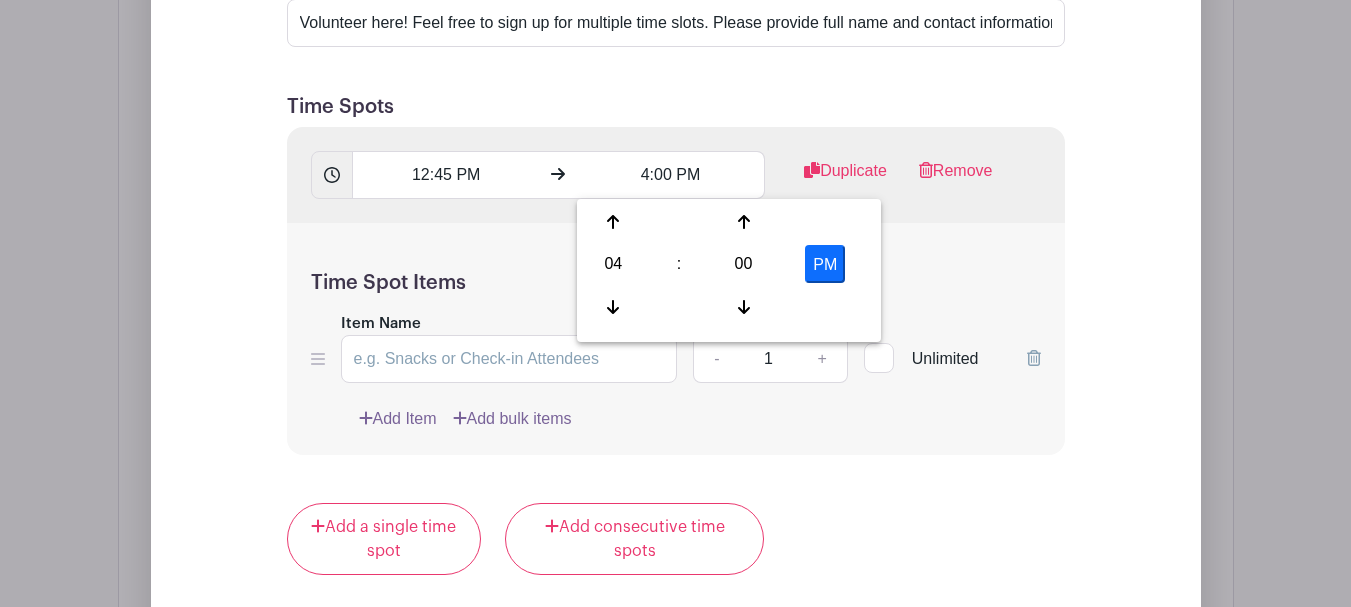 click on "12:45 PM
4:00 PM
Duplicate
Remove" at bounding box center [676, 175] 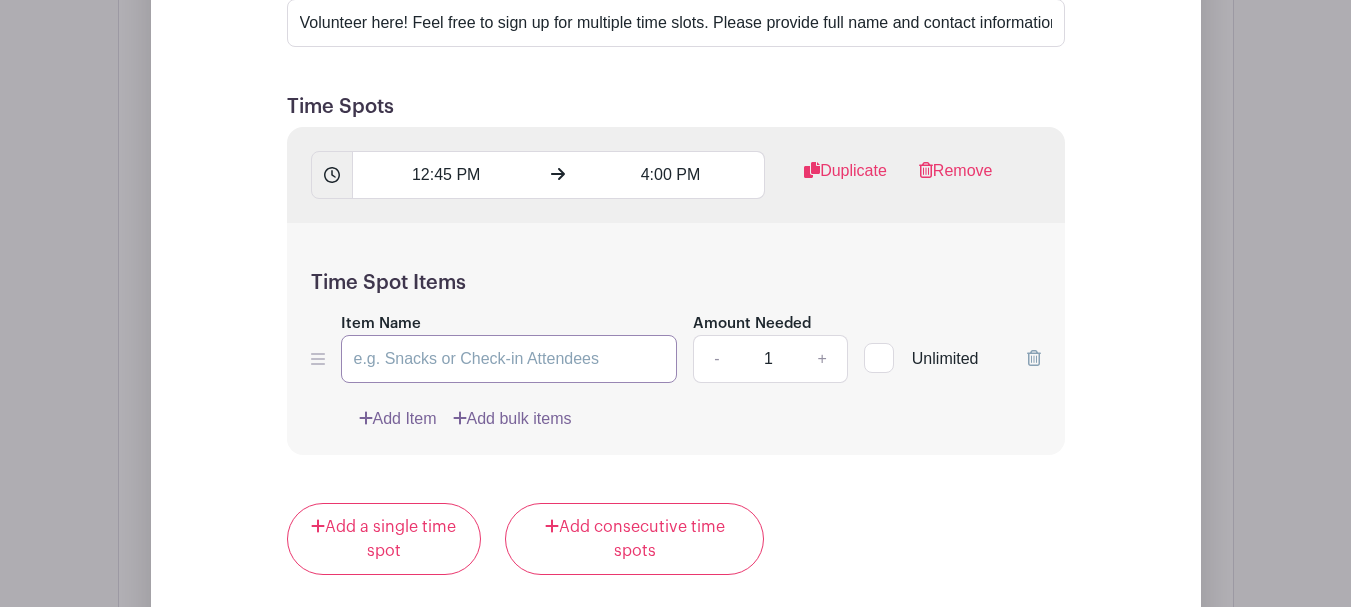 click on "Item Name" at bounding box center (509, 359) 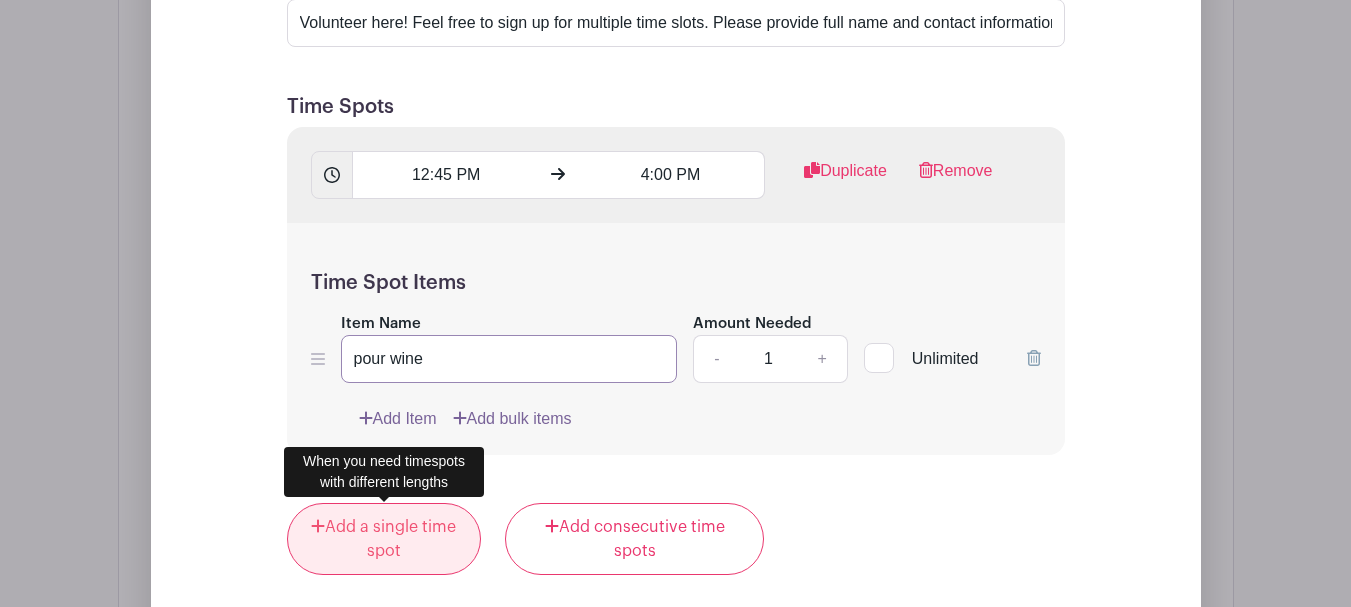 type on "pour wine" 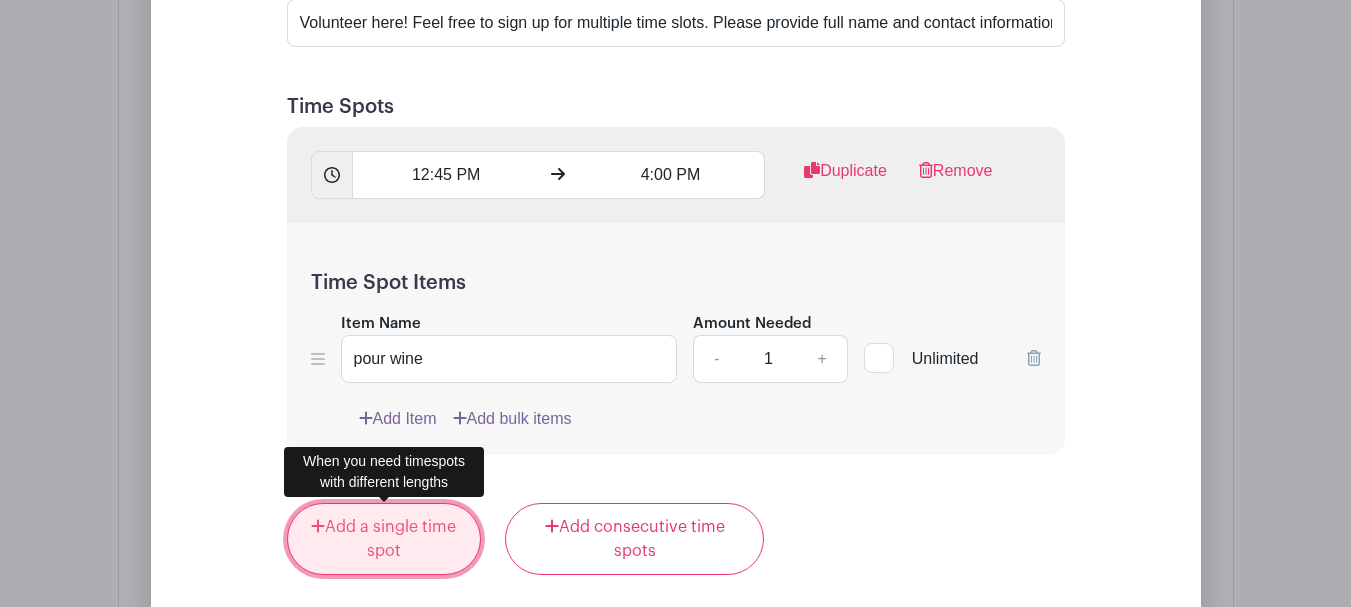 click on "Add a single time spot" at bounding box center (384, 539) 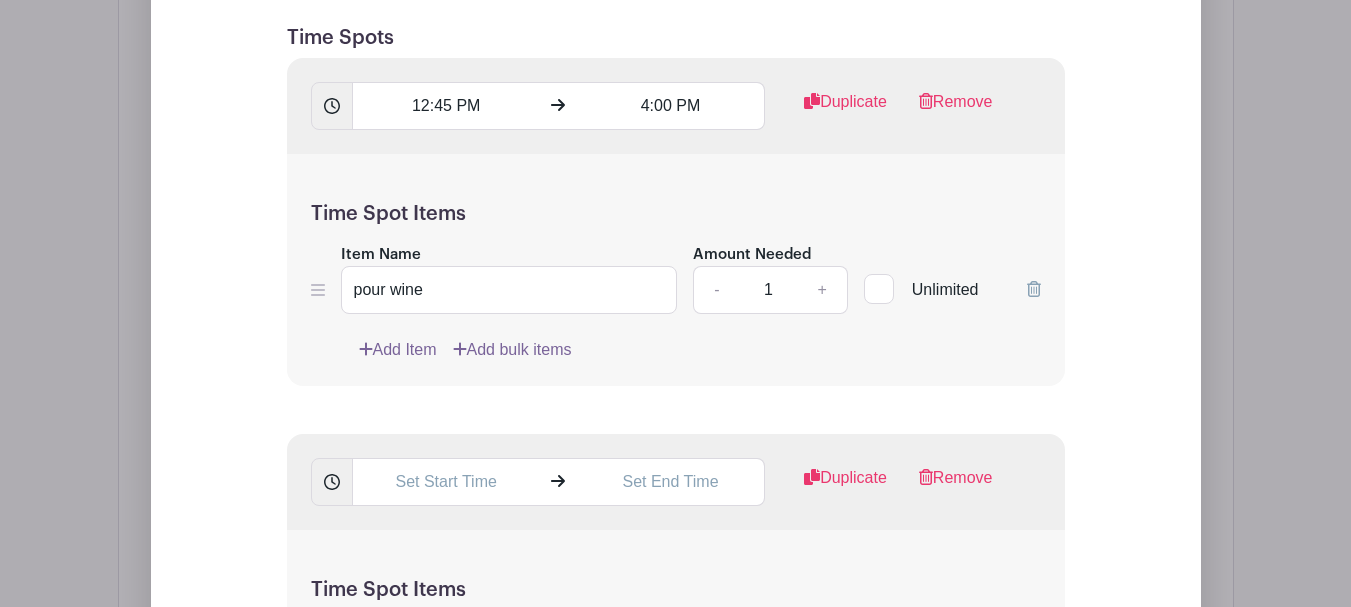 scroll, scrollTop: 1792, scrollLeft: 0, axis: vertical 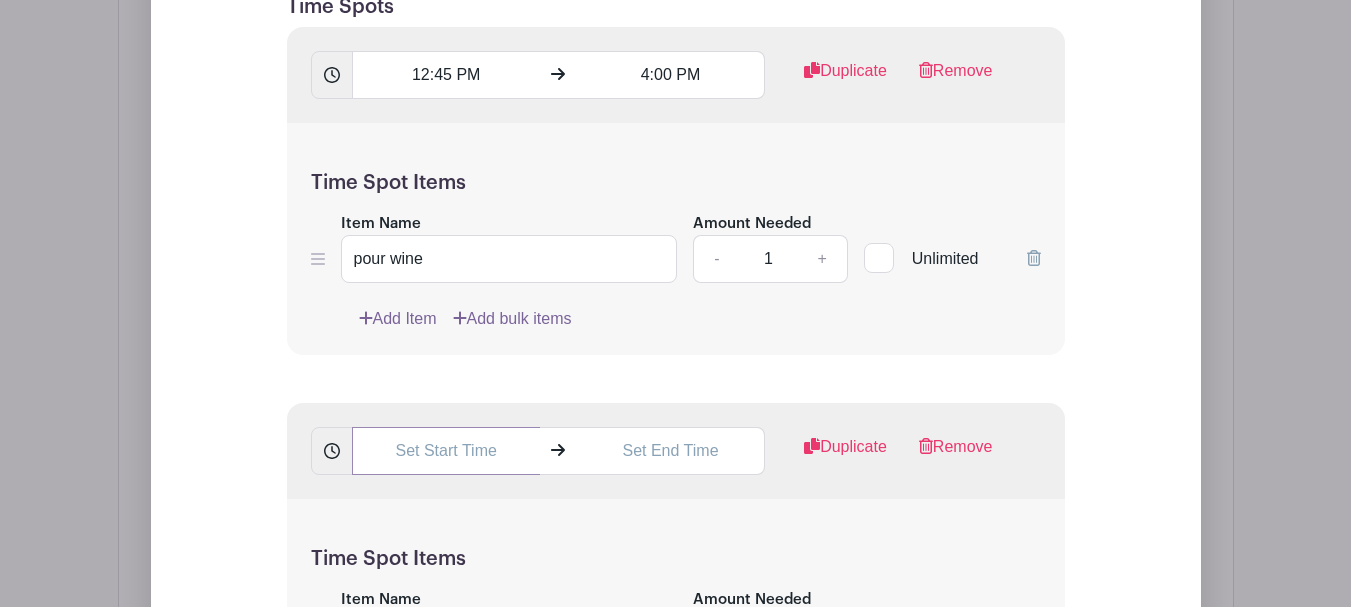 click at bounding box center [446, 451] 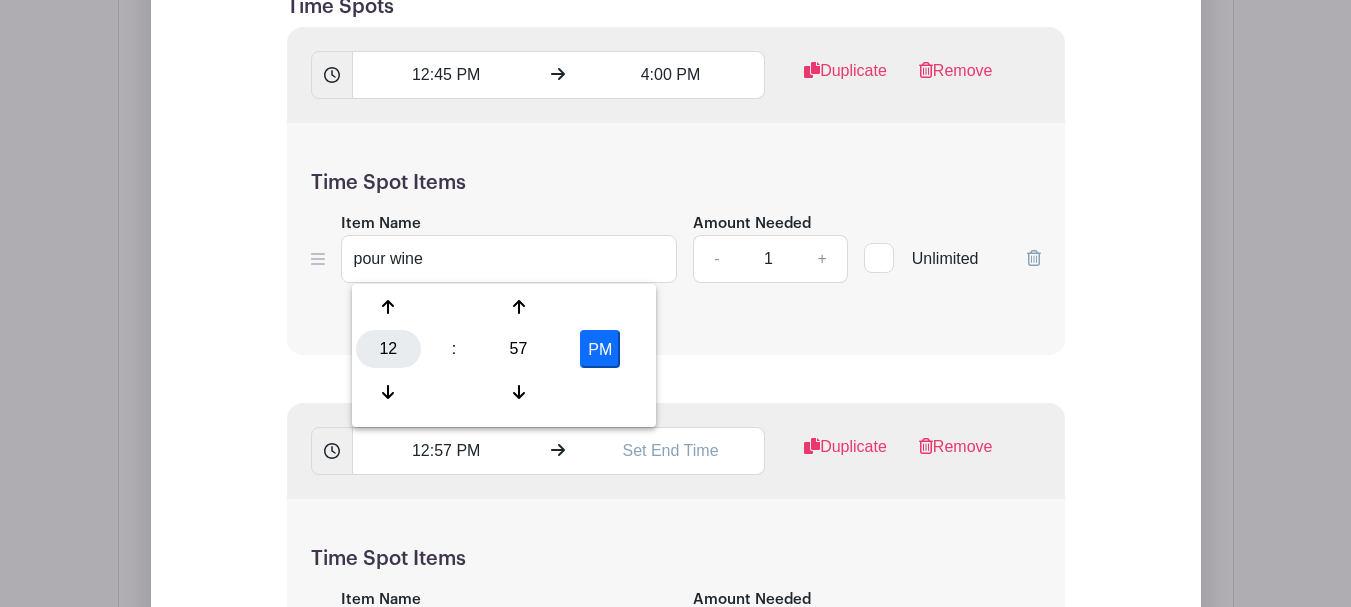 click on "12" at bounding box center (388, 349) 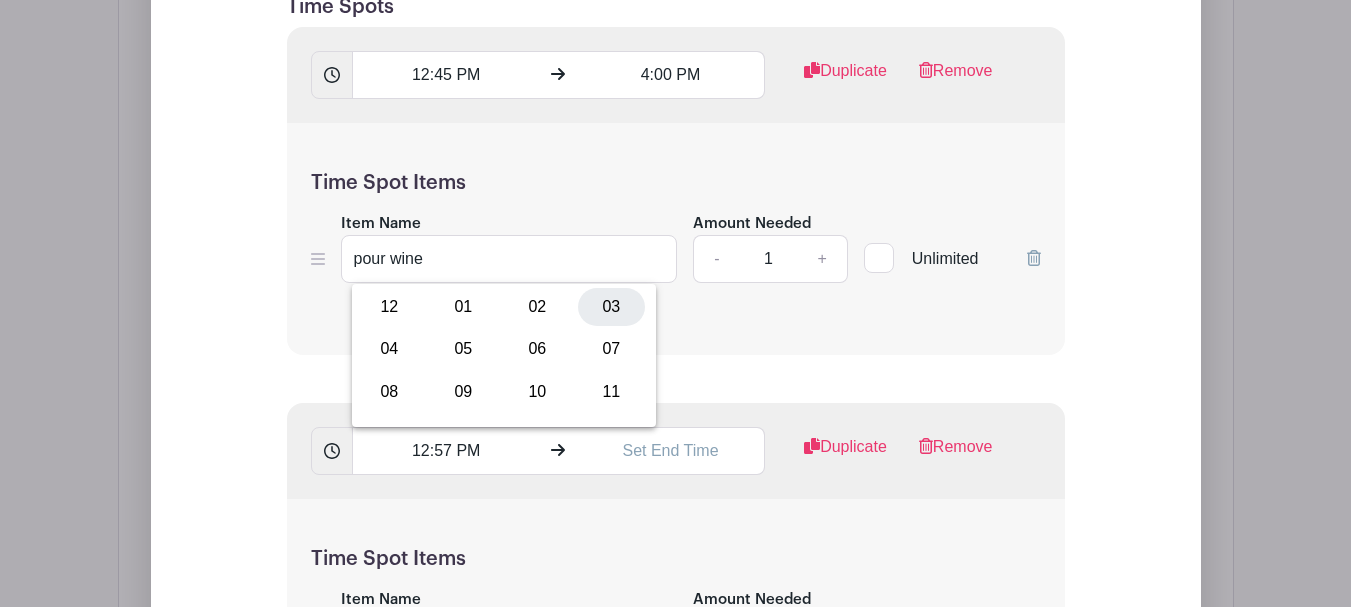 click on "03" at bounding box center [611, 307] 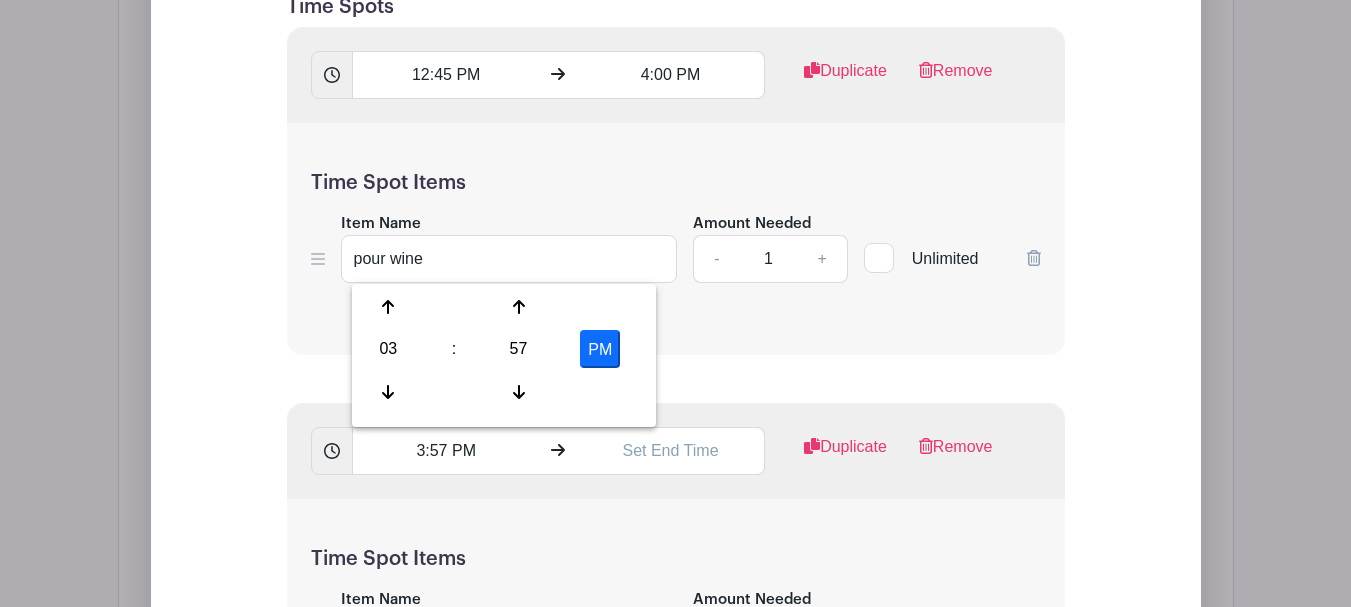 click on "57" at bounding box center [518, 349] 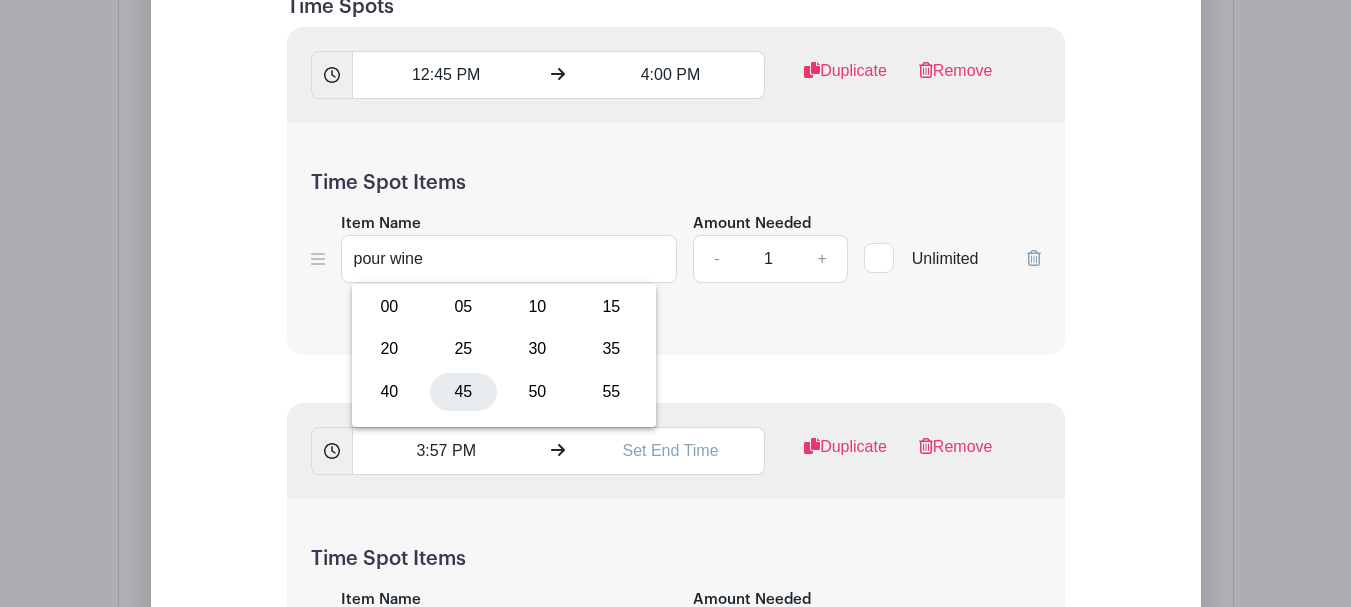 click on "45" at bounding box center (463, 392) 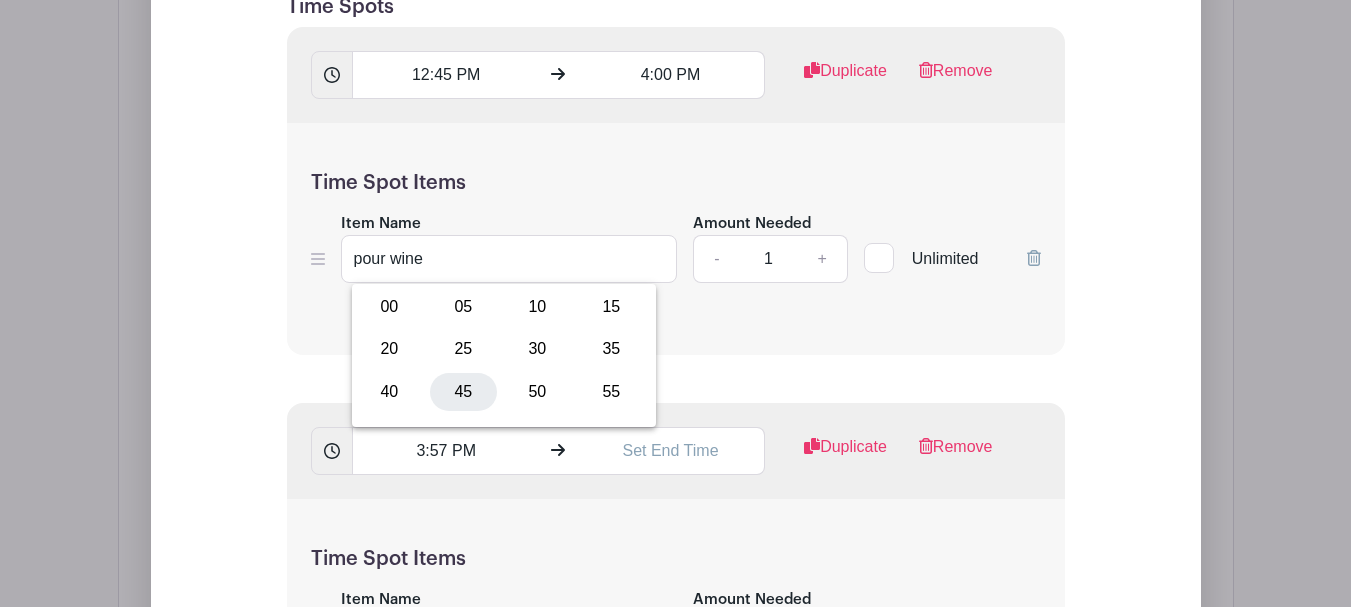 type on "3:45 PM" 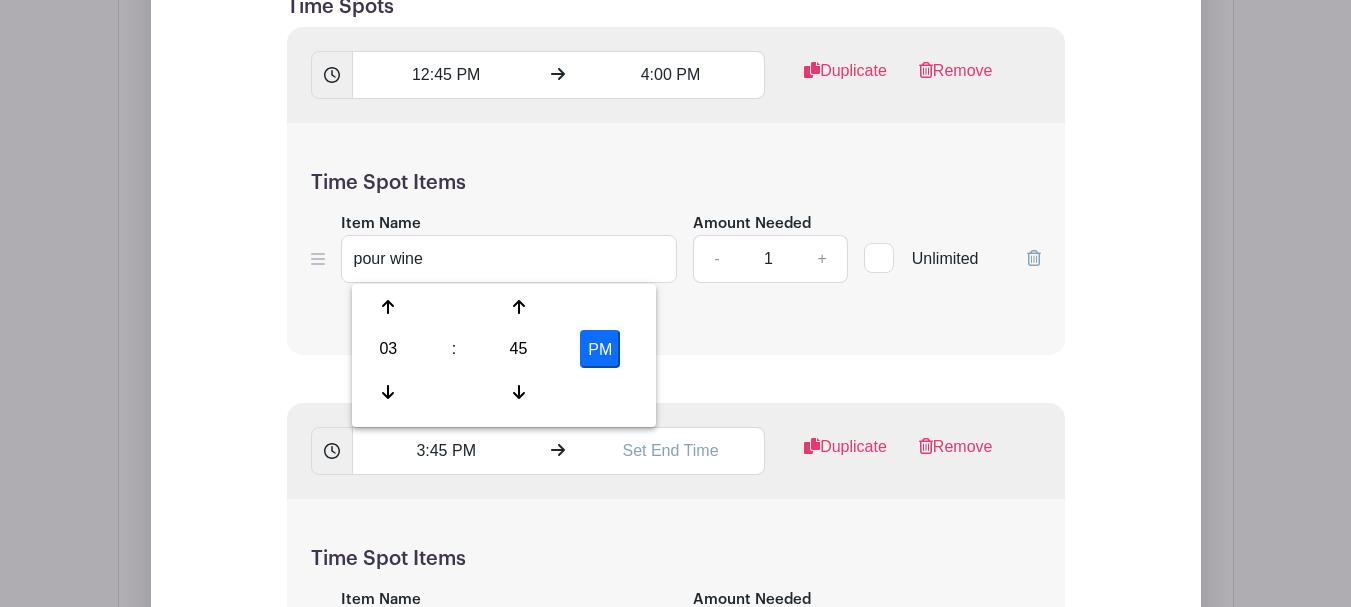 click on "3:45 PM
Duplicate
Remove" at bounding box center [676, 451] 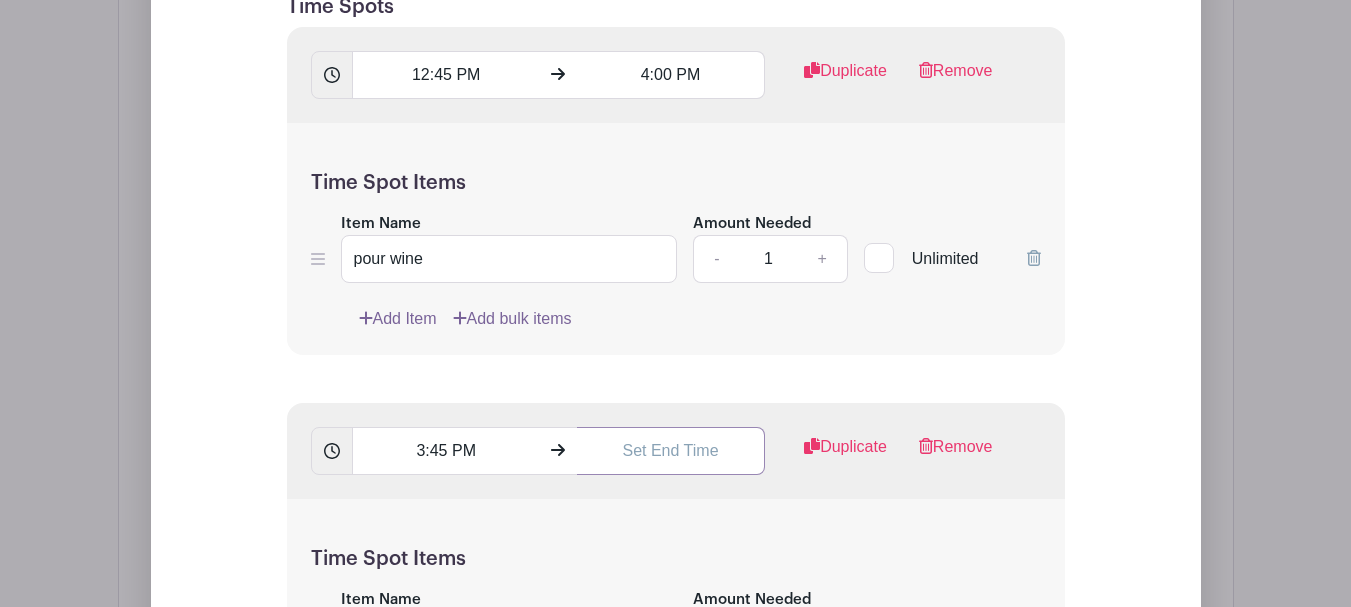 click at bounding box center (671, 451) 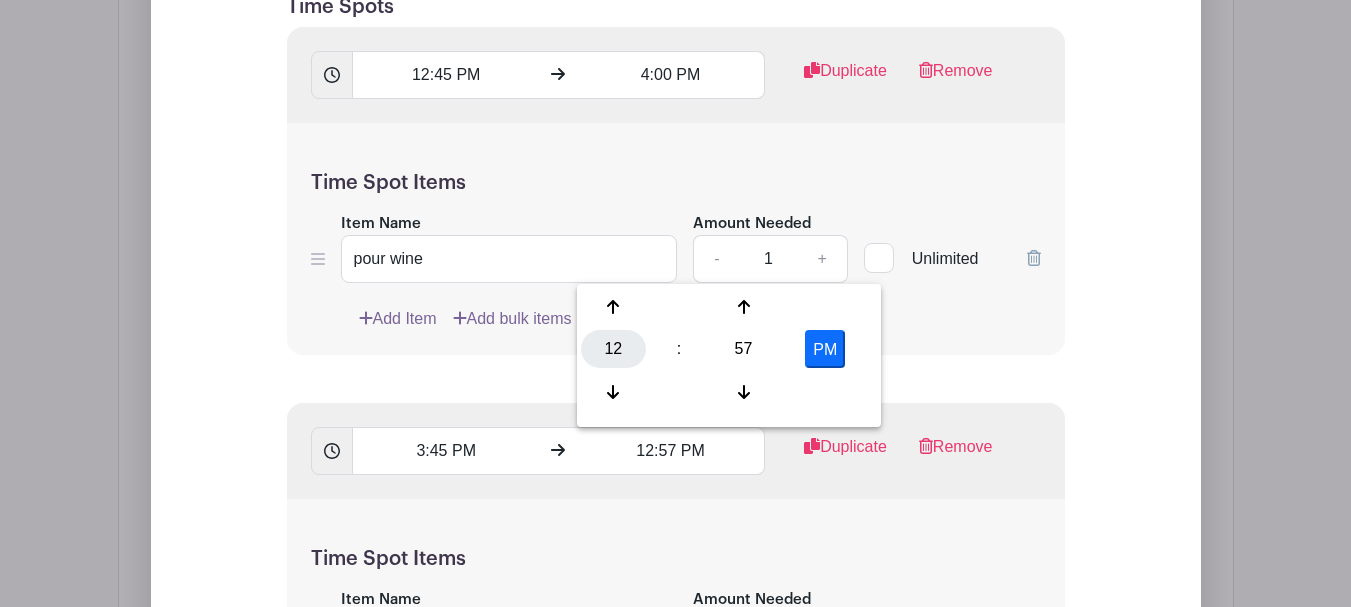 click on "12" at bounding box center [613, 349] 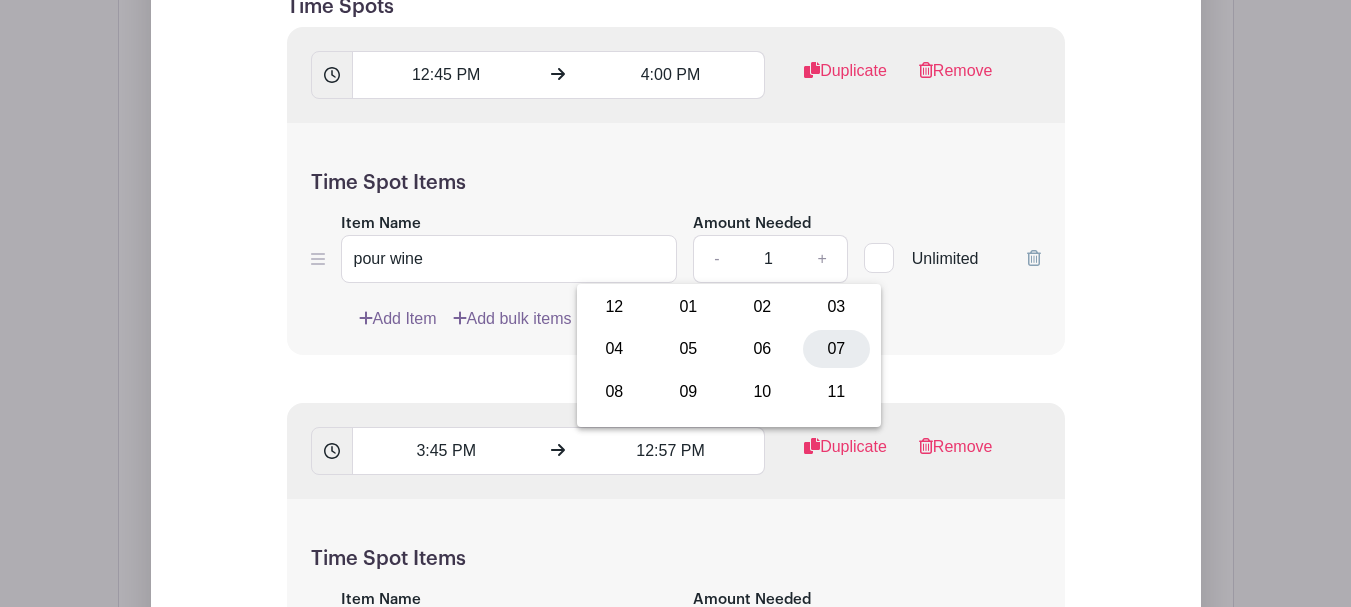 click on "07" at bounding box center [836, 349] 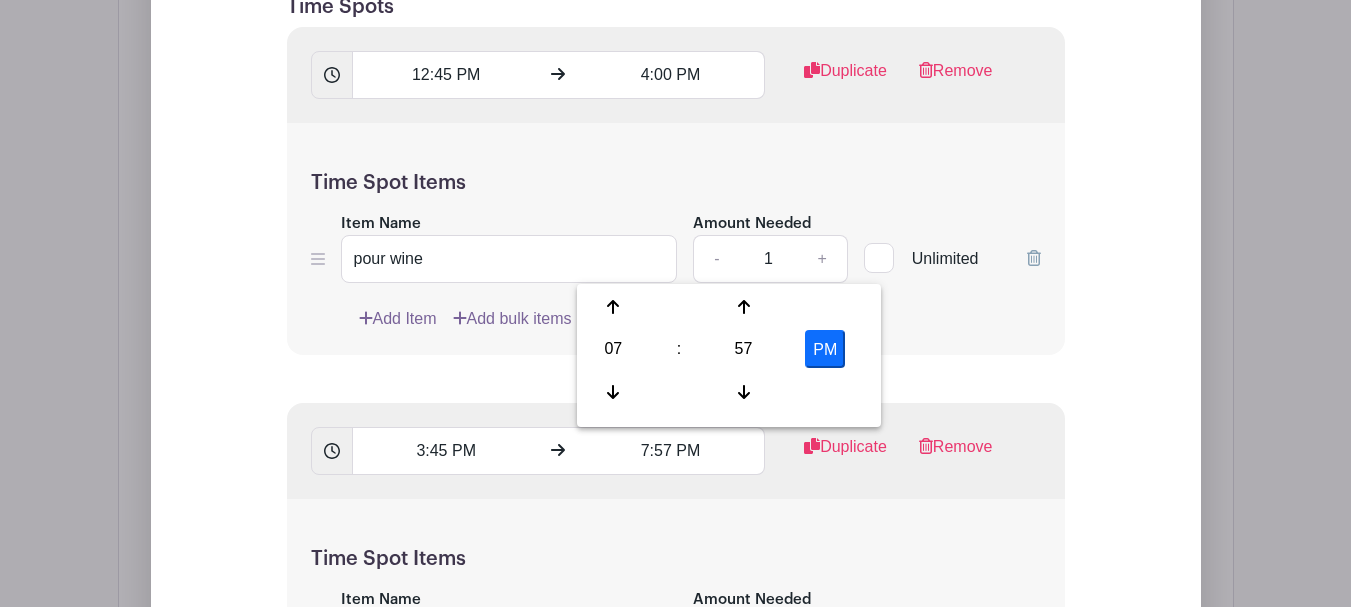 click on "57" at bounding box center [743, 349] 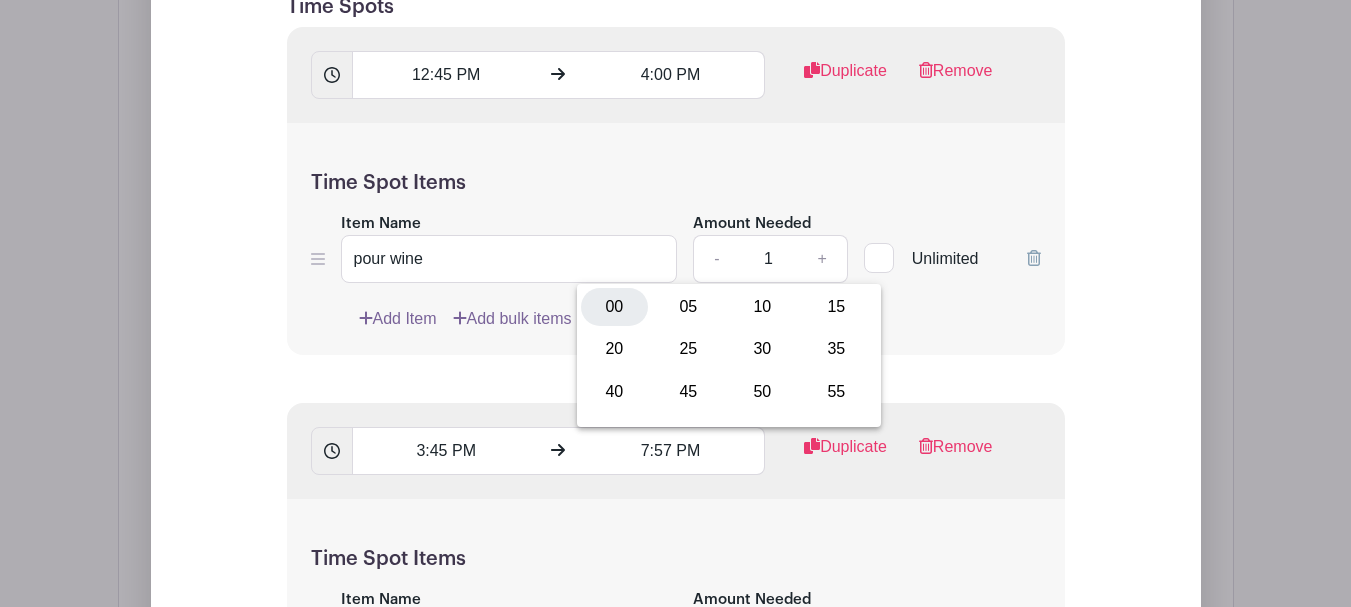 click on "00" at bounding box center (614, 307) 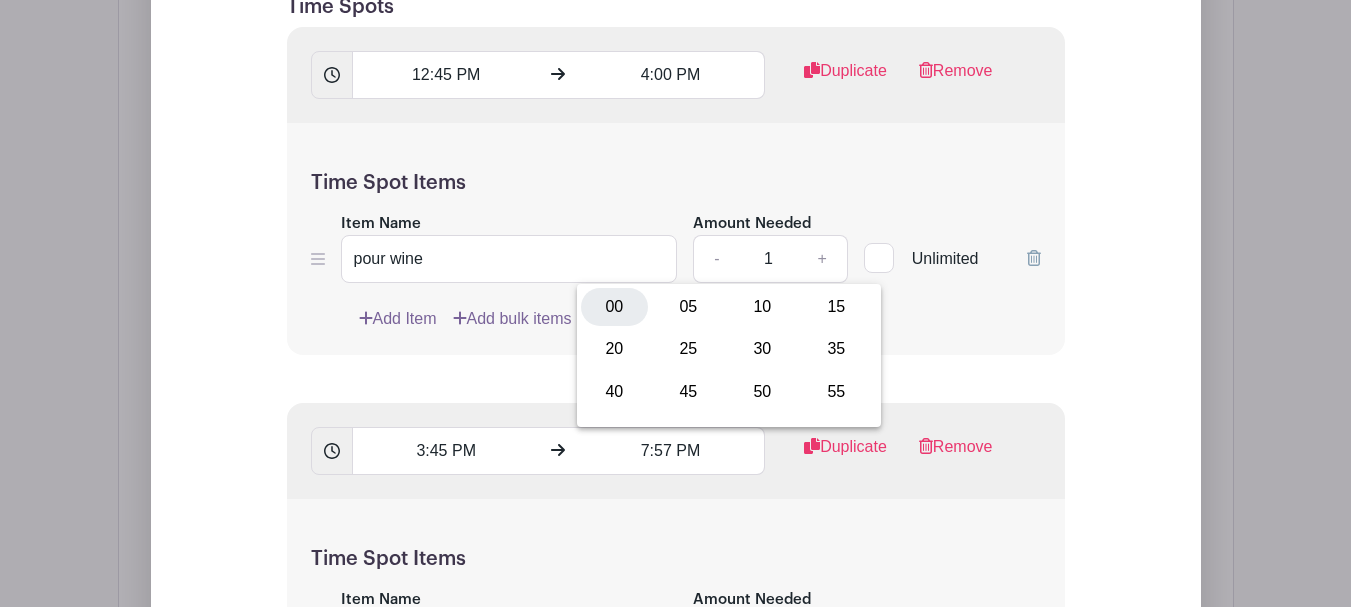 type on "7:00 PM" 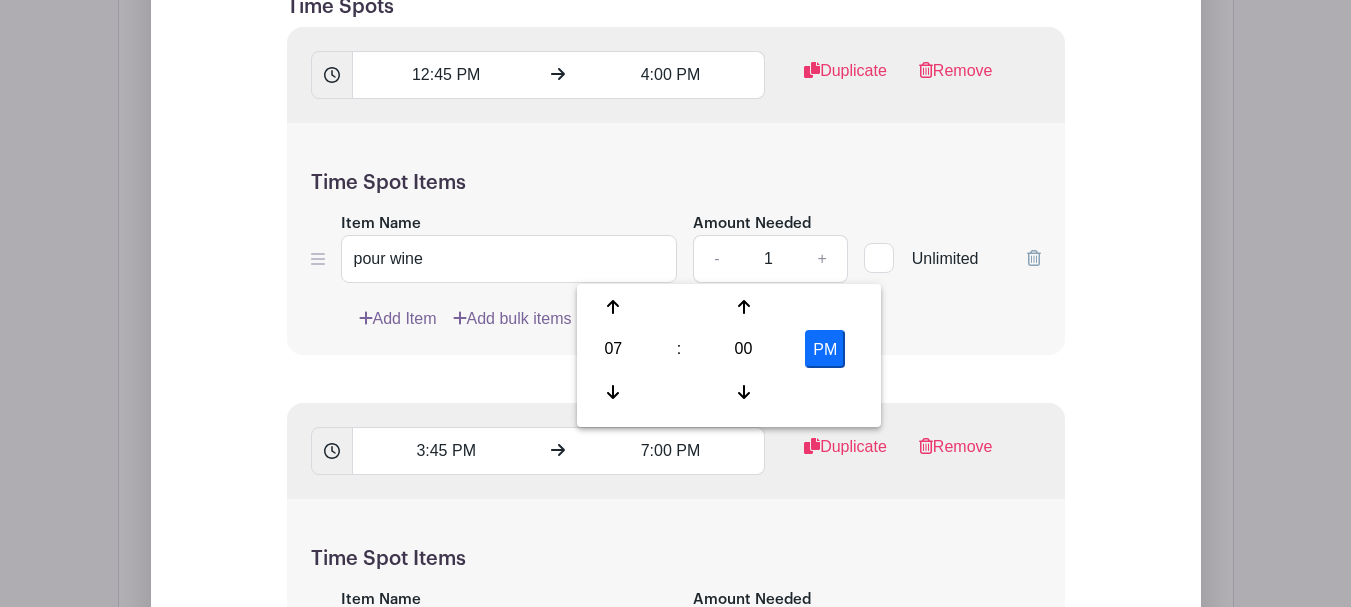 click on "List Name
Volunteer here! Feel free to sign up for multiple time slots. Please provide full name and contact information for each volunteer. Contact Jess if you are unable to make it or running late. 410-271-8914
Time Spots
12:45 PM
4:00 PM
Duplicate
Remove
Time Spot Items
Item Name
pour wine
Amount Needed
-
1
+
Unlimited" at bounding box center [676, 504] 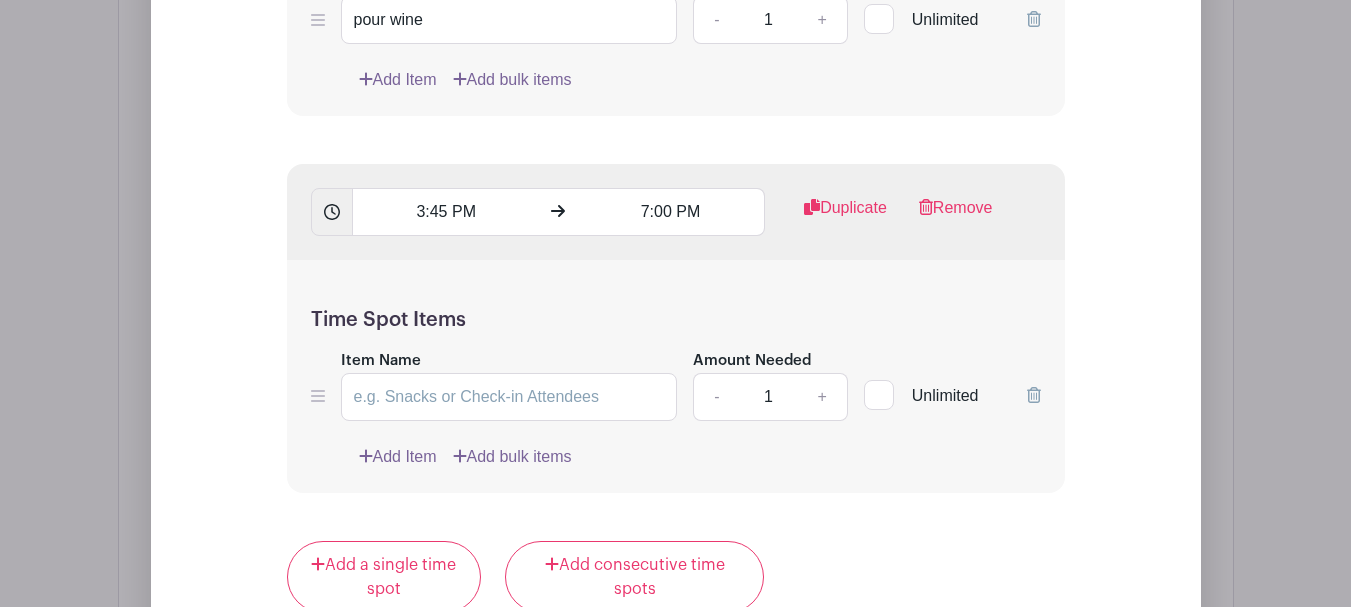 scroll, scrollTop: 2092, scrollLeft: 0, axis: vertical 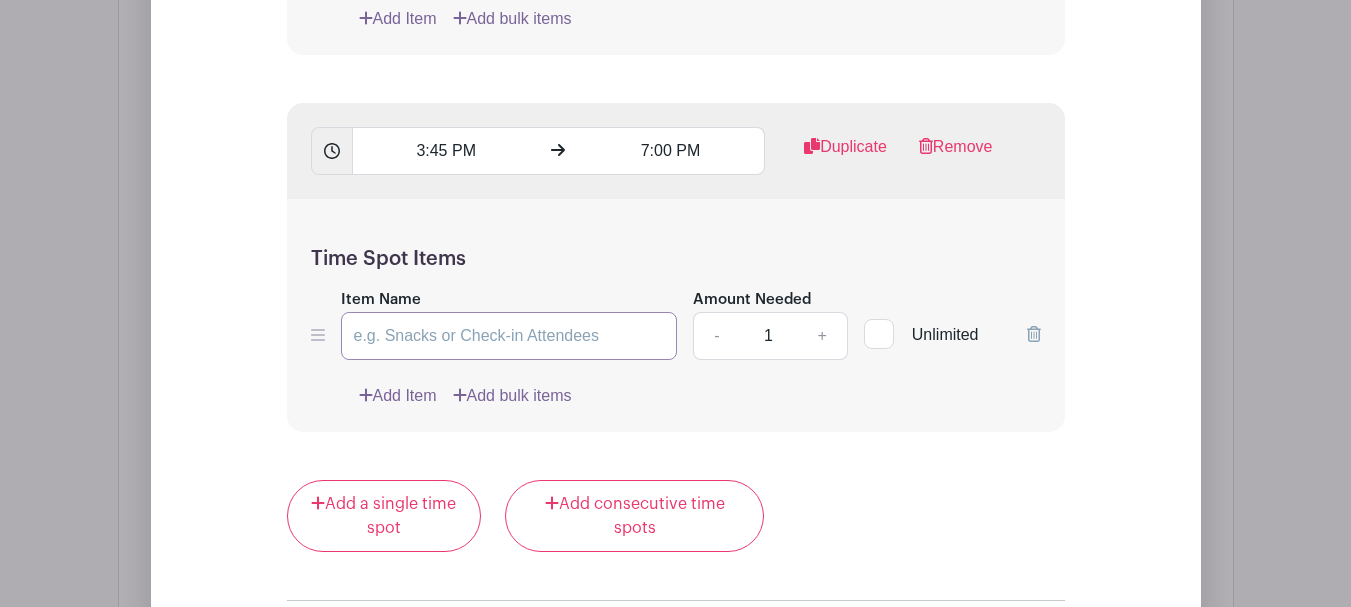 click on "Item Name" at bounding box center [509, 336] 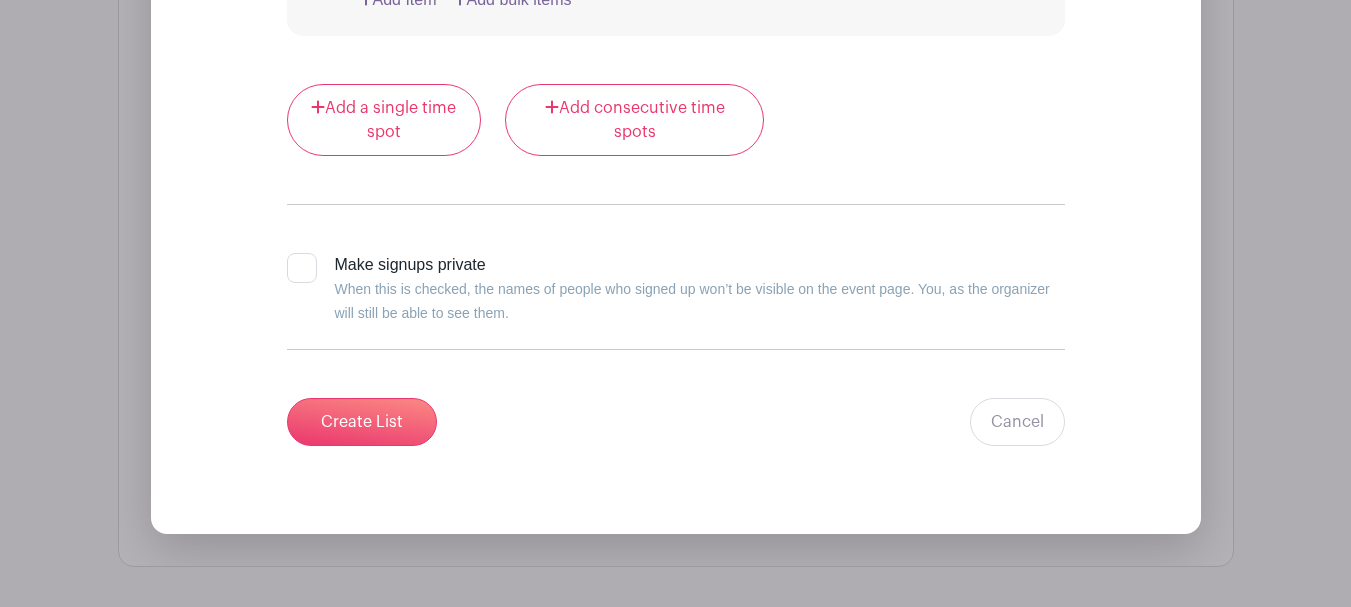 scroll, scrollTop: 2492, scrollLeft: 0, axis: vertical 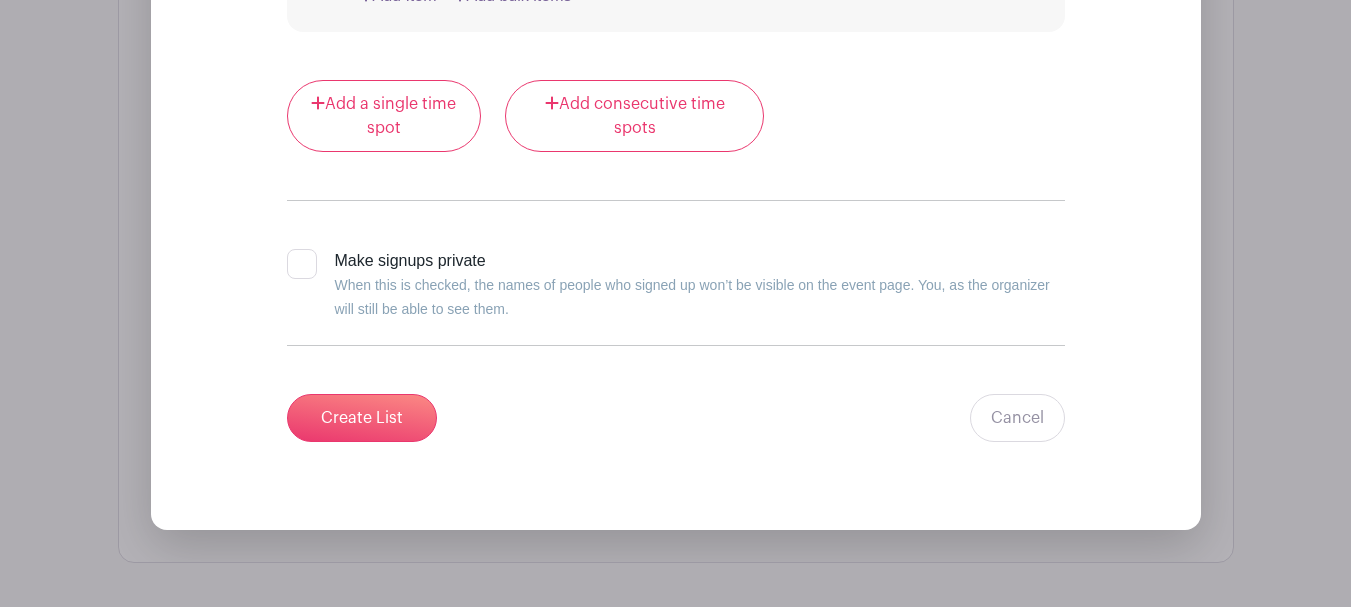 type on "pour wine" 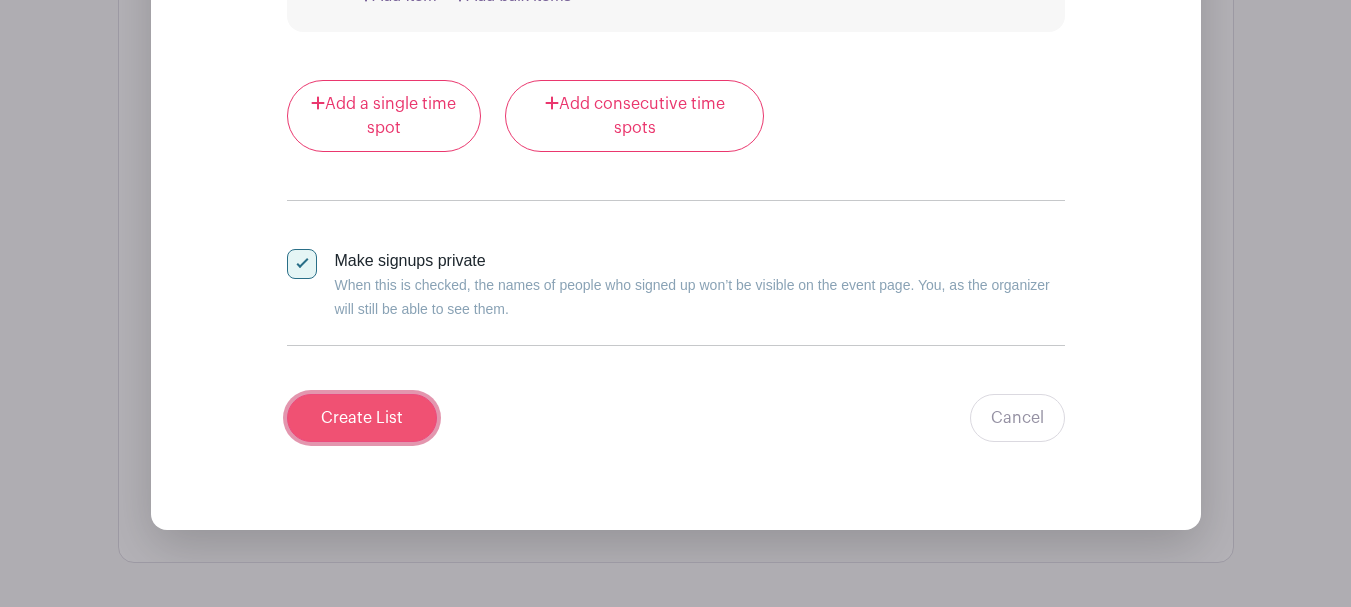 click on "Create List" at bounding box center [362, 418] 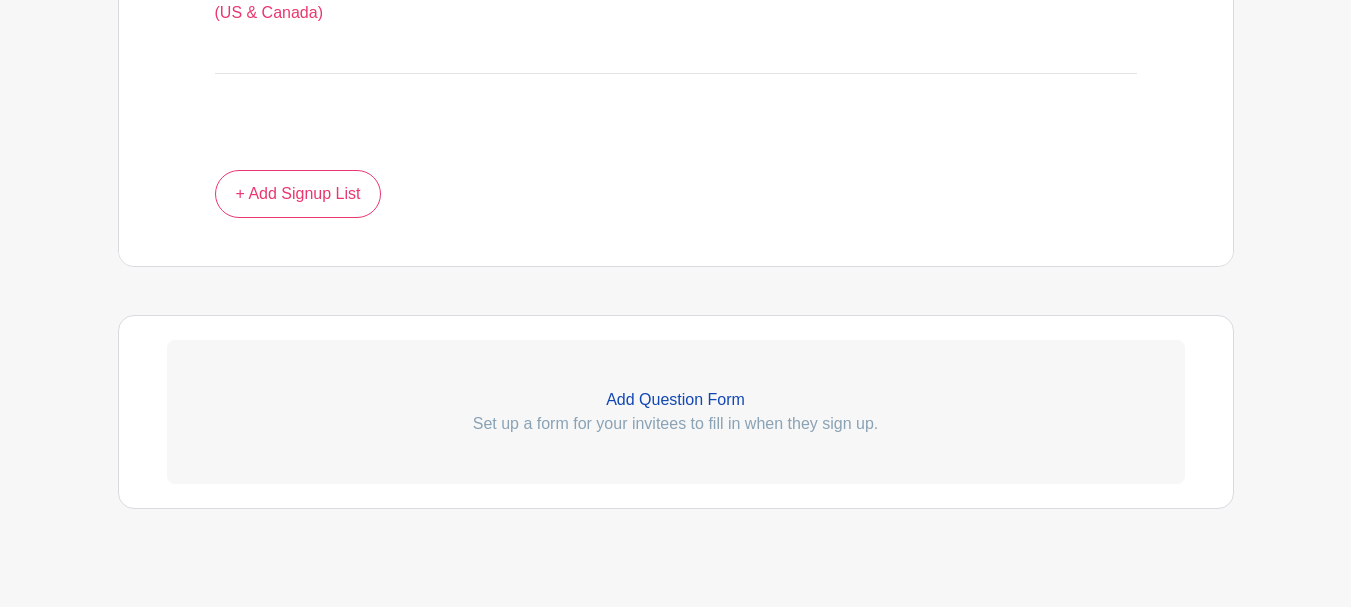scroll, scrollTop: 1900, scrollLeft: 0, axis: vertical 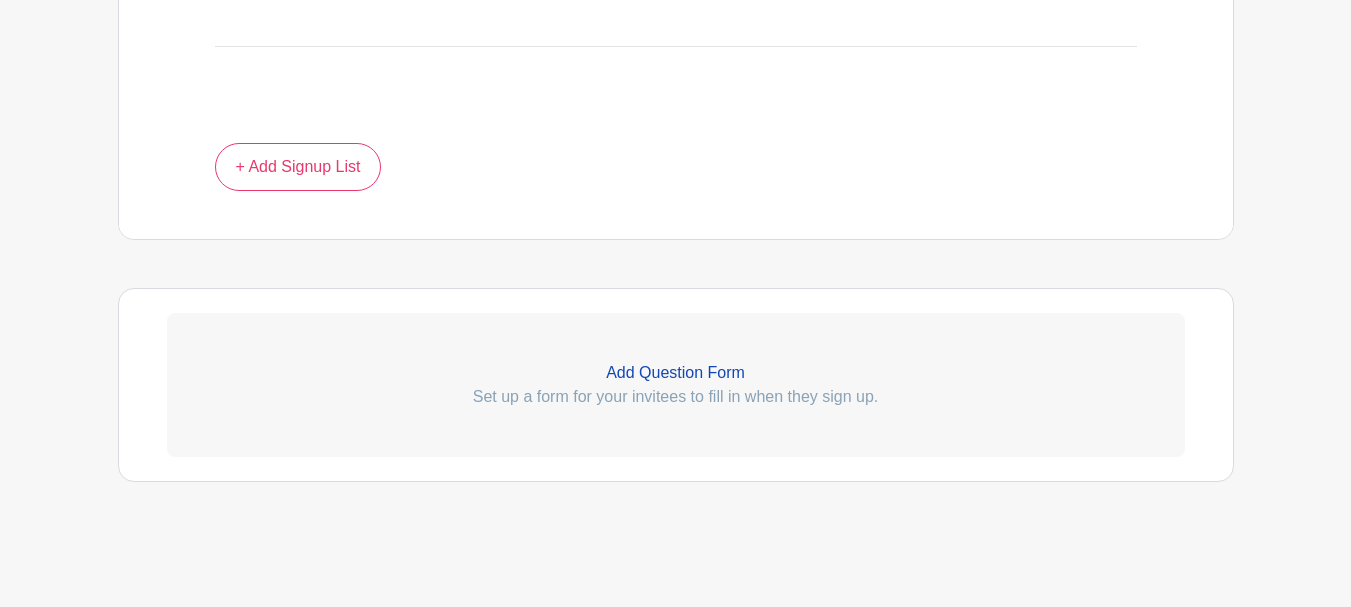 click on "Add Question Form" at bounding box center [676, 373] 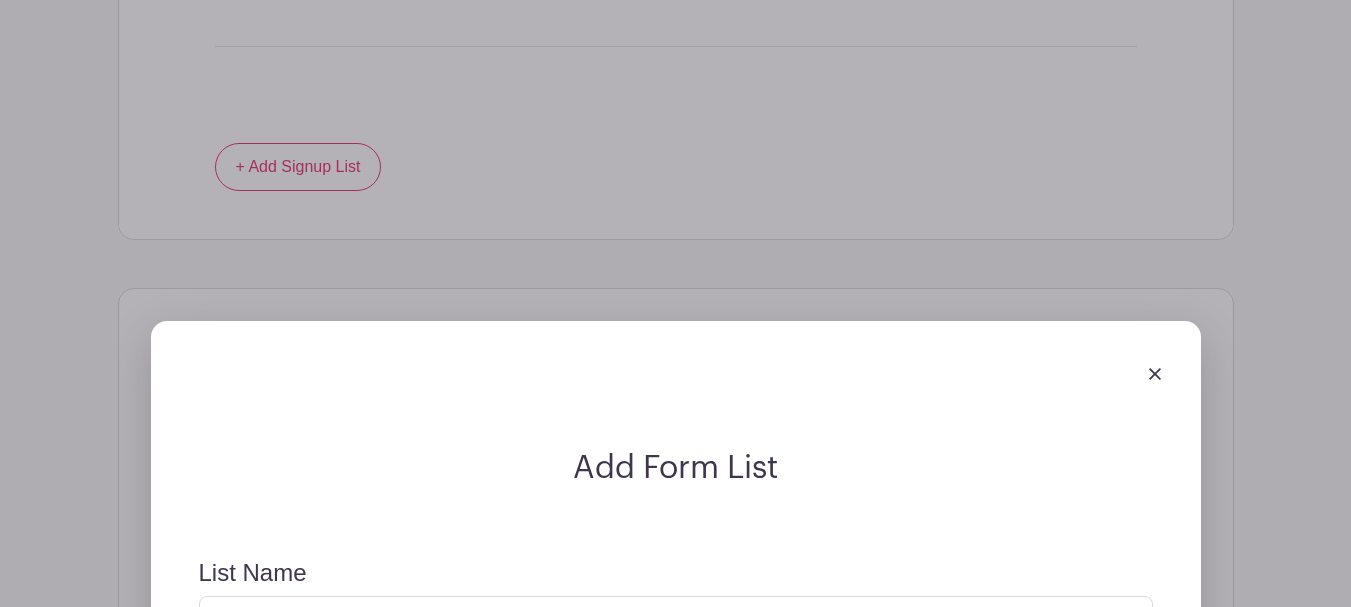 click at bounding box center [1155, 374] 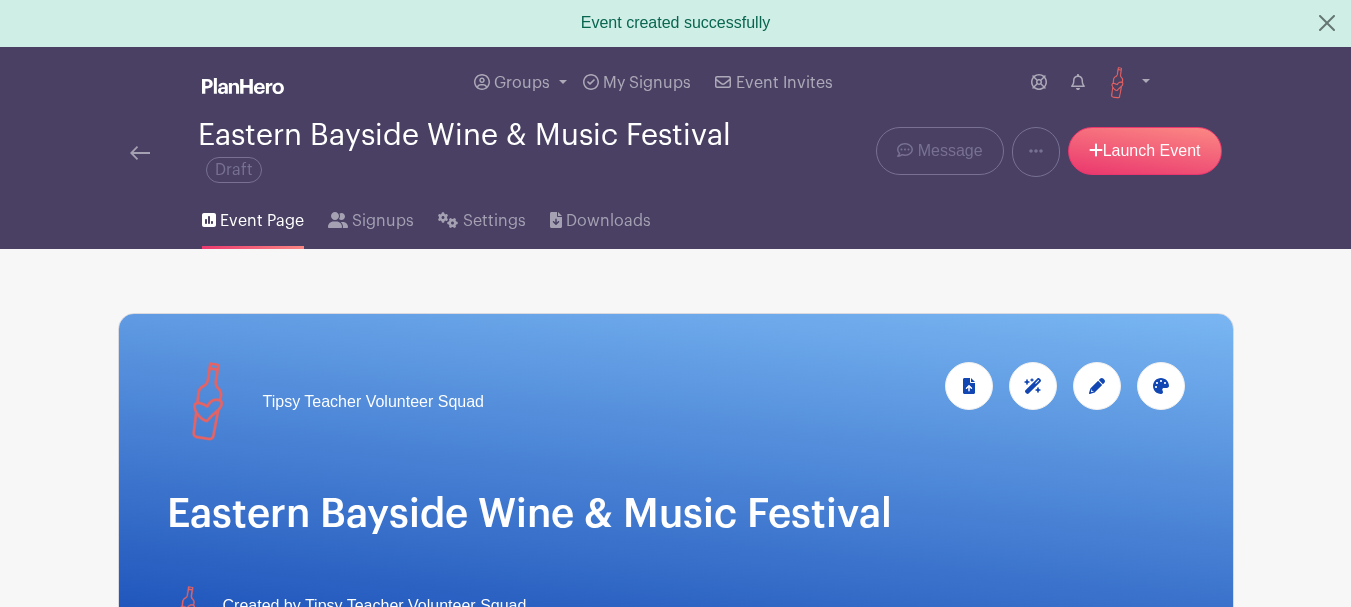 scroll, scrollTop: 0, scrollLeft: 0, axis: both 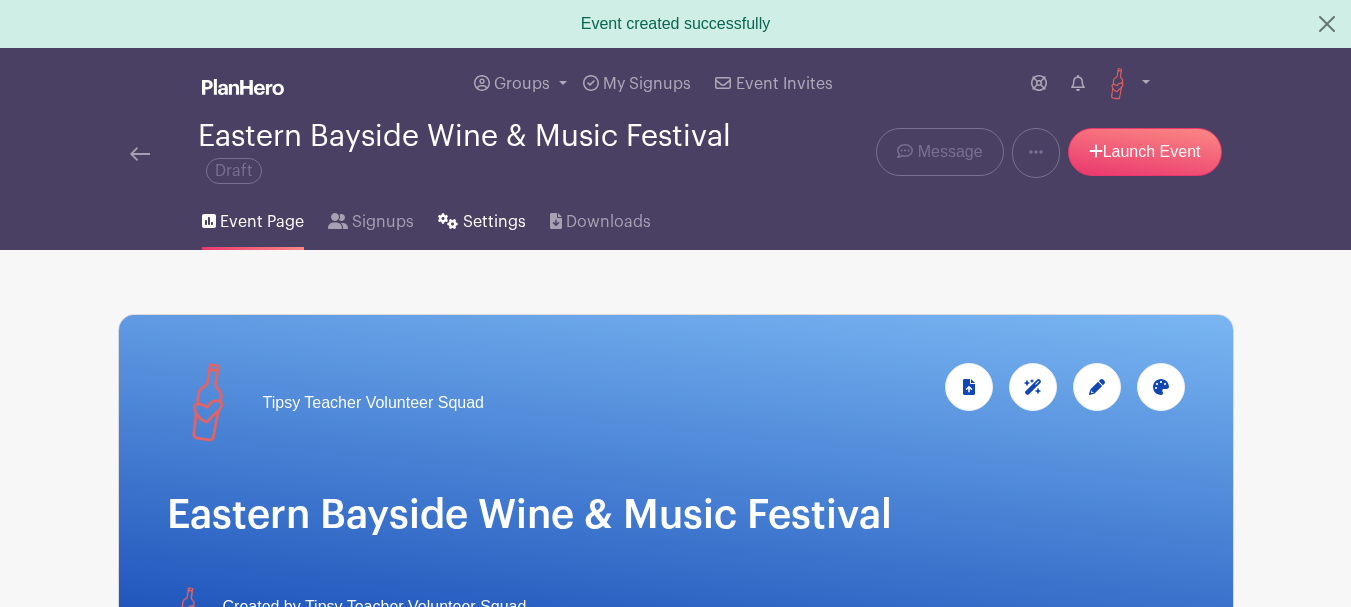 click on "Settings" at bounding box center (494, 222) 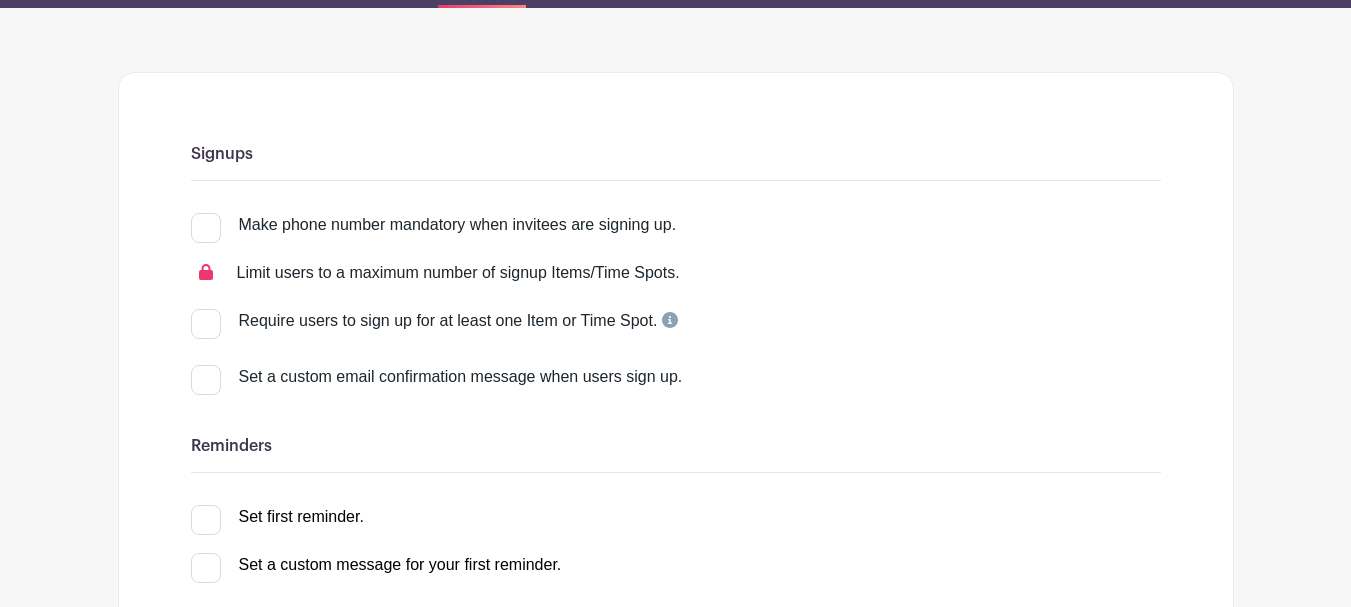 scroll, scrollTop: 200, scrollLeft: 0, axis: vertical 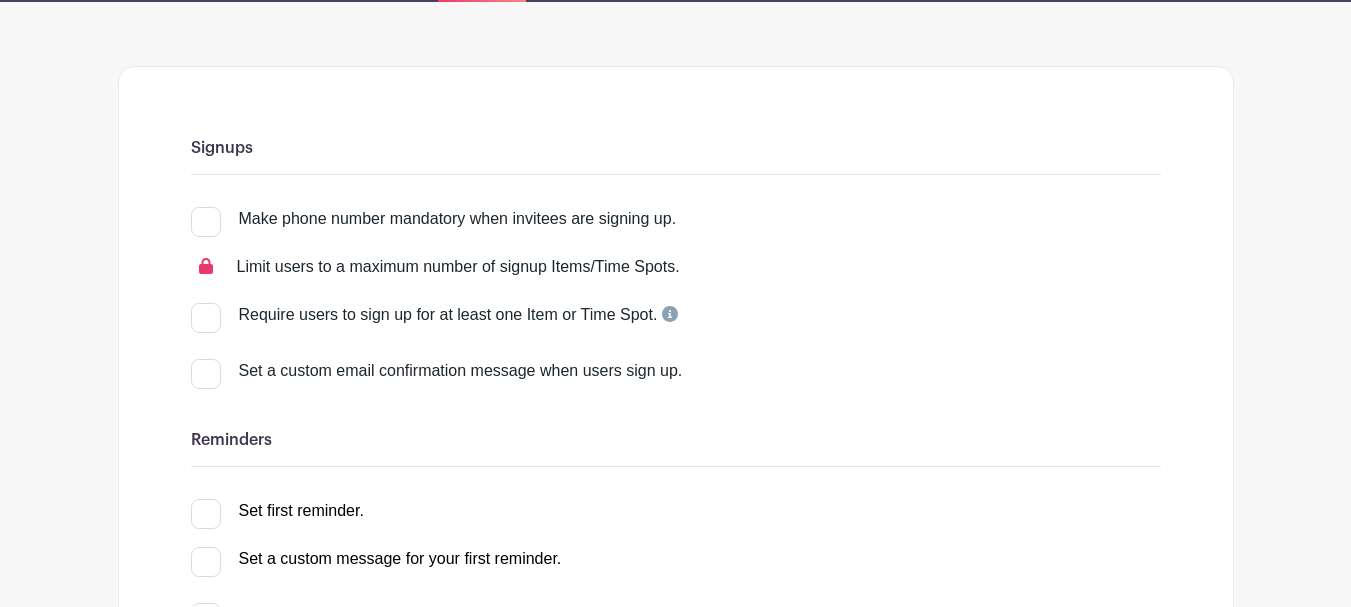 click at bounding box center [206, 222] 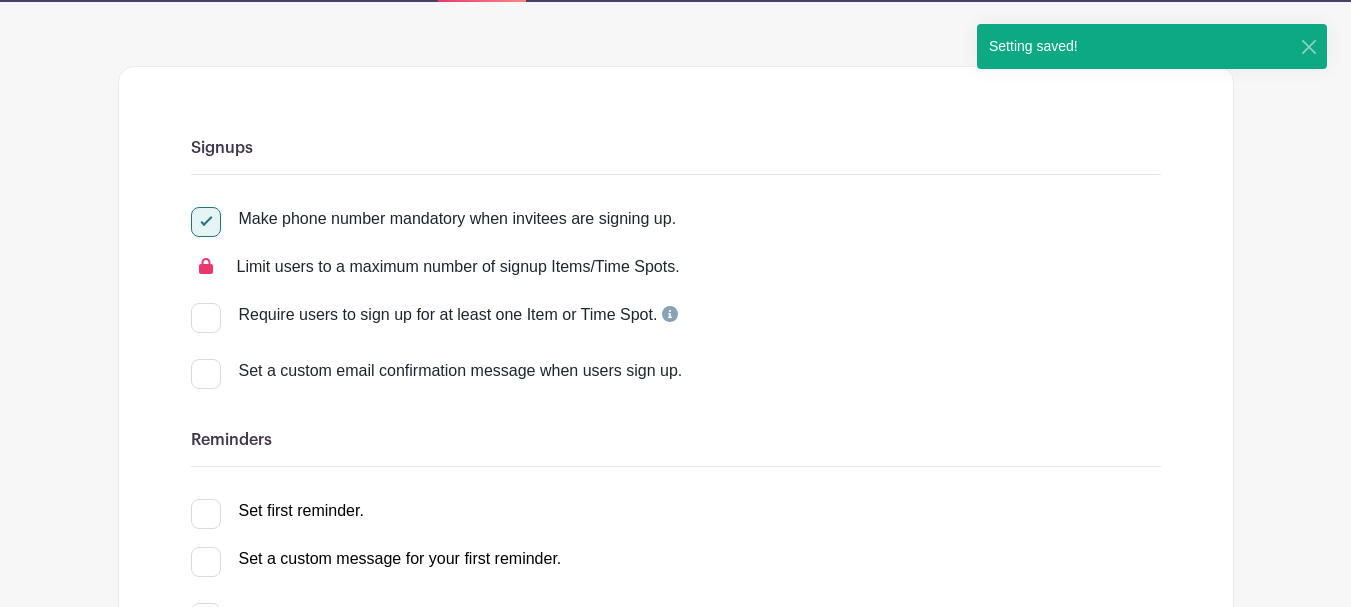click on "Set a custom email confirmation message when users sign up." at bounding box center [197, 365] 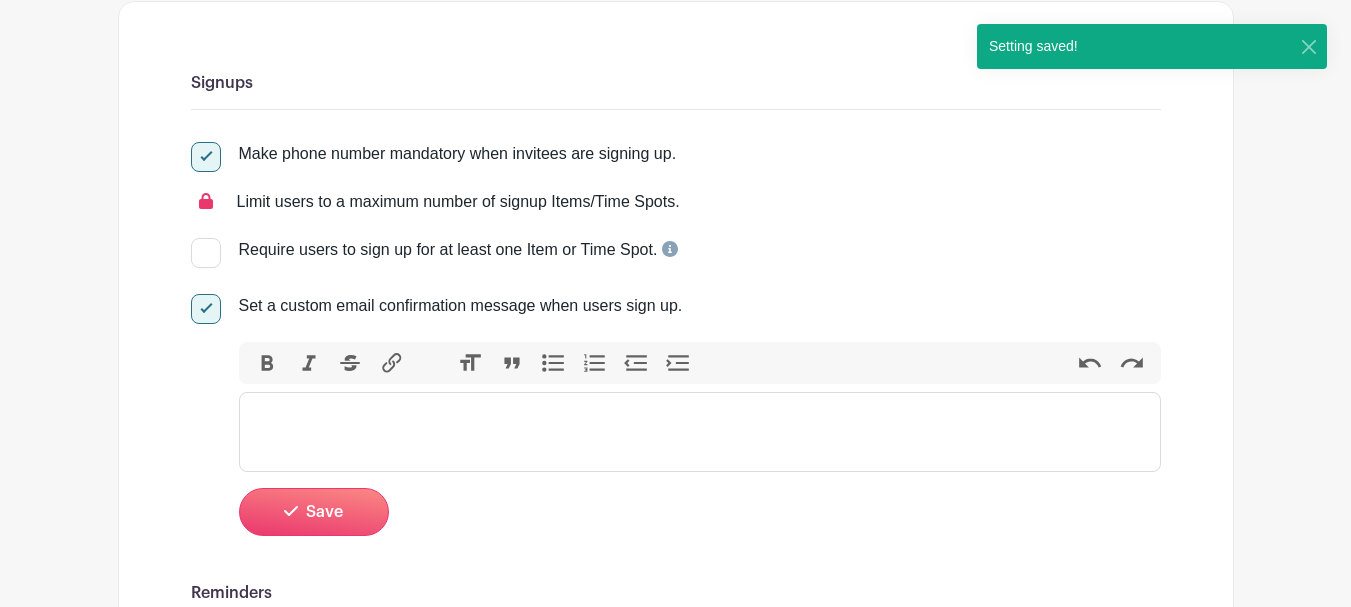 scroll, scrollTop: 300, scrollLeft: 0, axis: vertical 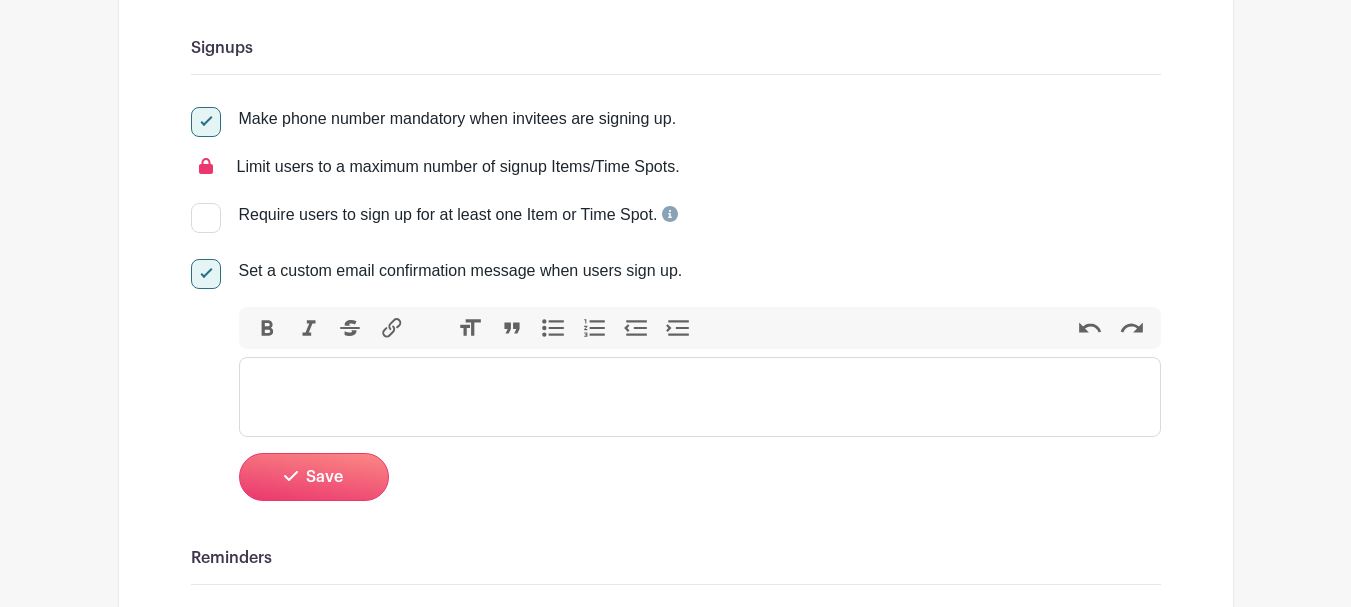 click at bounding box center (700, 397) 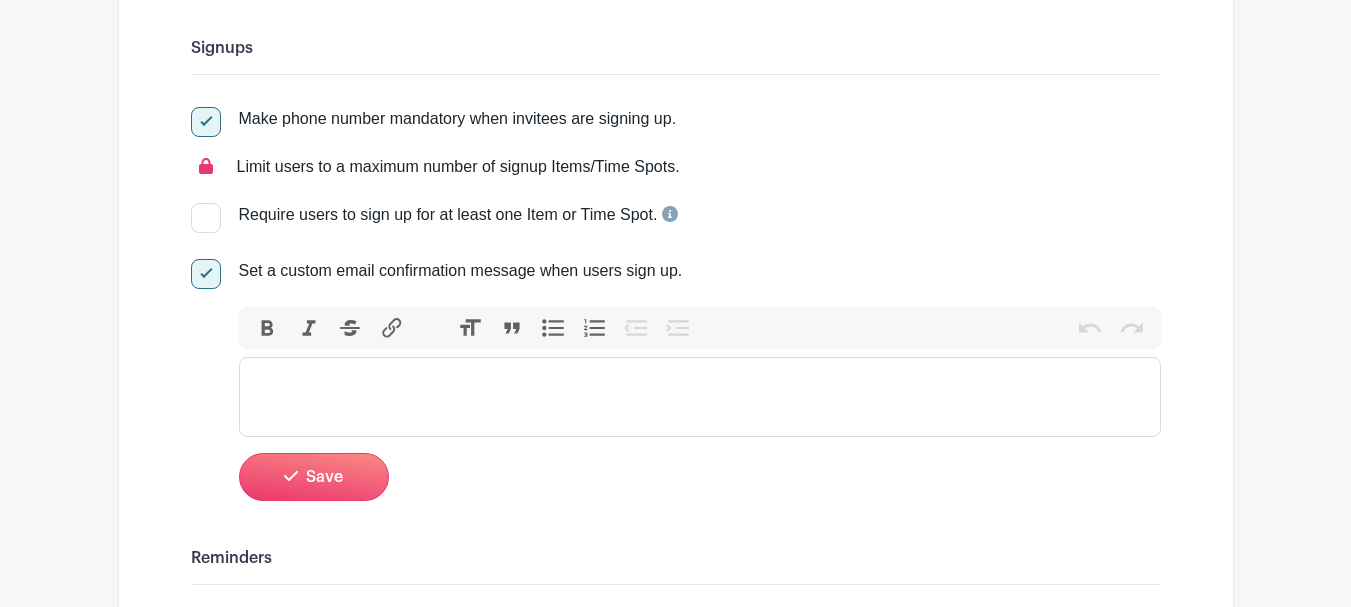 paste on "<div>Thank you for Volunteering with Tipsy Teacher and supporting our mission of helping local underfunded teachers. We generally send more information about 2 days before the event with instructions and who your contact at the event will be. Look forward to seeing you there! 🍷</div>" 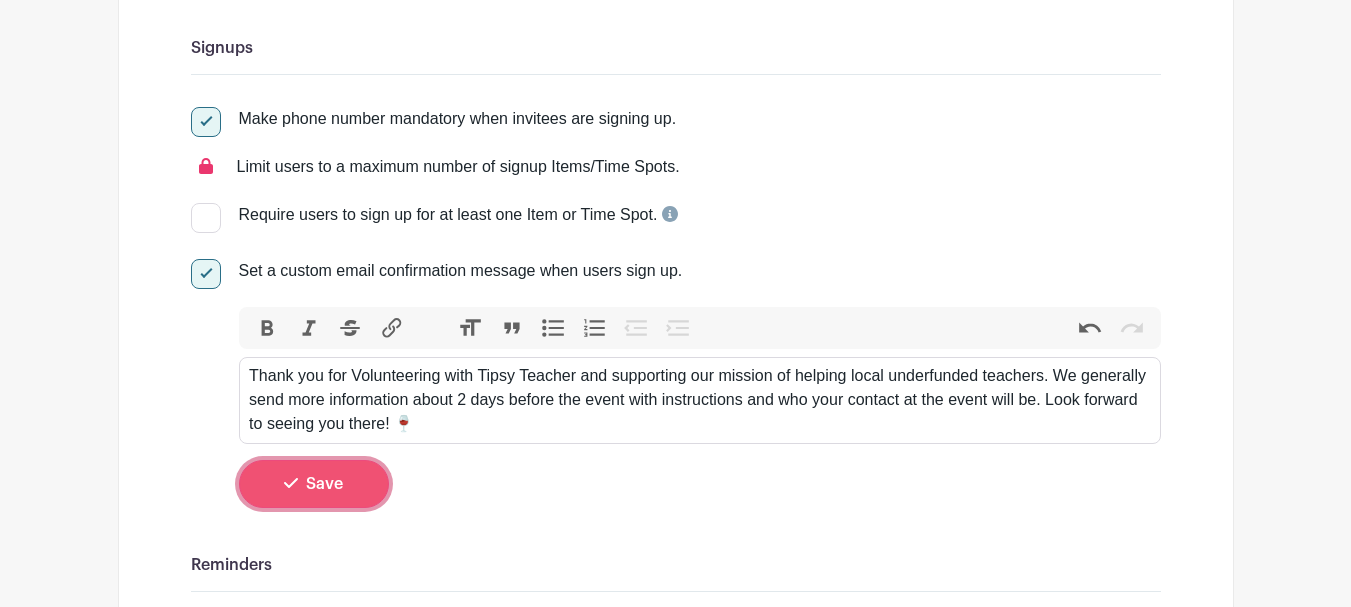 click on "Save" at bounding box center [324, 484] 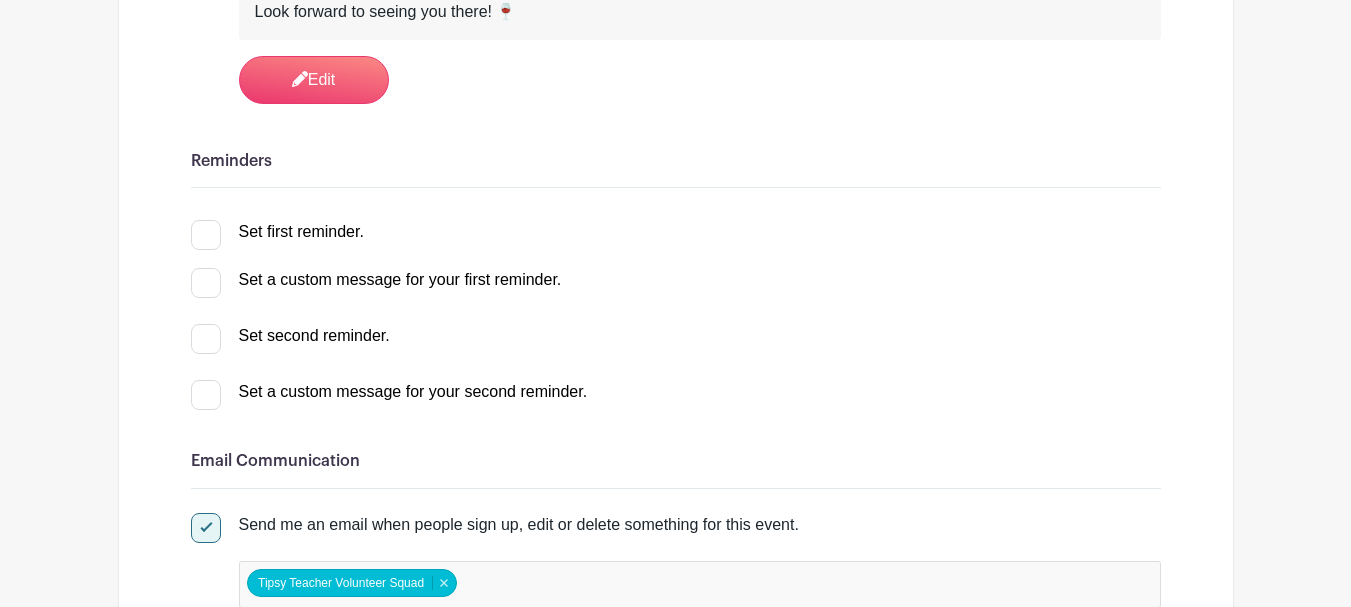 scroll, scrollTop: 700, scrollLeft: 0, axis: vertical 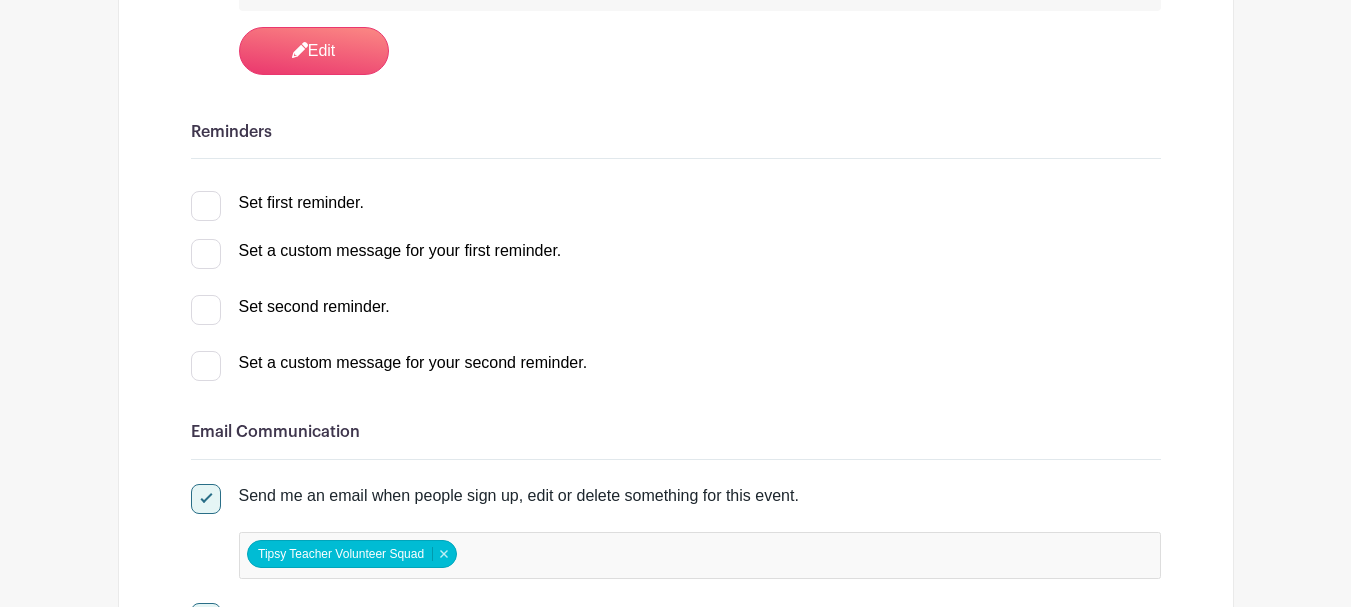 click at bounding box center (206, 206) 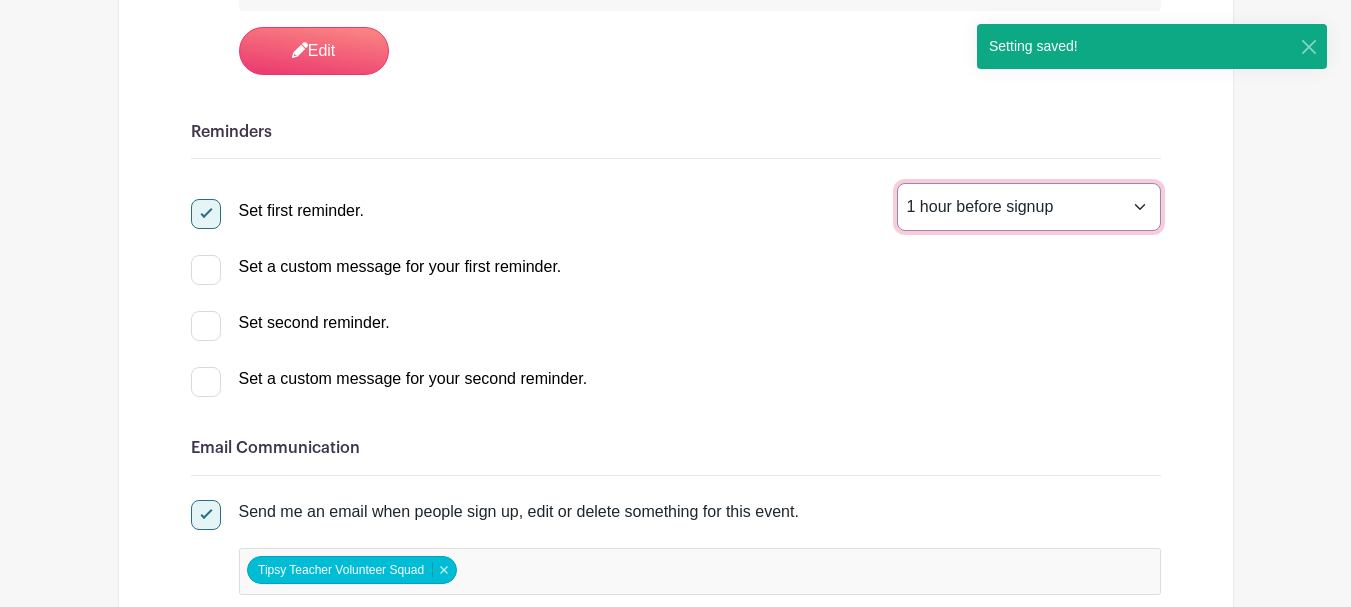 click on "1 hour before signup
2 hours before signup
3 hours before signup
4 hours before signup
5 hours before signup
1 day before signup
2 days before signup
3 days before signup
4 days before signup
5 days before signup
1 week before signup
2 weeks before signup" at bounding box center [1029, 207] 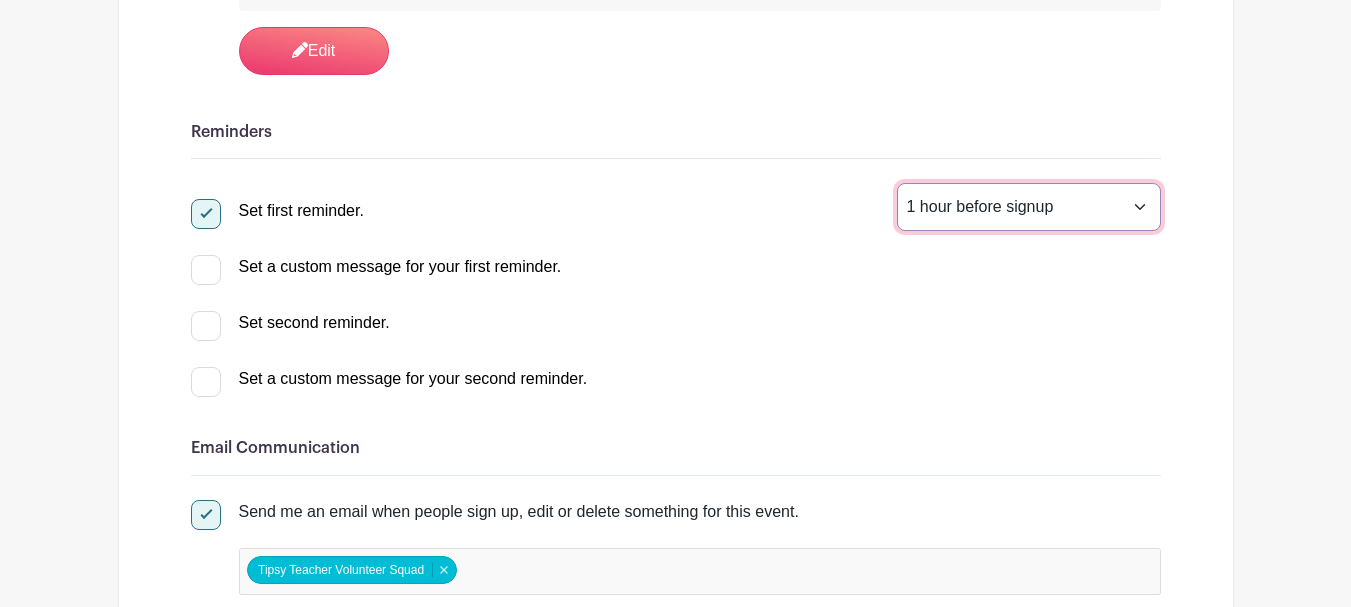 select on "48" 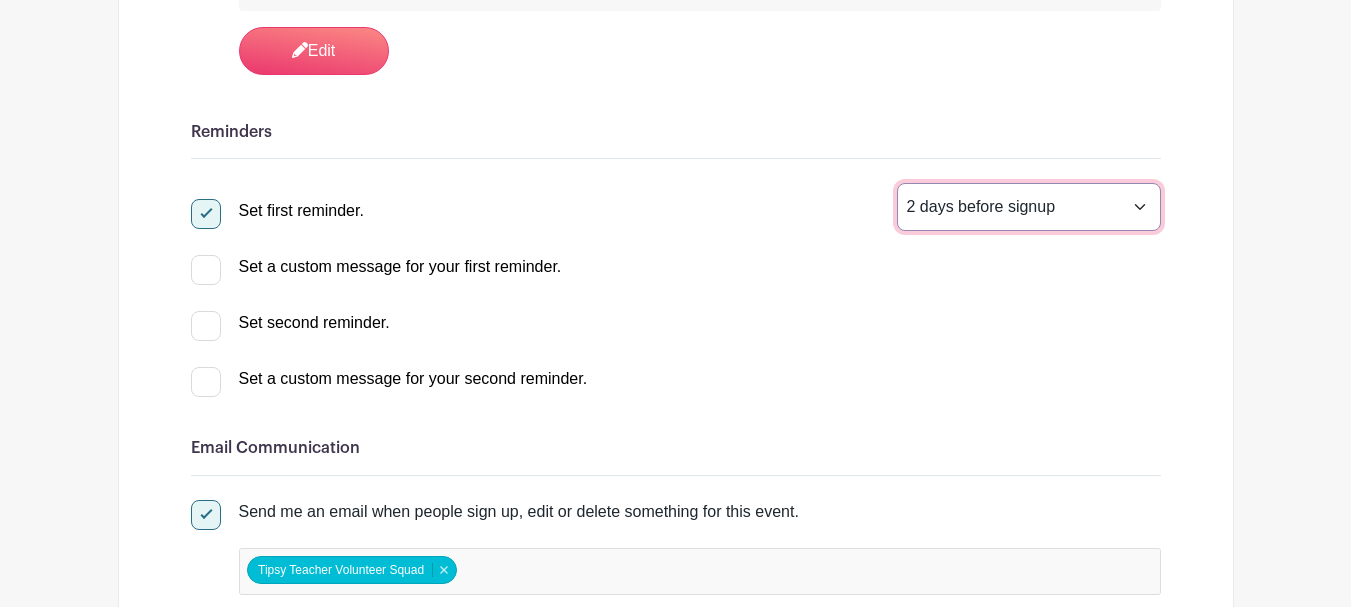 click on "1 hour before signup
2 hours before signup
3 hours before signup
4 hours before signup
5 hours before signup
1 day before signup
2 days before signup
3 days before signup
4 days before signup
5 days before signup
1 week before signup
2 weeks before signup" at bounding box center [1029, 207] 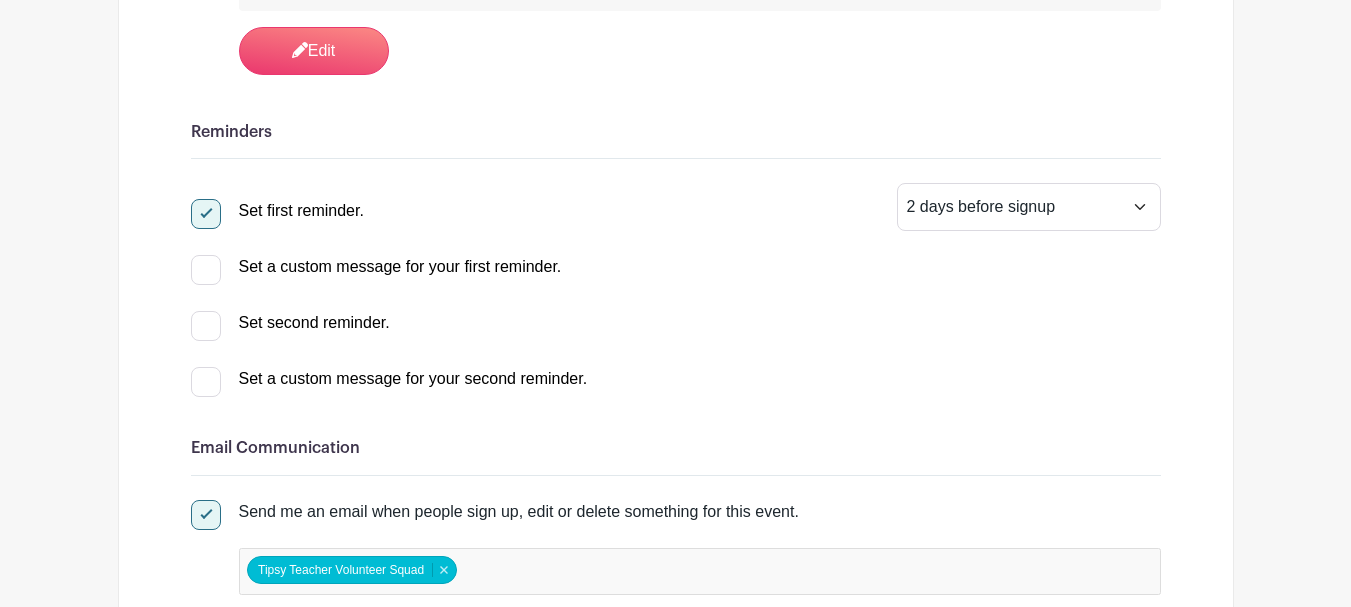 click at bounding box center [206, 270] 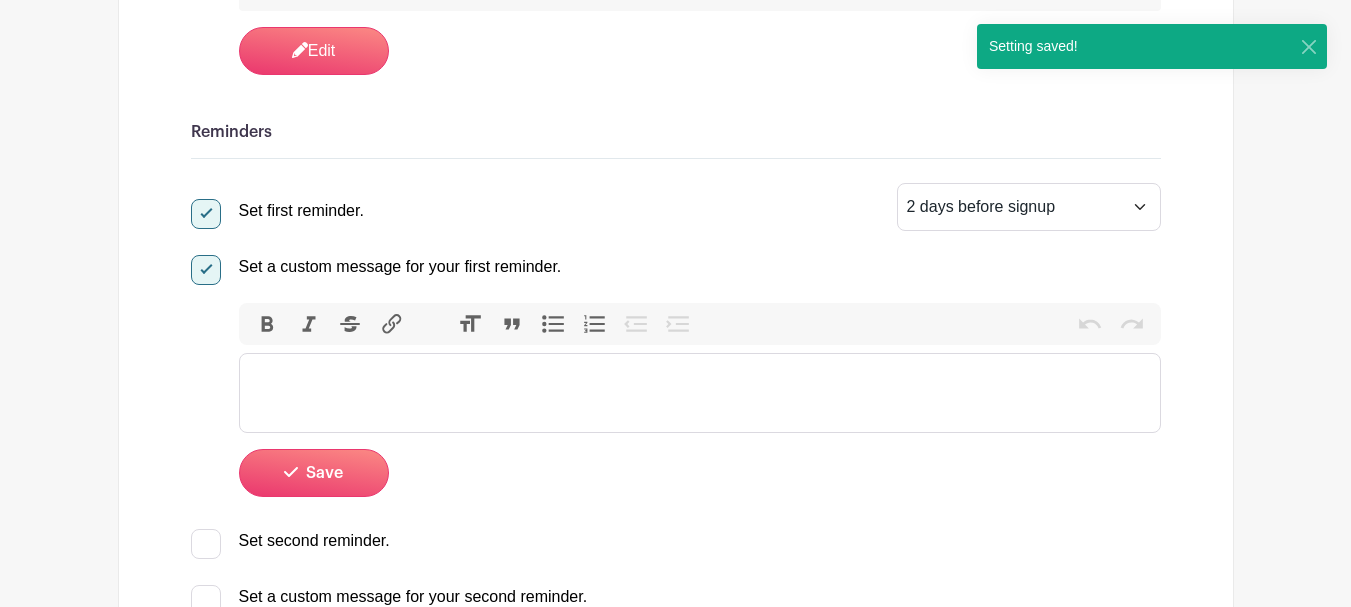 click at bounding box center (700, 393) 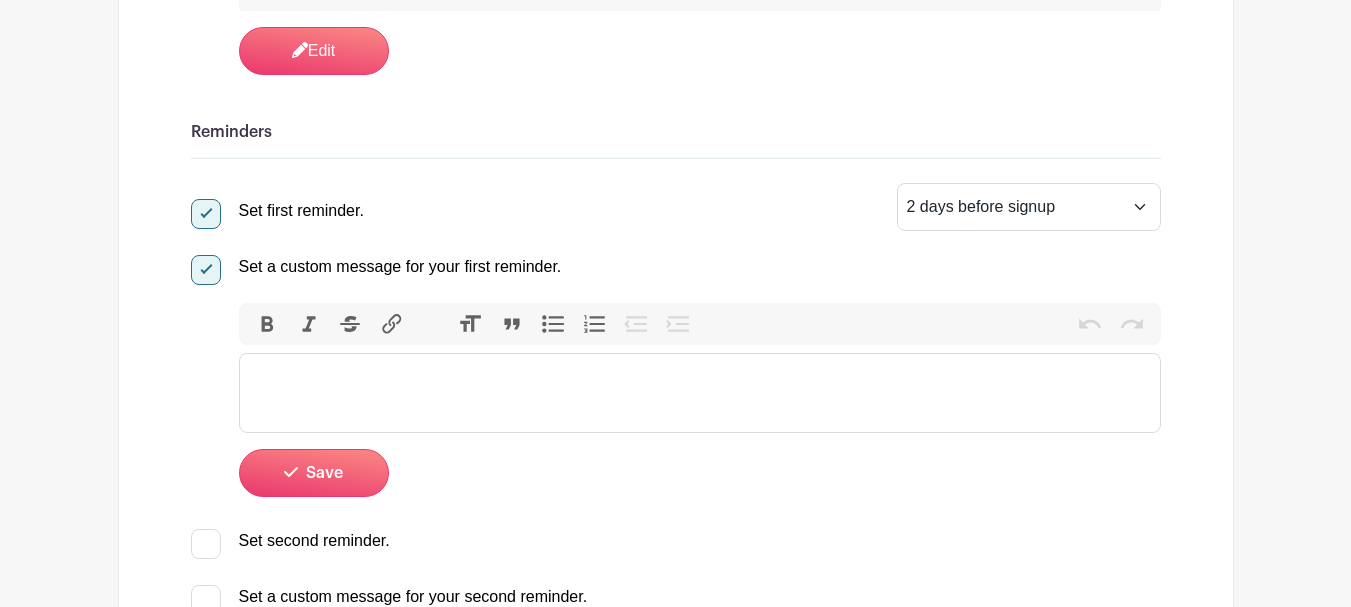 paste on "<div>Hey there! Quick reminder: the event is only 2 days away now! 🍷 We're so excited to share some great moments with you!</div><div>&nbsp;</div><div>Please arrive a little early for your volunteer slot and check in at the Volunteer Tent off 2070 Kurtz Avenue, Pasadena, Maryland 21122, USA.</div><div>&nbsp;</div><div>&nbsp;</div><div>📚 Training Info: Please take a few minutes to review this short volunteer guide before the event:</div><div>https://drive.google.com/drive/folders/1gRpjpvSeqXyF1lz3PMY6xqTwF08fH3FI?usp=sharing</div><div>&nbsp;</div><div>Need anything? Reach out to our event captain Jess at (410) 271-8914.</div><div>&nbsp;</div><div>Cheers to an amazing time ahead! 🥂</div>" 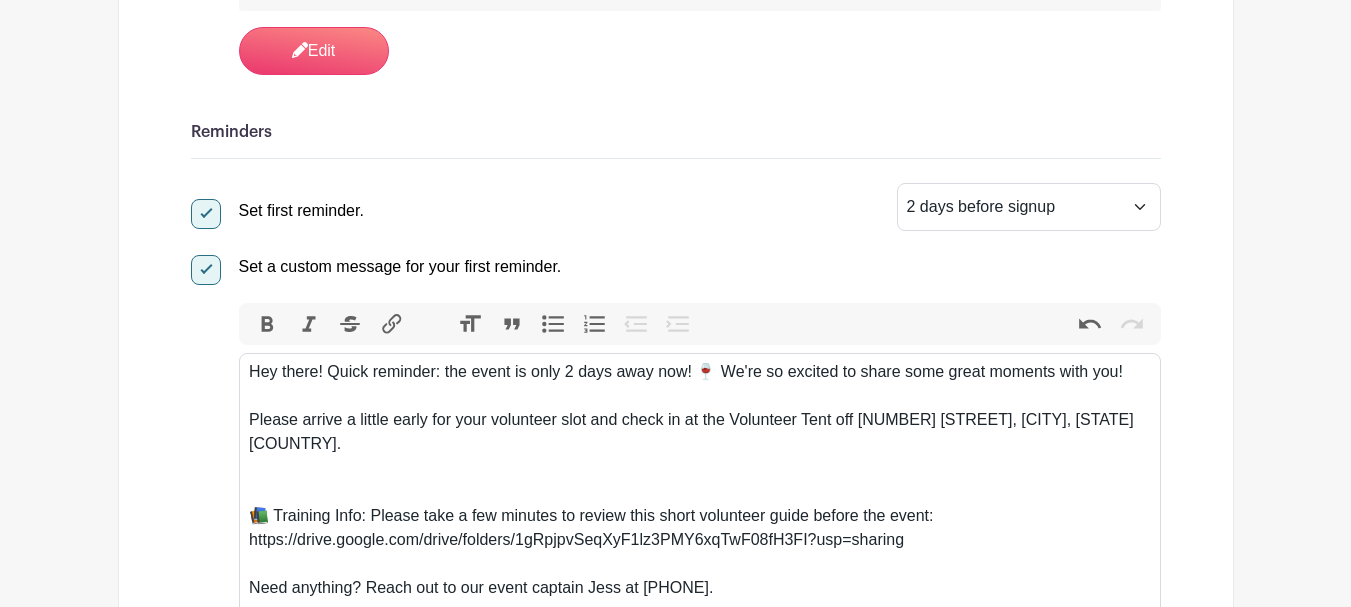 type on "<div>Hey there! Quick reminder: the event is only 2 days away now! 🍷 We're so excited to share some great moments with you!</div><div>&nbsp;</div><div>Please arrive a little early for your volunteer slot and check in at the Volunteer Tent off 2070 Kurtz Avenue, Pasadena, Maryland 21122, USA.</div><div>&nbsp;</div><div>&nbsp;</div><div>📚 Training Info: Please take a few minutes to review this short volunteer guide before the event:</div><div>https://drive.google.com/drive/folders/1gRpjpvSeqXyF1lz3PMY6xqTwF08fH3FI?usp=sharing</div><div>&nbsp;</div><div>Need anything? Reach out to our event captain Jess at (410) 271-8914.</div><div>&nbsp;</div><div>Cheers to an amazing time ahead! 🥂</div>" 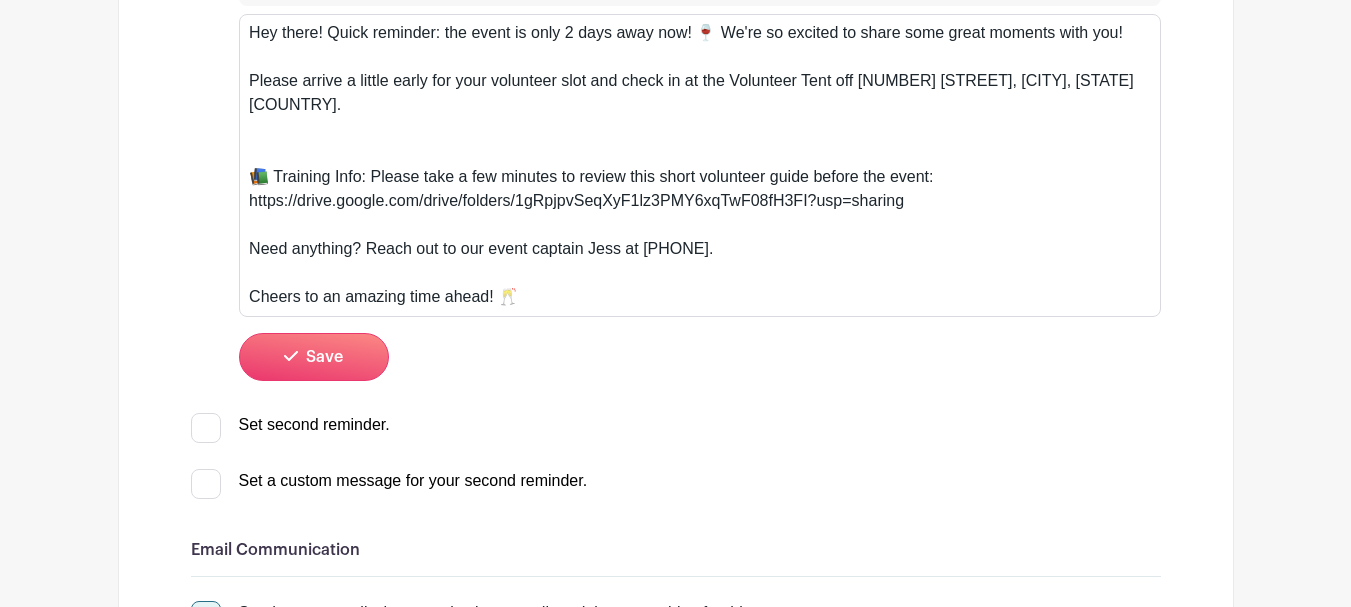 scroll, scrollTop: 1100, scrollLeft: 0, axis: vertical 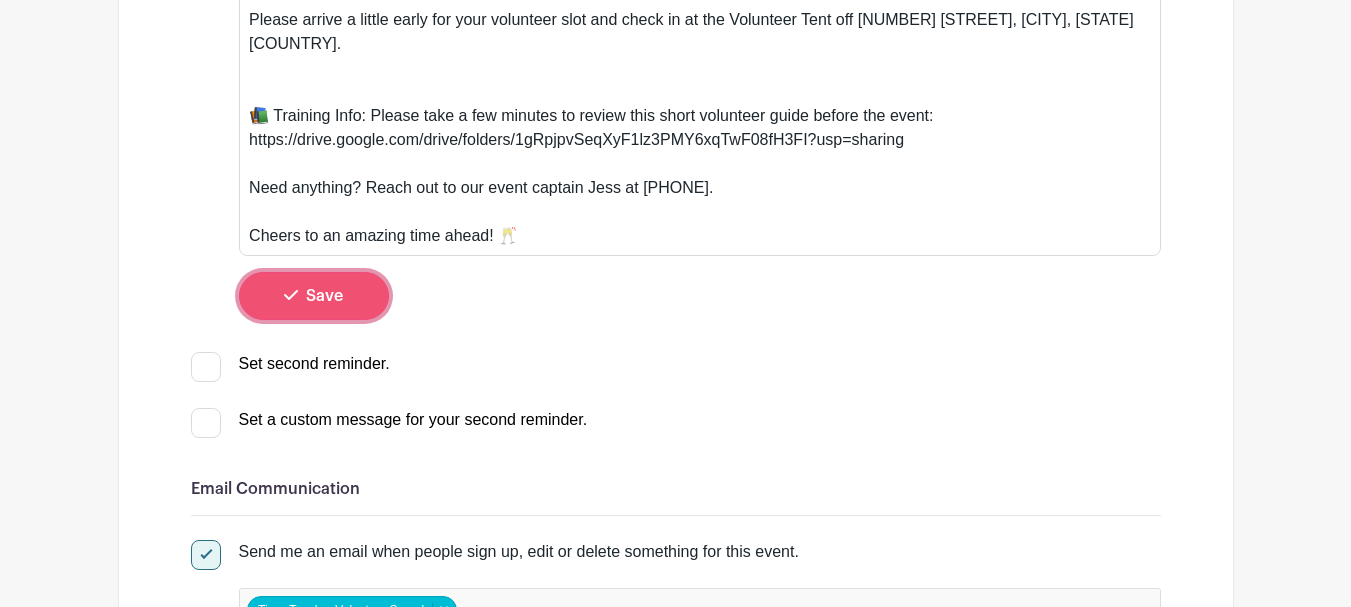 click on "Save" at bounding box center (314, 296) 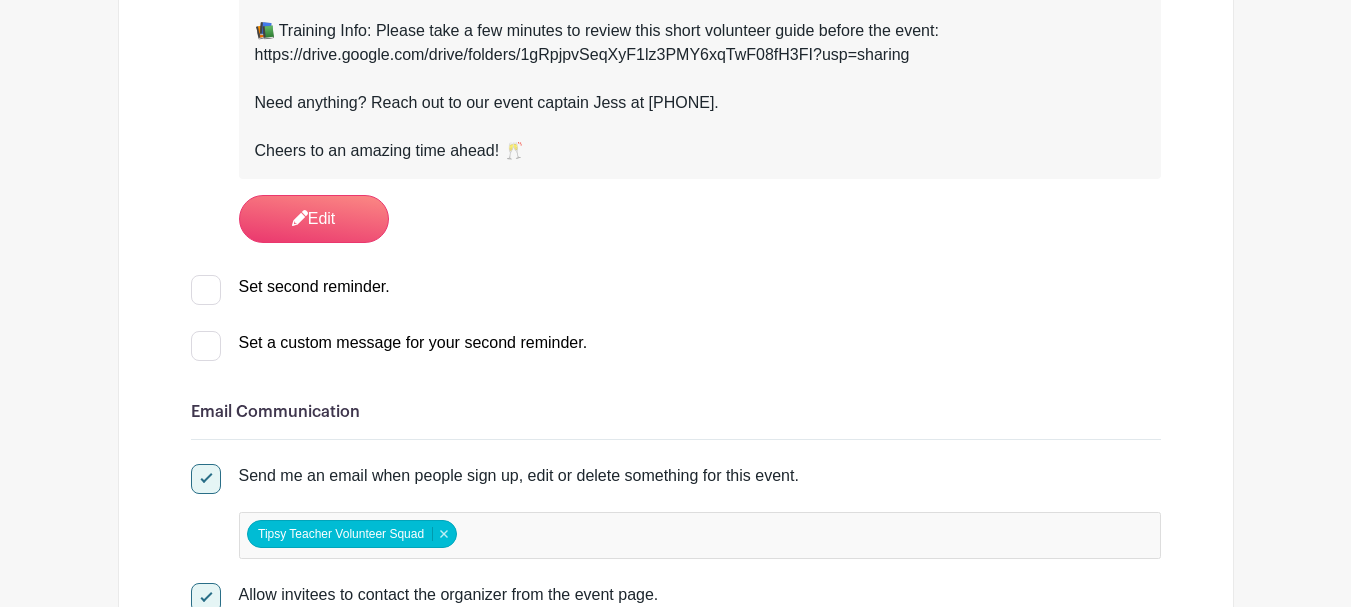 scroll, scrollTop: 1200, scrollLeft: 0, axis: vertical 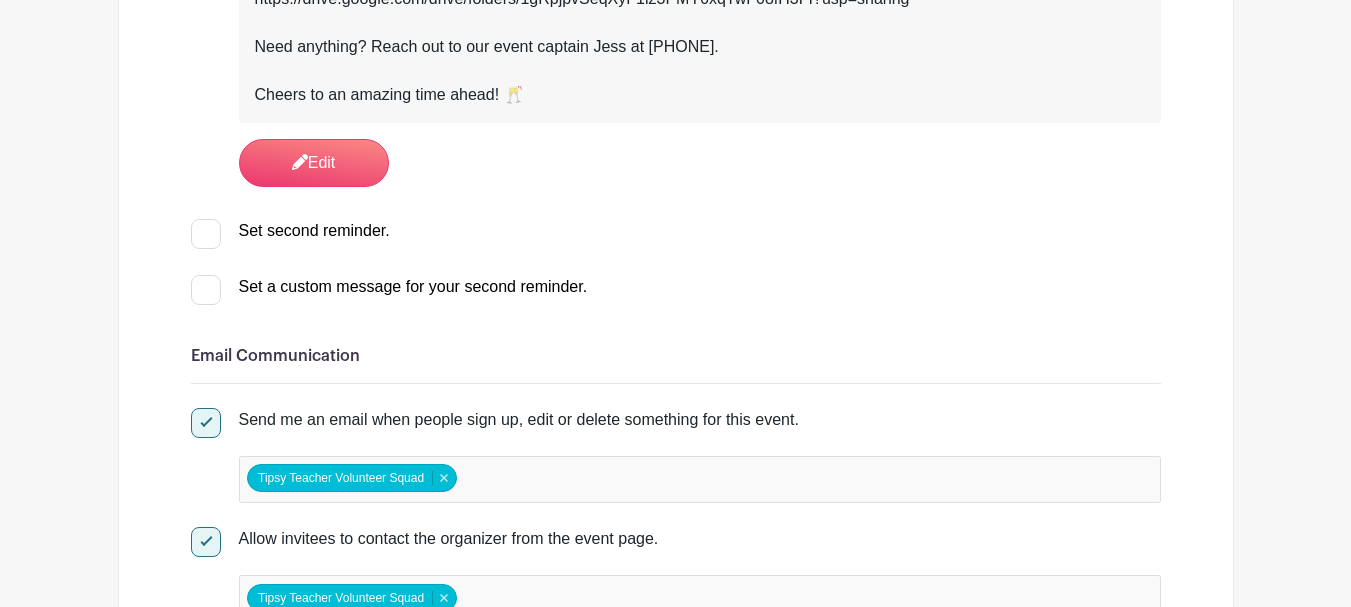 click on "Set second reminder." at bounding box center (197, 225) 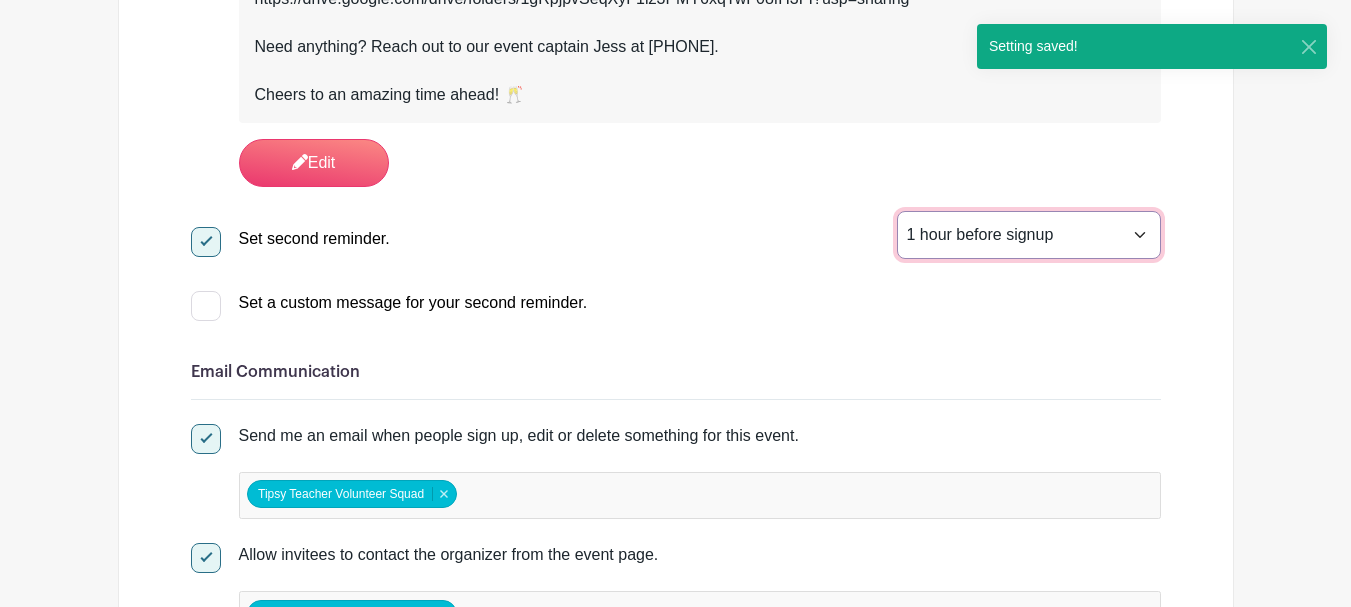 click on "1 hour before signup
2 hours before signup
3 hours before signup
4 hours before signup
5 hours before signup
1 day before signup
2 days before signup
3 days before signup
4 days before signup
5 days before signup
1 week before signup
2 weeks before signup" at bounding box center [1029, 235] 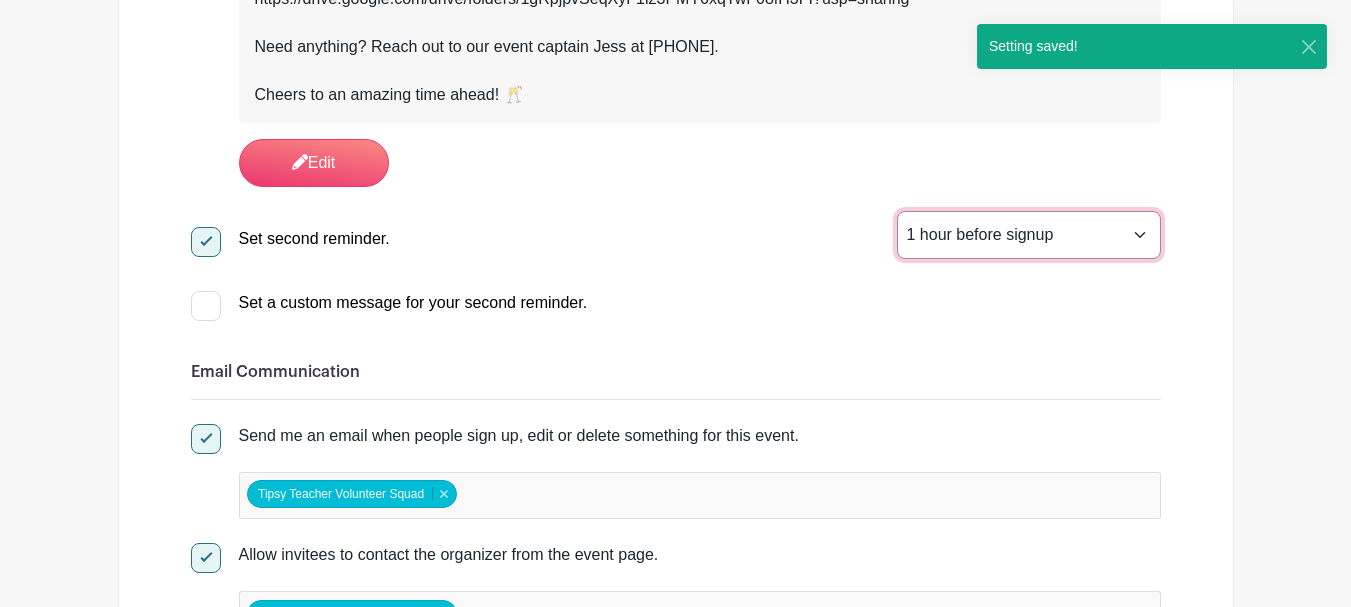 select on "3" 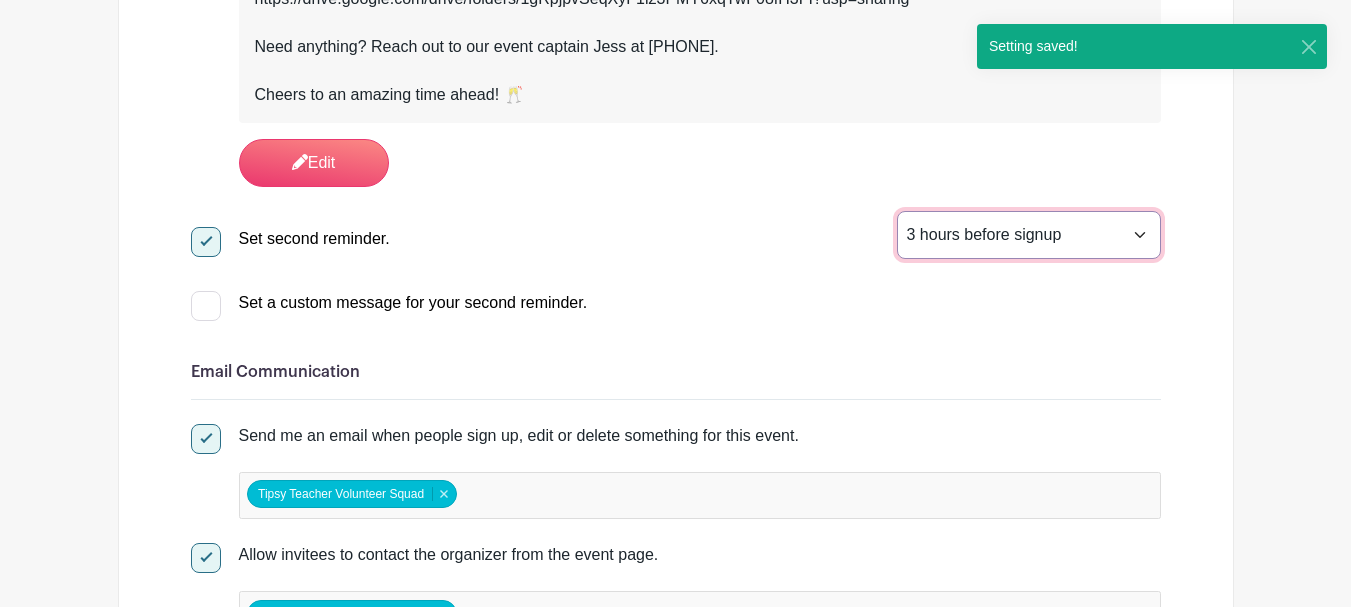 click on "1 hour before signup
2 hours before signup
3 hours before signup
4 hours before signup
5 hours before signup
1 day before signup
2 days before signup
3 days before signup
4 days before signup
5 days before signup
1 week before signup
2 weeks before signup" at bounding box center [1029, 235] 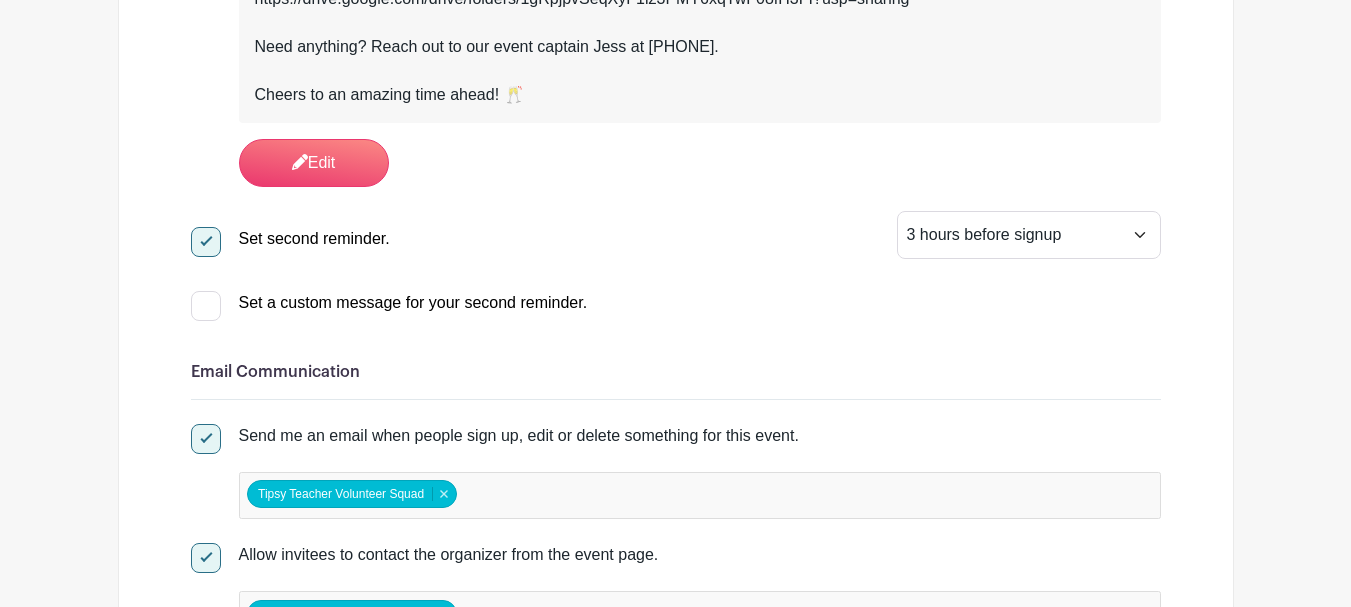 click at bounding box center [206, 306] 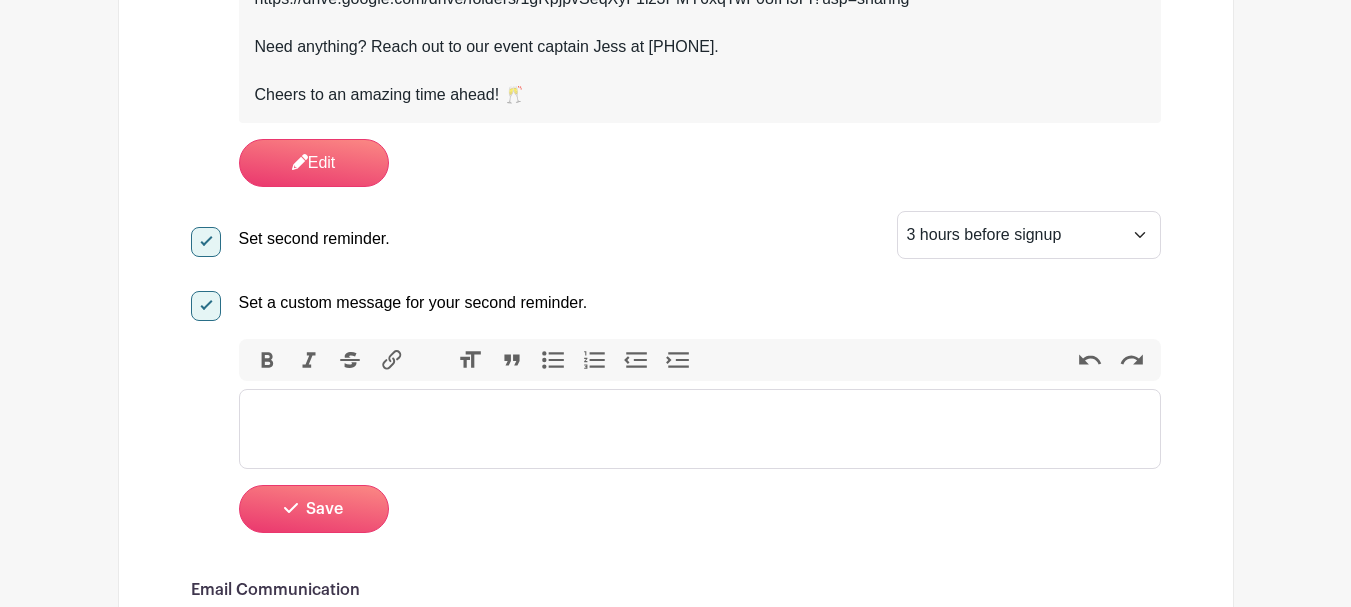click at bounding box center [700, 429] 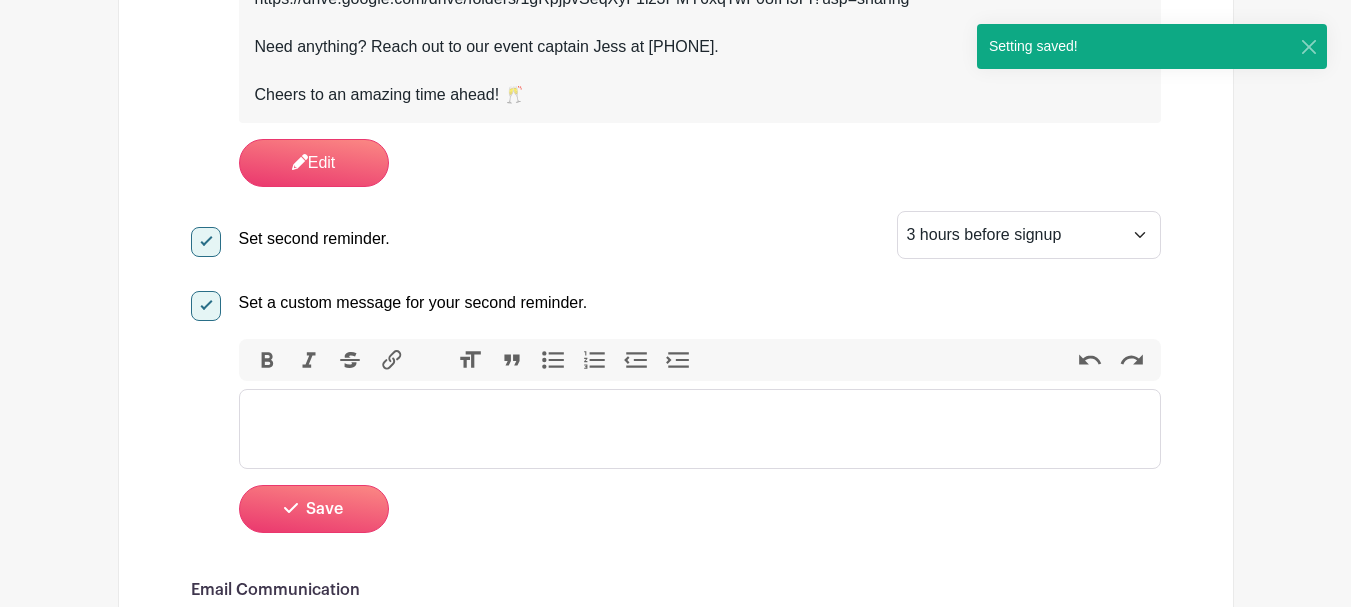 drag, startPoint x: 508, startPoint y: 447, endPoint x: 514, endPoint y: 459, distance: 13.416408 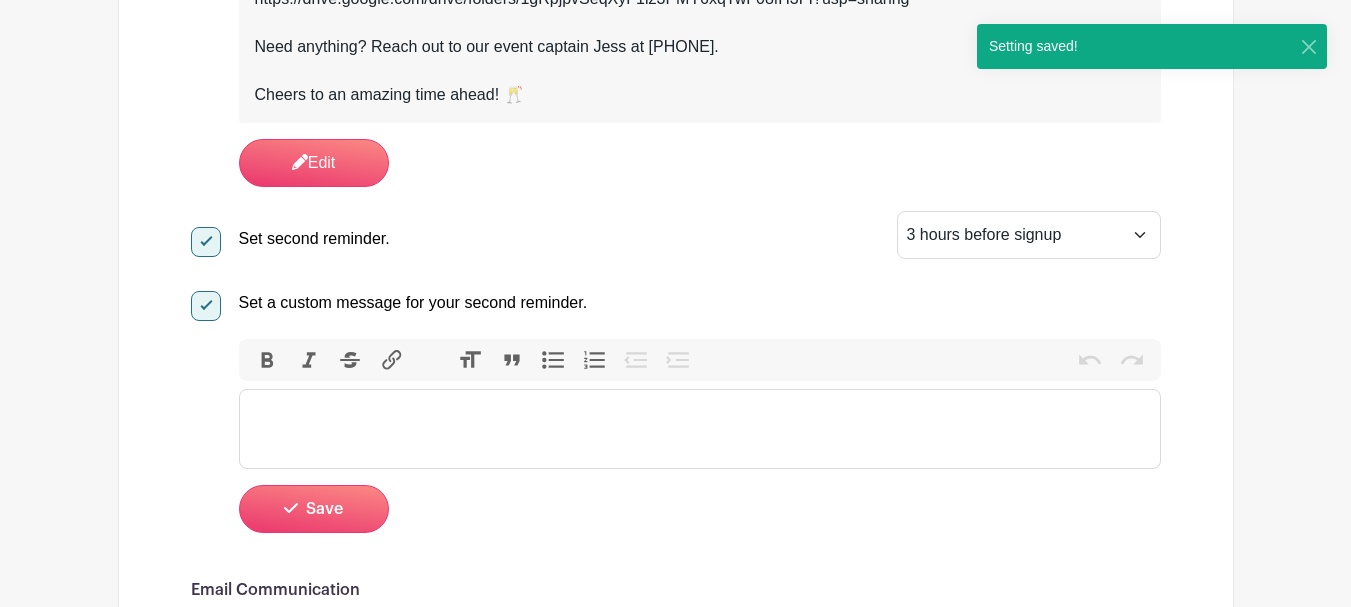 paste on "<div>Hey! Can you believe it? We're just 3 hours away from kicking off the event! 🎉&nbsp;</div><div>We wanted to say a massive thank you for all your help in advance. We are really counting on our volunteers today.&nbsp;</div><div>Thank you for being awesome! Let's get ready to raise a glass and have a fantastic time together.&nbsp;</div><div>🥂 Cheers to you! See you soon!</div>" 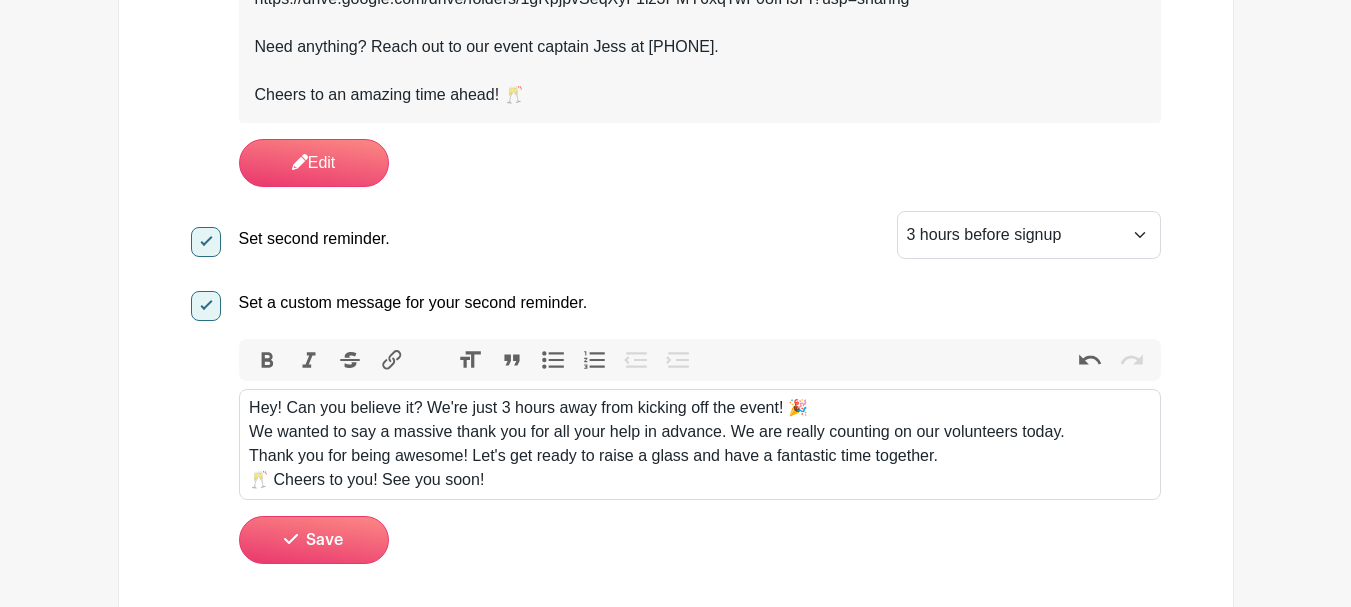 type on "<div>Hey! Can you believe it? We're just 3 hours away from kicking off the event! 🎉&nbsp;</div><div>We wanted to say a massive thank you for all your help in advance. We are really counting on our volunteers today.&nbsp;</div><div>Thank you for being awesome! Let's get ready to raise a glass and have a fantastic time together.&nbsp;</div><div>🥂 Cheers to you! See you soon!</div>" 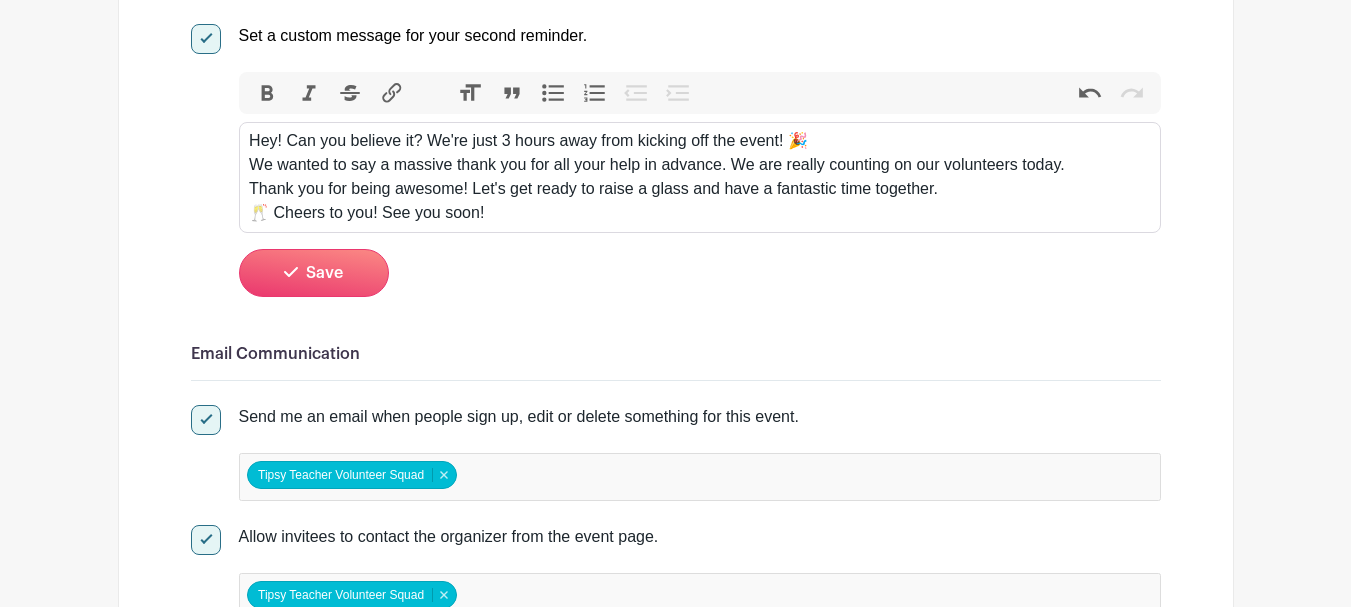 scroll, scrollTop: 1500, scrollLeft: 0, axis: vertical 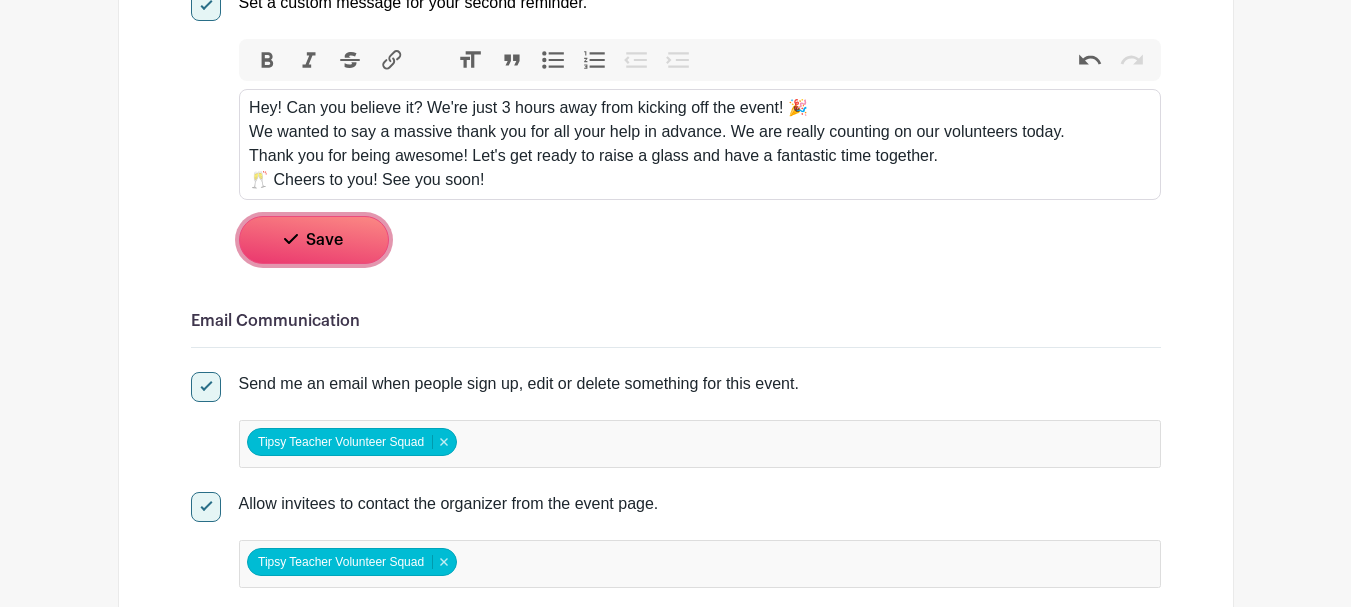 click on "Save" at bounding box center [314, 240] 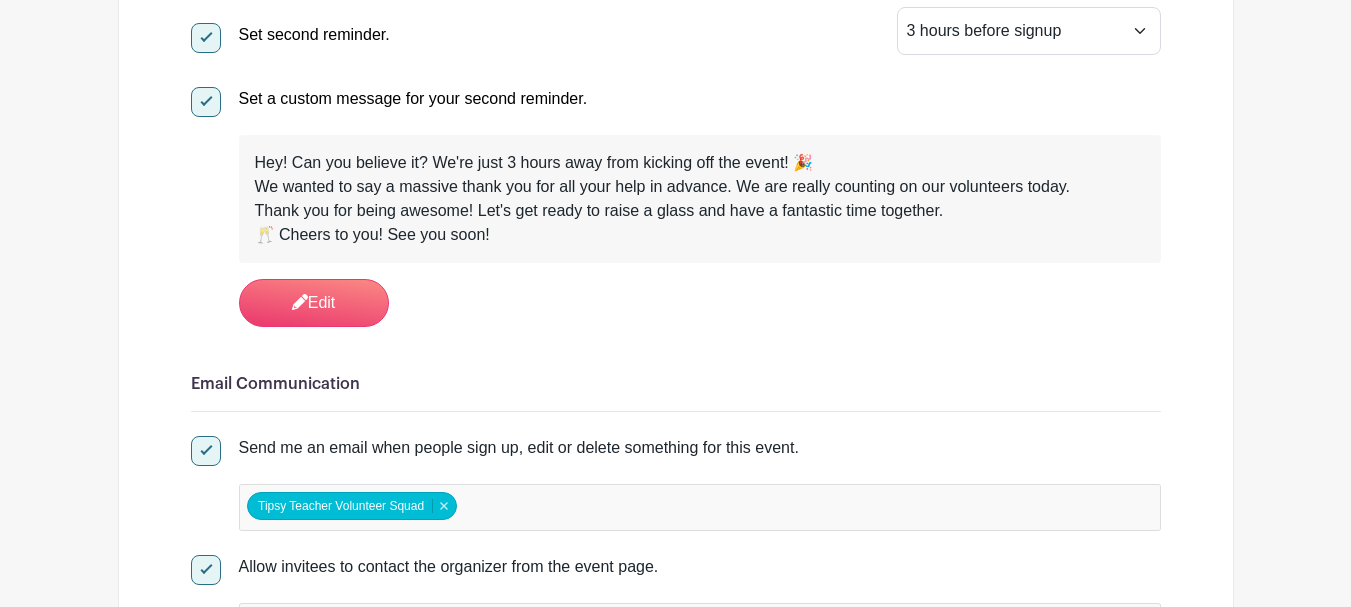 scroll, scrollTop: 970, scrollLeft: 0, axis: vertical 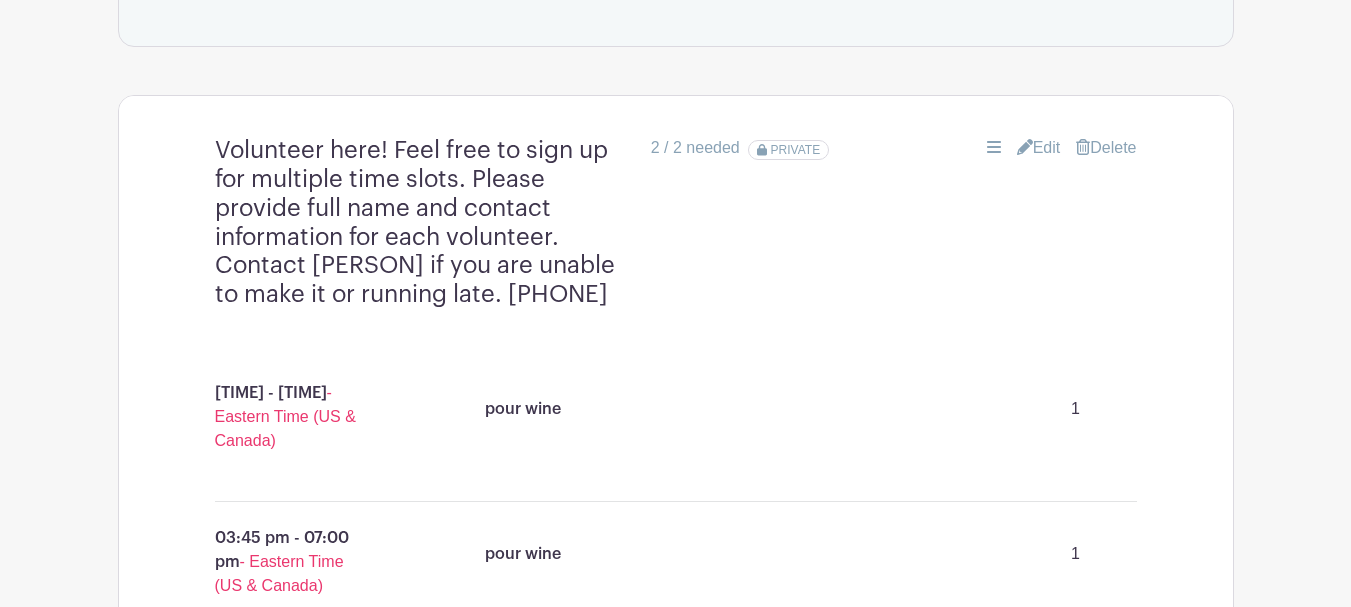 drag, startPoint x: 639, startPoint y: 288, endPoint x: 170, endPoint y: 126, distance: 496.1905 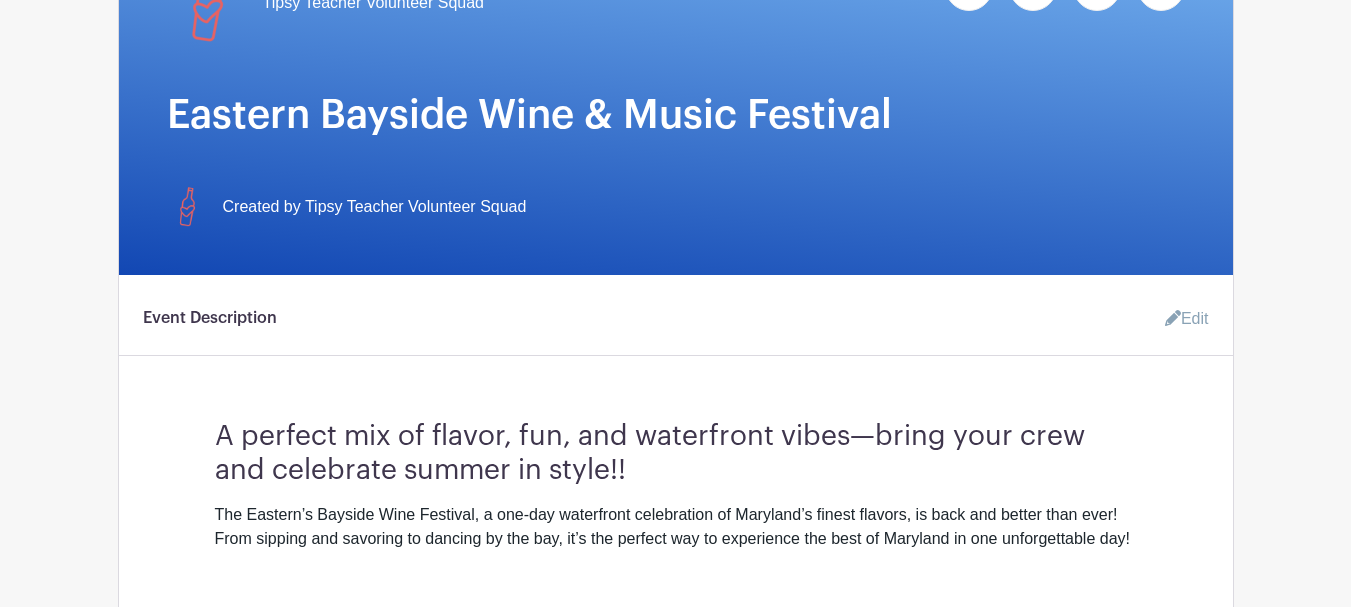 scroll, scrollTop: 0, scrollLeft: 0, axis: both 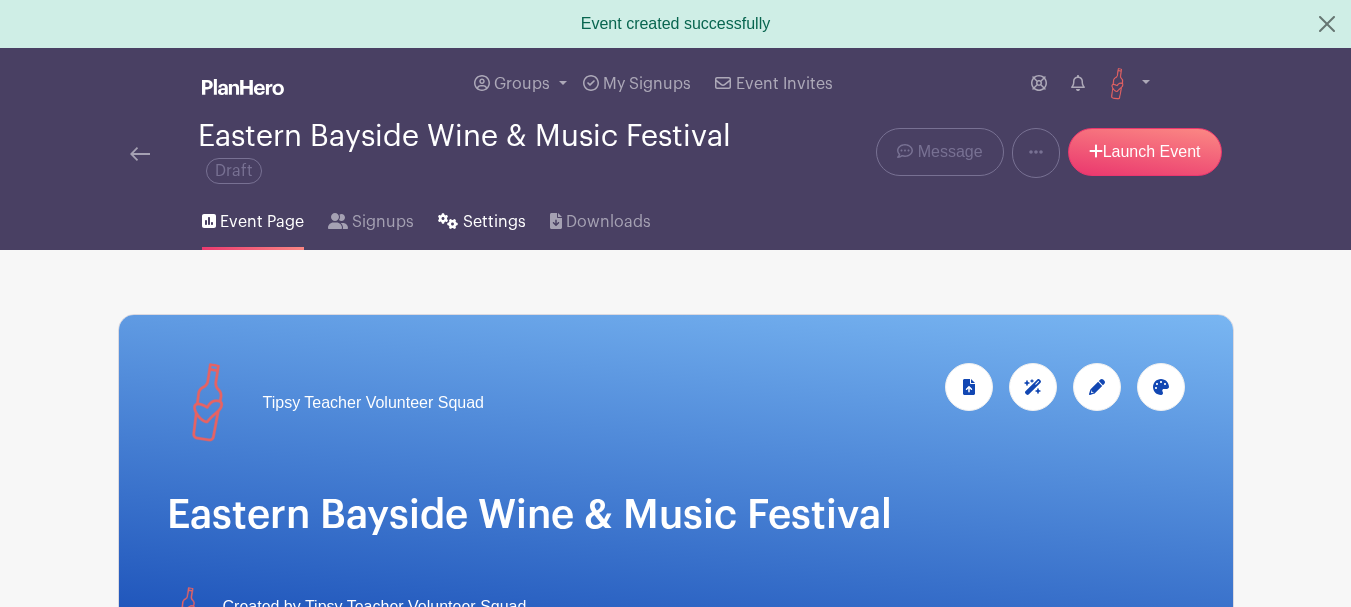 click on "Settings" at bounding box center (481, 218) 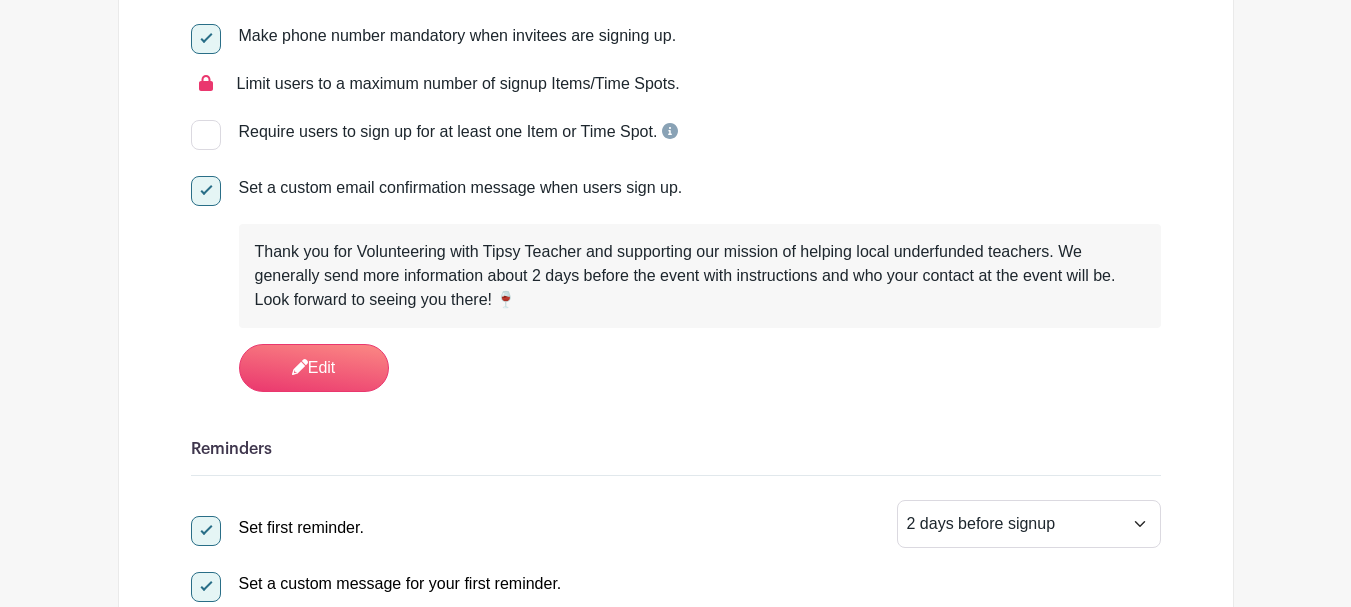 scroll, scrollTop: 400, scrollLeft: 0, axis: vertical 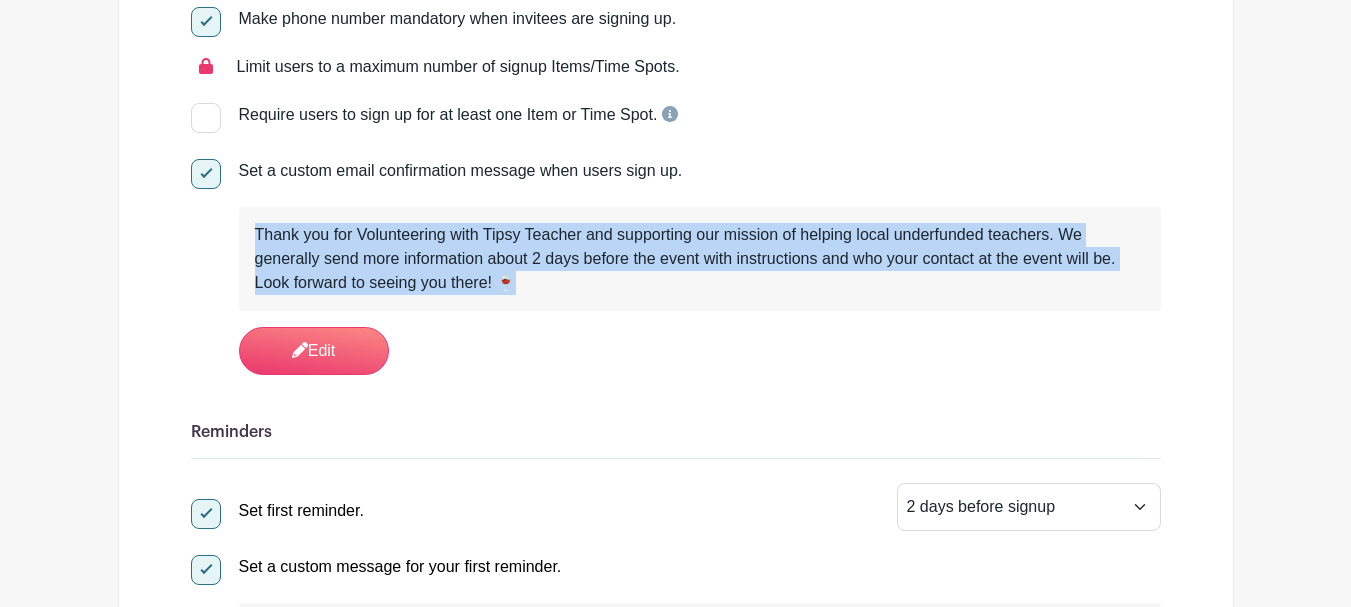 drag, startPoint x: 522, startPoint y: 282, endPoint x: 254, endPoint y: 225, distance: 273.99454 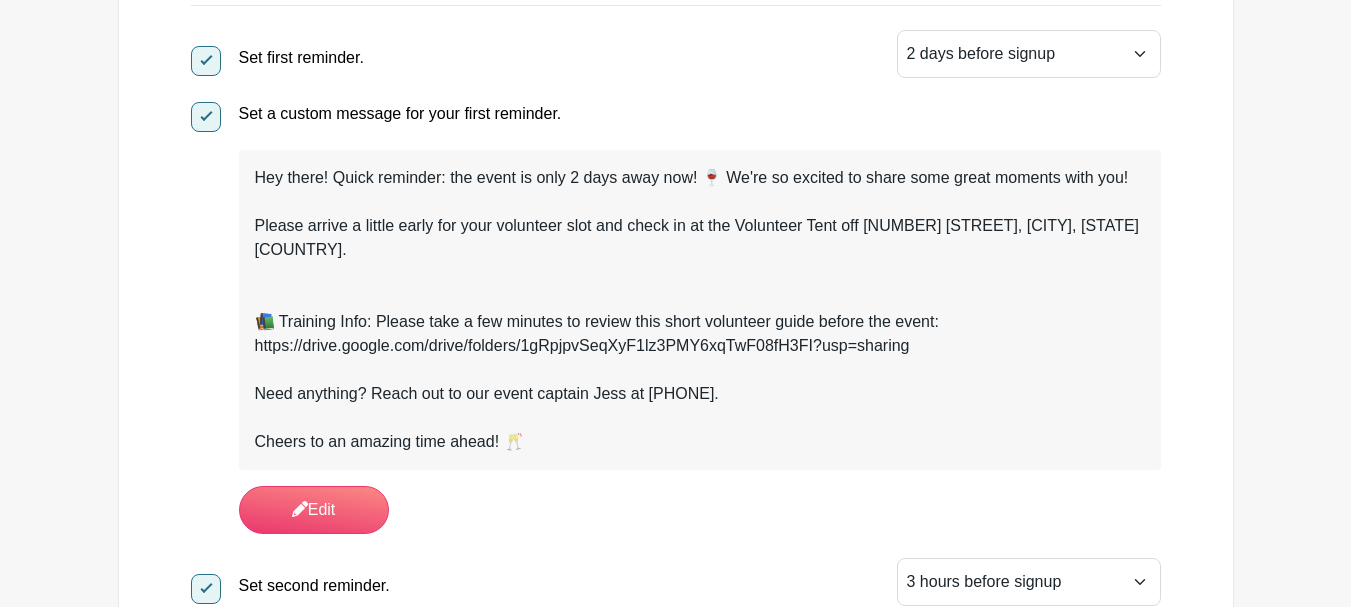 scroll, scrollTop: 900, scrollLeft: 0, axis: vertical 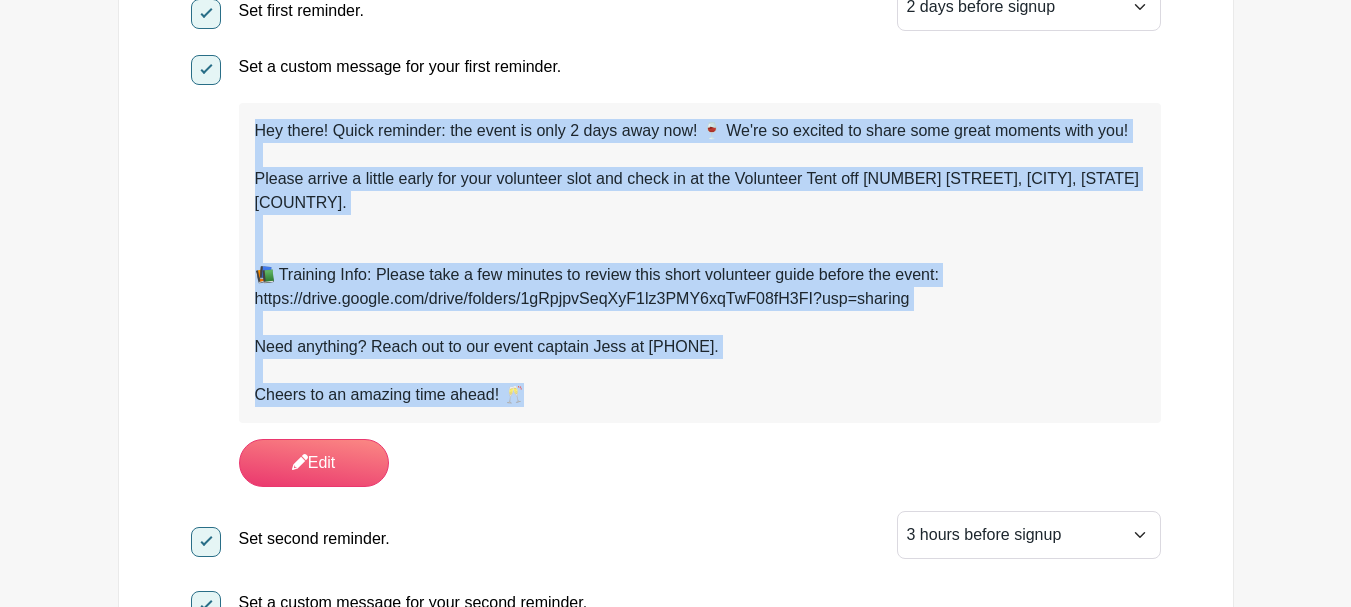 drag, startPoint x: 532, startPoint y: 388, endPoint x: 244, endPoint y: 108, distance: 401.67648 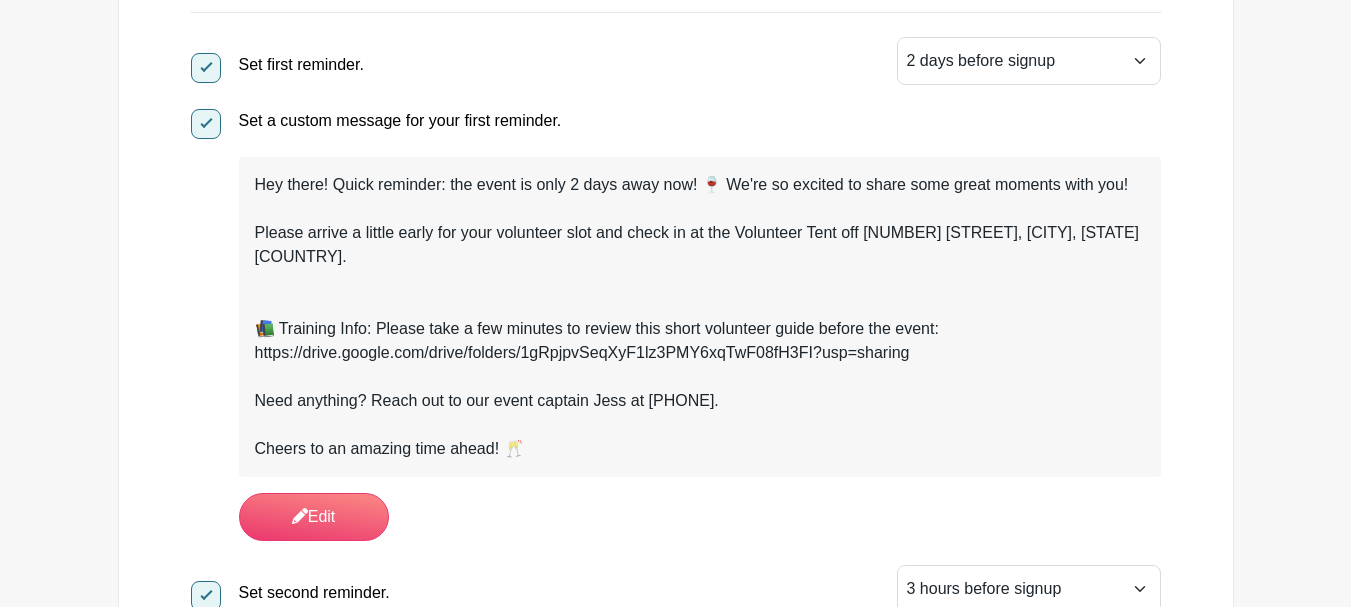 scroll, scrollTop: 800, scrollLeft: 0, axis: vertical 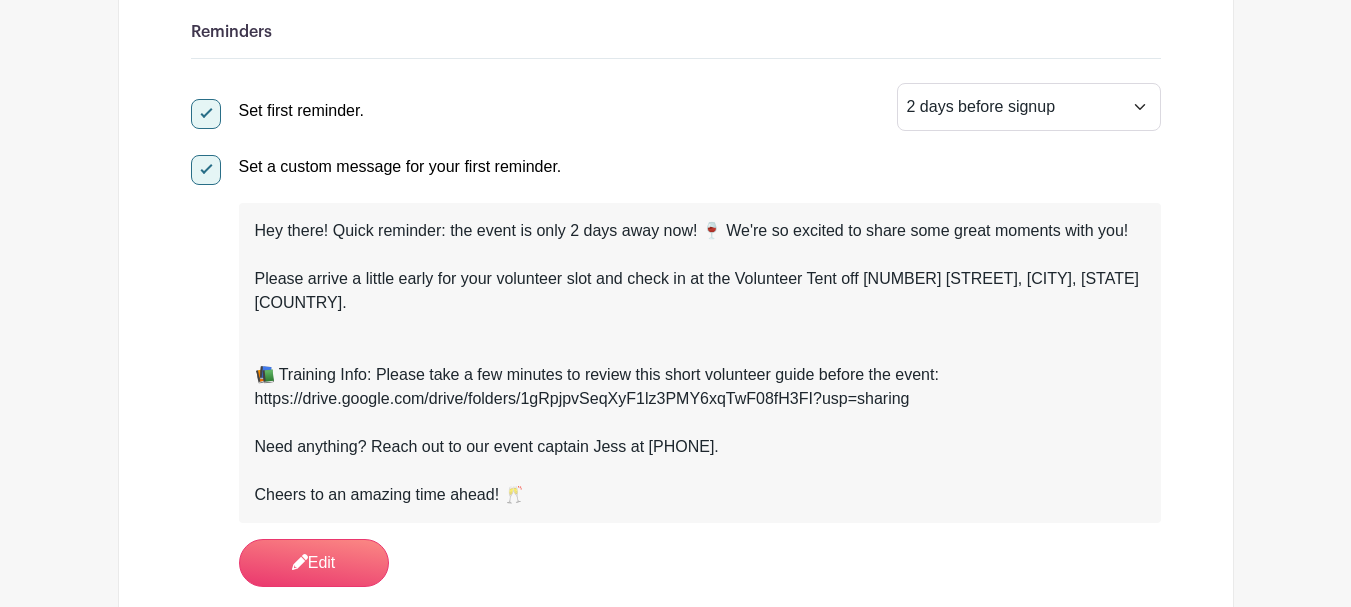 click on "Please arrive a little early for your volunteer slot and check in at the Volunteer Tent off 2070 Kurtz Avenue, Pasadena, Maryland 21122, USA." at bounding box center [700, 291] 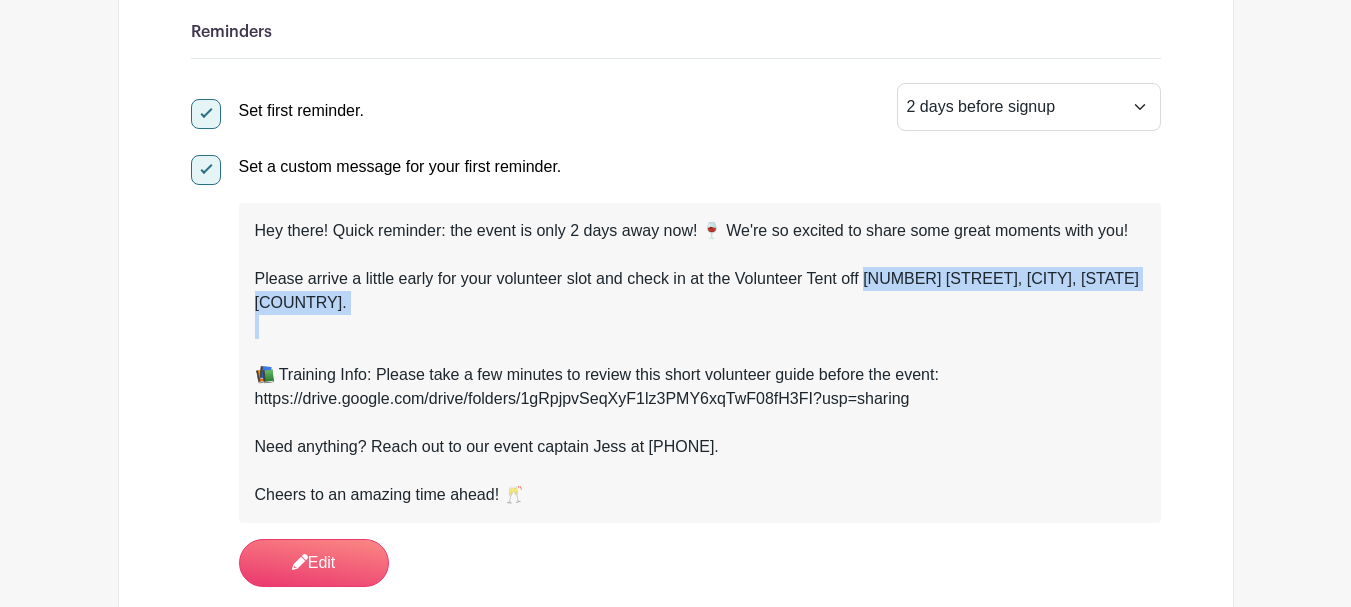 drag, startPoint x: 861, startPoint y: 277, endPoint x: 984, endPoint y: 322, distance: 130.97328 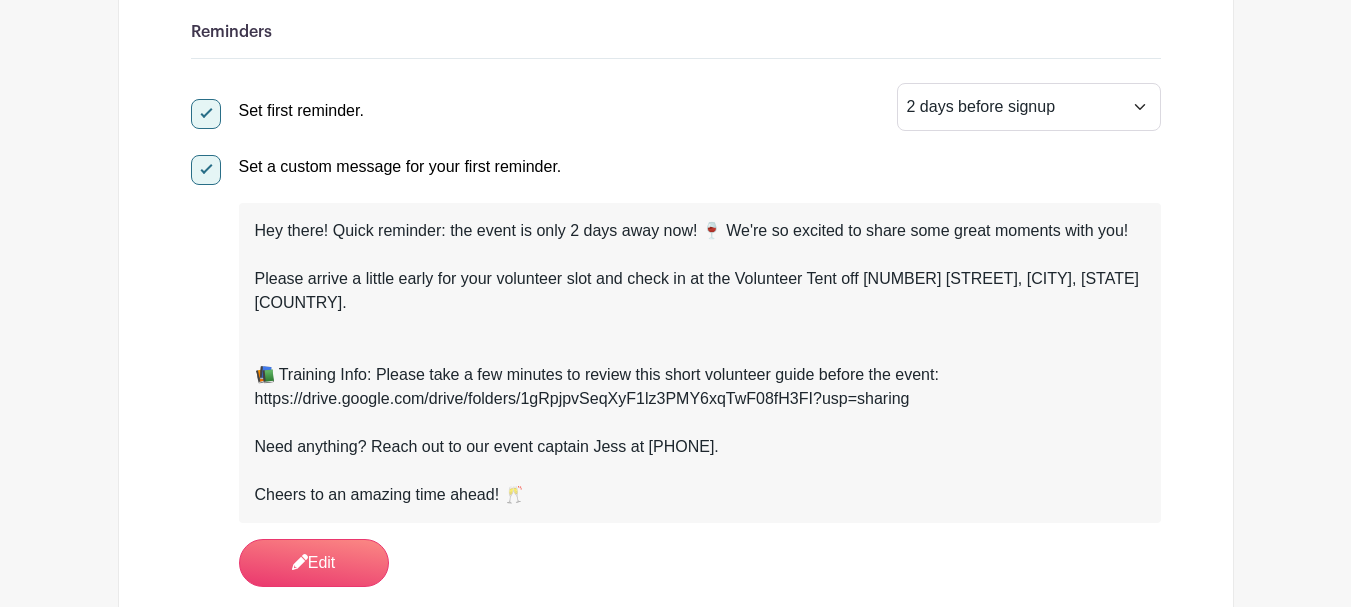 drag, startPoint x: 863, startPoint y: 275, endPoint x: 961, endPoint y: 305, distance: 102.48902 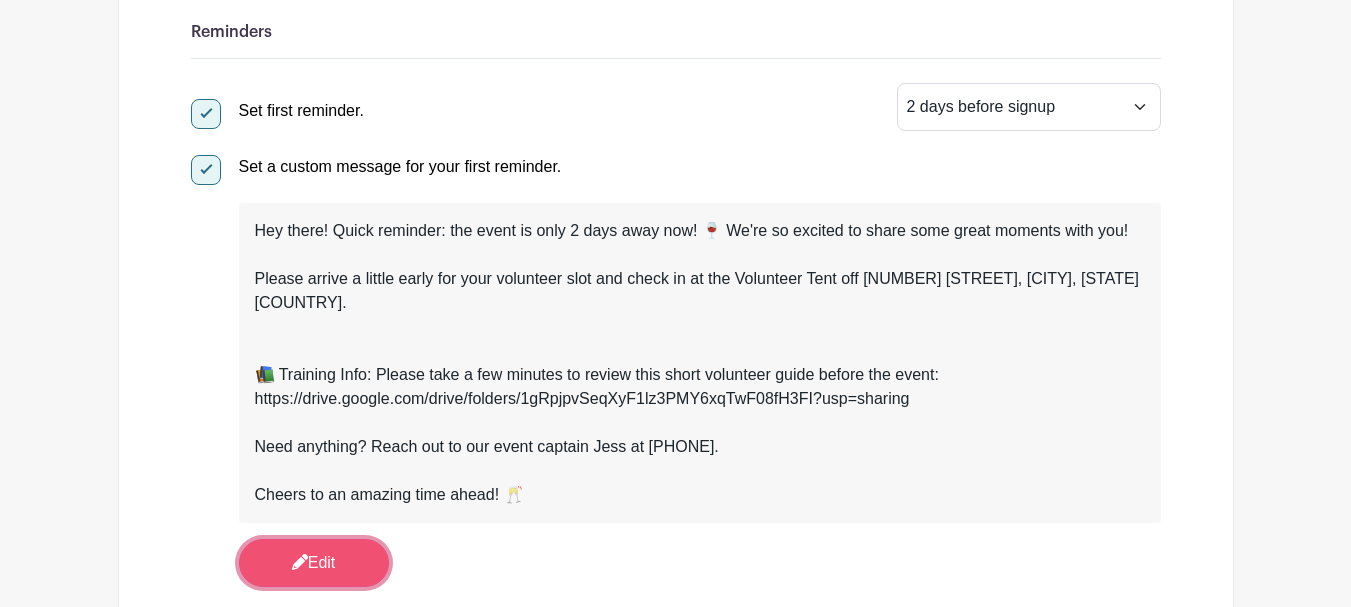 click on "Edit" at bounding box center [314, 563] 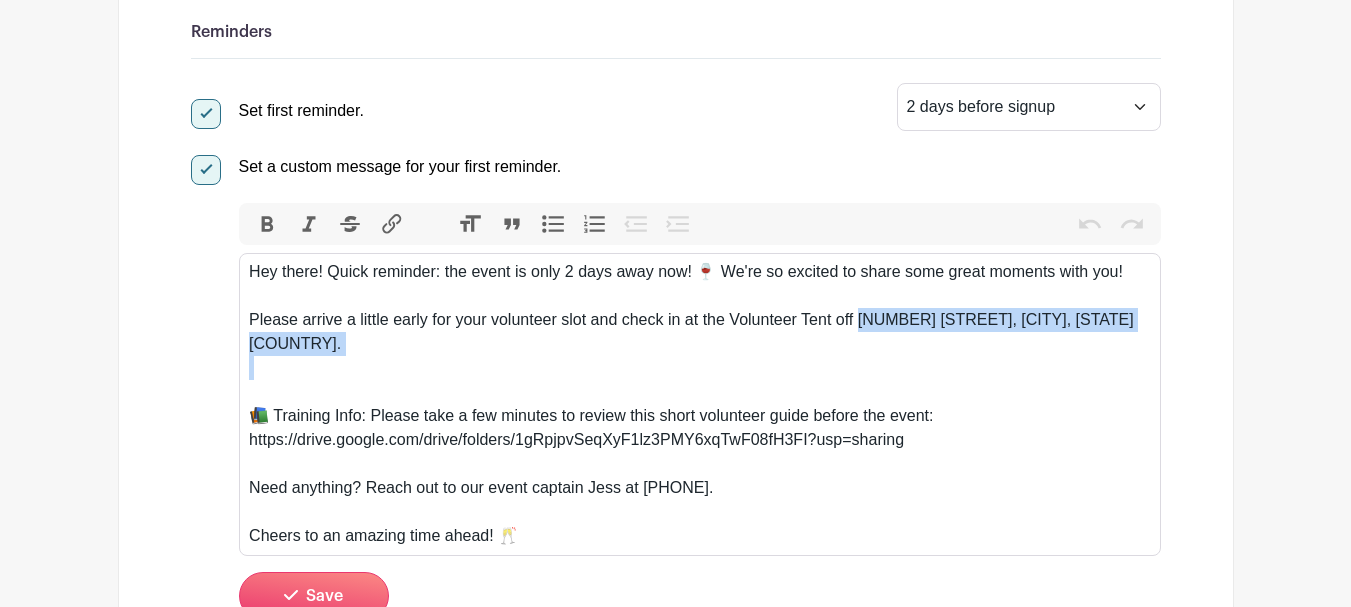 drag, startPoint x: 856, startPoint y: 318, endPoint x: 948, endPoint y: 372, distance: 106.677086 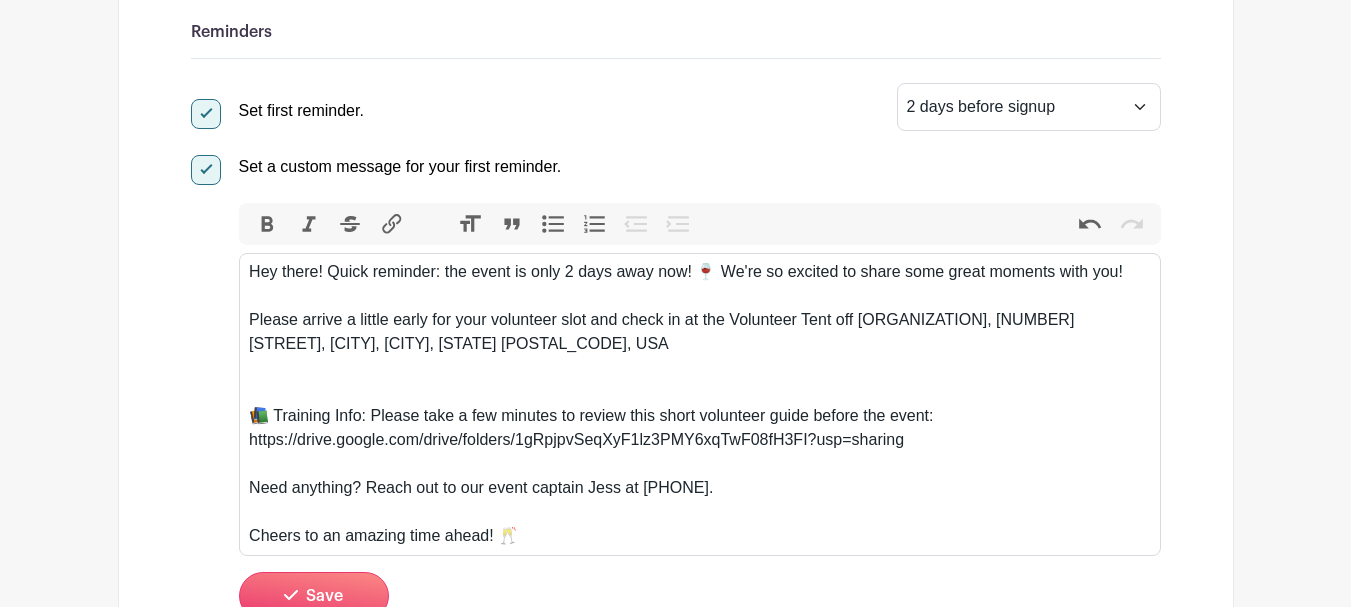 type on "<div>Hey there! Quick reminder: the event is only 2 days away now! 🍷 We're so excited to share some great moments with you!</div><div>&nbsp;</div><div>Please arrive a little early for your volunteer slot and check in at the Volunteer Tent off Eastern Yacht Club, 330 Seneca Road, Essex, Baltimore, MD 21221, USA</div><div>&nbsp;</div><div>📚 Training Info: Please take a few minutes to review this short volunteer guide before the event:</div><div>https://drive.google.com/drive/folders/1gRpjpvSeqXyF1lz3PMY6xqTwF08fH3FI?usp=sharing</div><div>&nbsp;</div><div>Need anything? Reach out to our event captain Jess at (410) 271-8914.</div><div>&nbsp;</div><div>Cheers to an amazing time ahead! 🥂</div>" 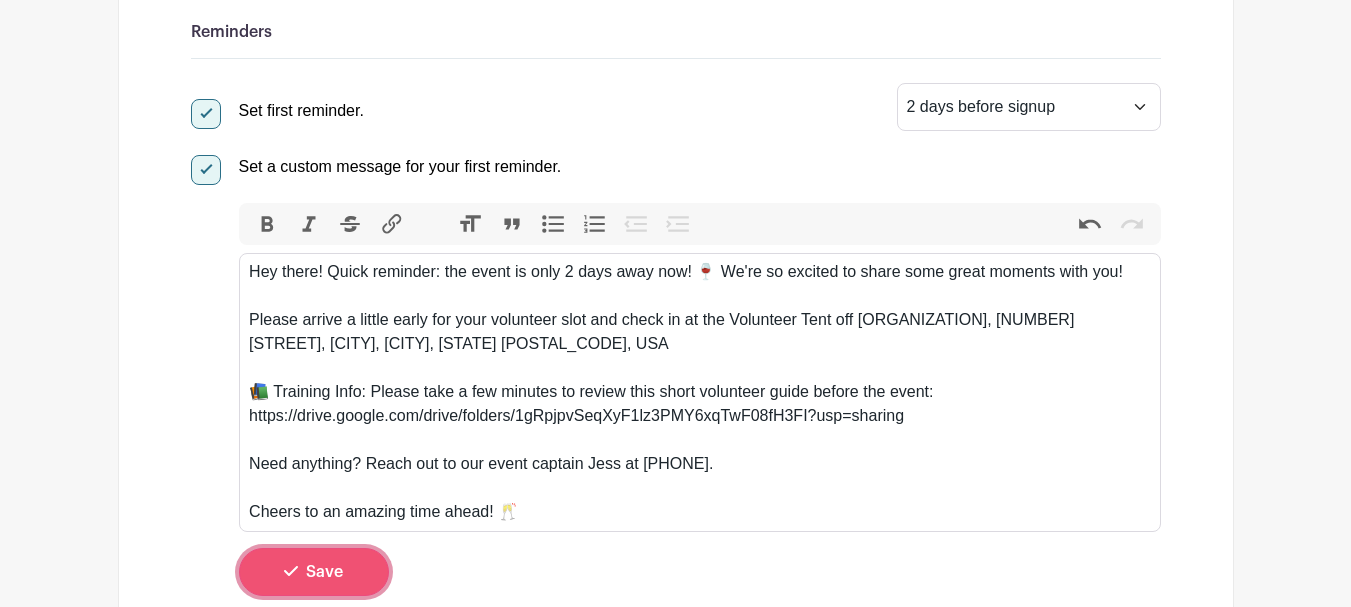 click on "Save" at bounding box center [314, 572] 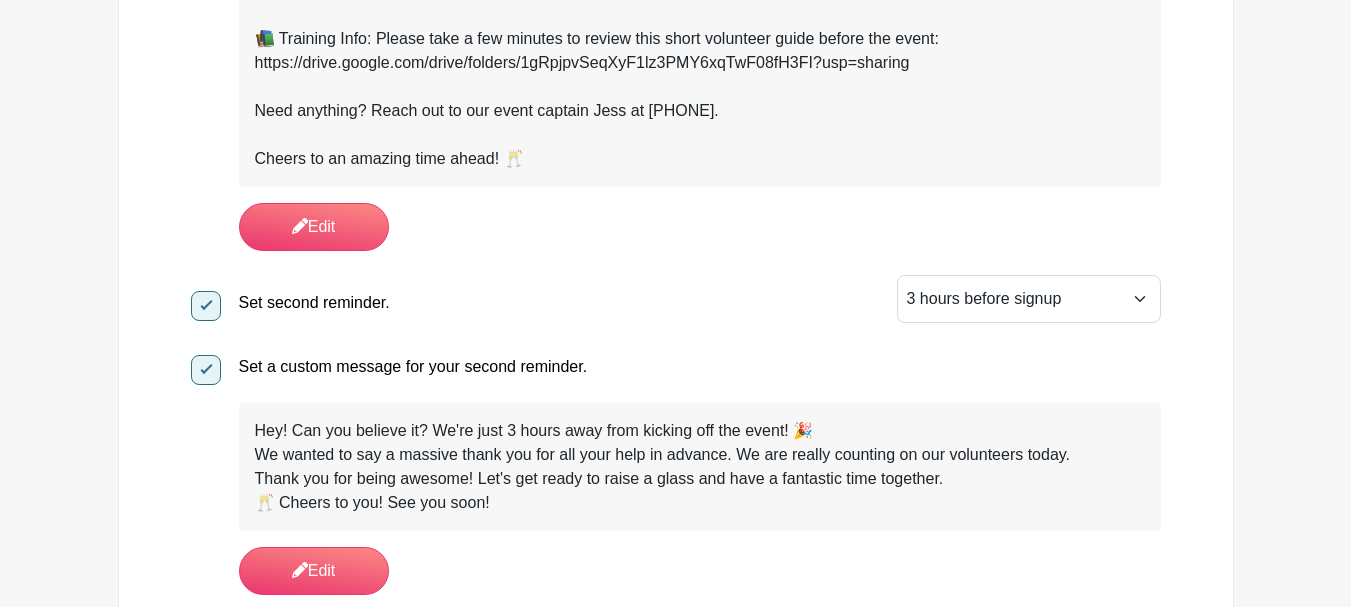 scroll, scrollTop: 1200, scrollLeft: 0, axis: vertical 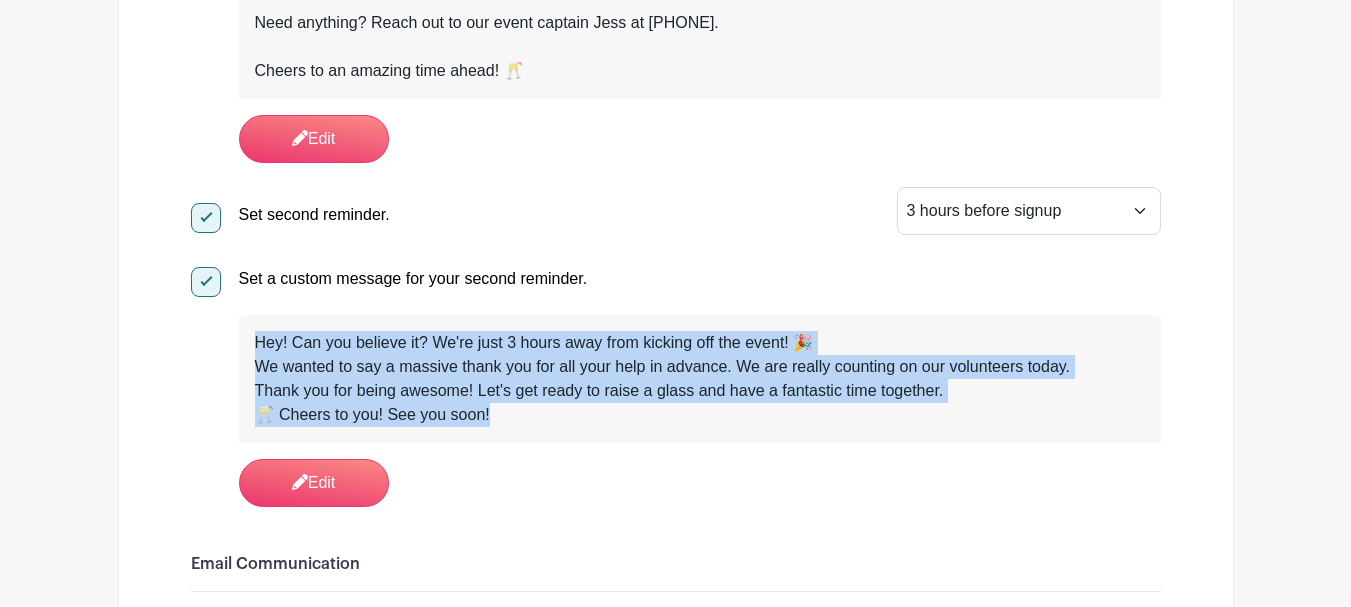 drag, startPoint x: 505, startPoint y: 417, endPoint x: 242, endPoint y: 340, distance: 274.04013 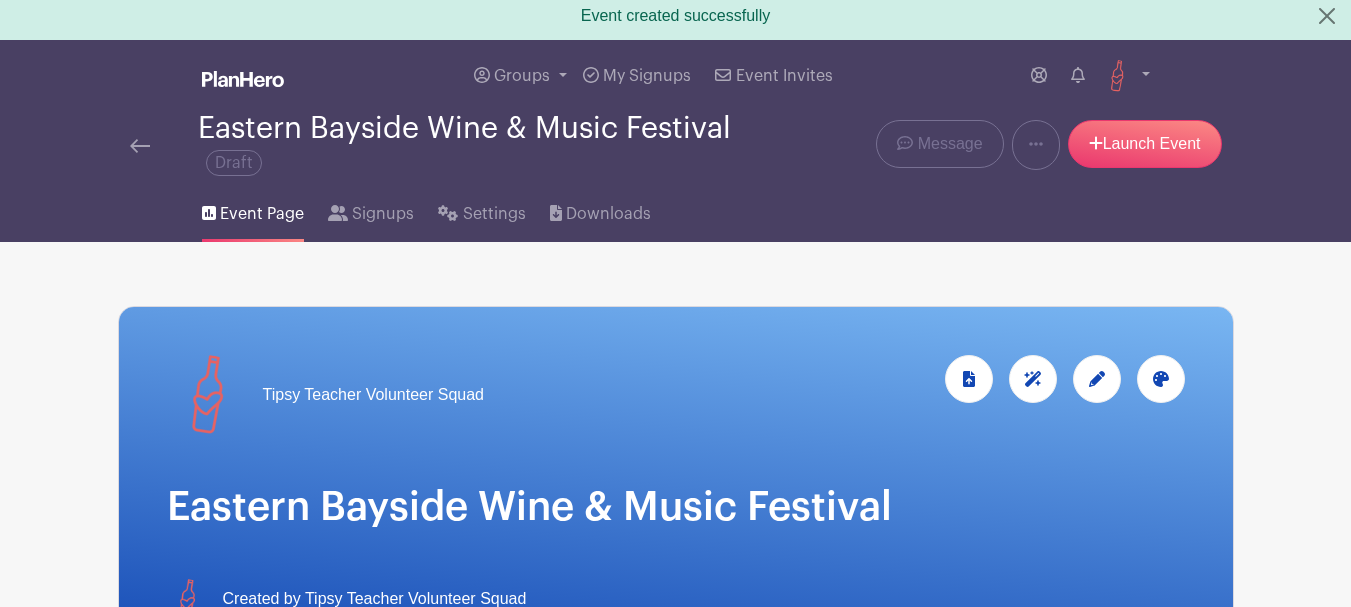 scroll, scrollTop: 0, scrollLeft: 0, axis: both 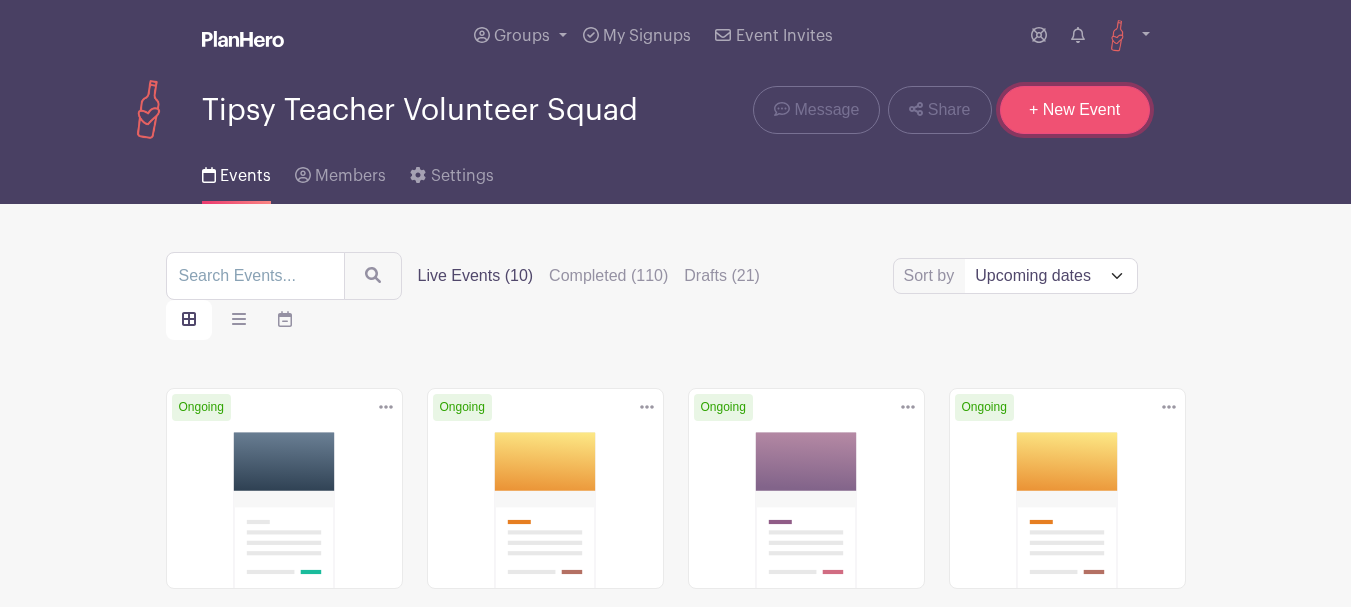 click on "+ New Event" at bounding box center (1075, 110) 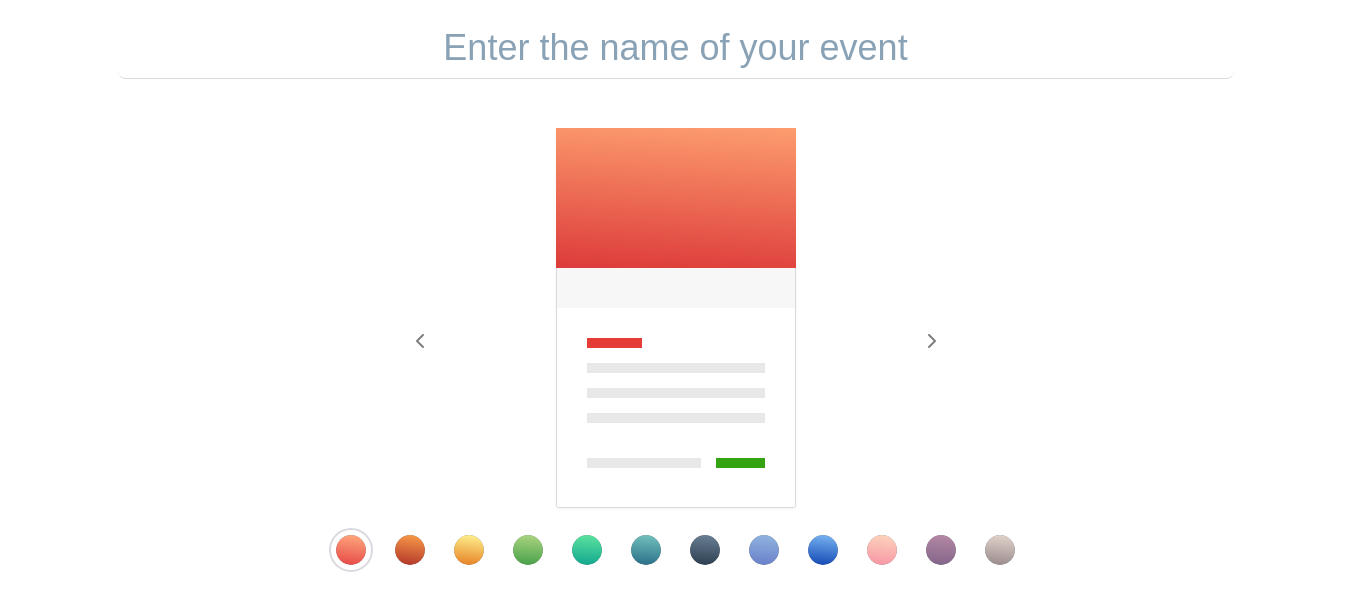 scroll, scrollTop: 440, scrollLeft: 0, axis: vertical 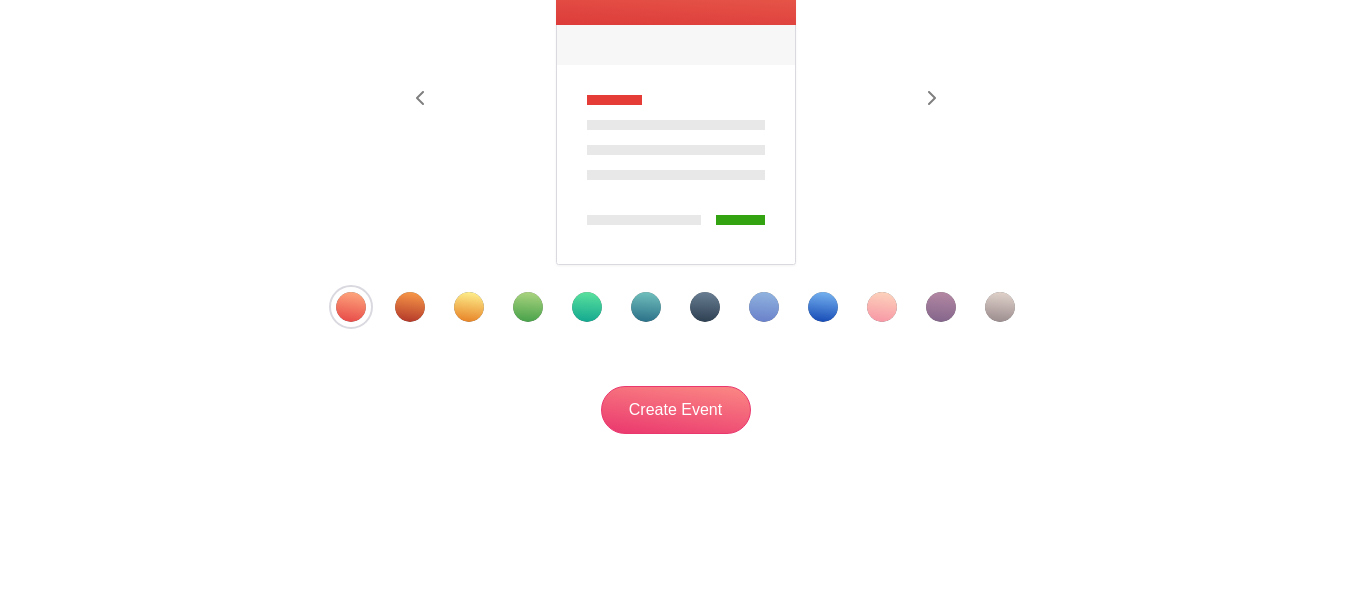 click at bounding box center (823, 307) 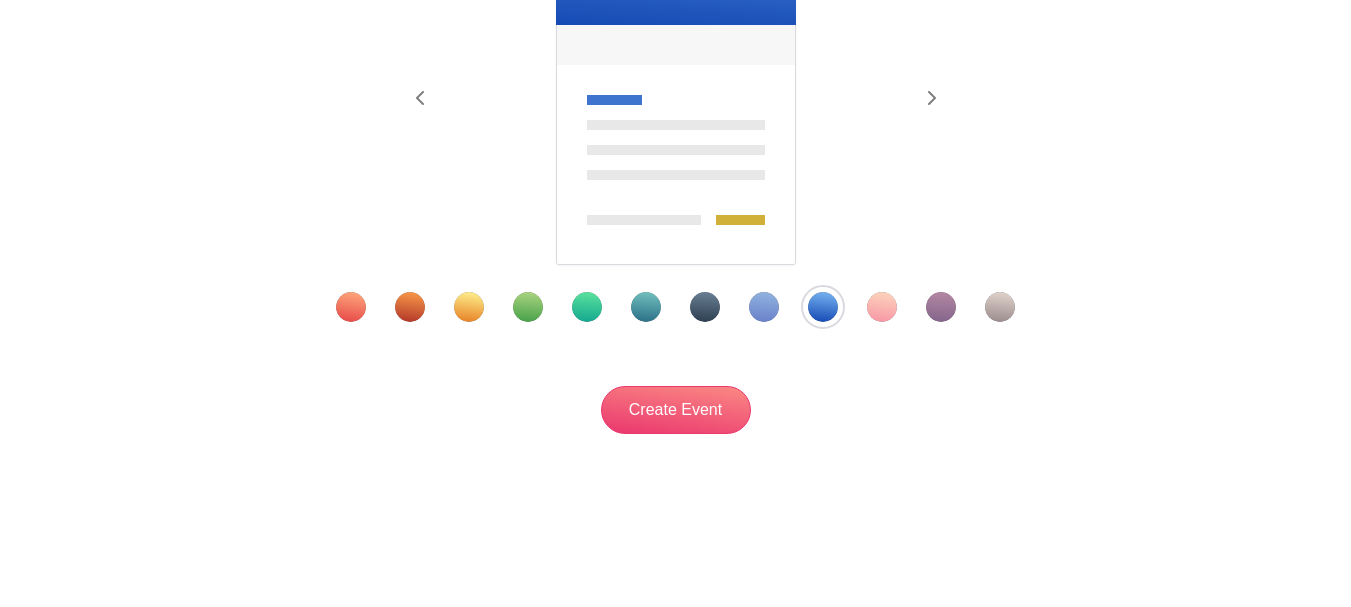 scroll, scrollTop: 0, scrollLeft: 0, axis: both 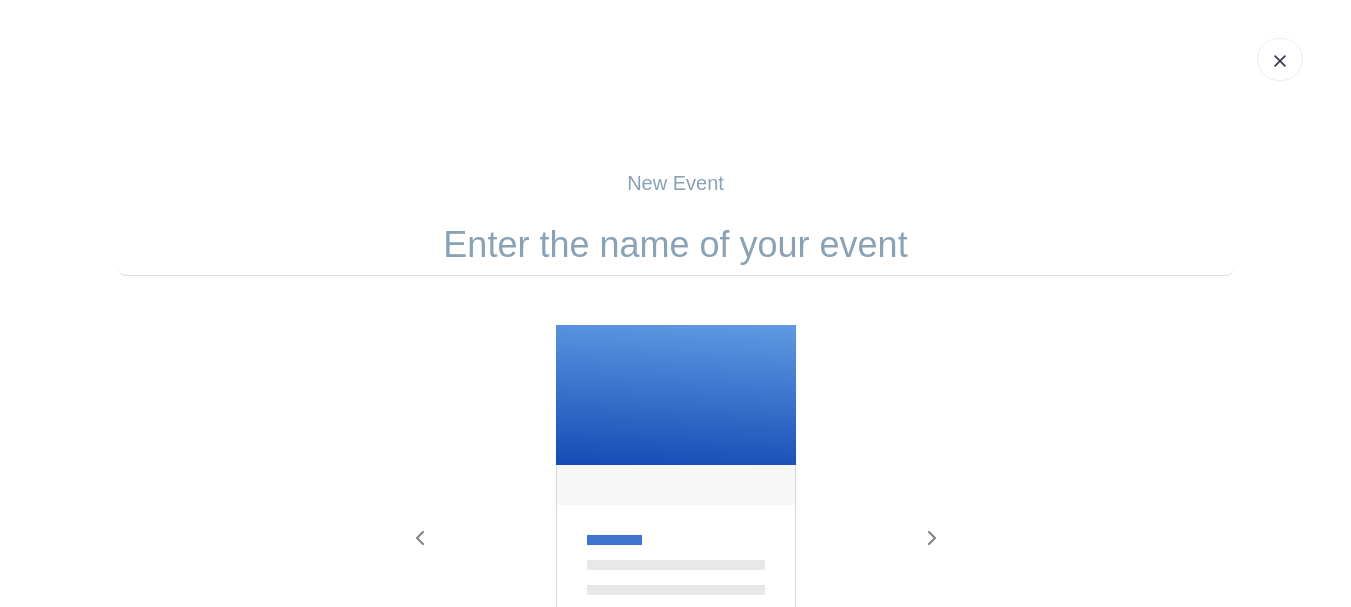 click at bounding box center [676, 245] 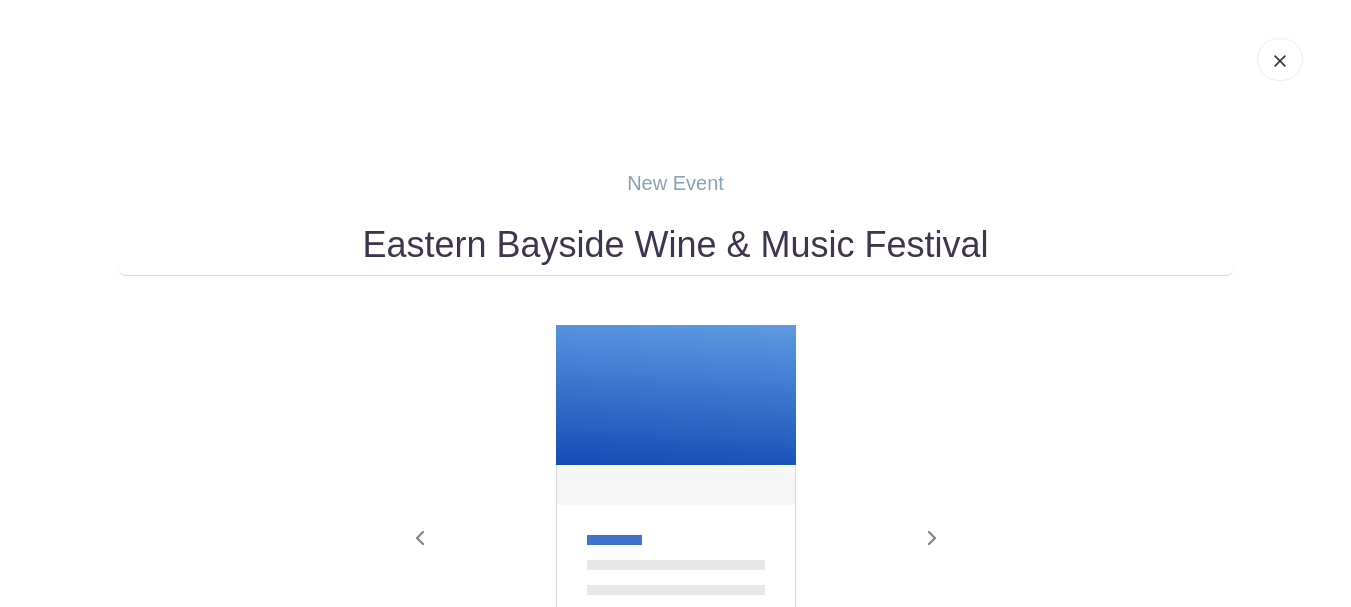 scroll, scrollTop: 440, scrollLeft: 0, axis: vertical 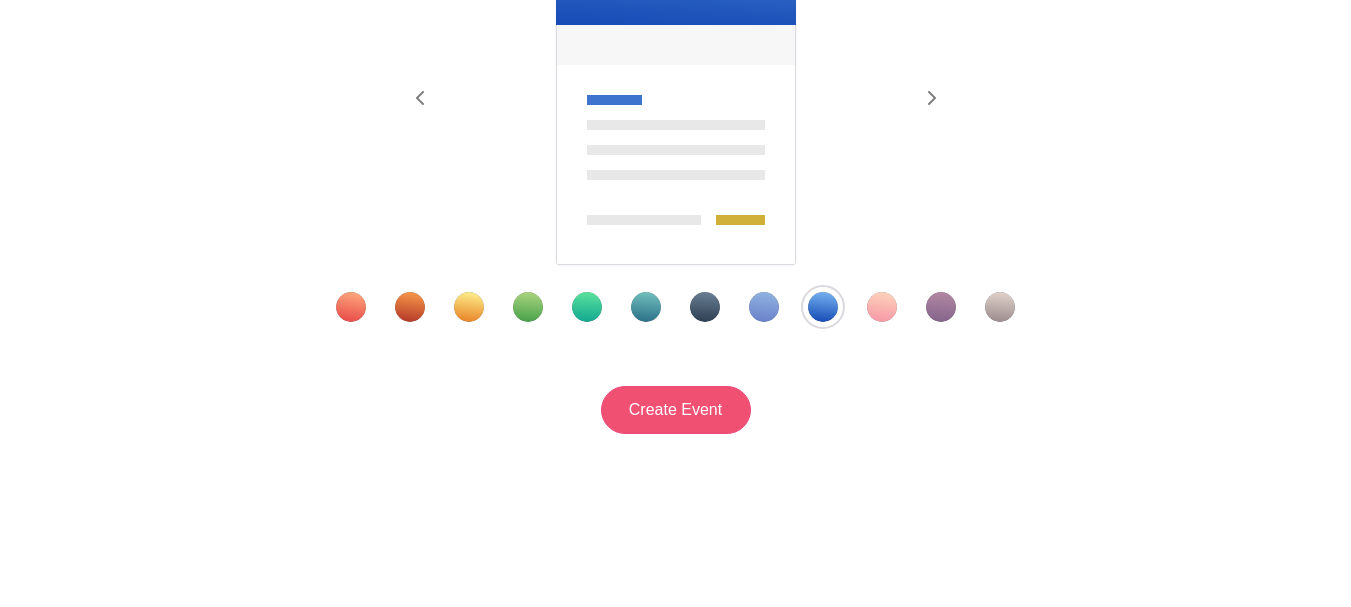type on "Eastern Bayside Wine & Music Festival" 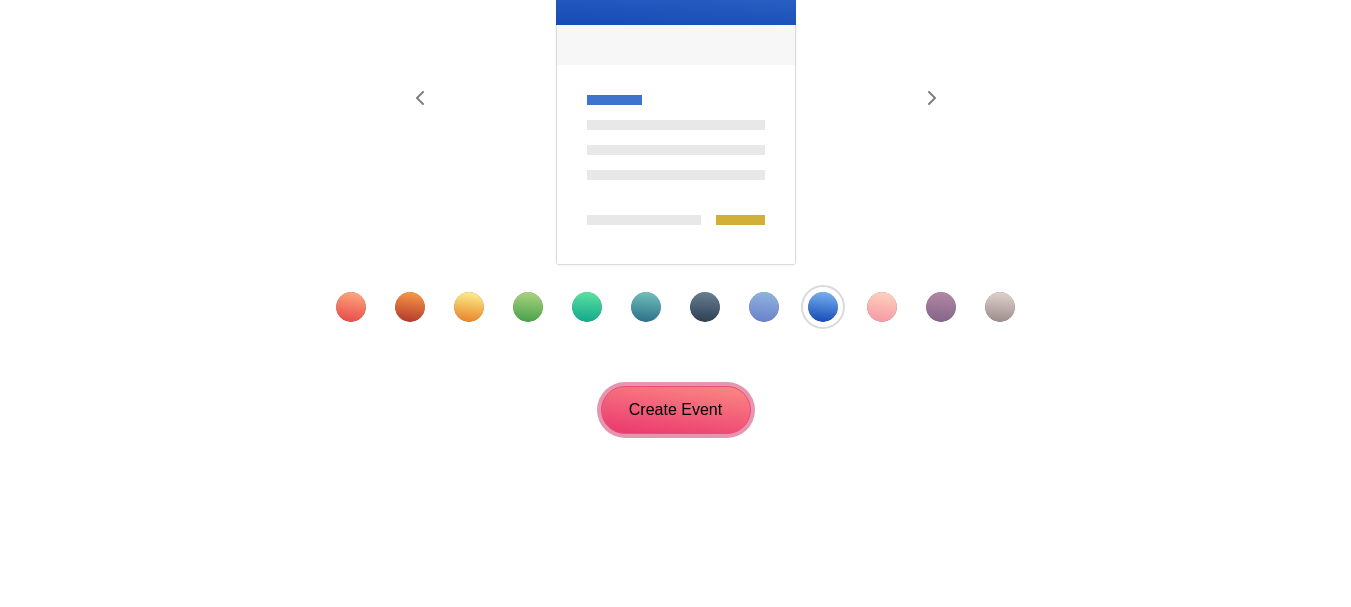 click on "Create Event" at bounding box center [676, 410] 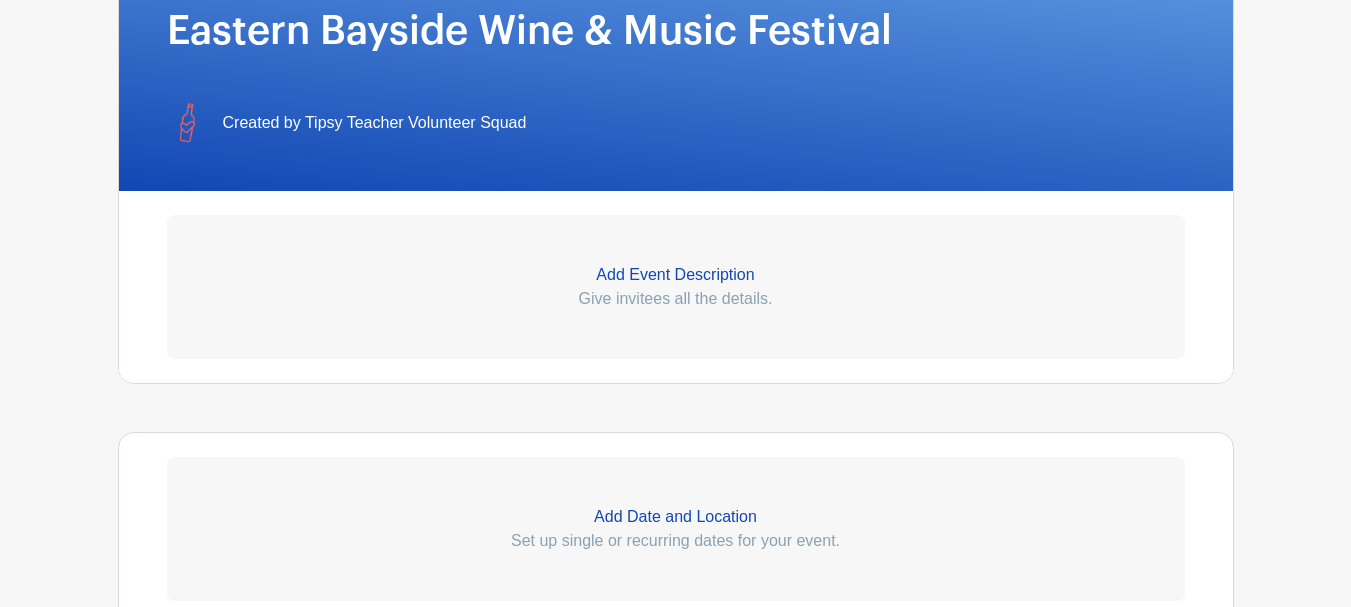 scroll, scrollTop: 600, scrollLeft: 0, axis: vertical 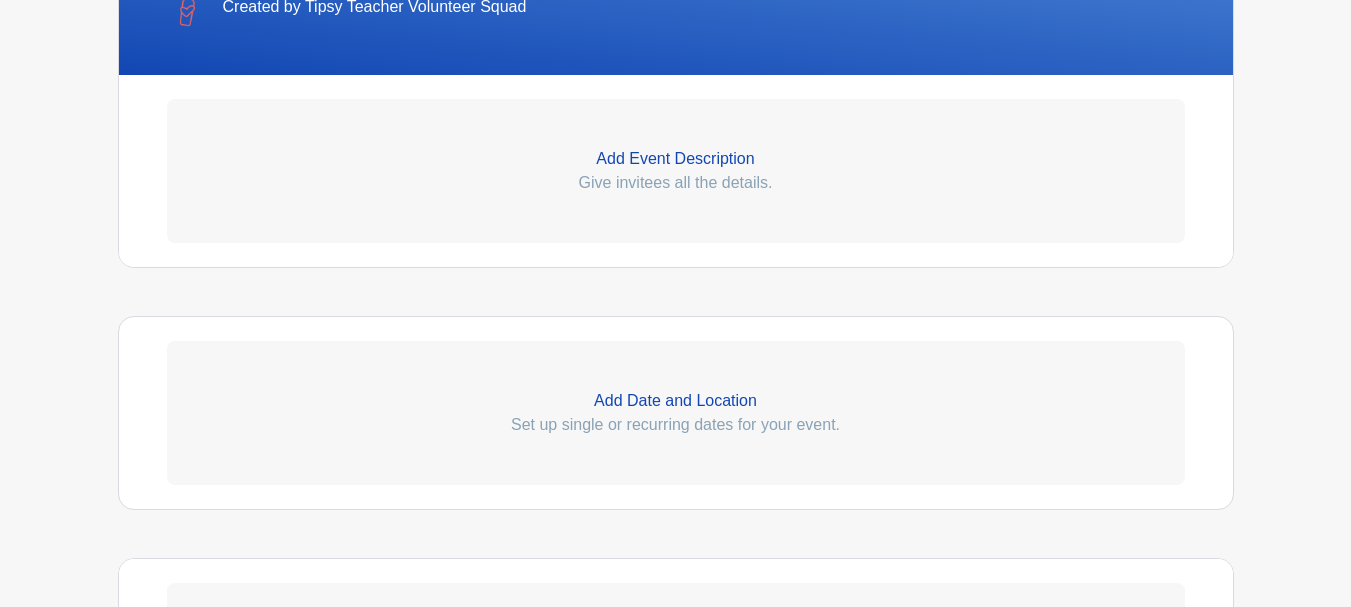 click on "Add Event Description" at bounding box center [676, 159] 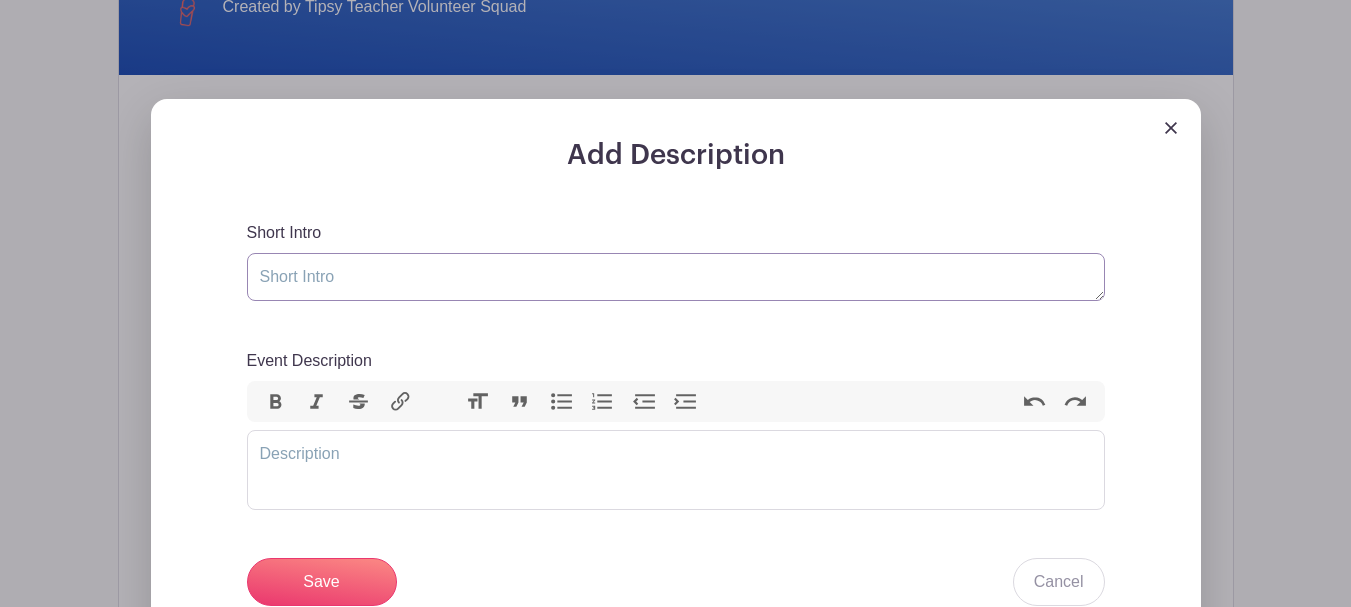click on "Short Intro" at bounding box center [676, 277] 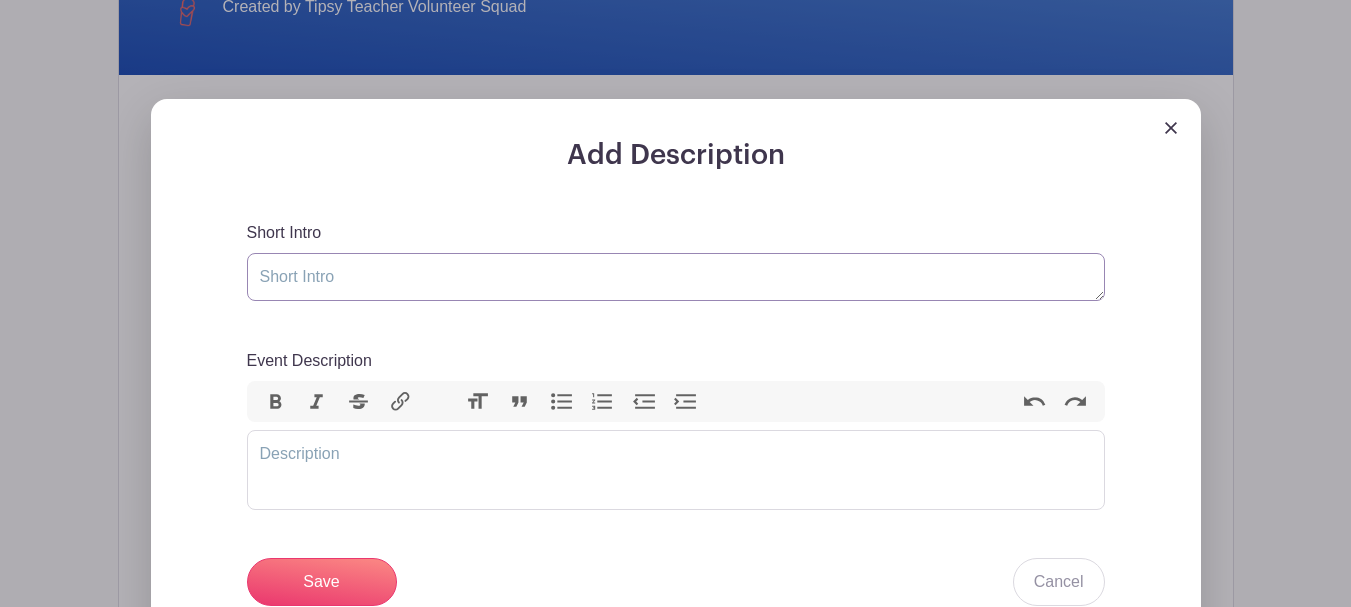 paste on "The Eastern’s Bayside Wine Festival, a one-day waterfront celebration of Maryland’s finest flavors, is back and better than ever! This lively festival showcases an incredible mix of local wineries, craft breweries, and distilleries, paired with delicious food, live music, and a vibrant atmosphere. From sipping and savoring to dancing by the bay, it’s the perfect way to experience the best of Maryland in one unforgettable day!" 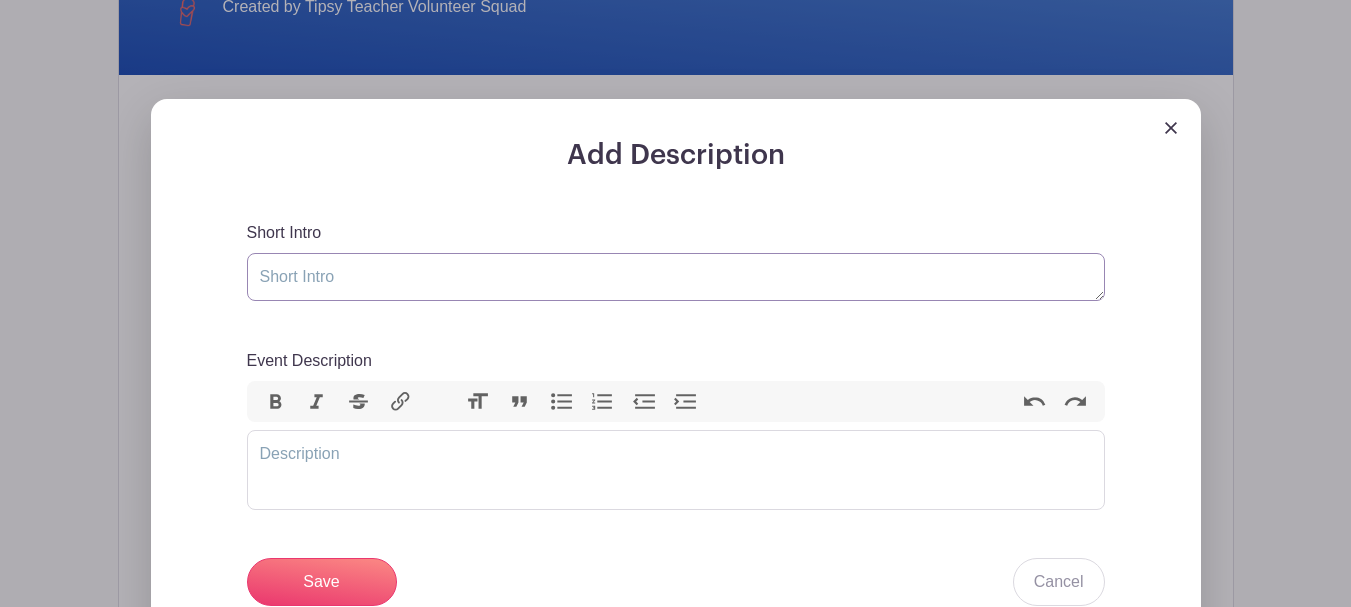 click on "Short Intro" at bounding box center (676, 277) 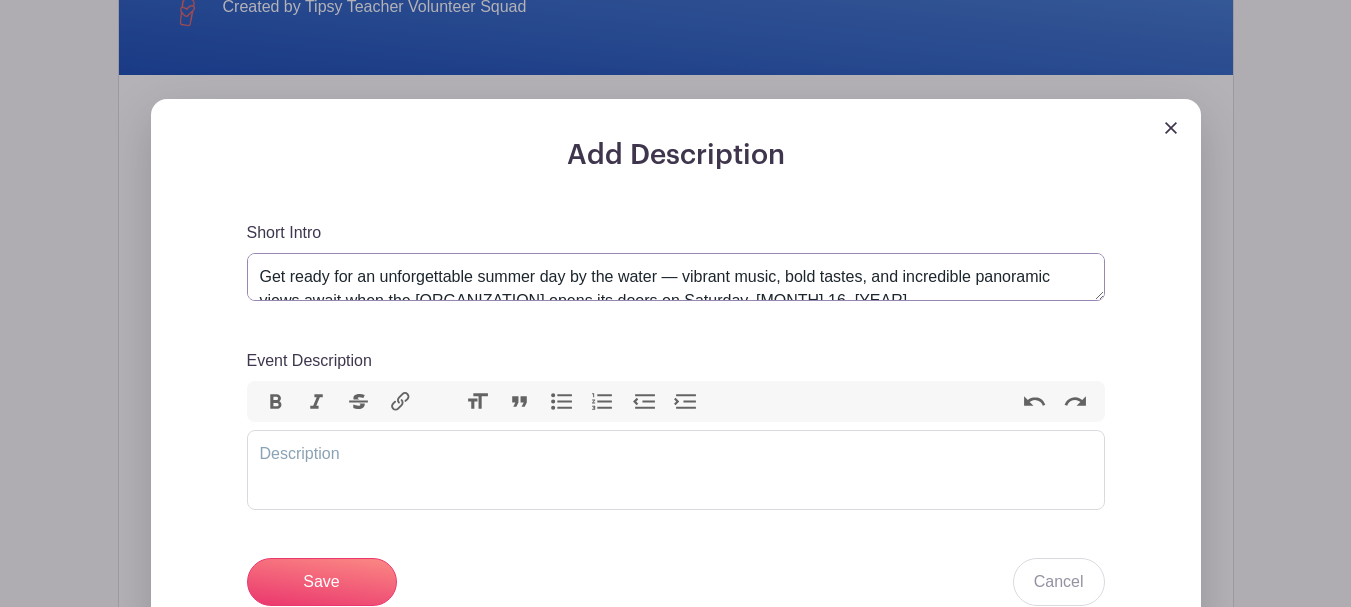 scroll, scrollTop: 9, scrollLeft: 0, axis: vertical 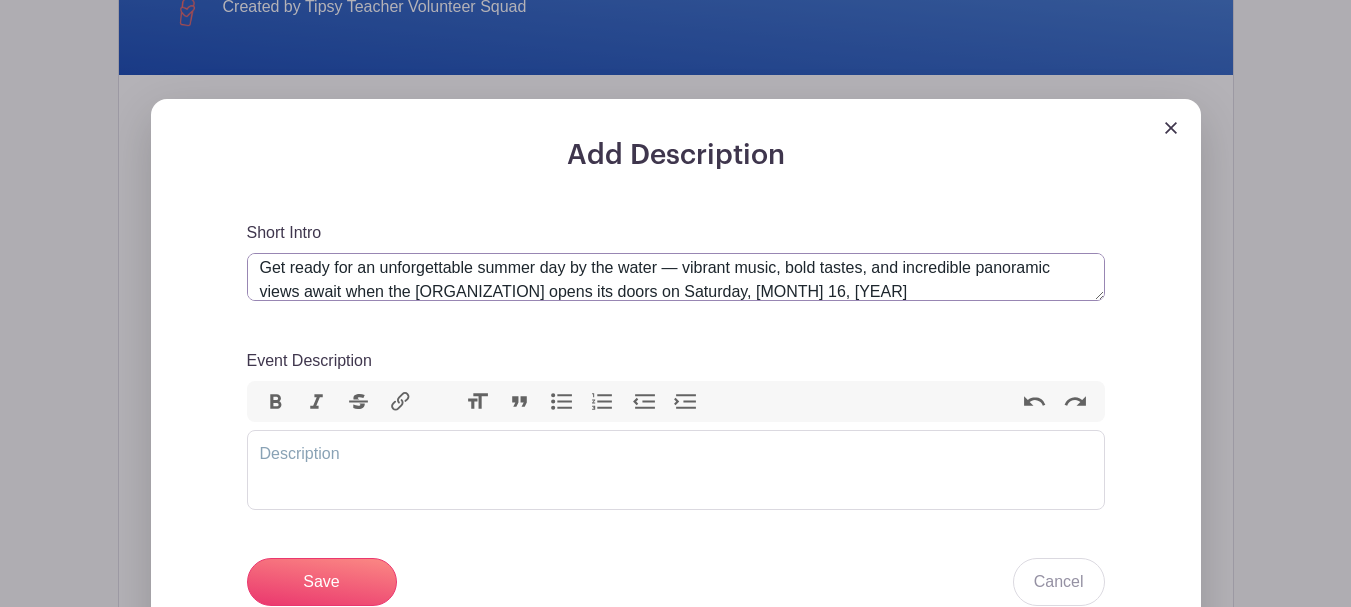 type on "Get ready for an unforgettable summer day by the water — vibrant music, bold tastes, and incredible panoramic views await when the Eastern Yacht Club opens its doors on Saturday, August 16, 2025" 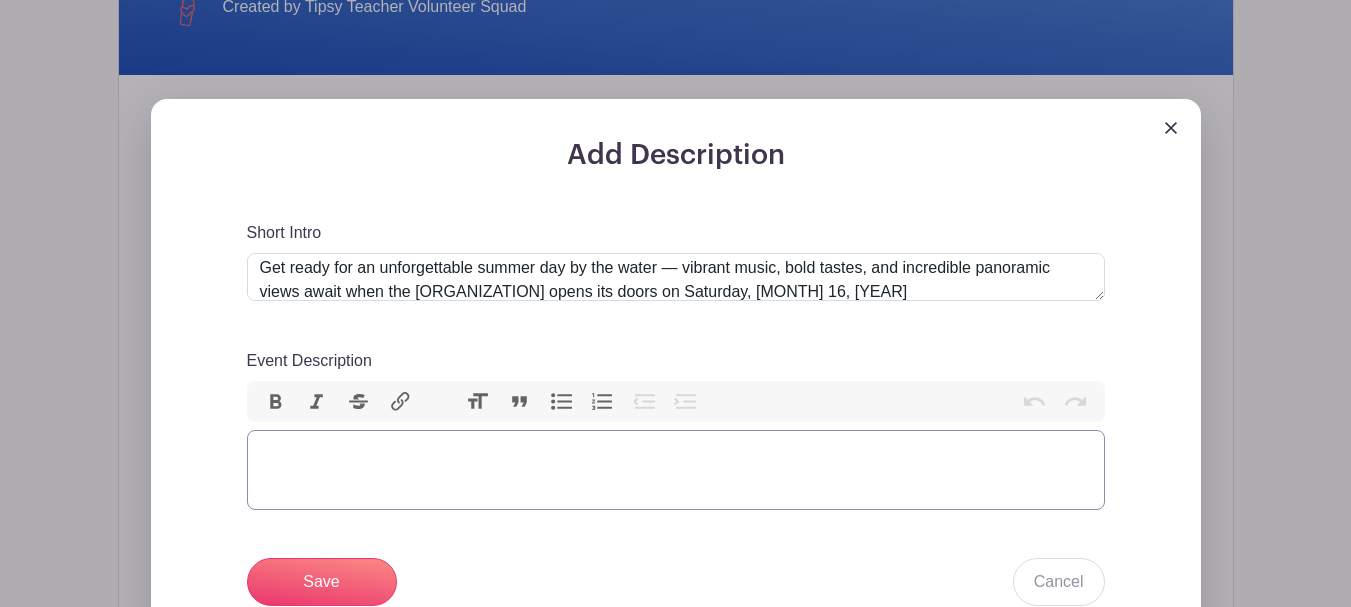 click at bounding box center (676, 470) 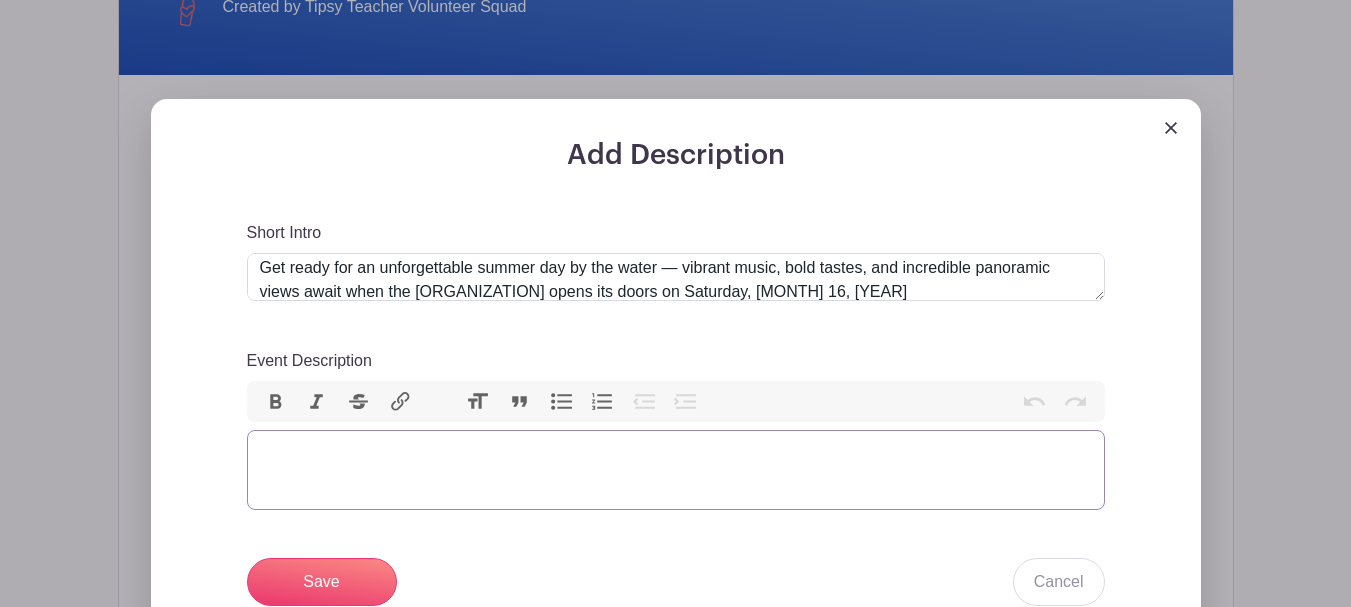click at bounding box center [676, 470] 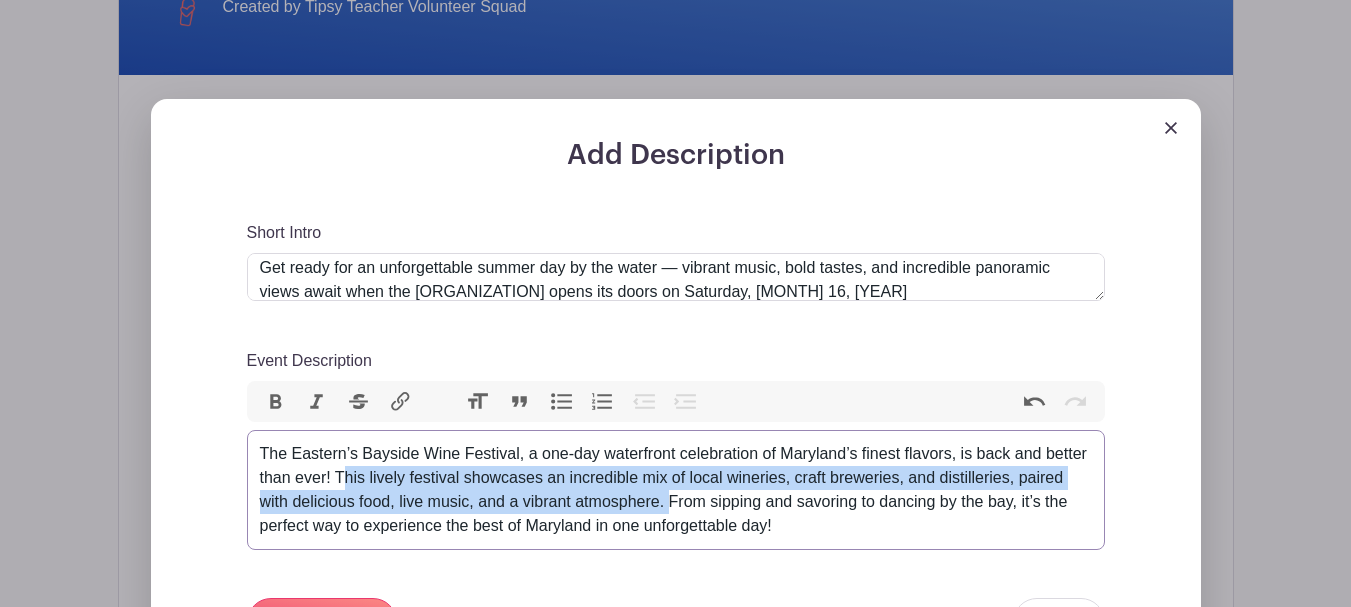 drag, startPoint x: 663, startPoint y: 501, endPoint x: 356, endPoint y: 469, distance: 308.66324 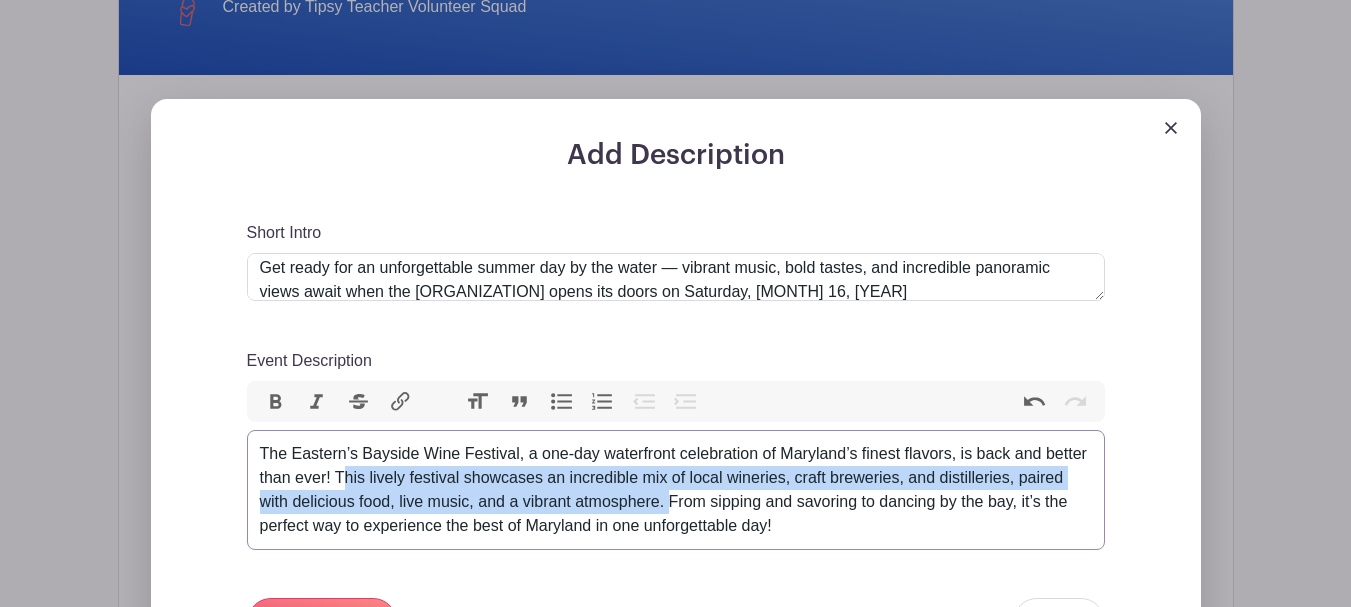 click on "The Eastern’s Bayside Wine Festival, a one-day waterfront celebration of Maryland’s finest flavors, is back and better than ever! This lively festival showcases an incredible mix of local wineries, craft breweries, and distilleries, paired with delicious food, live music, and a vibrant atmosphere. From sipping and savoring to dancing by the bay, it’s the perfect way to experience the best of Maryland in one unforgettable day!" at bounding box center [676, 490] 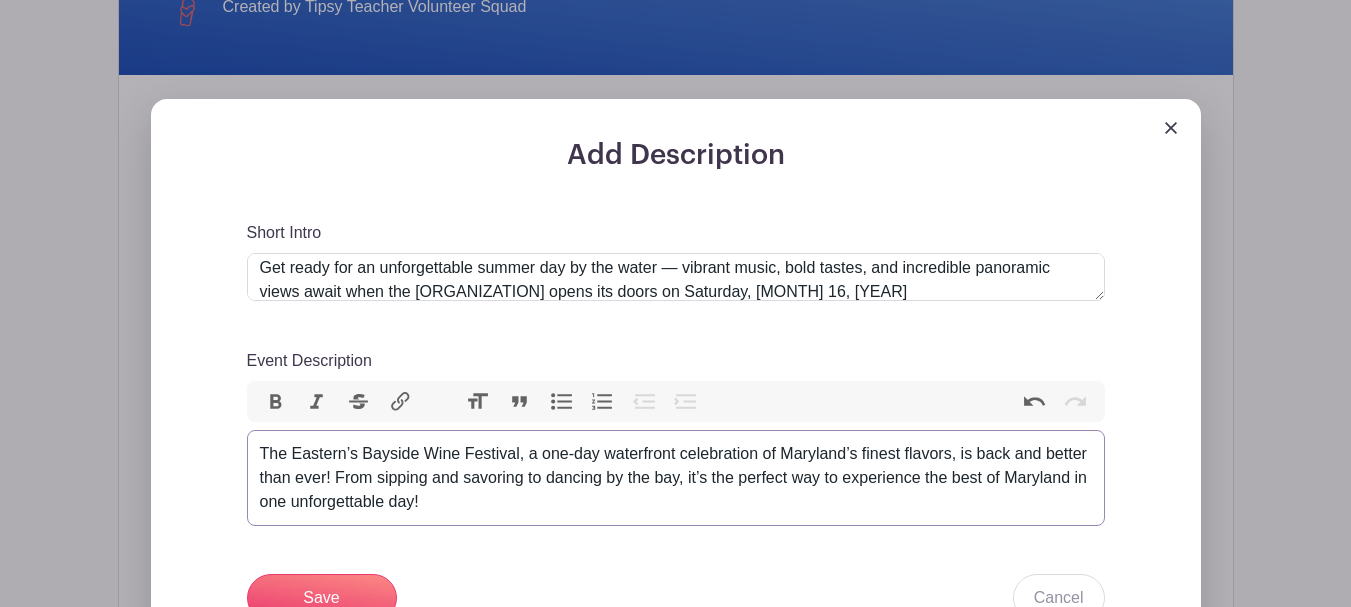 type on "<div>&nbsp;The Eastern’s Bayside Wine Festival, a one-day waterfront celebration of Maryland’s finest flavors, is back and better than ever! From sipping and savoring to dancing by the bay, it’s the perfect way to experience the best of Maryland in one unforgettable day!&nbsp;</div>" 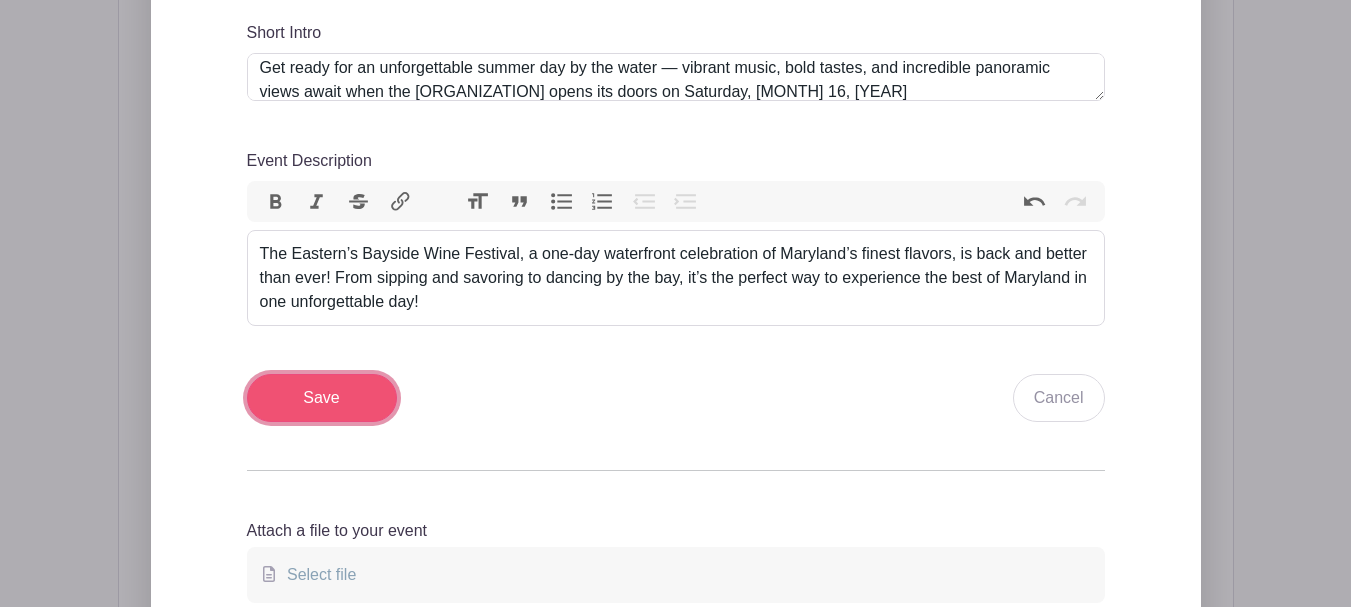 click on "Save" at bounding box center [322, 398] 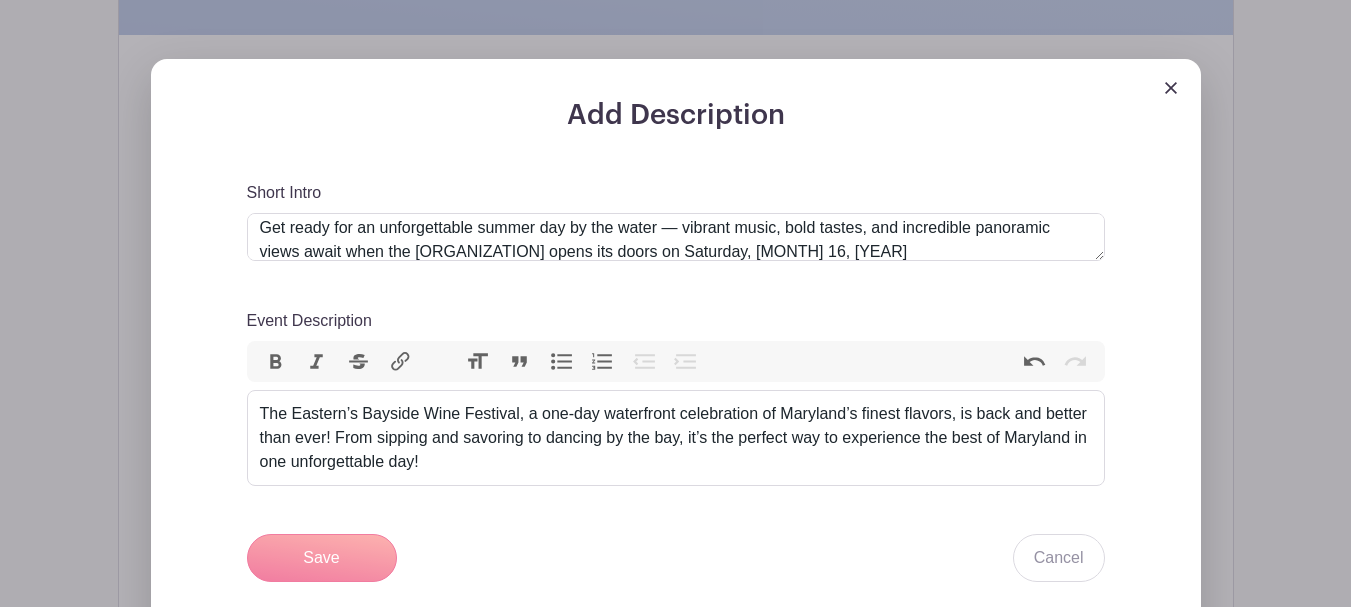 scroll, scrollTop: 960, scrollLeft: 0, axis: vertical 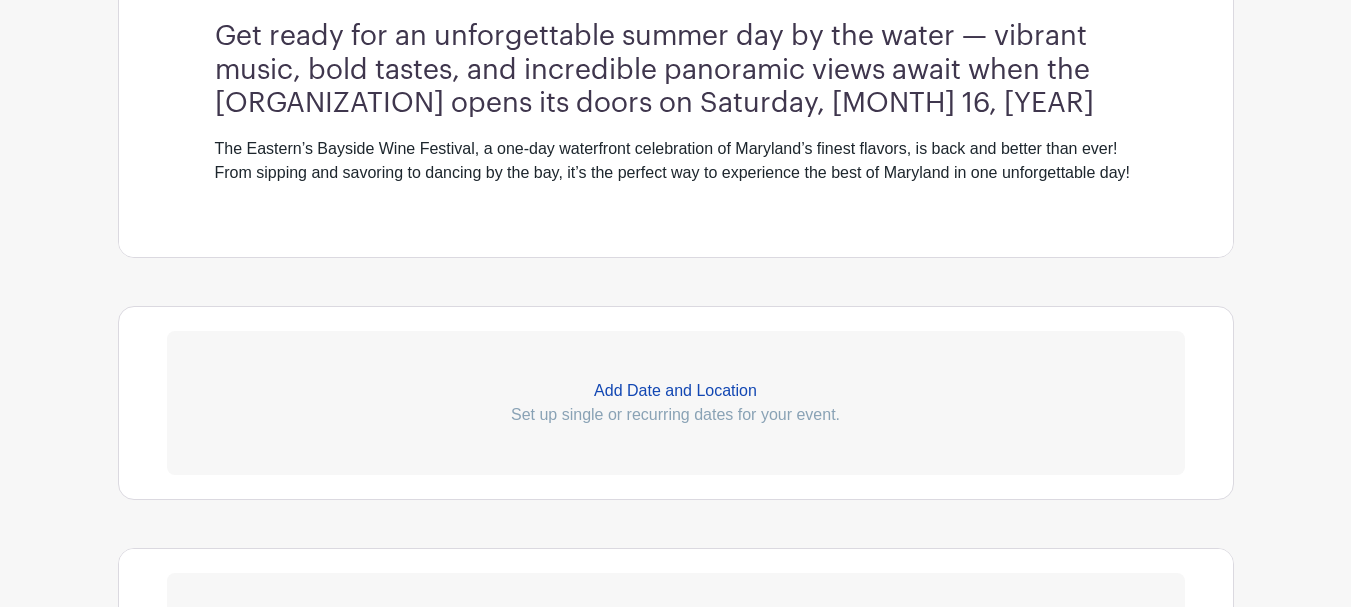click on "Add Date and Location" at bounding box center (676, 391) 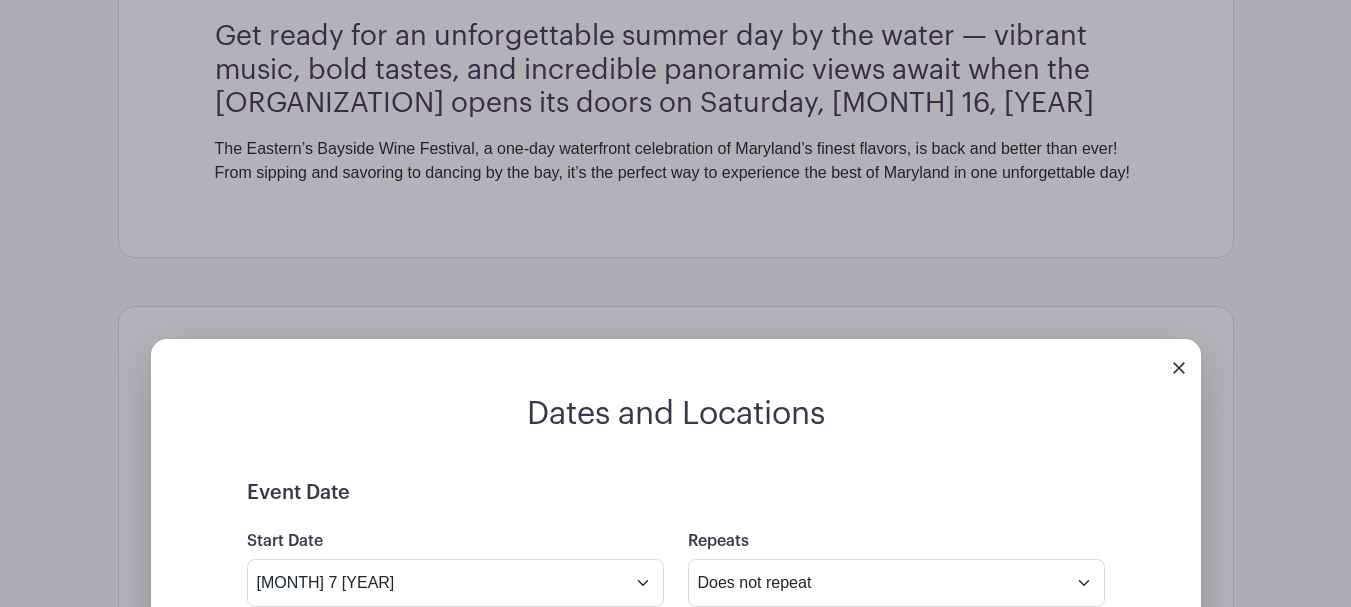 scroll, scrollTop: 1160, scrollLeft: 0, axis: vertical 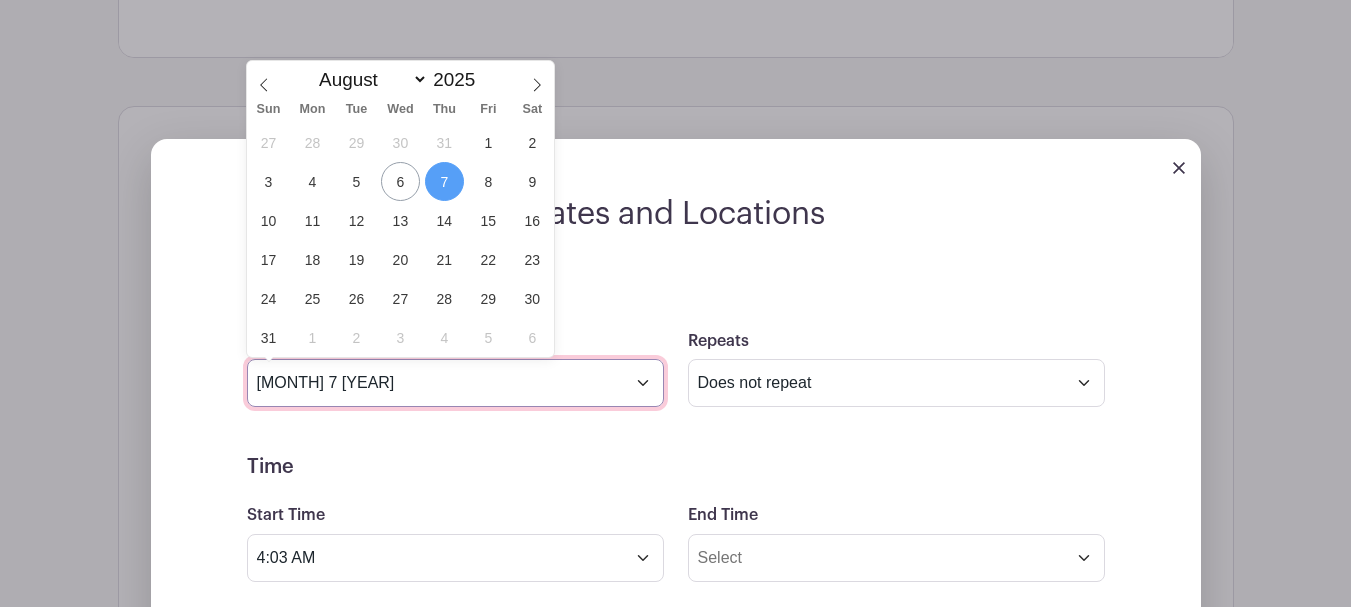 click on "Aug 7 2025" at bounding box center (455, 383) 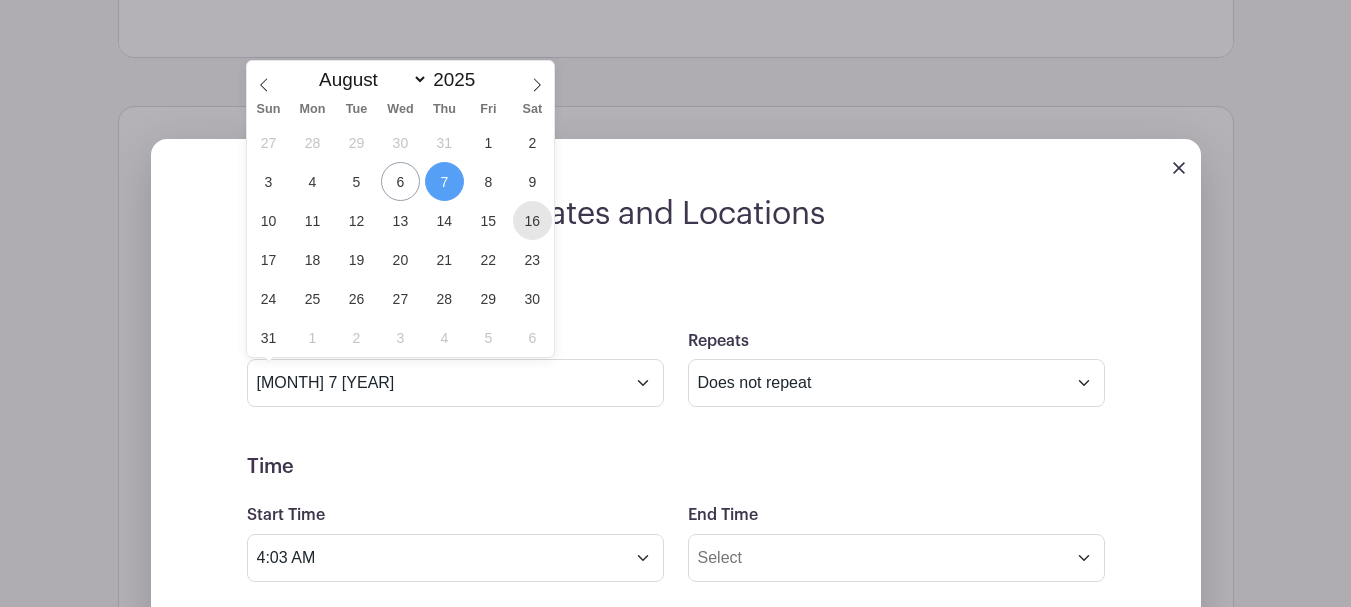 click on "16" at bounding box center [532, 220] 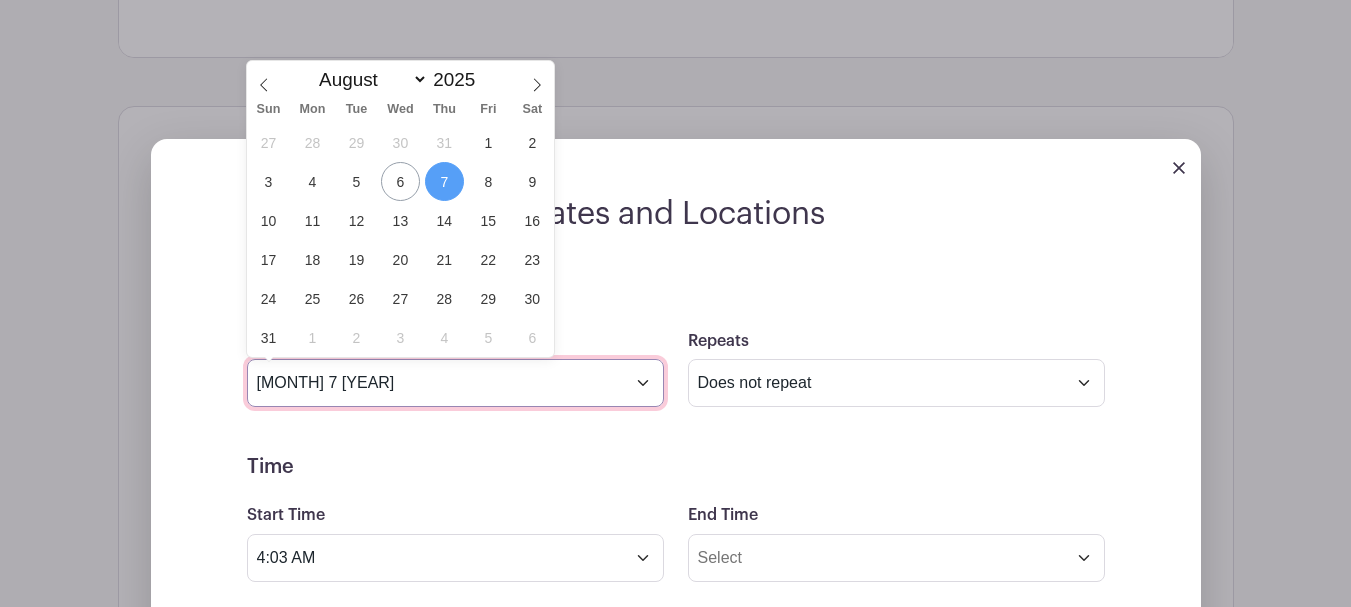 type on "Aug 16 2025" 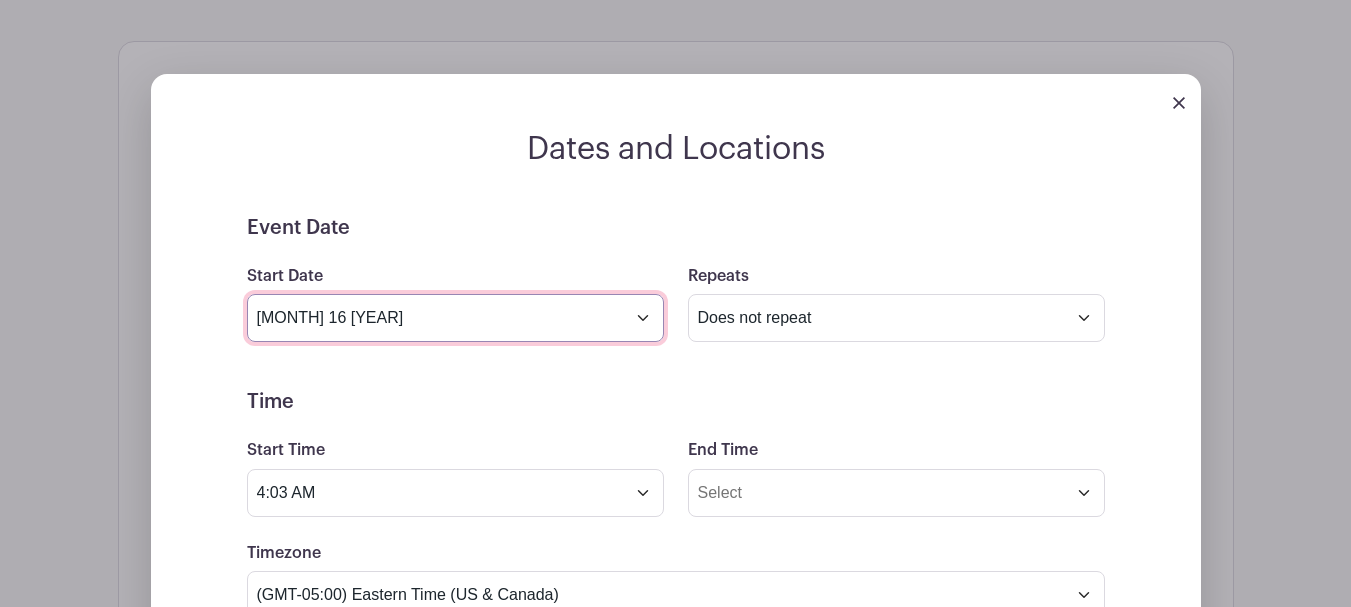 scroll, scrollTop: 1260, scrollLeft: 0, axis: vertical 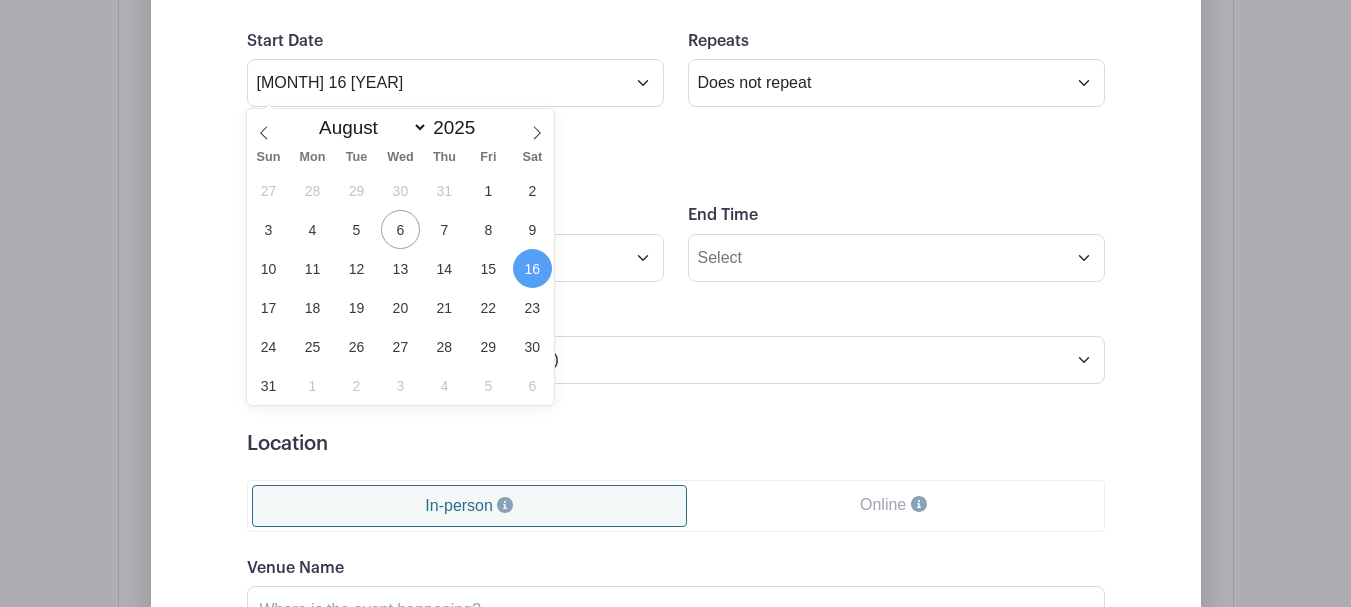click on "Event Date
Start Date
Aug 16 2025
Repeats
Does not repeat
Daily
Weekly
Monthly on day 16
Monthly on the third Saturday
Other...
End date
Sep 16 2025
Repeats every
1
Day
Week
Monthly on day 16
Select Repeating Days
Sun
Mon
Tue
Wed
Thu
Fri
Sat
Time
Start Time
4:03 AM
End Time
Timezone
(GMT-12:00) International Date Line West
(GMT-11:00) American Samoa
(GMT-11:00) Midway Island" at bounding box center [676, 431] 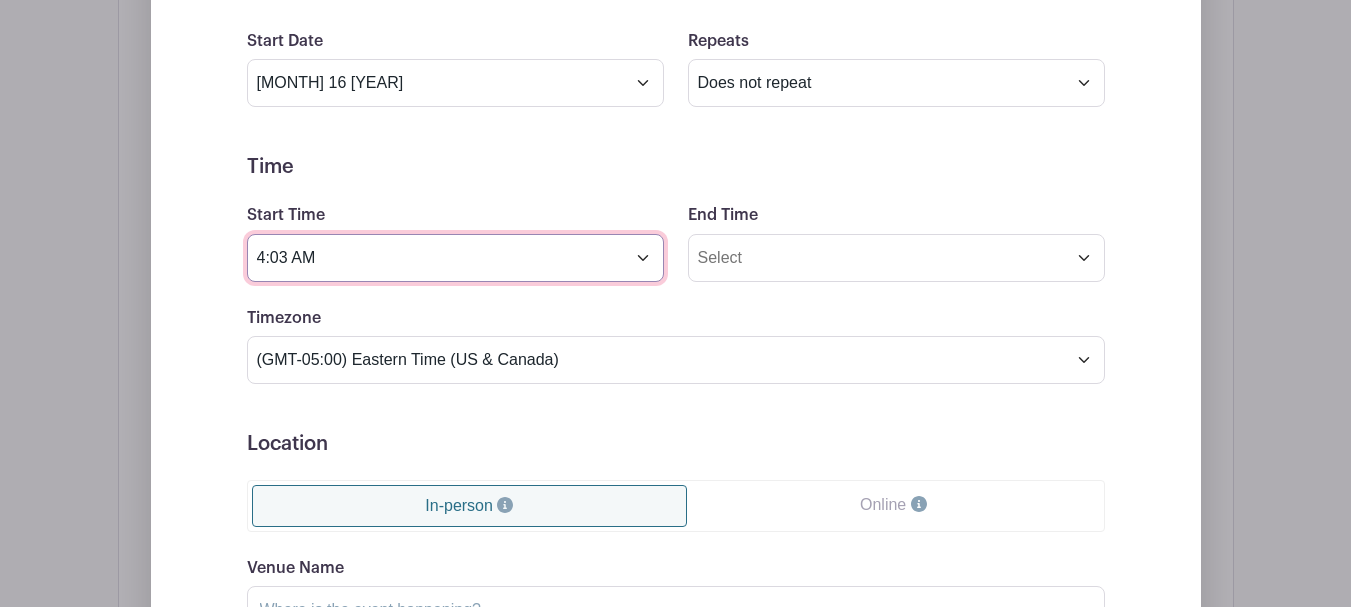 click on "4:03 AM" at bounding box center (455, 258) 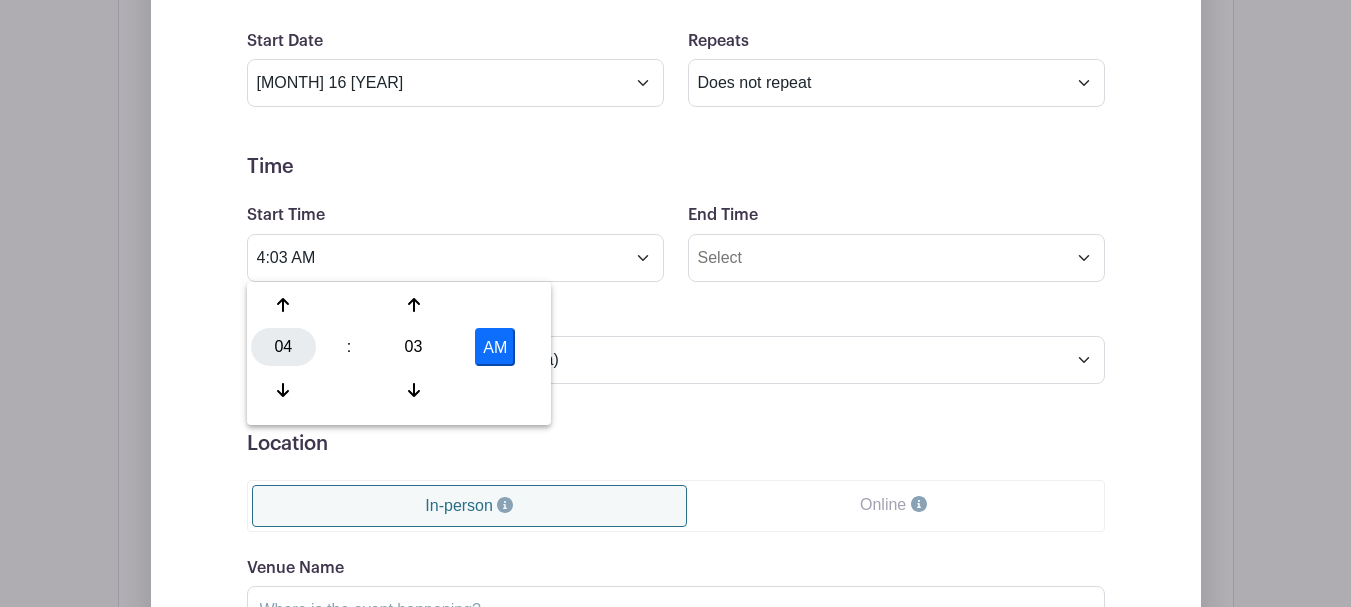 click on "04" at bounding box center (283, 347) 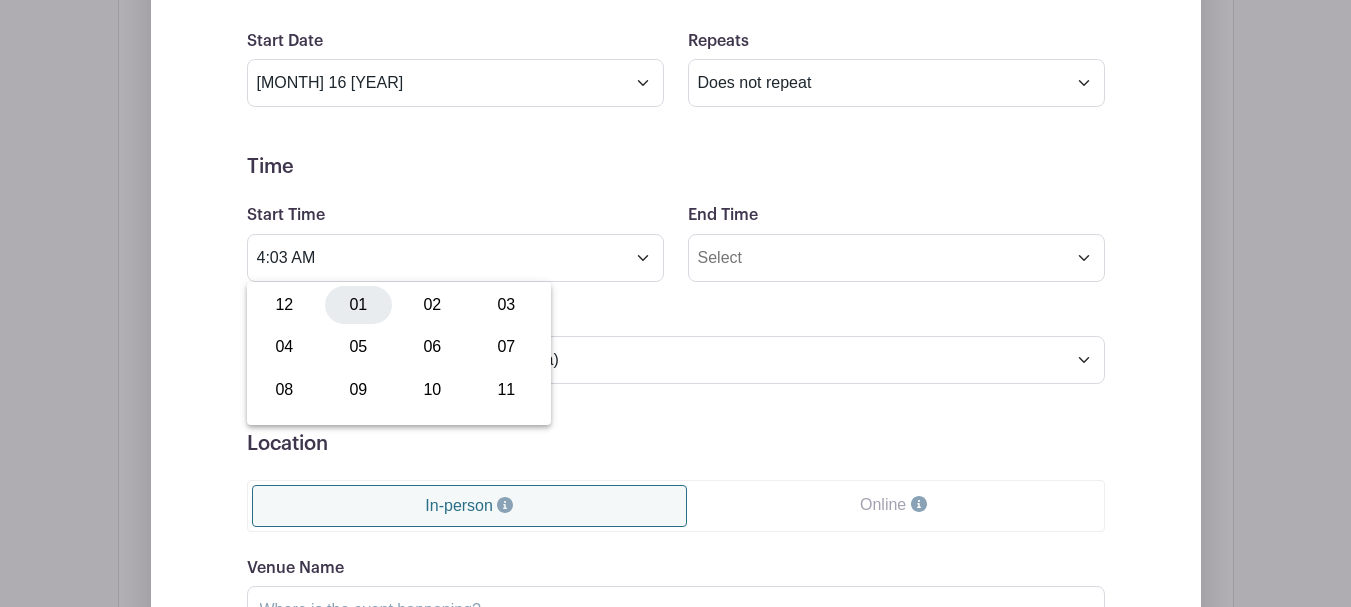 click on "01" at bounding box center [358, 305] 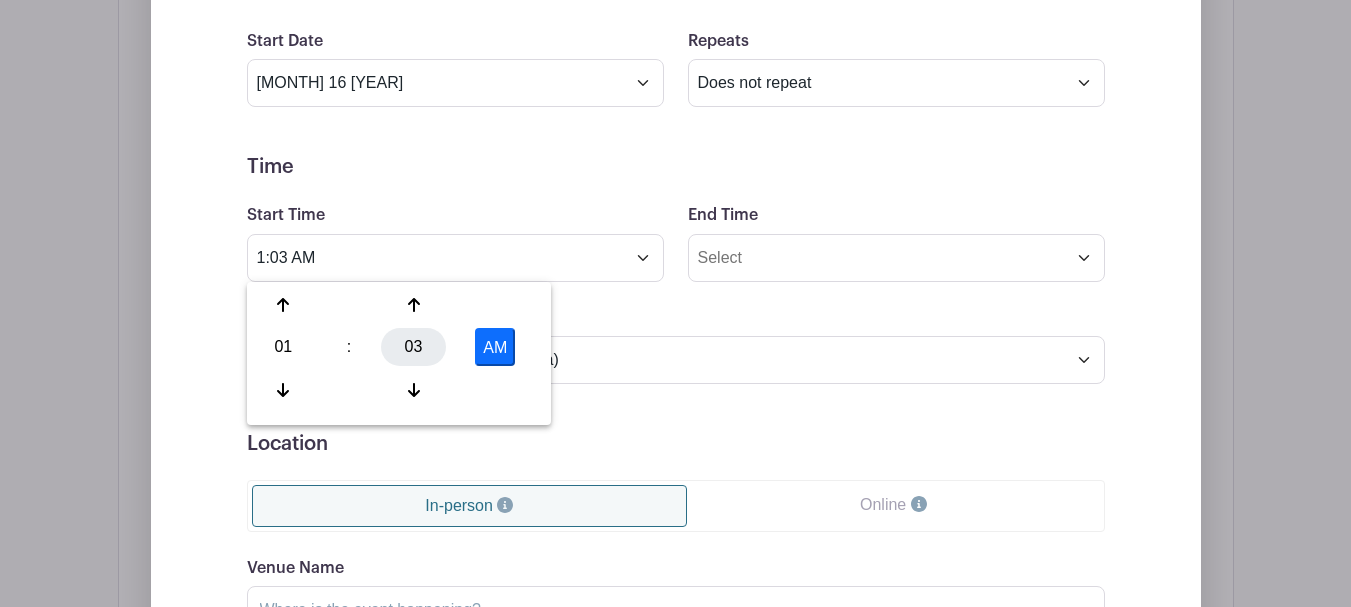 click on "03" at bounding box center [413, 347] 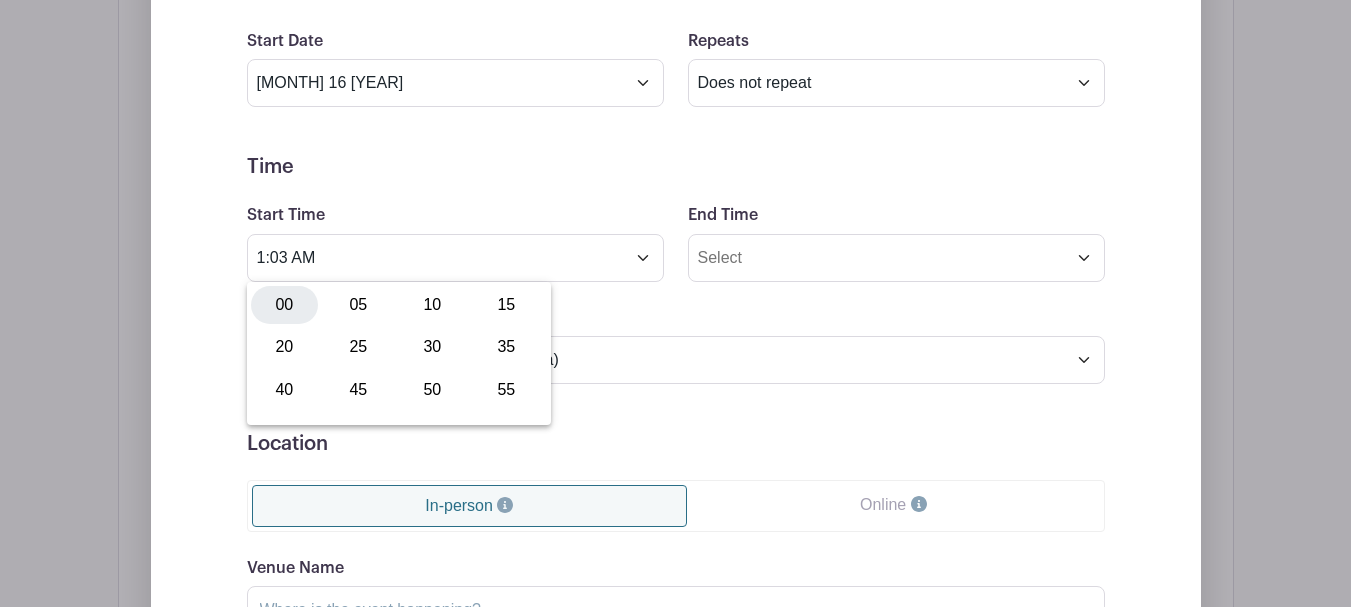 click on "00" at bounding box center [284, 305] 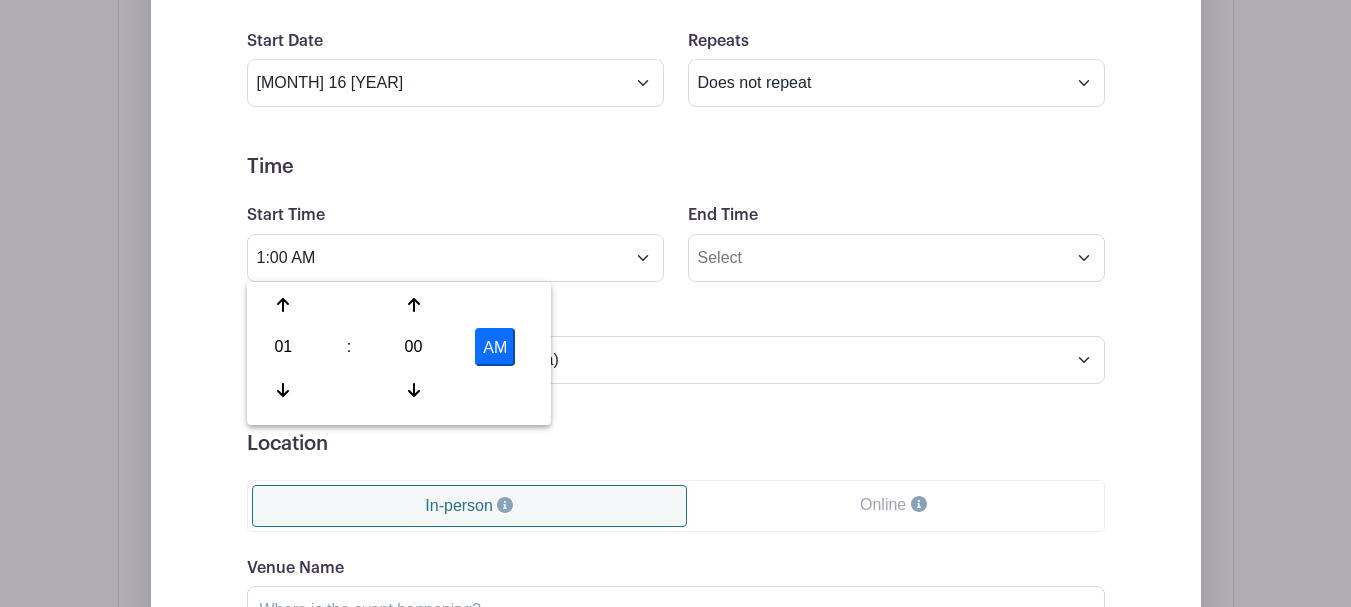 click on "AM" at bounding box center (495, 347) 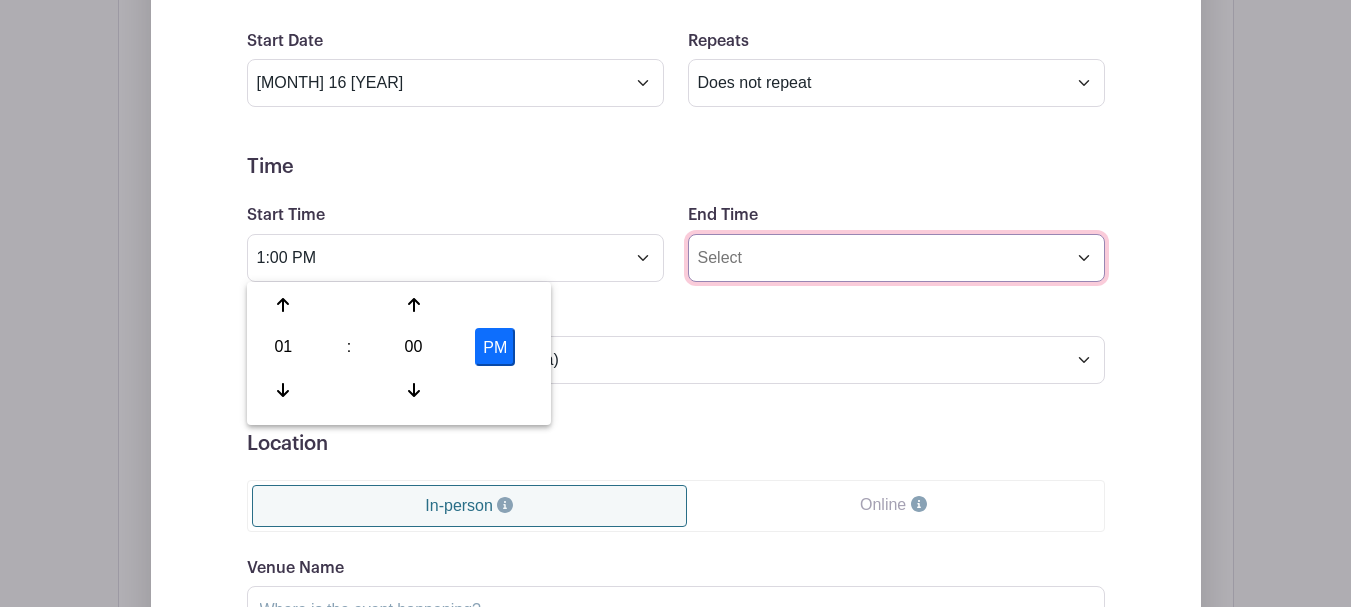 click on "End Time" at bounding box center (896, 258) 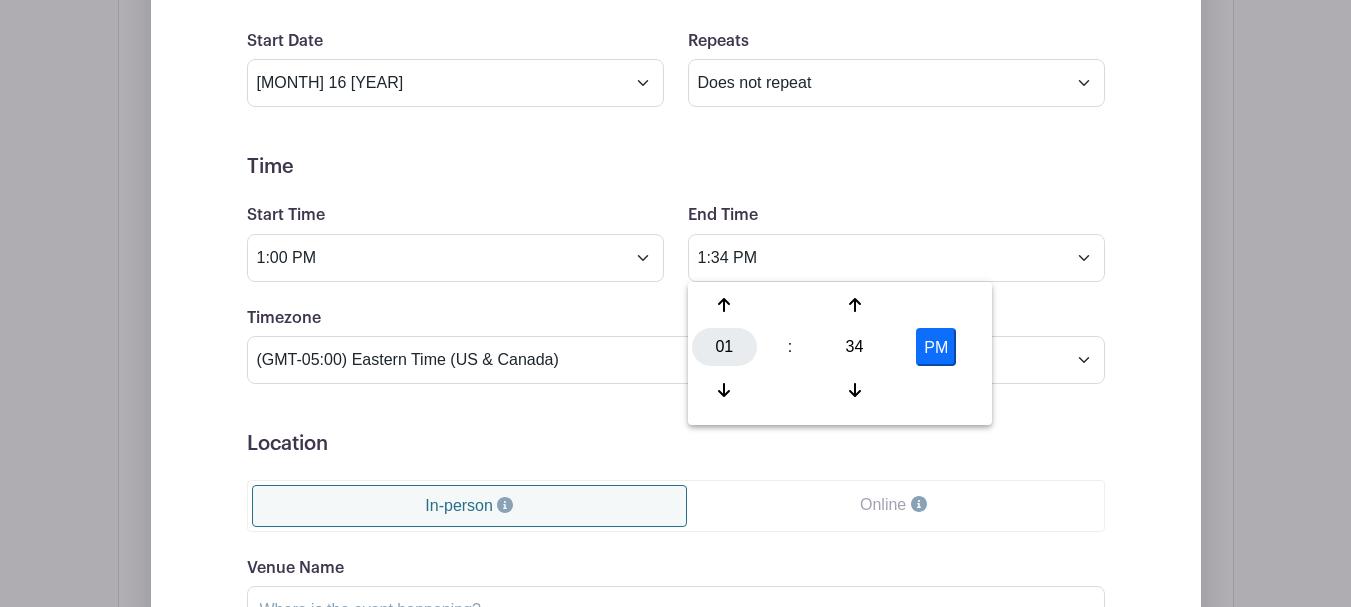click on "01" at bounding box center (724, 347) 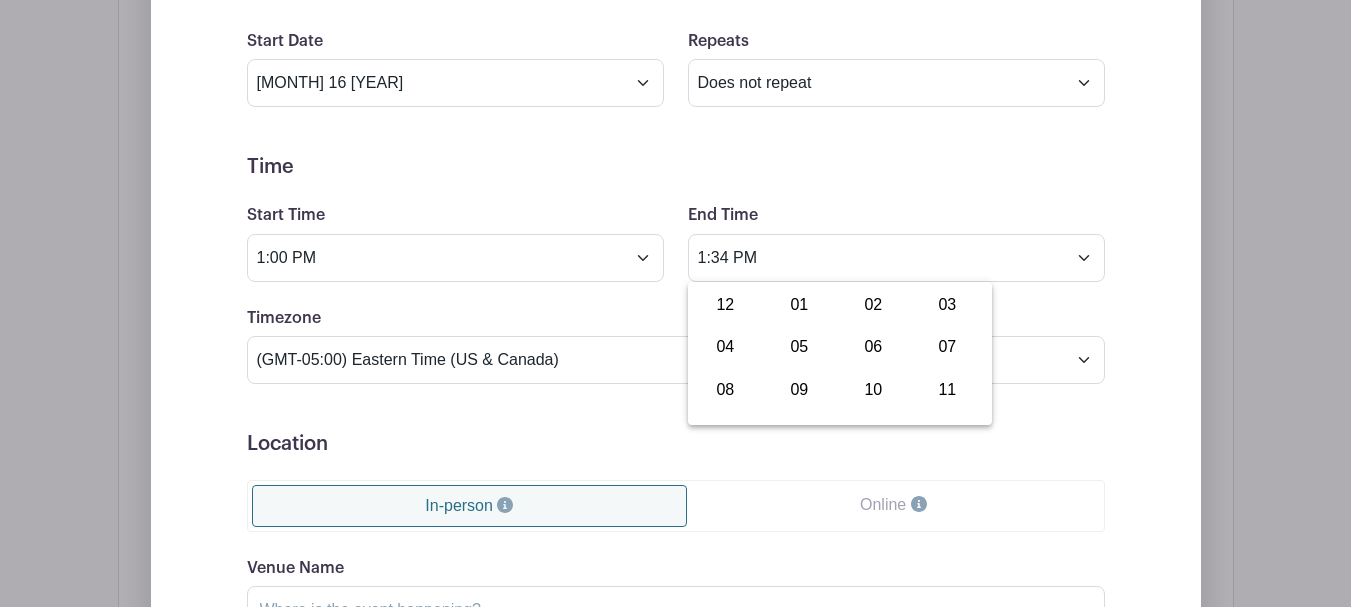 drag, startPoint x: 965, startPoint y: 348, endPoint x: 914, endPoint y: 346, distance: 51.0392 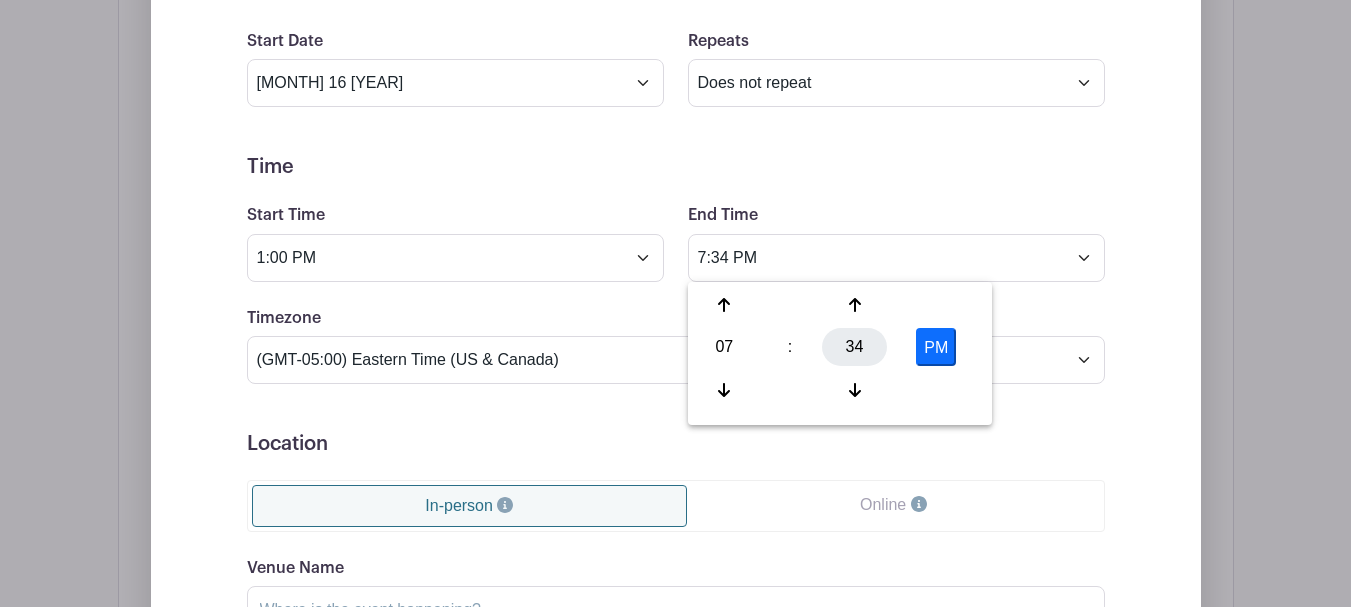 click on "34" at bounding box center [854, 347] 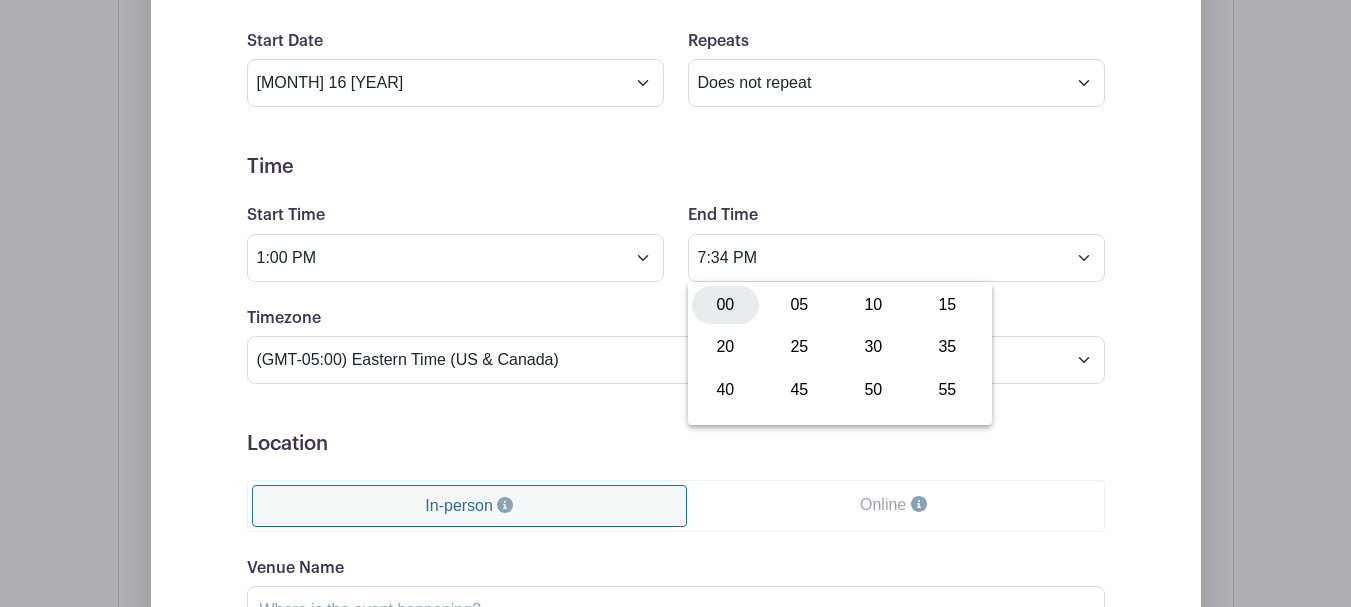 click on "00" at bounding box center [725, 305] 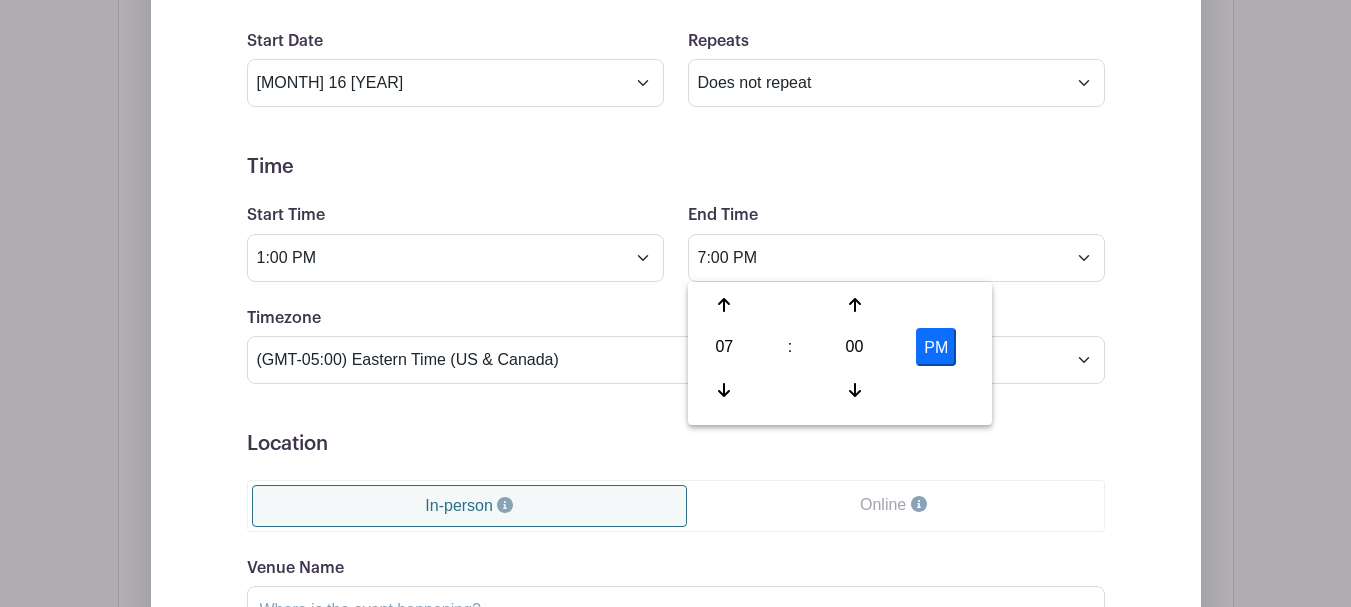 click on "End Time
7:00 PM" at bounding box center [896, 242] 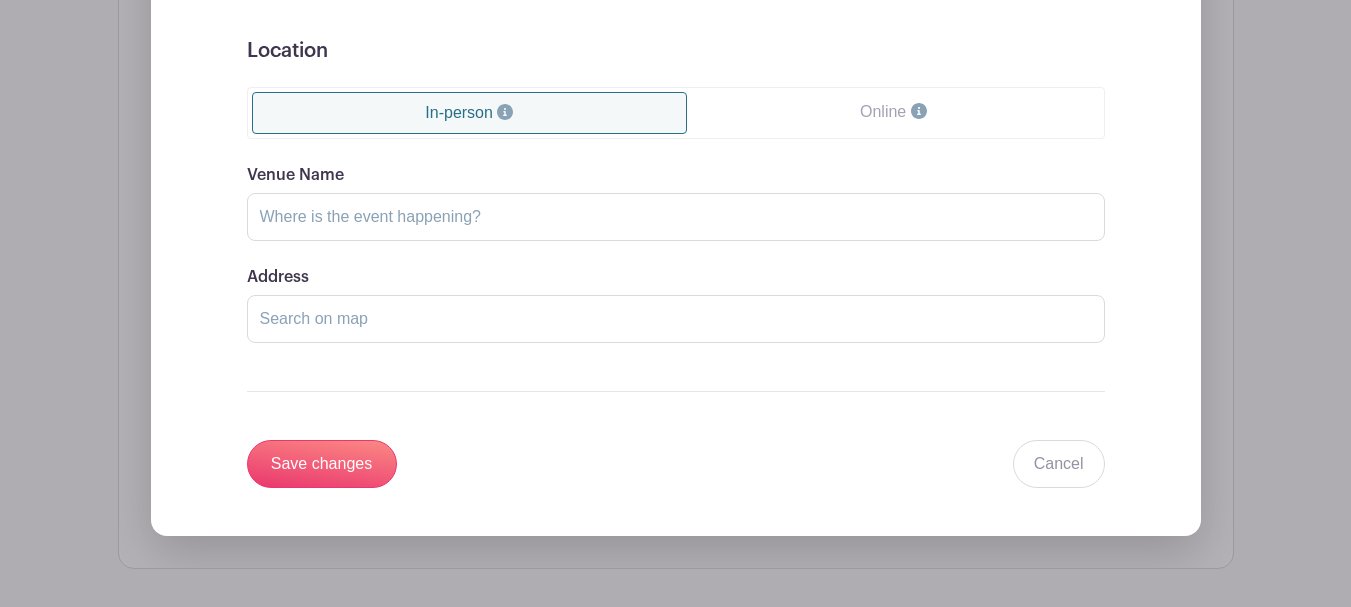 scroll, scrollTop: 1860, scrollLeft: 0, axis: vertical 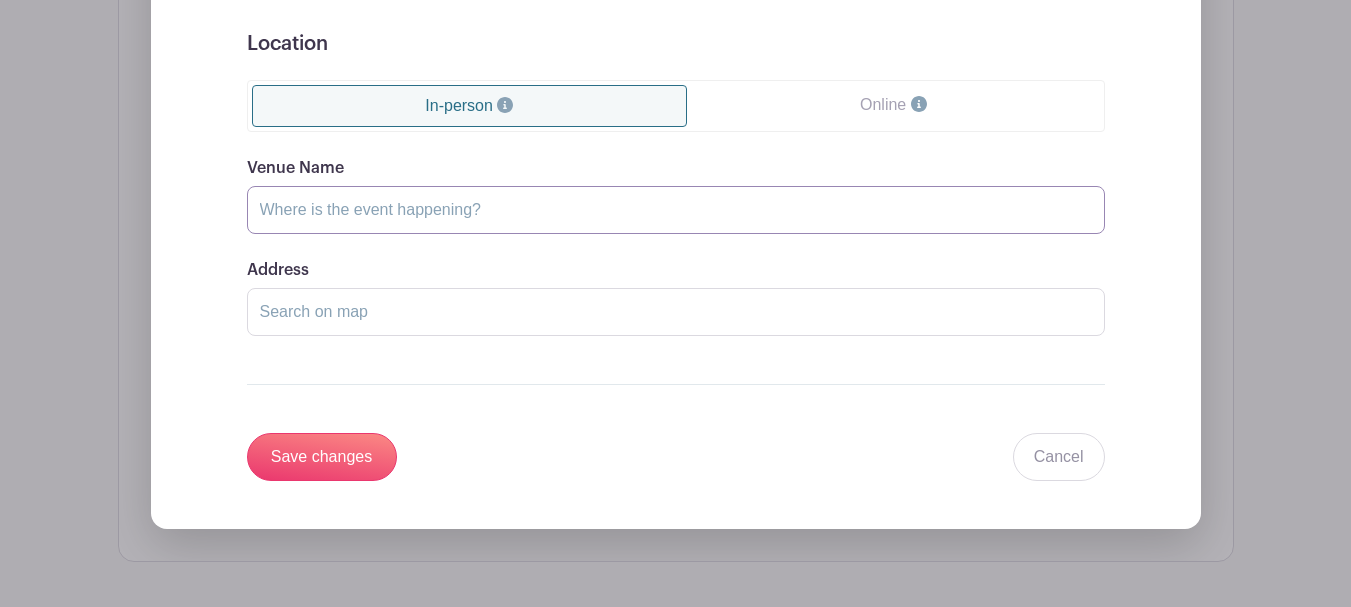 click on "Venue Name" at bounding box center (676, 210) 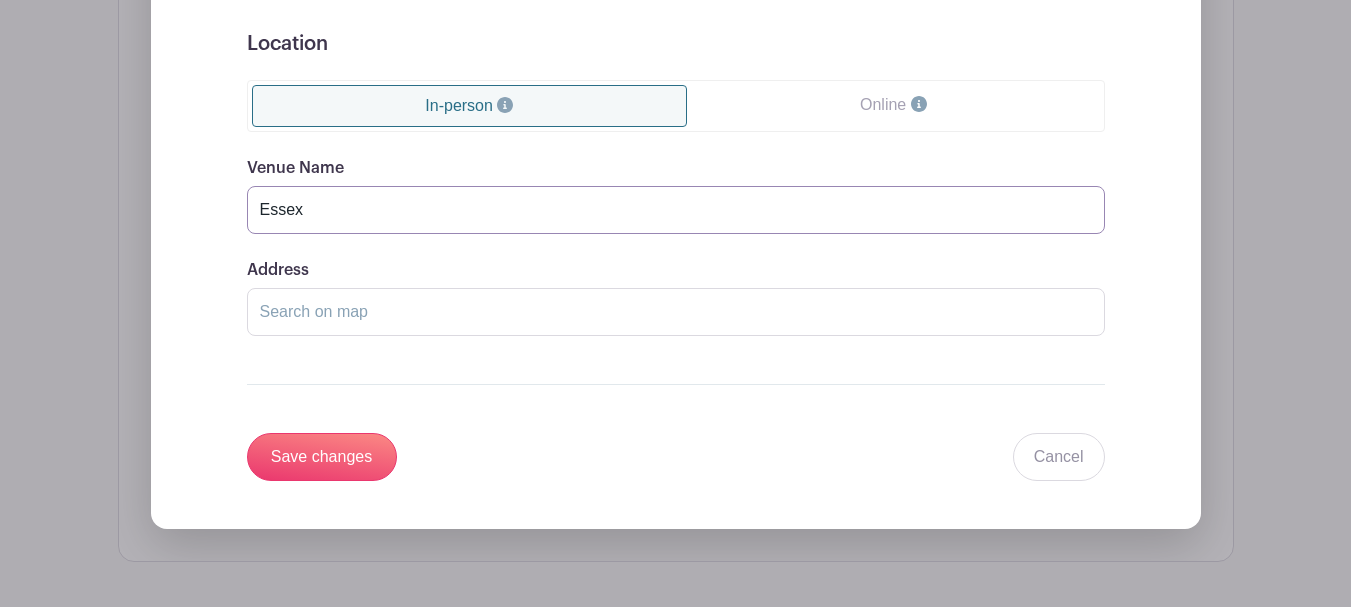 type on "Essex" 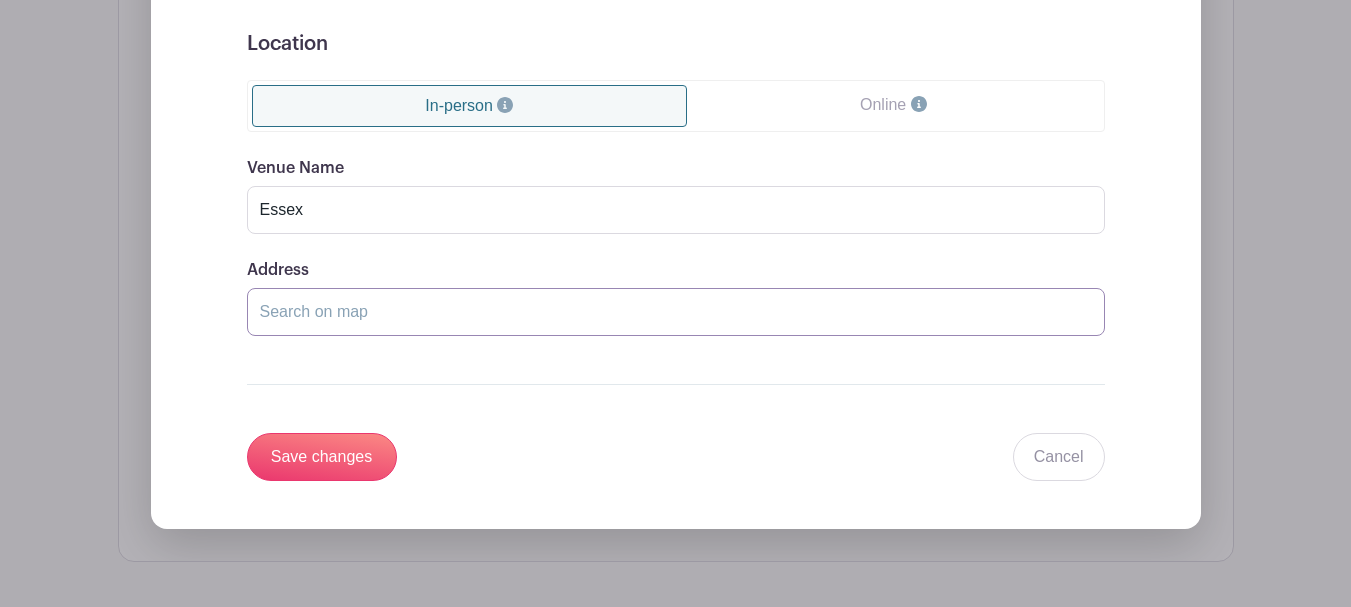 click on "Address" at bounding box center (676, 312) 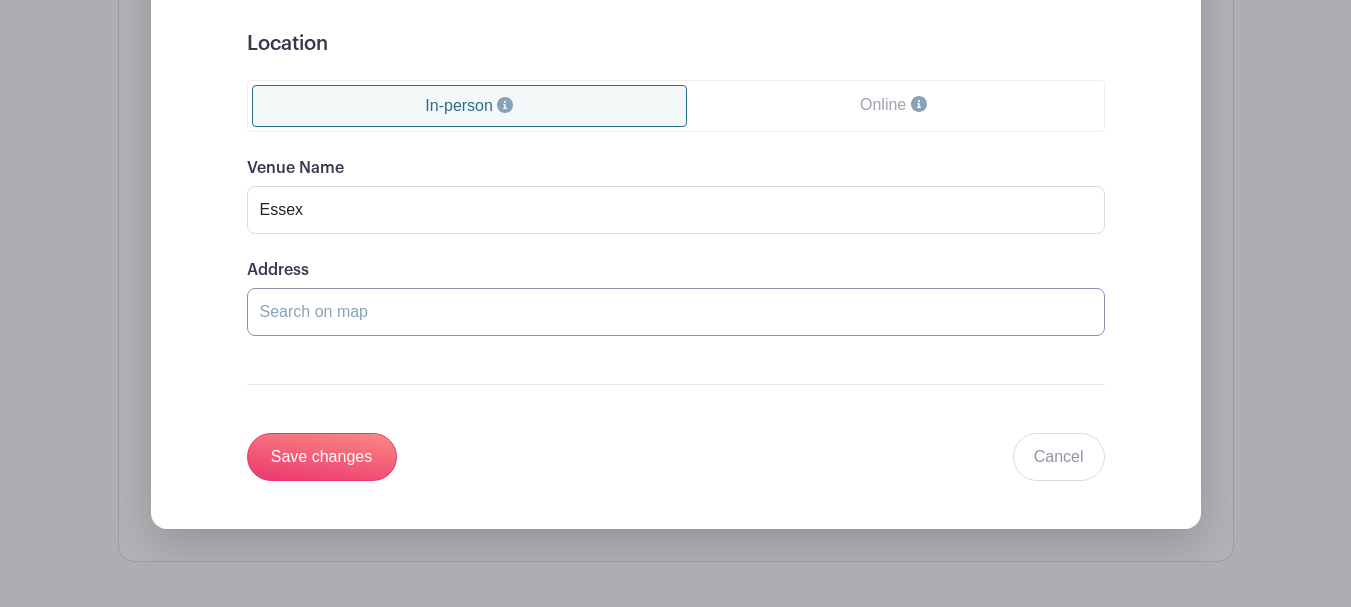 click on "Address" at bounding box center (676, 312) 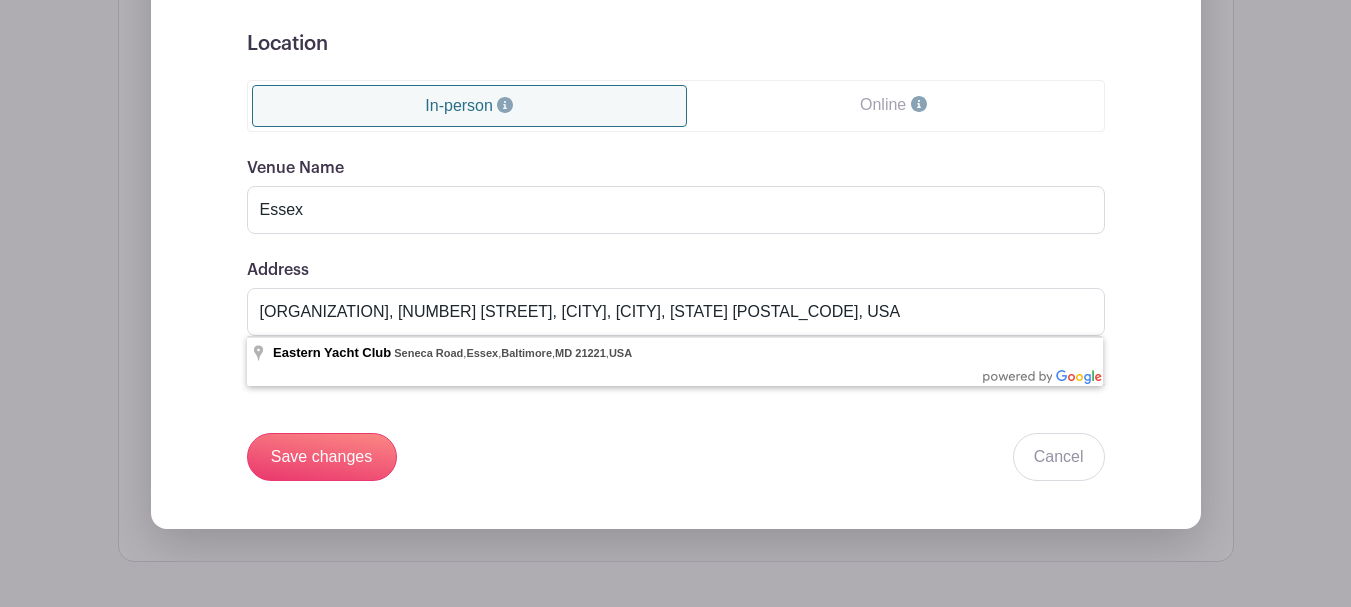 type on "Eastern Yacht Club, Seneca Road, Essex, Baltimore, MD 21221, USA" 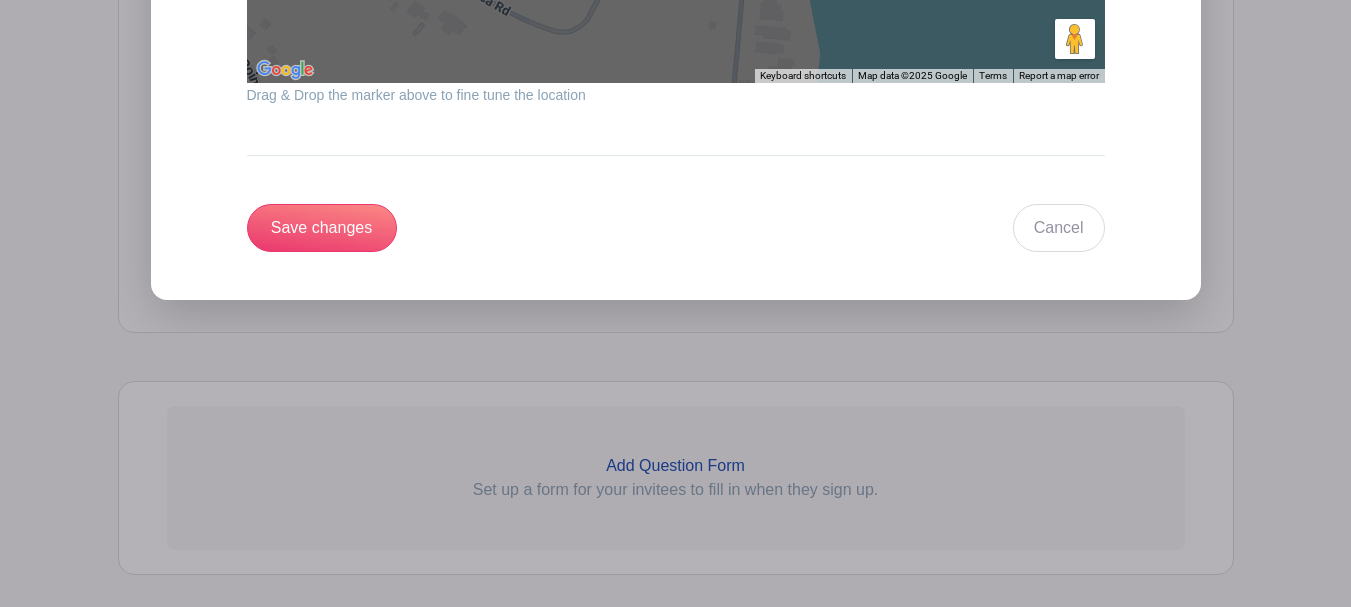 scroll, scrollTop: 2560, scrollLeft: 0, axis: vertical 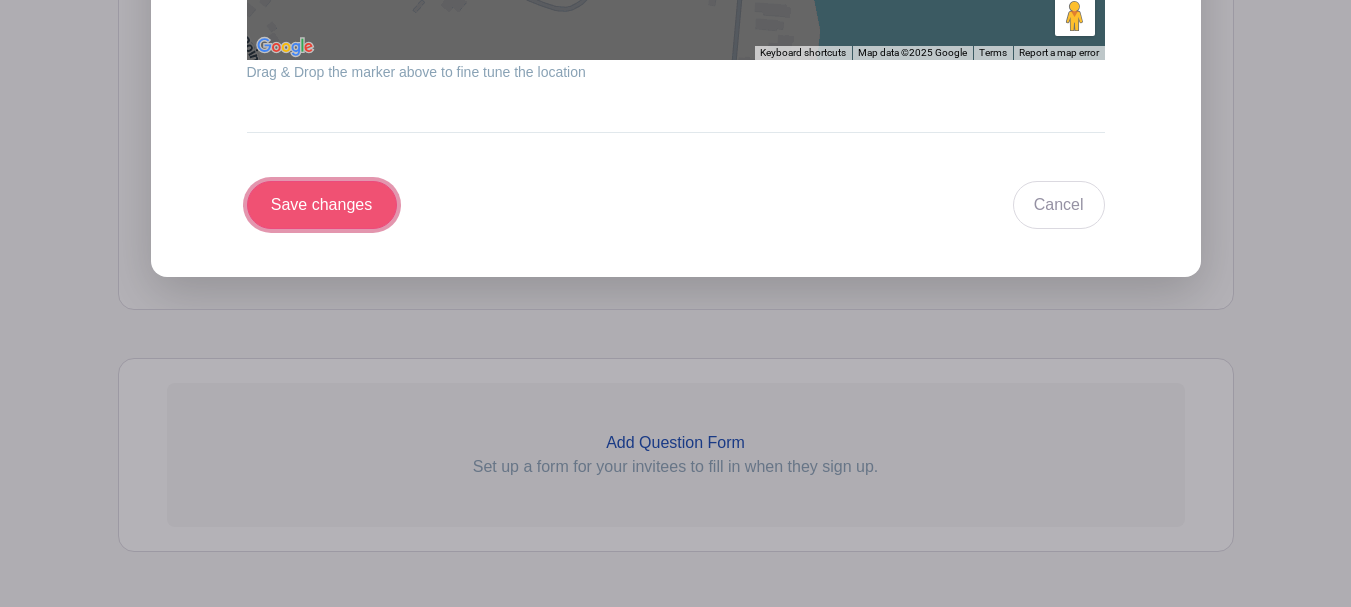 click on "Save changes" at bounding box center [322, 205] 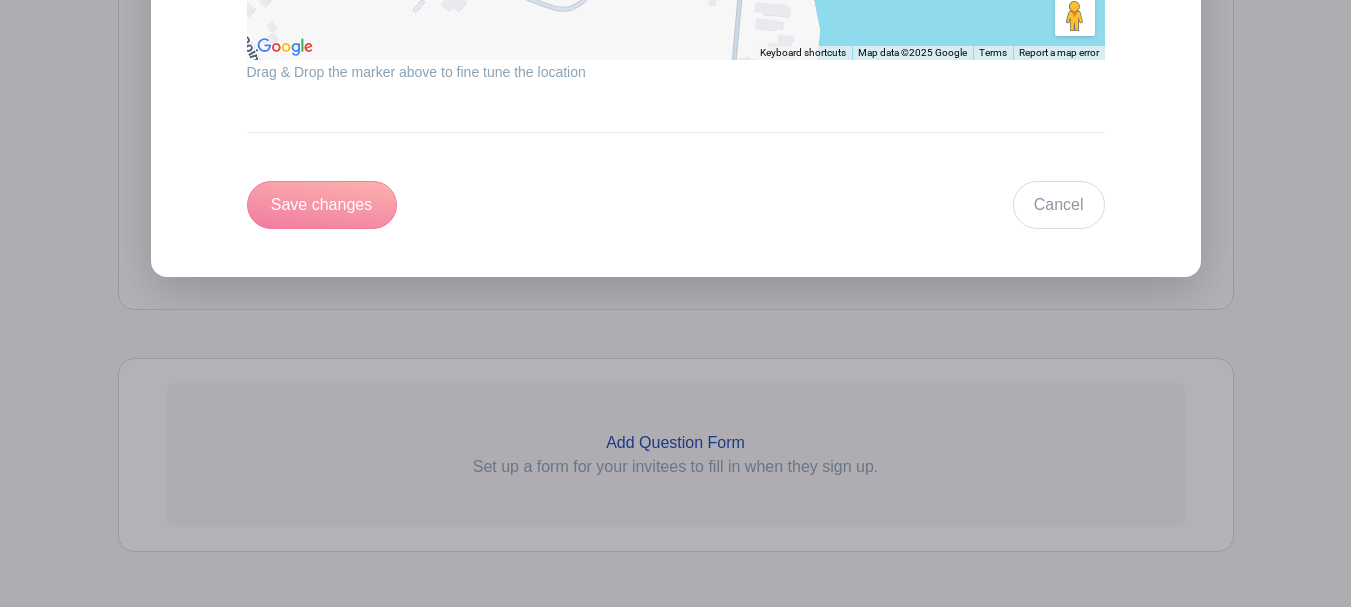 scroll, scrollTop: 1477, scrollLeft: 0, axis: vertical 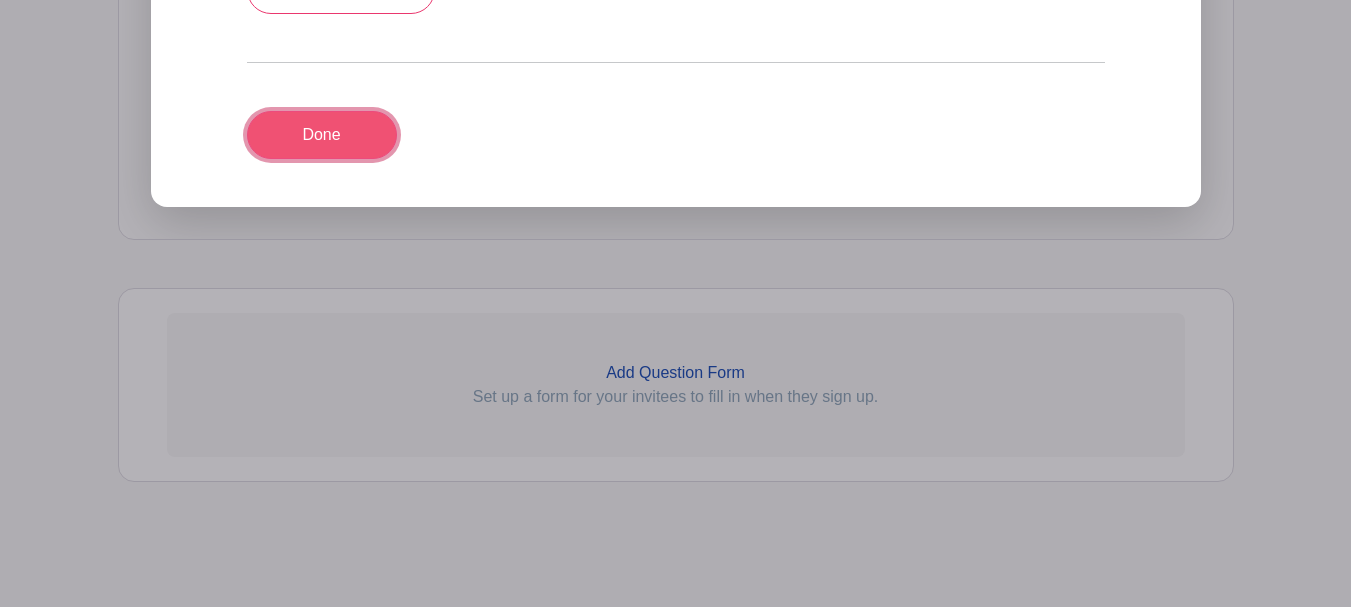 click on "Done" at bounding box center (322, 135) 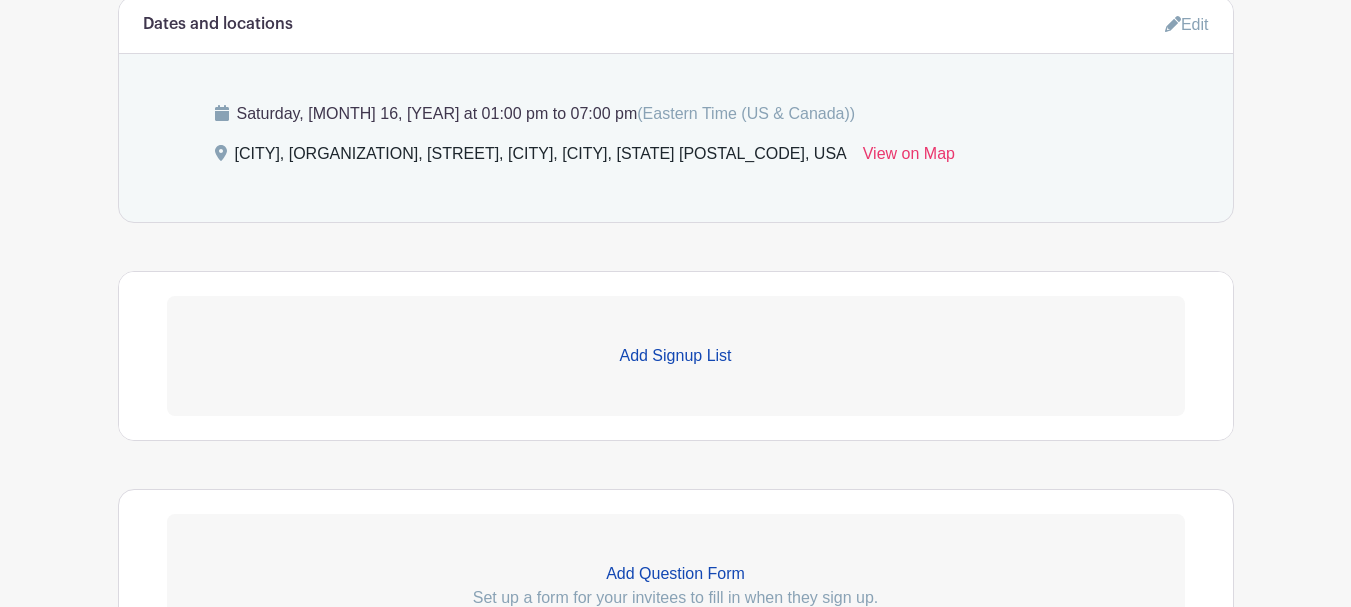 scroll, scrollTop: 1111, scrollLeft: 0, axis: vertical 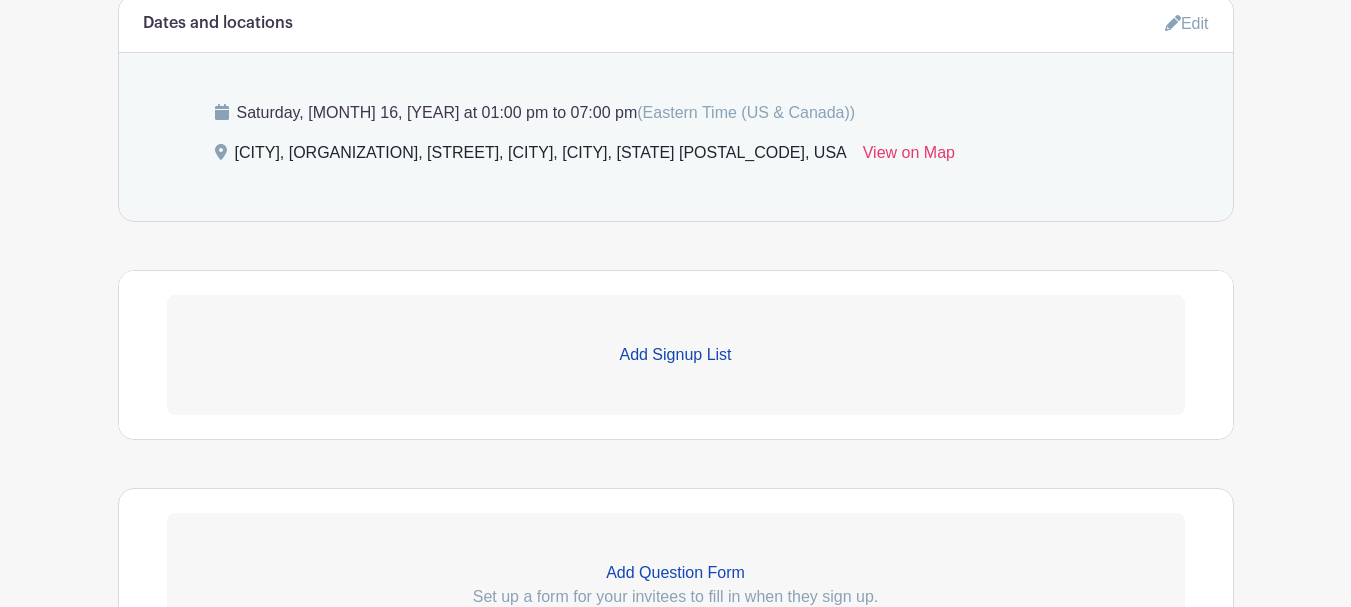 click on "Add Signup List" at bounding box center (676, 355) 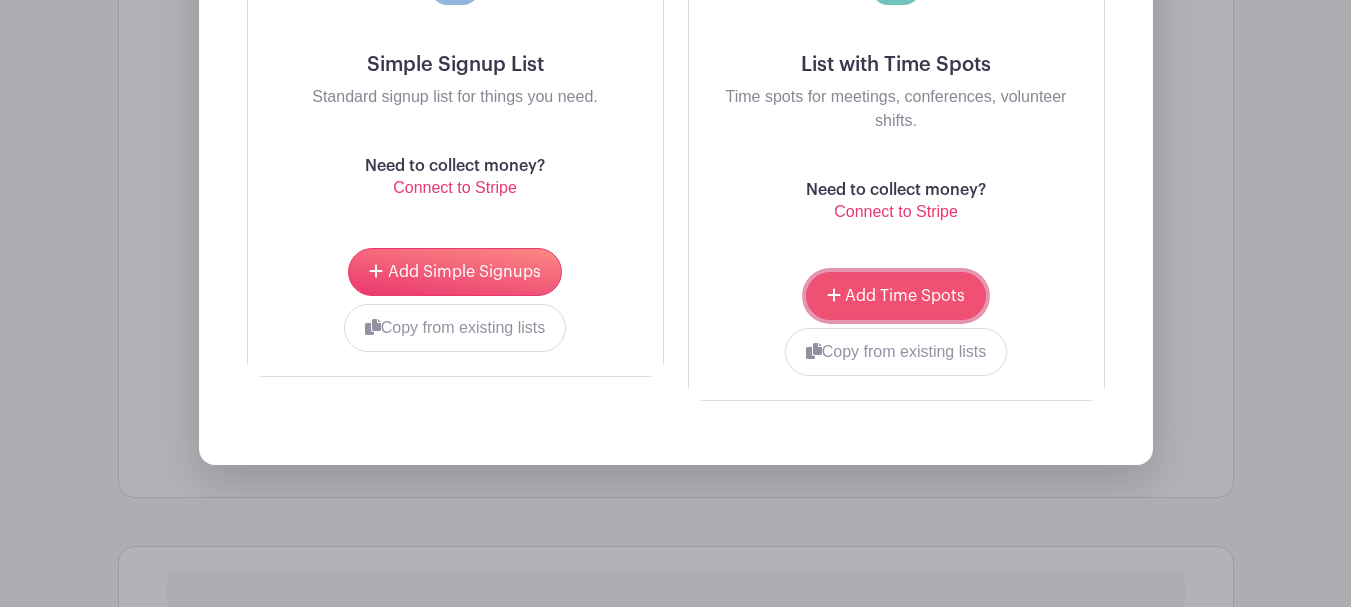 click on "Add Time Spots" at bounding box center [905, 296] 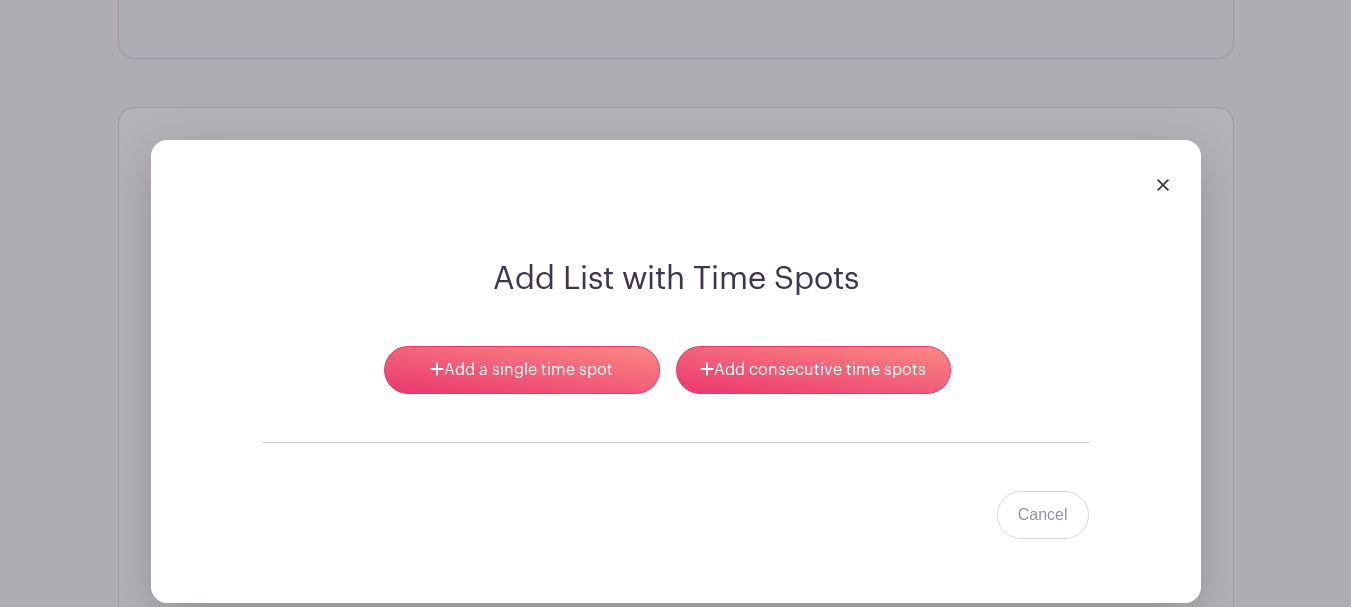 scroll, scrollTop: 1430, scrollLeft: 0, axis: vertical 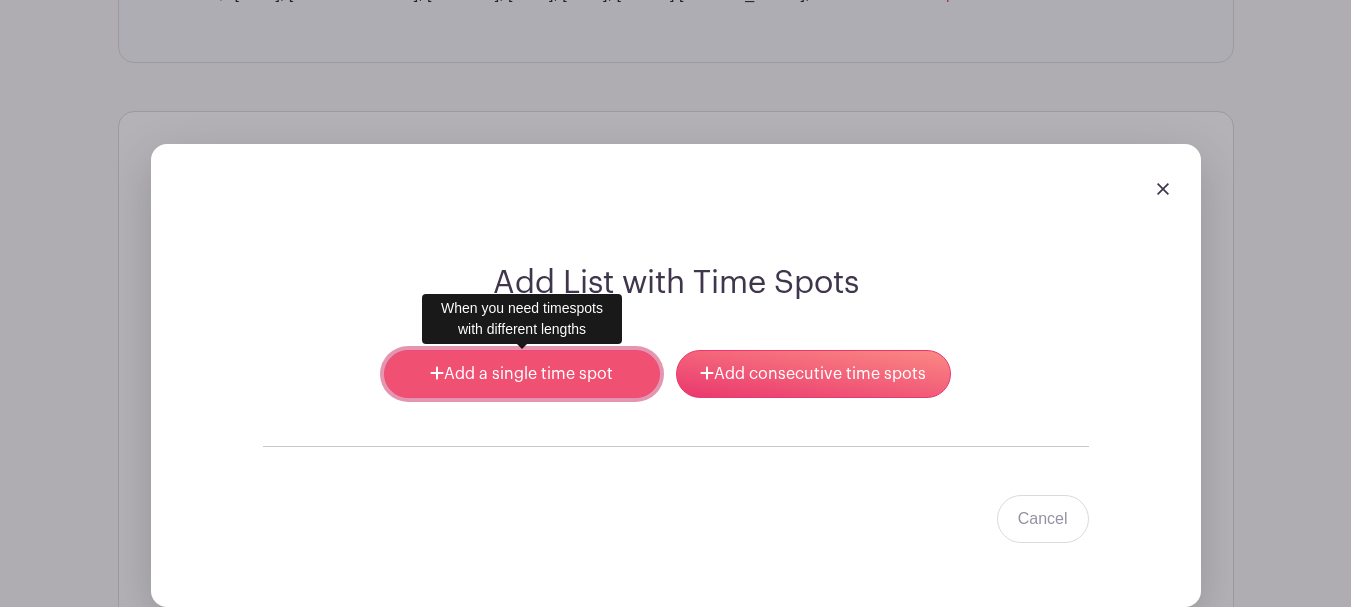click on "Add a single time spot" at bounding box center [521, 374] 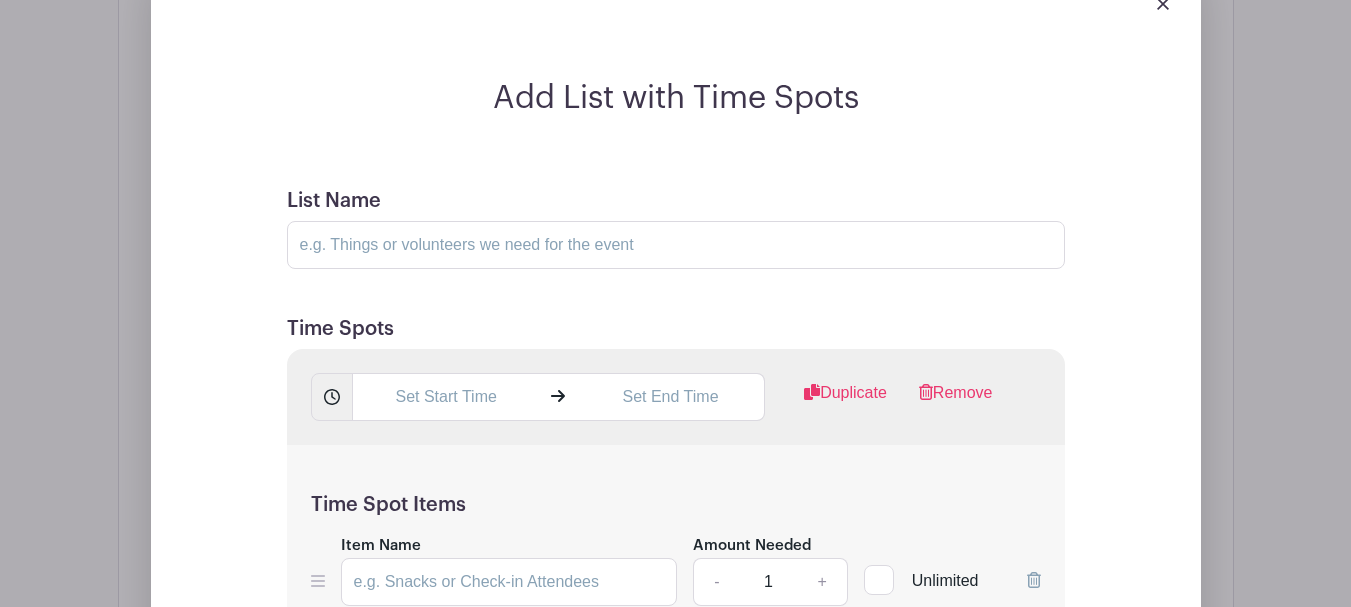 scroll, scrollTop: 1730, scrollLeft: 0, axis: vertical 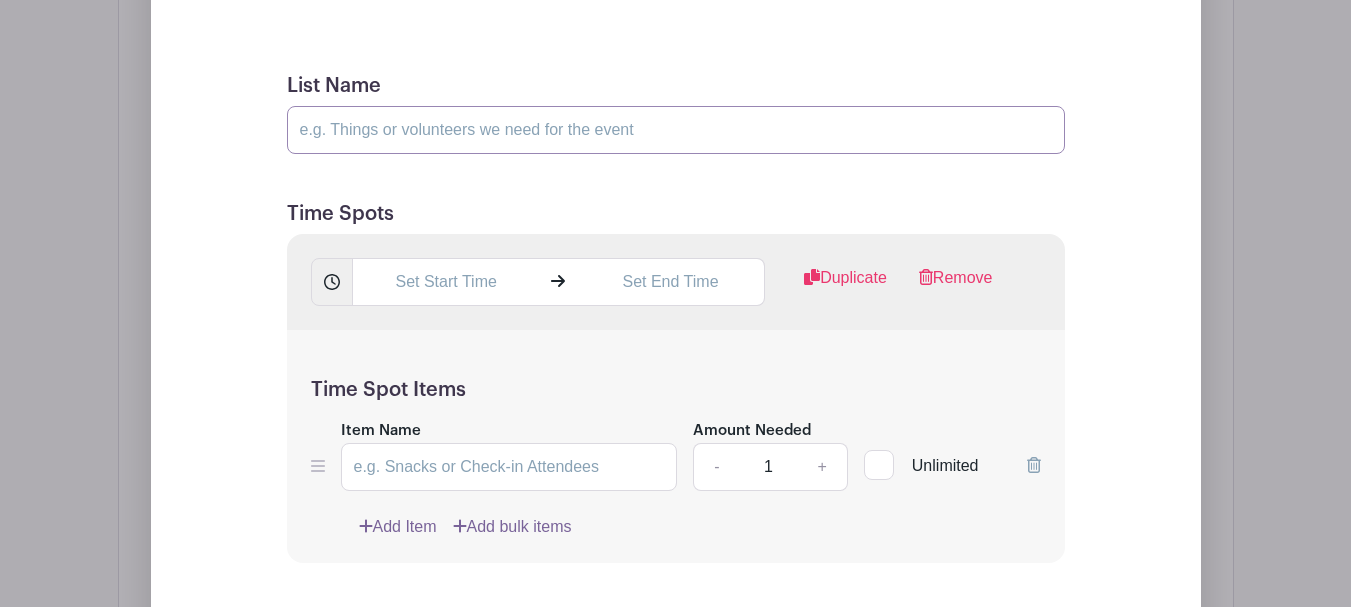 click on "List Name" at bounding box center [676, 130] 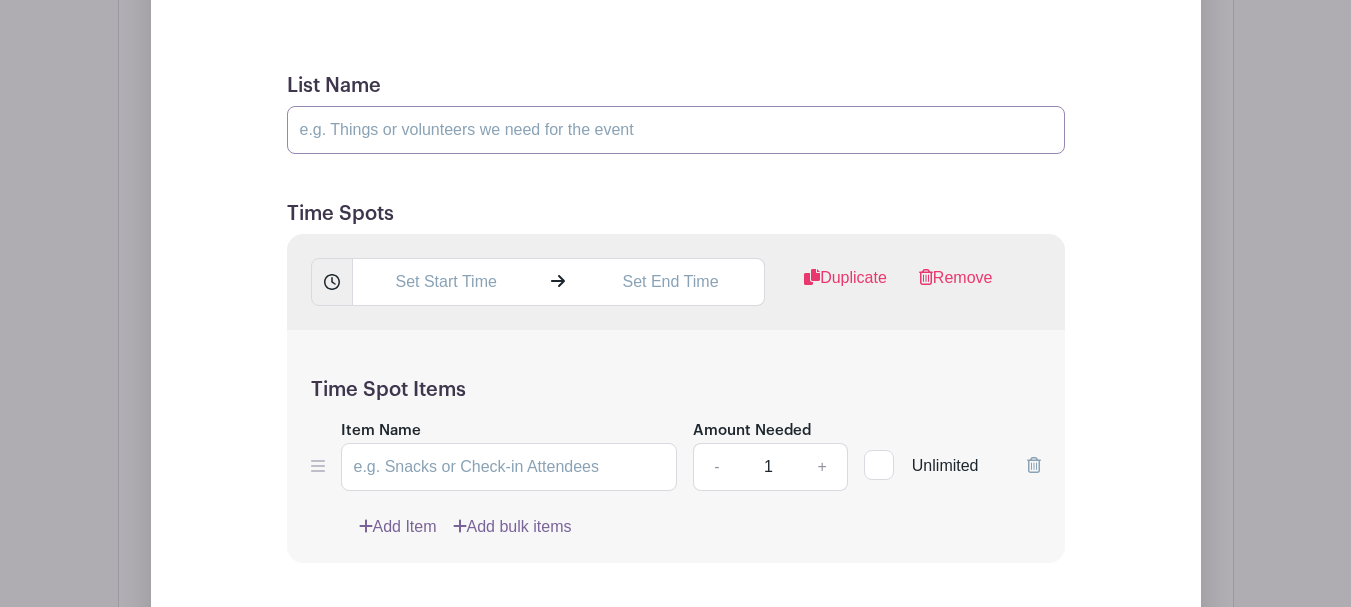 paste on "Volunteer here! Feel free to sign up for multiple time slots. Please provide full name and contact information for each volunteer. Contact Jess if you are unable to make it or running late. 410-271-8914" 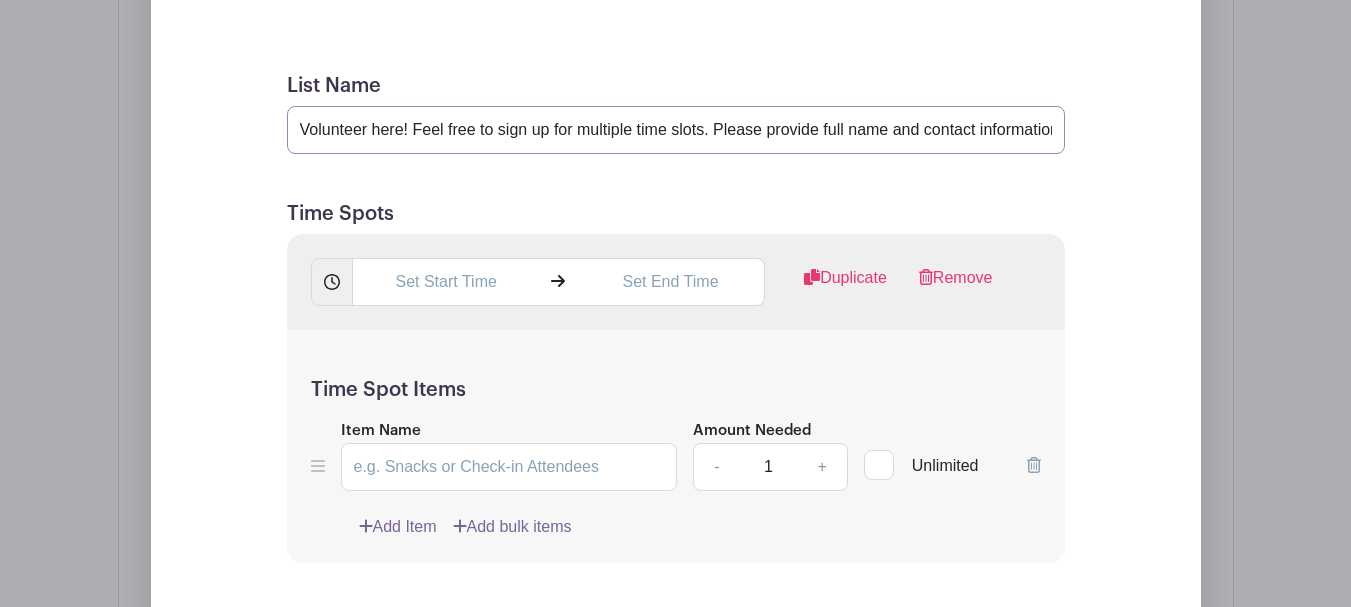scroll, scrollTop: 0, scrollLeft: 652, axis: horizontal 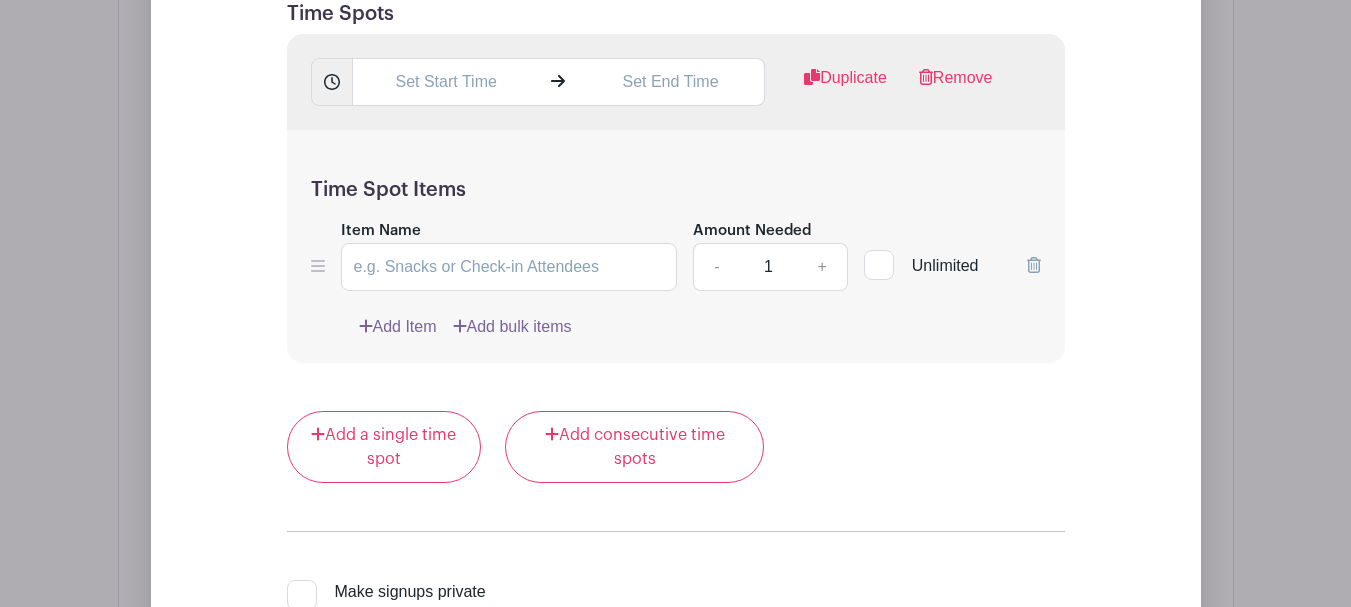 type on "Volunteer here! Feel free to sign up for multiple time slots. Please provide full name and contact information for each volunteer. Contact Jess if you are unable to make it or running late. 410-271-8914" 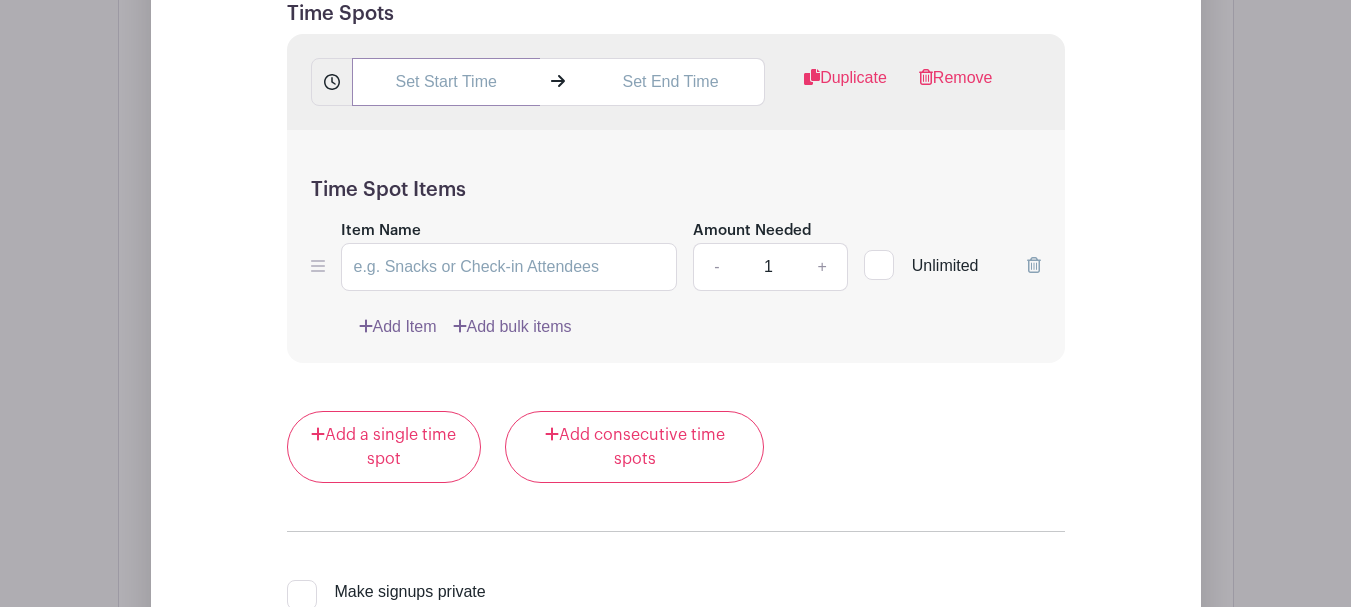 click at bounding box center (446, 82) 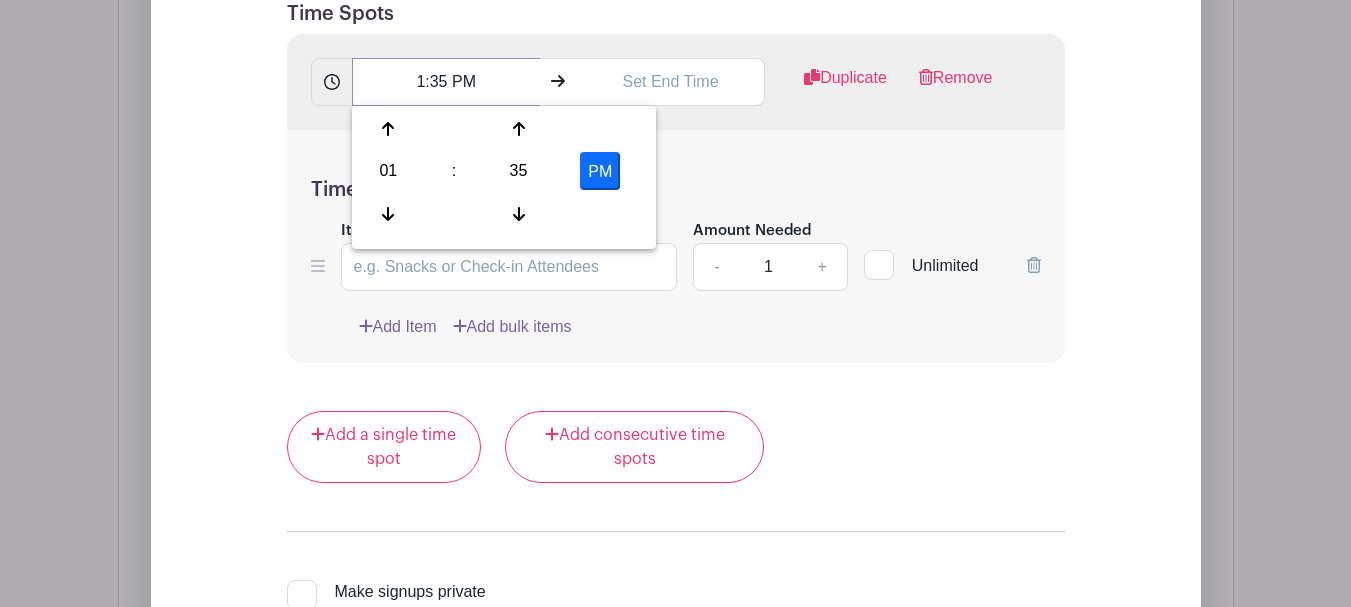 scroll, scrollTop: 0, scrollLeft: 0, axis: both 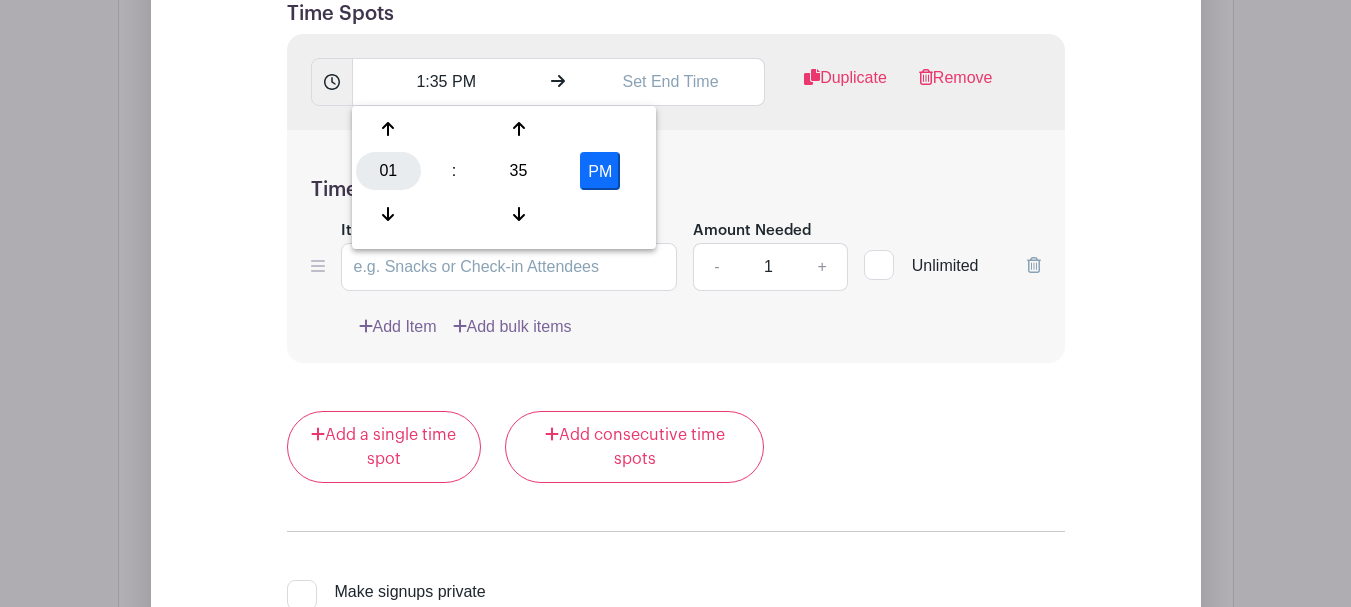 click on "01" at bounding box center [388, 171] 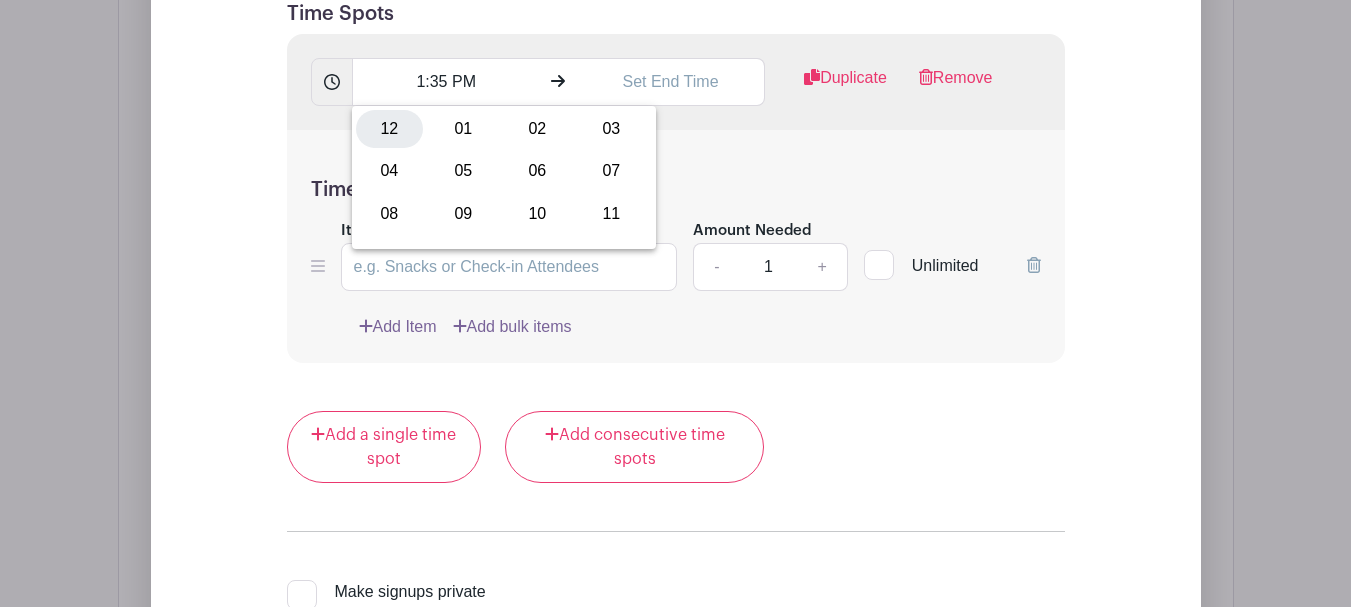 click on "12" at bounding box center [389, 129] 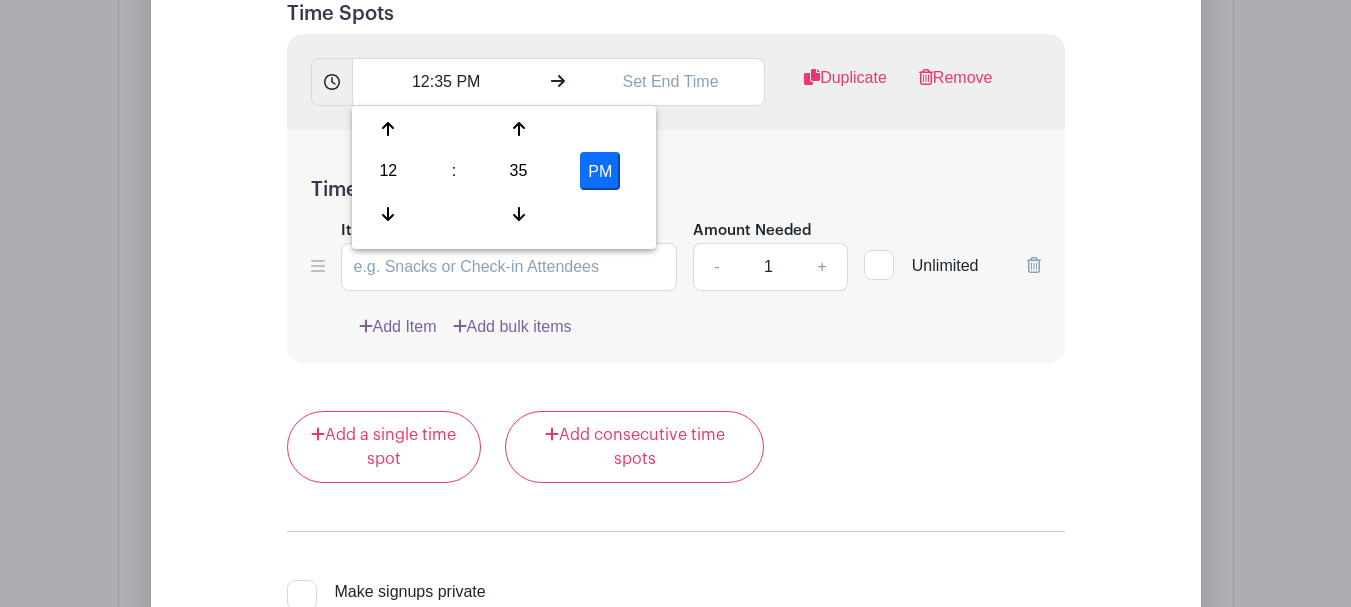 click on "35" at bounding box center [518, 171] 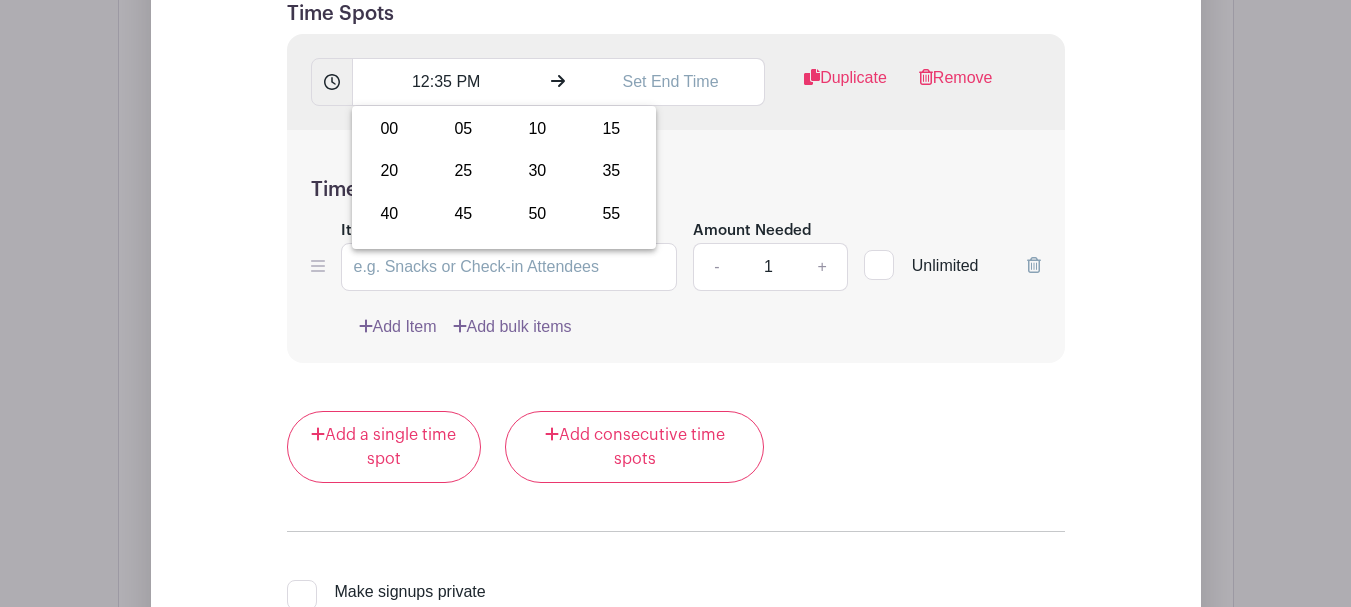 click on "45" at bounding box center [463, 214] 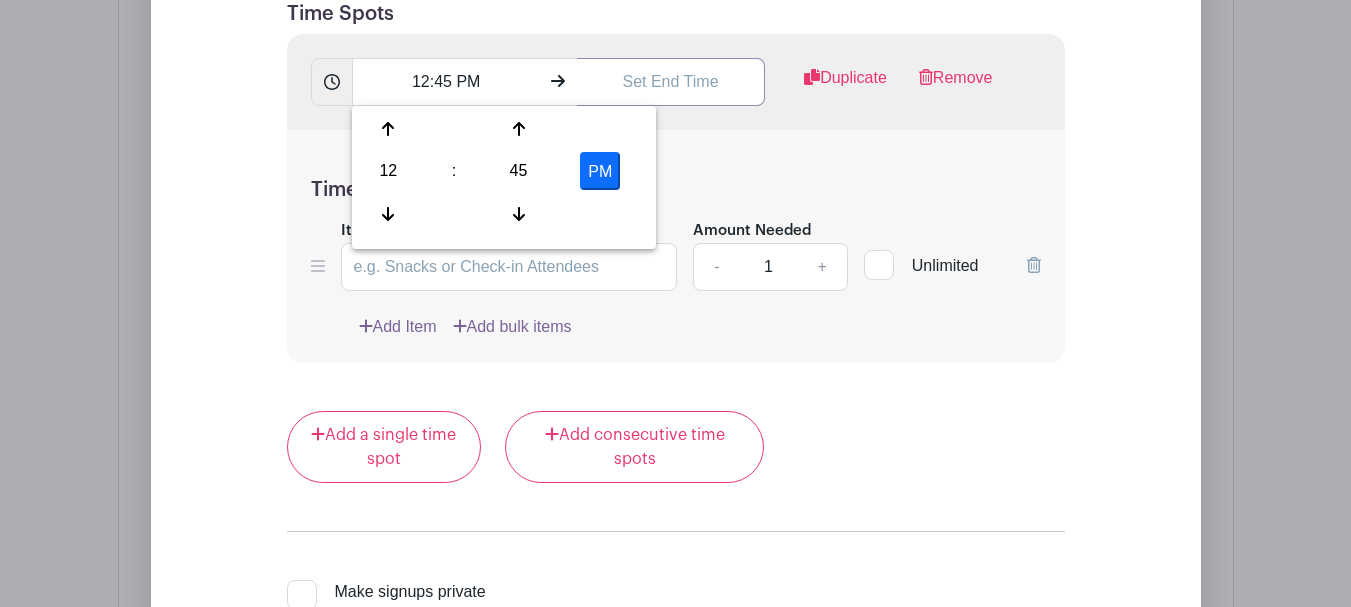 click at bounding box center [671, 82] 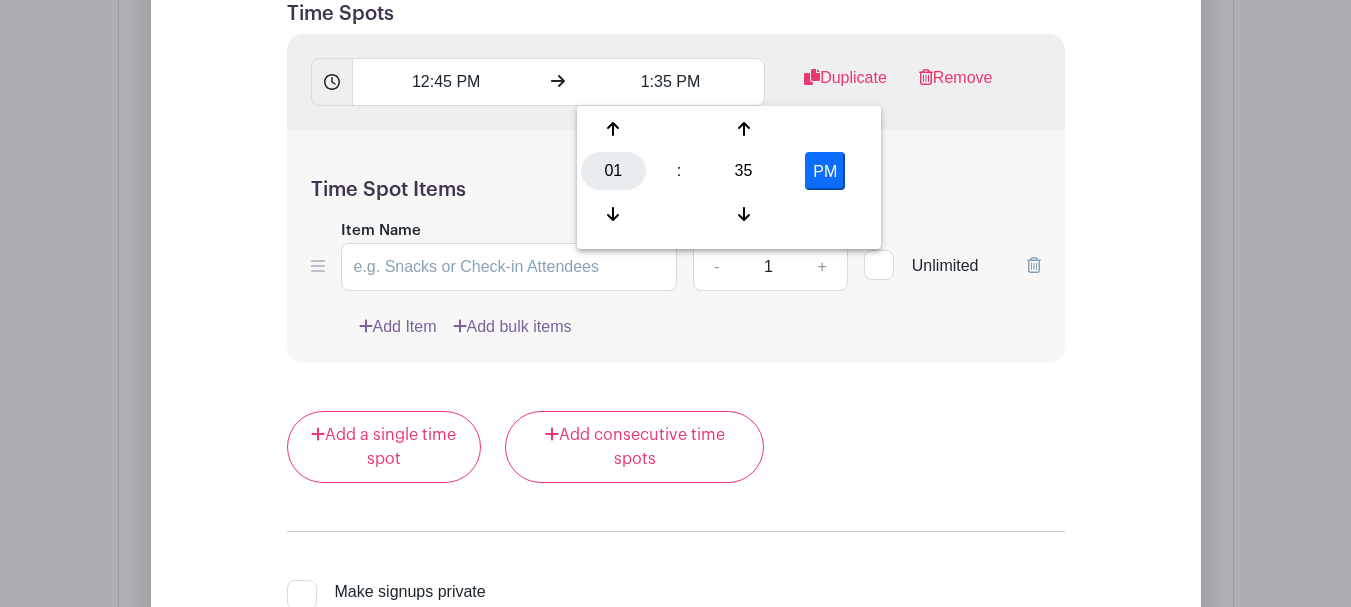 click on "01" at bounding box center (613, 171) 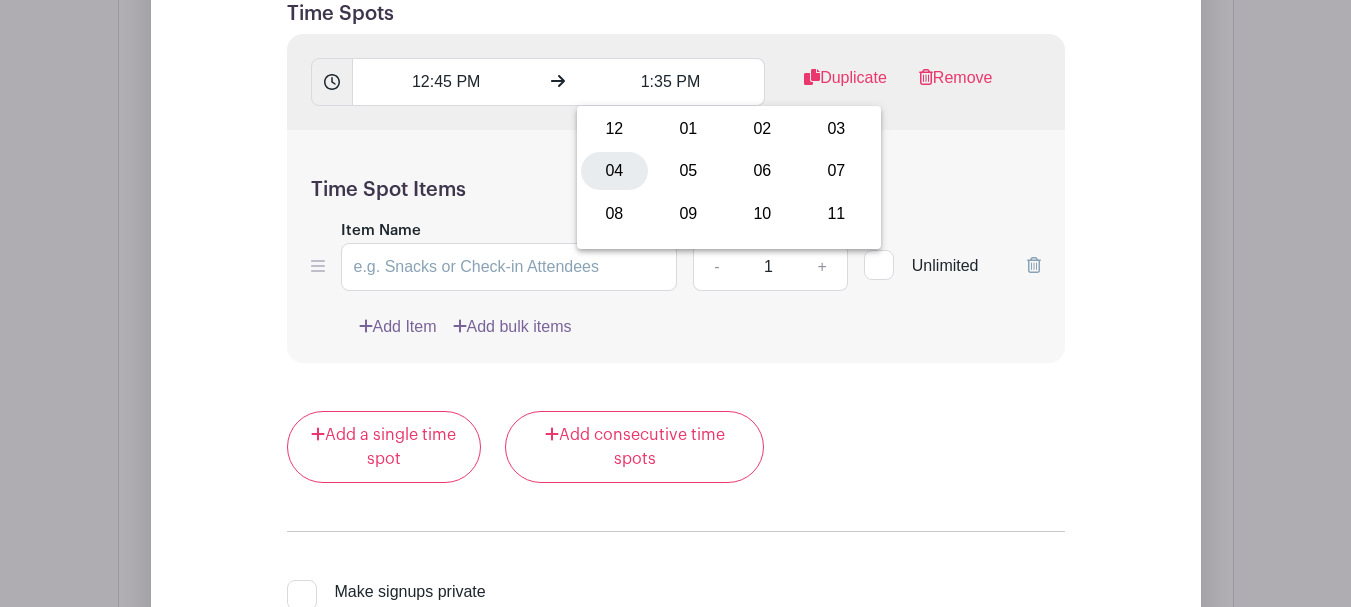 click on "04" at bounding box center (614, 171) 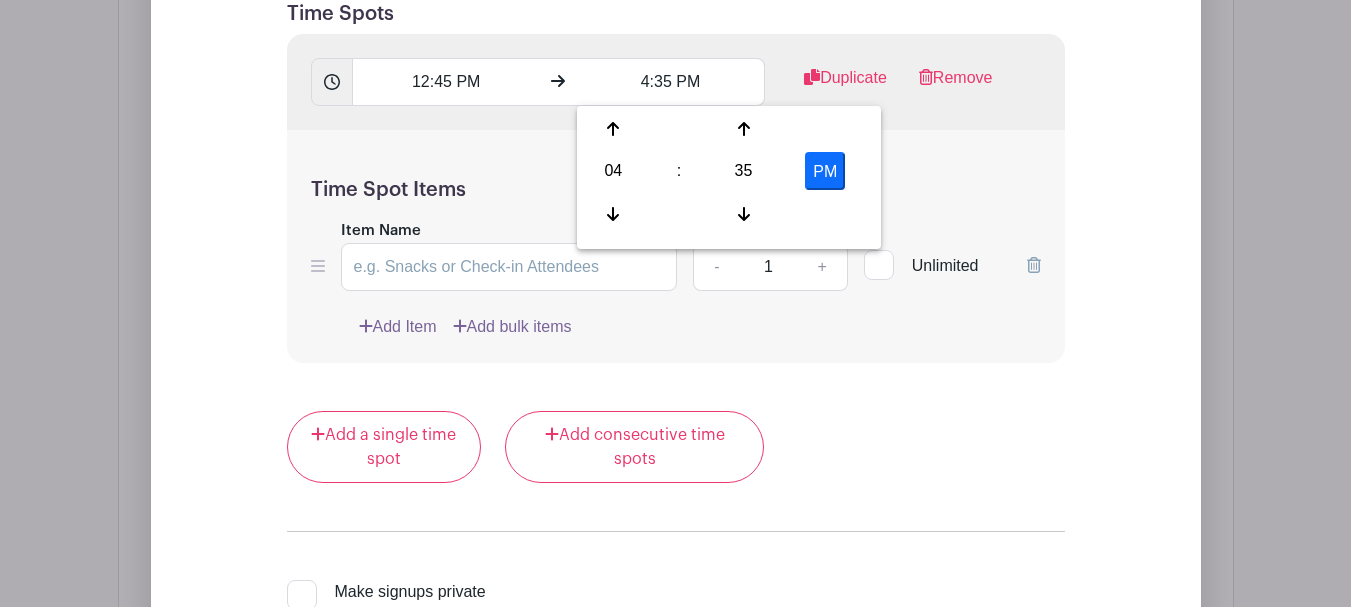 click on "35" at bounding box center (743, 171) 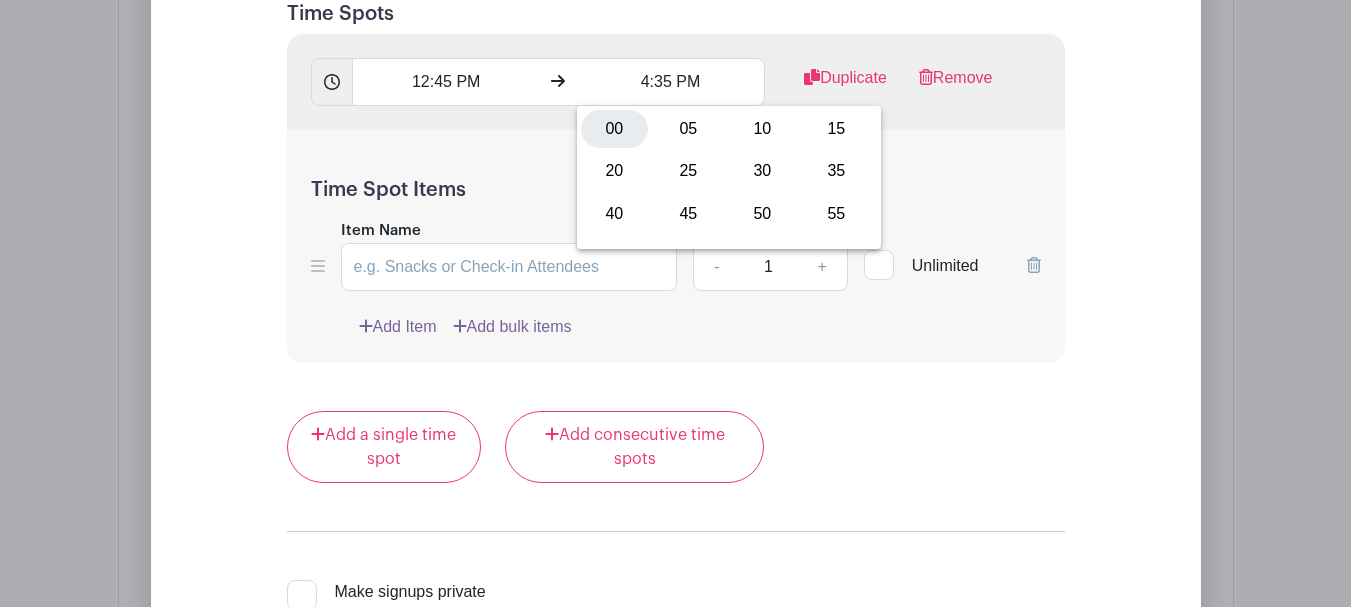 click on "00" at bounding box center (614, 129) 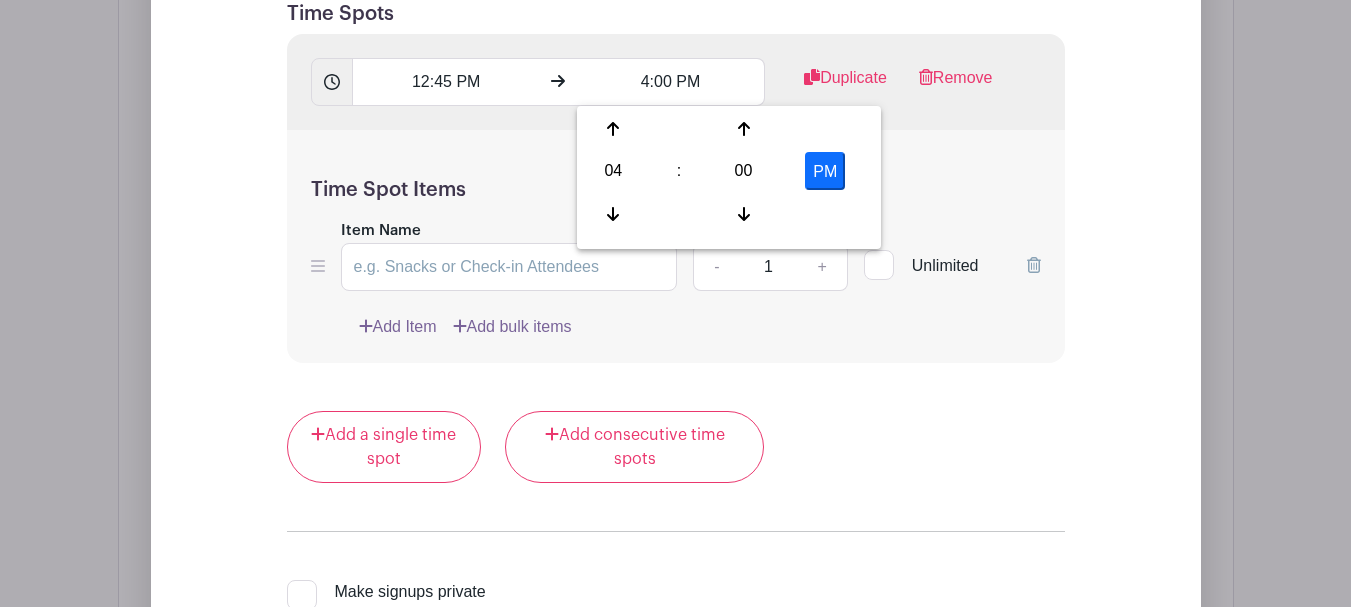 click on "Time Spot Items" at bounding box center (676, 190) 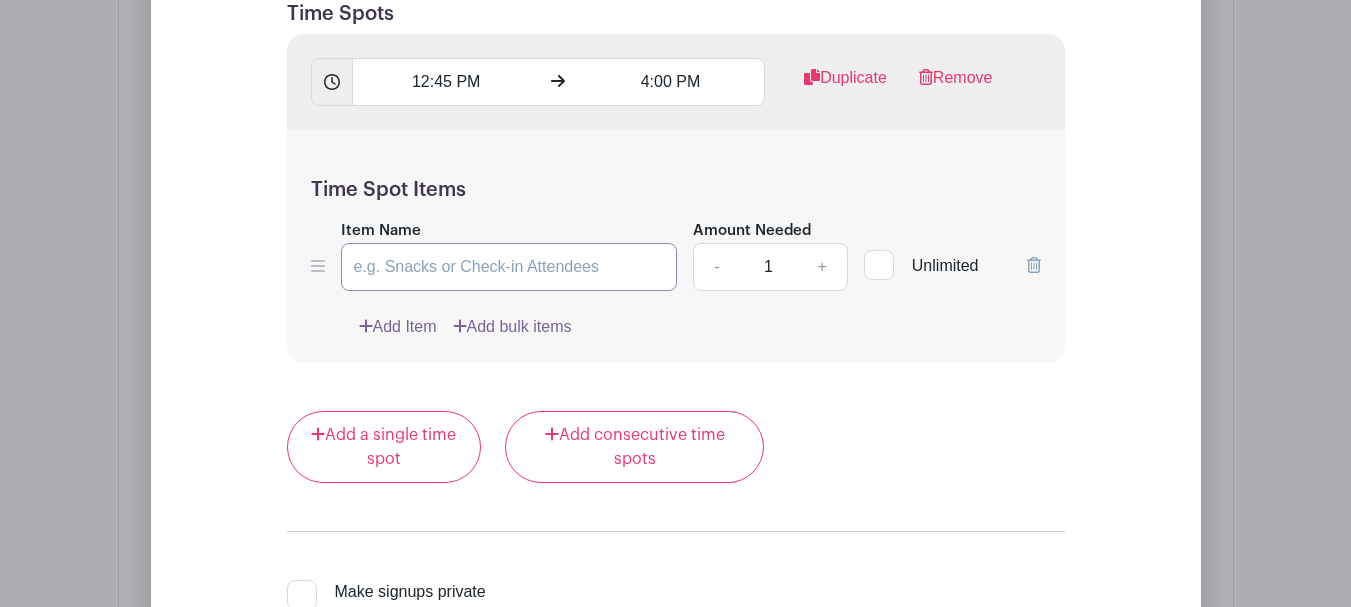 click on "Item Name" at bounding box center [509, 267] 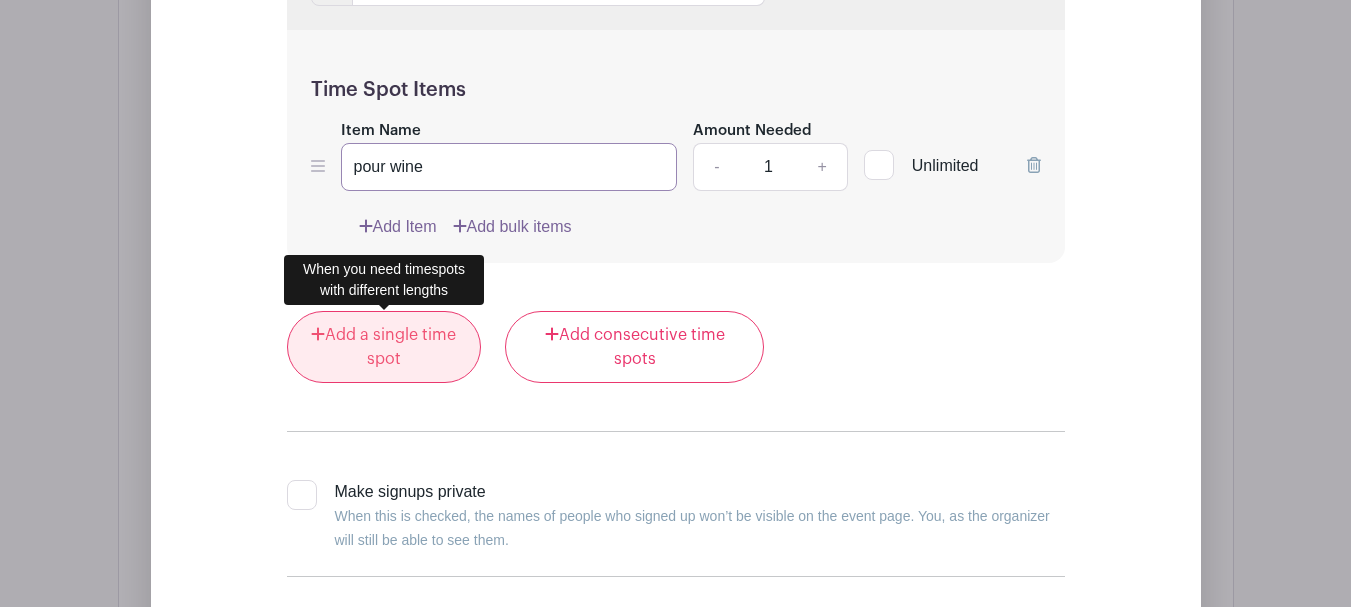 type on "pour wine" 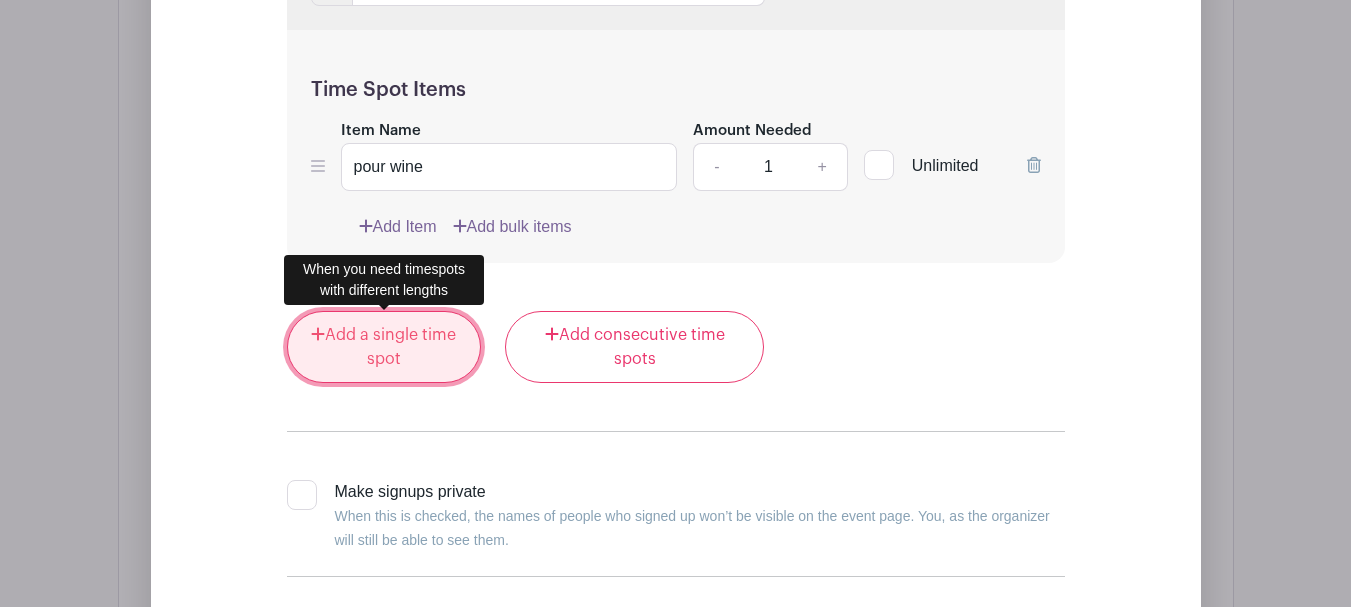 click on "Add a single time spot" at bounding box center (384, 347) 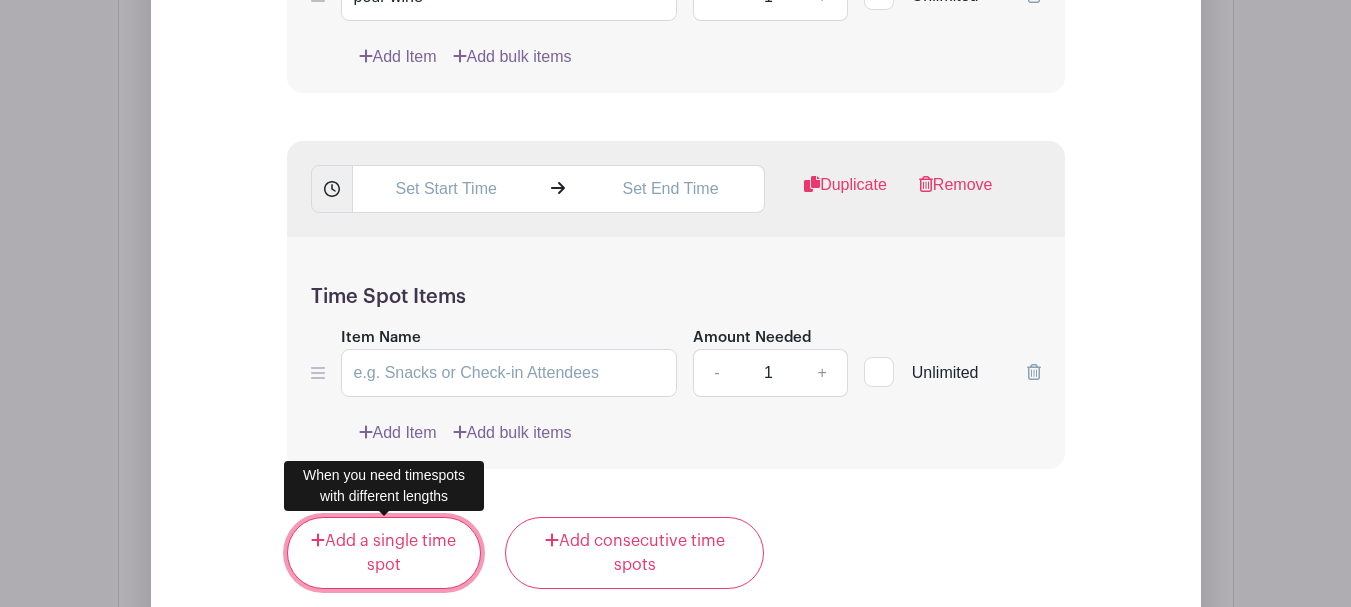 scroll, scrollTop: 2170, scrollLeft: 0, axis: vertical 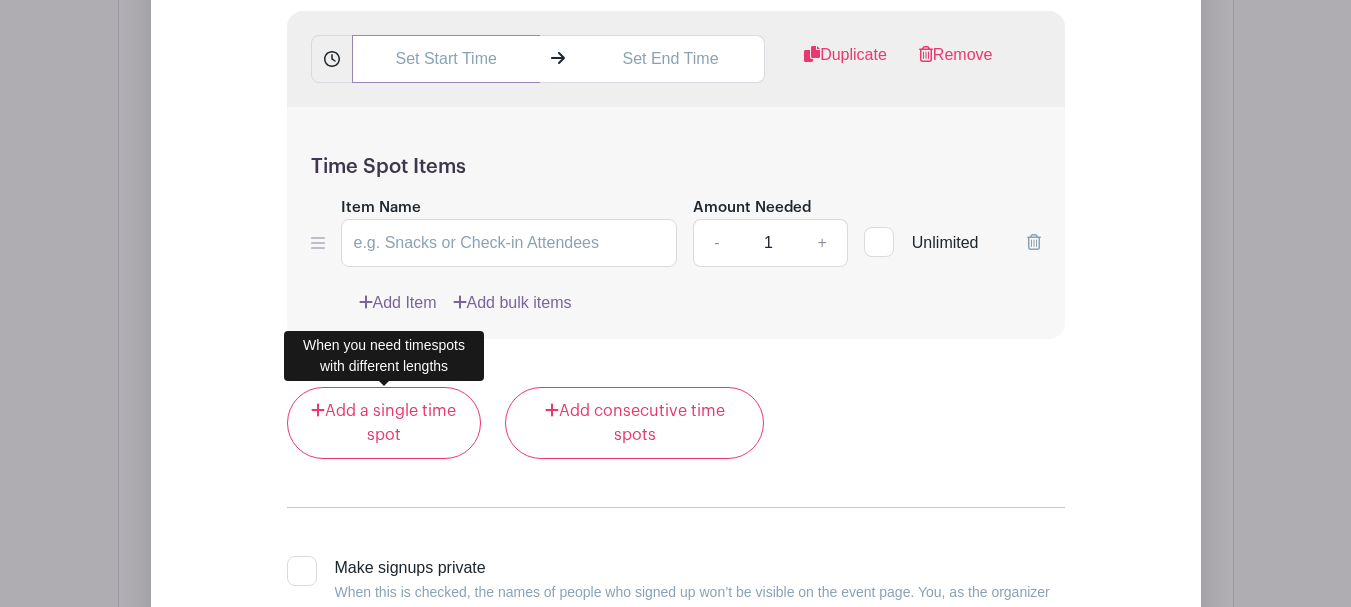 click at bounding box center [446, 59] 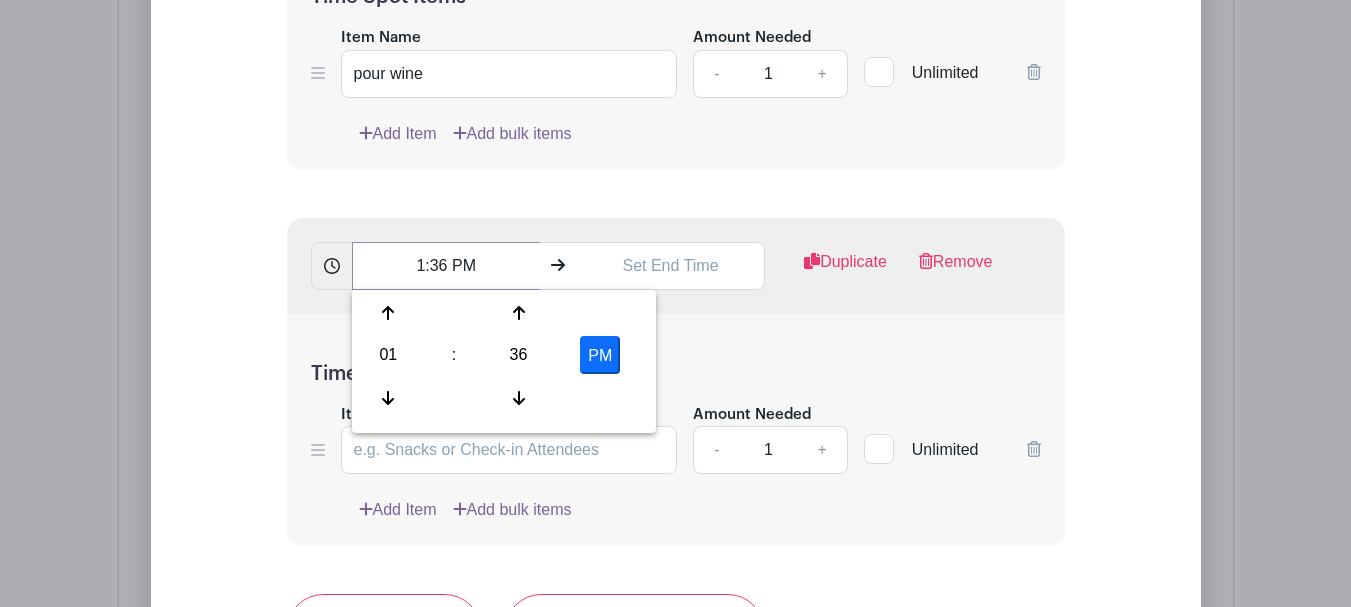 scroll, scrollTop: 1970, scrollLeft: 0, axis: vertical 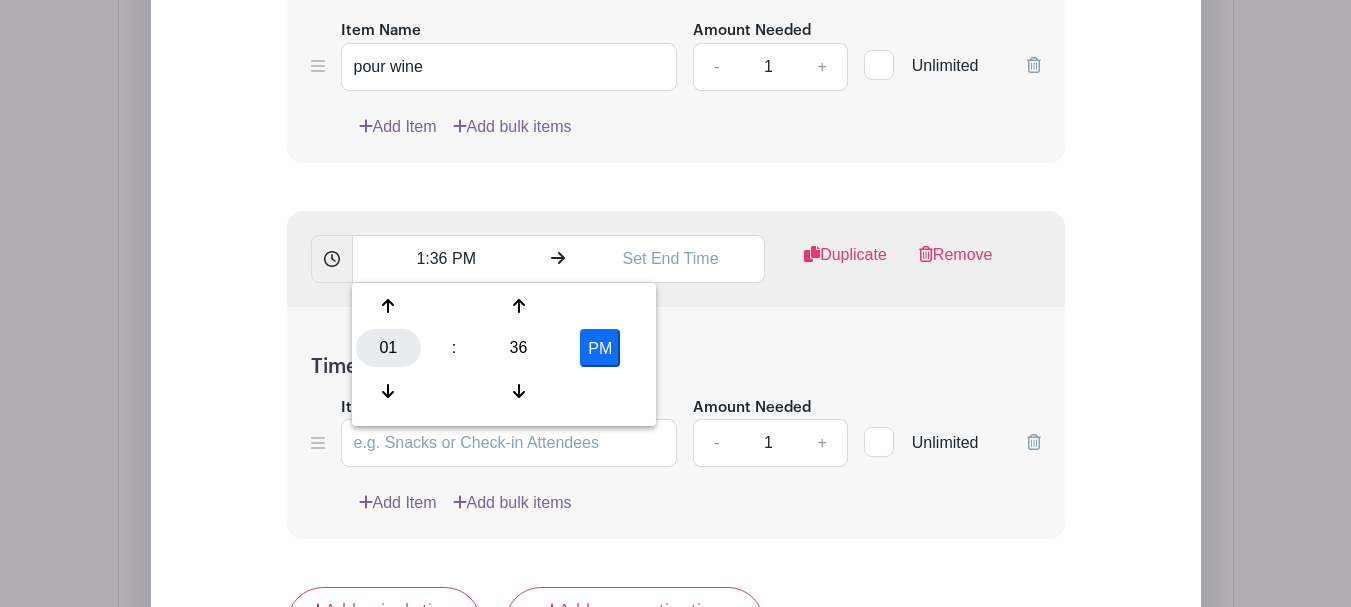 click on "01" at bounding box center [388, 348] 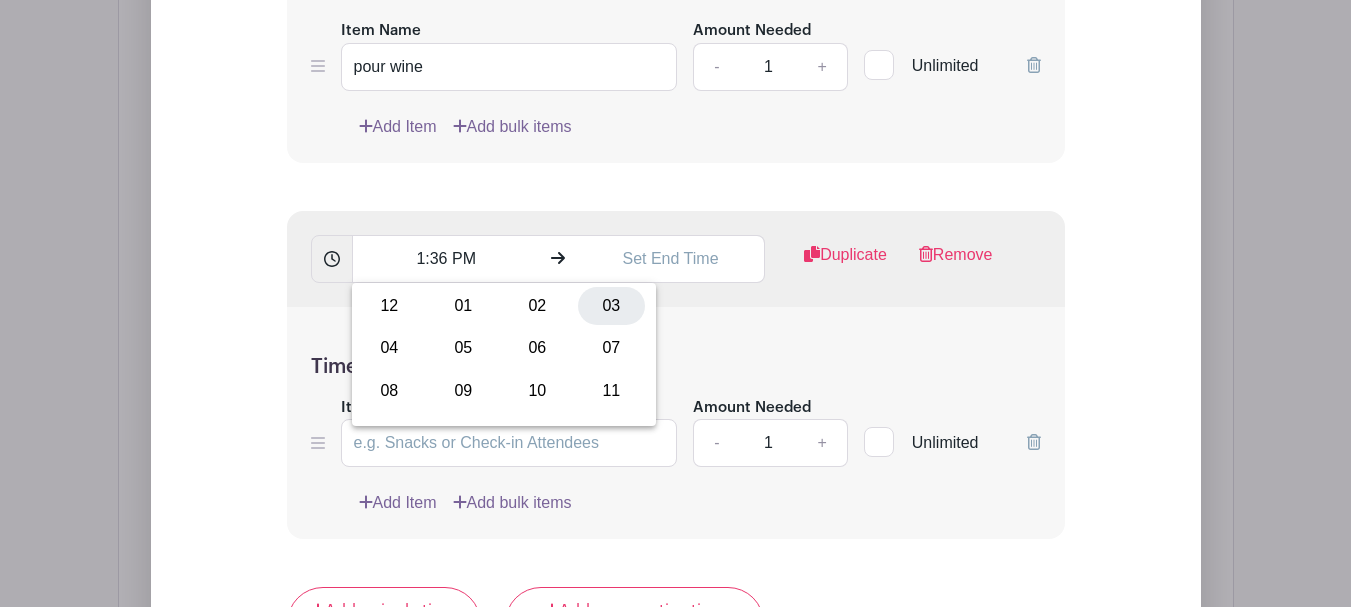 click on "03" at bounding box center [611, 306] 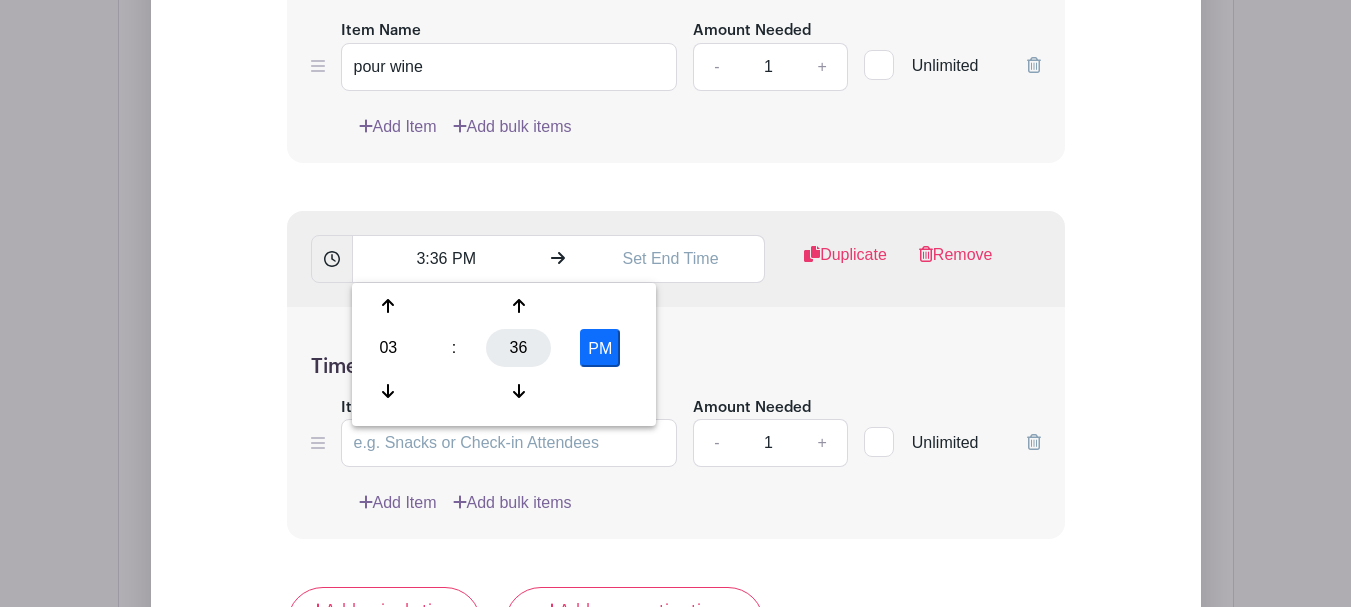 click on "36" at bounding box center (518, 348) 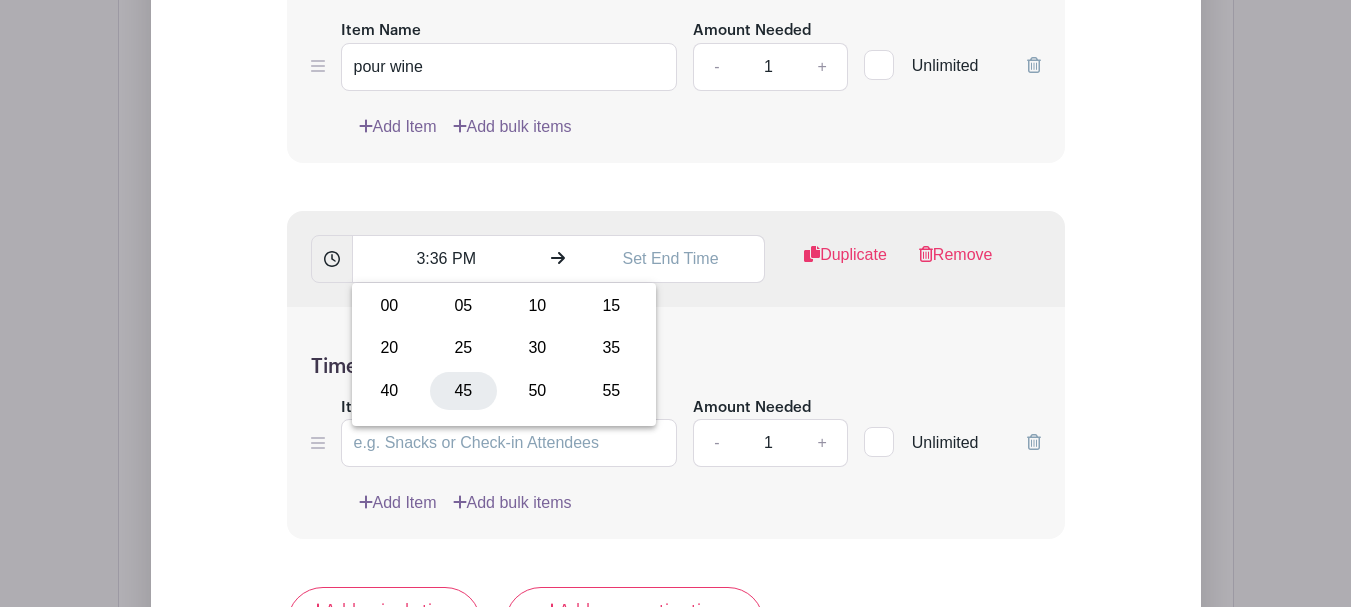 click on "45" at bounding box center [463, 391] 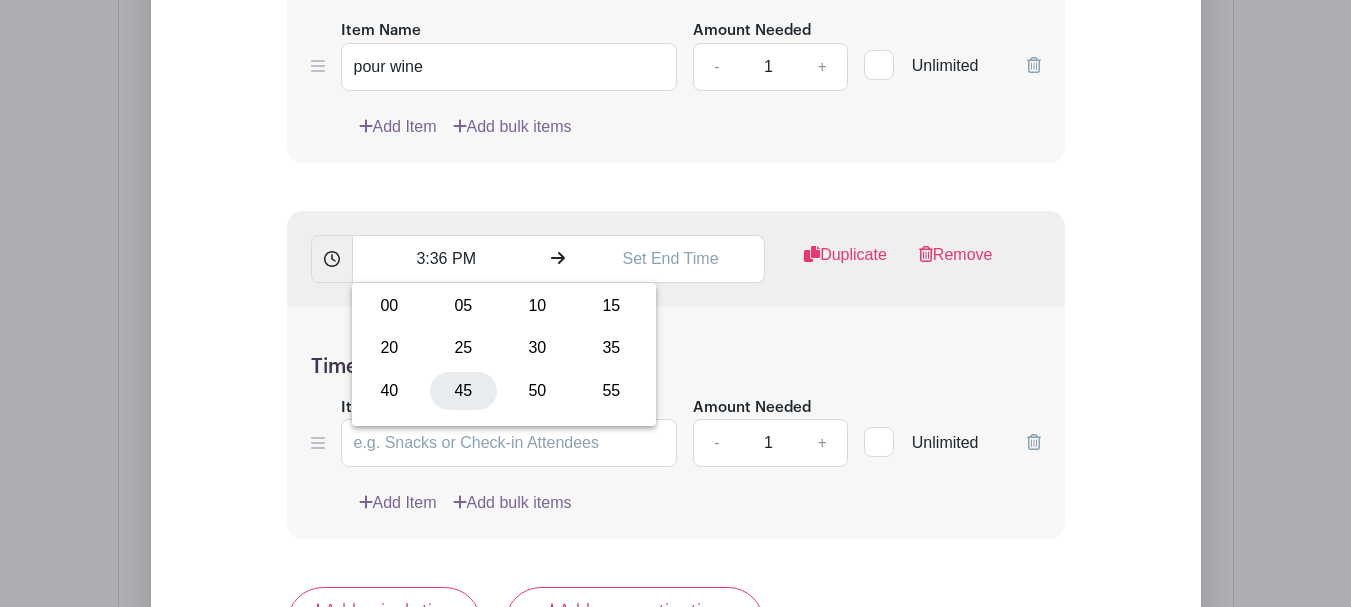 type on "3:45 PM" 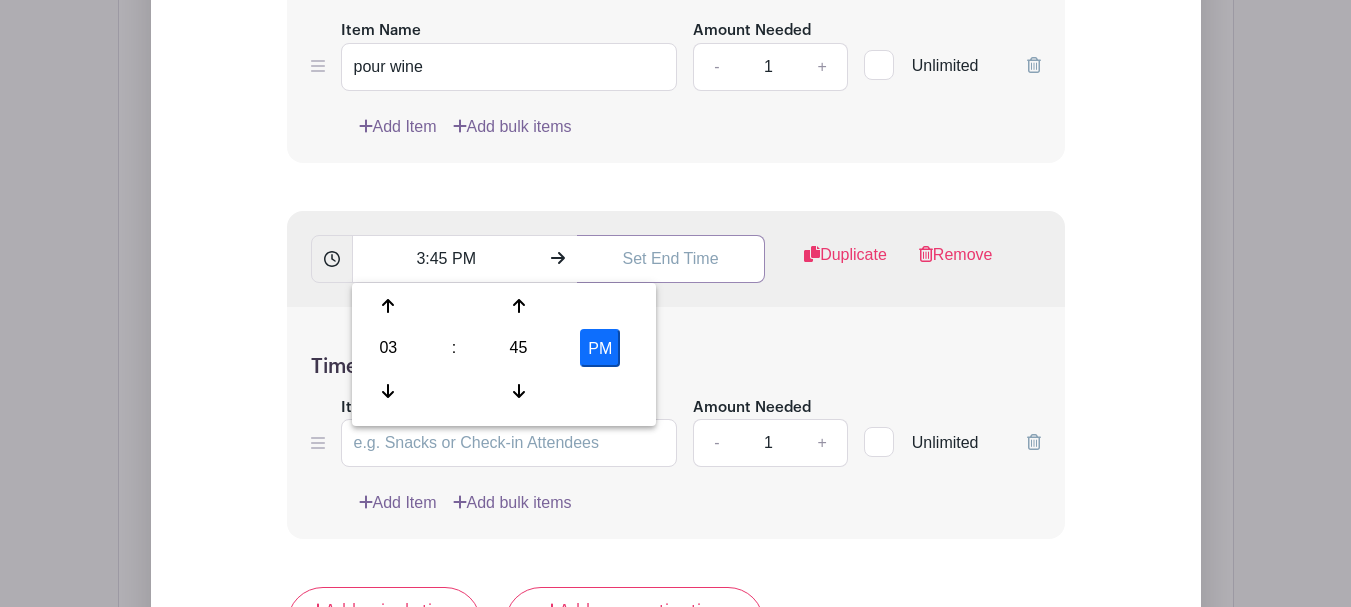 click at bounding box center (671, 259) 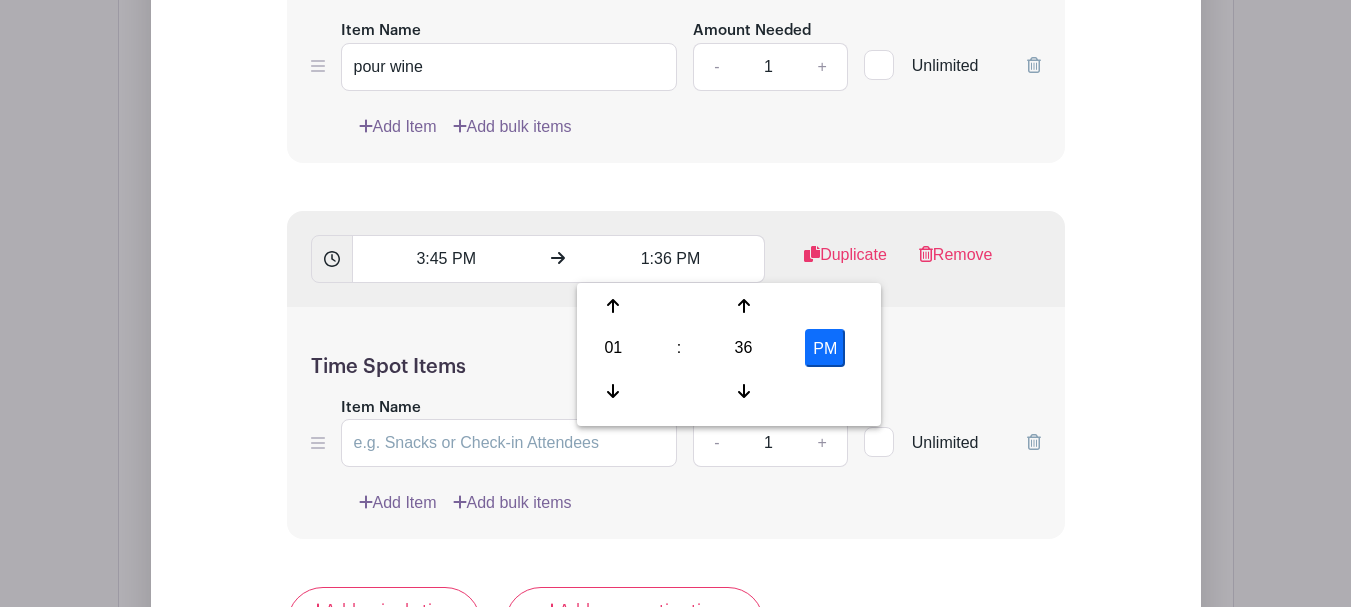 click on "01" at bounding box center [613, 348] 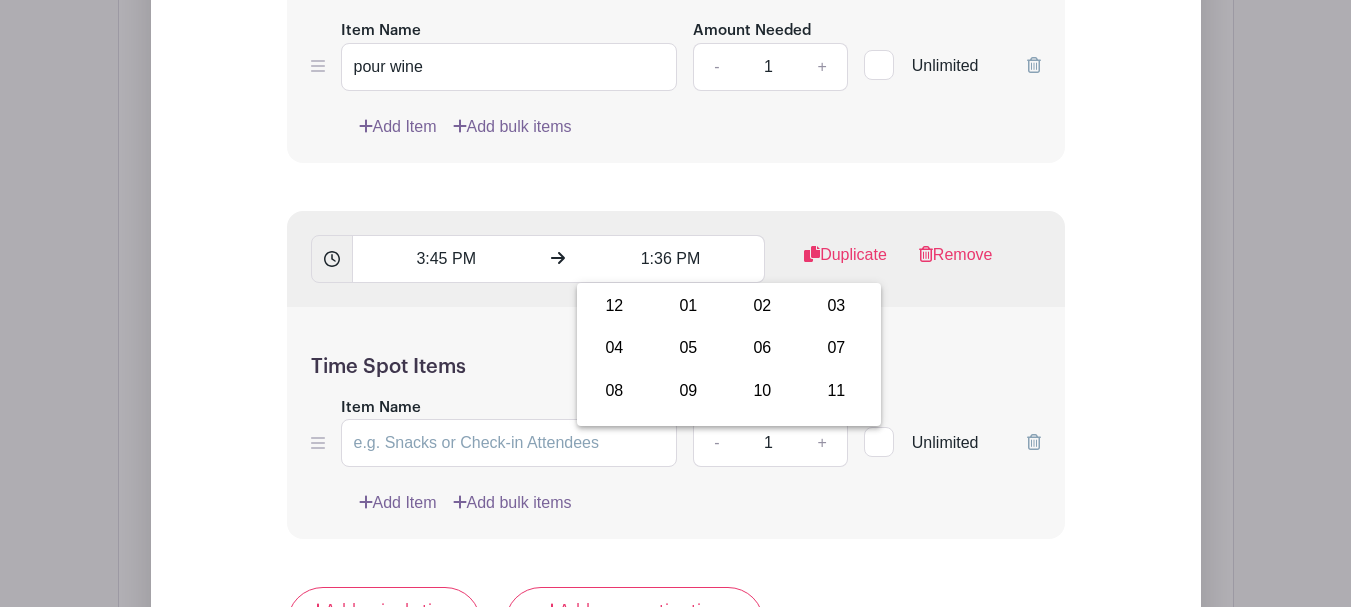 click on "07" at bounding box center [836, 348] 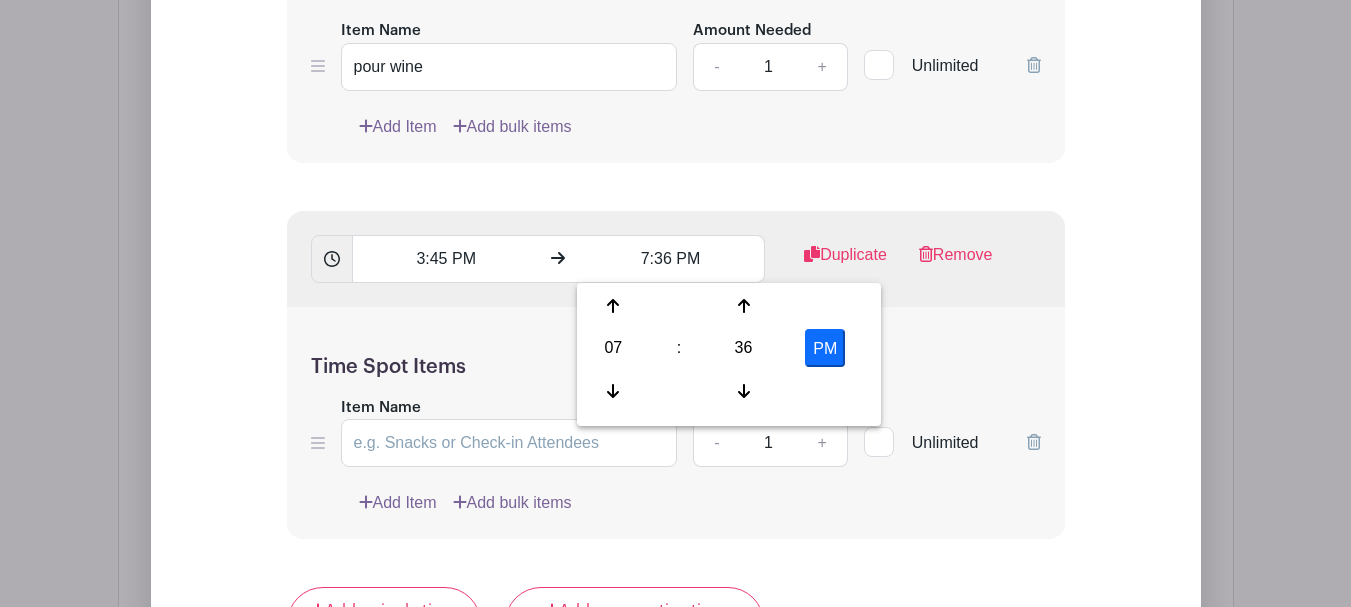 click on "36" at bounding box center (743, 348) 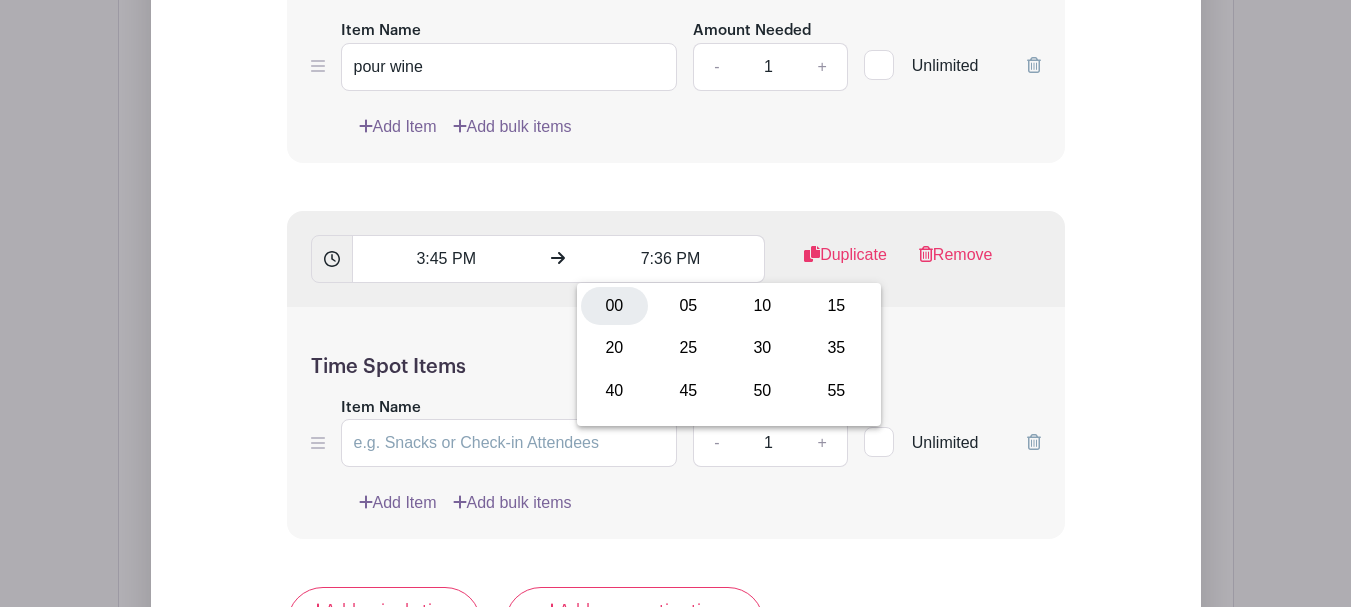 click on "00" at bounding box center [614, 306] 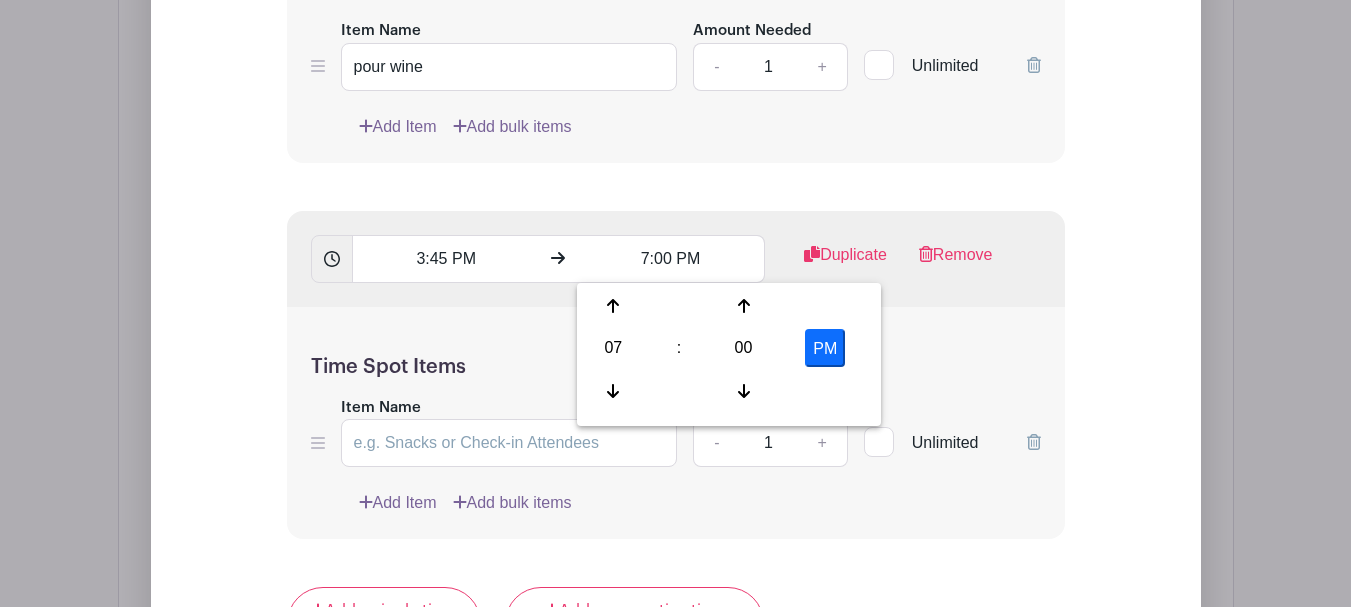 click on "3:45 PM
7:00 PM
Duplicate
Remove" at bounding box center (676, 259) 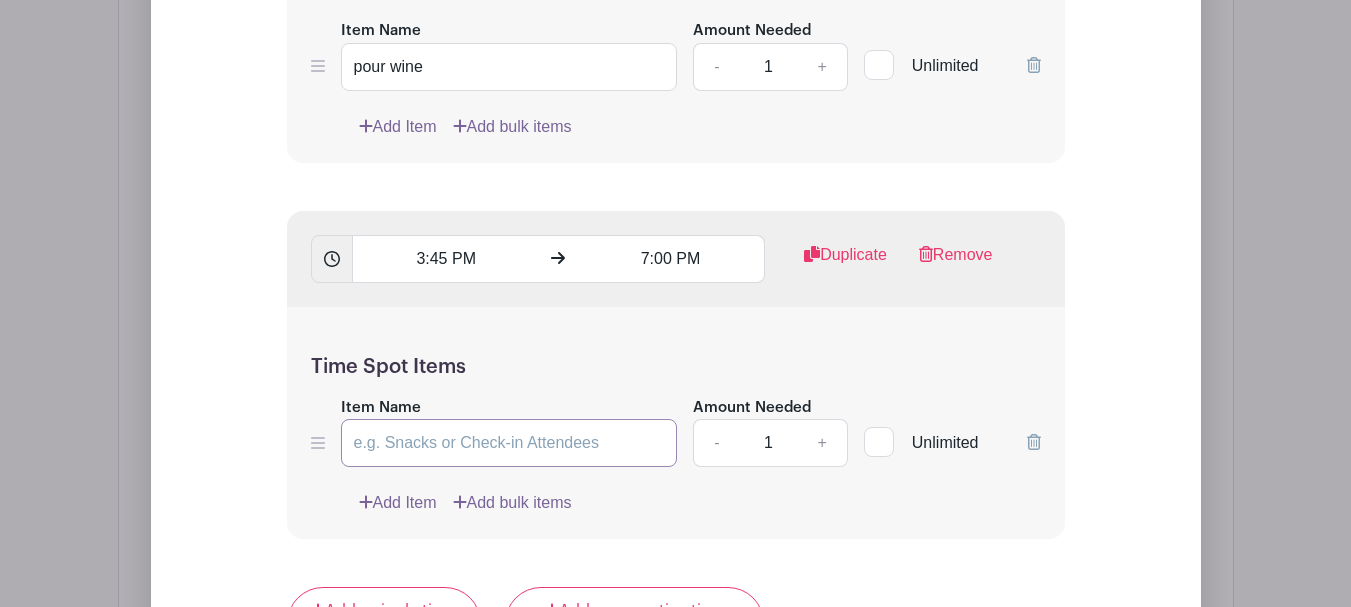 click on "Item Name" at bounding box center (509, 443) 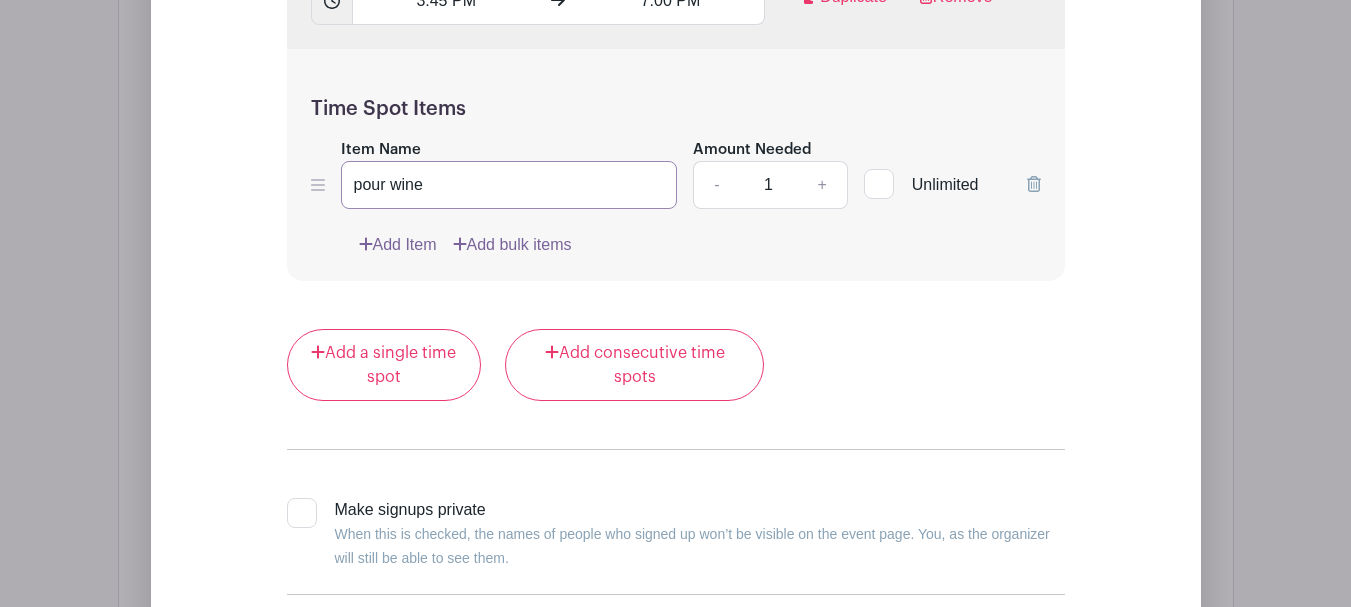 scroll, scrollTop: 2370, scrollLeft: 0, axis: vertical 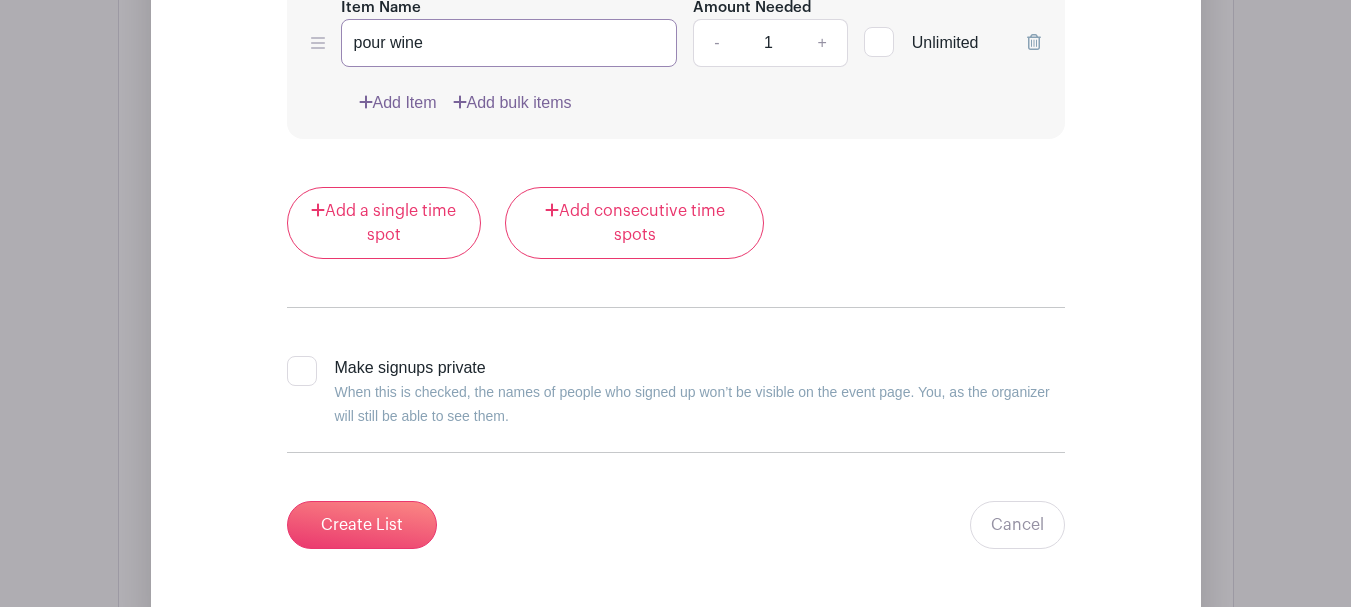 type on "pour wine" 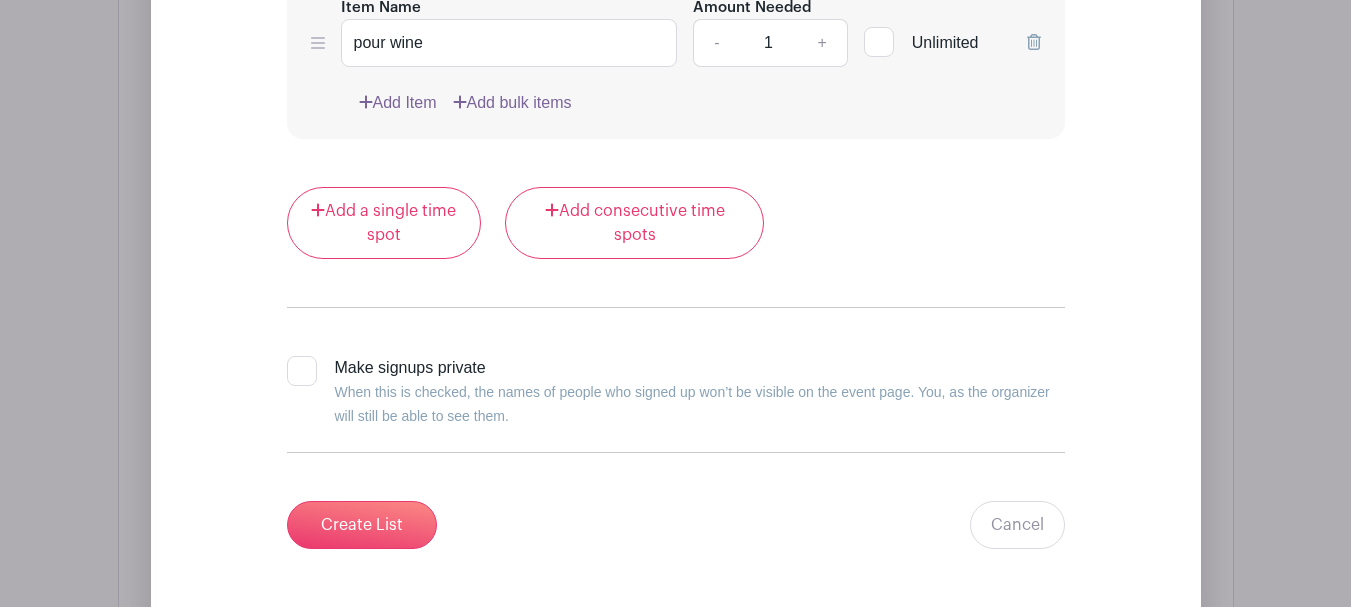 click at bounding box center [302, 371] 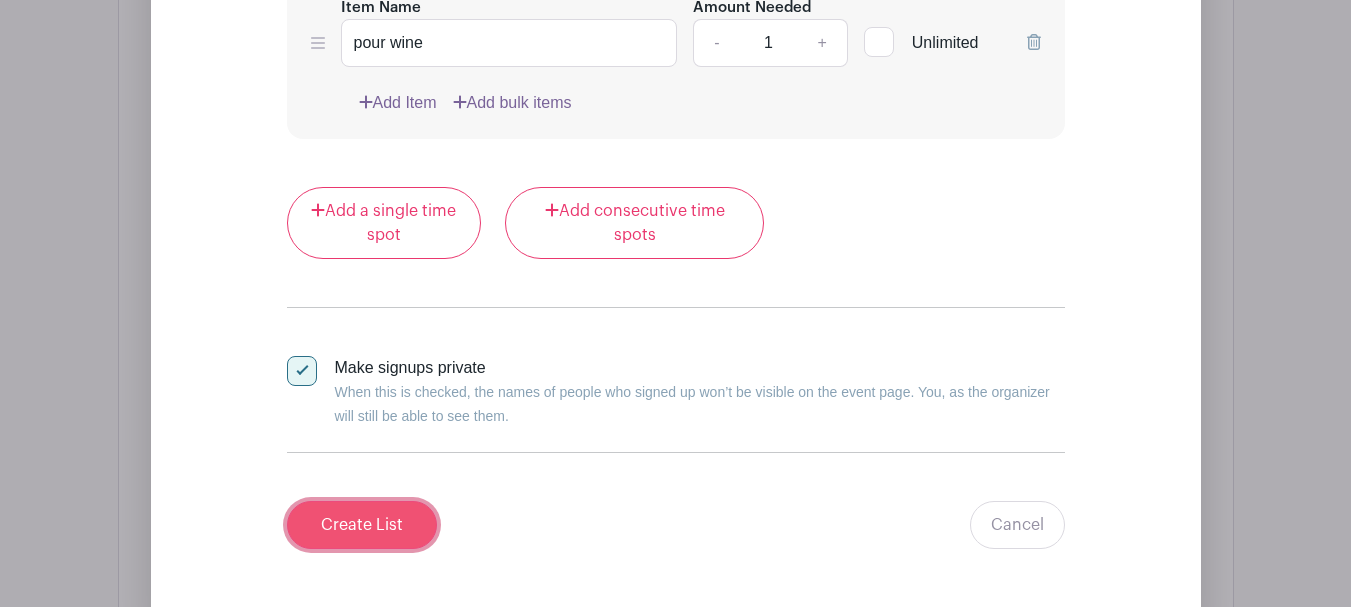 click on "Create List" at bounding box center (362, 525) 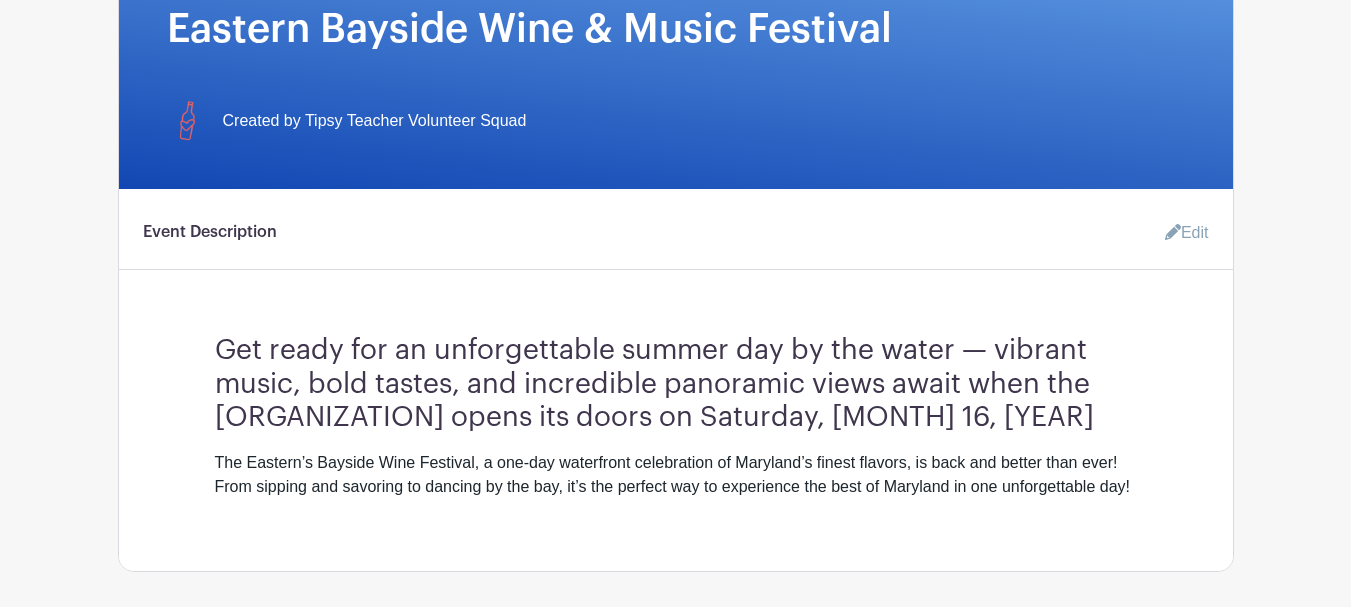 scroll, scrollTop: 86, scrollLeft: 0, axis: vertical 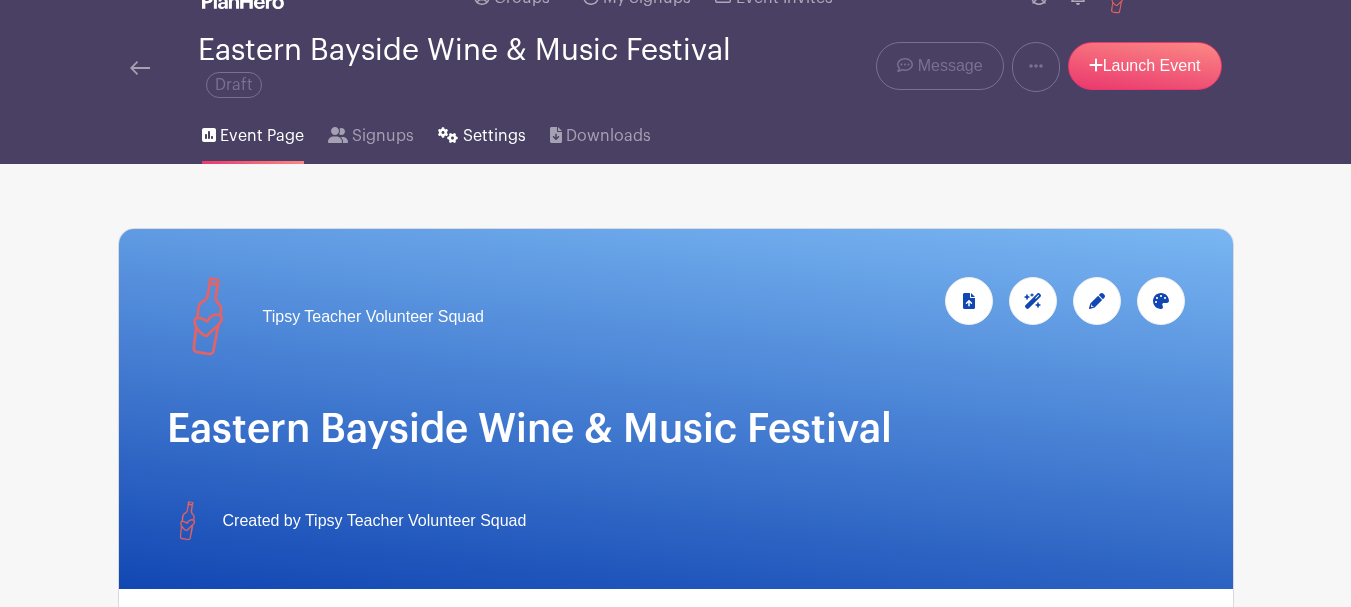 click on "Settings" at bounding box center (494, 136) 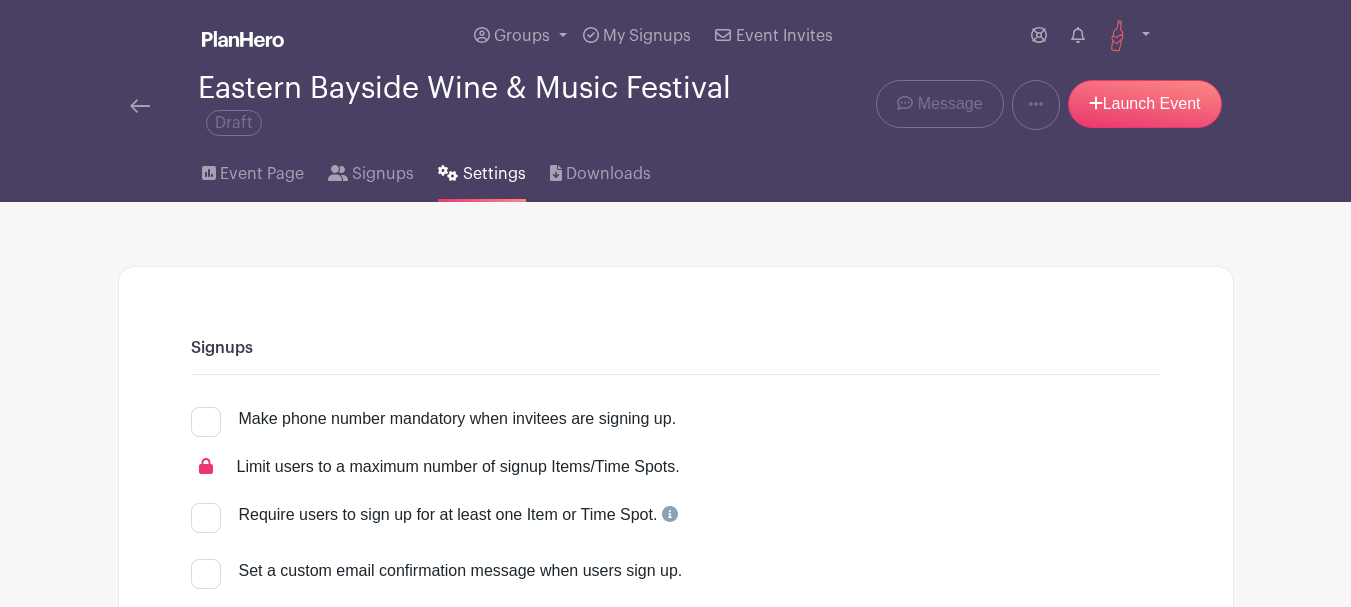 scroll, scrollTop: 100, scrollLeft: 0, axis: vertical 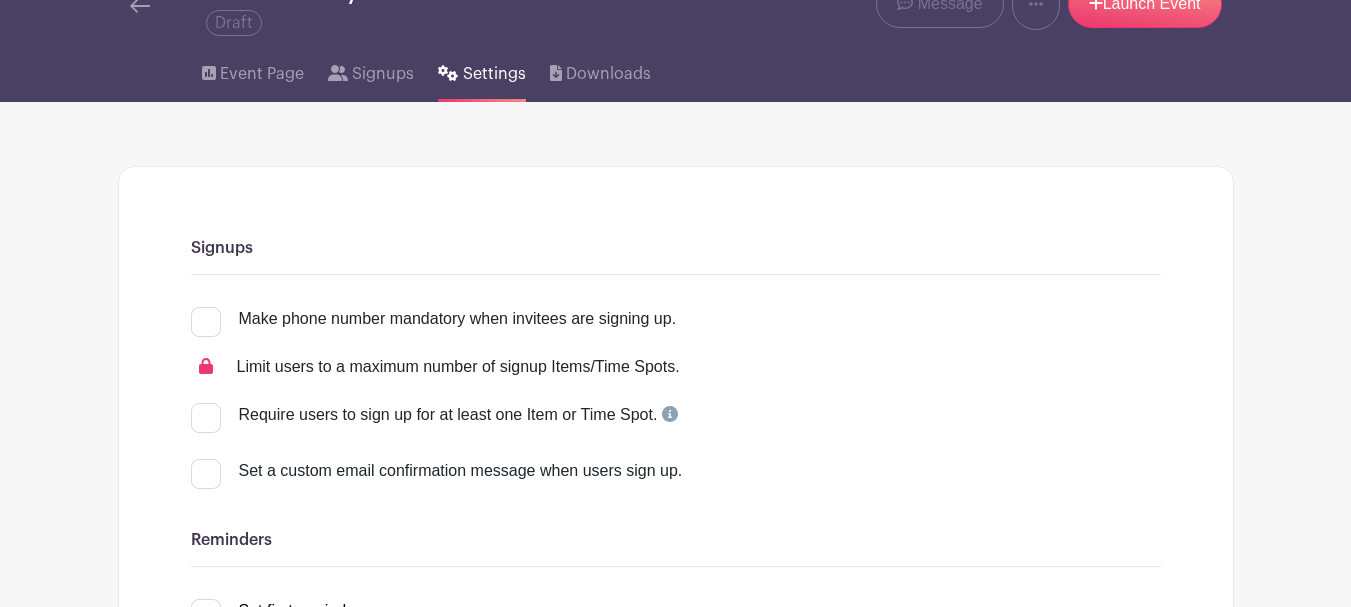 click at bounding box center (206, 322) 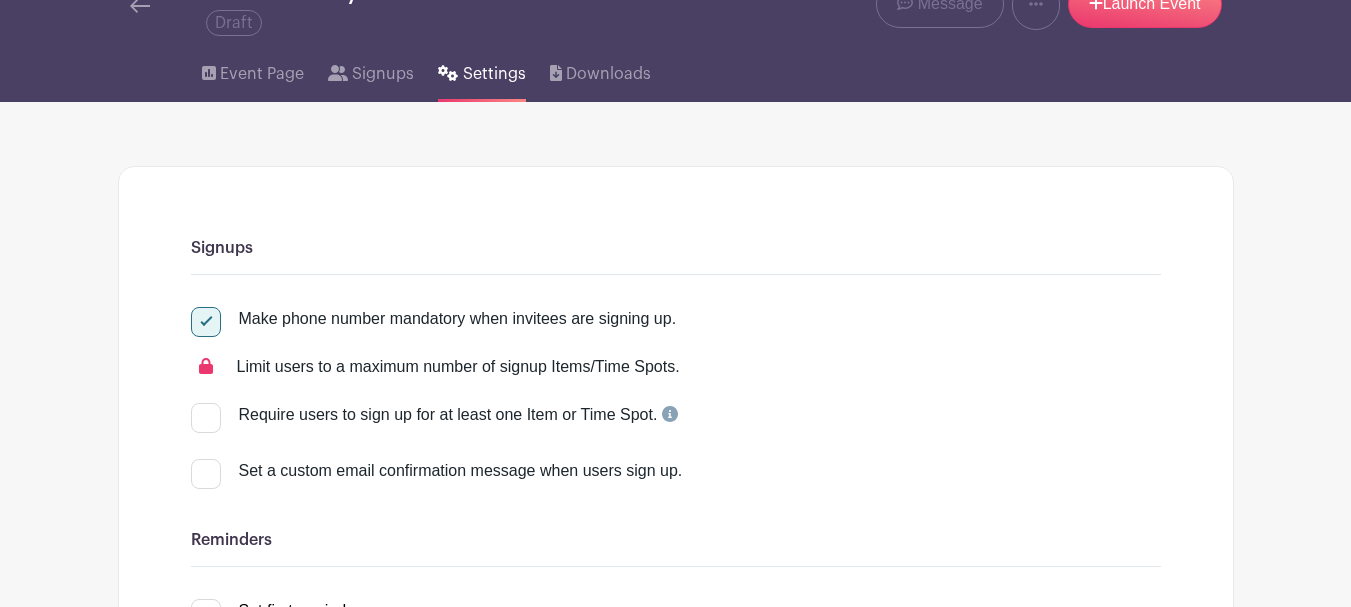 scroll, scrollTop: 300, scrollLeft: 0, axis: vertical 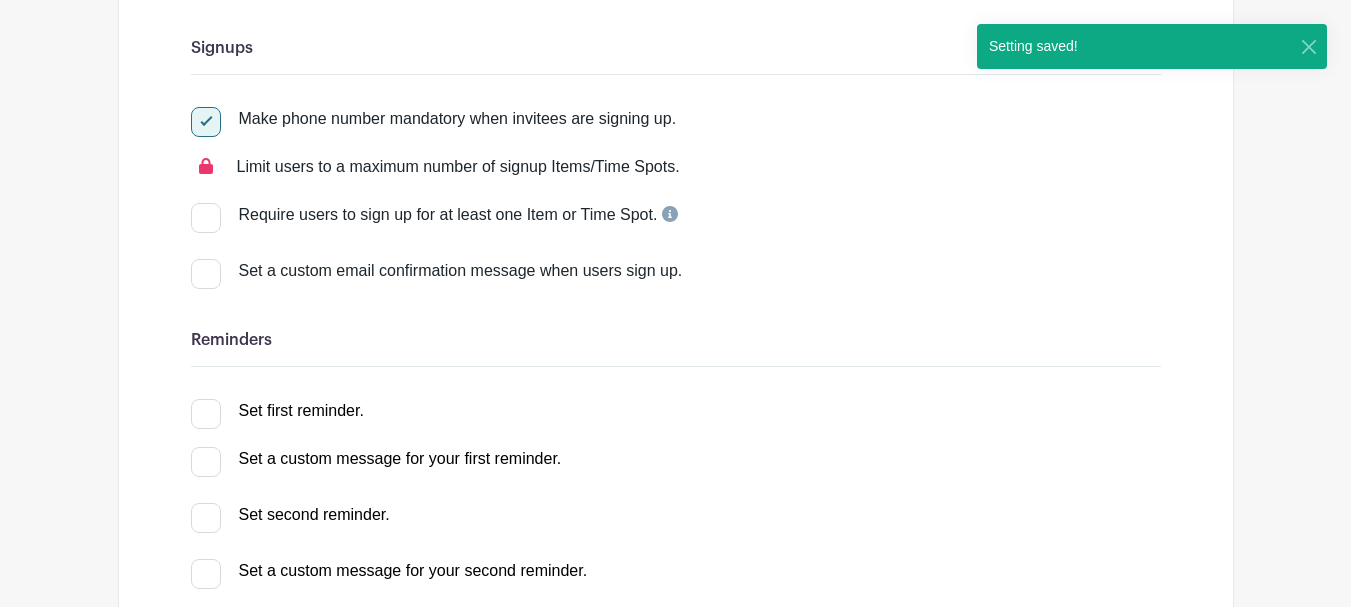 click at bounding box center (206, 274) 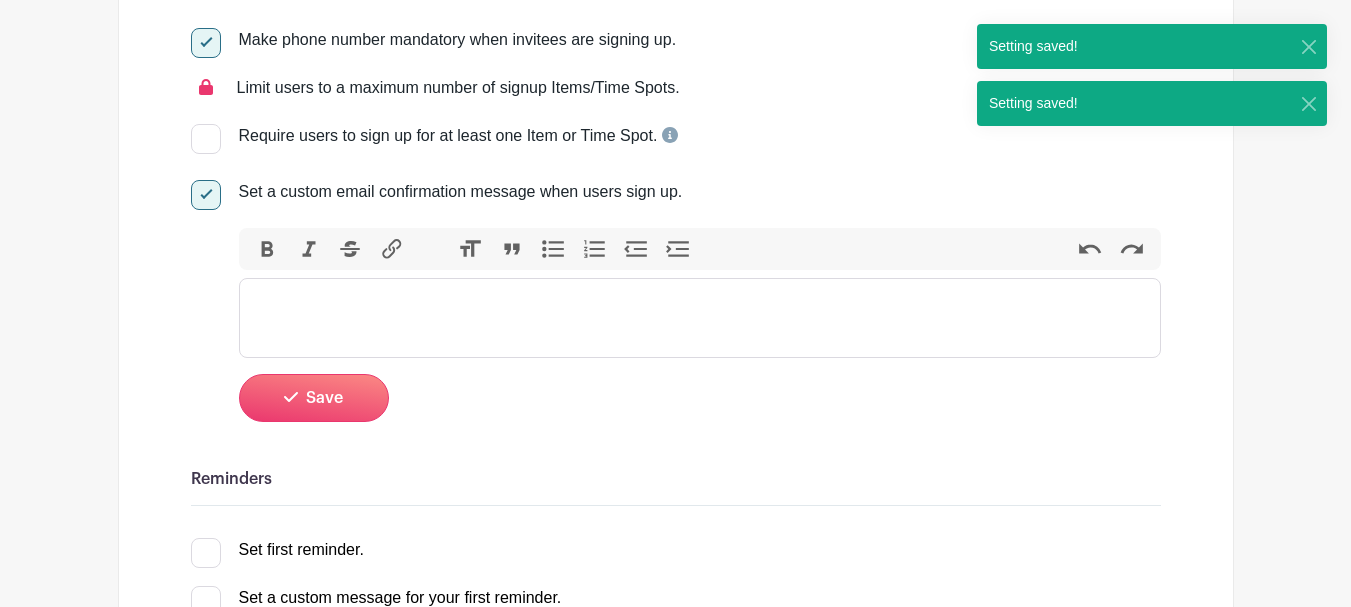 scroll, scrollTop: 400, scrollLeft: 0, axis: vertical 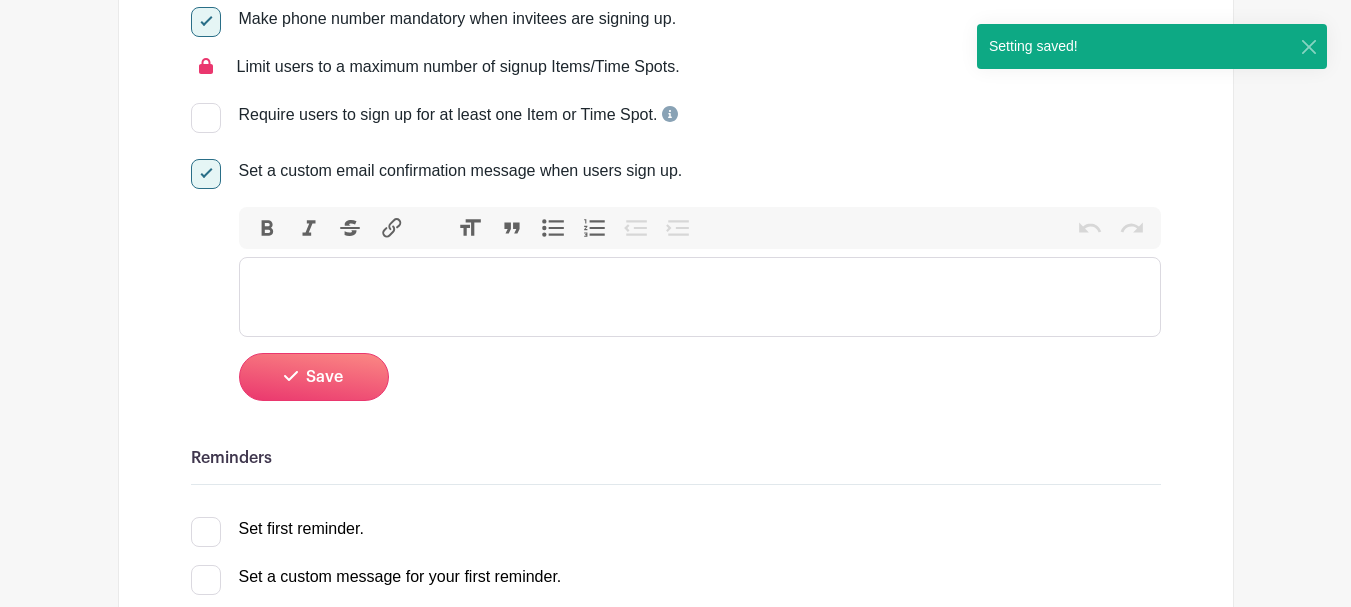 click at bounding box center (700, 297) 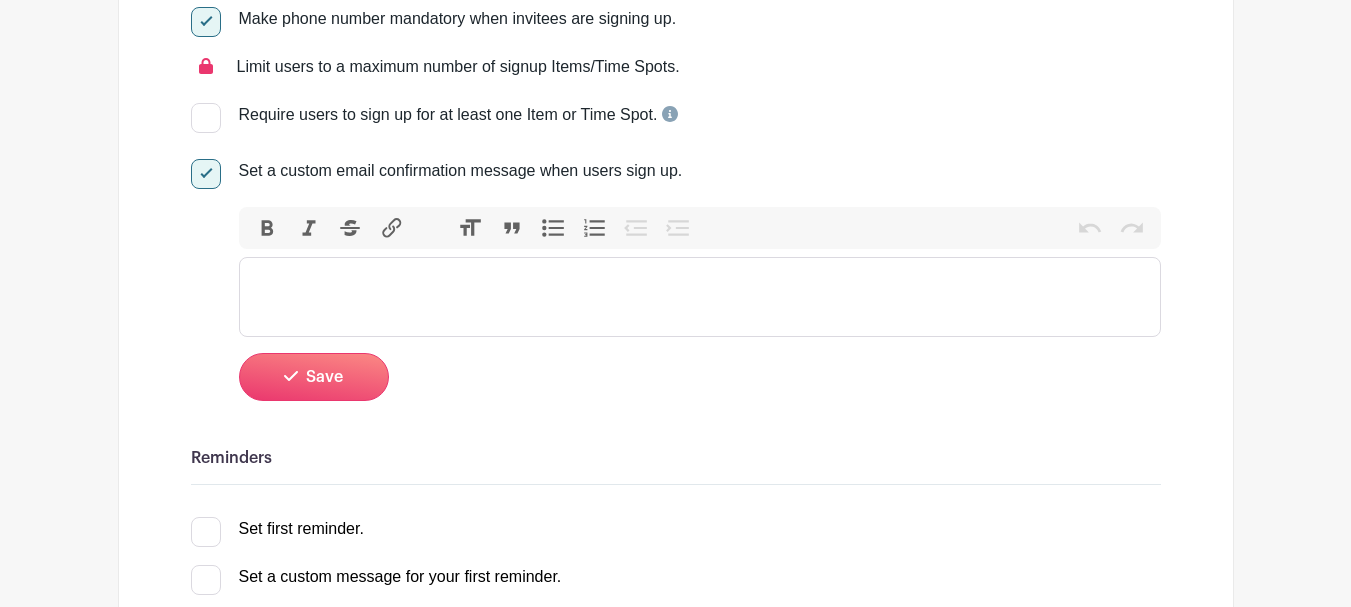 click at bounding box center (700, 297) 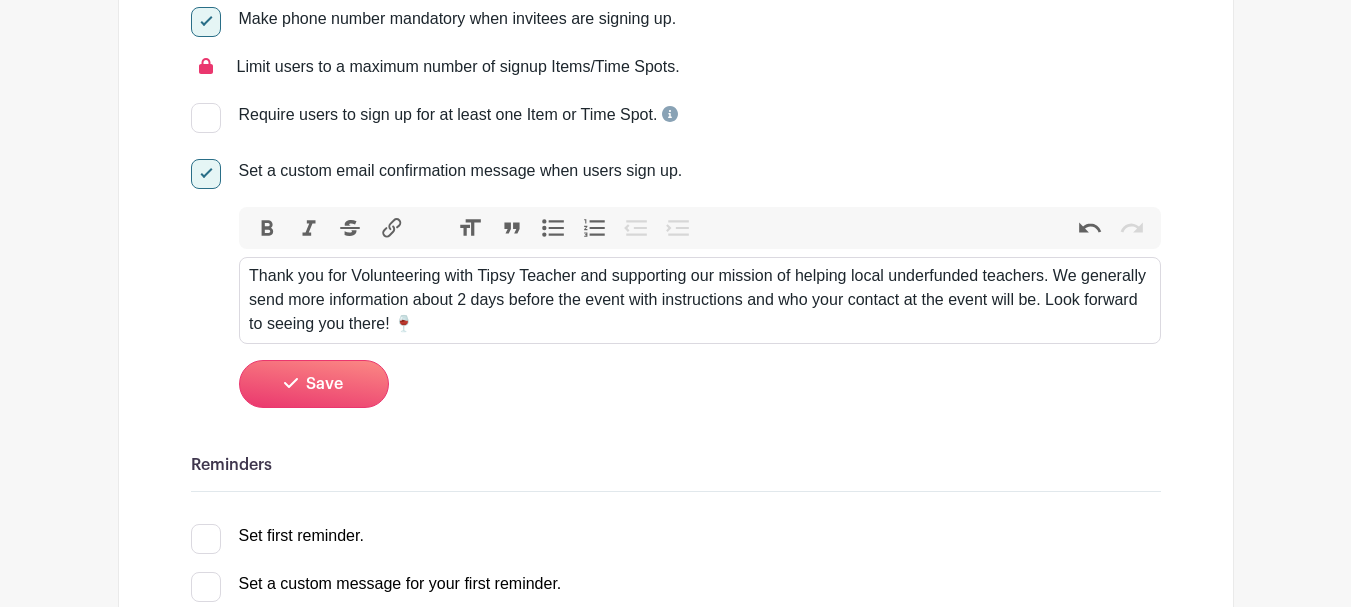 type on "<div>Thank you for Volunteering with Tipsy Teacher and supporting our mission of helping local underfunded teachers. We generally send more information about 2 days before the event with instructions and who your contact at the event will be. Look forward to seeing you there! 🍷</div>" 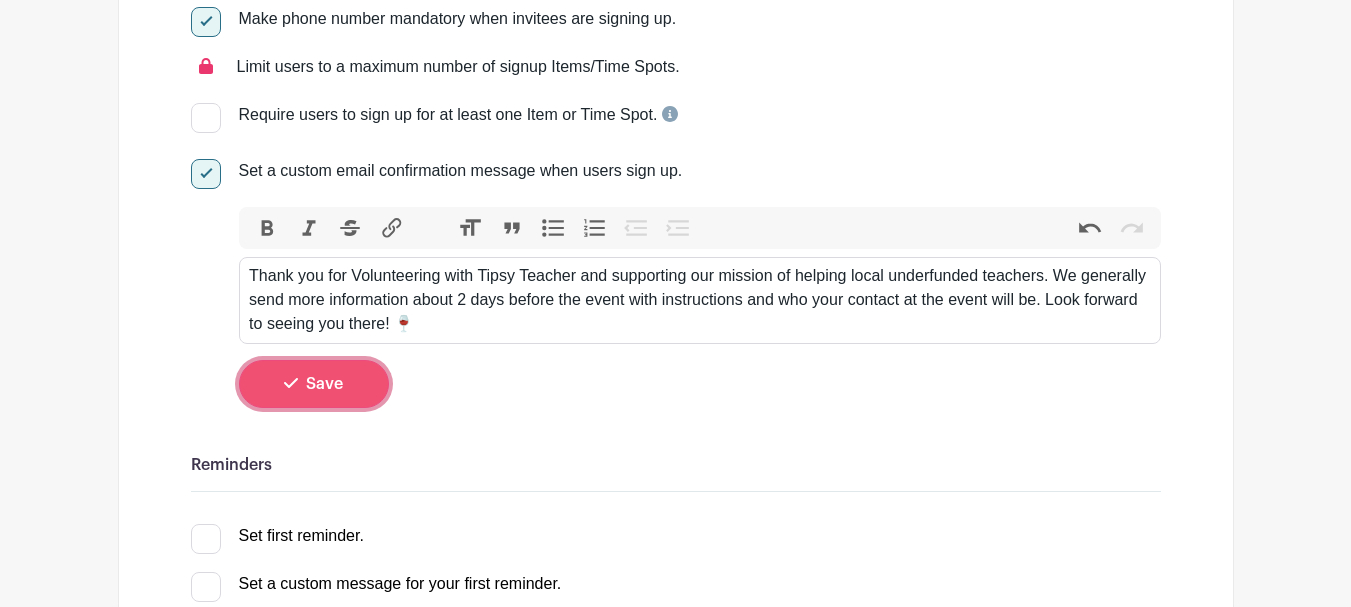 click on "Save" at bounding box center (324, 384) 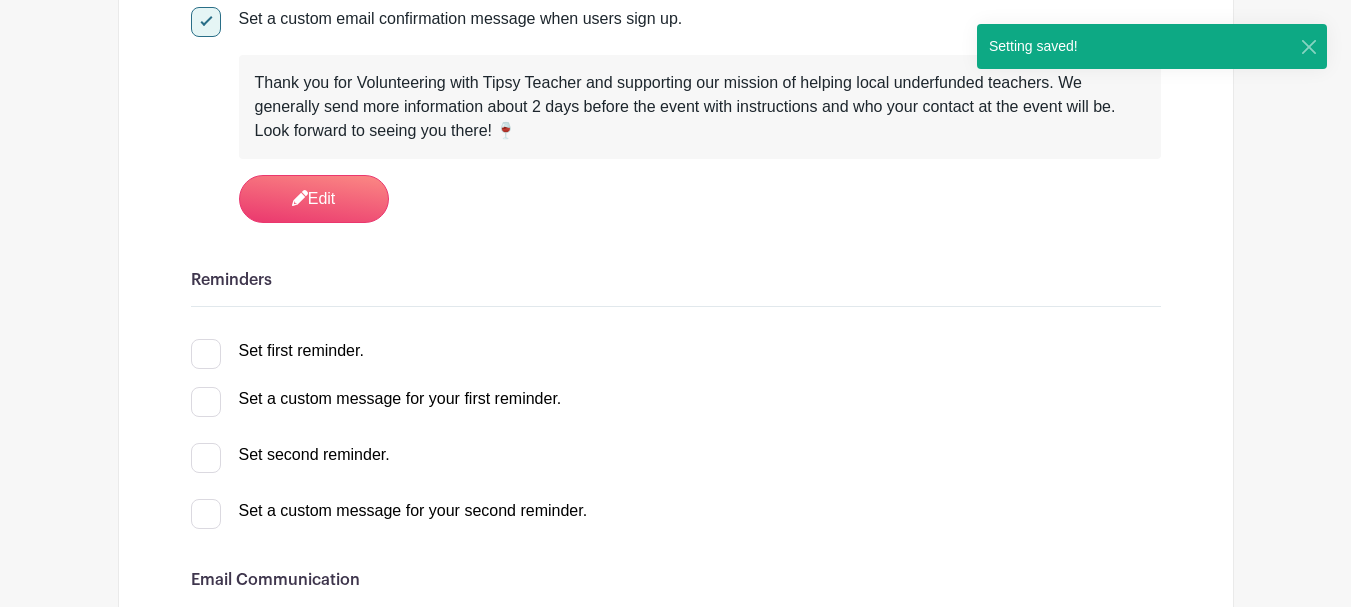 scroll, scrollTop: 600, scrollLeft: 0, axis: vertical 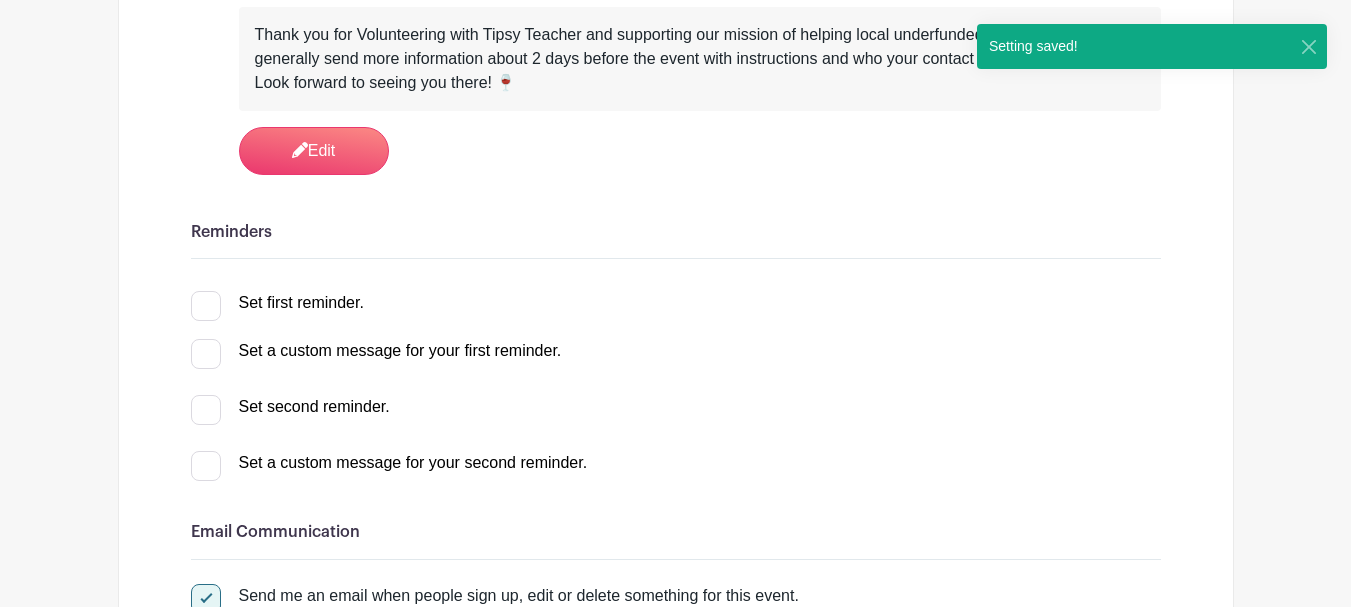 click at bounding box center [206, 306] 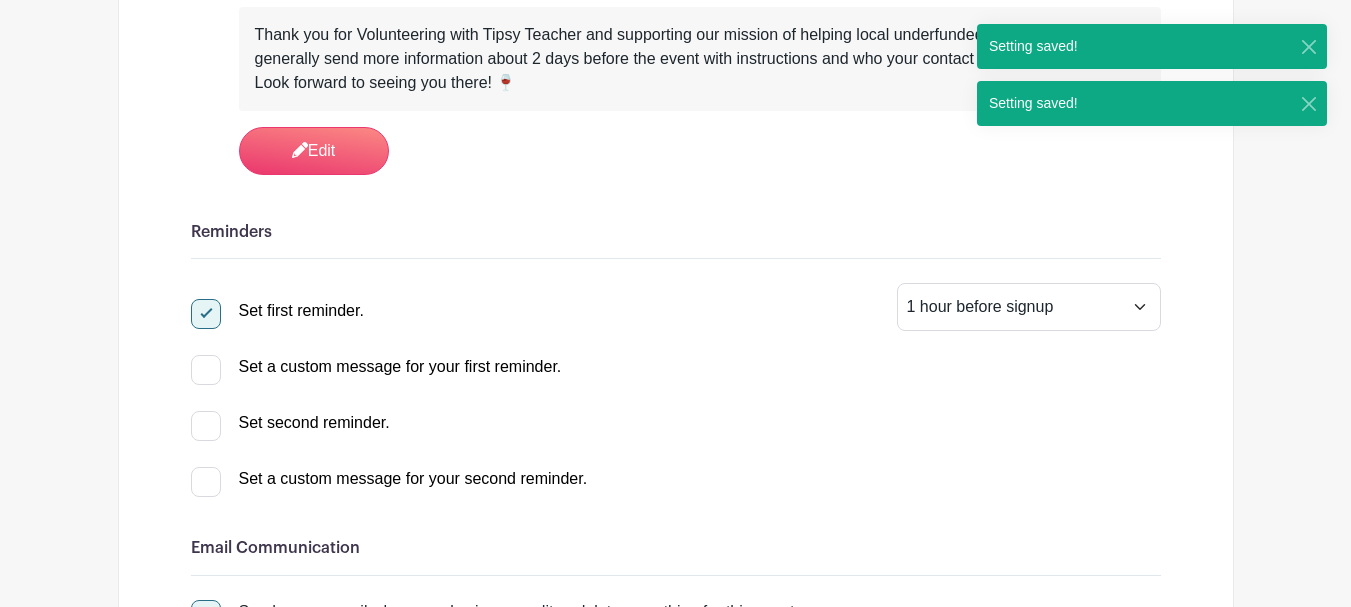click at bounding box center (206, 370) 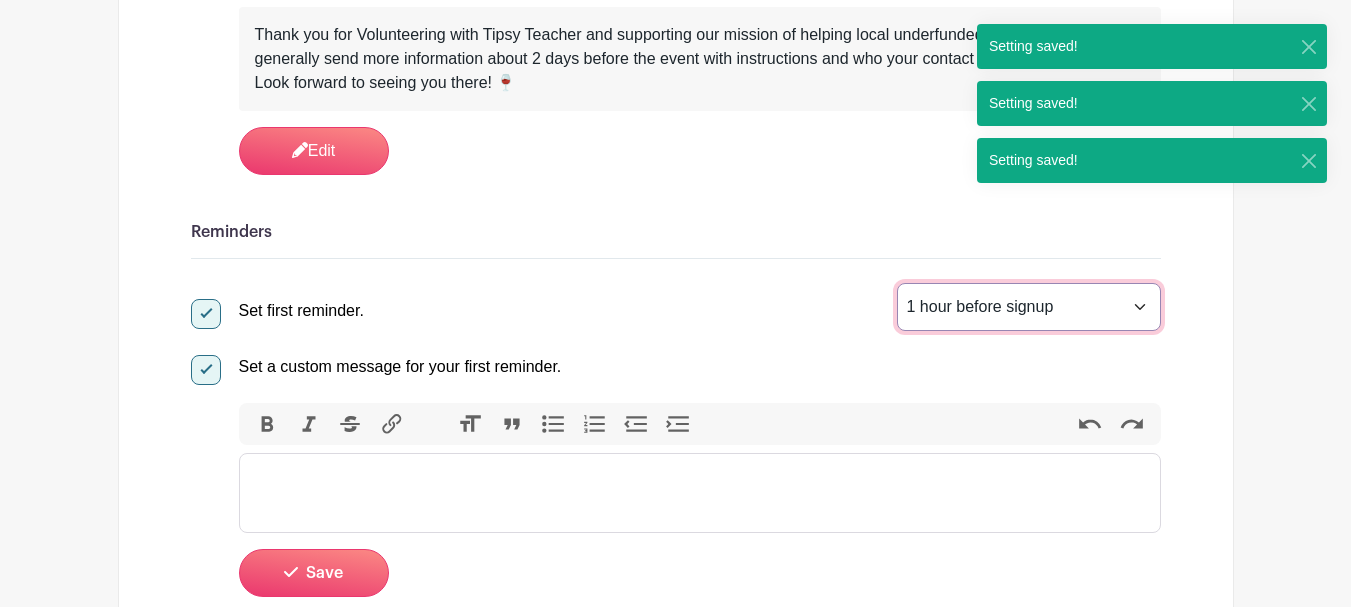 click on "1 hour before signup
2 hours before signup
3 hours before signup
4 hours before signup
5 hours before signup
1 day before signup
2 days before signup
3 days before signup
4 days before signup
5 days before signup
1 week before signup
2 weeks before signup" at bounding box center [1029, 307] 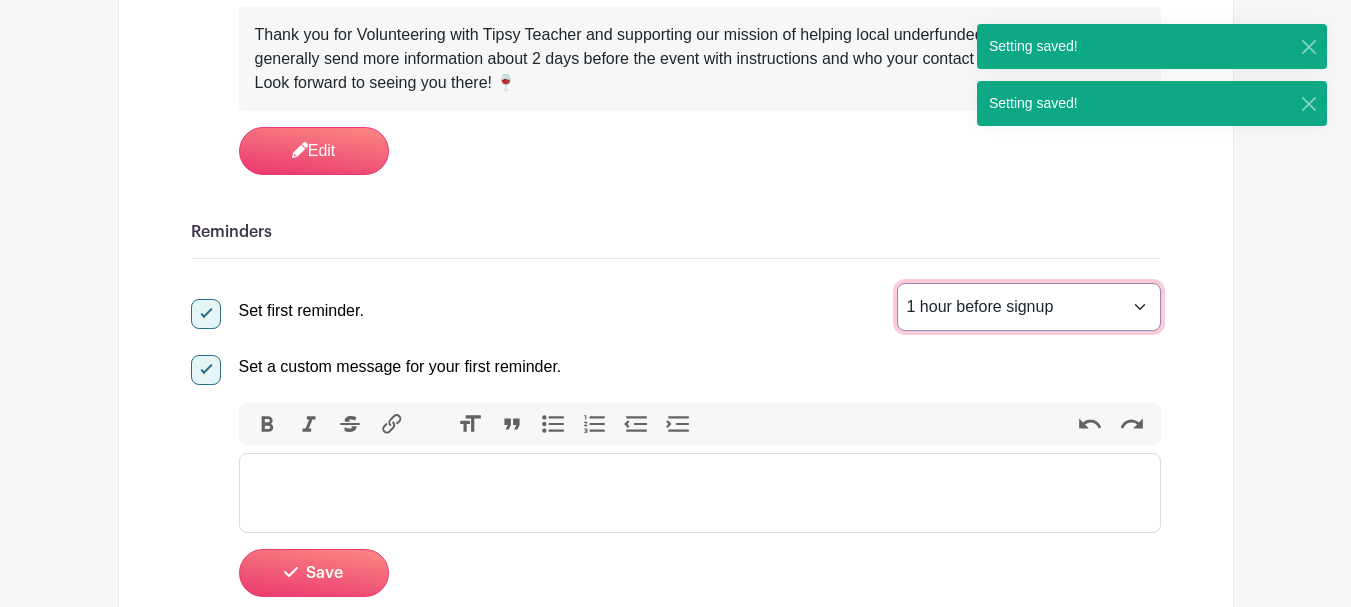 select on "48" 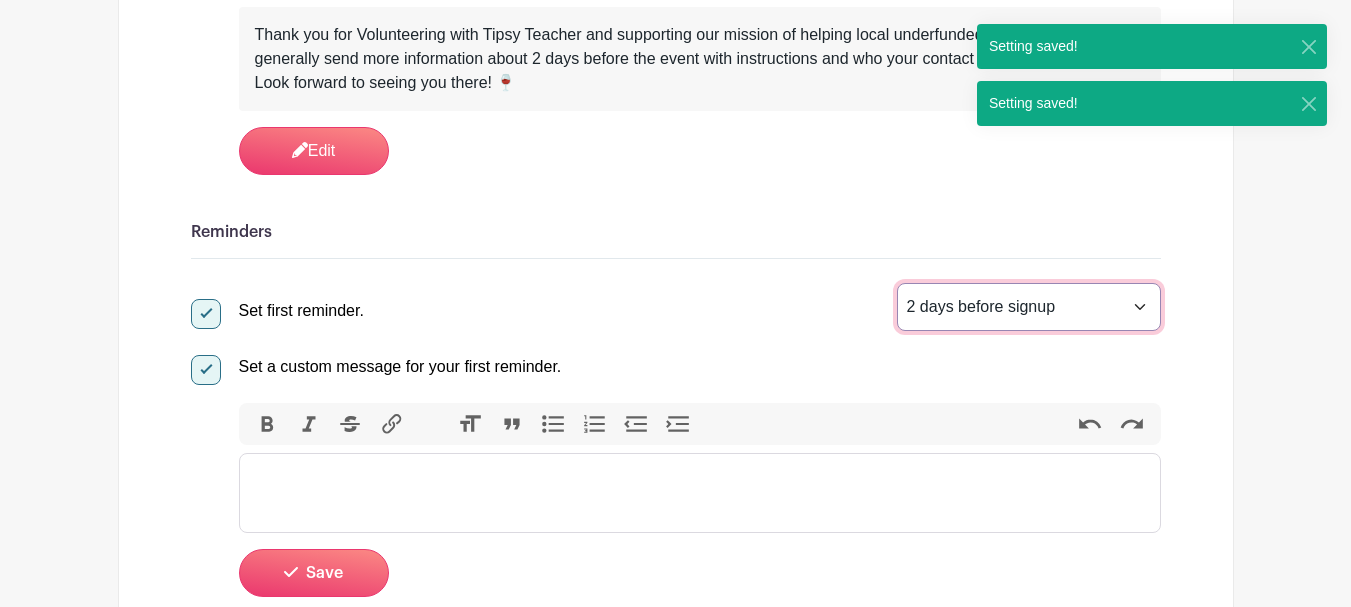 click on "1 hour before signup
2 hours before signup
3 hours before signup
4 hours before signup
5 hours before signup
1 day before signup
2 days before signup
3 days before signup
4 days before signup
5 days before signup
1 week before signup
2 weeks before signup" at bounding box center (1029, 307) 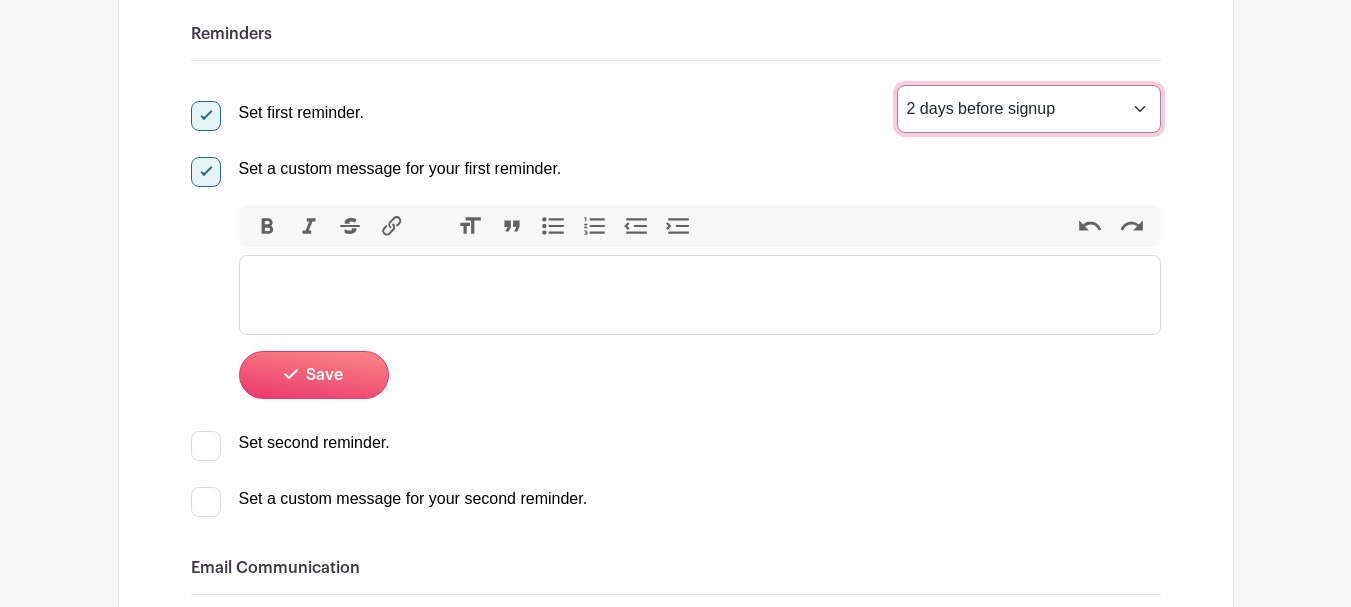 scroll, scrollTop: 800, scrollLeft: 0, axis: vertical 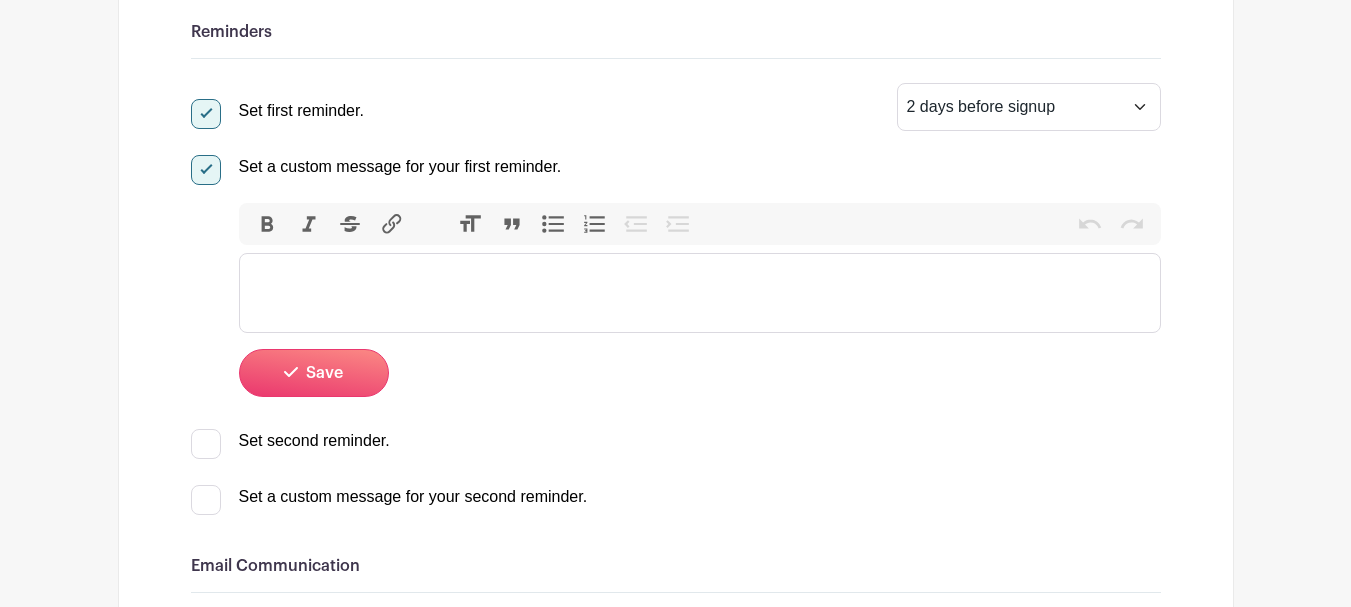 click at bounding box center (700, 293) 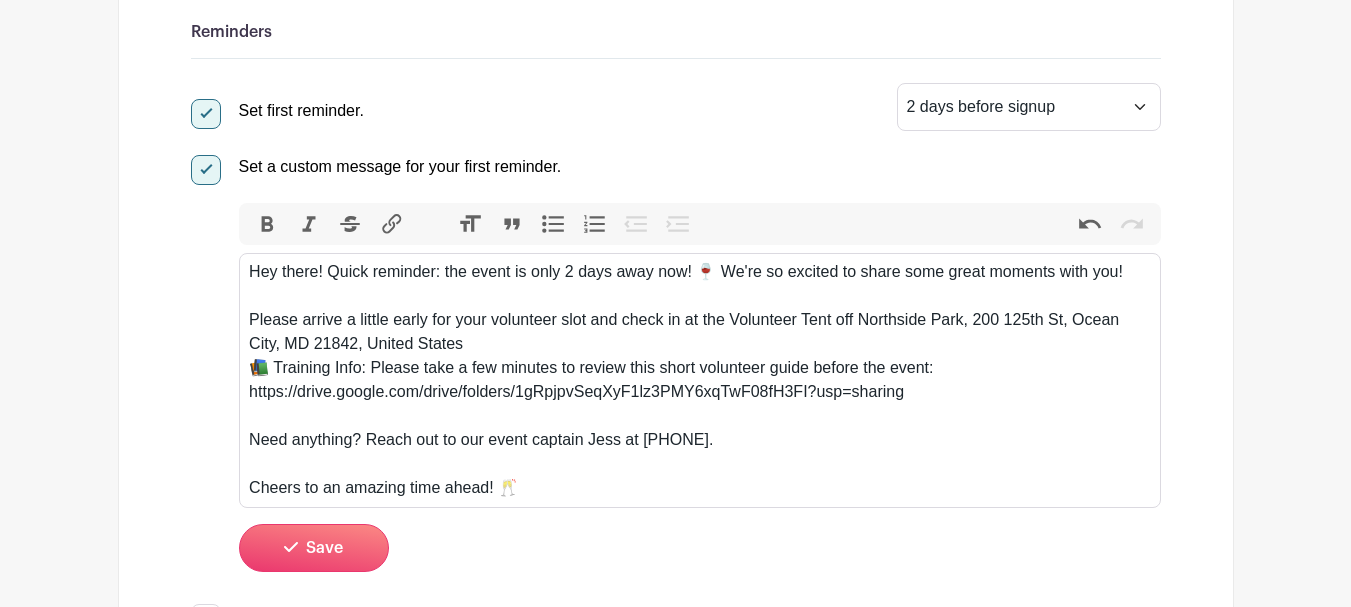 type on "<div>Hey there! Quick reminder: the event is only 2 days away now! 🍷 We're so excited to share some great moments with you!</div><div>&nbsp;</div><div>Please arrive a little early for your volunteer slot and check in at the Volunteer Tent off Northside Park, 200 125th St, Ocean City, MD 21842, United States</div><div>📚 Training Info: Please take a few minutes to review this short volunteer guide before the event:</div><div>https://drive.google.com/drive/folders/1gRpjpvSeqXyF1lz3PMY6xqTwF08fH3FI?usp=sharing</div><div>&nbsp;</div><div>Need anything? Reach out to our event captain Jess at (410) 271-8914.</div><div>&nbsp;</div><div>Cheers to an amazing time ahead! 🥂</div>" 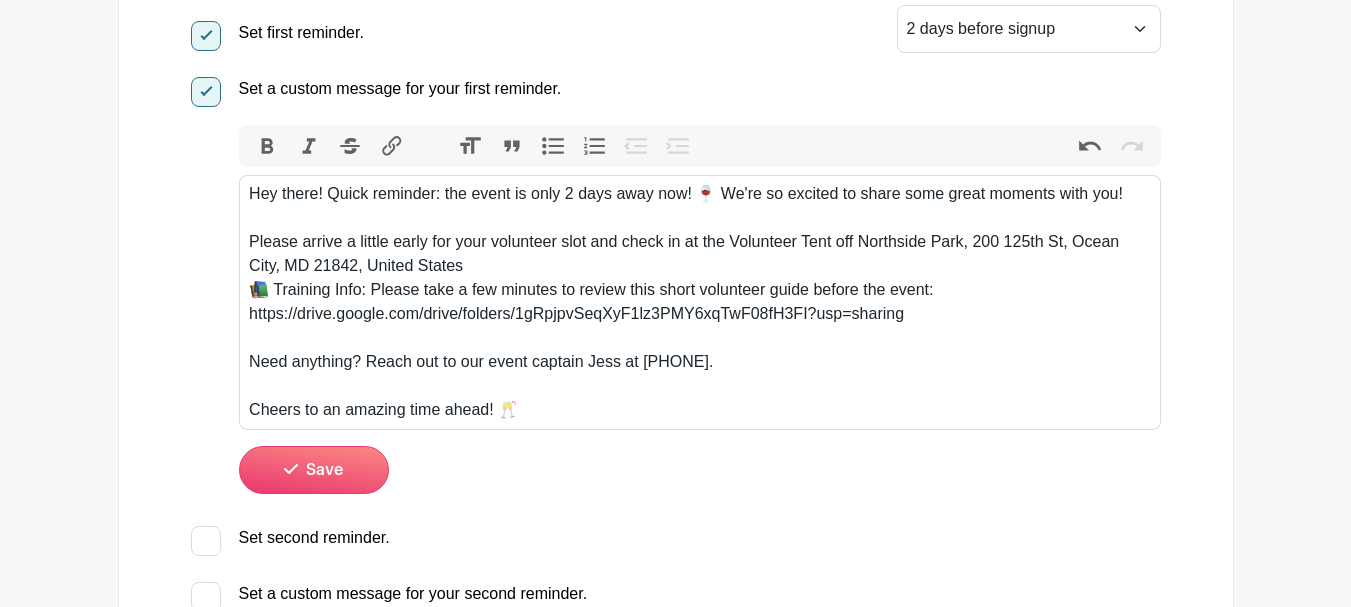 scroll, scrollTop: 1200, scrollLeft: 0, axis: vertical 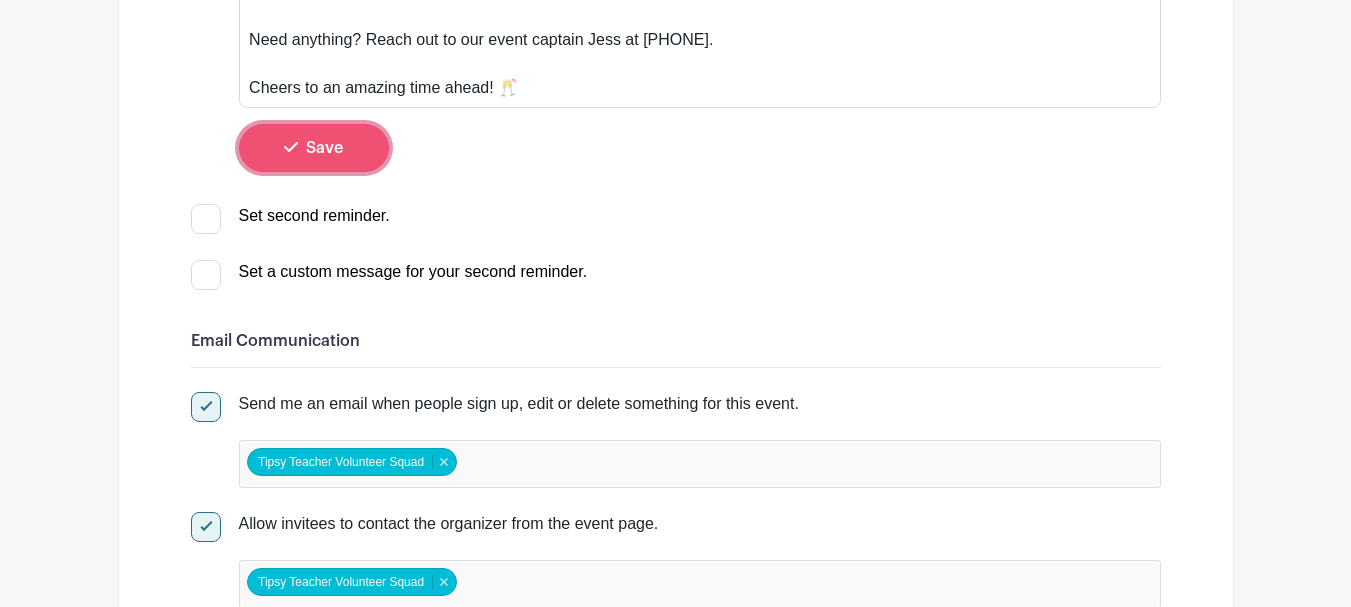 click on "Save" at bounding box center (314, 148) 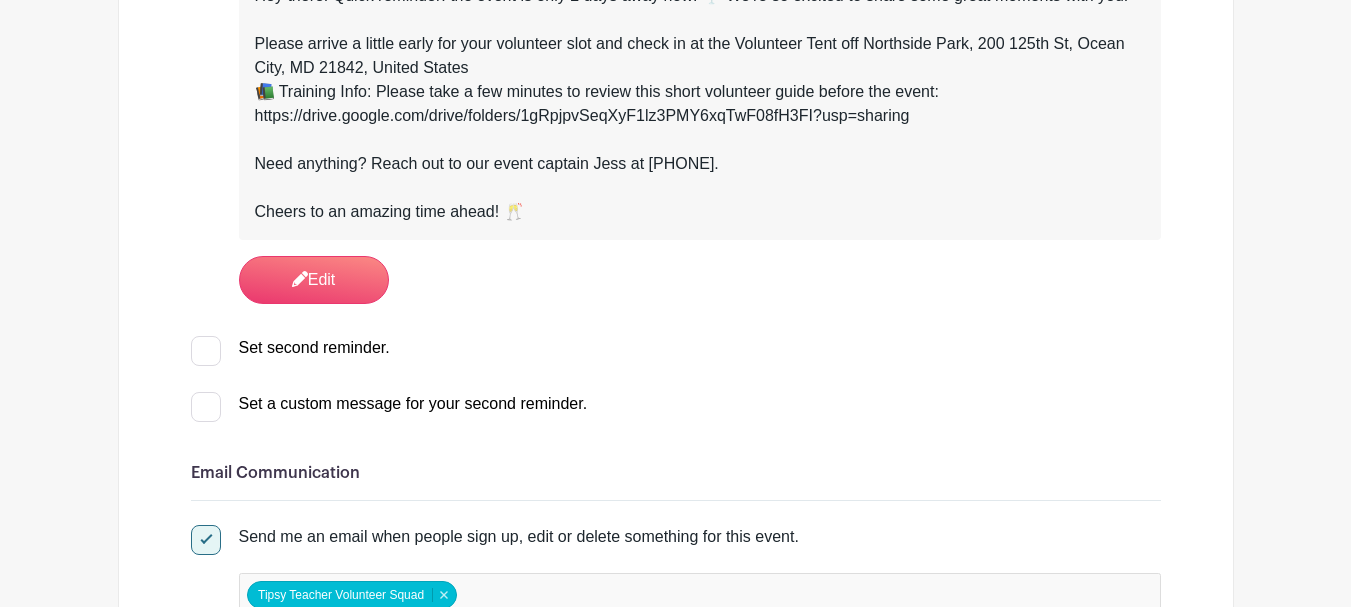 scroll, scrollTop: 1067, scrollLeft: 0, axis: vertical 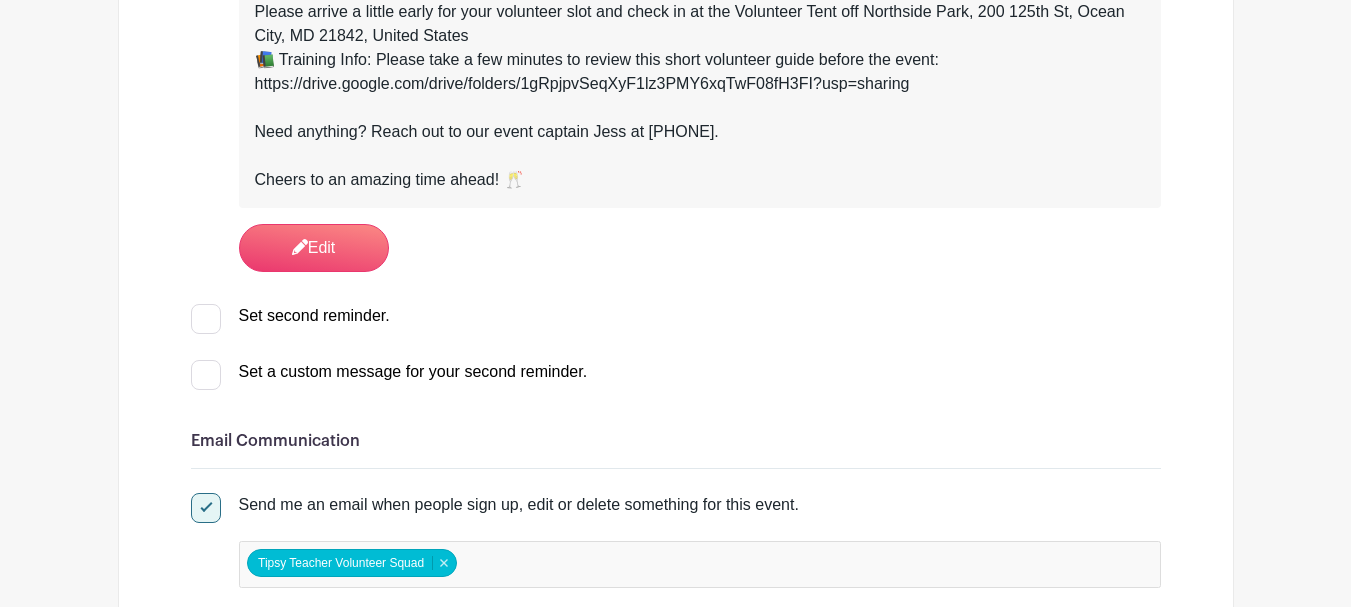 click at bounding box center (206, 319) 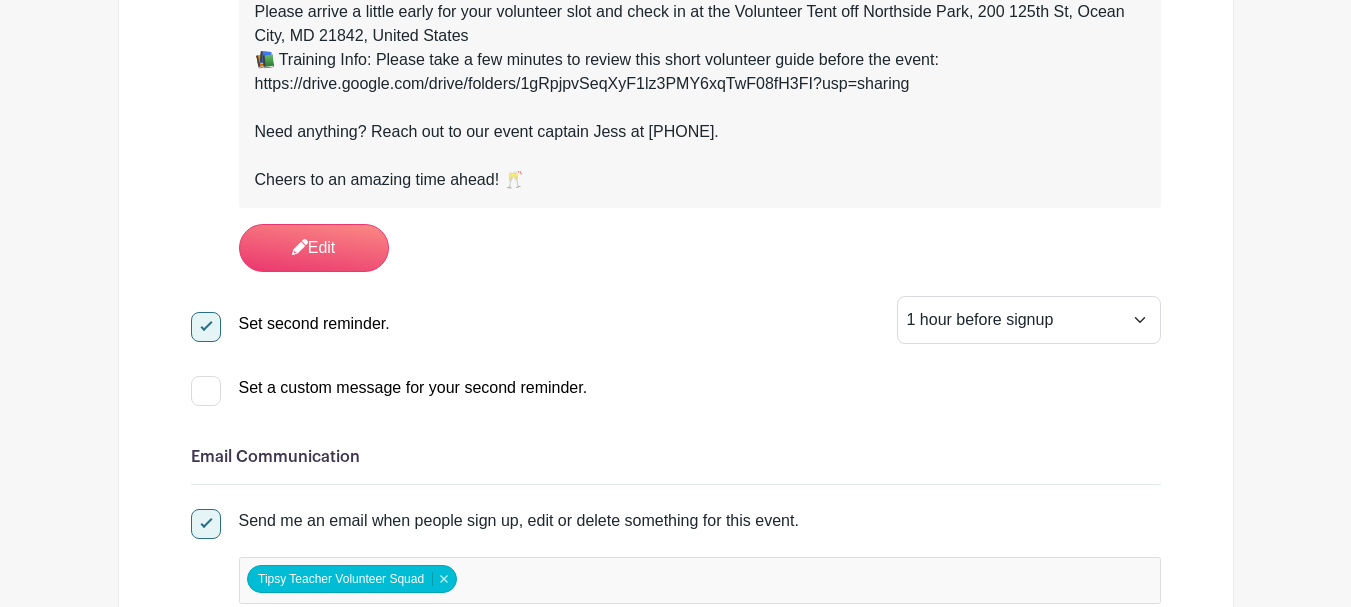 click on "Set a custom message for your second reminder.
Bold
Italic
Strikethrough
Link
Heading
Quote
Code
Bullets
Numbers
Decrease Level
Increase Level
Attach Files
Undo
Redo
Link
Unlink
Save" at bounding box center [676, 384] 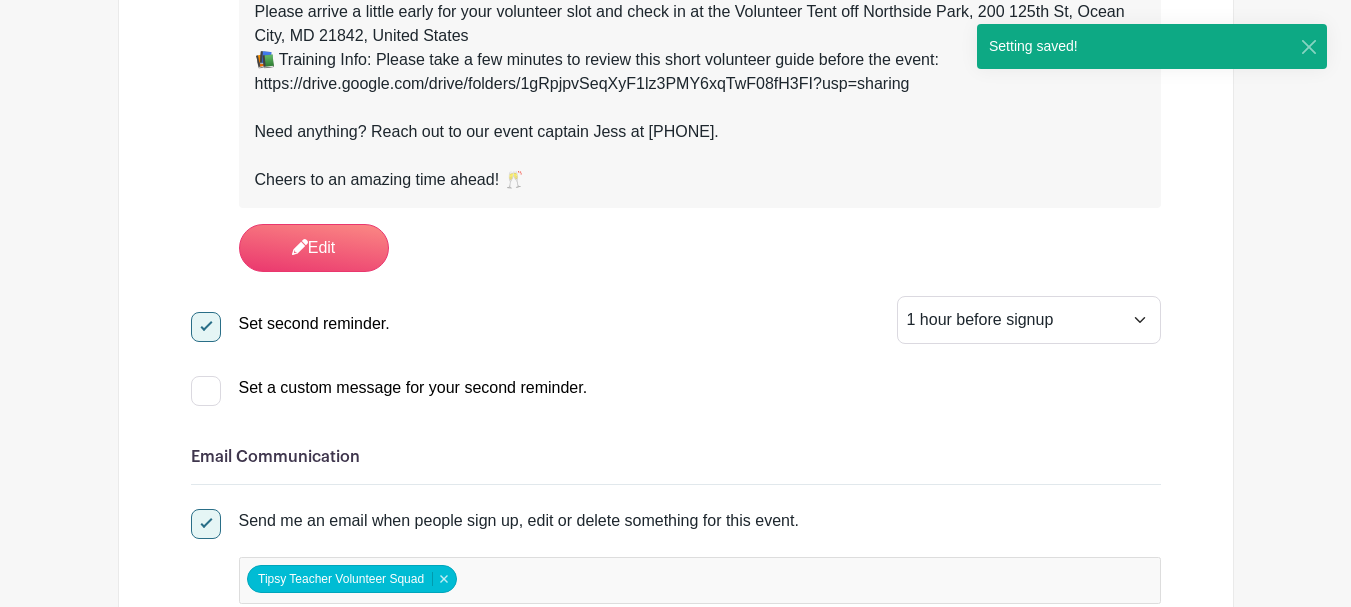 click at bounding box center [206, 391] 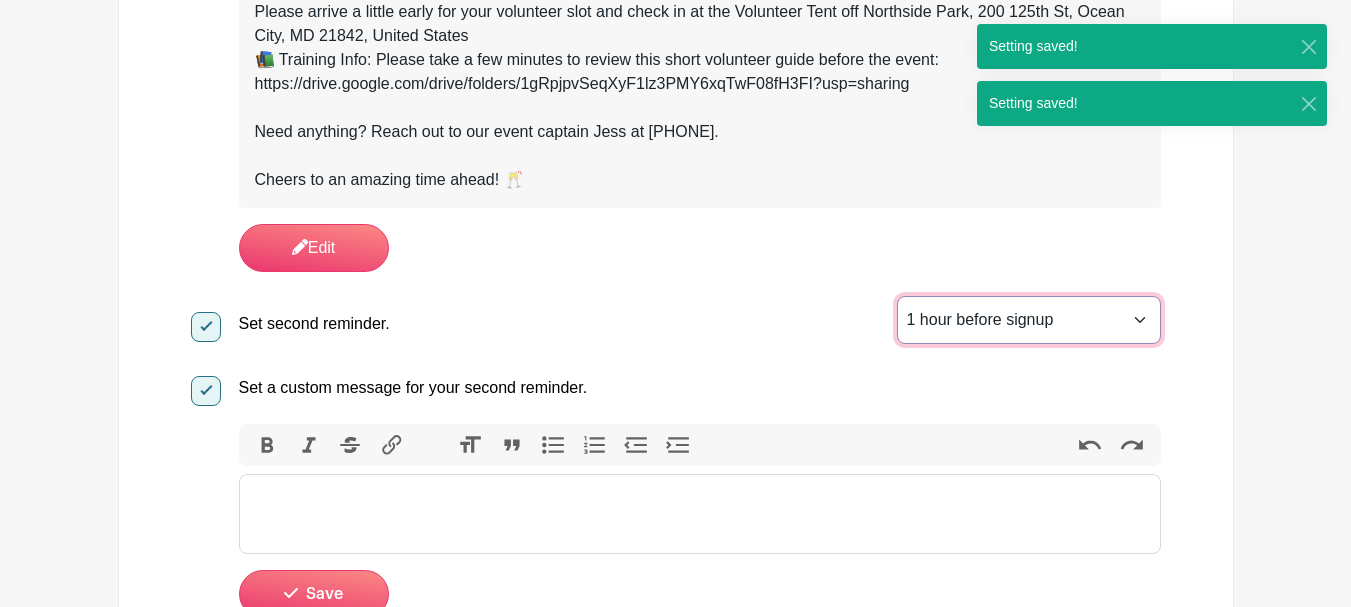 click on "1 hour before signup
2 hours before signup
3 hours before signup
4 hours before signup
5 hours before signup
1 day before signup
2 days before signup
3 days before signup
4 days before signup
5 days before signup
1 week before signup
2 weeks before signup" at bounding box center (1029, 320) 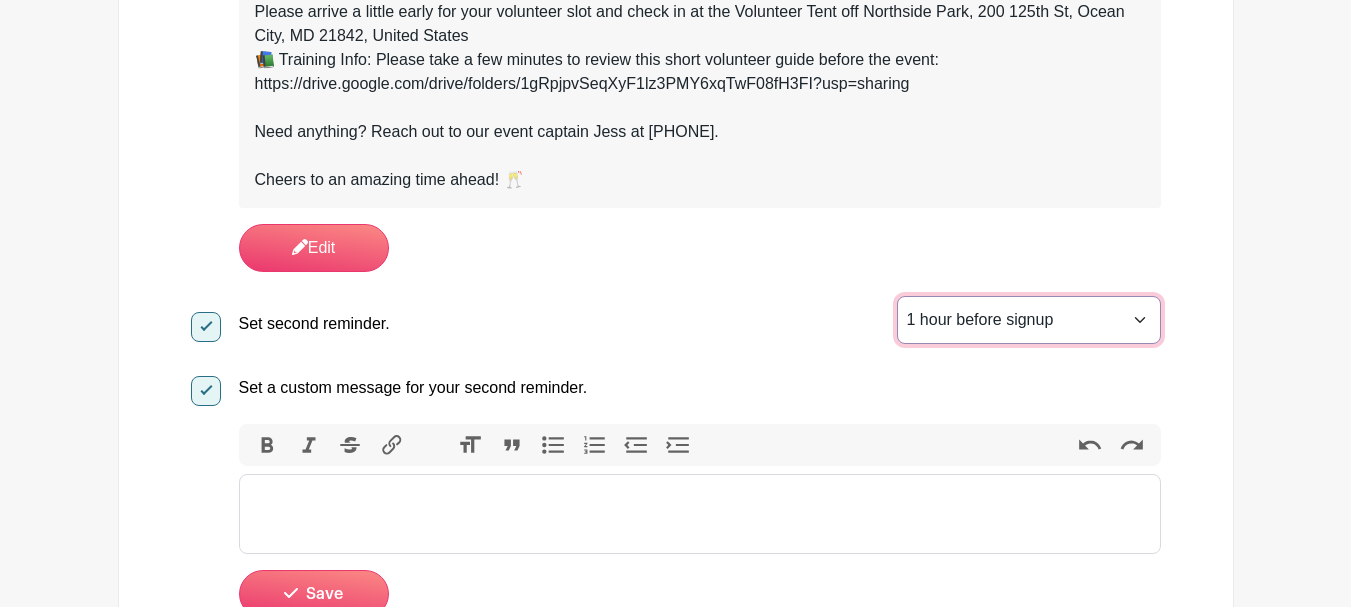 select on "3" 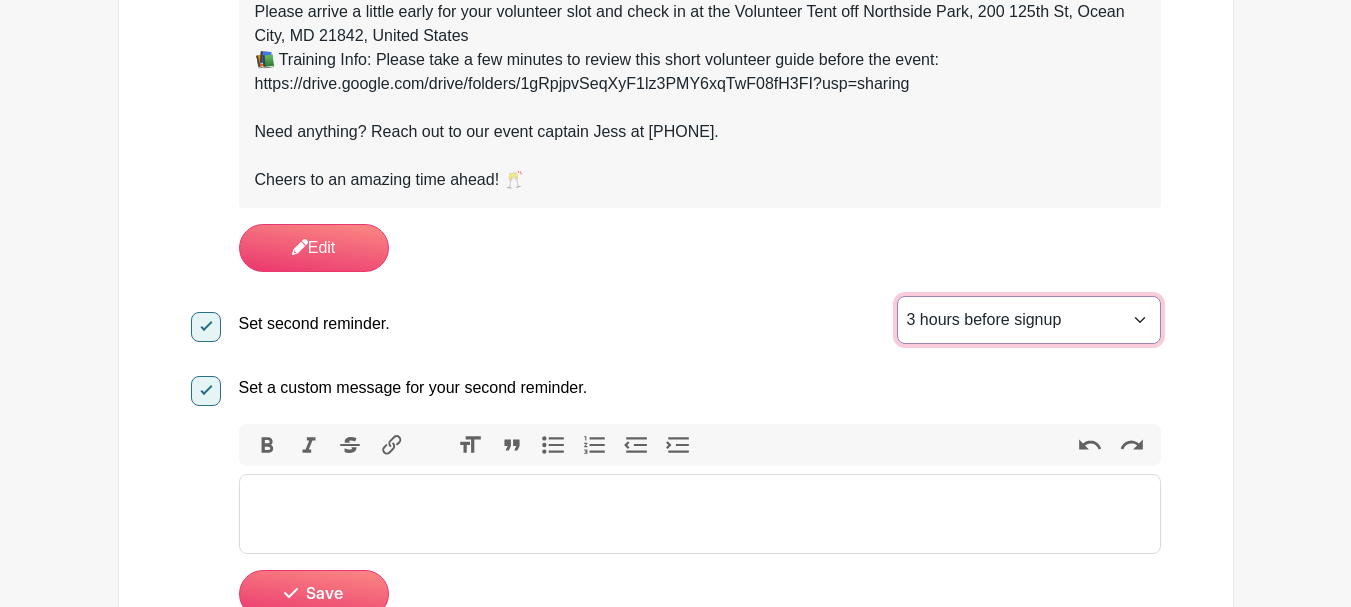 click on "1 hour before signup
2 hours before signup
3 hours before signup
4 hours before signup
5 hours before signup
1 day before signup
2 days before signup
3 days before signup
4 days before signup
5 days before signup
1 week before signup
2 weeks before signup" at bounding box center (1029, 320) 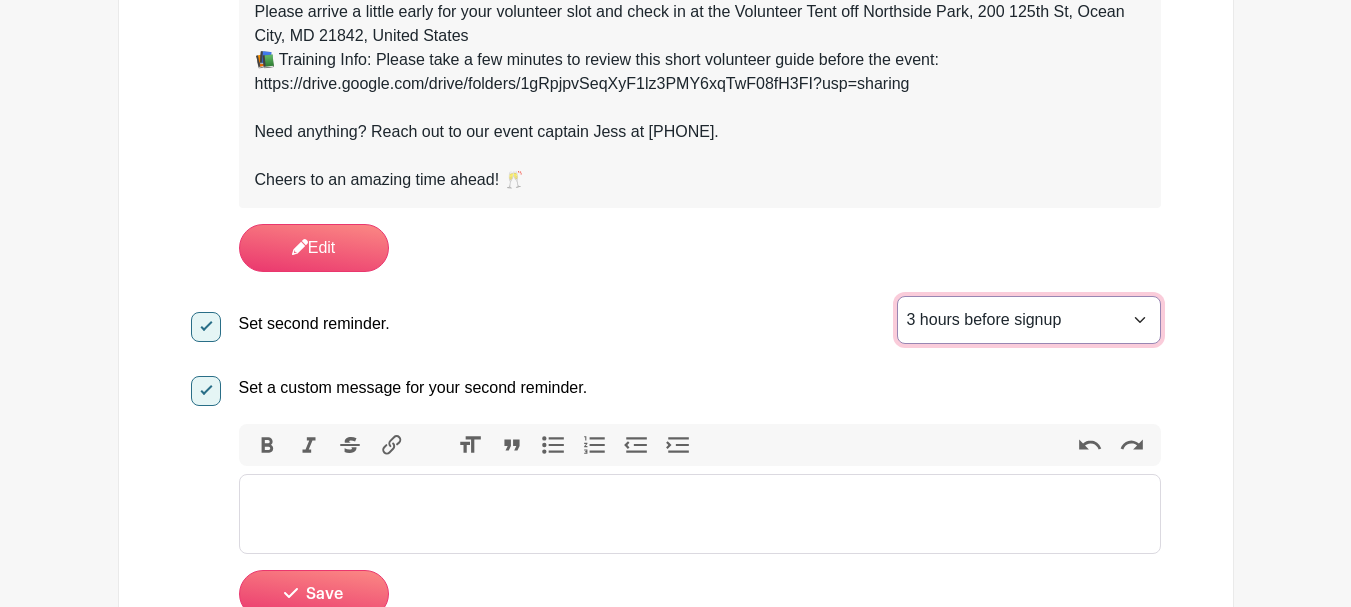 scroll, scrollTop: 1167, scrollLeft: 0, axis: vertical 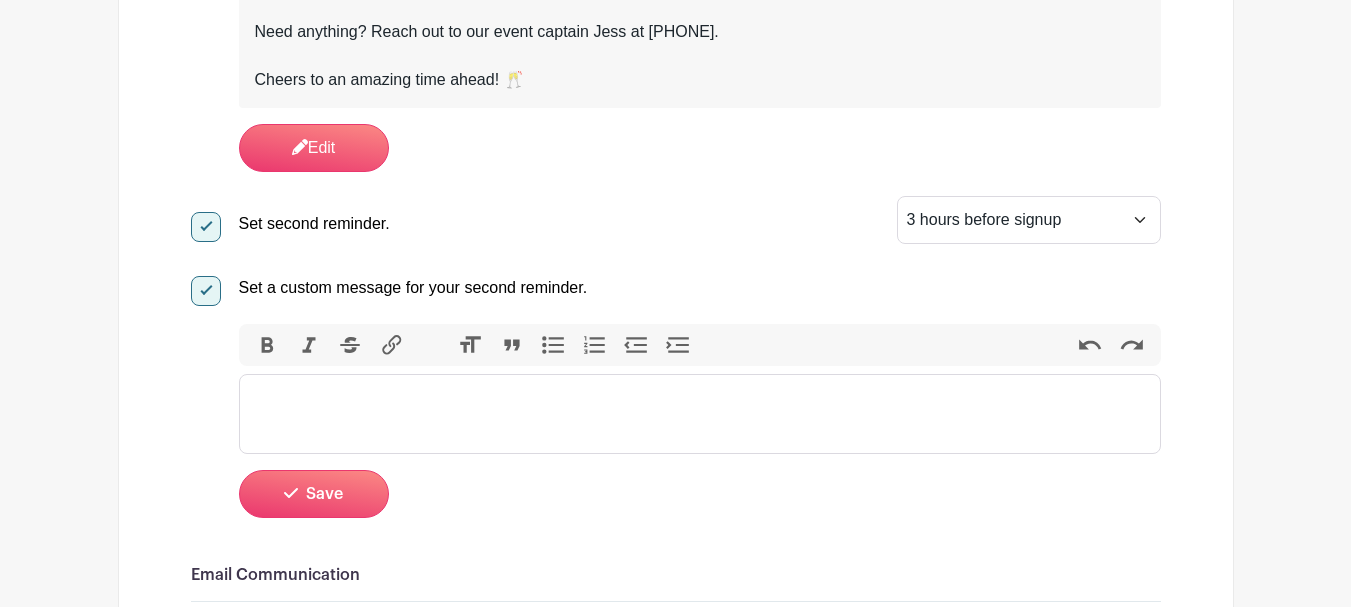 click at bounding box center (700, 414) 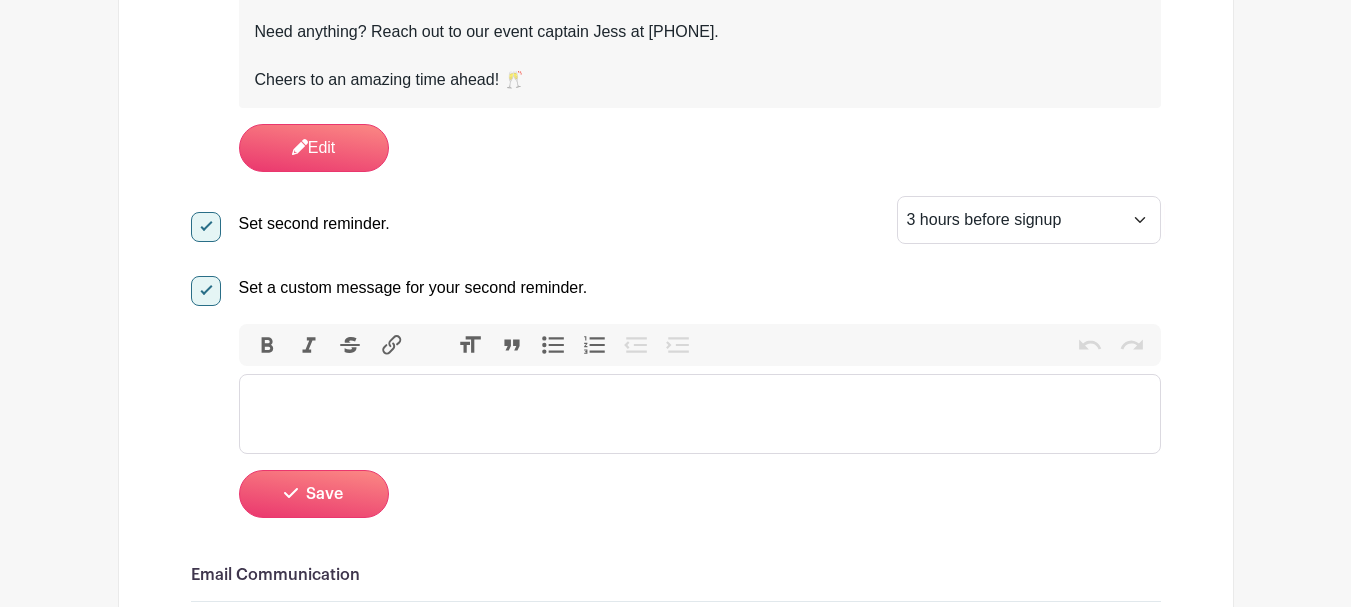 paste on "<div>Hey! Can you believe it? We're just 3 hours away from kicking off the event! 🎉&nbsp;</div><div>We wanted to say a massive thank you for all your help in advance. We are really counting on our volunteers today.&nbsp;</div><div>Thank you for being awesome! Let's get ready to raise a glass and have a fantastic time together.&nbsp;</div><div>🥂 Cheers to you! See you soon!</div>" 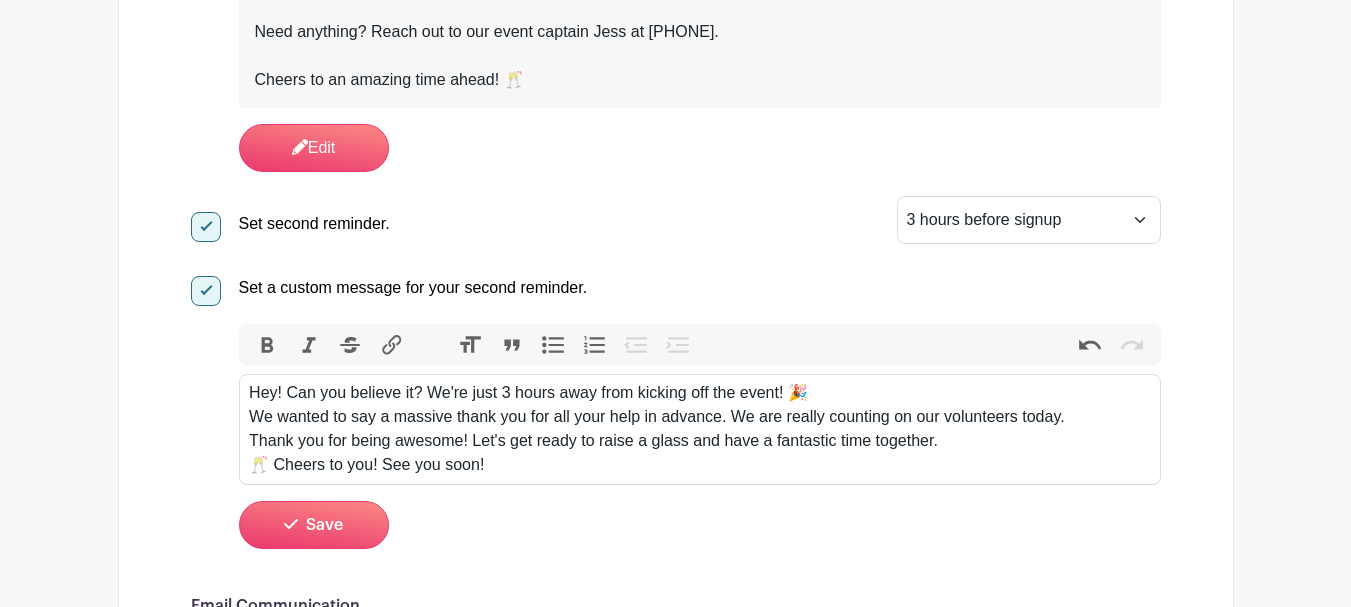 scroll, scrollTop: 867, scrollLeft: 0, axis: vertical 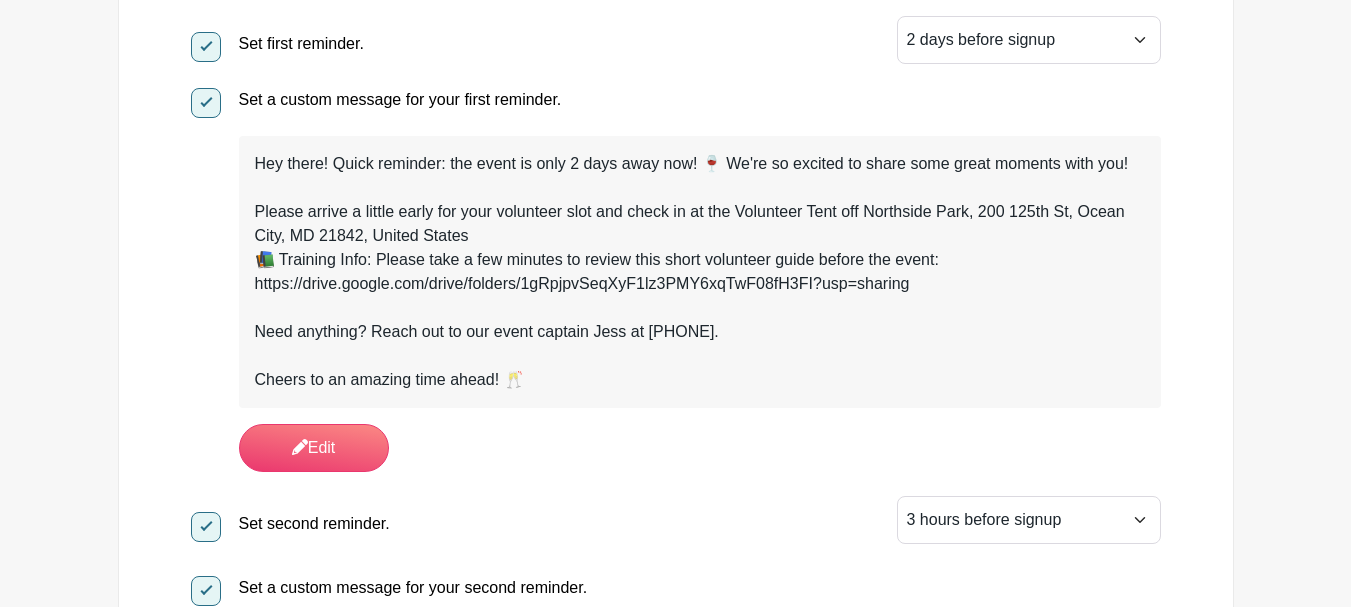 click on "Please arrive a little early for your volunteer slot and check in at the Volunteer Tent off Northside Park, 200 125th St, Ocean City, MD 21842, United States" at bounding box center [700, 224] 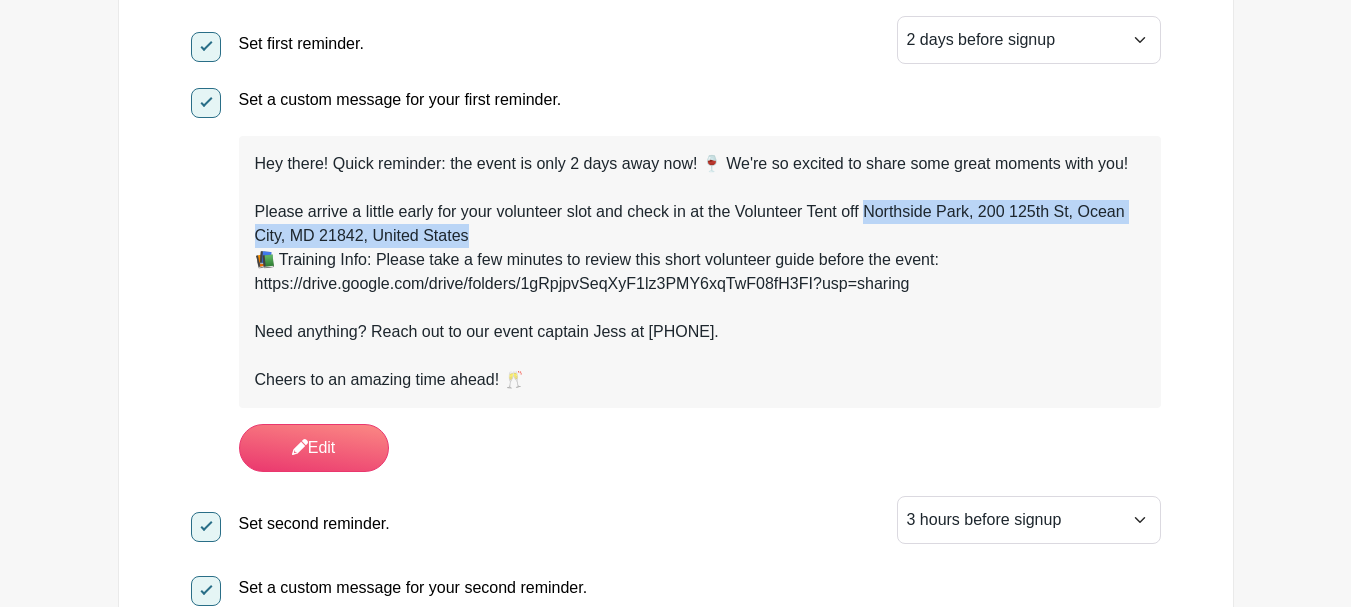 drag, startPoint x: 876, startPoint y: 214, endPoint x: 1034, endPoint y: 231, distance: 158.91193 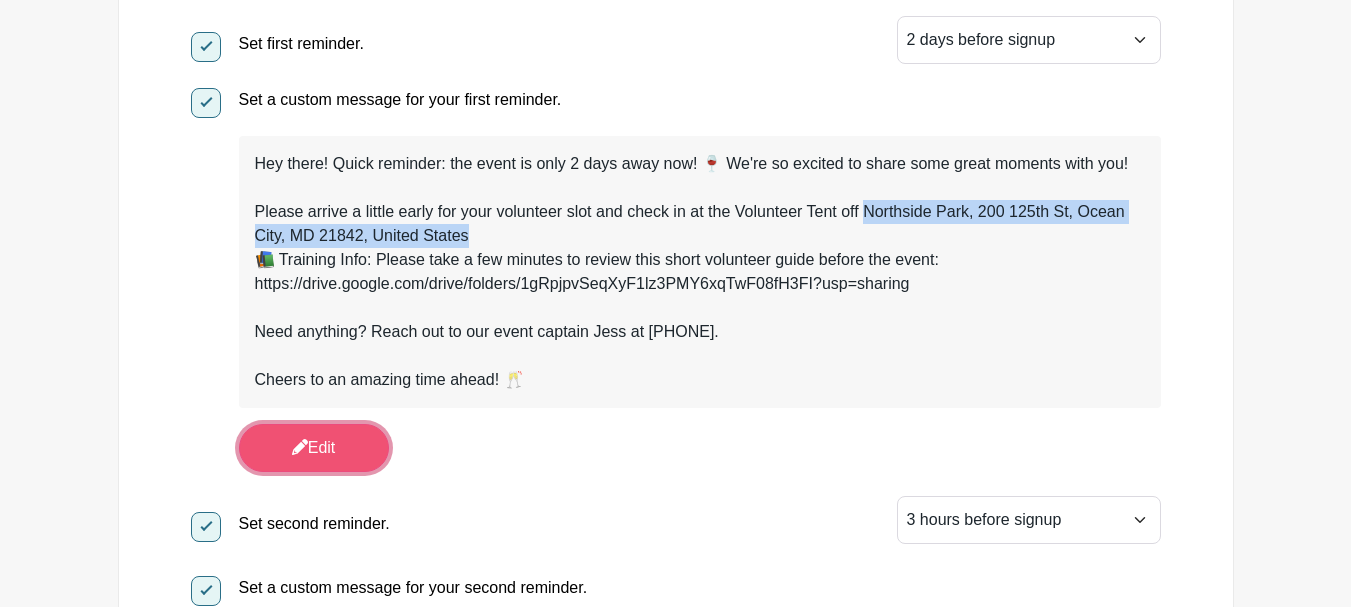 click on "Edit" at bounding box center (314, 448) 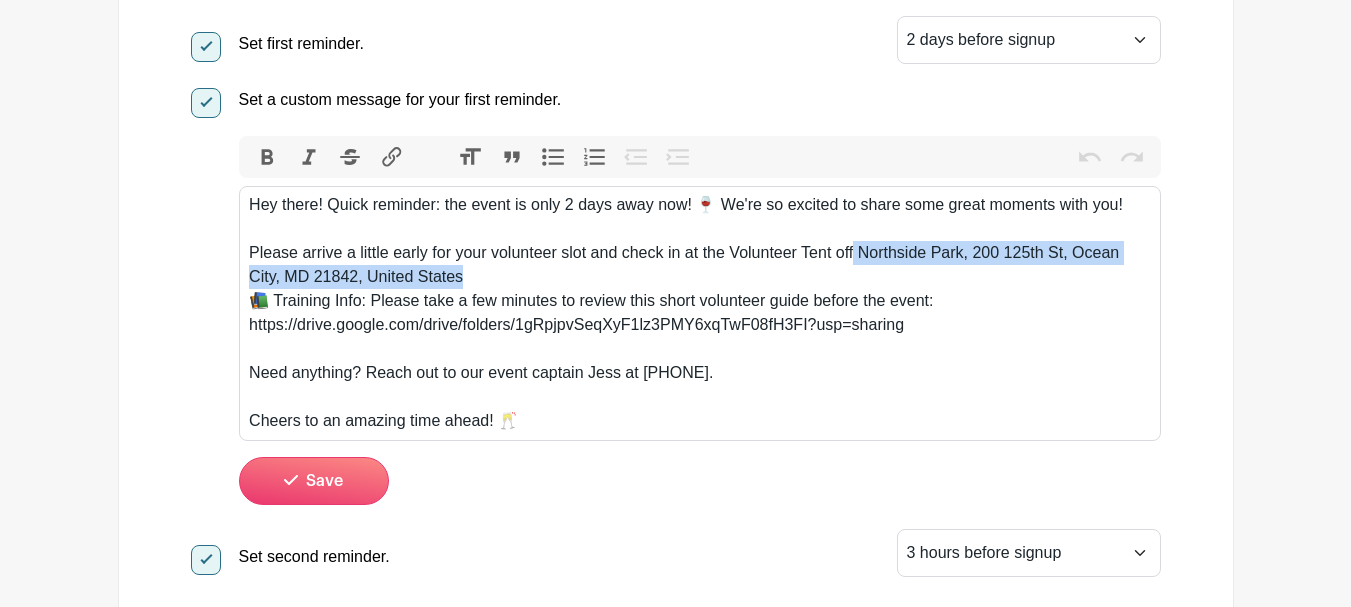 drag, startPoint x: 854, startPoint y: 251, endPoint x: 974, endPoint y: 282, distance: 123.9395 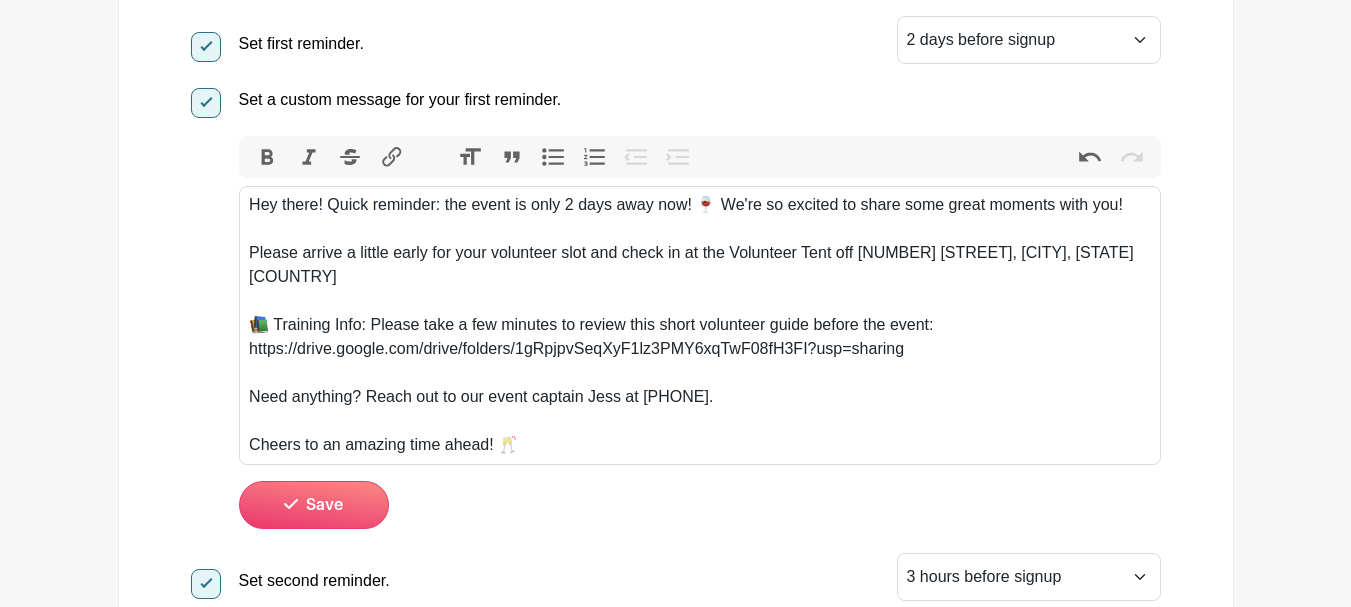 click on "Please arrive a little early for your volunteer slot and check in at the Volunteer Tent offEastern Yacht Club, 330 Seneca Road, Essex, Baltimore, MD 21221, USA" at bounding box center (699, 277) 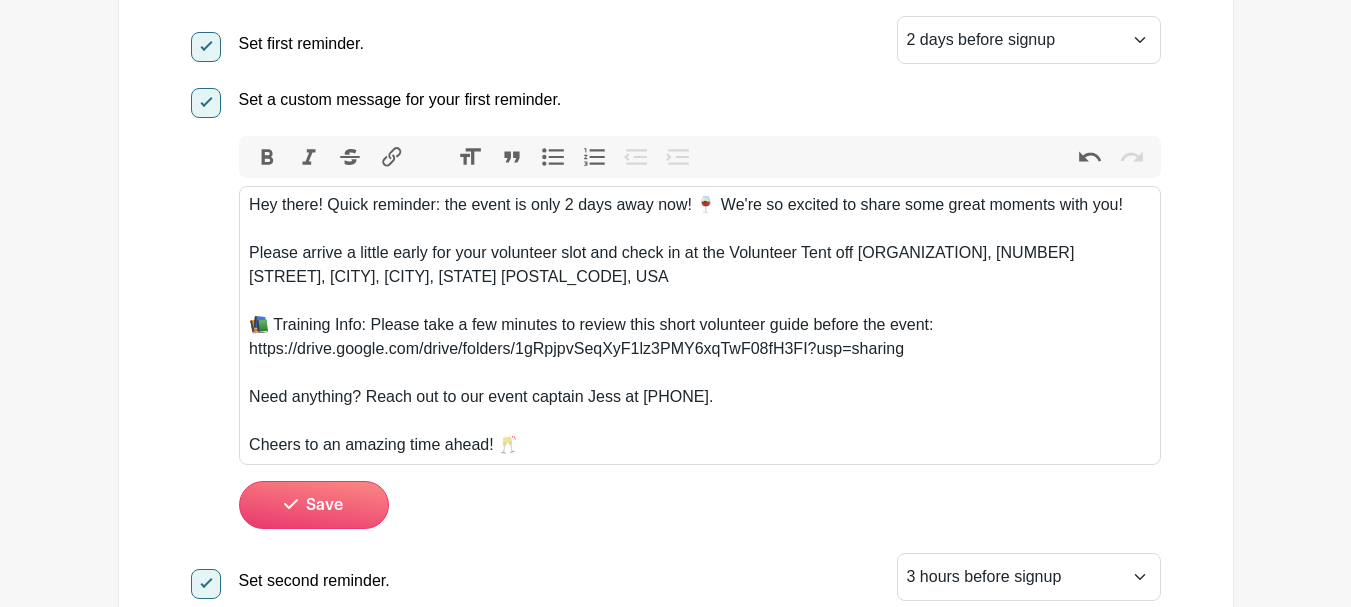 type on "<div>Hey there! Quick reminder: the event is only 2 days away now! 🍷 We're so excited to share some great moments with you!</div><div>&nbsp;</div><div>Please arrive a little early for your volunteer slot and check in at the Volunteer Tent off Eastern Yacht Club, 330 Seneca Road, Essex, Baltimore, MD 21221, USA<br><br></div><div>📚 Training Info: Please take a few minutes to review this short volunteer guide before the event:</div><div>https://drive.google.com/drive/folders/1gRpjpvSeqXyF1lz3PMY6xqTwF08fH3FI?usp=sharing</div><div>&nbsp;</div><div>Need anything? Reach out to our event captain Jess at (410) 271-8914.</div><div>&nbsp;</div><div>Cheers to an amazing time ahead! 🥂</div>" 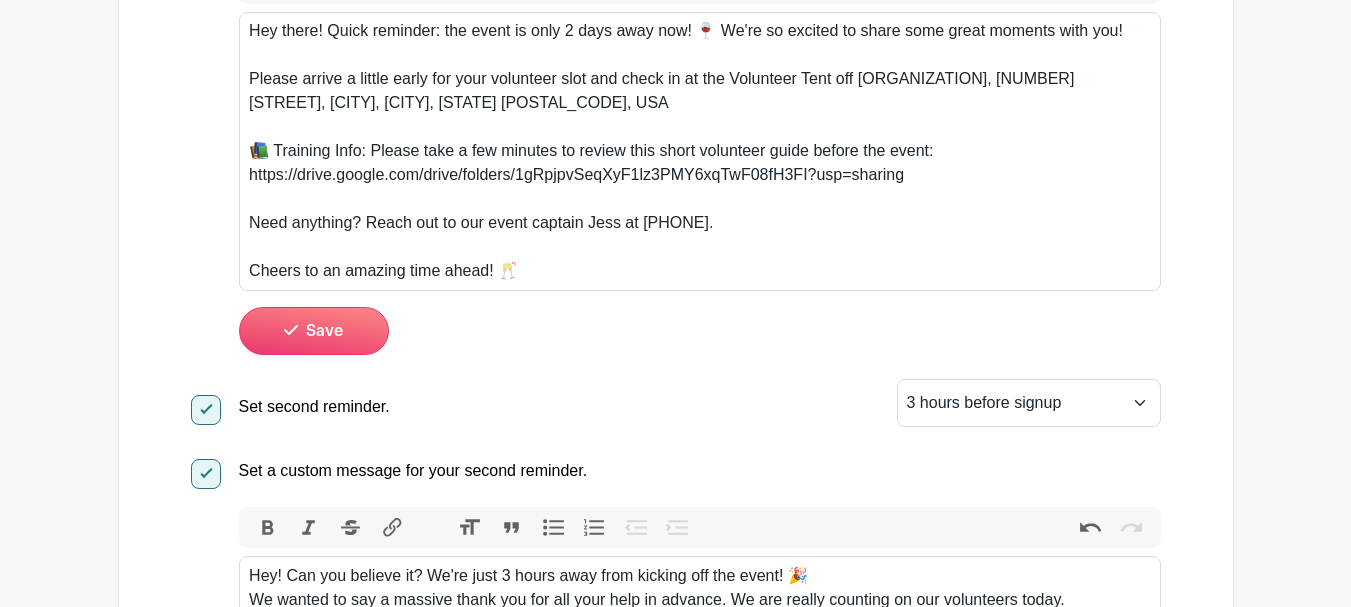 scroll, scrollTop: 1067, scrollLeft: 0, axis: vertical 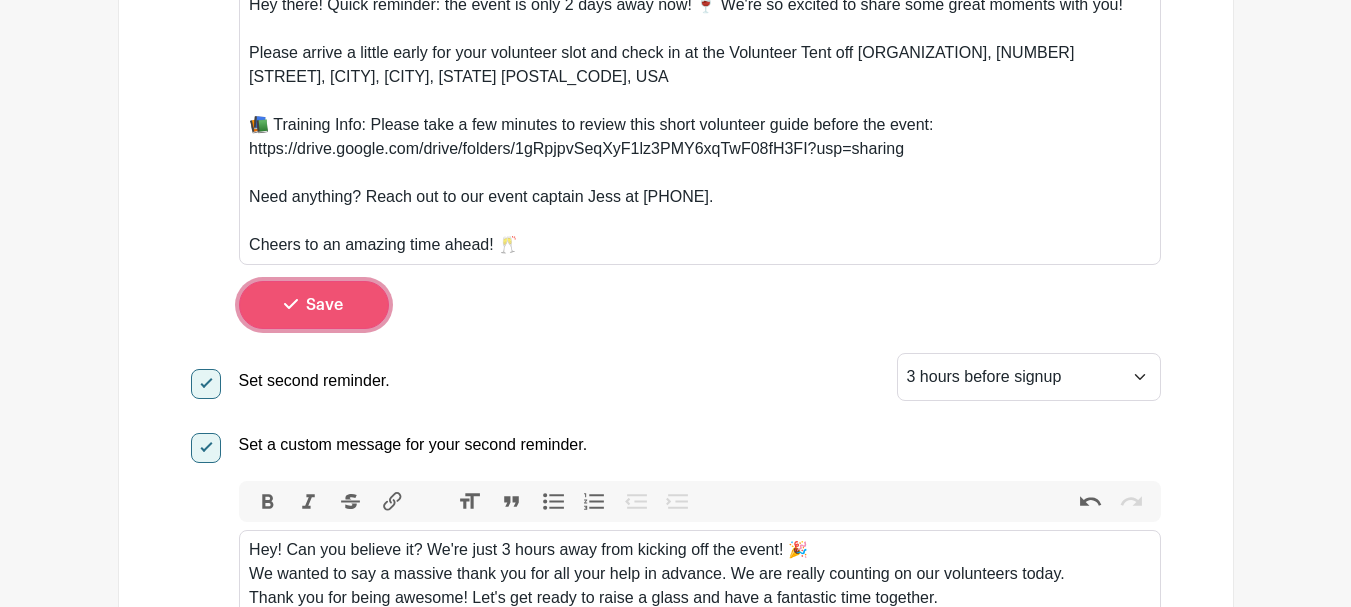 click on "Save" at bounding box center (314, 305) 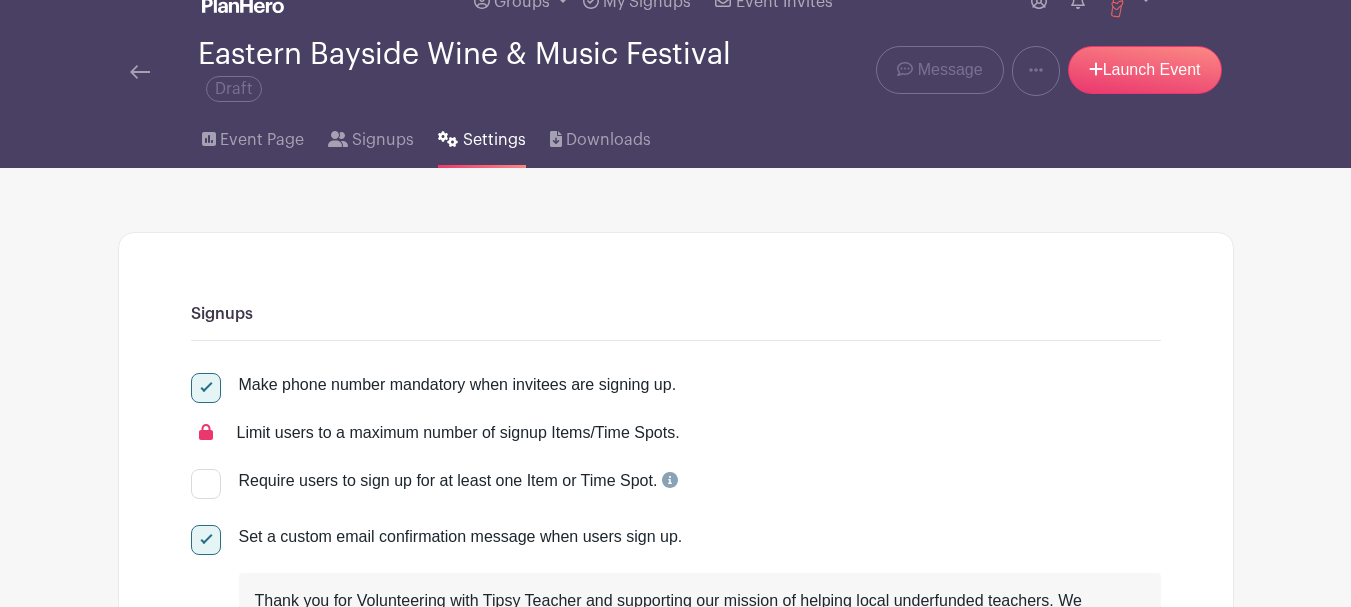 scroll, scrollTop: 0, scrollLeft: 0, axis: both 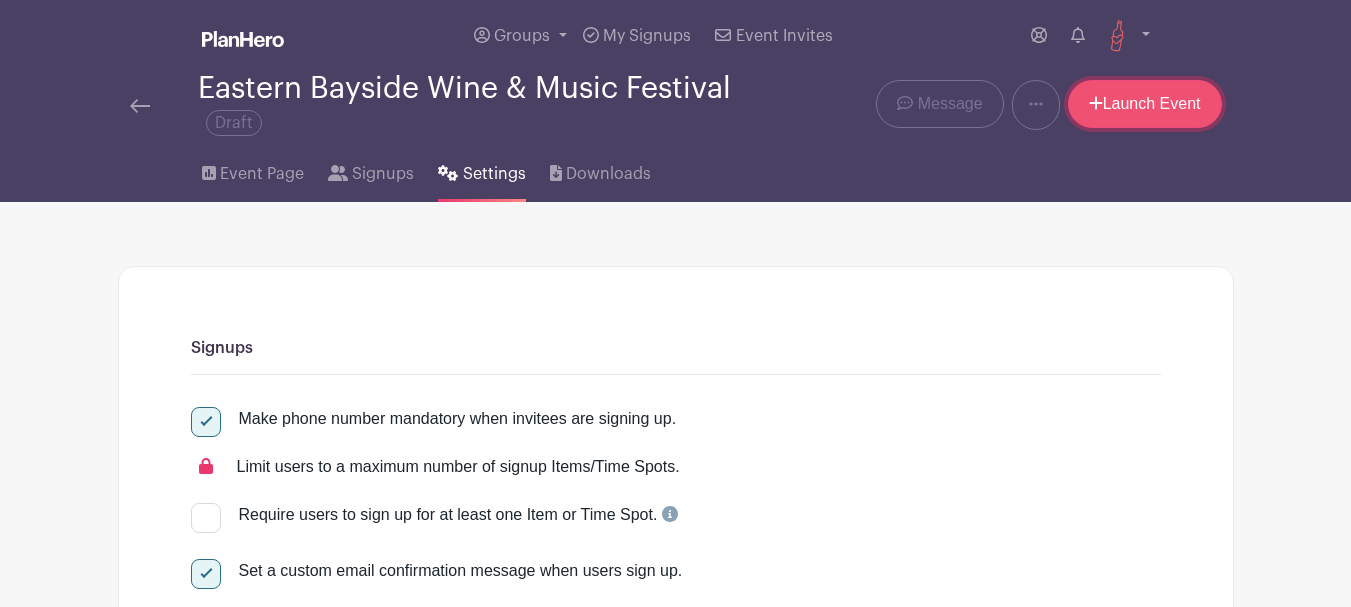click on "Launch Event" at bounding box center [1145, 104] 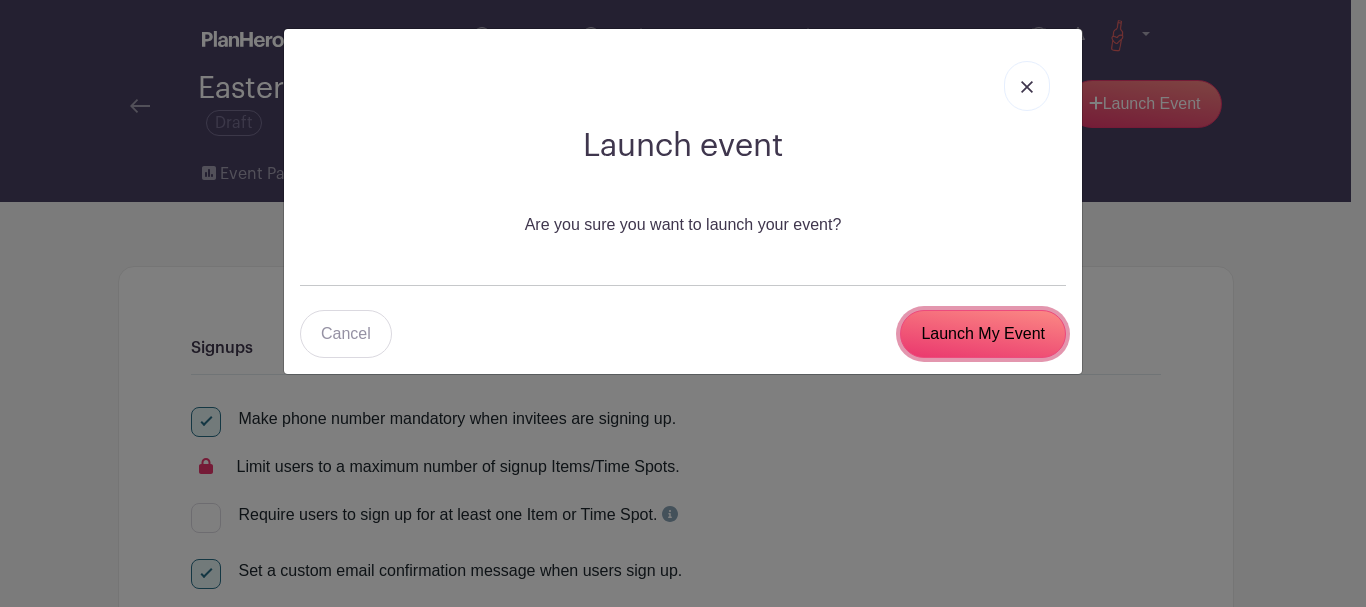 click on "Launch My Event" at bounding box center (983, 334) 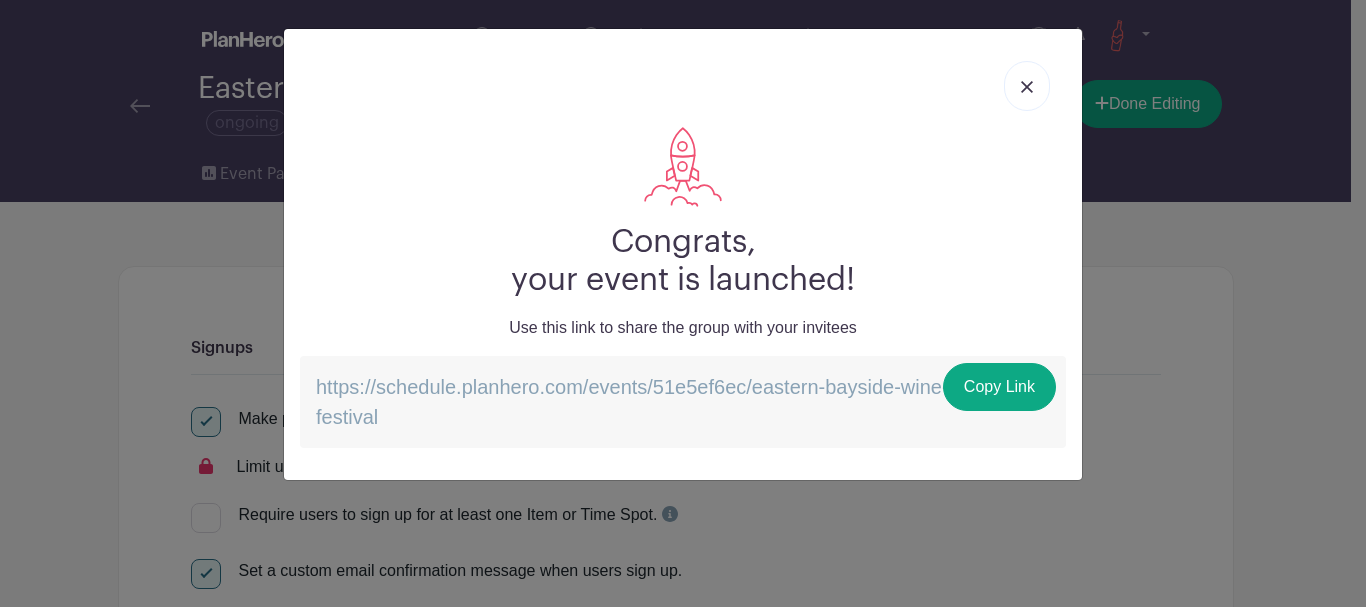 click at bounding box center (1027, 86) 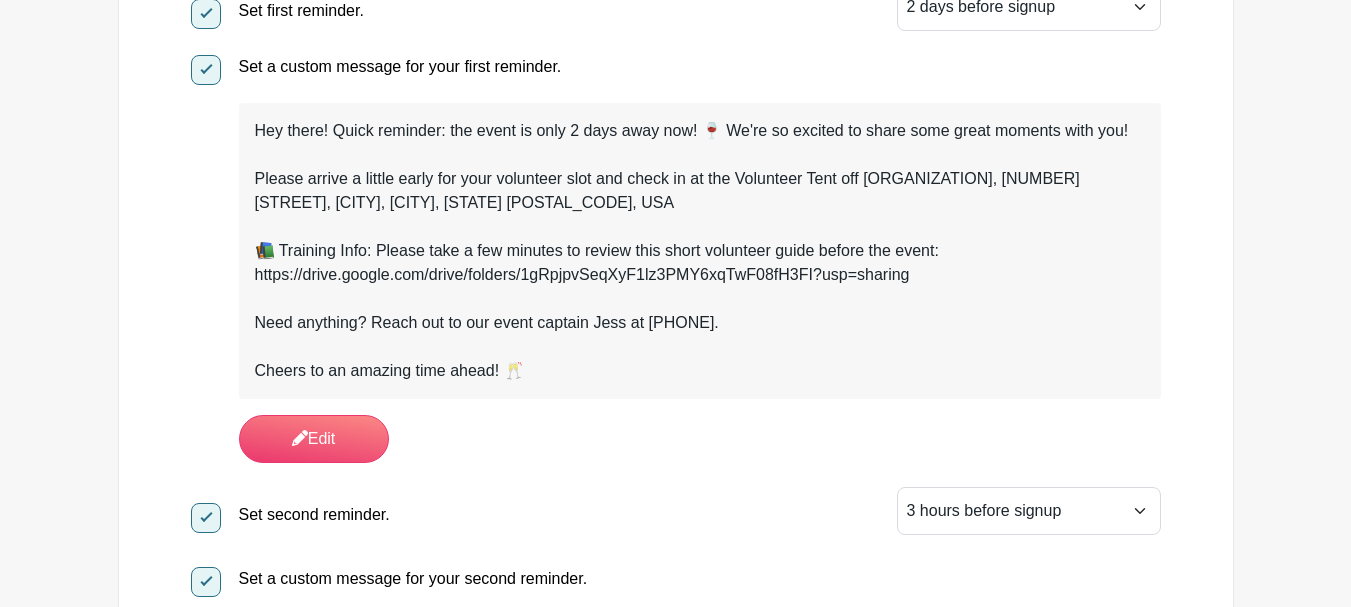 scroll, scrollTop: 400, scrollLeft: 0, axis: vertical 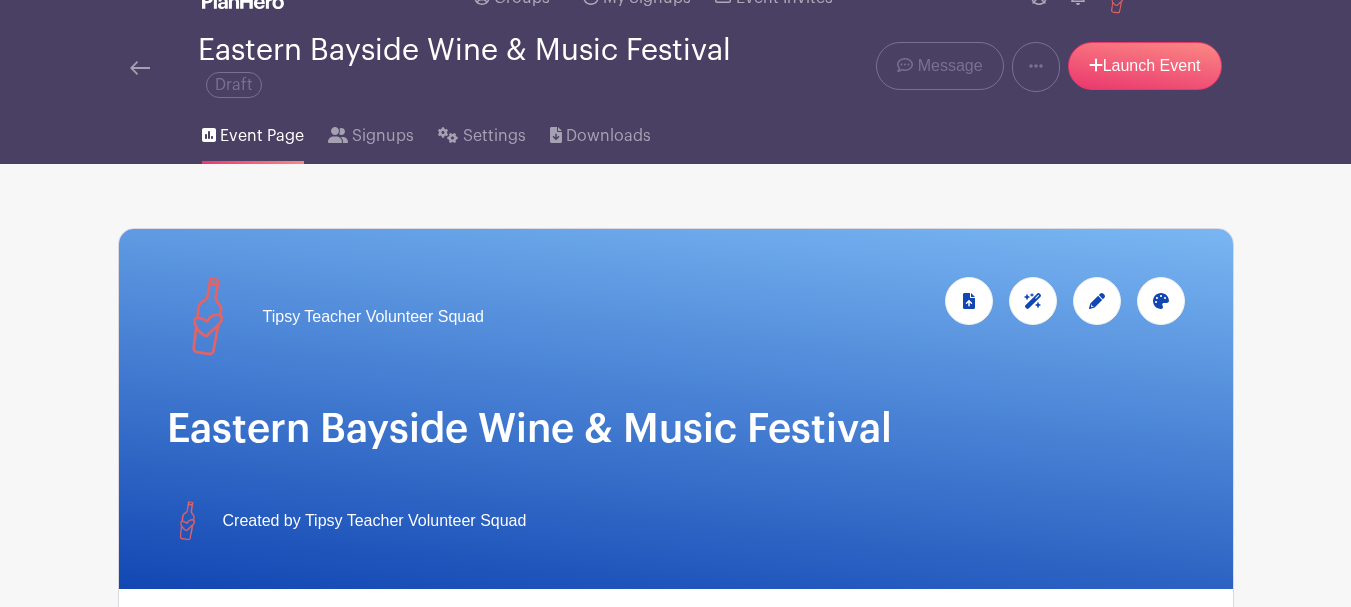 click on "Eastern Bayside Wine & Music Festival  Draft" at bounding box center [443, 67] 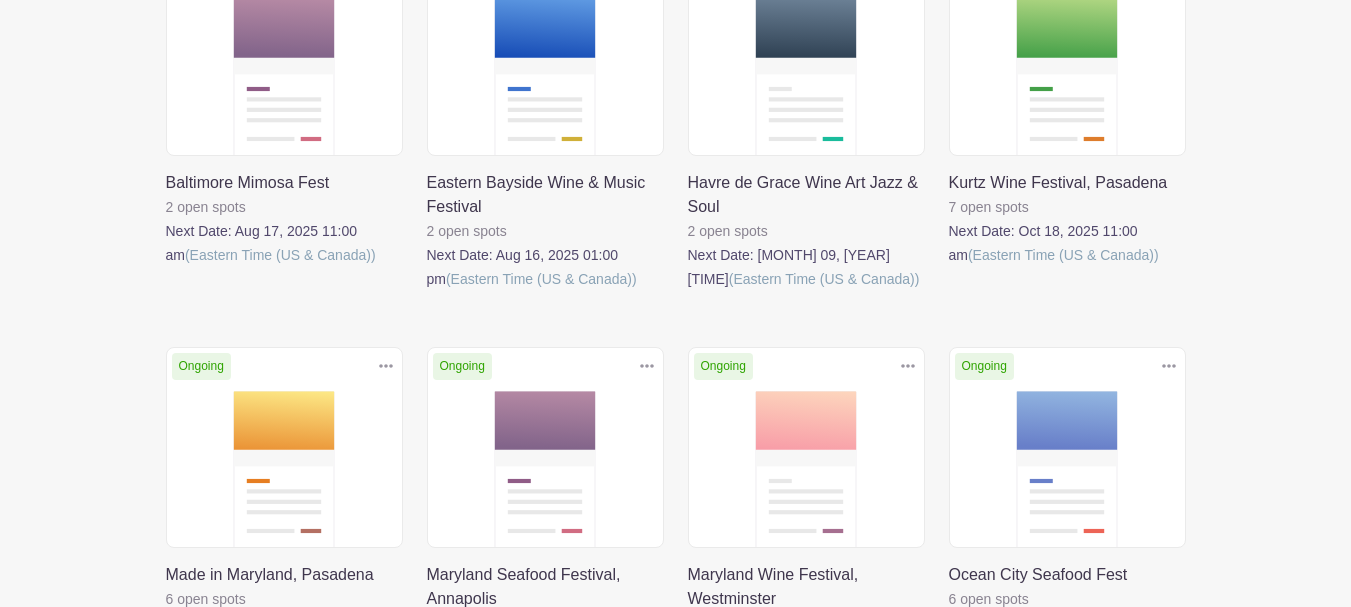 scroll, scrollTop: 500, scrollLeft: 0, axis: vertical 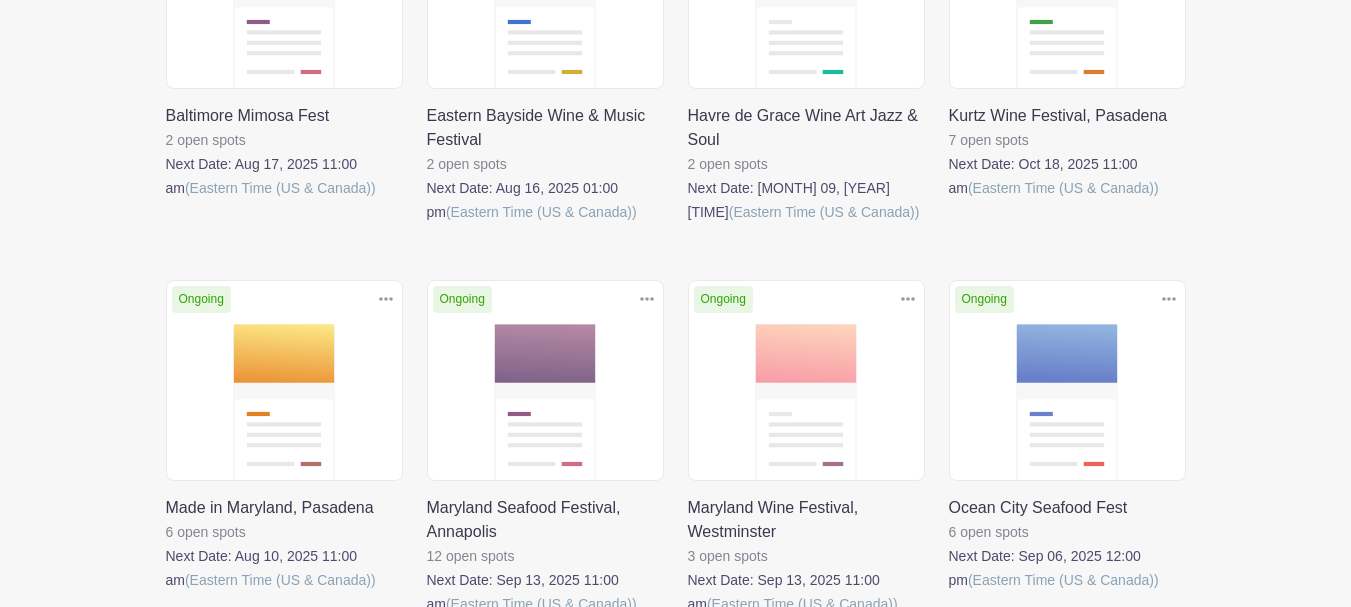click at bounding box center (427, 224) 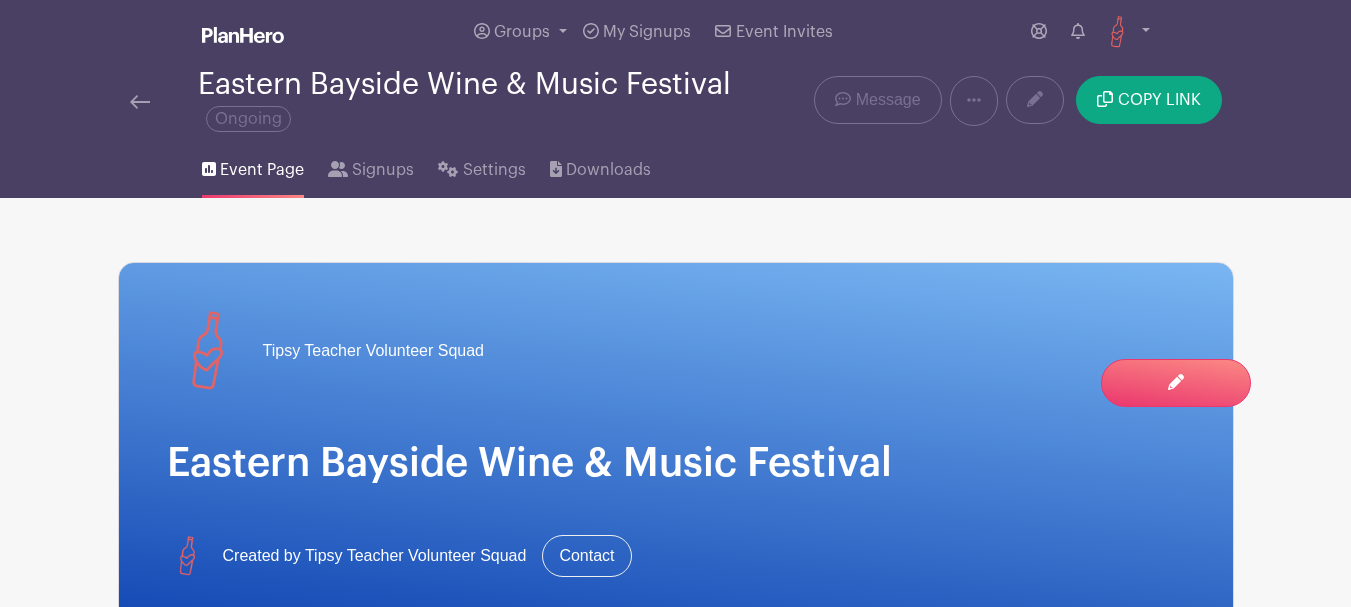 scroll, scrollTop: 0, scrollLeft: 0, axis: both 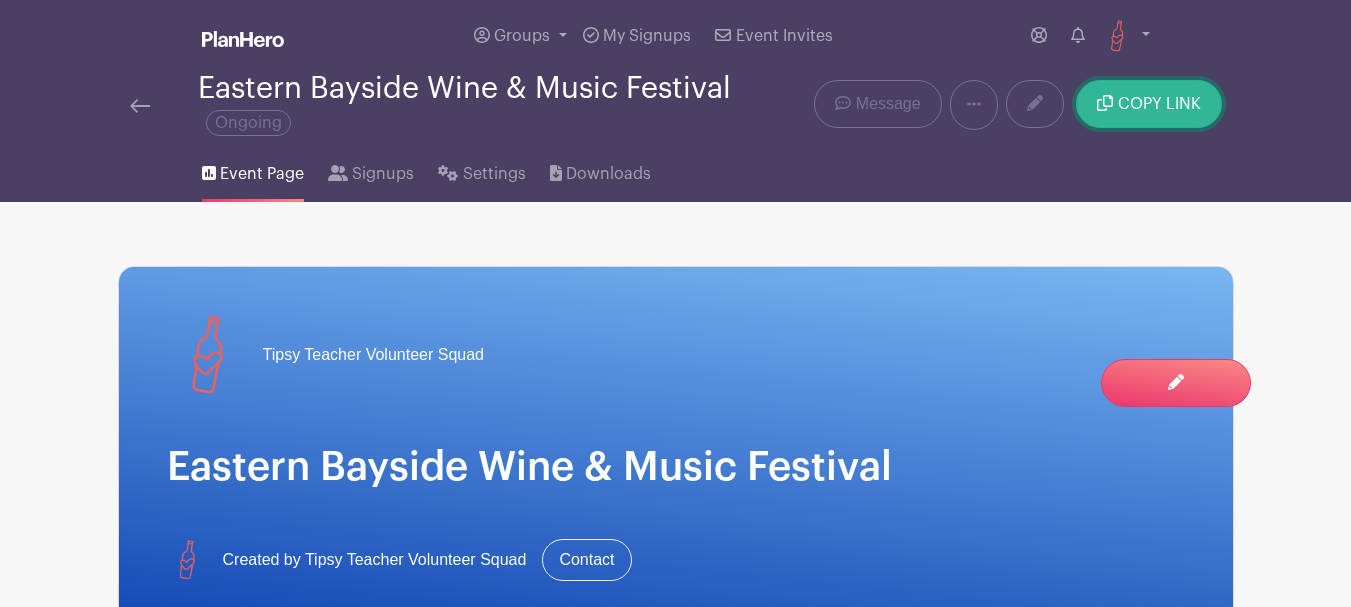 click on "COPY LINK" at bounding box center [1159, 104] 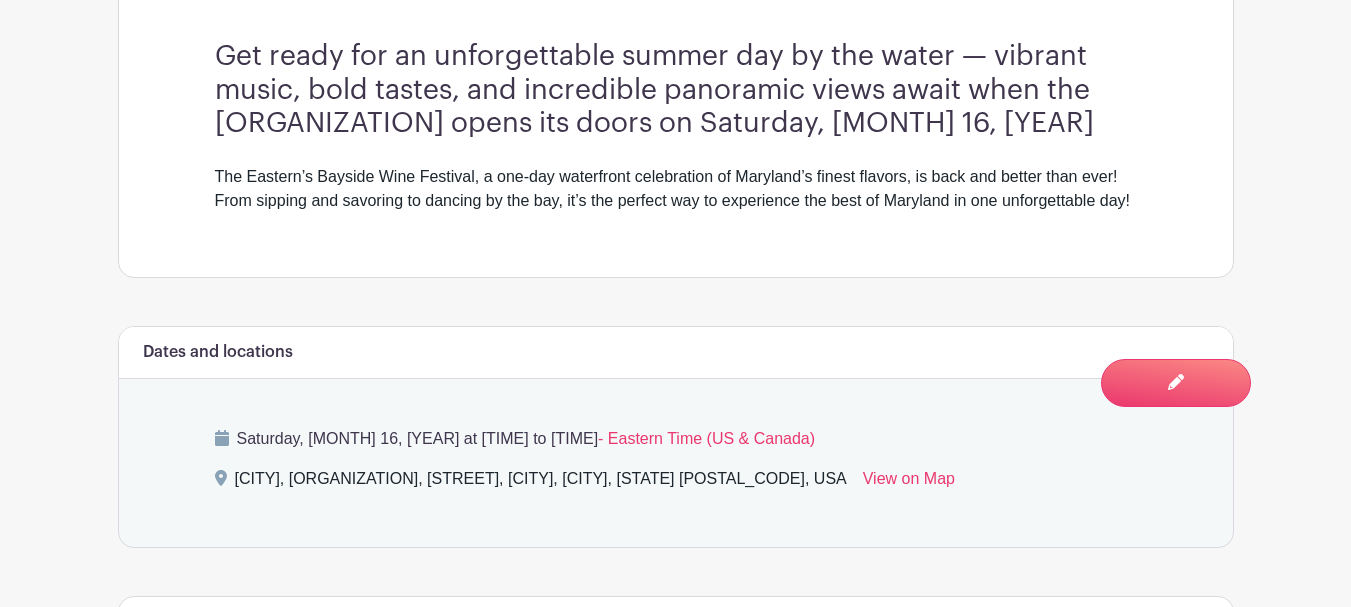 scroll, scrollTop: 700, scrollLeft: 0, axis: vertical 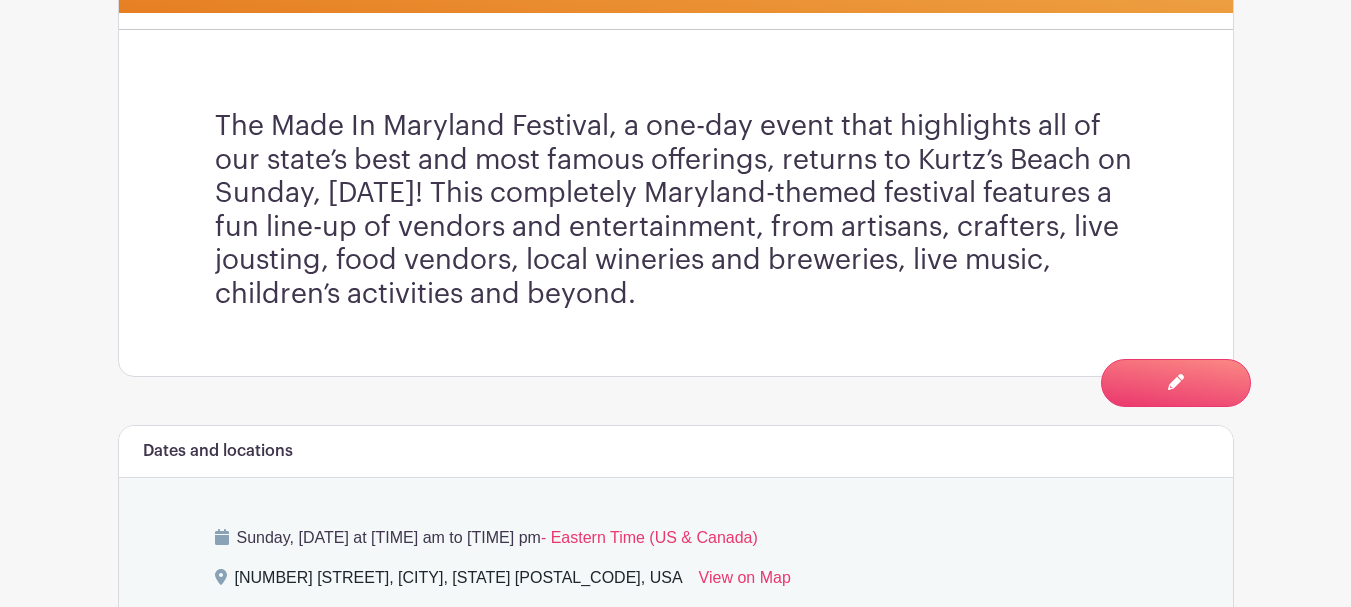 drag, startPoint x: 217, startPoint y: 124, endPoint x: 772, endPoint y: 315, distance: 586.94635 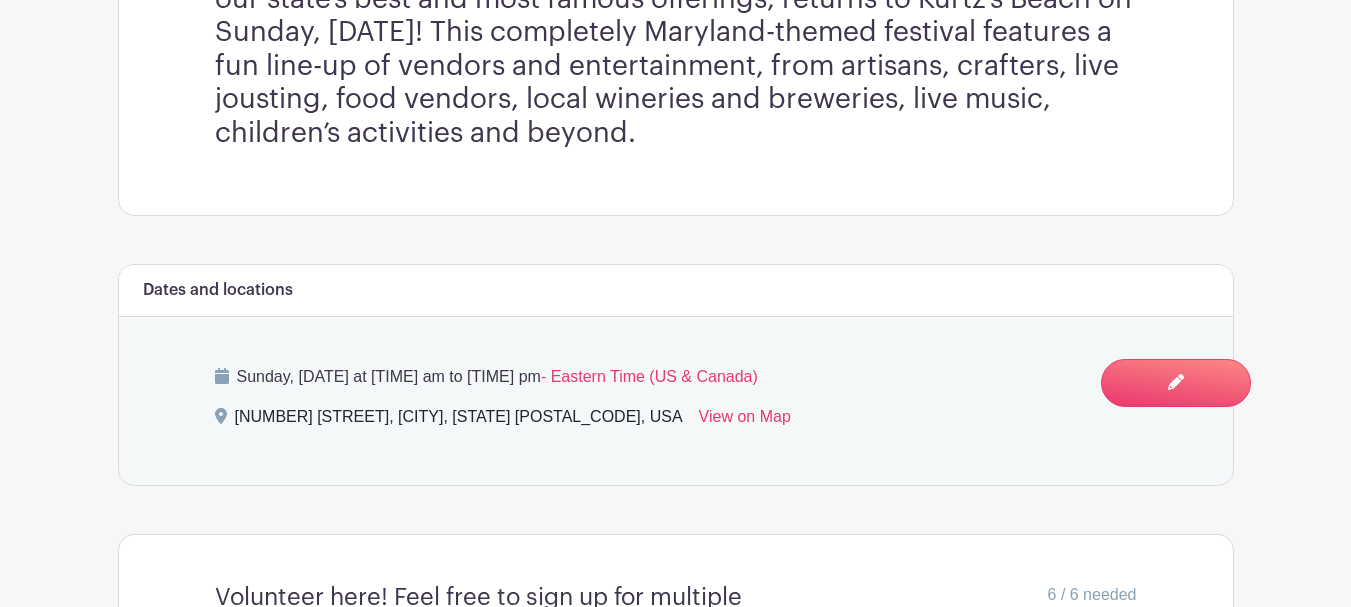scroll, scrollTop: 800, scrollLeft: 0, axis: vertical 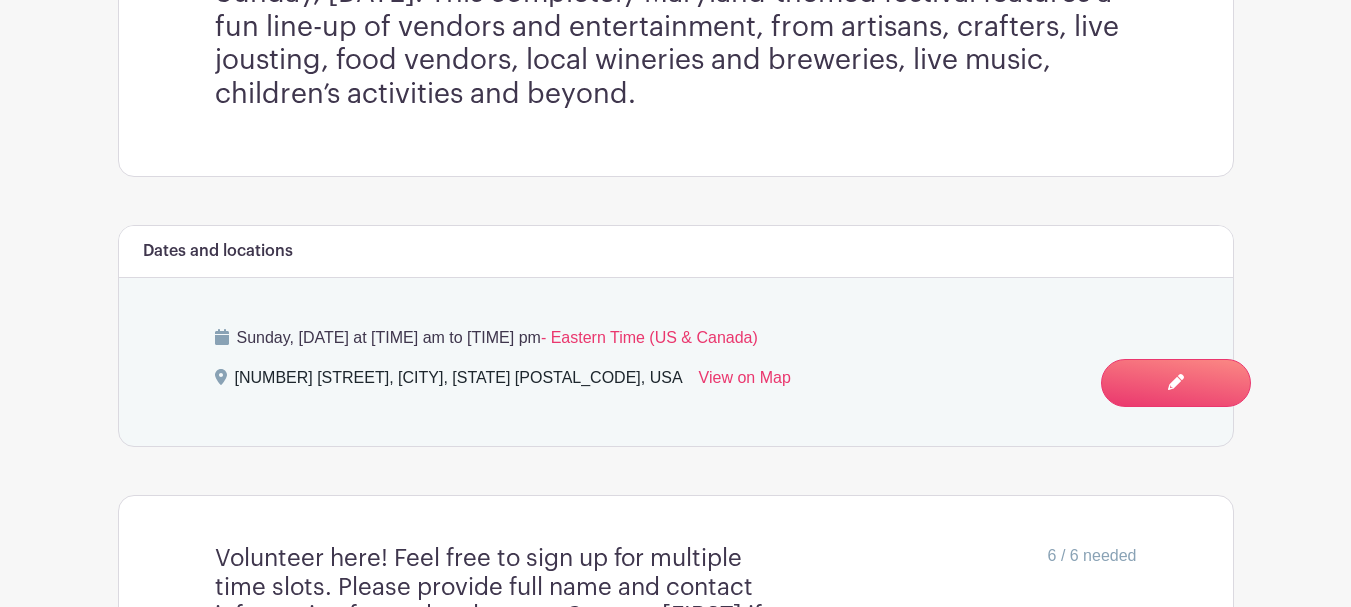 click on "Sunday, August 10, 2025 at 11:00 am
to
05:00 pm
- Eastern Time (US & Canada)
2070 Kurtz Avenue,
Pasadena, Maryland 21122, USA
View on Map" at bounding box center [676, 362] 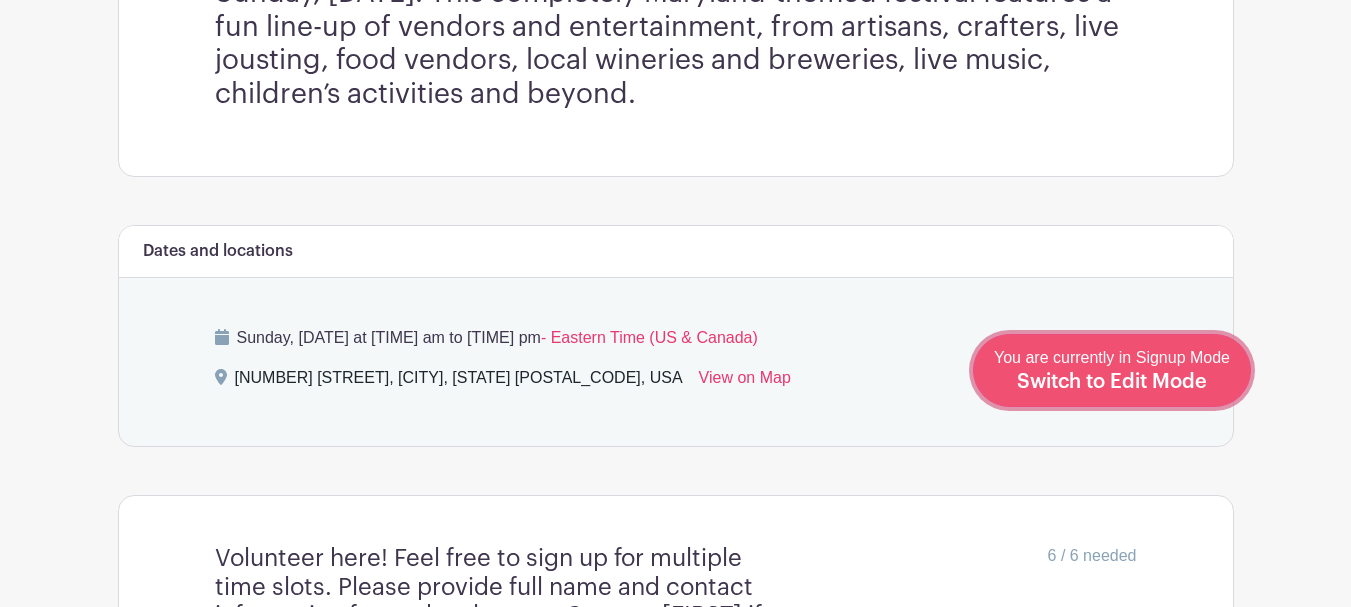 click on "Switch to Edit Mode" at bounding box center (1112, 382) 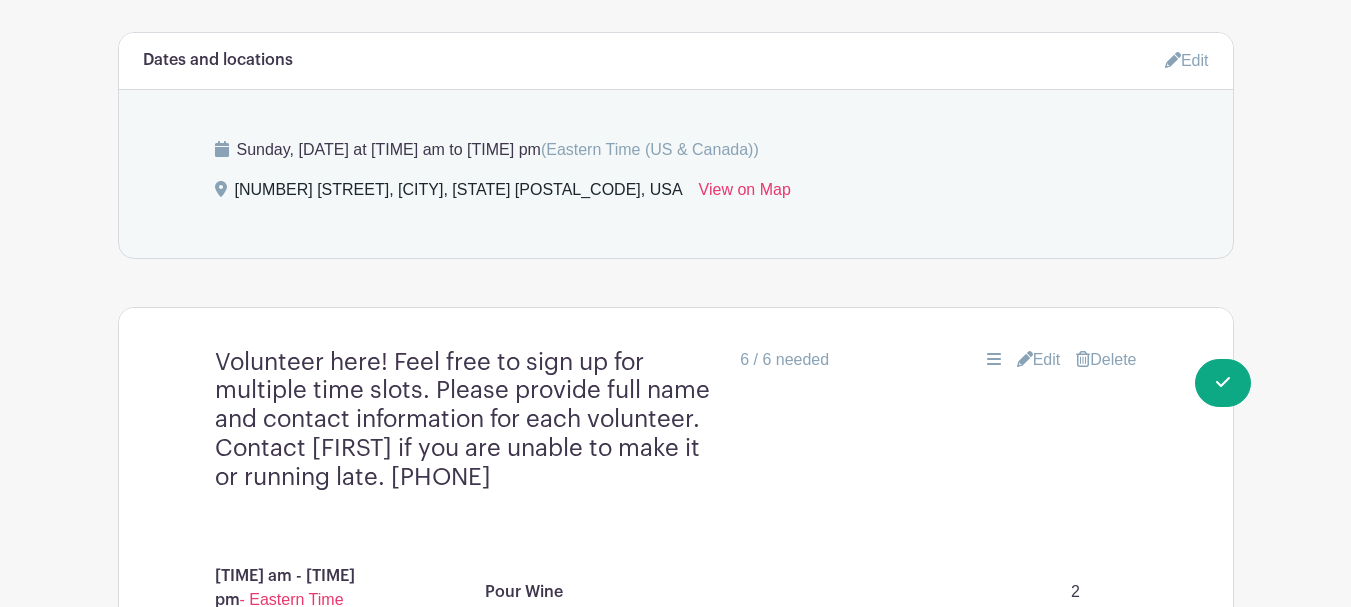 scroll, scrollTop: 1000, scrollLeft: 0, axis: vertical 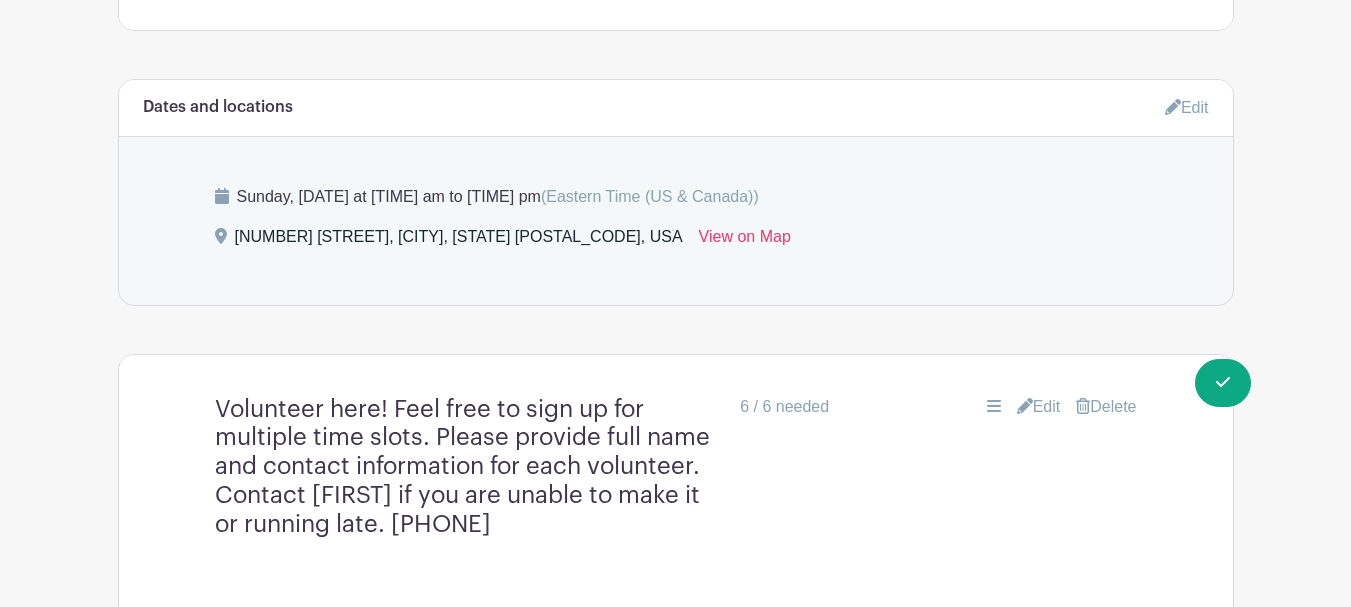 click on "2070 Kurtz Avenue,
Pasadena, Maryland 21122, USA
View on Map" at bounding box center [676, 241] 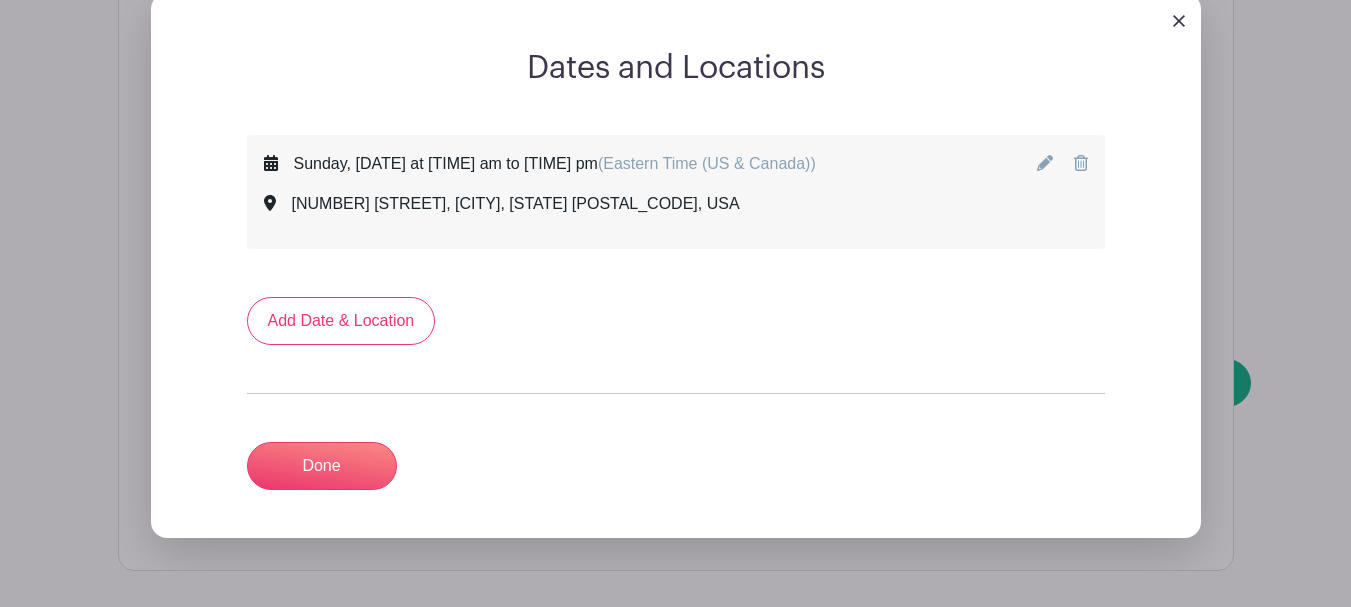 scroll, scrollTop: 1100, scrollLeft: 0, axis: vertical 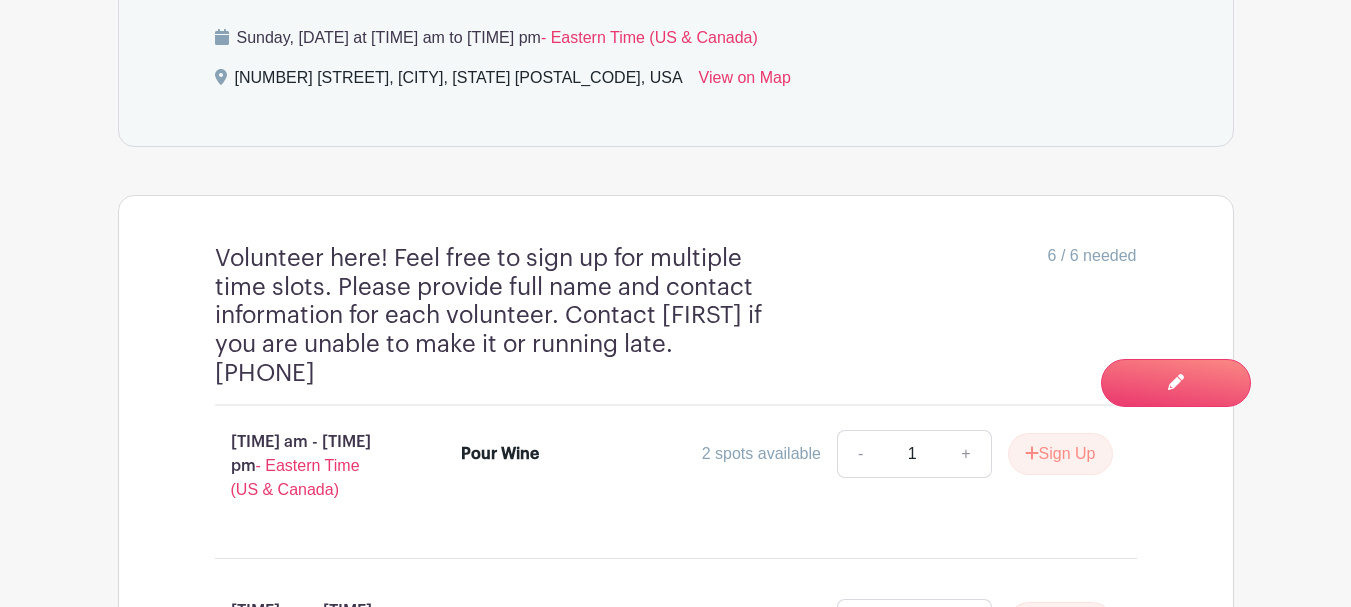 click on "6 / 6 needed" at bounding box center [951, 316] 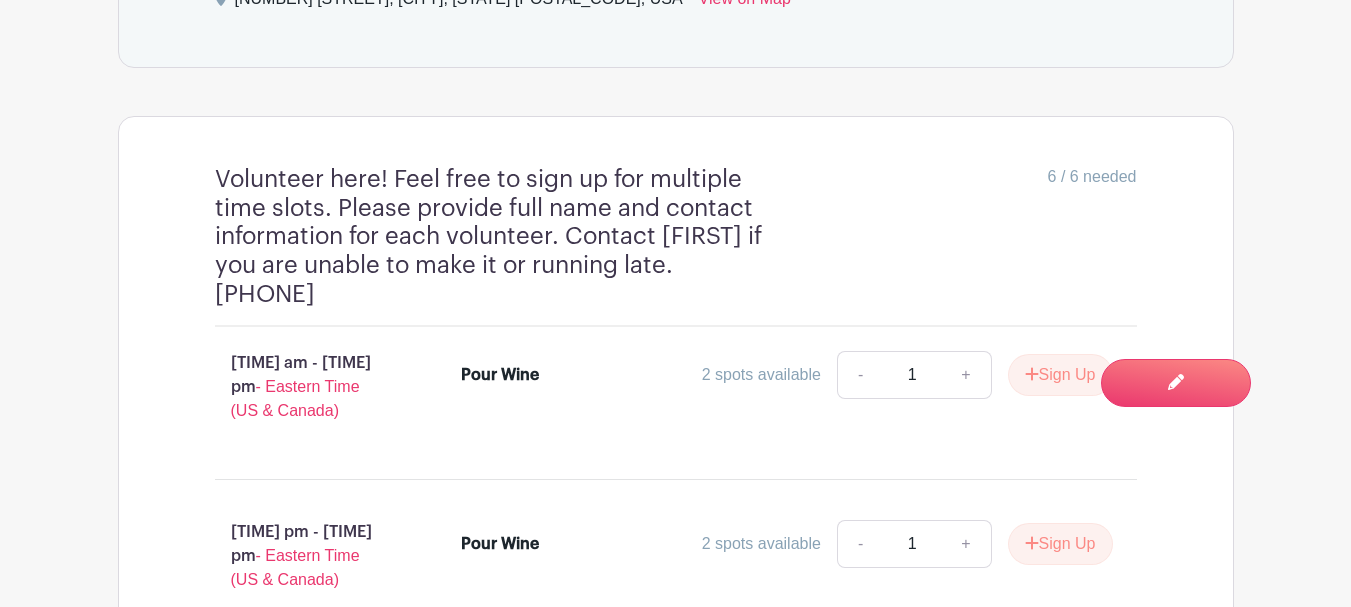 scroll, scrollTop: 1300, scrollLeft: 0, axis: vertical 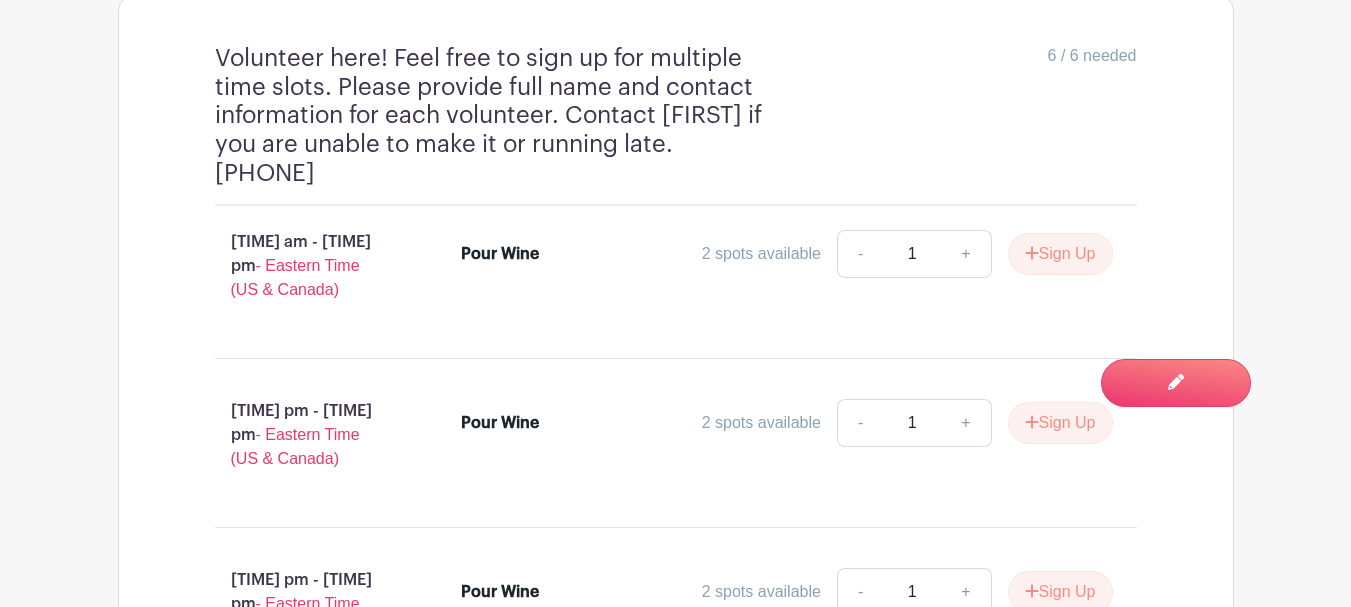 click on "Volunteer here! Feel free to sign up for multiple time slots. Please provide full name and contact information for each volunteer. Contact Jess if you are unable to make it or running late. 410-271-8914" at bounding box center [490, 116] 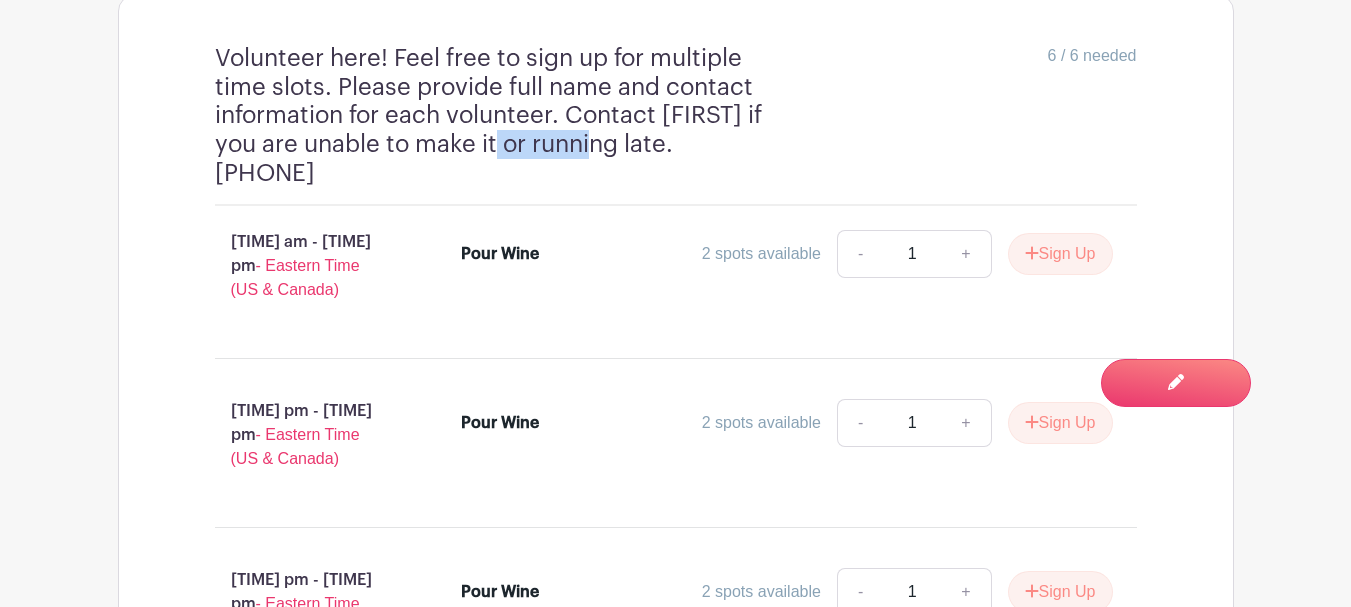 drag, startPoint x: 624, startPoint y: 152, endPoint x: 524, endPoint y: 149, distance: 100.04499 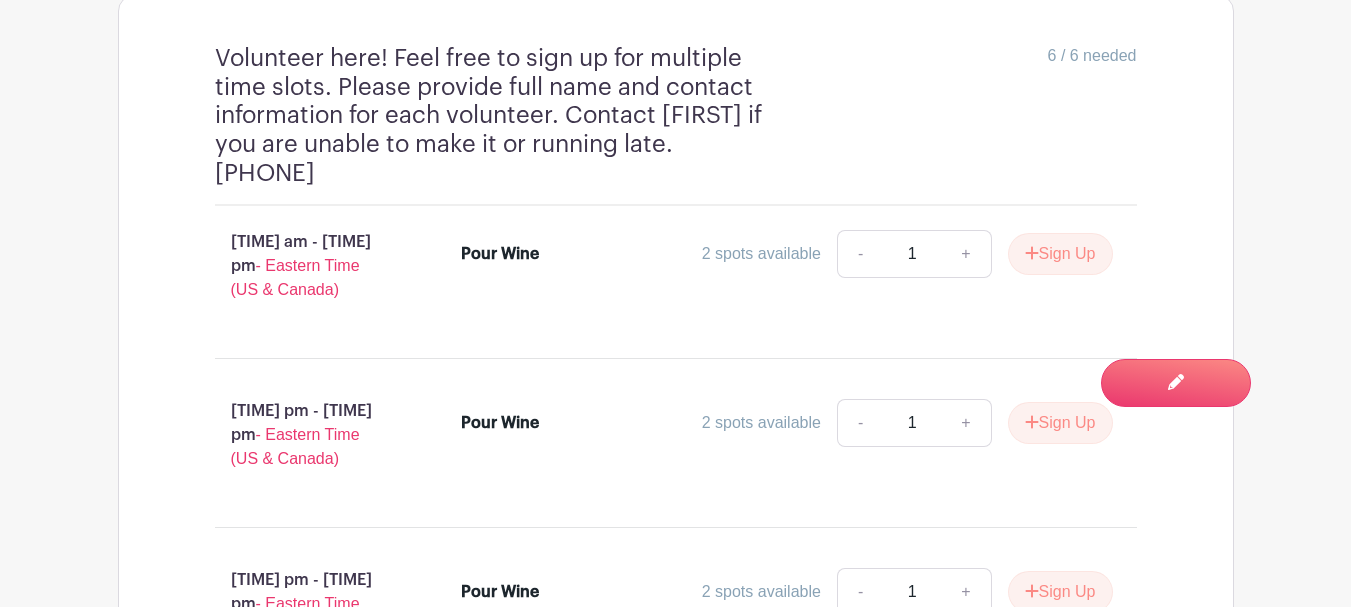 click on "6 / 6 needed" at bounding box center (951, 116) 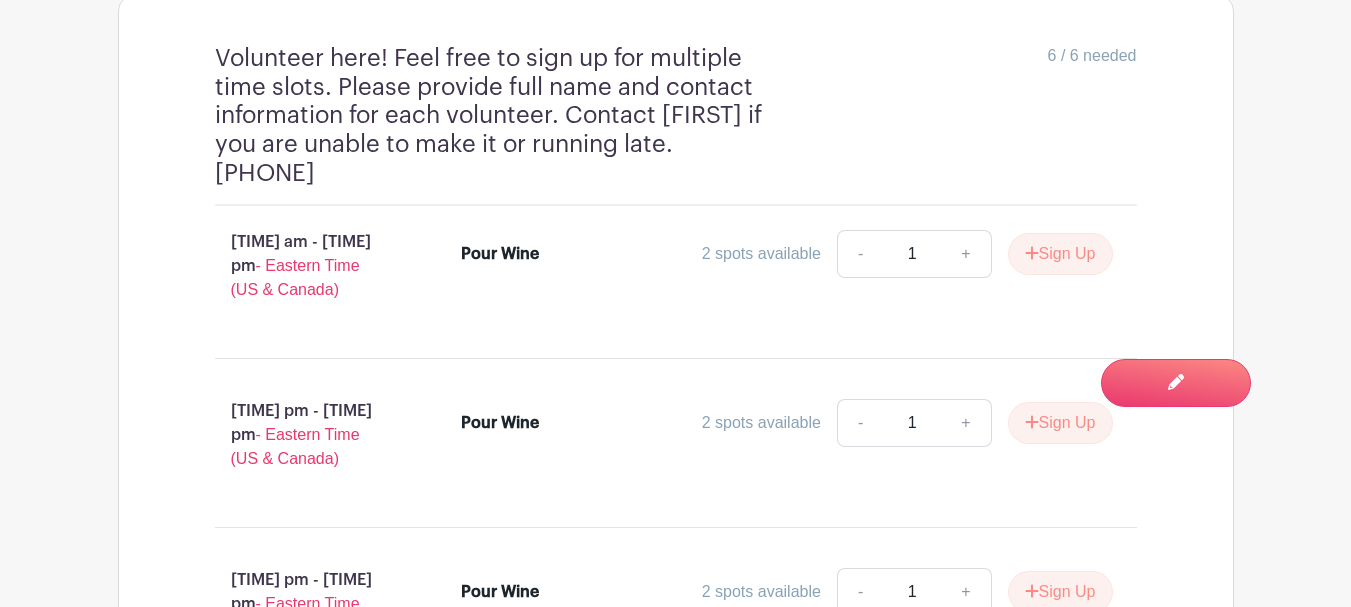 drag, startPoint x: 327, startPoint y: 173, endPoint x: 202, endPoint y: 53, distance: 173.27724 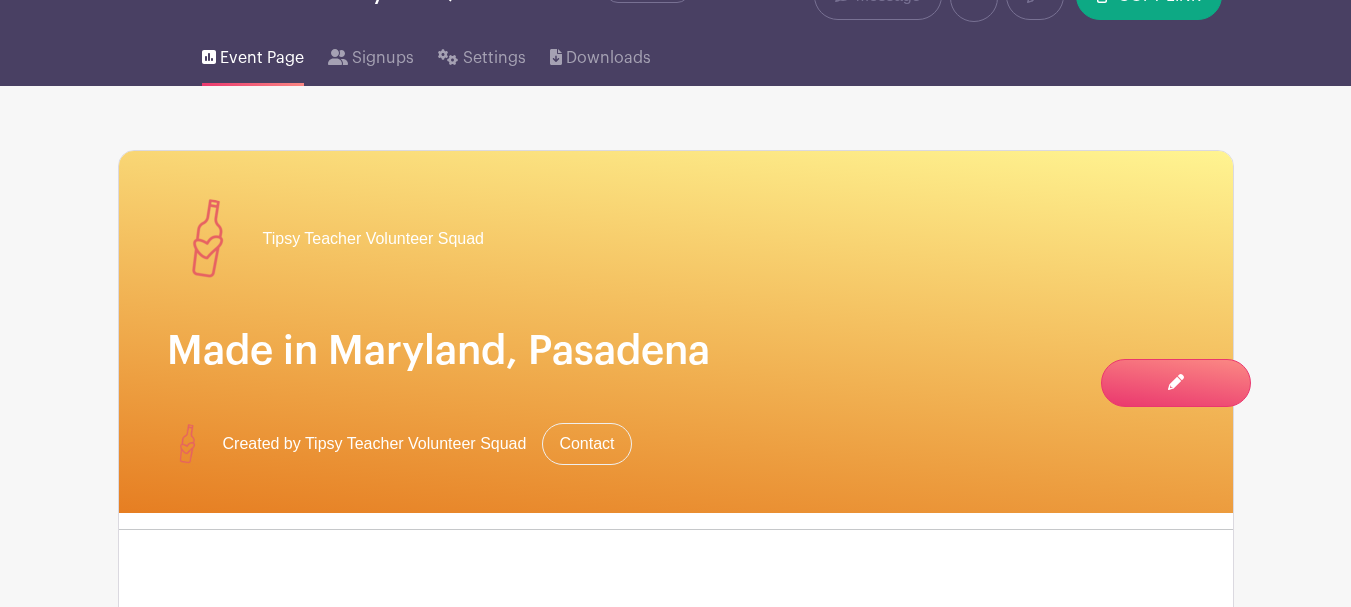 scroll, scrollTop: 200, scrollLeft: 0, axis: vertical 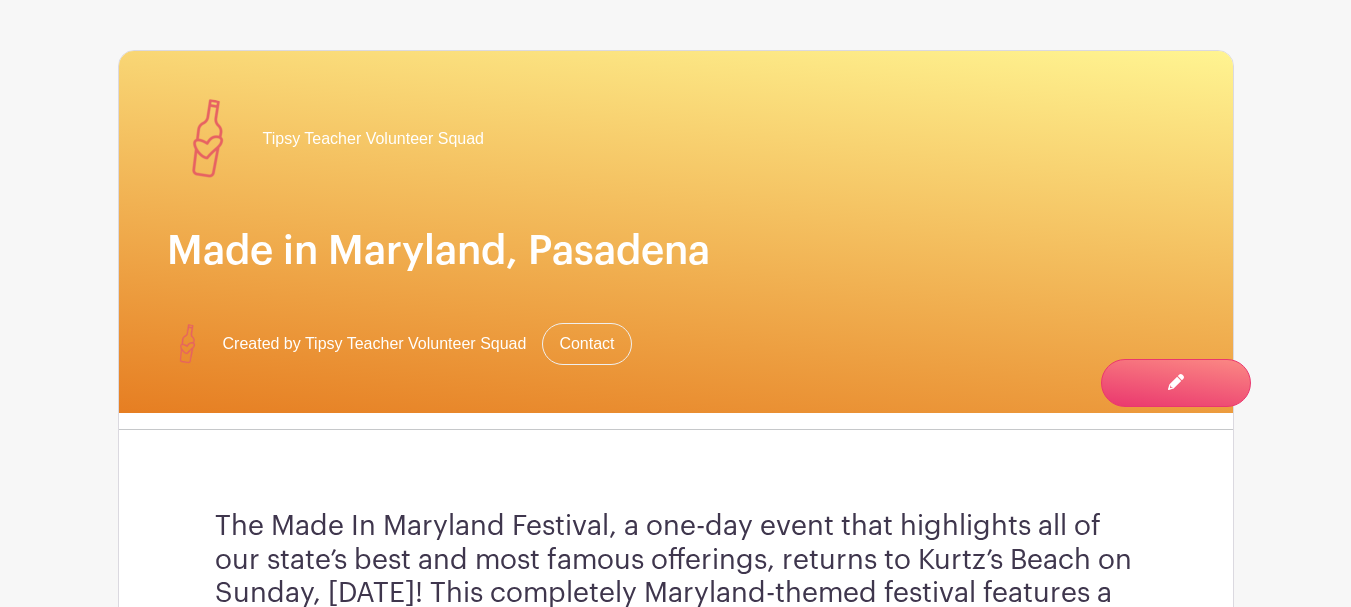 click on "Tipsy Teacher Volunteer Squad" at bounding box center [676, 139] 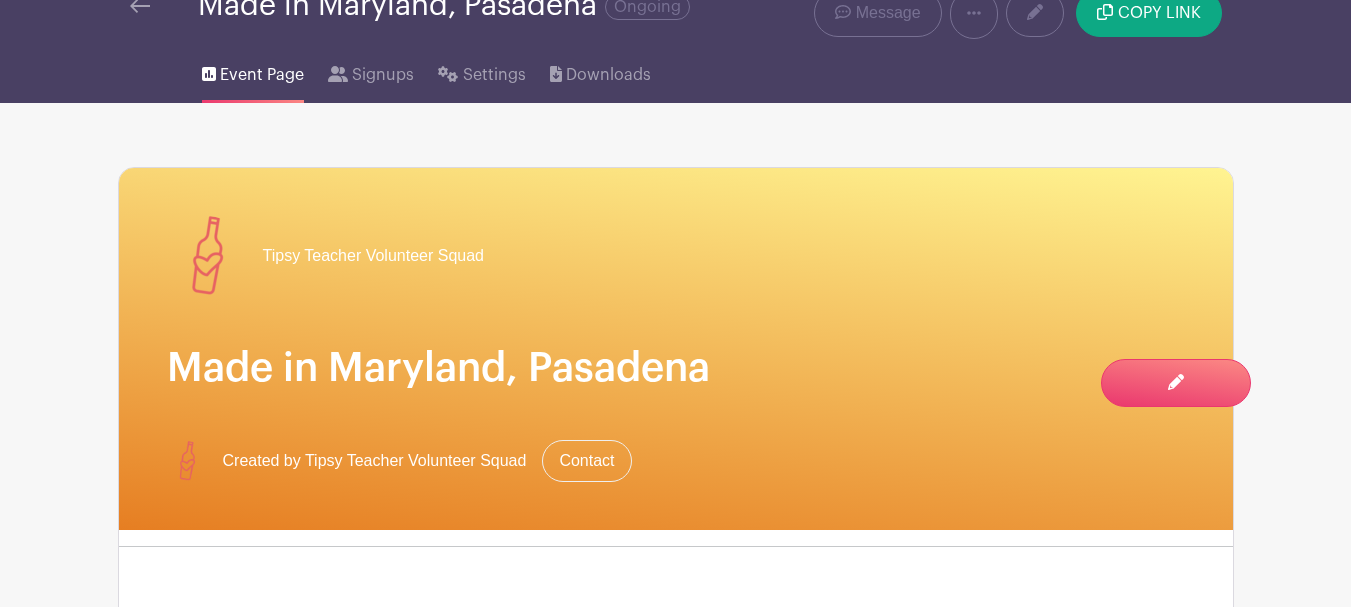 scroll, scrollTop: 0, scrollLeft: 0, axis: both 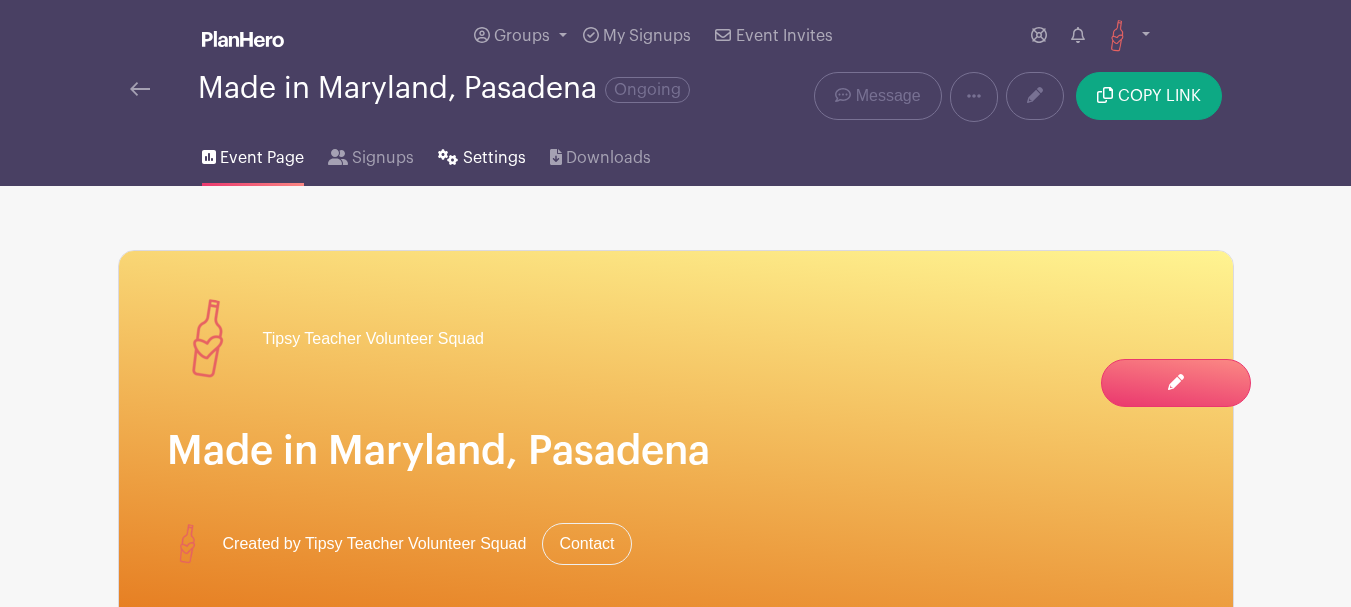 click on "Settings" at bounding box center (494, 158) 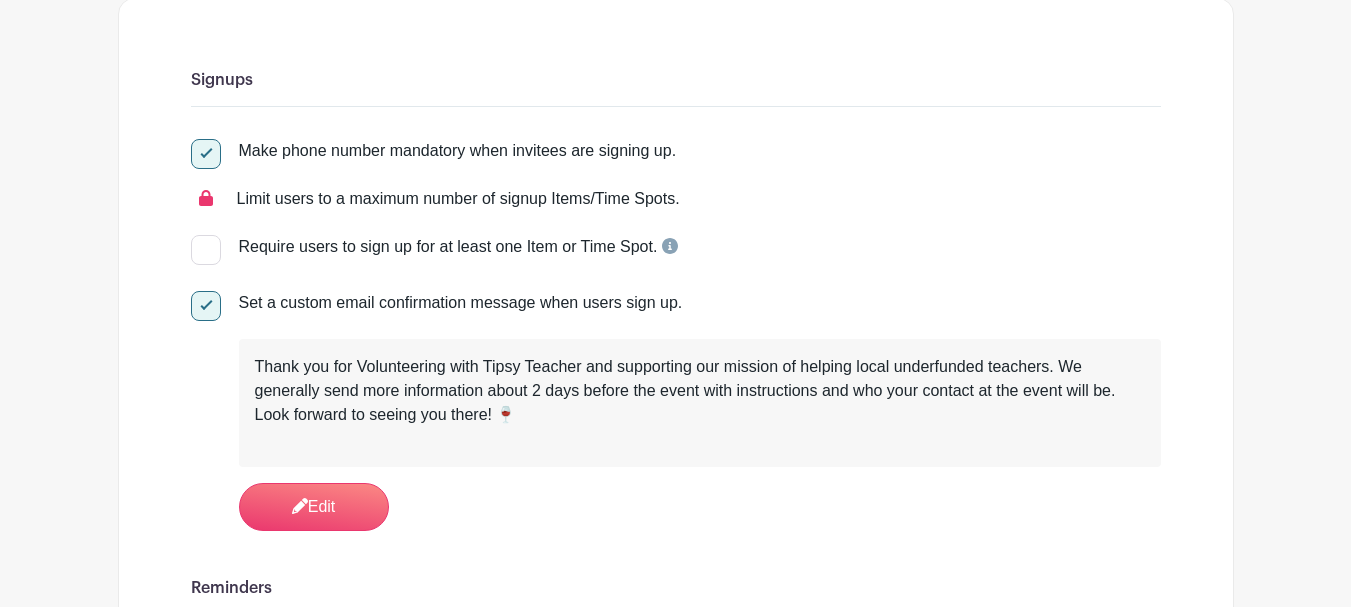 scroll, scrollTop: 300, scrollLeft: 0, axis: vertical 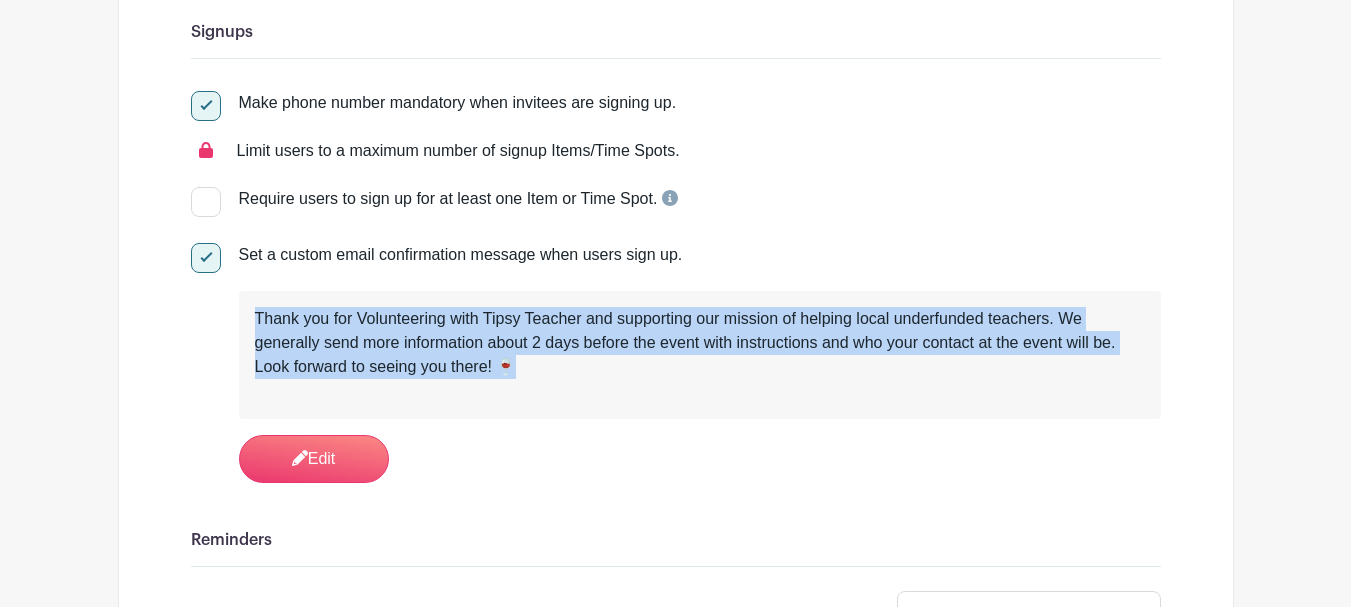 drag, startPoint x: 527, startPoint y: 371, endPoint x: 242, endPoint y: 309, distance: 291.6659 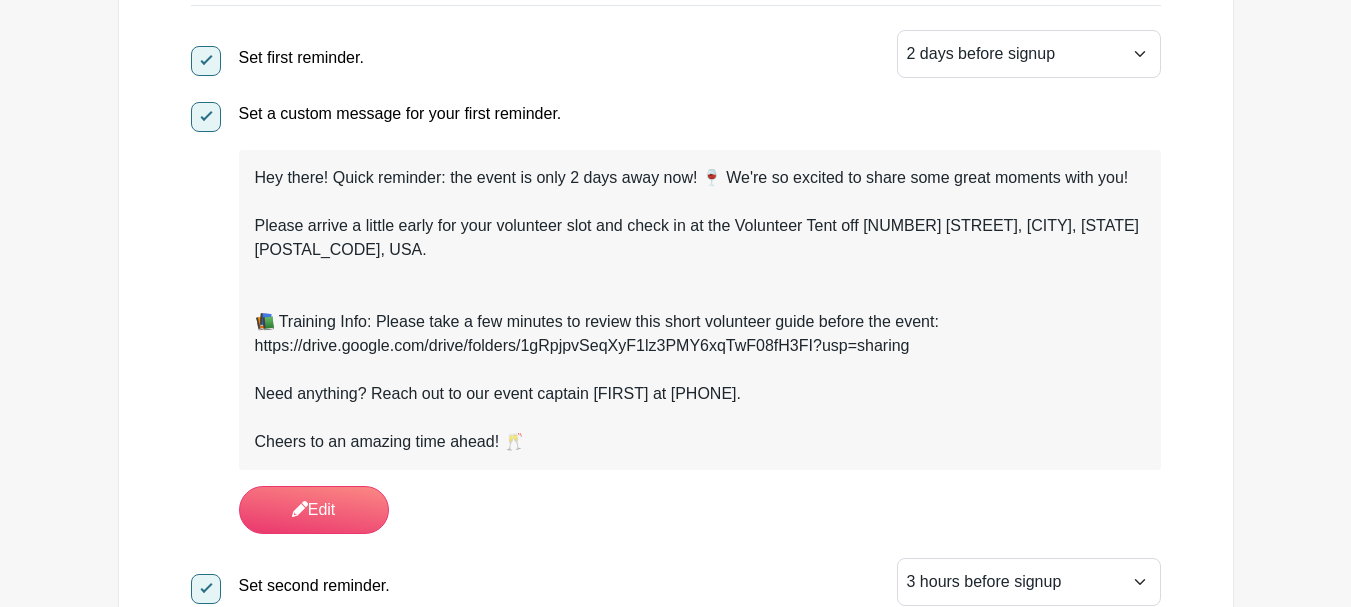 scroll, scrollTop: 900, scrollLeft: 0, axis: vertical 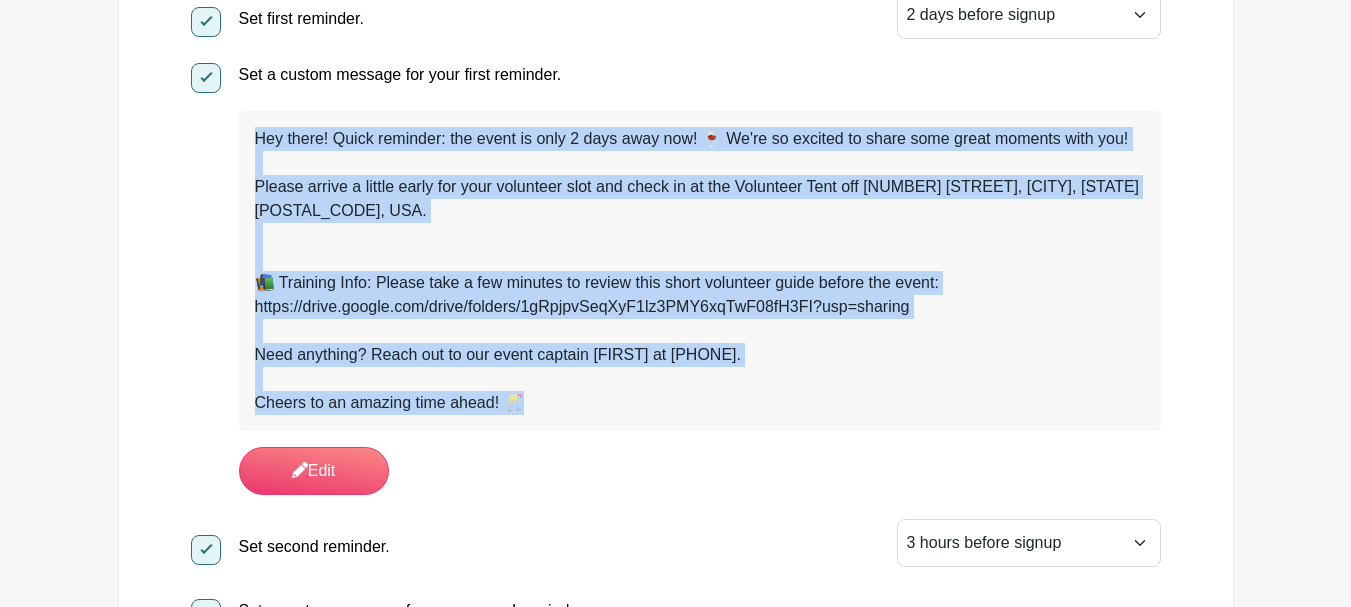 drag, startPoint x: 547, startPoint y: 406, endPoint x: 248, endPoint y: 92, distance: 433.5862 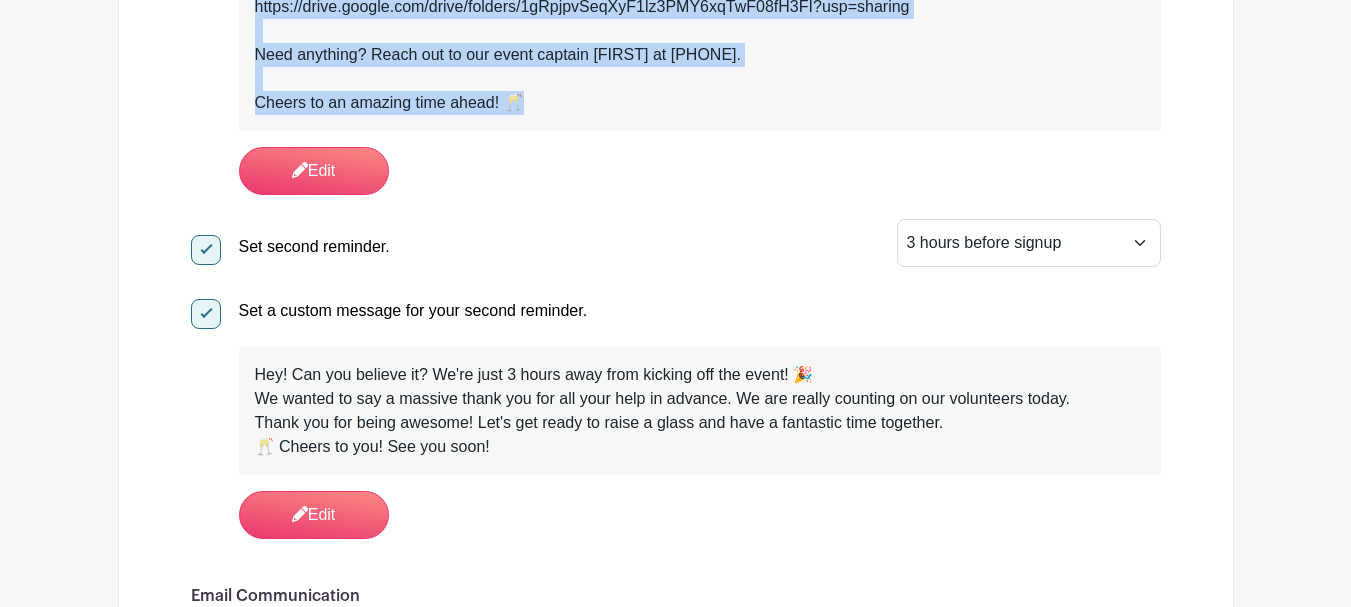 scroll, scrollTop: 1300, scrollLeft: 0, axis: vertical 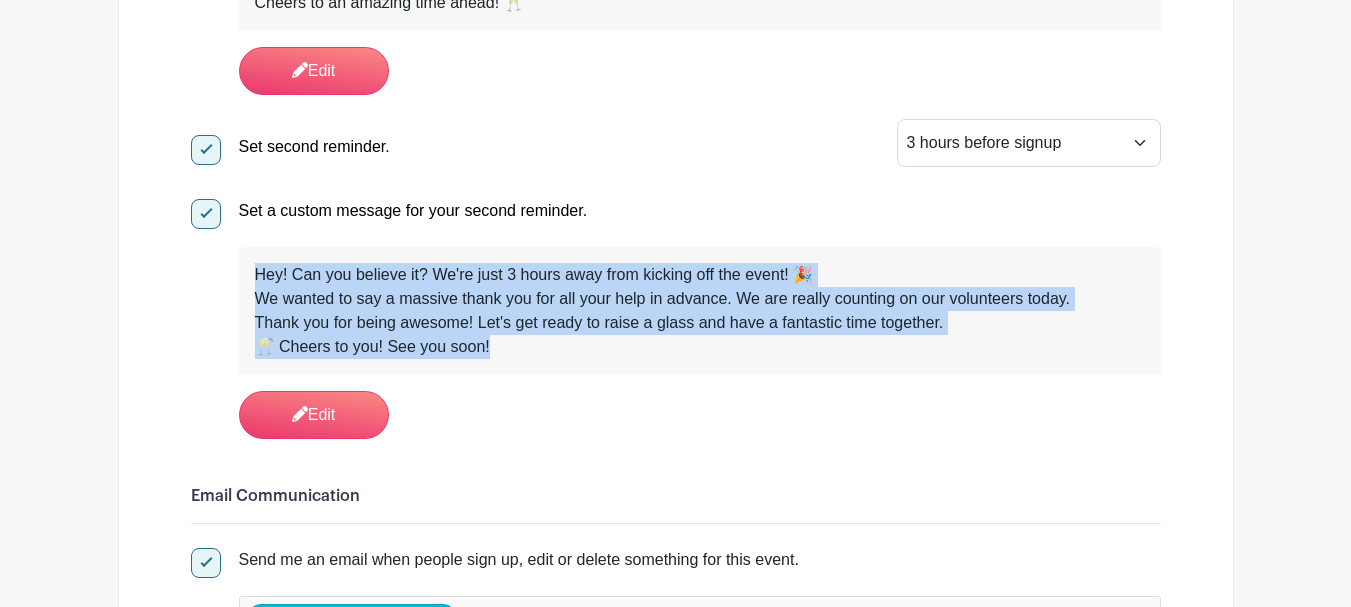 drag, startPoint x: 521, startPoint y: 357, endPoint x: 246, endPoint y: 273, distance: 287.54303 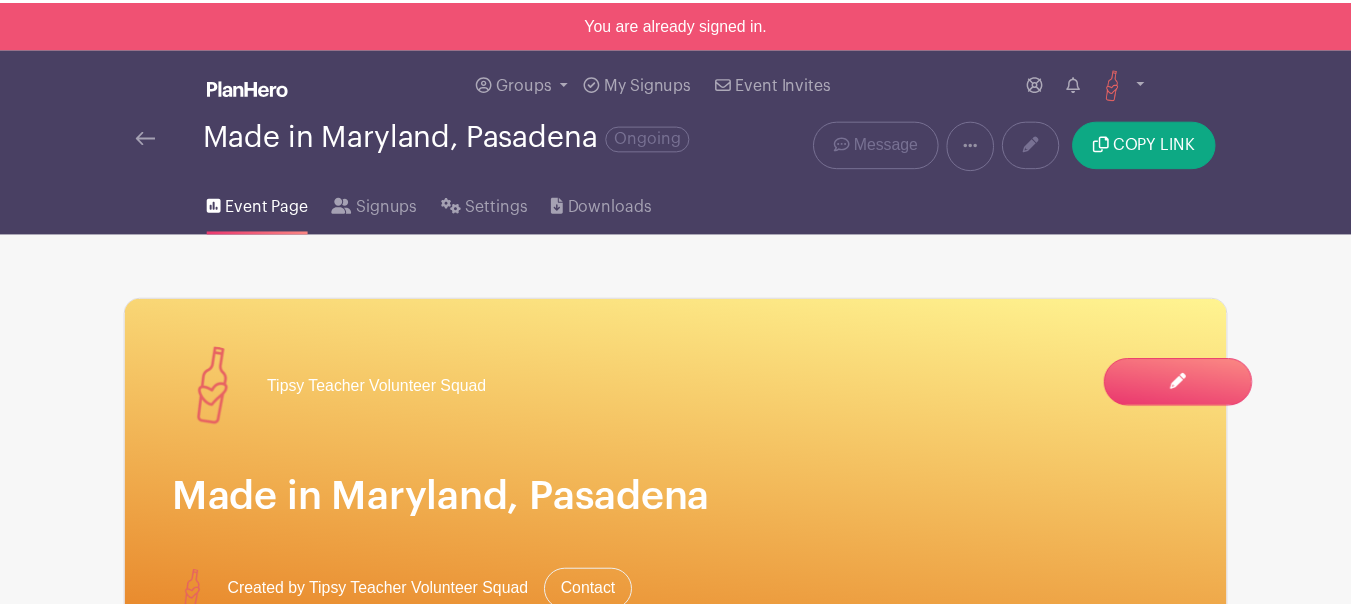scroll, scrollTop: 0, scrollLeft: 0, axis: both 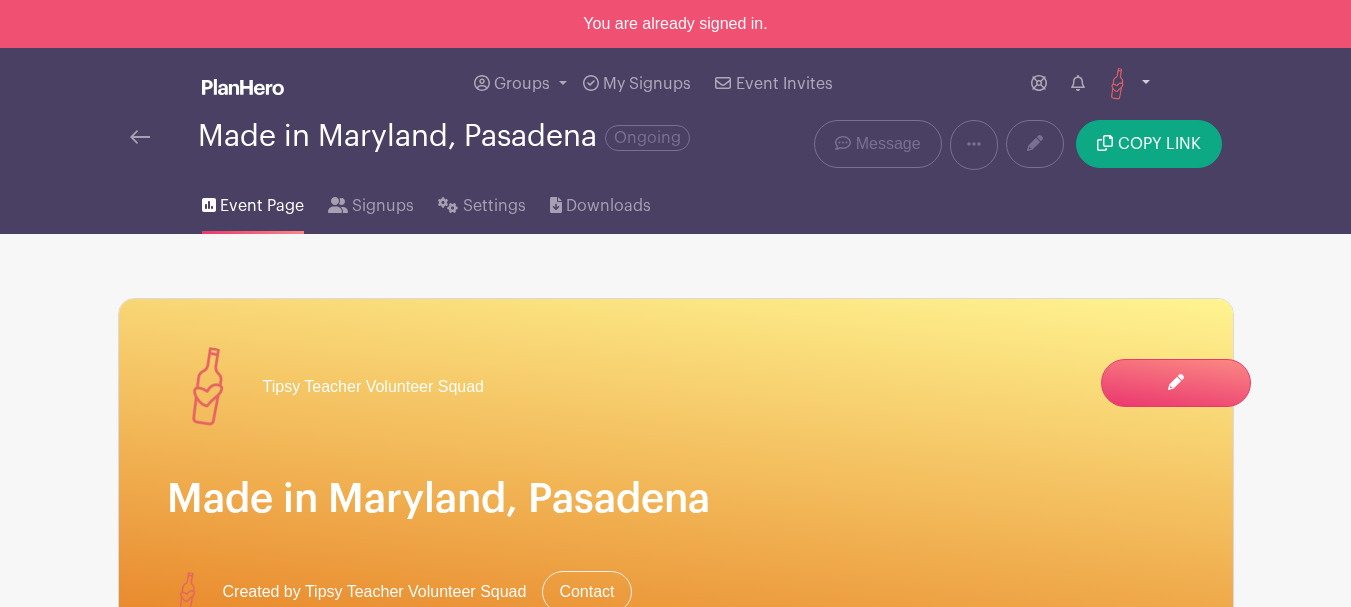 click at bounding box center [1125, 84] 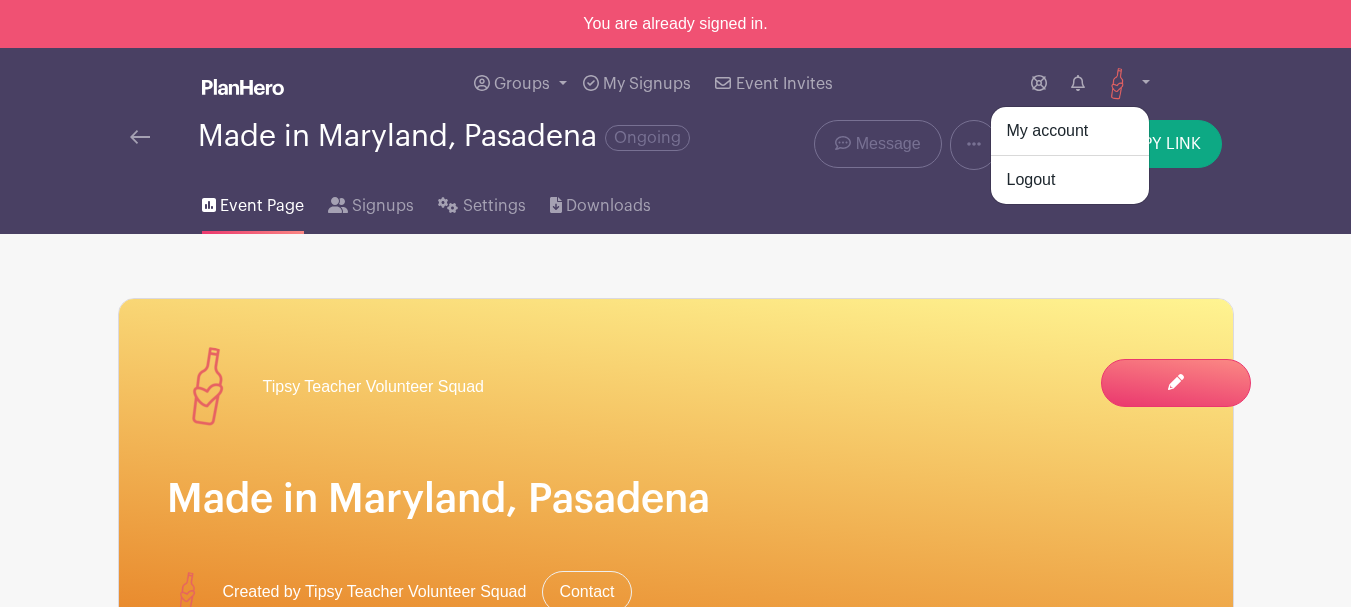 click on "Groups
All Groups
Tipsy Teacher Volunteer Squad
My Signups
Event Invites
My account
Logout" at bounding box center (717, 84) 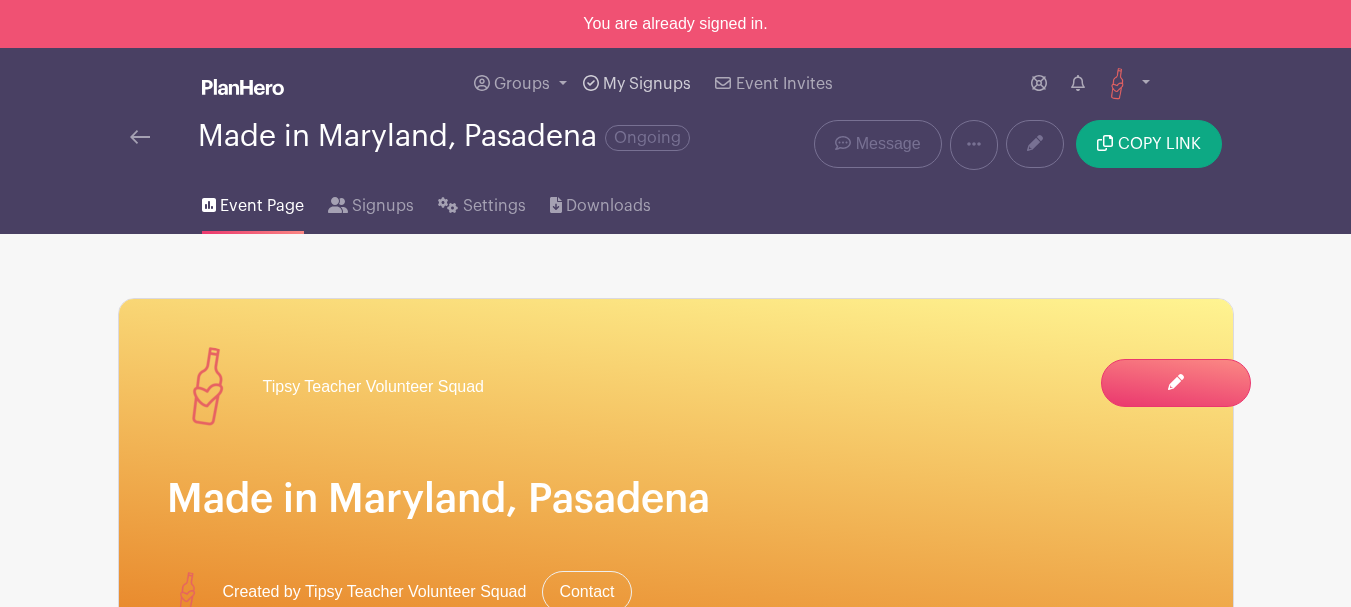 click on "My Signups" at bounding box center [647, 84] 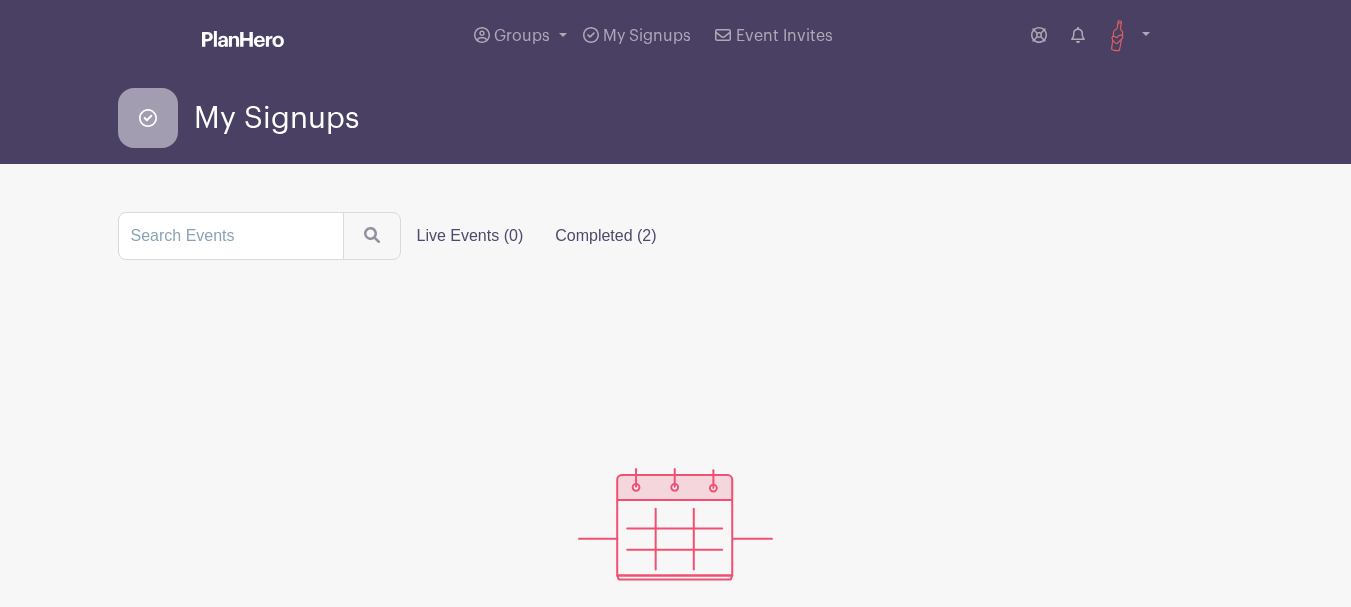 click on "Completed (2)" at bounding box center (605, 236) 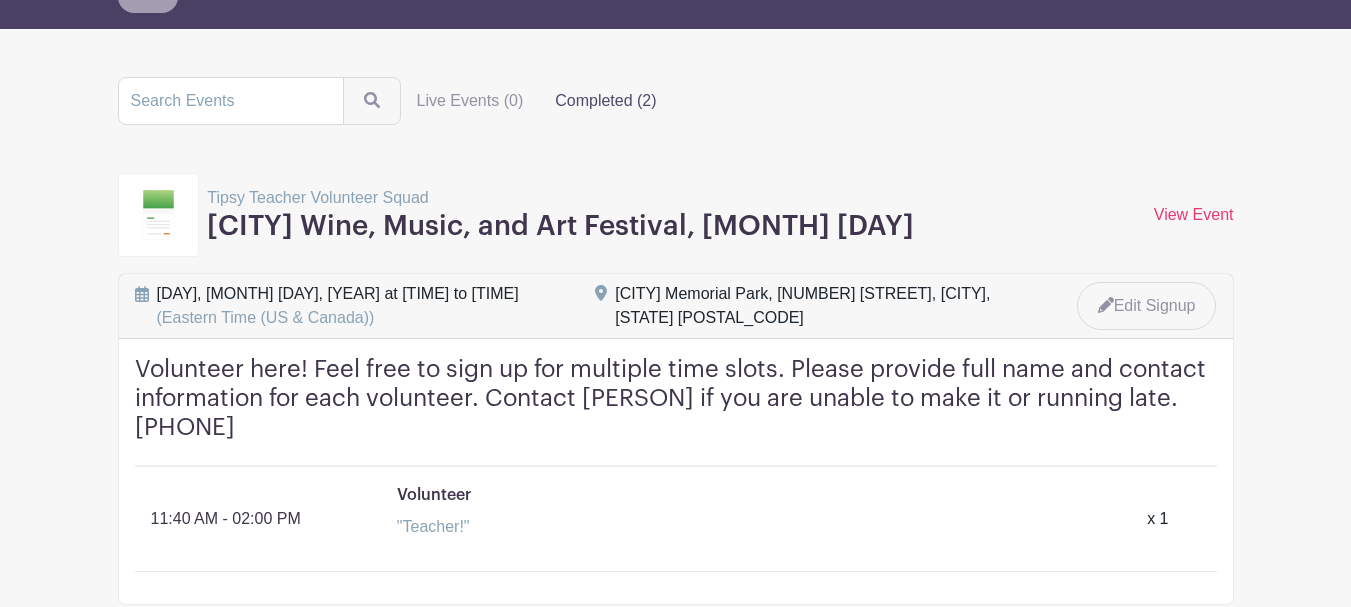 scroll, scrollTop: 0, scrollLeft: 0, axis: both 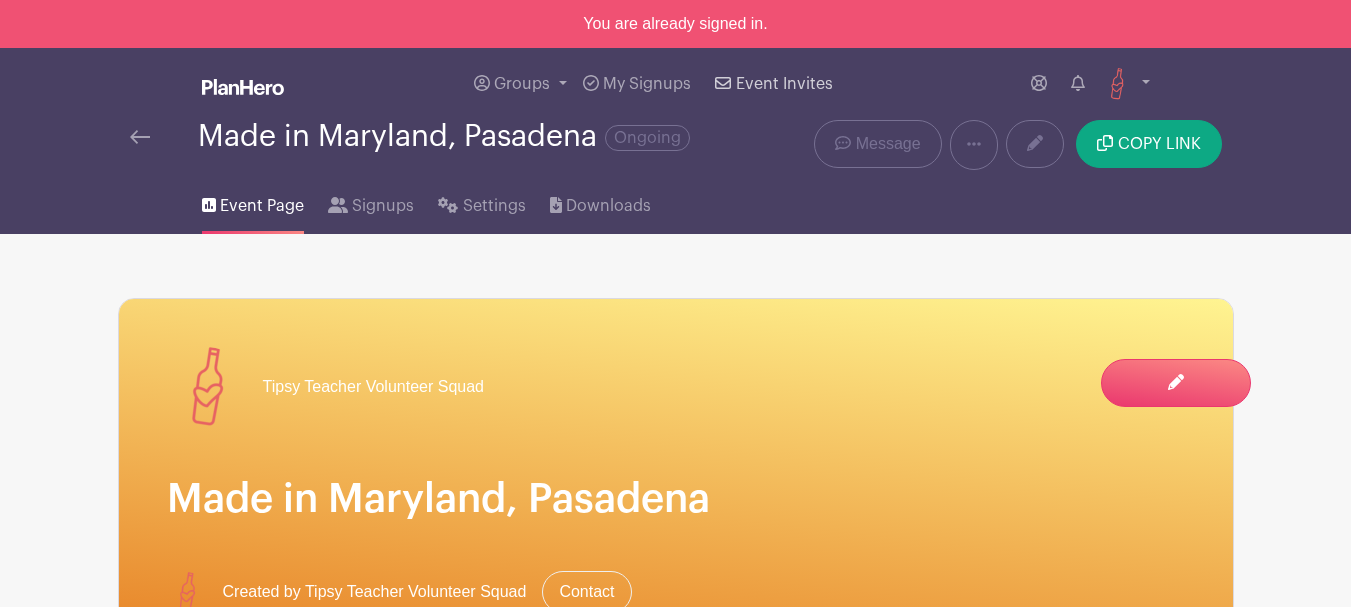 click on "Event Invites" at bounding box center [773, 84] 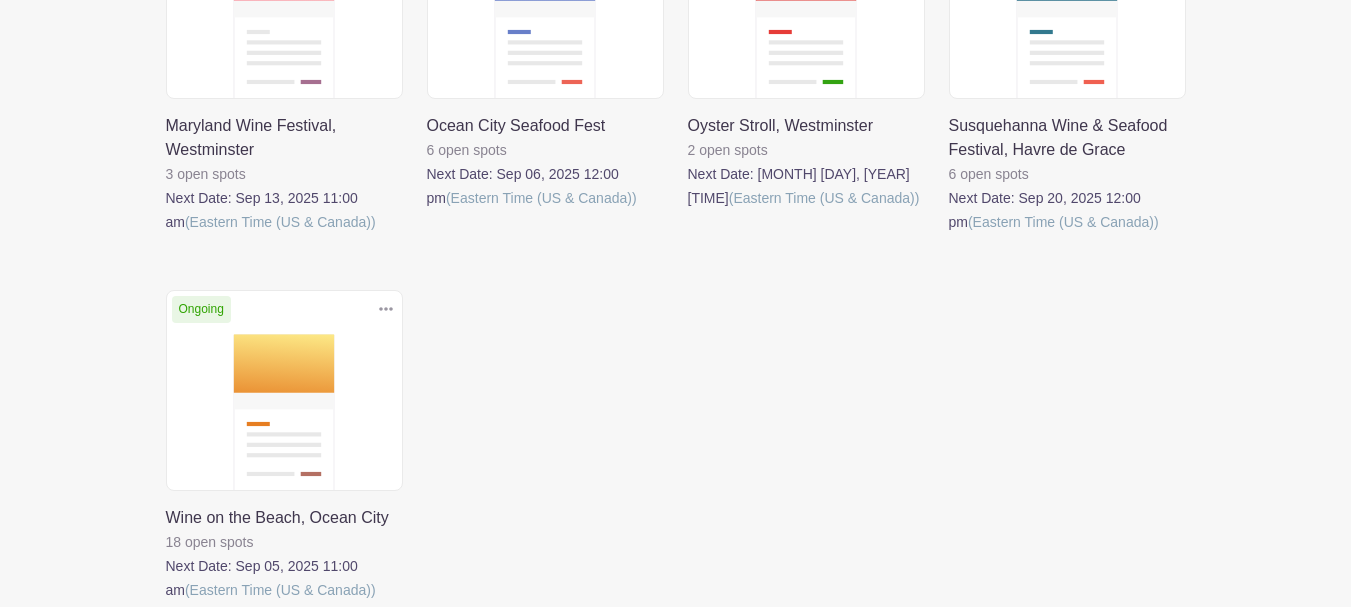 scroll, scrollTop: 800, scrollLeft: 0, axis: vertical 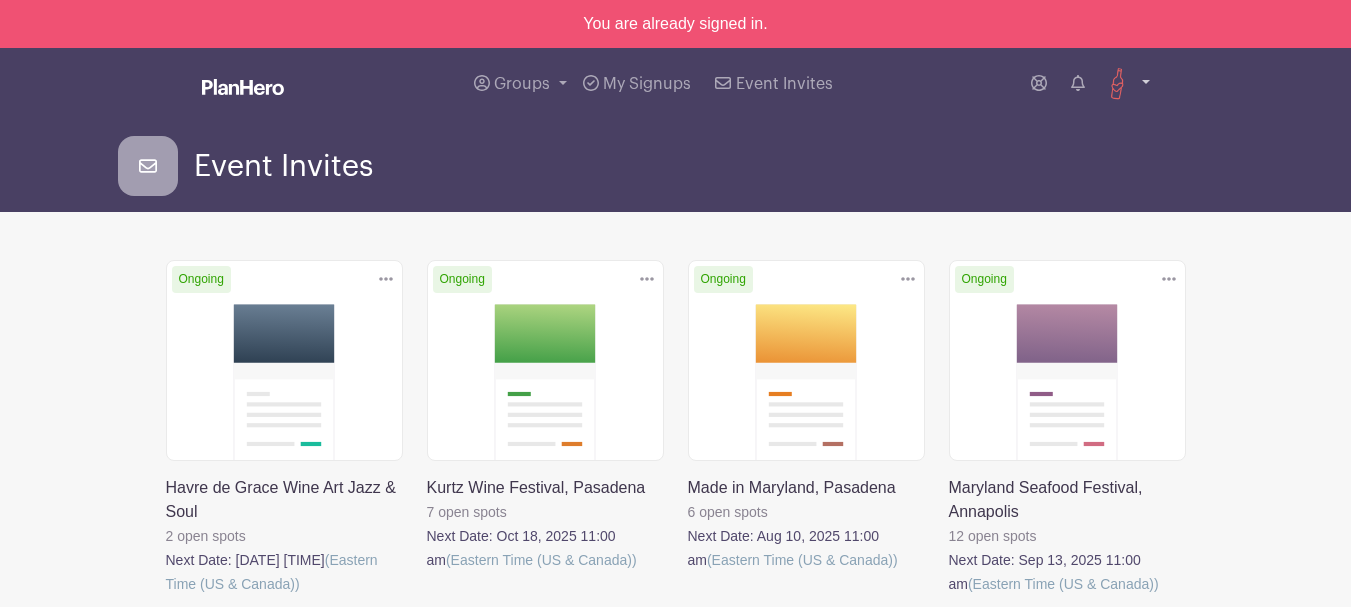click at bounding box center (1125, 84) 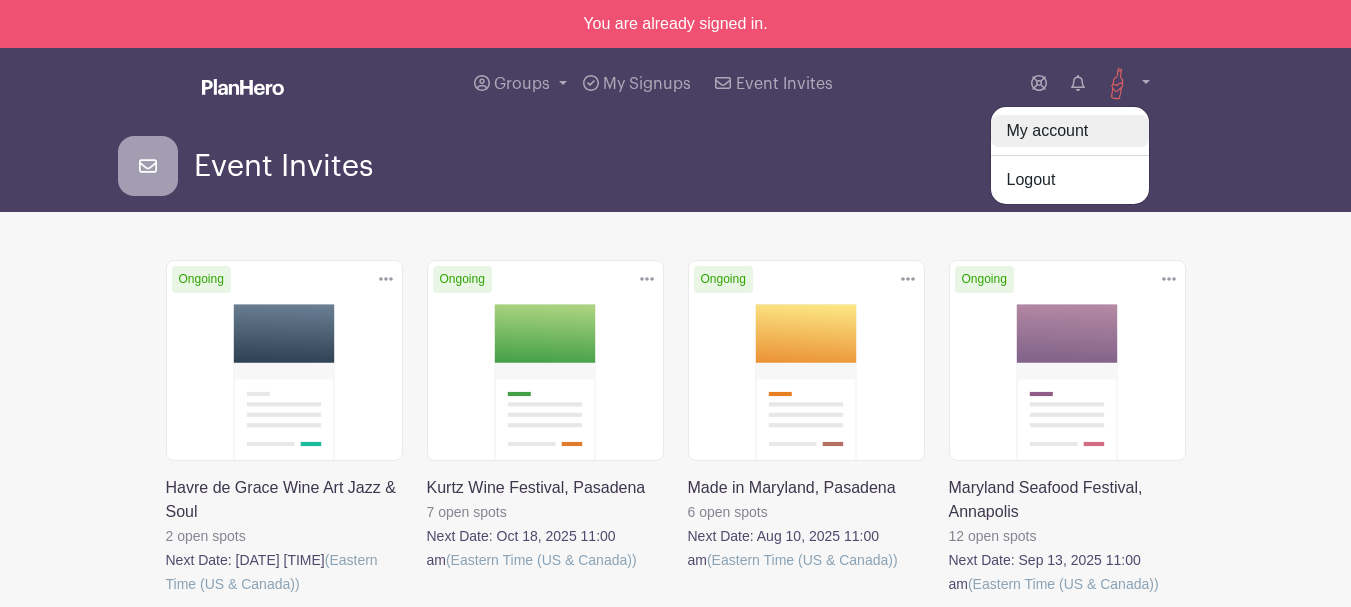 click on "My account" at bounding box center [1070, 131] 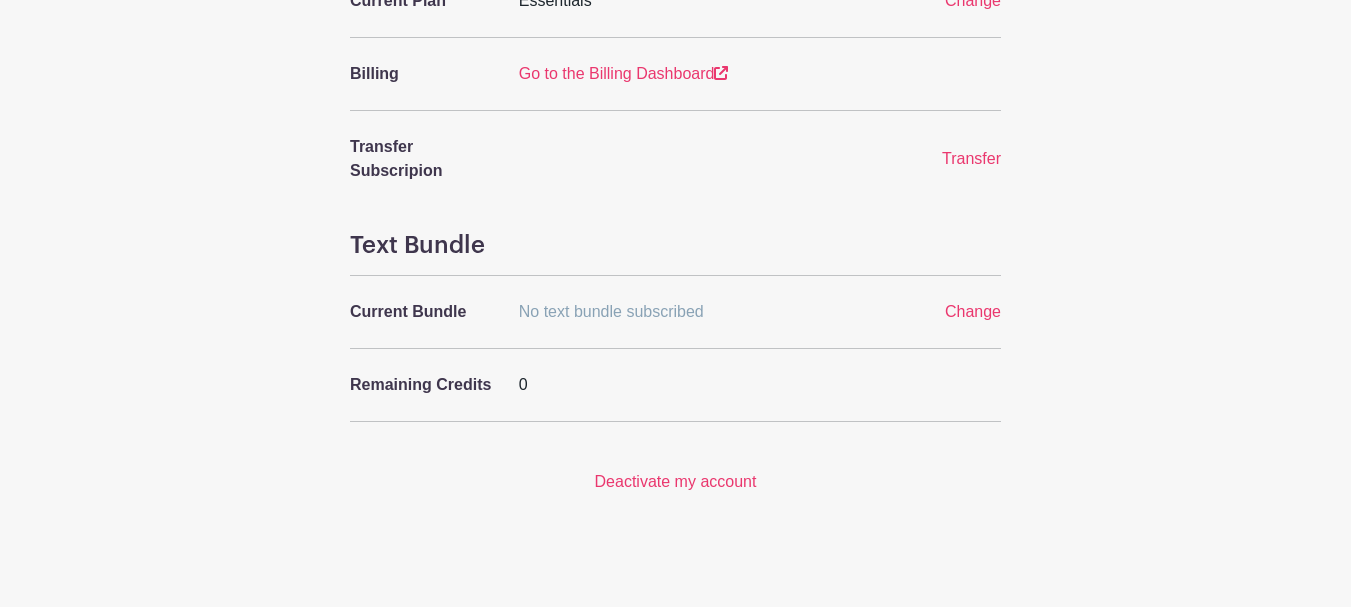 scroll, scrollTop: 939, scrollLeft: 0, axis: vertical 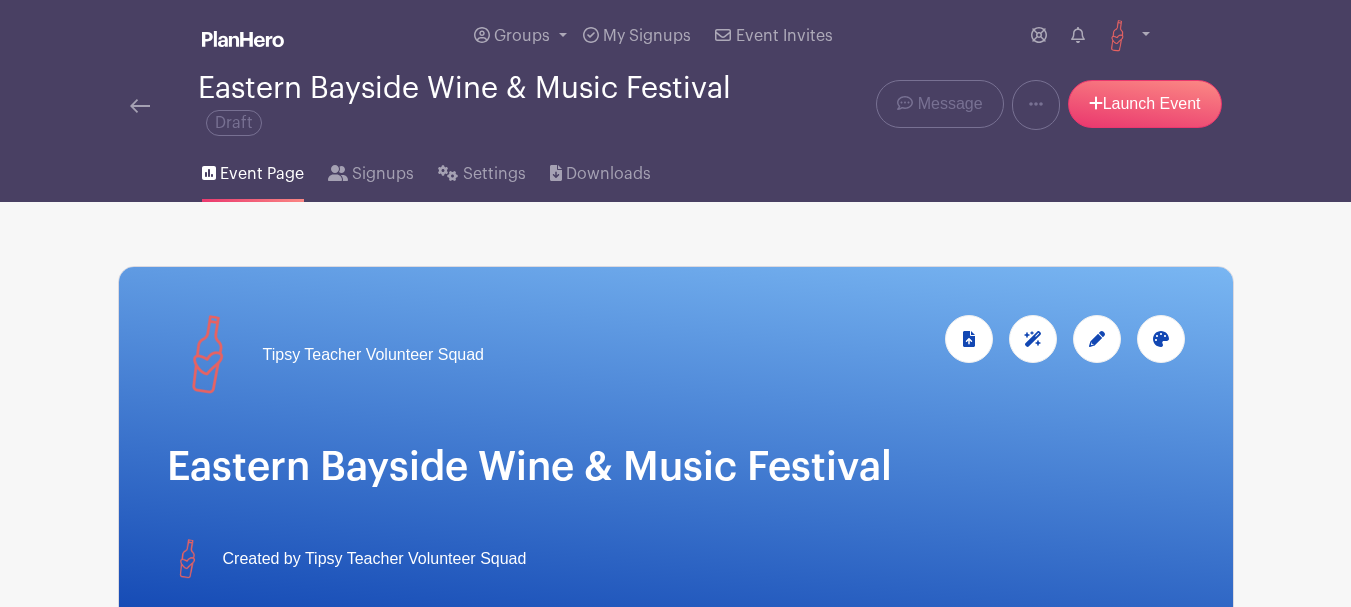 click at bounding box center (140, 106) 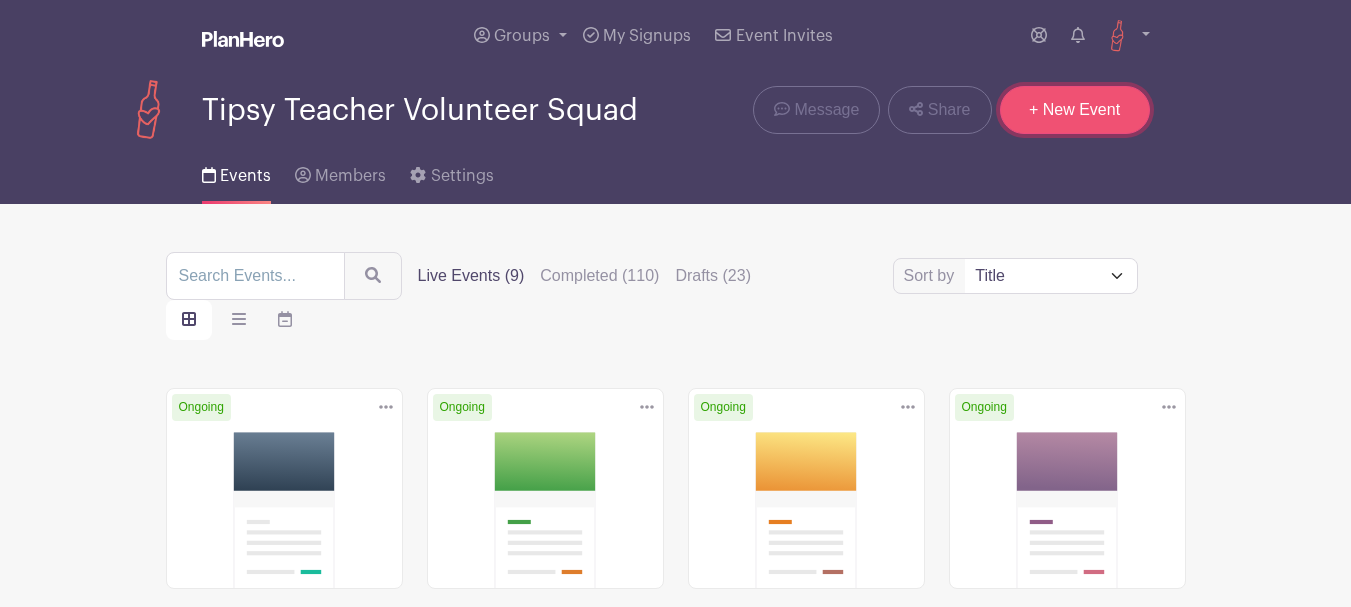 click on "+ New Event" at bounding box center (1075, 110) 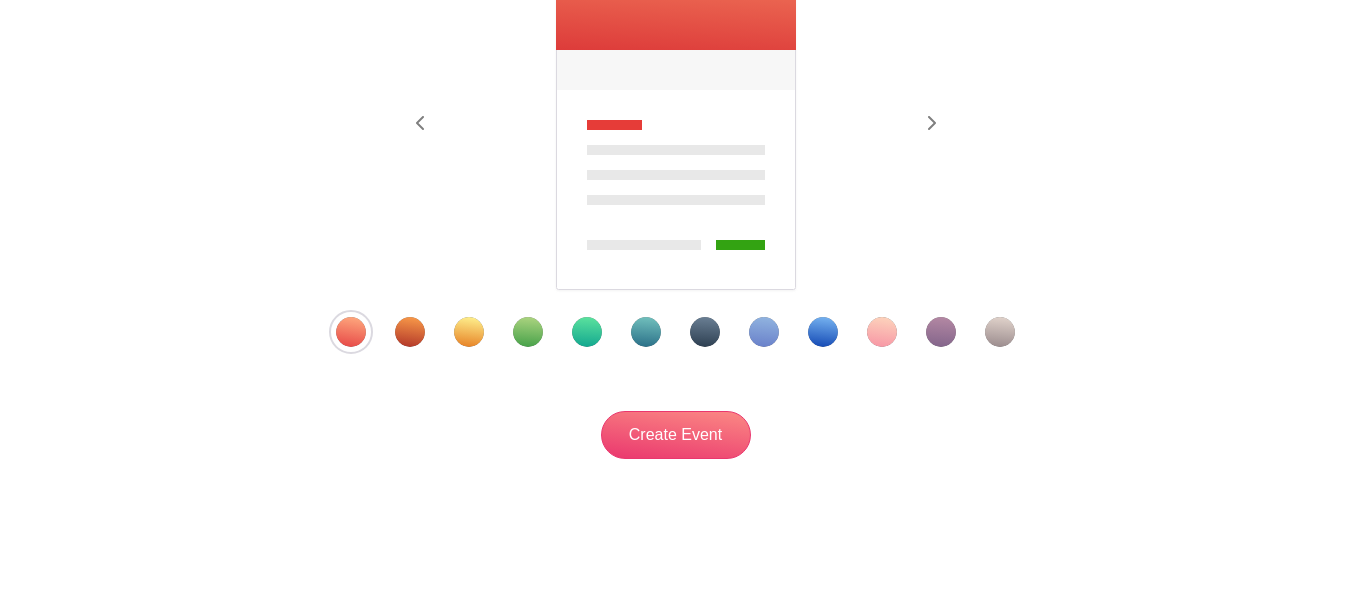 scroll, scrollTop: 440, scrollLeft: 0, axis: vertical 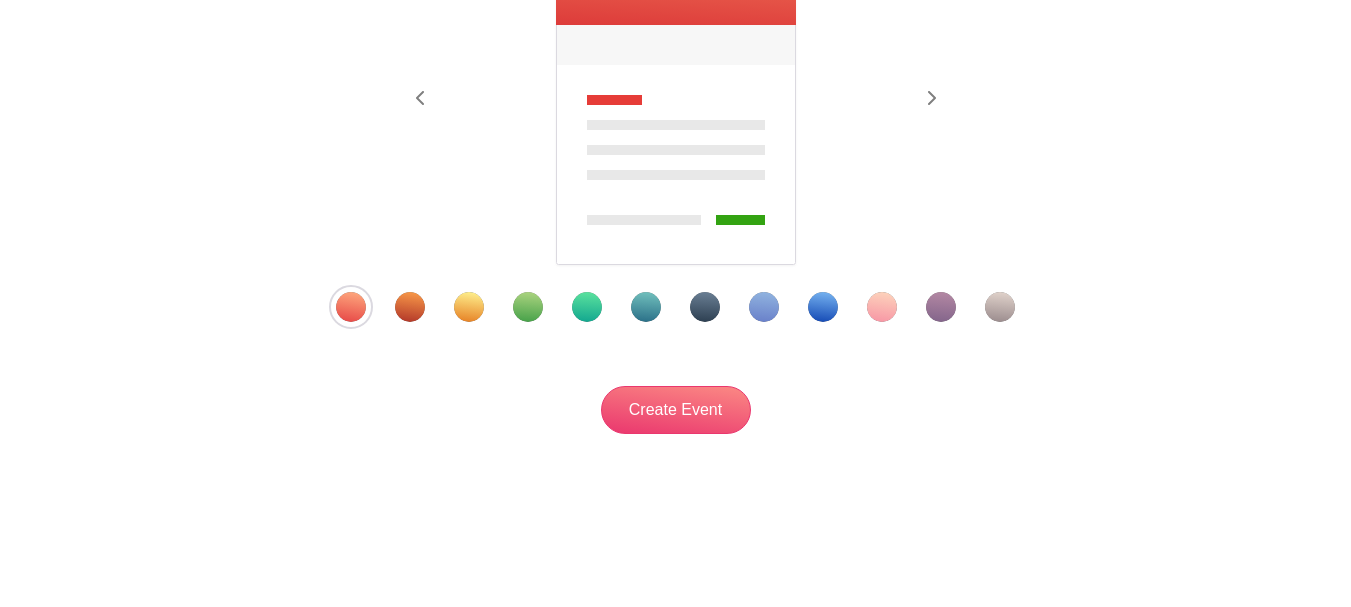 click at bounding box center [941, 307] 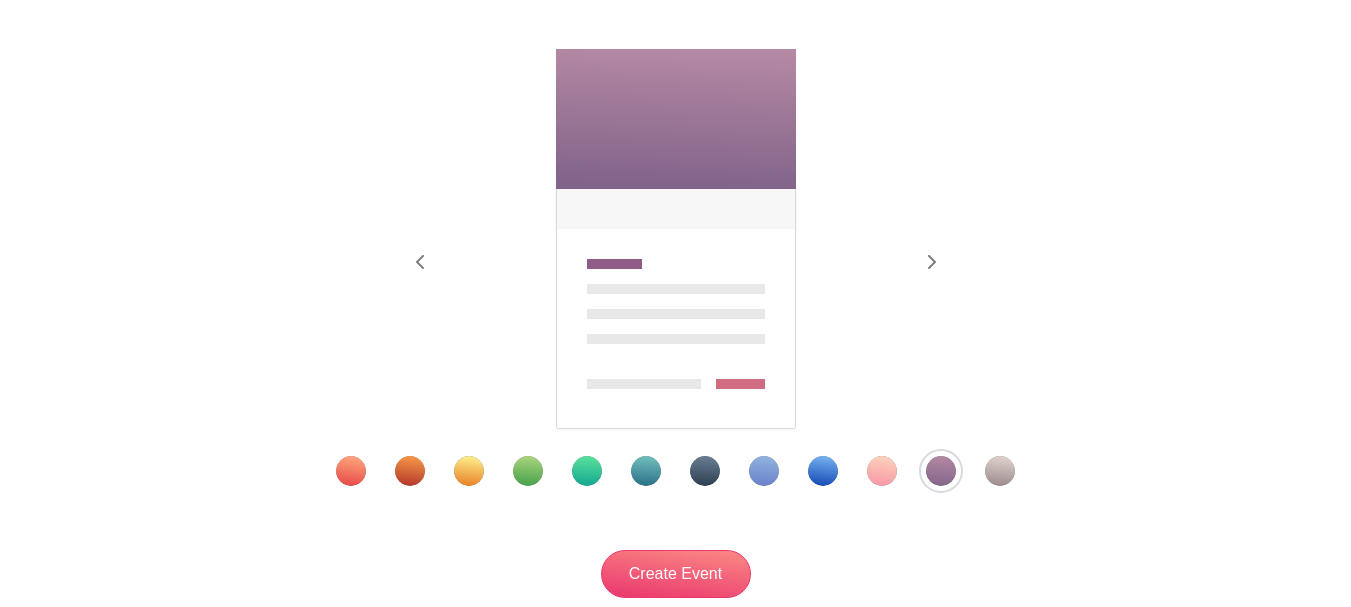 scroll, scrollTop: 0, scrollLeft: 0, axis: both 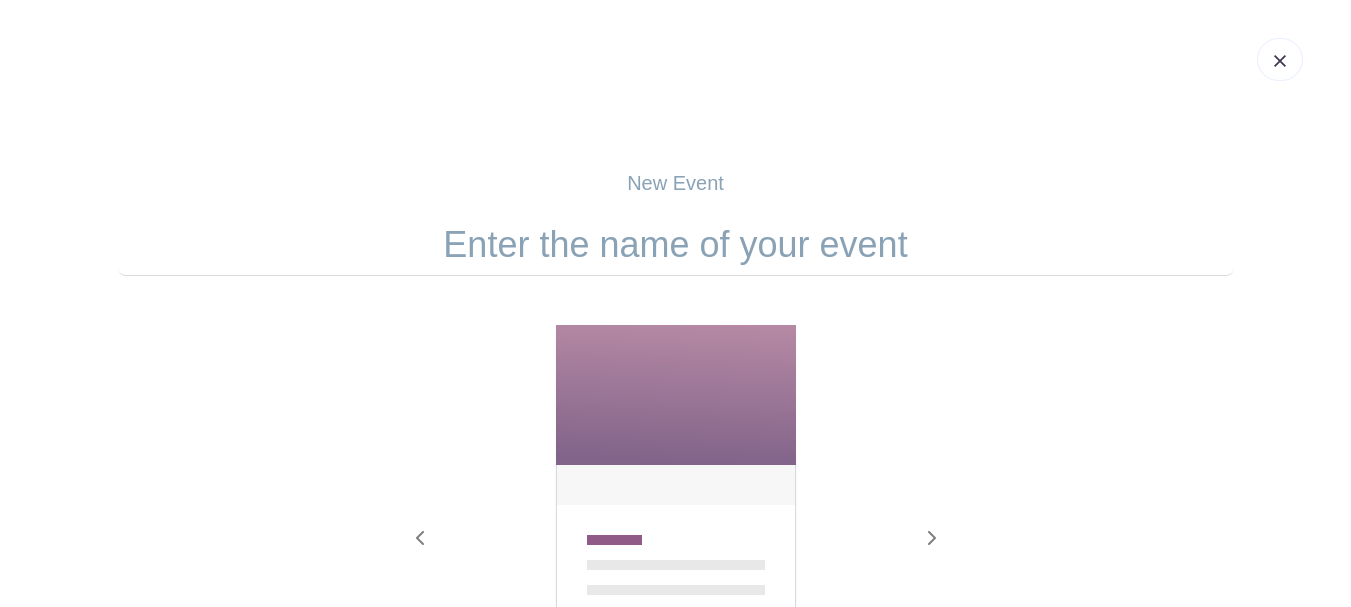 click at bounding box center (676, 245) 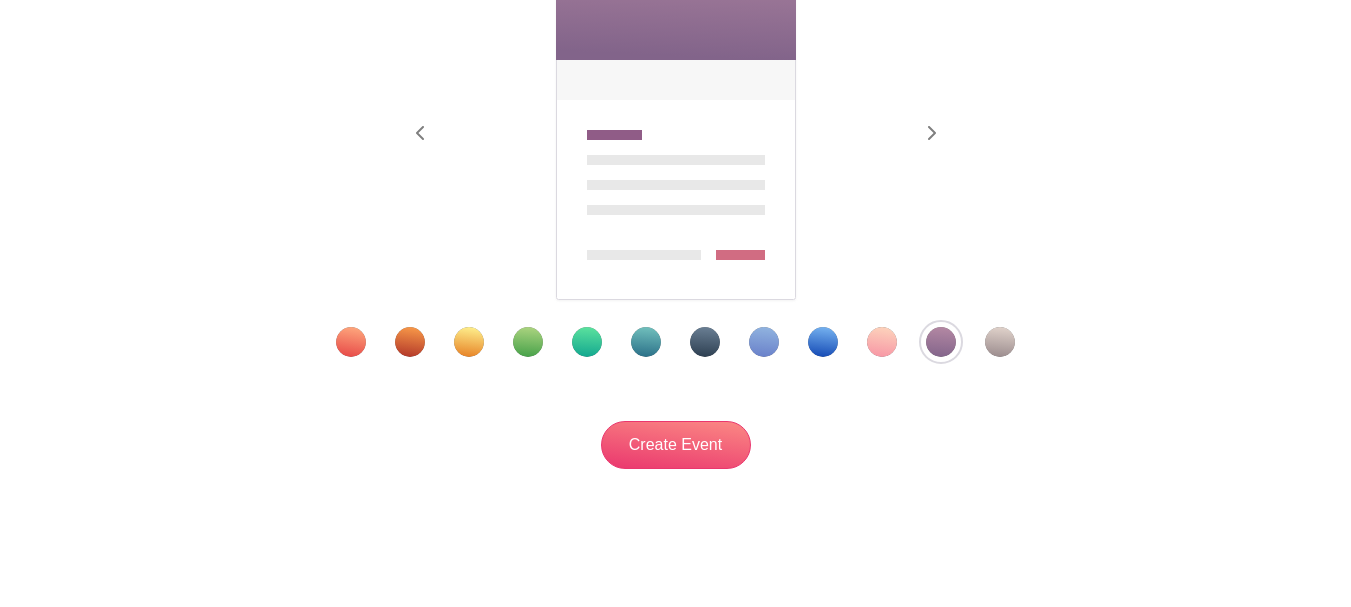 scroll, scrollTop: 440, scrollLeft: 0, axis: vertical 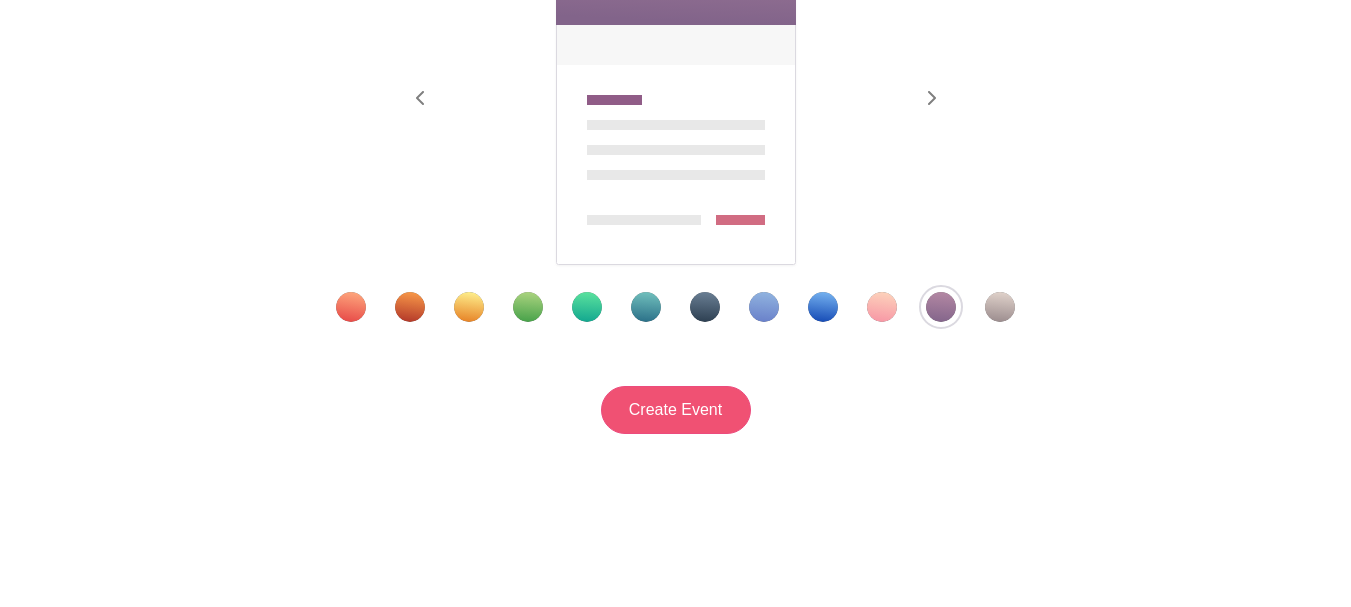 type on "Baltimore Mimosa Fest" 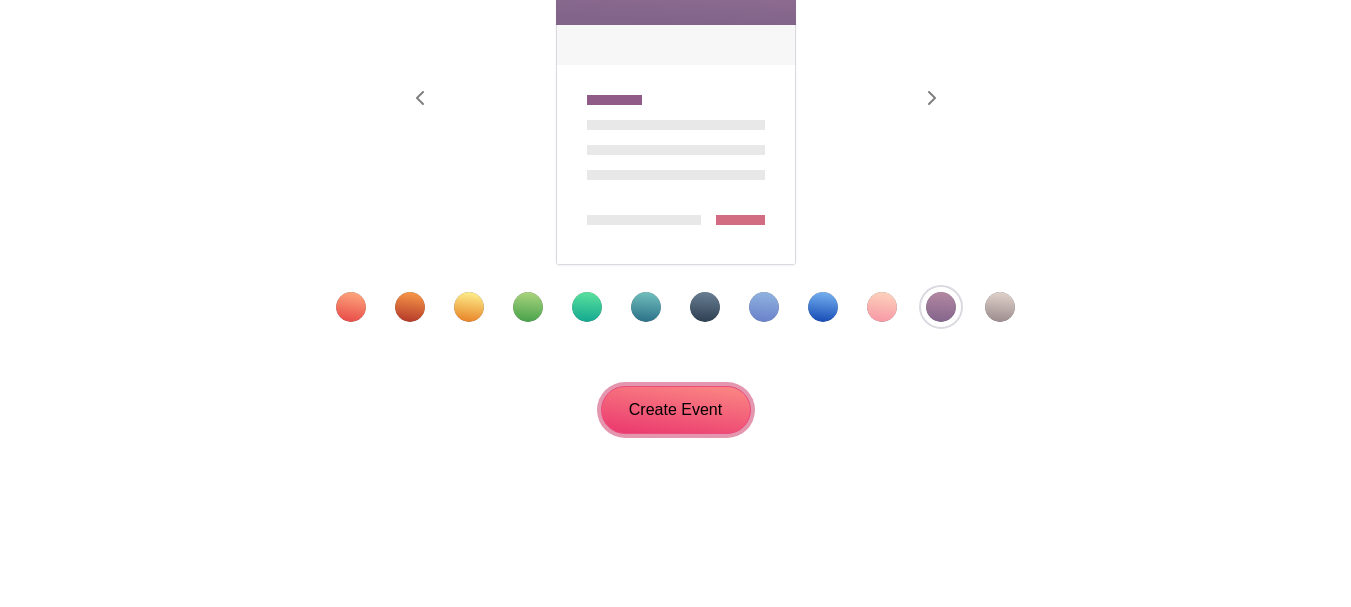 click on "Create Event" at bounding box center [676, 410] 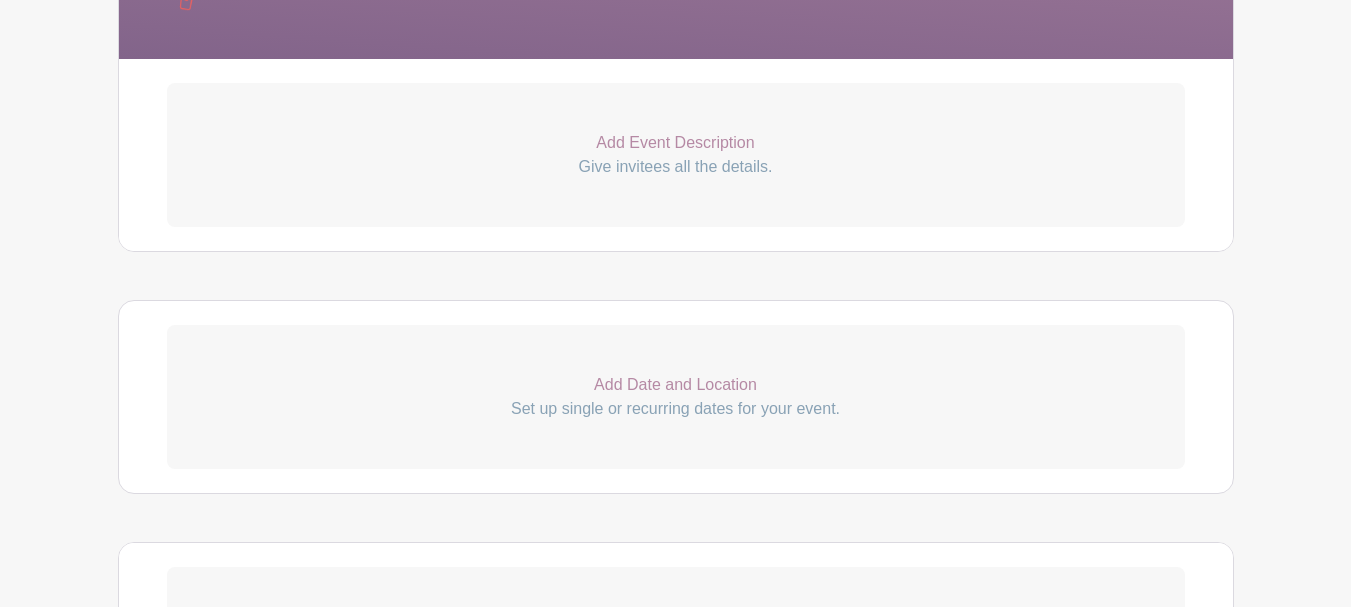 scroll, scrollTop: 400, scrollLeft: 0, axis: vertical 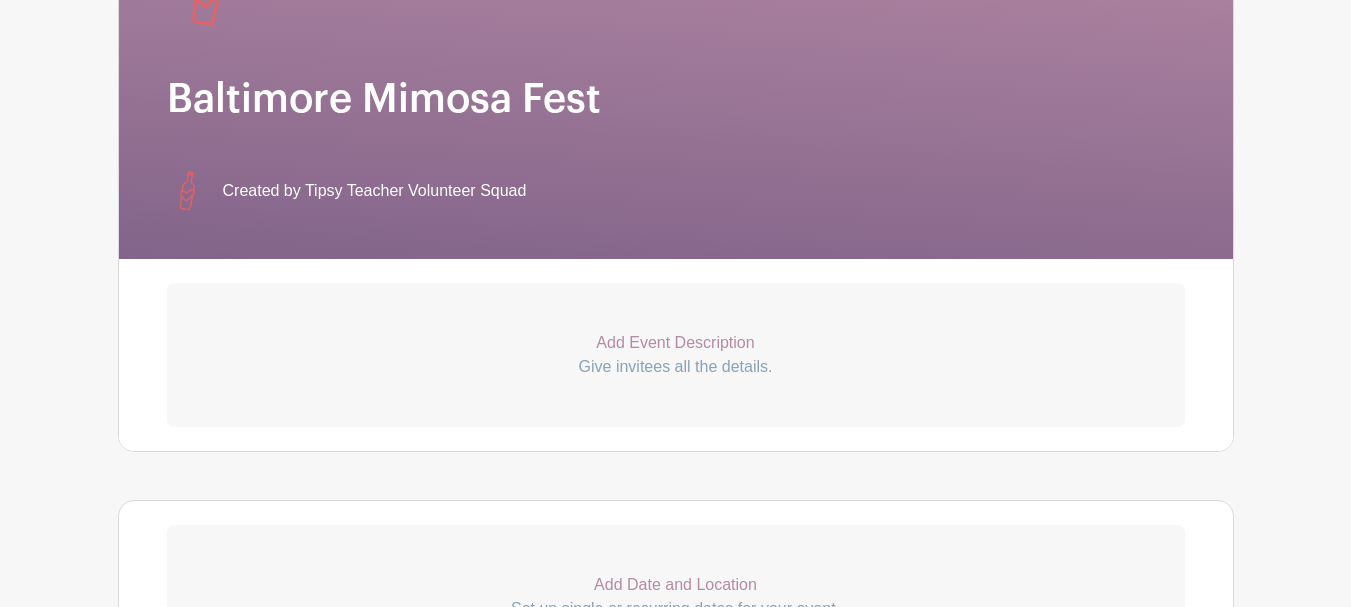 click on "Add Event Description" at bounding box center [676, 343] 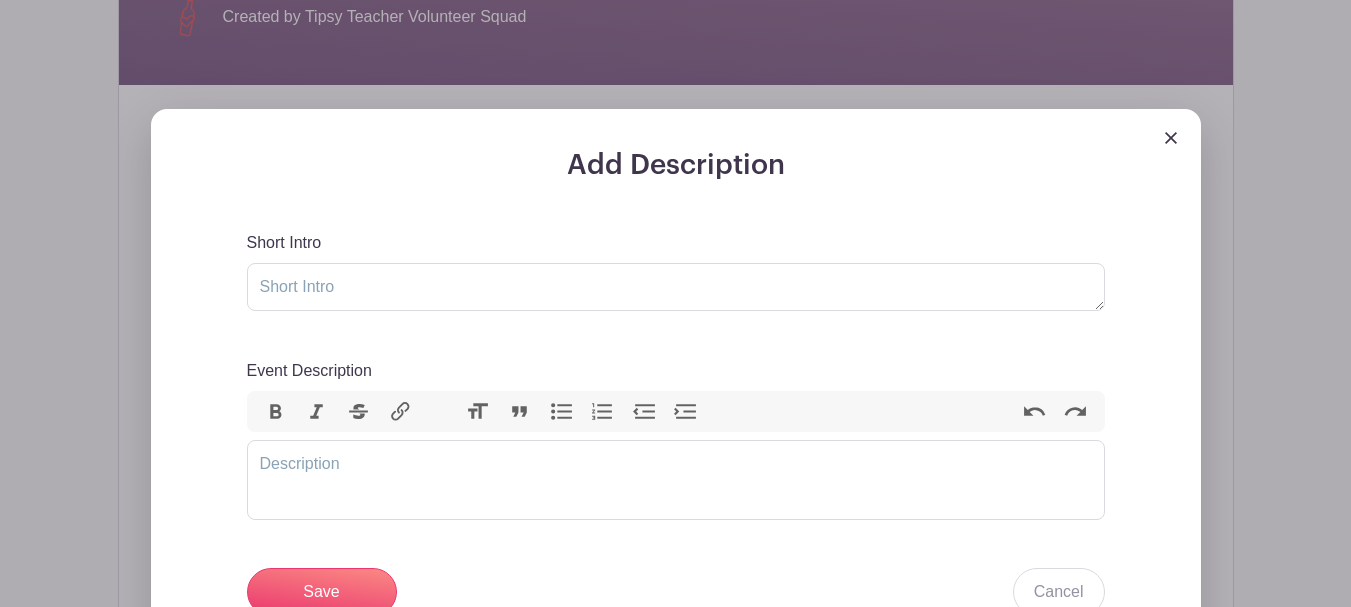 scroll, scrollTop: 600, scrollLeft: 0, axis: vertical 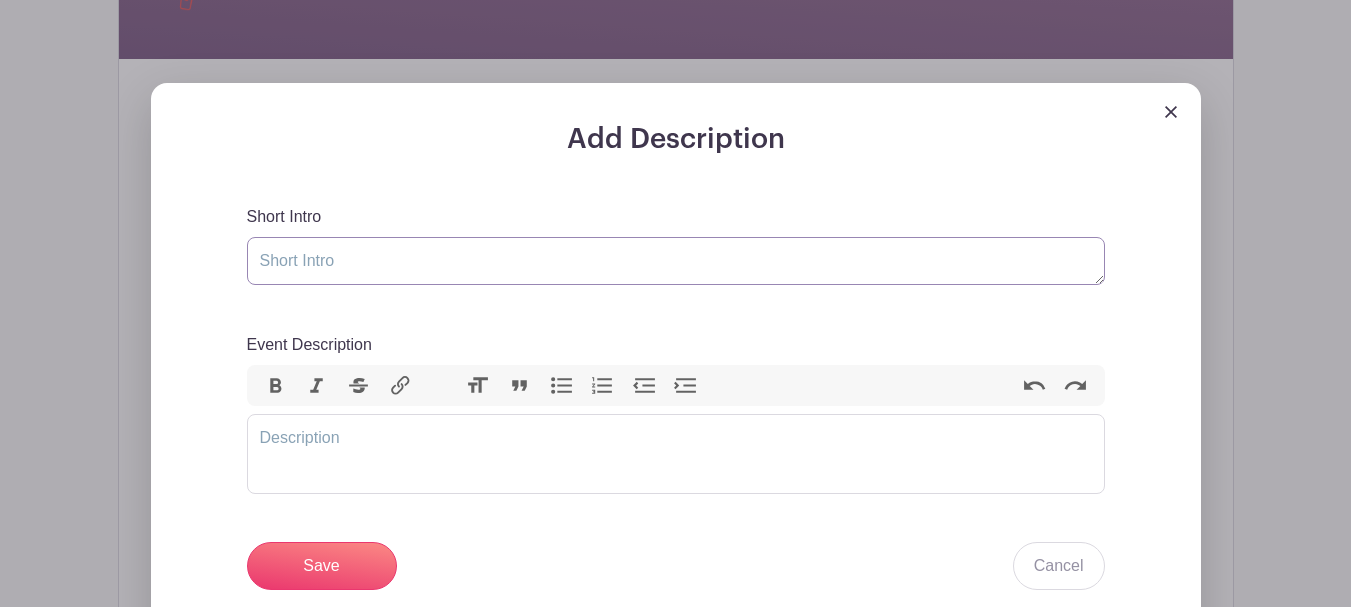 click on "Short Intro" at bounding box center [676, 261] 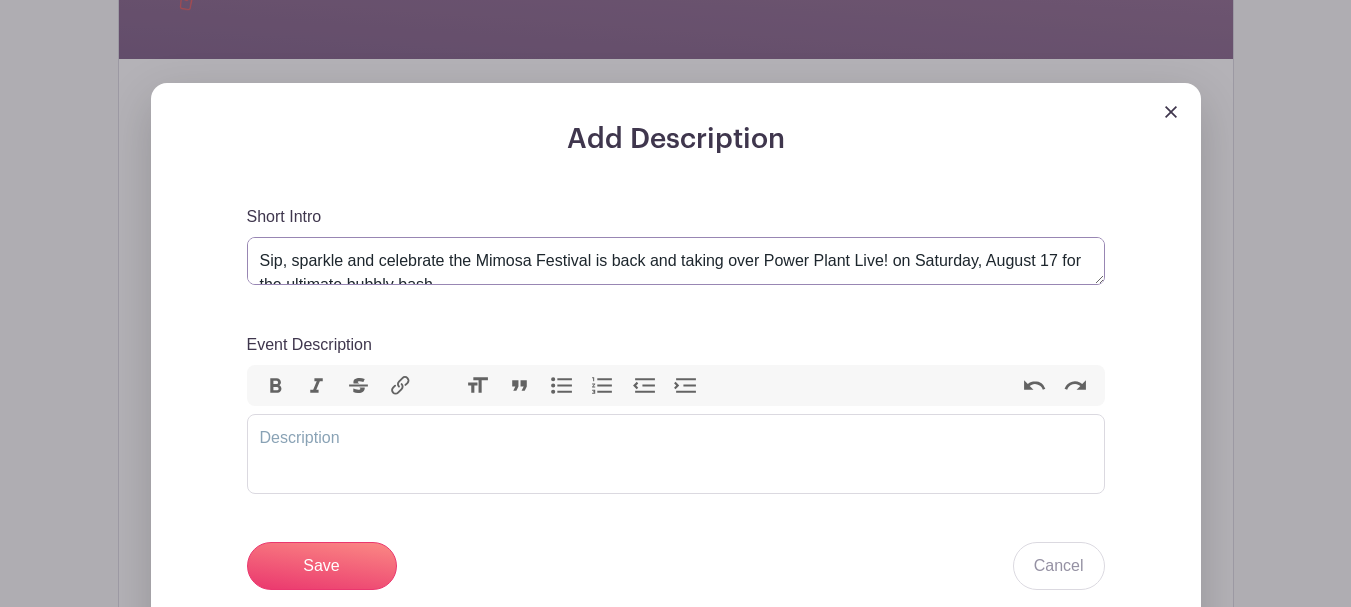 scroll, scrollTop: 9, scrollLeft: 0, axis: vertical 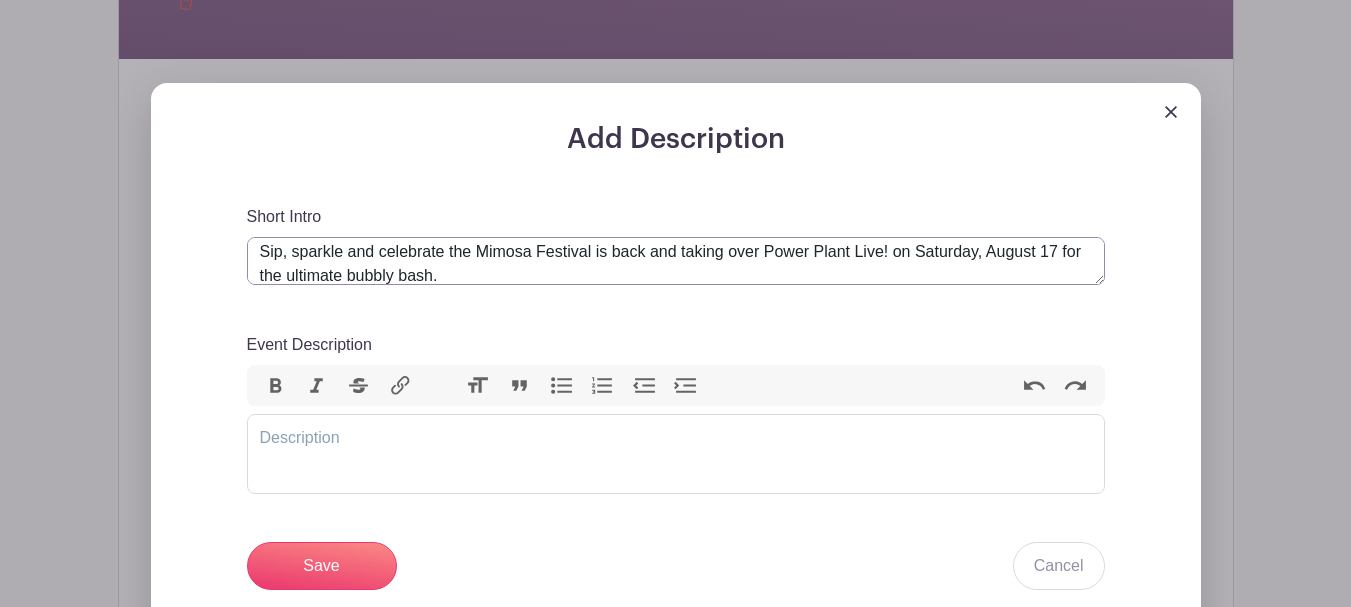 type on "Sip, sparkle and celebrate the Mimosa Festival is back and taking over Power Plant Live! on Saturday, August 17 for the ultimate bubbly bash." 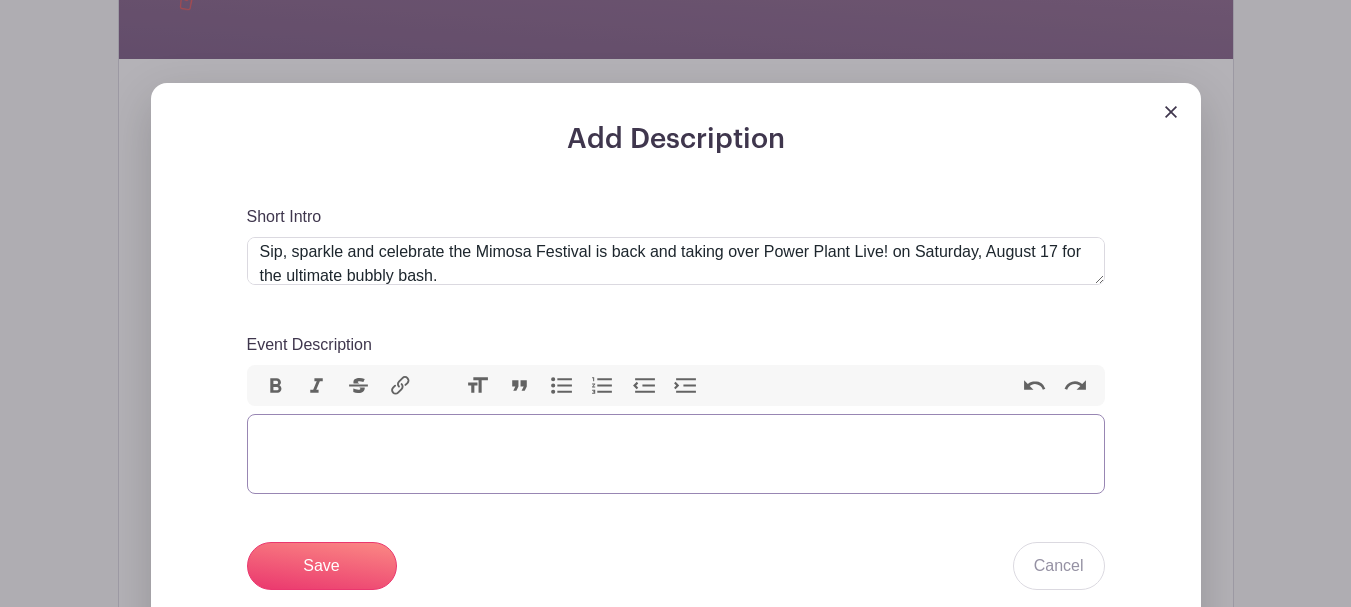 click at bounding box center [676, 454] 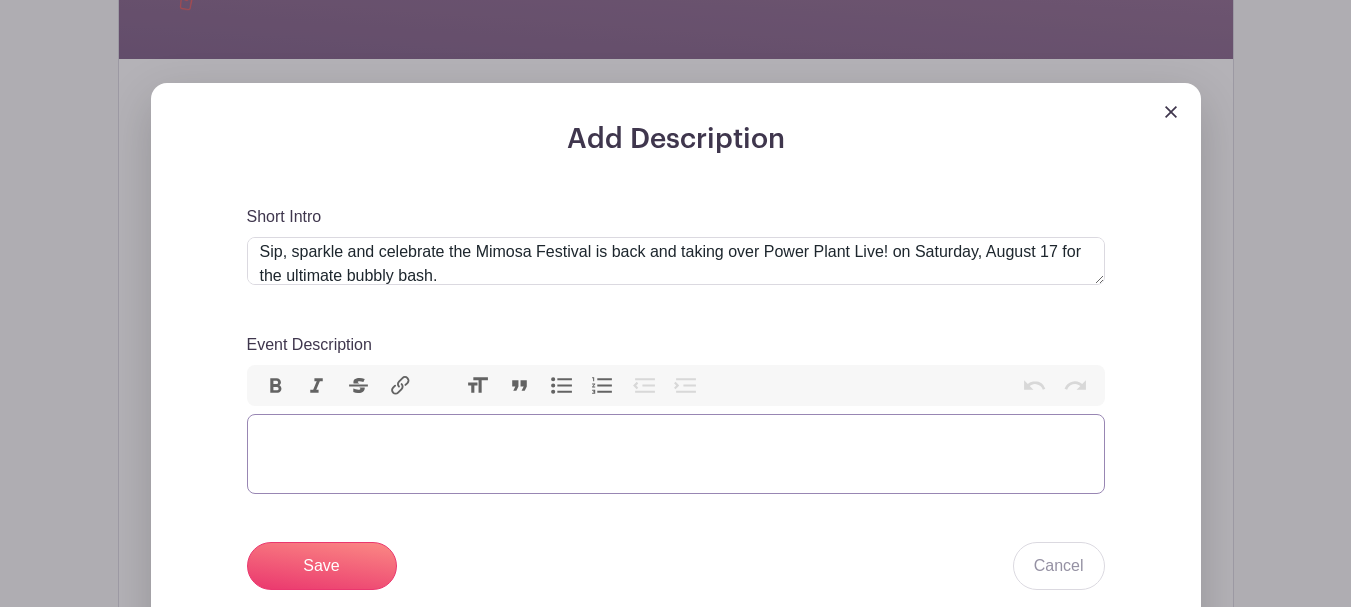 paste on "<div>Get ready to raise your glass to summer with bottomless energy, Insta-worthy moments and a citrus-fueled crowd that knows how to brunch and vibe. From classic orange to specialty flavors, mimosas will be flowing all day long.</div>" 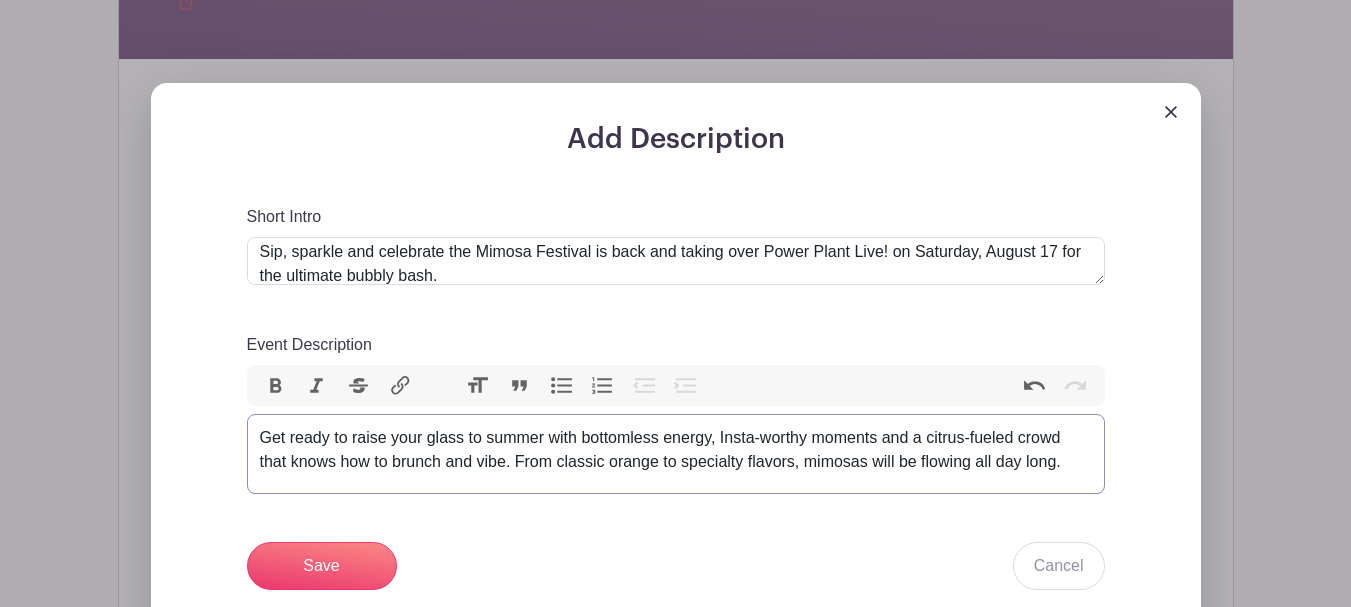 type on "<div>Get ready to raise your glass to summer with bottomless energy, Insta-worthy moments and a citrus-fueled crowd that knows how to brunch and vibe. From classic orange to specialty flavors, mimosas will be flowing all day long.</div>" 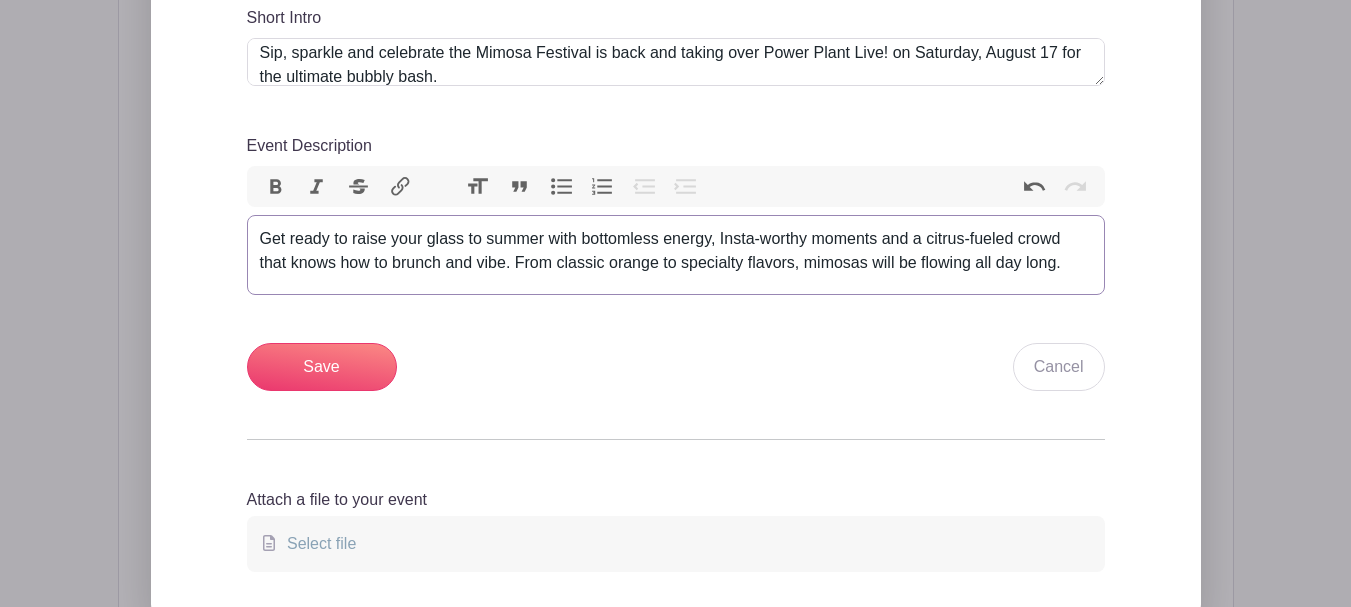scroll, scrollTop: 800, scrollLeft: 0, axis: vertical 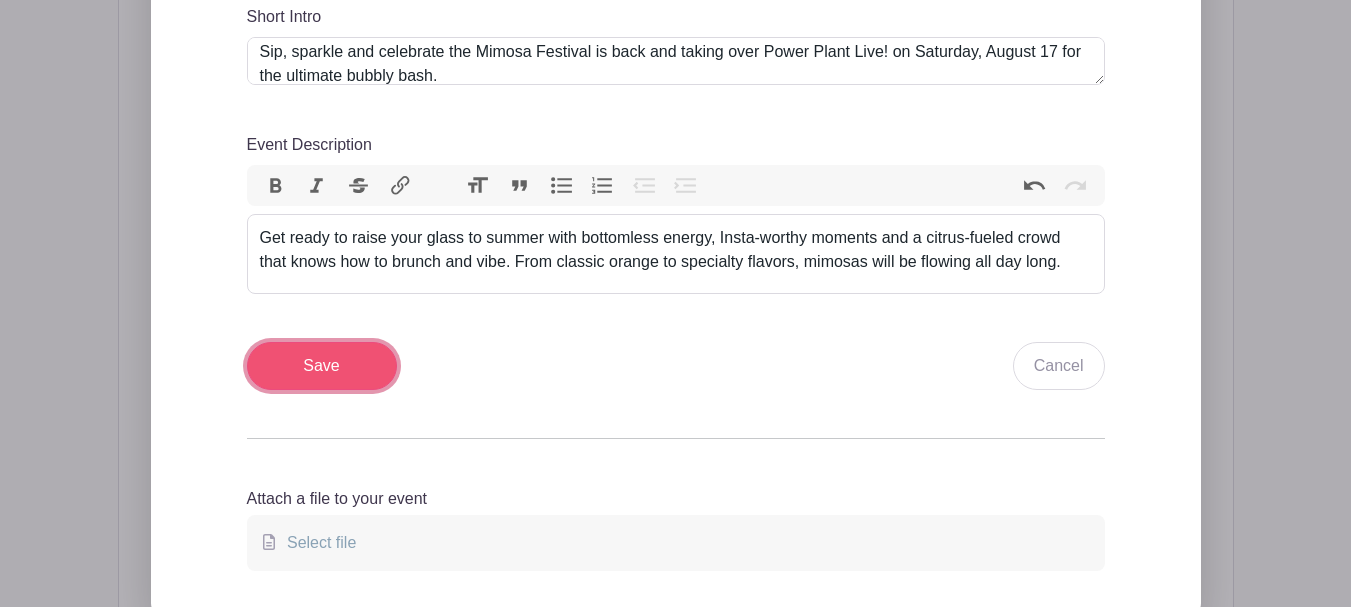 click on "Save" at bounding box center [322, 366] 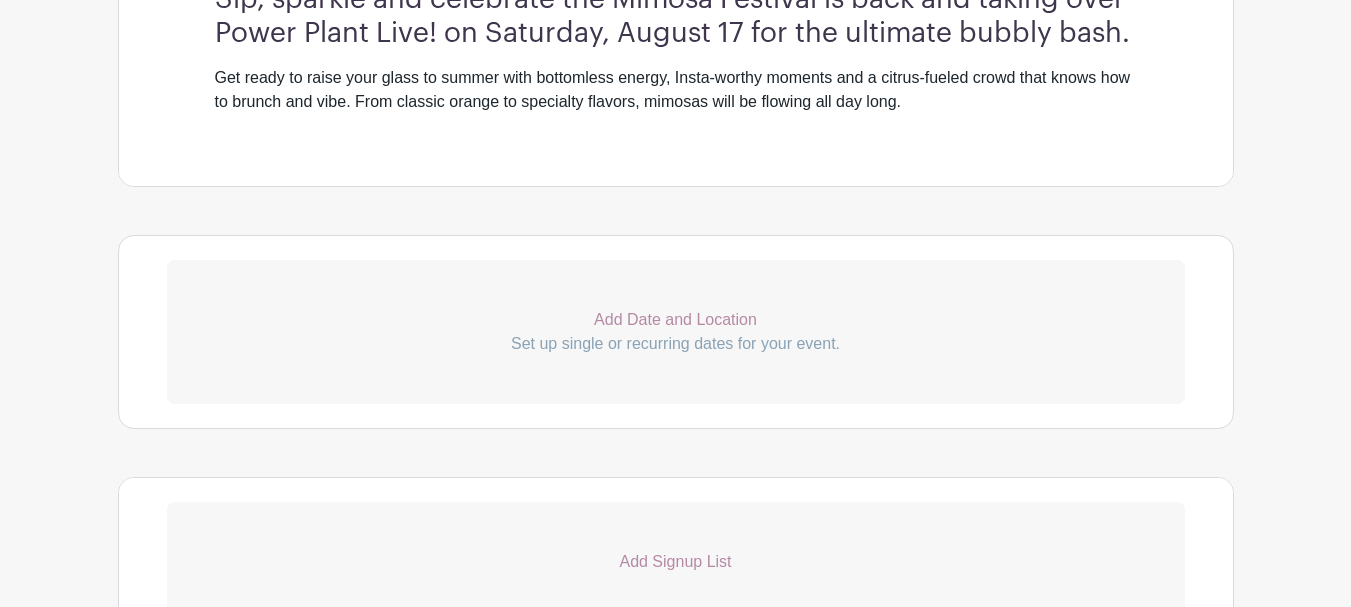 scroll, scrollTop: 960, scrollLeft: 0, axis: vertical 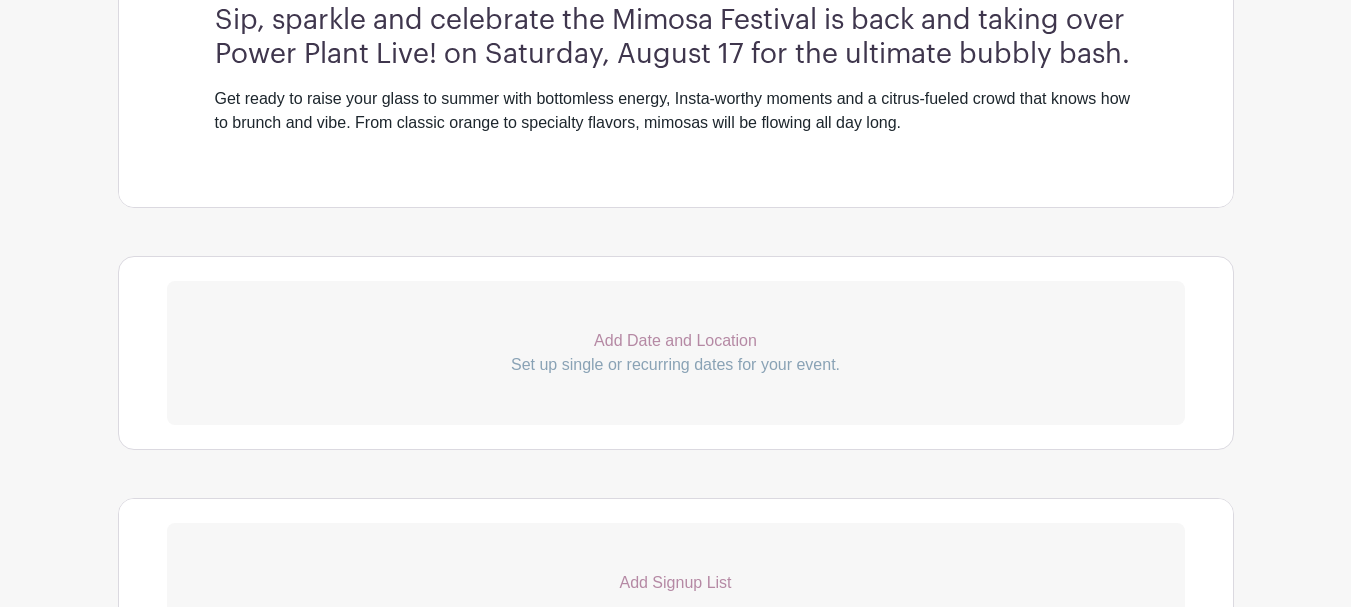 click on "Add Date and Location
Set up single or recurring dates for your event." at bounding box center (676, 353) 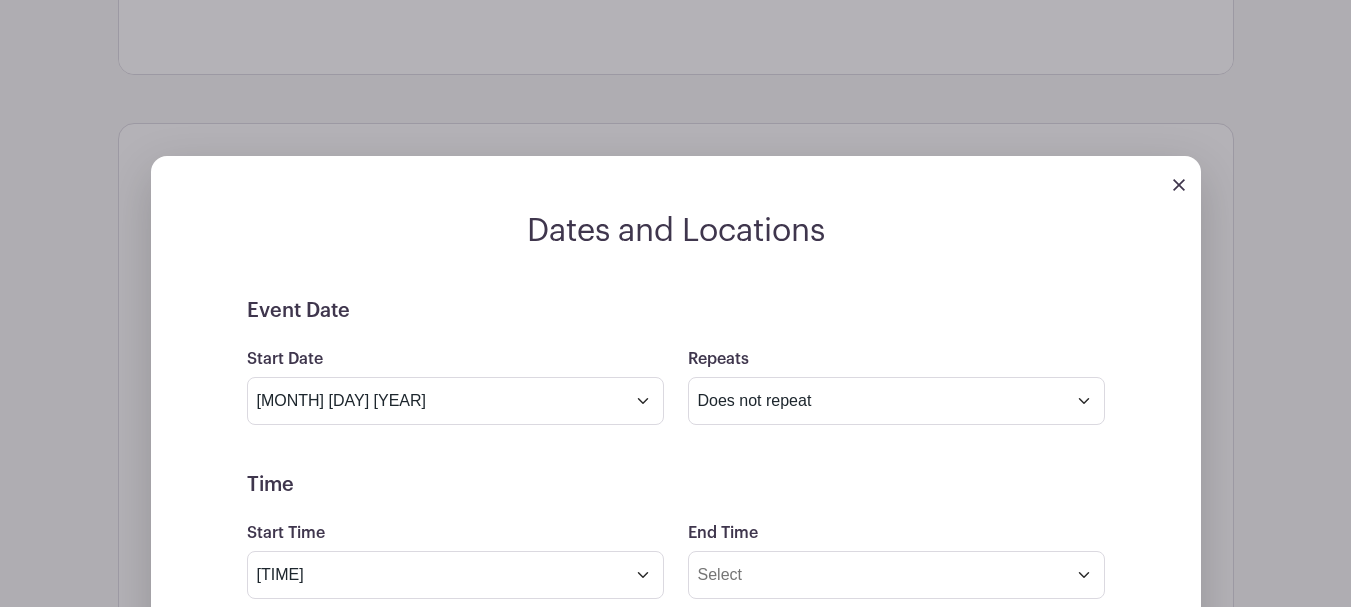 scroll, scrollTop: 1160, scrollLeft: 0, axis: vertical 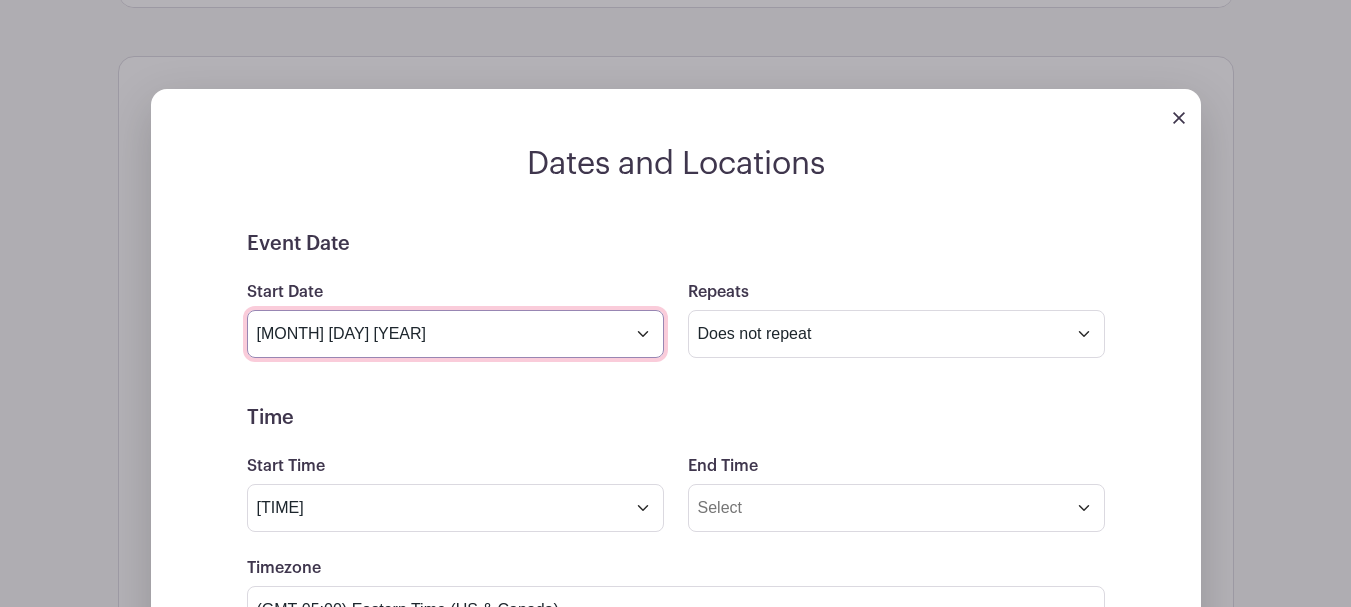 click on "[MONTH] [DAY] [YEAR]" at bounding box center (455, 334) 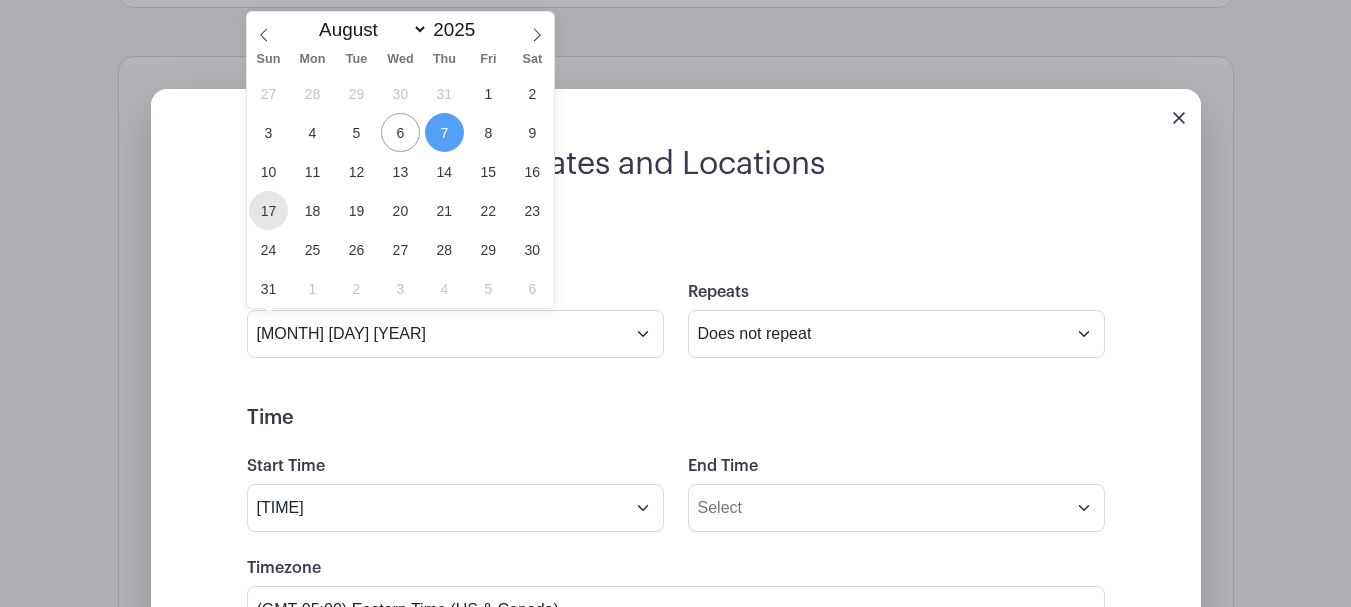 click on "17" at bounding box center (268, 210) 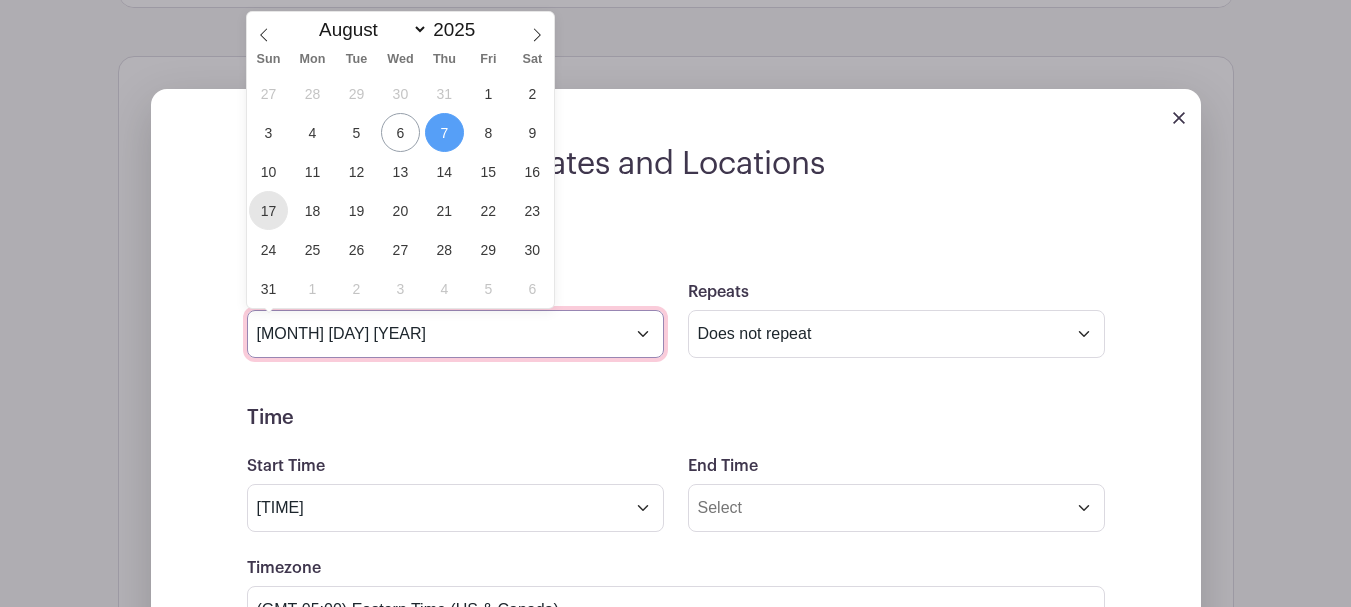 type on "Aug 17 2025" 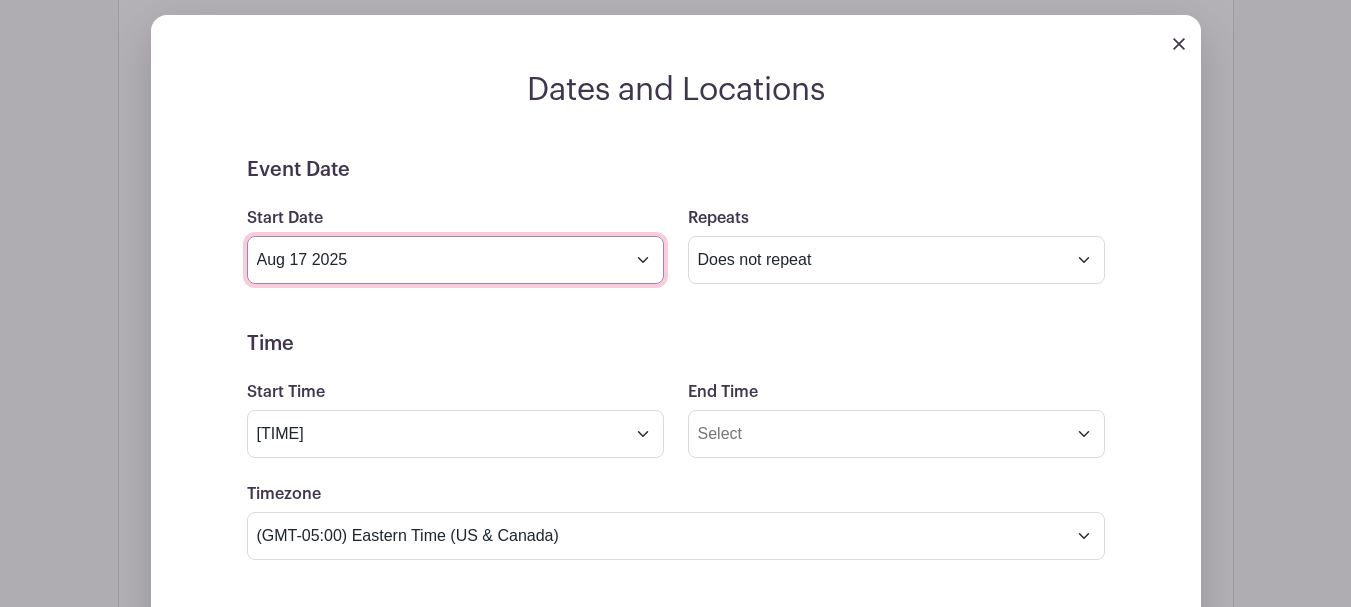 scroll, scrollTop: 1360, scrollLeft: 0, axis: vertical 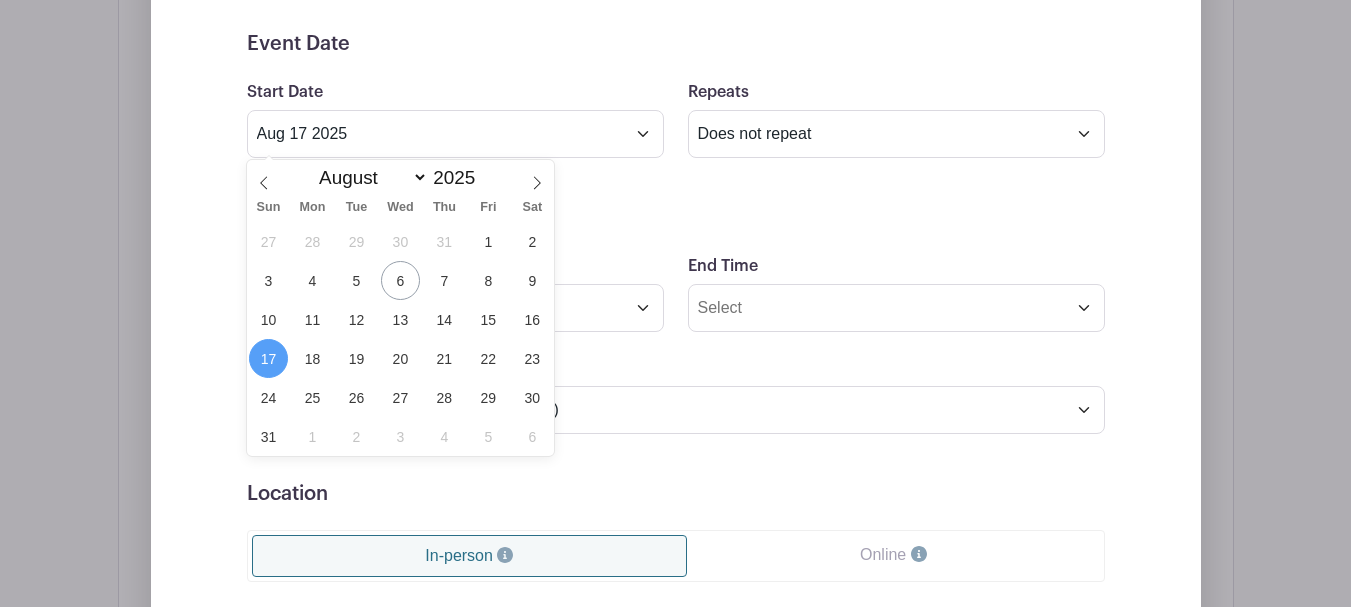 click on "Event Date
Start Date
[MONTH] [DAY] [YEAR]
Repeats
Does not repeat
Daily
Weekly
Monthly on day [DAY]
Monthly on the third Sunday
Other...
End date
[MONTH] [DAY] [YEAR]
Repeats every
1
Day
Week
Monthly on day [DAY]
Select Repeating Days
Sun
Mon
Tue
Wed
Thu
Fri
Sat
Time
Start Time
[TIME]
End Time
Timezone
(GMT-12:00) International Date Line West
(GMT-11:00) American Samoa
(GMT-11:00) Midway Island" at bounding box center [676, 482] 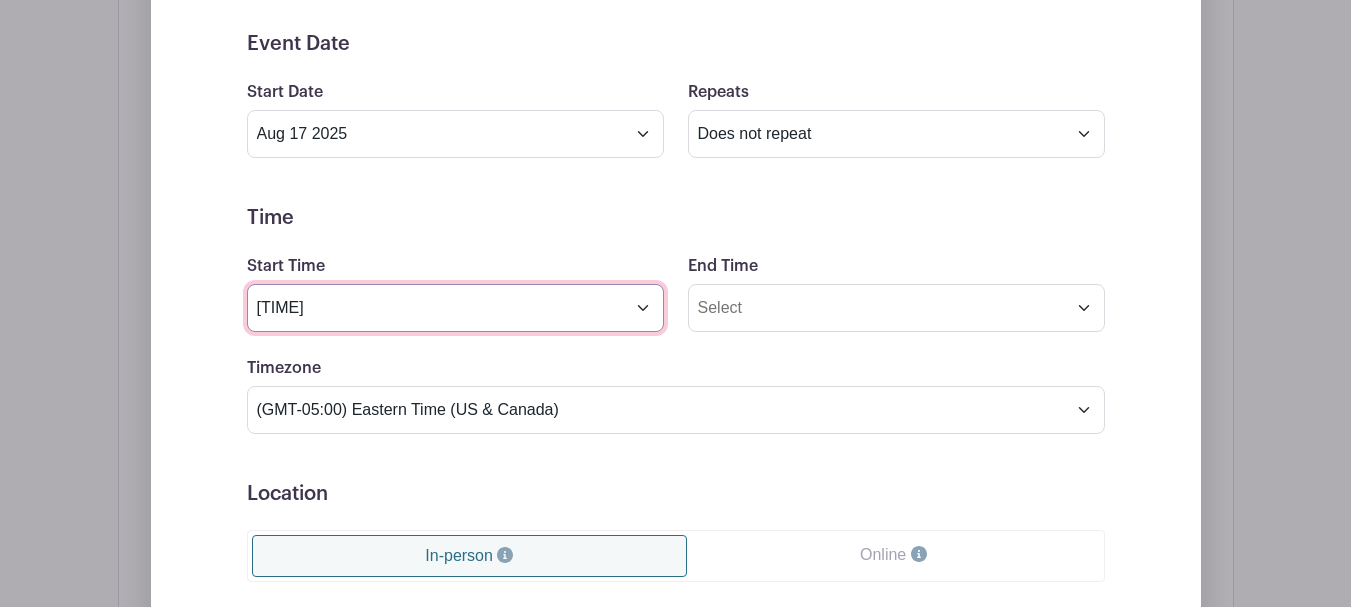 click on "[TIME]" at bounding box center [455, 308] 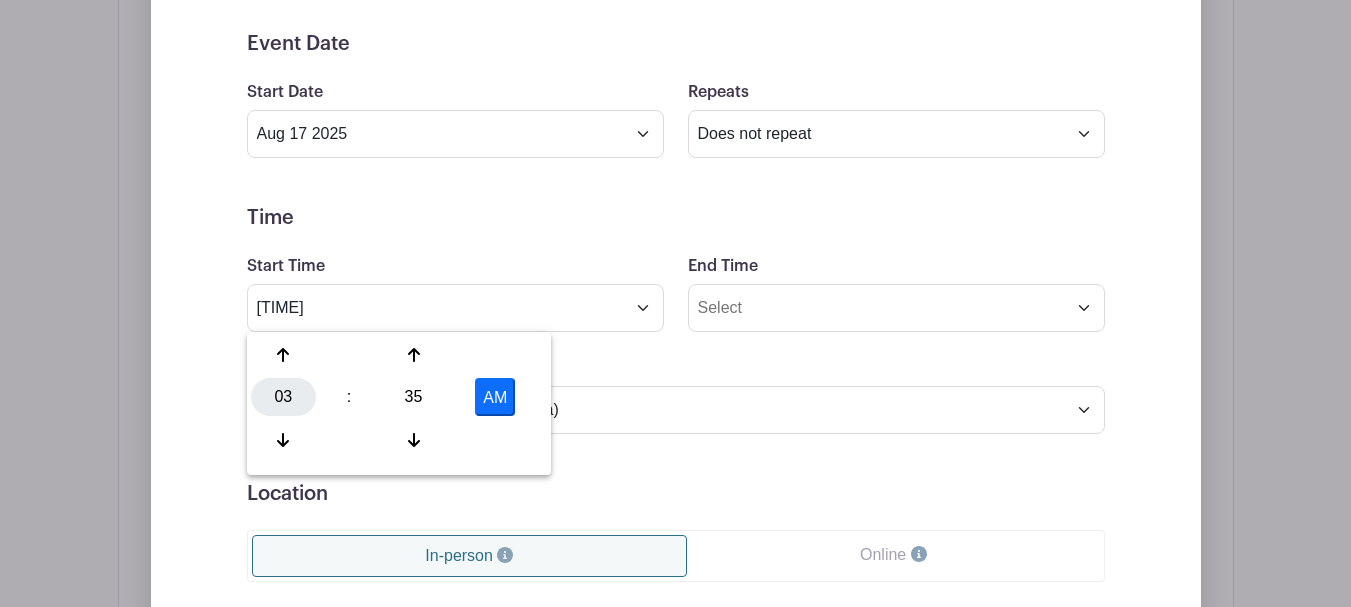 click on "03" at bounding box center [283, 397] 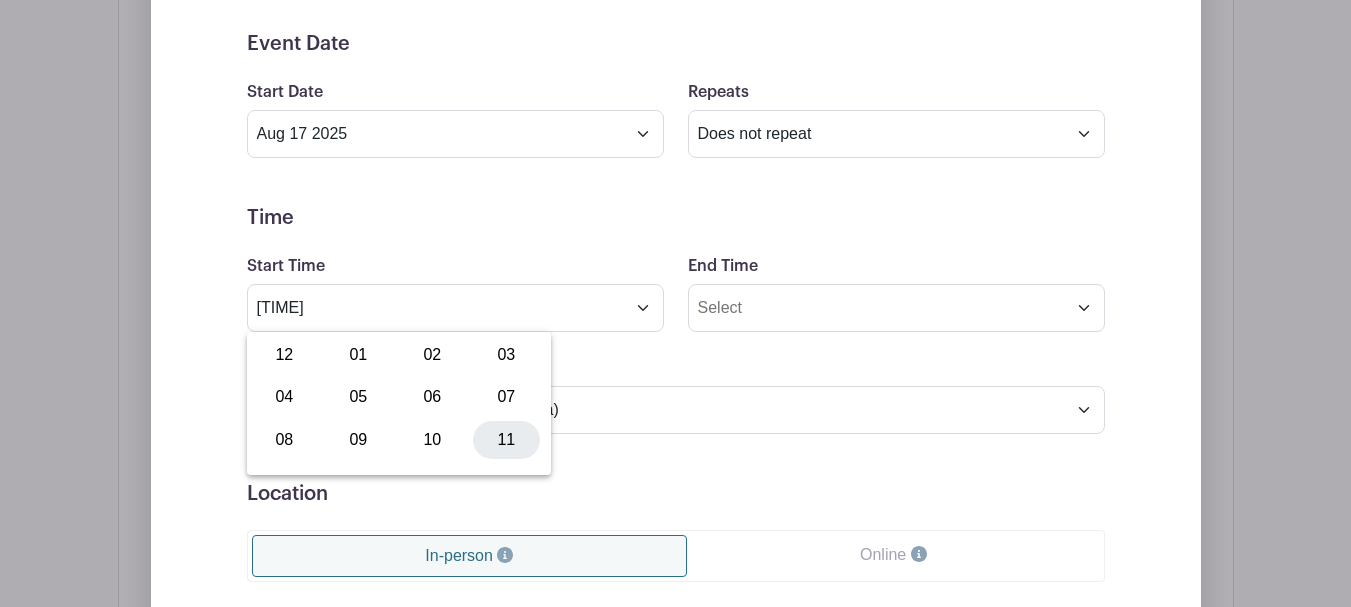 click on "11" at bounding box center (506, 440) 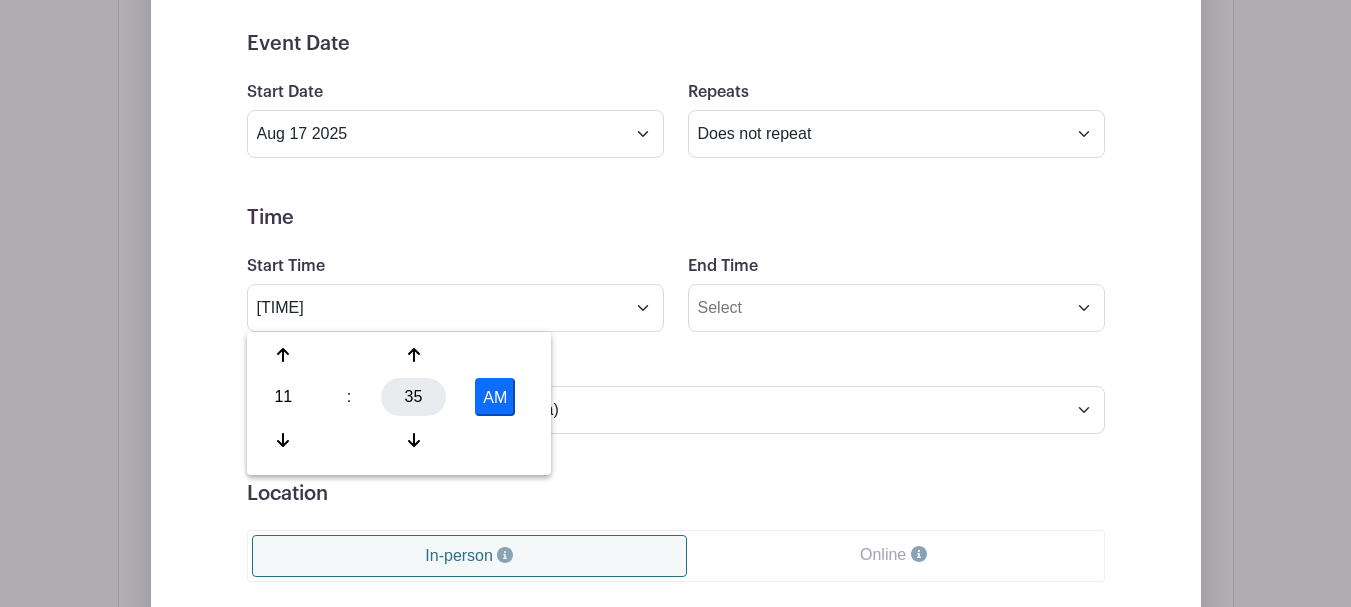 click on "35" at bounding box center [413, 397] 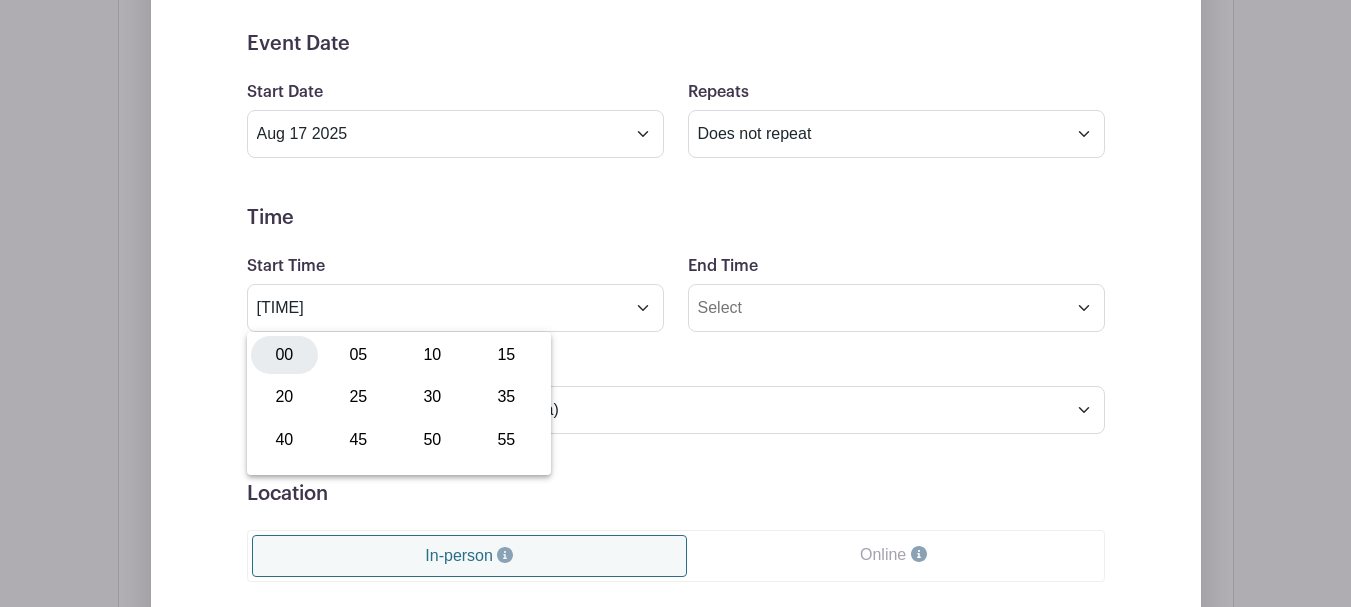 click on "00" at bounding box center (284, 355) 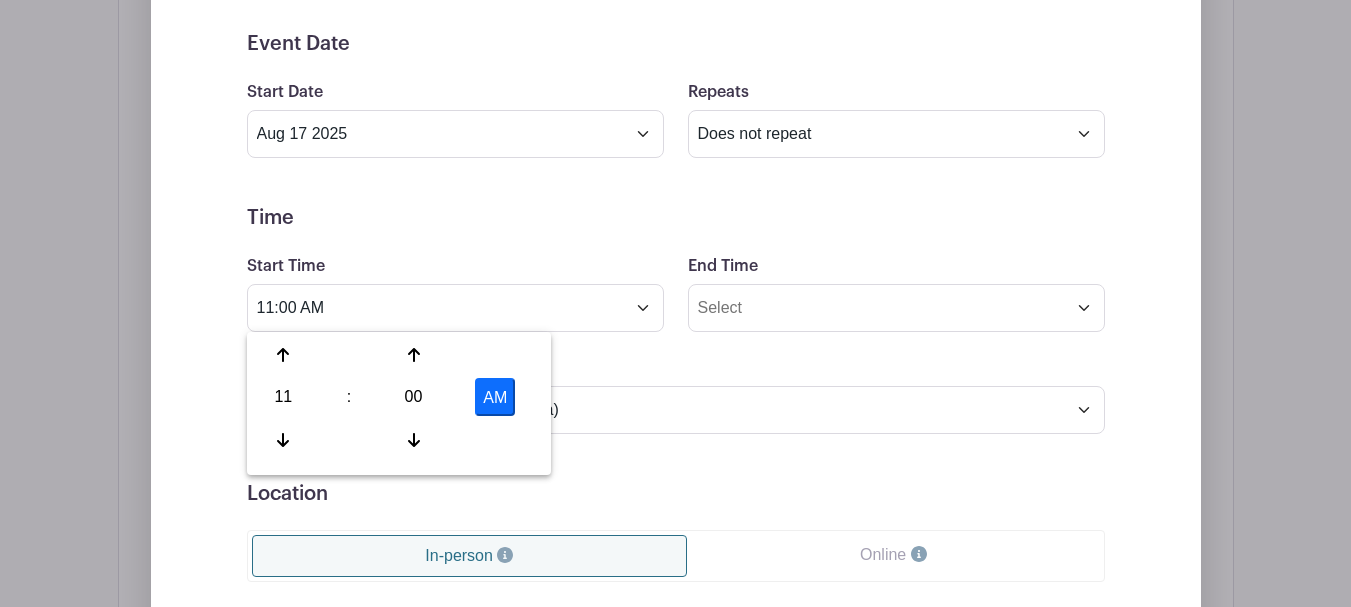 click on "AM" at bounding box center (495, 397) 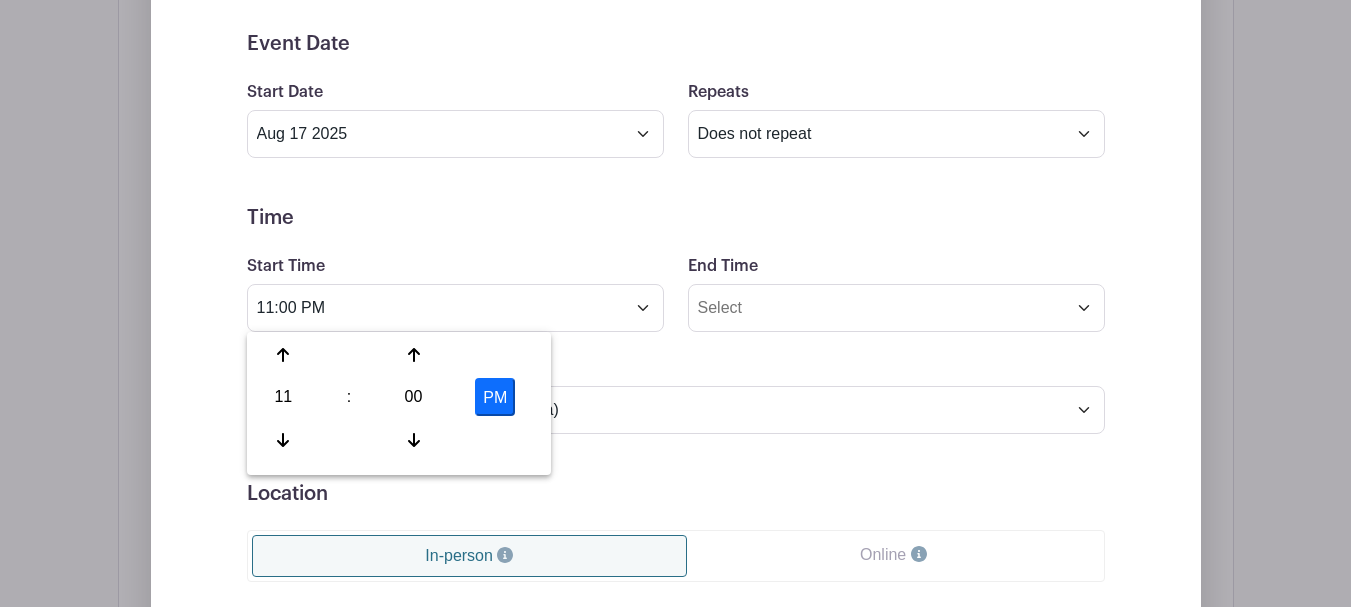 click on "PM" at bounding box center [495, 397] 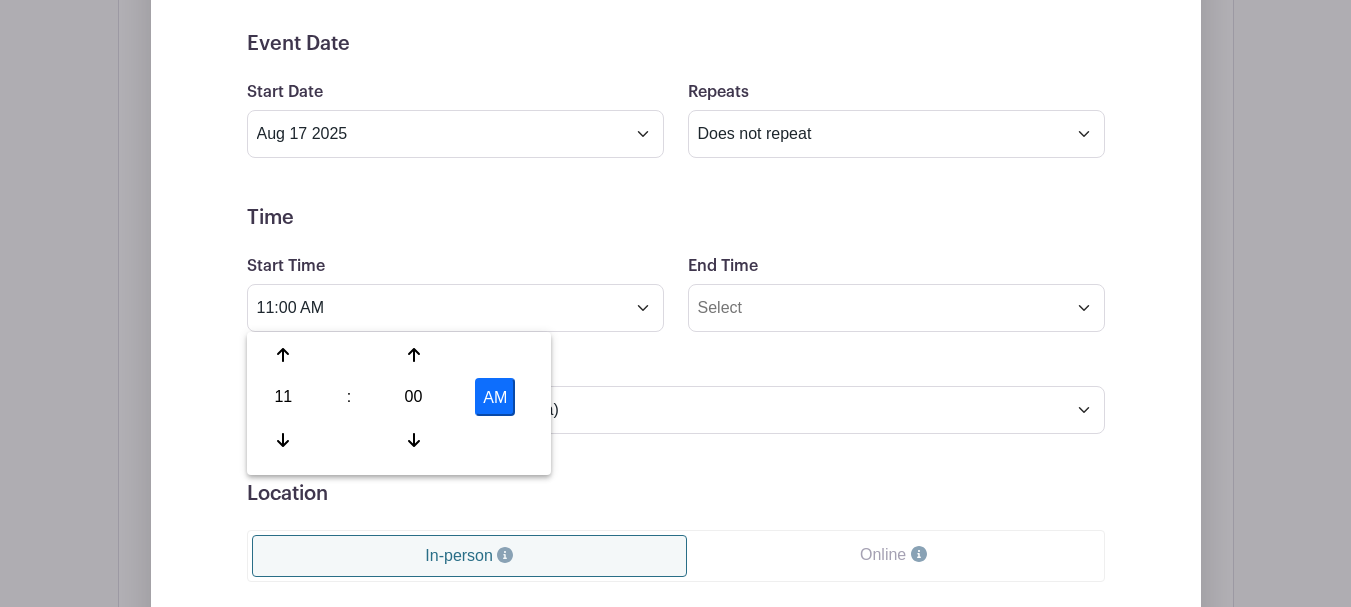 click on "Timezone
(GMT-12:00) International Date Line West
(GMT-11:00) American Samoa
(GMT-11:00) Midway Island
(GMT-10:00) Hawaii
(GMT-09:00) Alaska
(GMT-08:00) Pacific Time (US & Canada)
(GMT-08:00) Tijuana
(GMT-07:00) Arizona
(GMT-07:00) Mazatlan
(GMT-07:00) Mountain Time (US & Canada)
(GMT-06:00) Central America
(GMT-06:00) Central Time (US & Canada)
(GMT-06:00) Chihuahua
(GMT-06:00) Guadalajara
(GMT-06:00) Mexico City
(GMT-06:00) Monterrey
(GMT-06:00) Saskatchewan
(GMT-05:00) Bogota
(GMT-05:00) Eastern Time (US & Canada)
(GMT-05:00) Indiana (East)
(GMT-05:00) Lima
(GMT-05:00) Quito
(GMT-04:00) Atlantic Time (Canada)
(GMT-04:00) Caracas
(GMT-04:00) Georgetown
(GMT-04:00) La Paz
(GMT-04:00) Puerto Rico
(GMT-04:00) Santiago
(GMT-03:30) Newfoundland
(GMT-03:00) Brasilia
(GMT-03:00) Buenos Aires
(GMT-03:00) Montevideo
(GMT-02:00) Greenland
(GMT-02:00) Mid-Atlantic
(GMT-01:00) Azores
(GMT-01:00) Cape Verde Is.
(GMT+00:00) Casablanca" at bounding box center [676, 395] 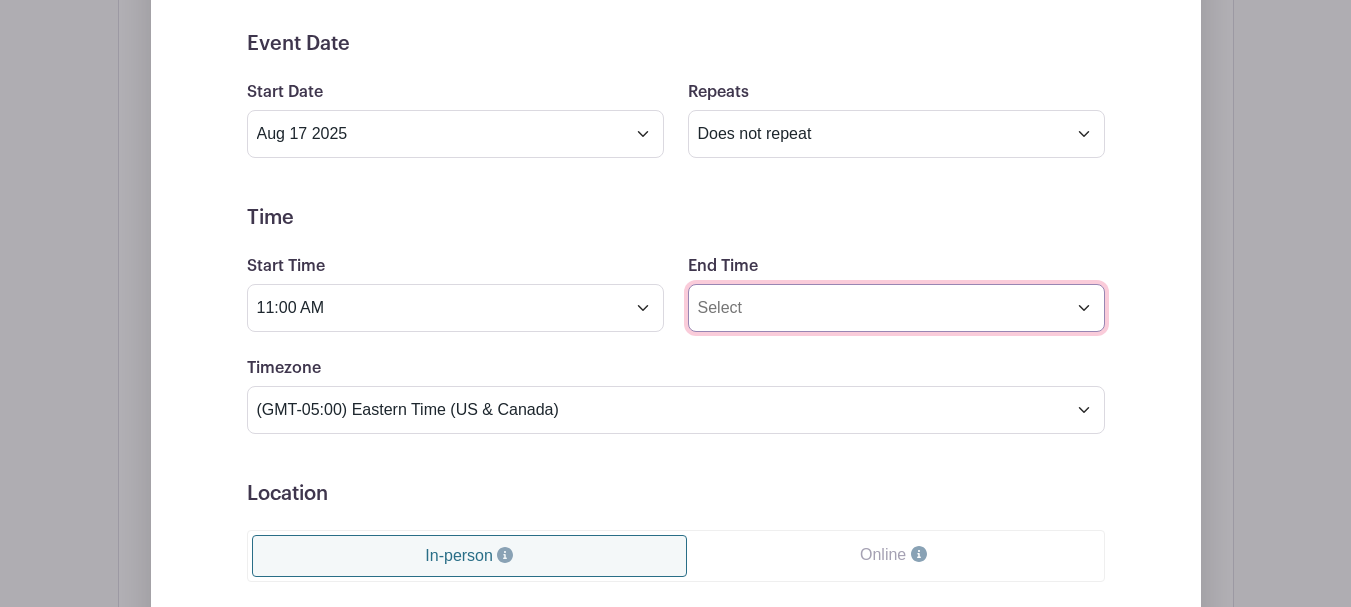 click on "End Time" at bounding box center [896, 308] 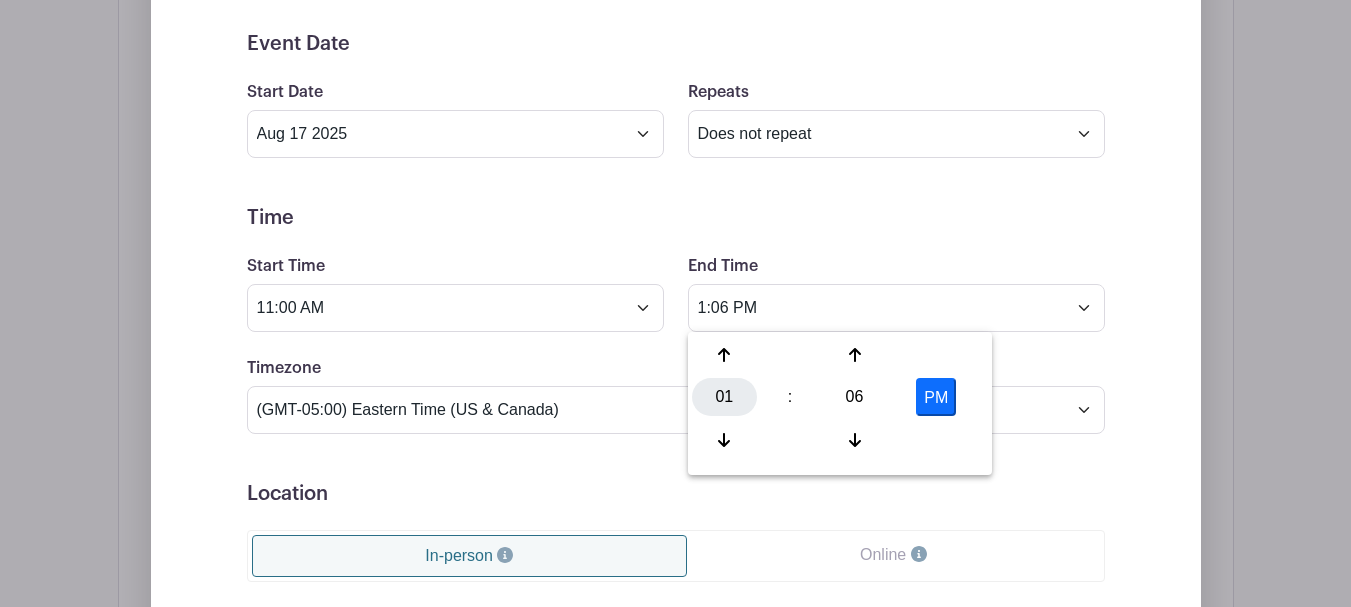 click on "01" at bounding box center (724, 397) 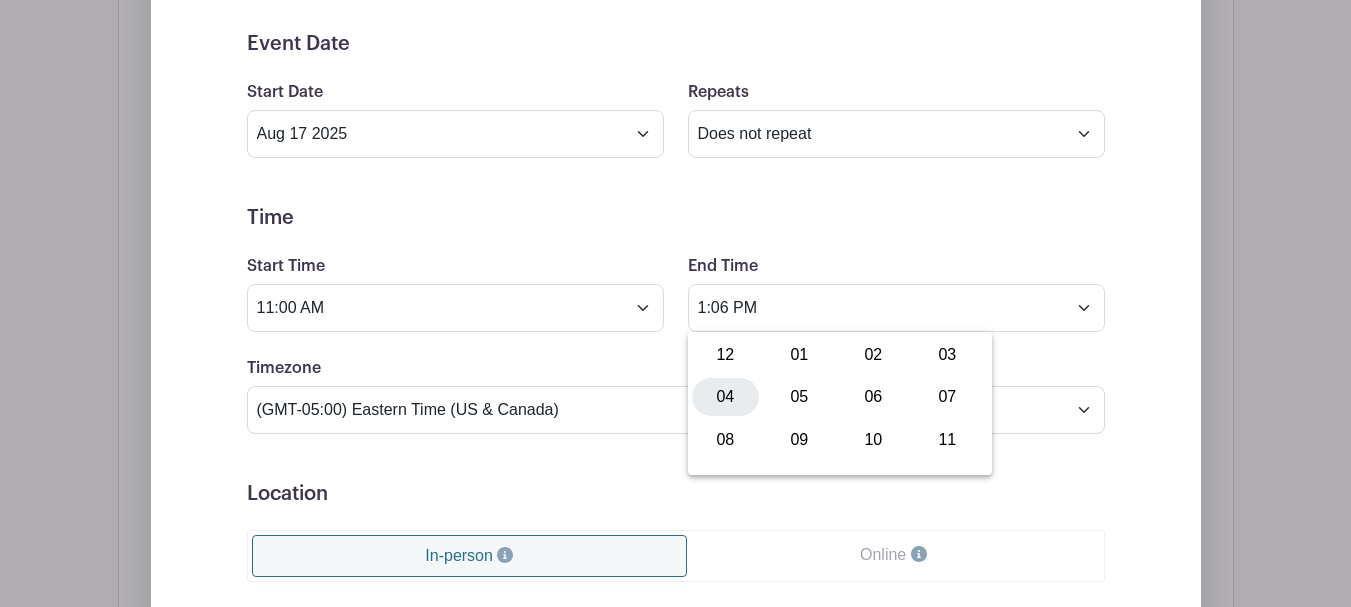 click on "04" at bounding box center [725, 397] 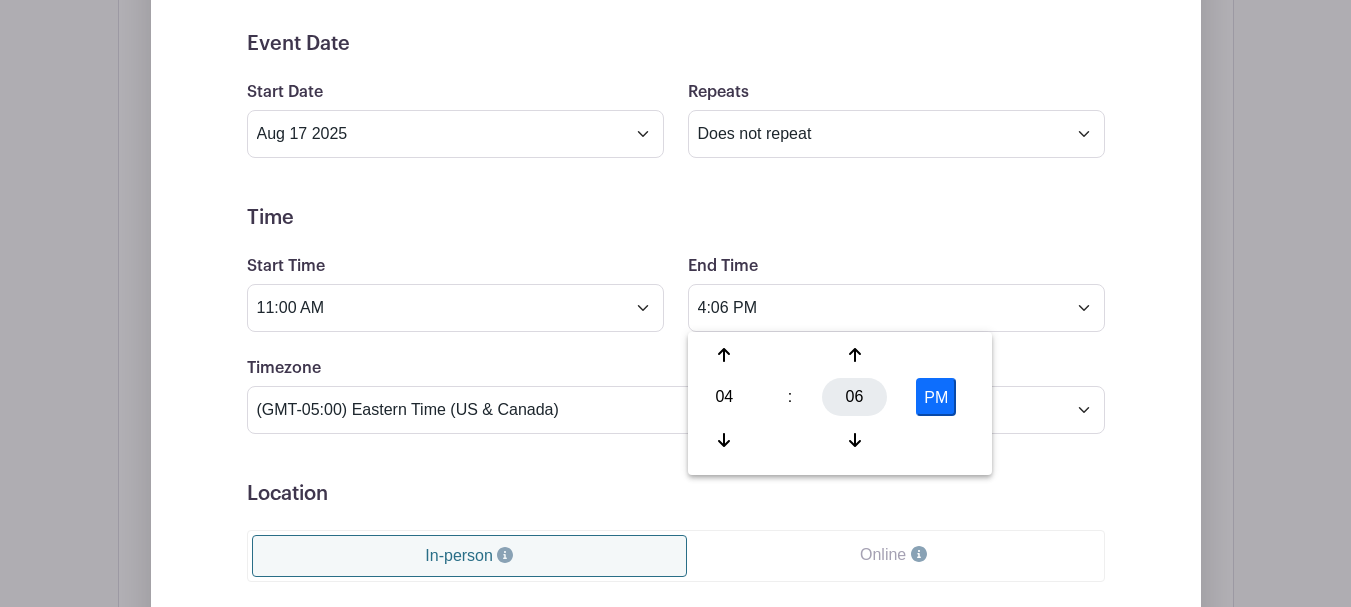 click on "06" at bounding box center (854, 397) 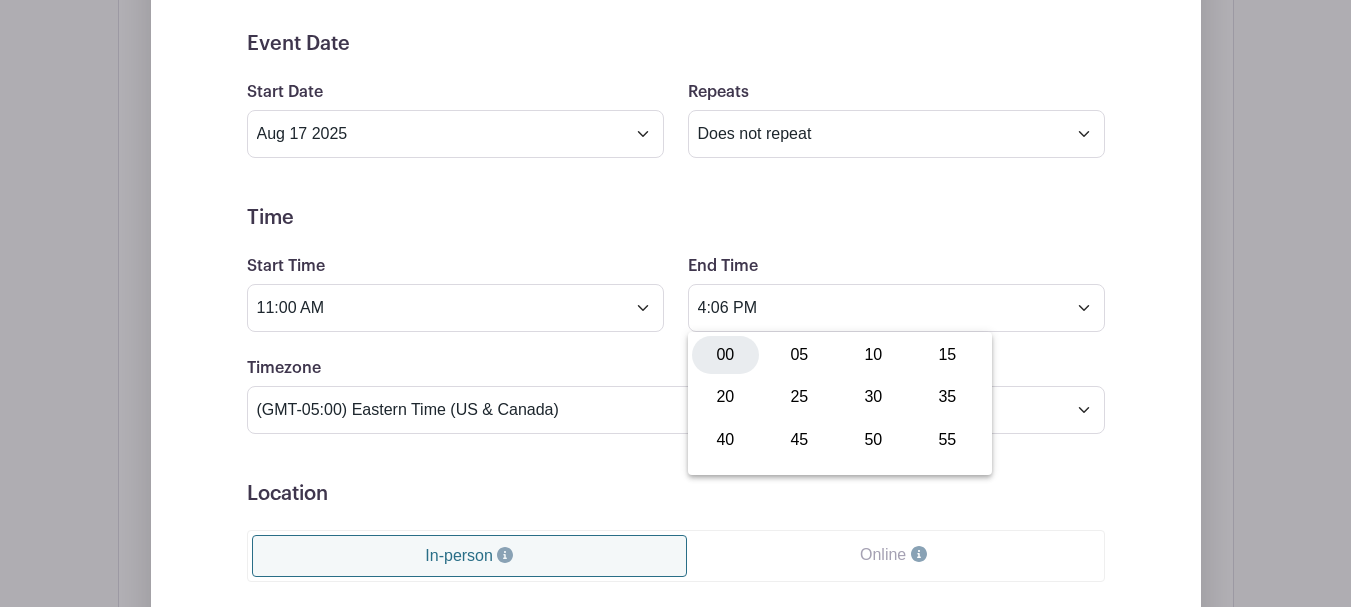 click on "00" at bounding box center [725, 355] 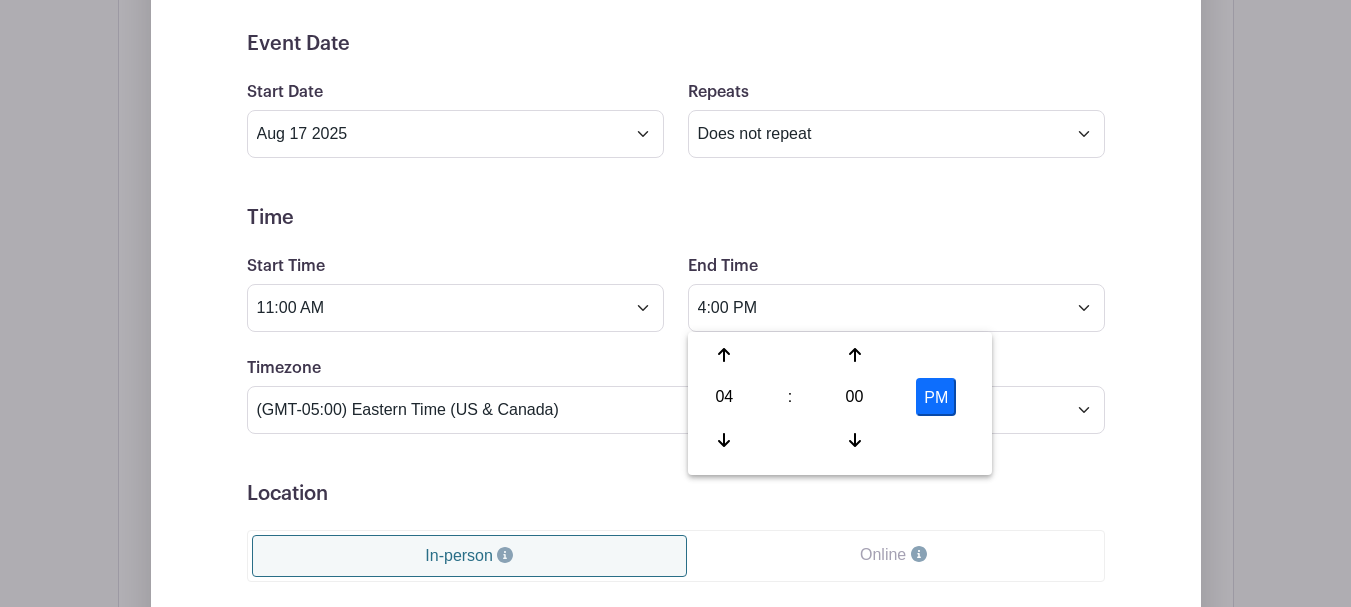 click on "Event Date
Start Date
Aug 17 2025
Repeats
Does not repeat
Daily
Weekly
Monthly on day 17
Monthly on the third Sunday
Other...
End date
Sep 17 2025
Repeats every
1
Day
Week
Monthly on day 17
Select Repeating Days
Sun
Mon
Tue
Wed
Thu
Fri
Sat
Time
Start Time
11:00 AM
End Time
4:00 PM
Timezone
(GMT-12:00) International Date Line West
(GMT-11:00) American Samoa
(GMT-11:00) Midway Island" at bounding box center [676, 482] 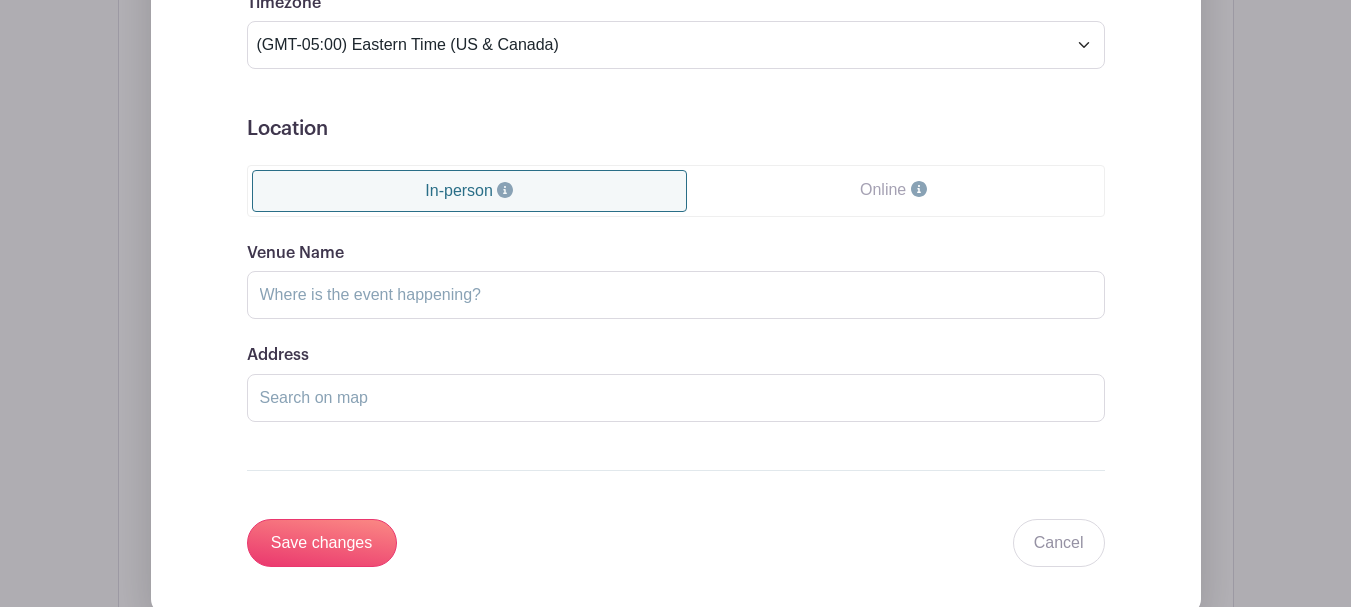 scroll, scrollTop: 1760, scrollLeft: 0, axis: vertical 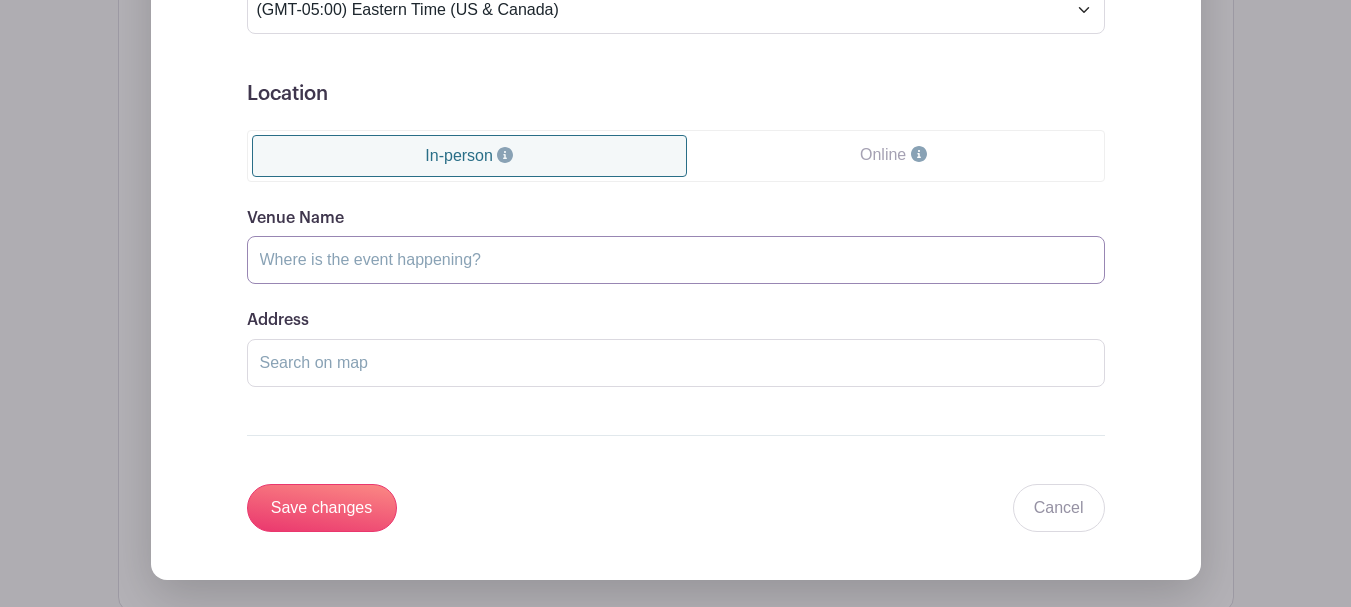 click on "Venue Name" at bounding box center (676, 260) 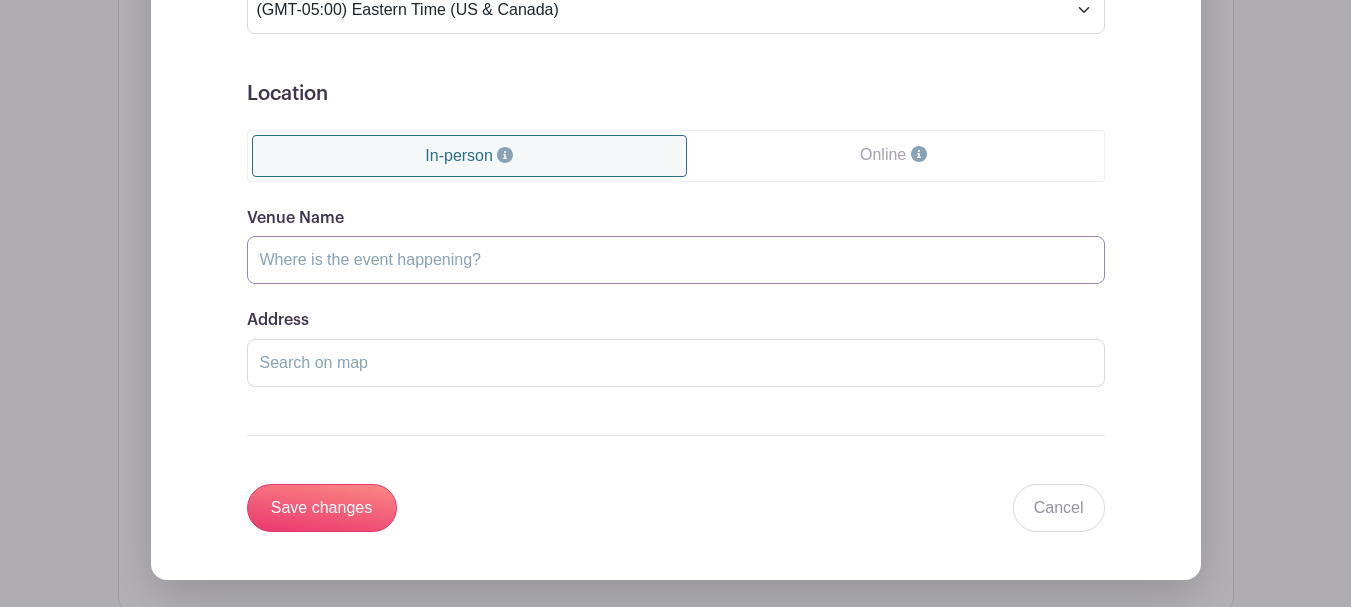 paste on "Baltimore" 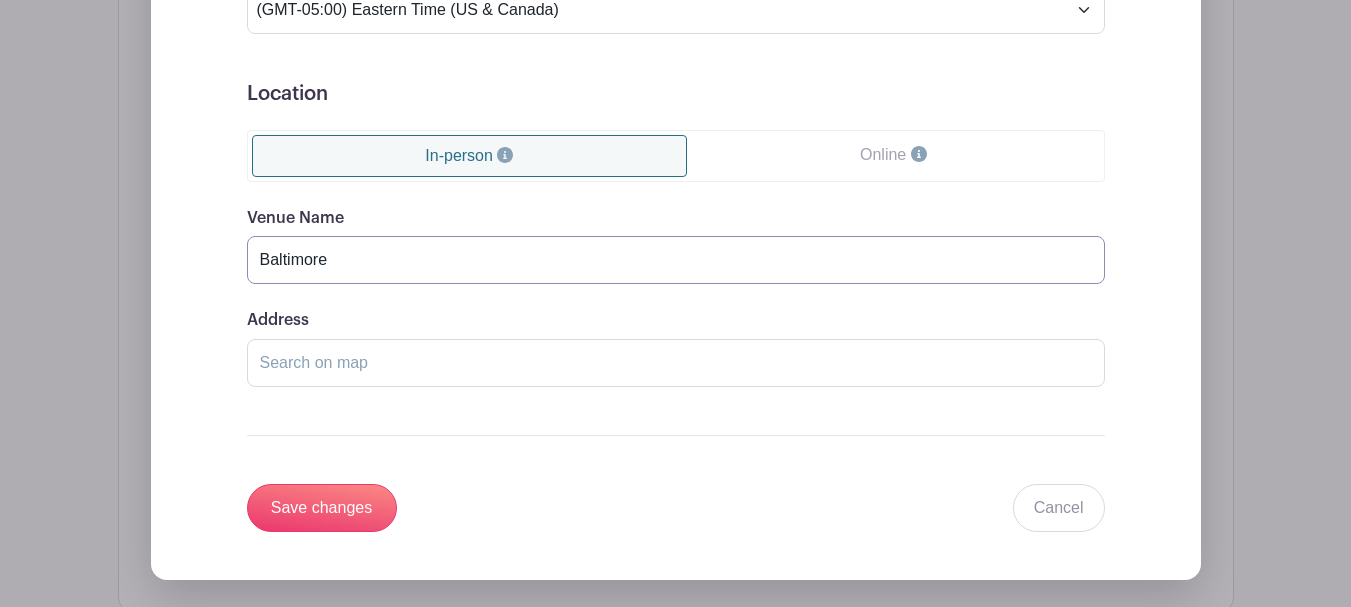 type on "Baltimore" 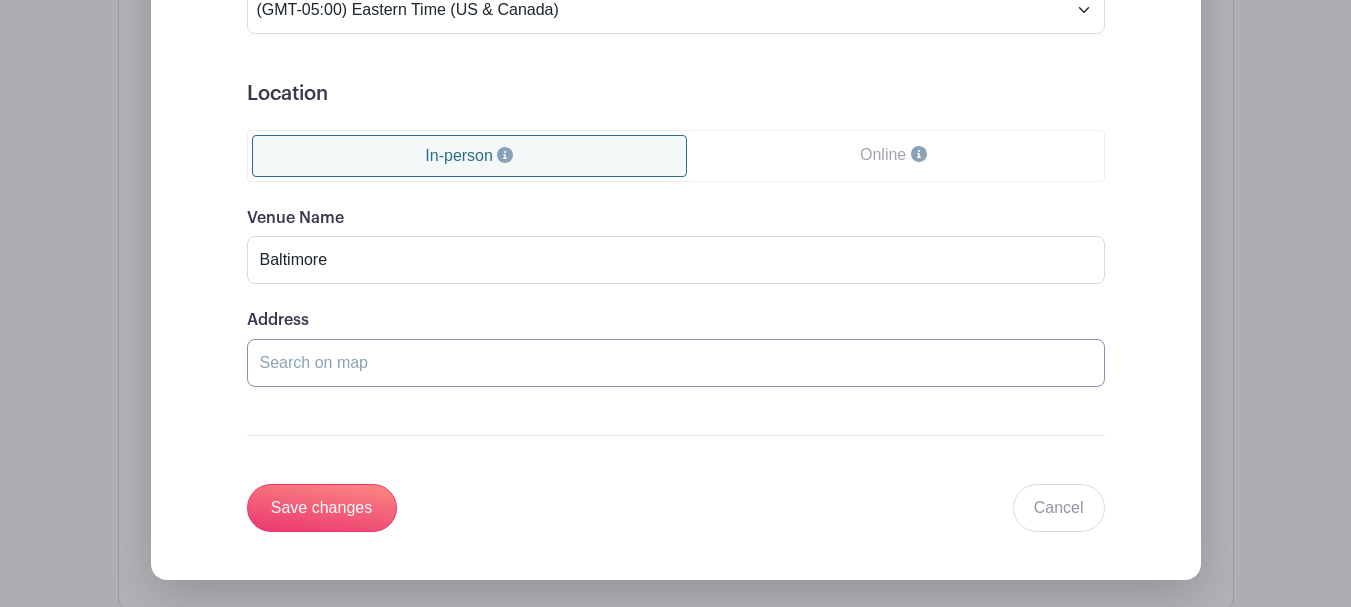 click on "Address" at bounding box center [676, 363] 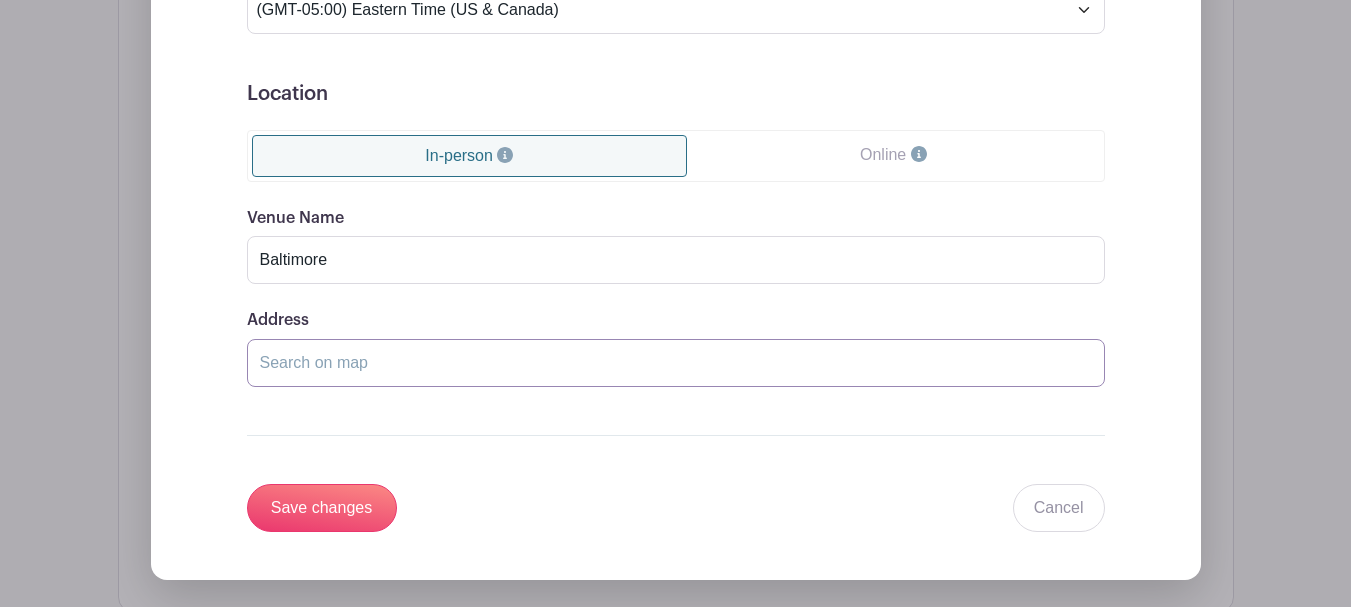 click on "Address" at bounding box center (676, 363) 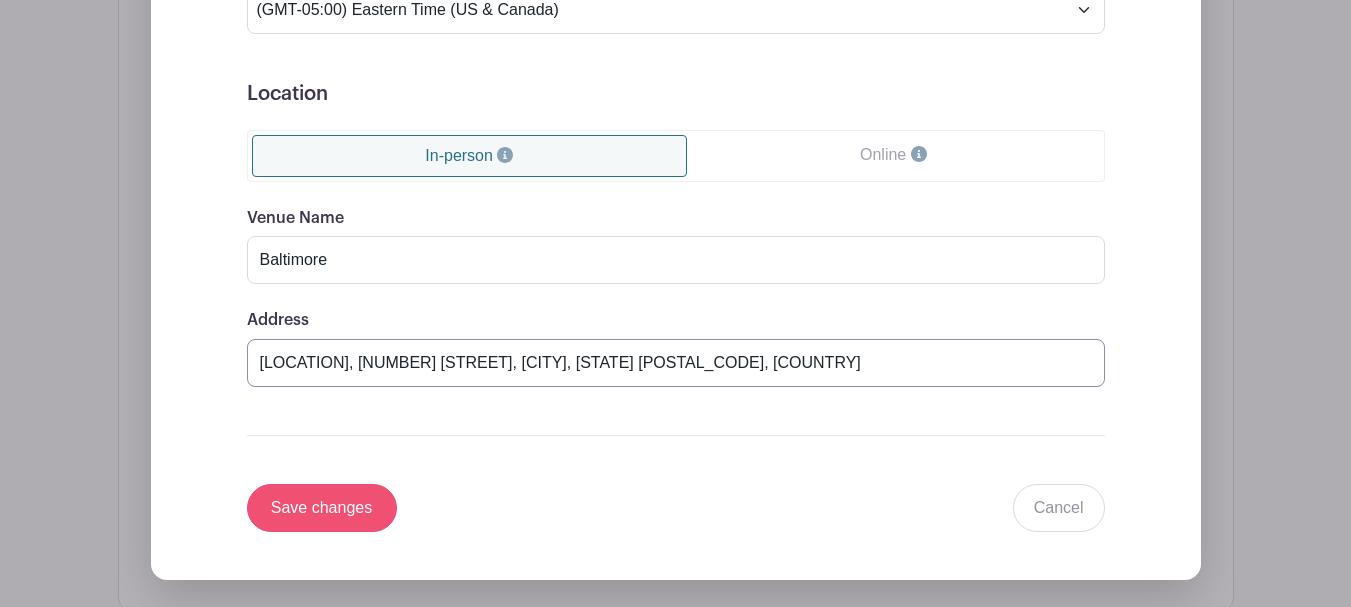 type on "Power Plant Live, 34 W Baltimore St, Baltimore, MD 21201, USA" 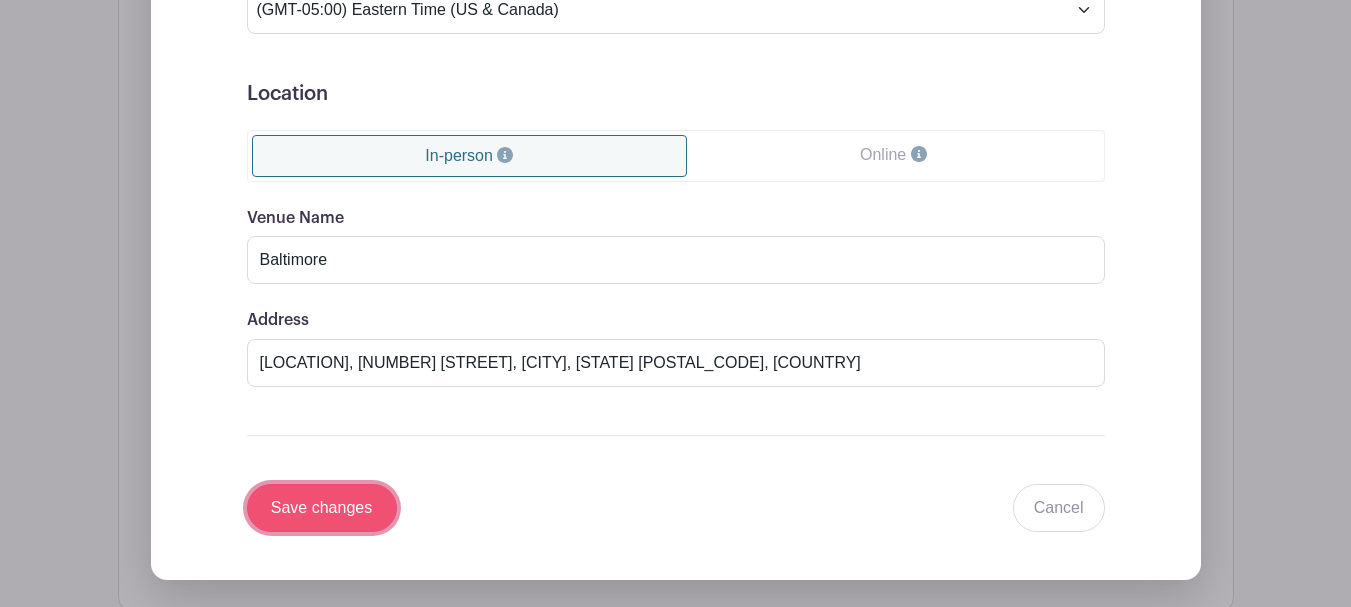 click on "Save changes" at bounding box center (322, 508) 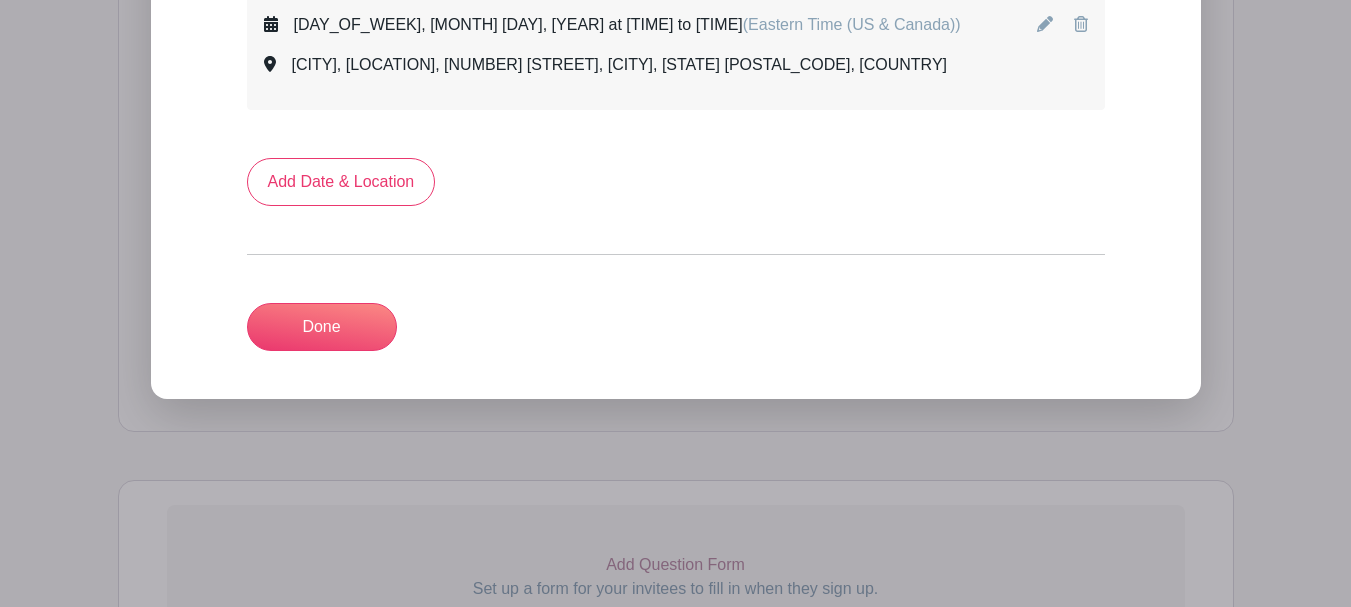 scroll, scrollTop: 1228, scrollLeft: 0, axis: vertical 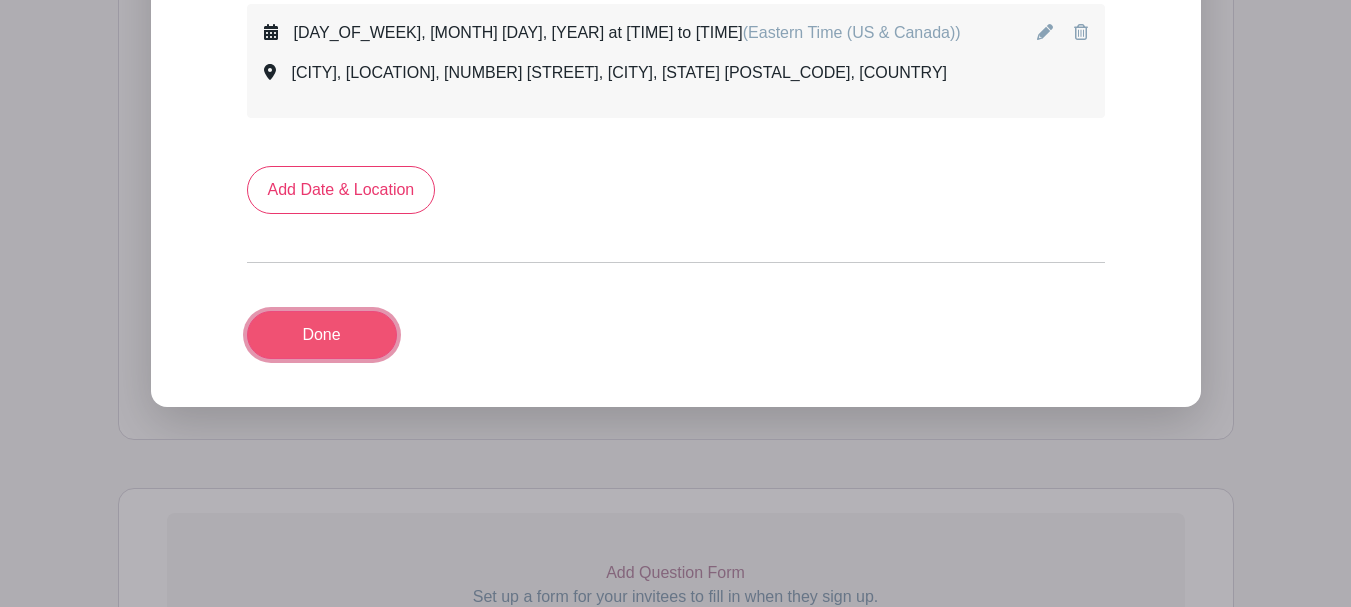click on "Done" at bounding box center (322, 335) 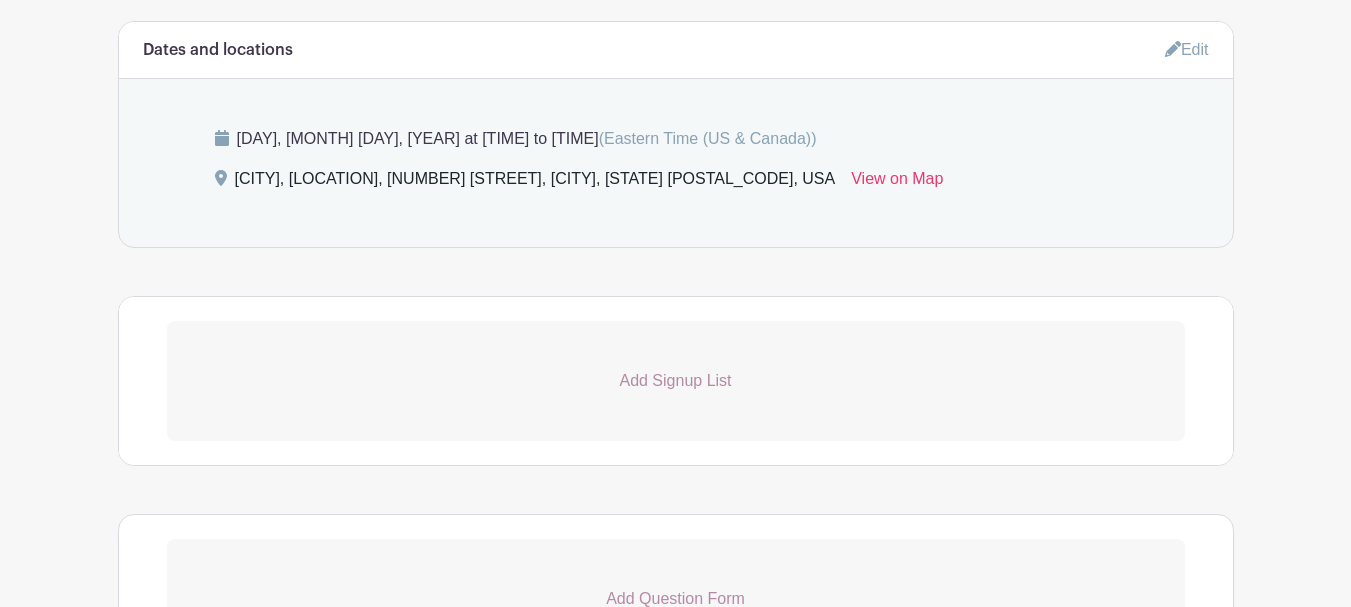 scroll, scrollTop: 1061, scrollLeft: 0, axis: vertical 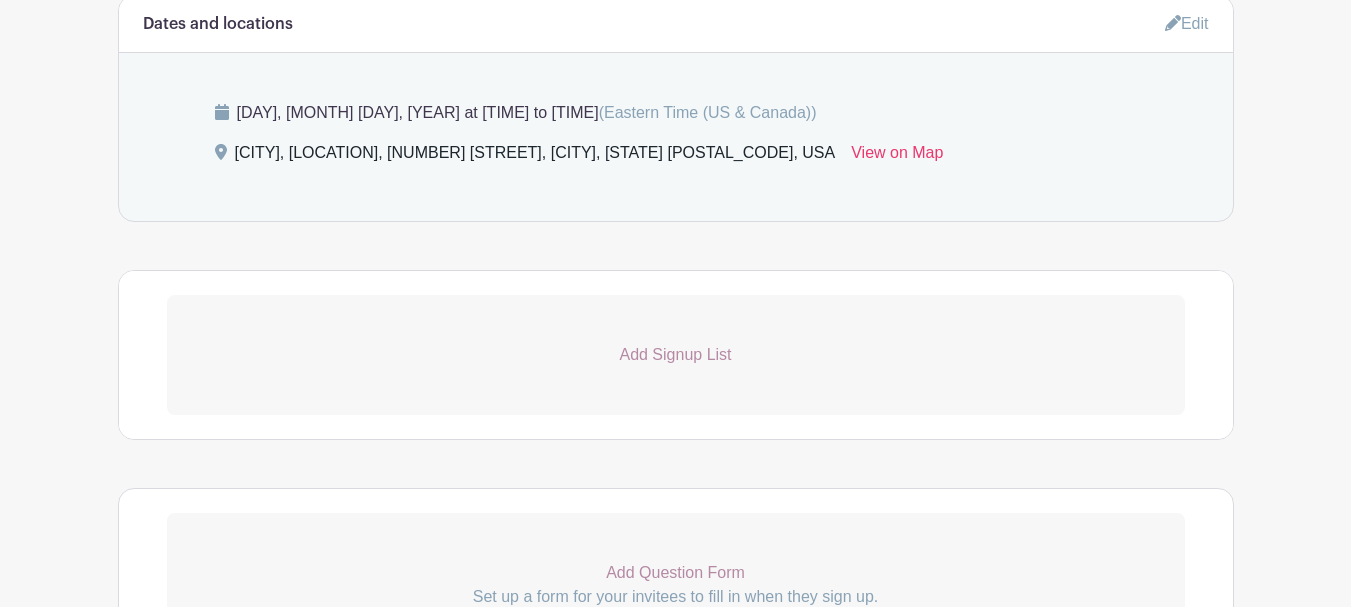 click on "Add Signup List" at bounding box center (676, 355) 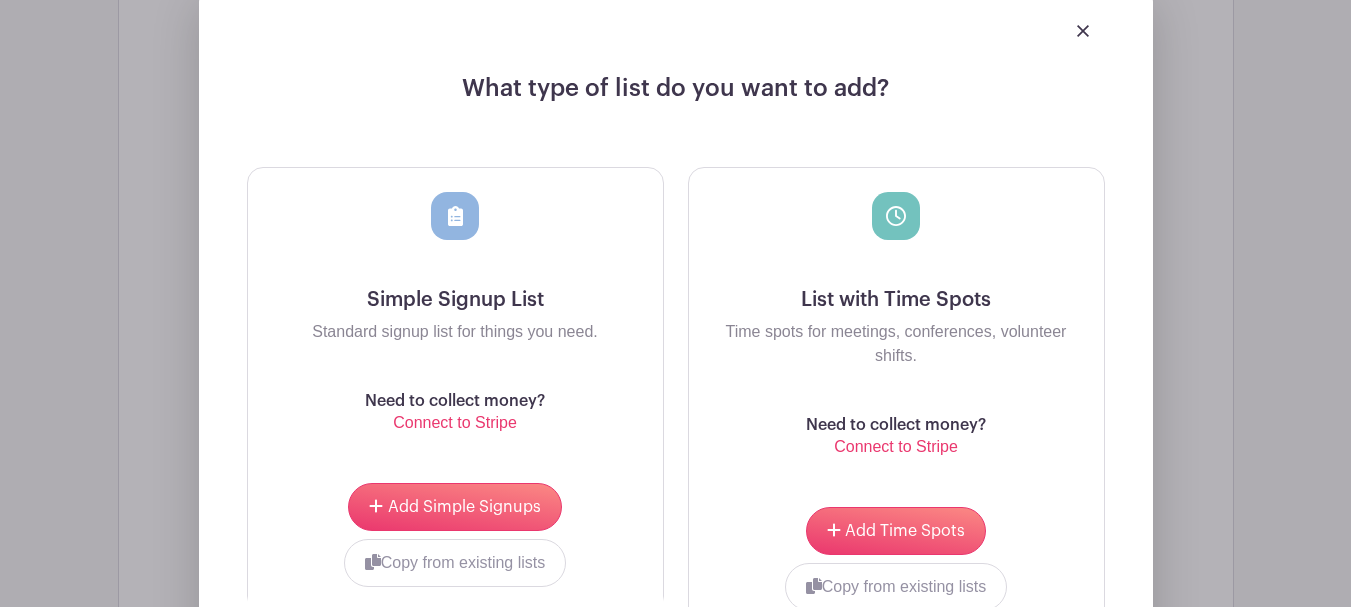 scroll, scrollTop: 1461, scrollLeft: 0, axis: vertical 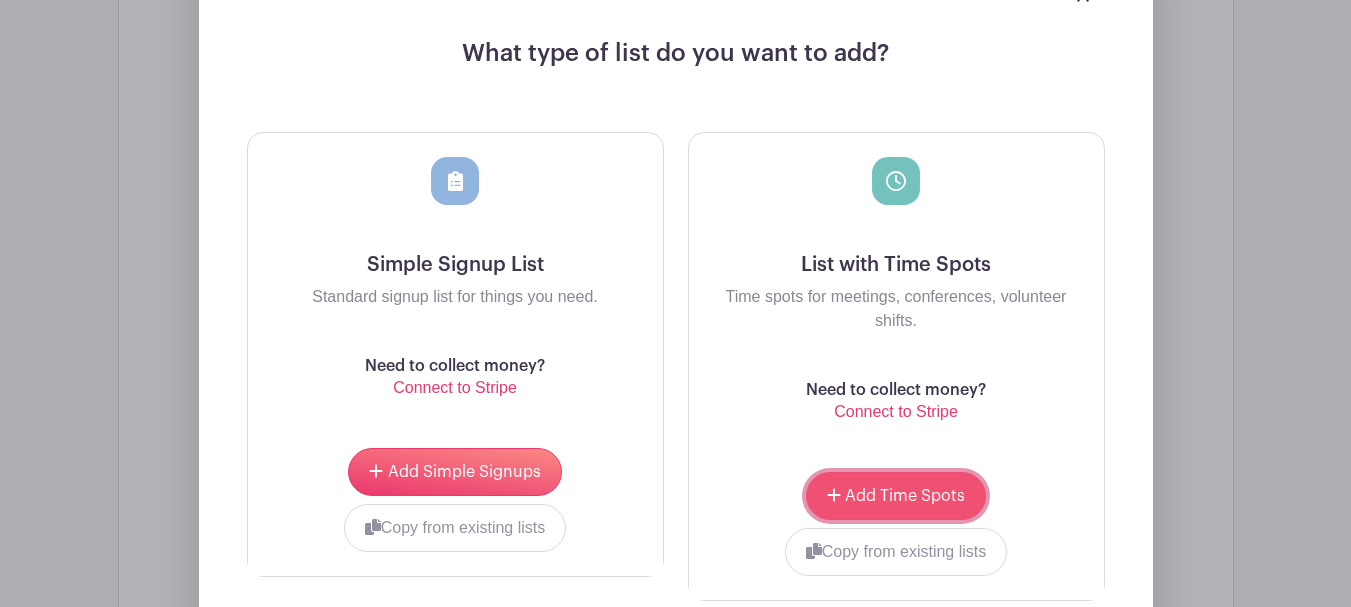 click on "Add Time Spots" at bounding box center [896, 496] 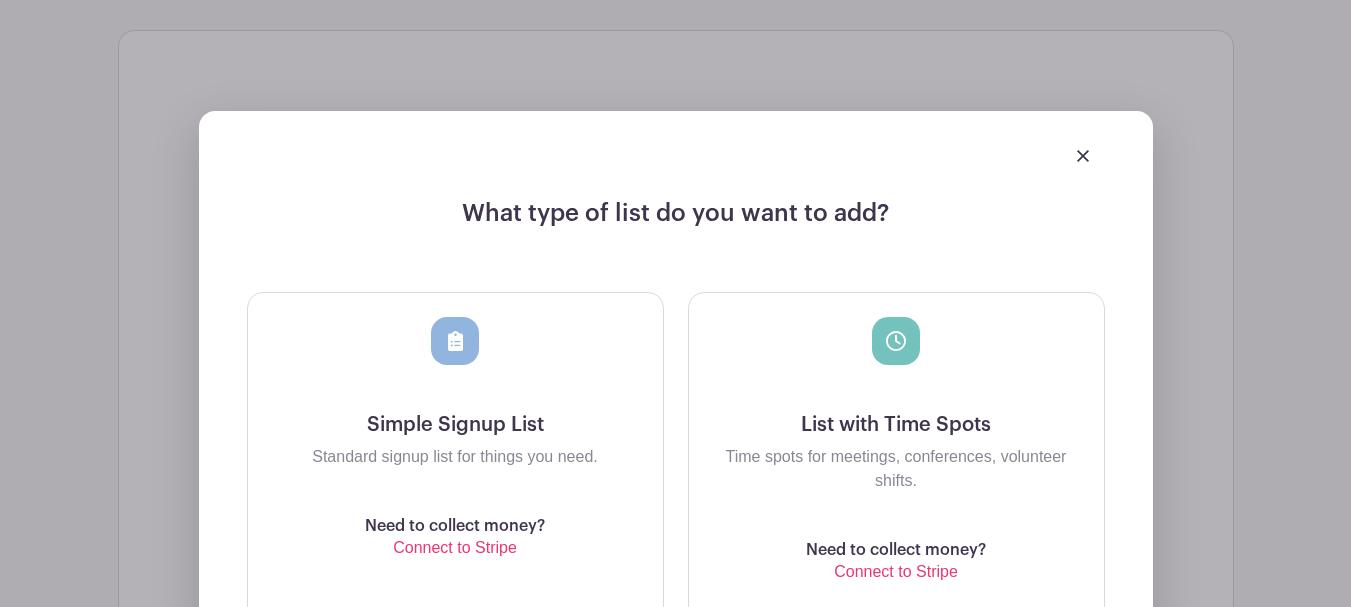 scroll, scrollTop: 1621, scrollLeft: 0, axis: vertical 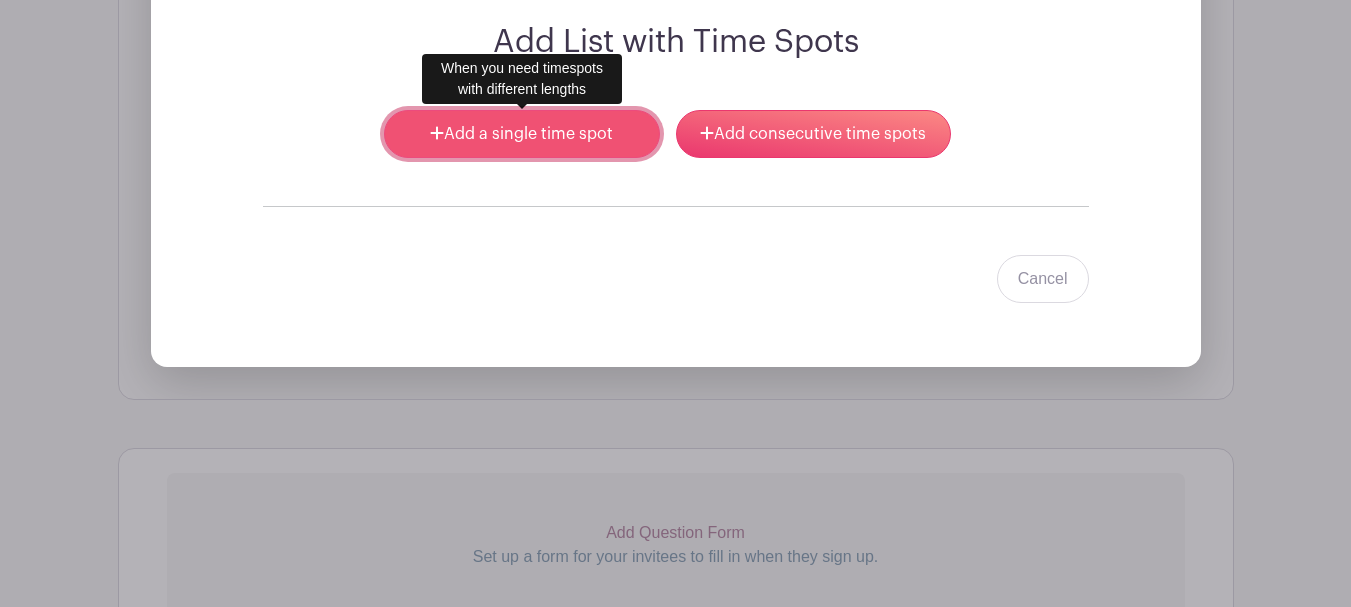 click on "Add a single time spot" at bounding box center (521, 134) 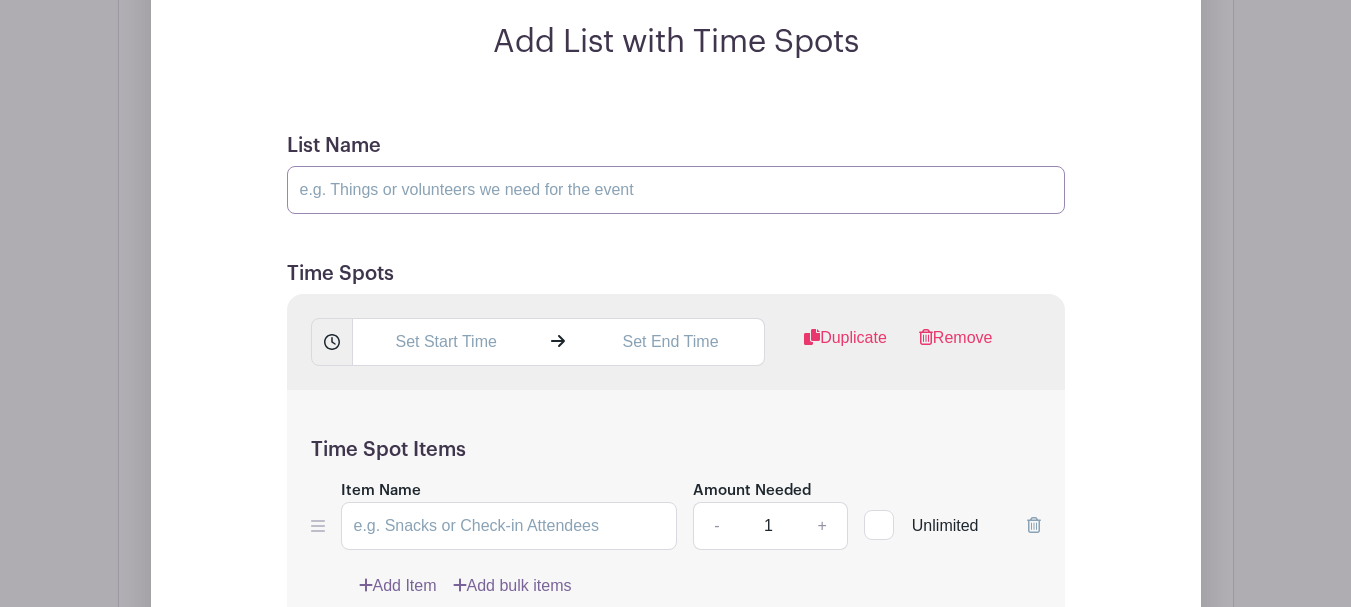 click on "List Name" at bounding box center [676, 190] 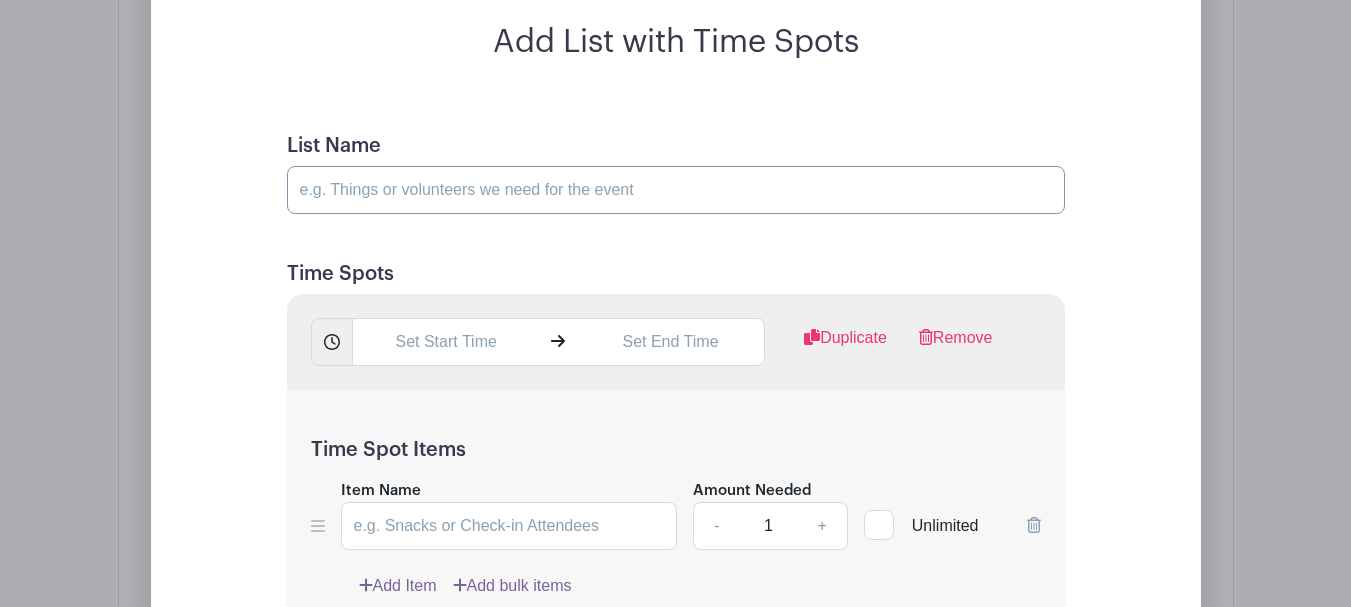 click on "List Name" at bounding box center (676, 190) 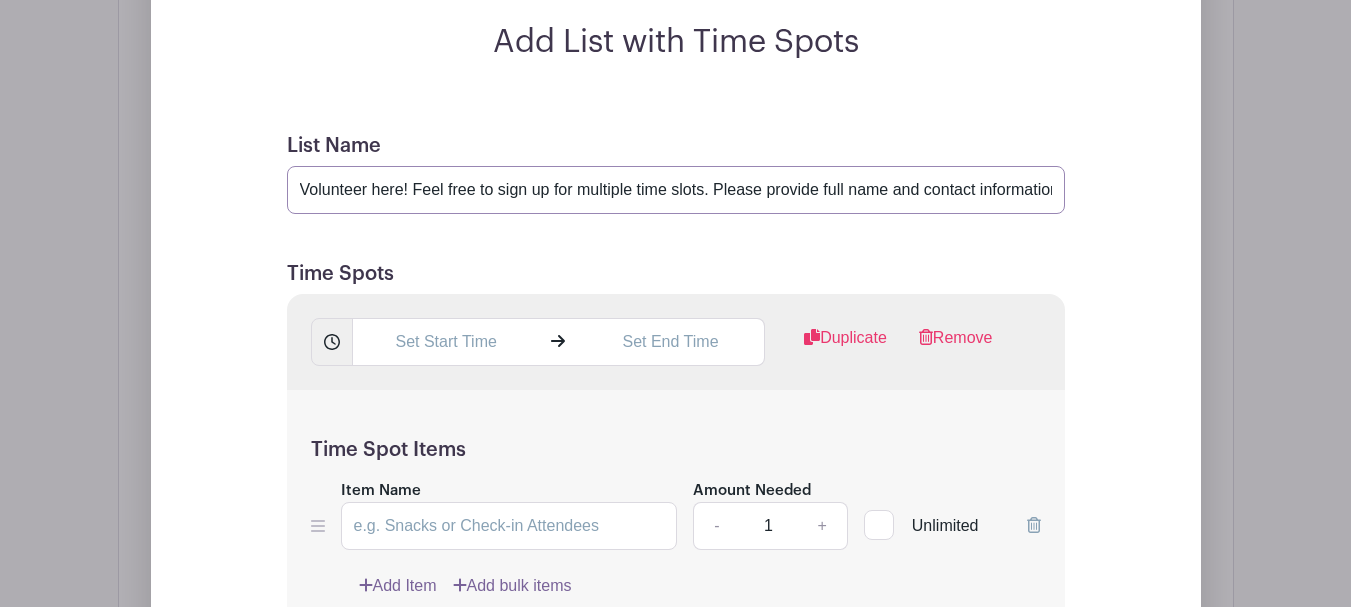 scroll, scrollTop: 0, scrollLeft: 652, axis: horizontal 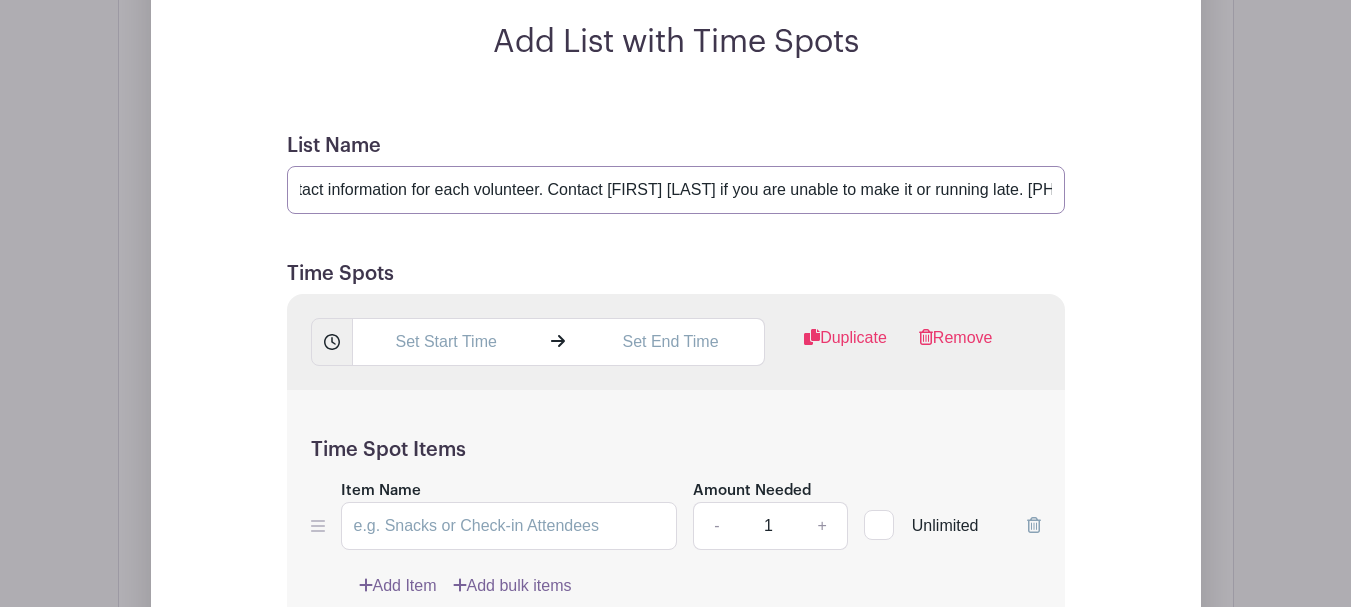 click on "Volunteer here! Feel free to sign up for multiple time slots. Please provide full name and contact information for each volunteer. Contact [NAME] if you are unable to make it or running late. [PHONE]" at bounding box center [676, 190] 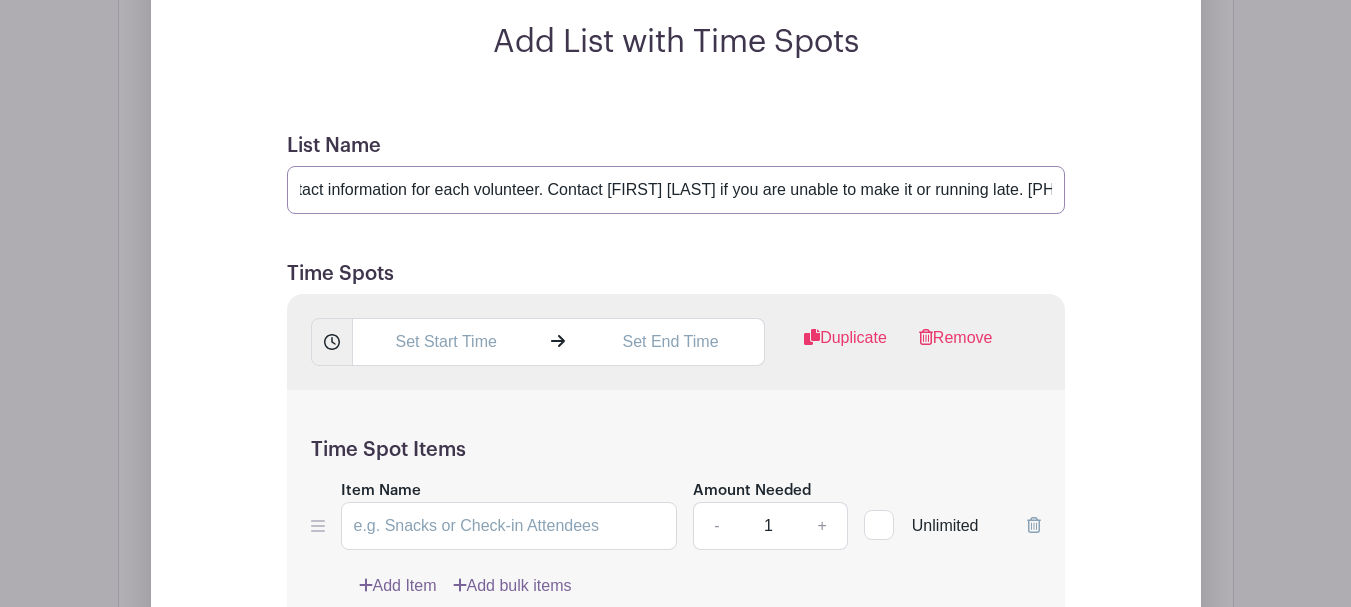 scroll, scrollTop: 0, scrollLeft: 0, axis: both 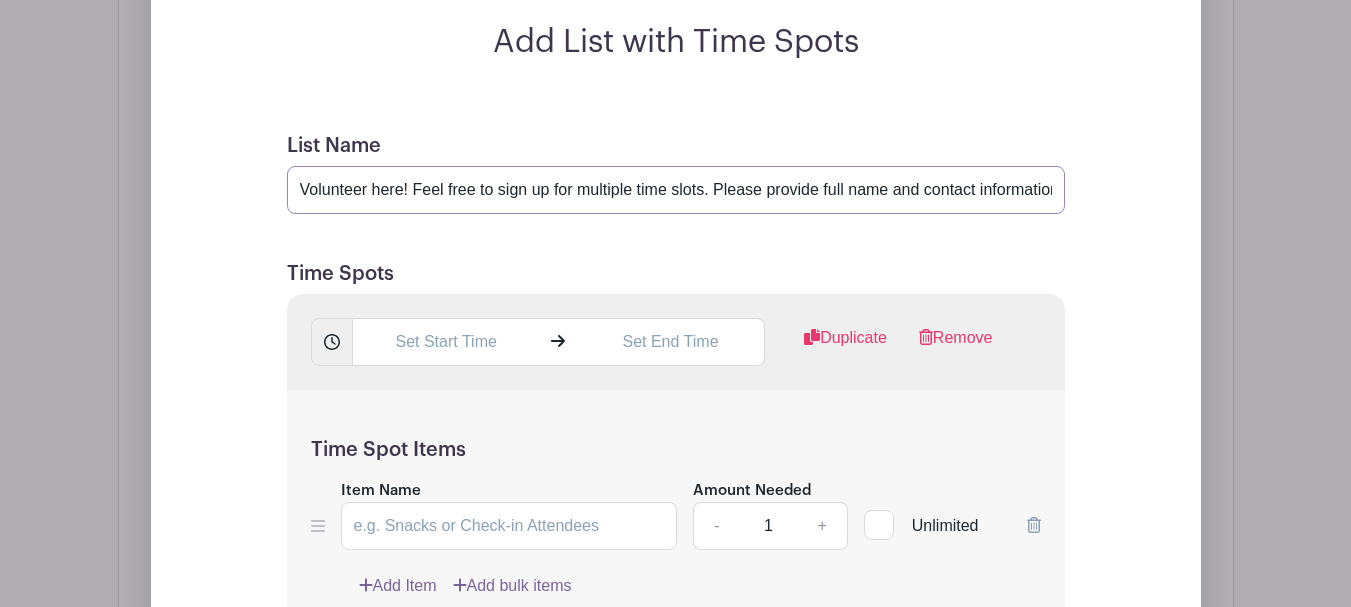 click on "Volunteer here! Feel free to sign up for multiple time slots. Please provide full name and contact information for each volunteer. Contact [NAME] if you are unable to make it or running late. [PHONE]" at bounding box center (676, 190) 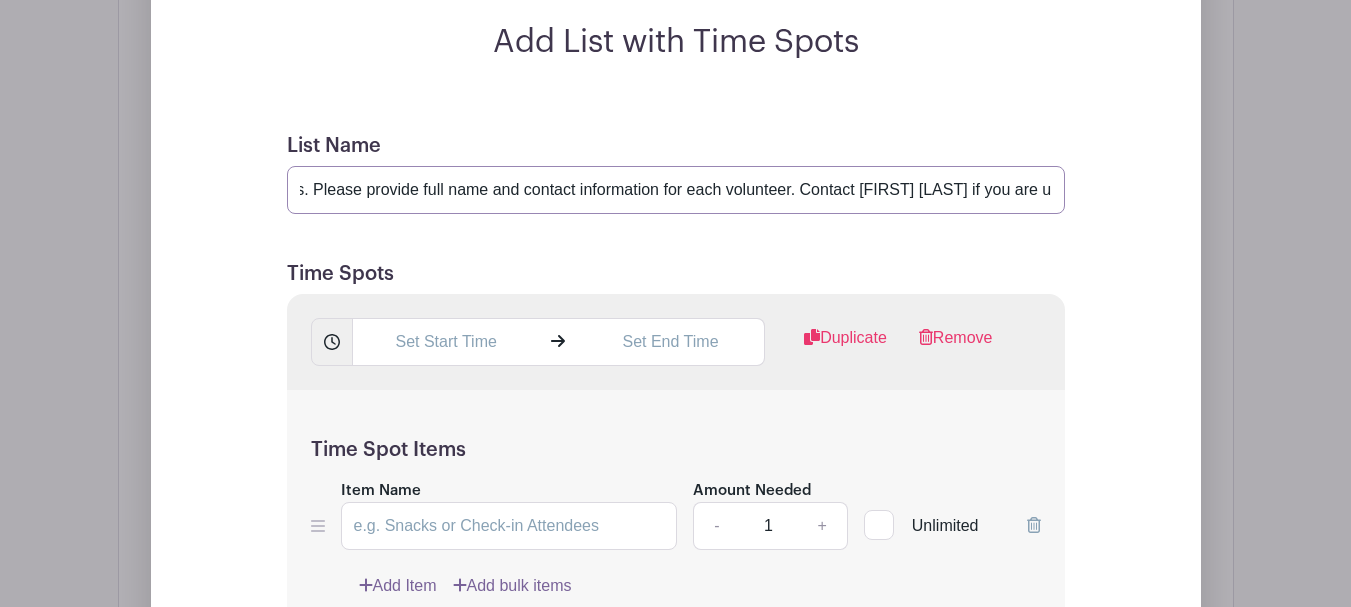 scroll, scrollTop: 0, scrollLeft: 439, axis: horizontal 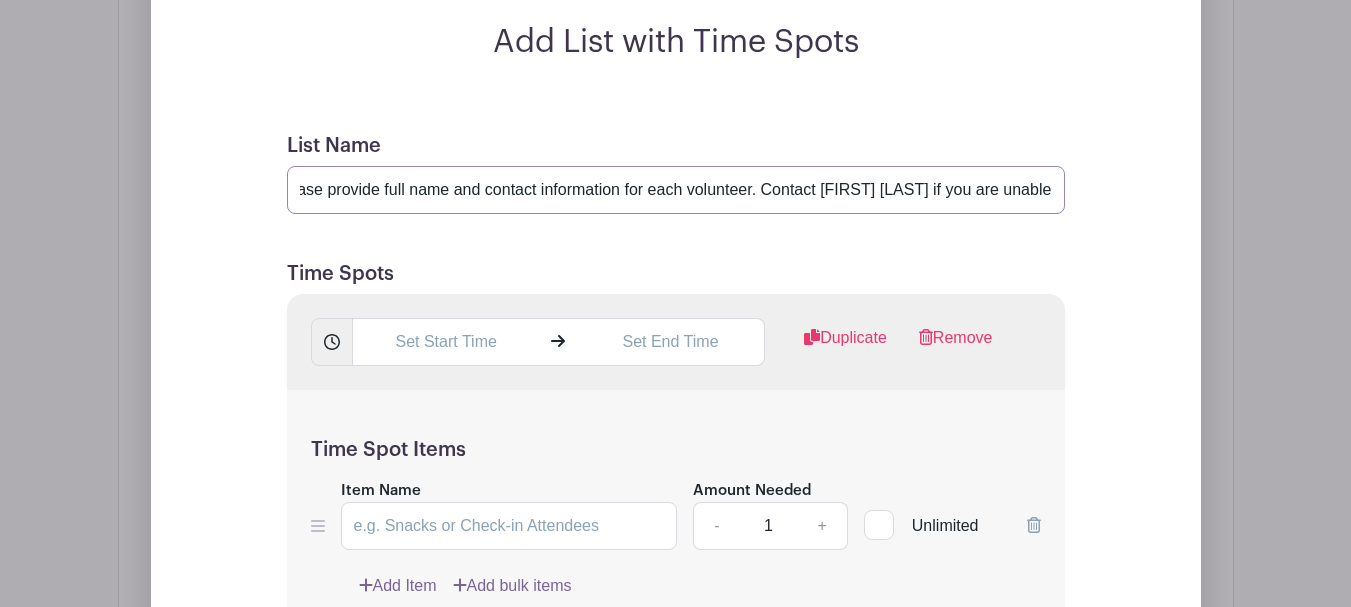 drag, startPoint x: 858, startPoint y: 188, endPoint x: 820, endPoint y: 193, distance: 38.327538 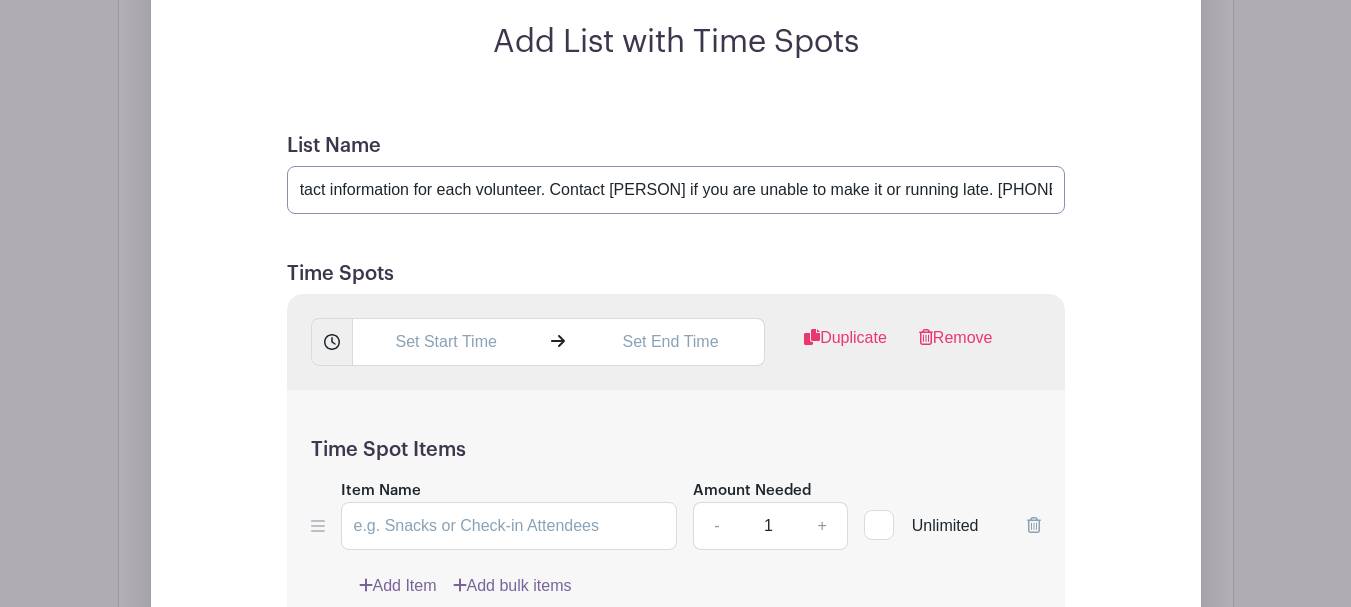 scroll, scrollTop: 0, scrollLeft: 684, axis: horizontal 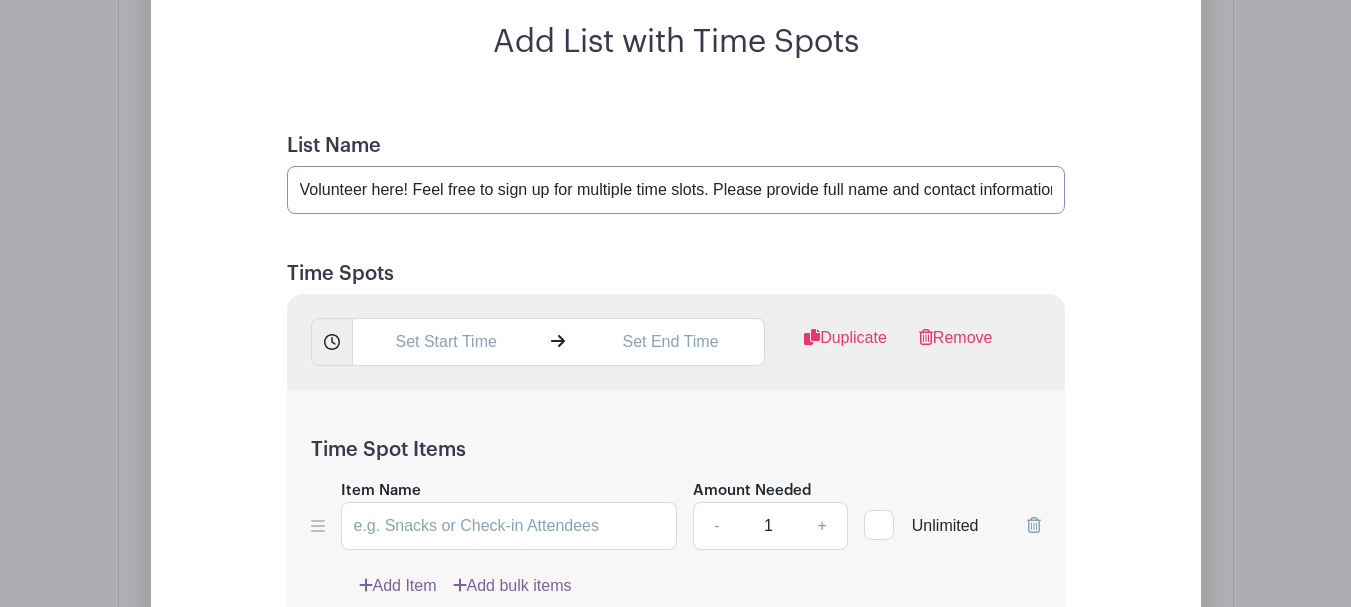 click on "Volunteer here! Feel free to sign up for multiple time slots. Please provide full name and contact information for each volunteer. Contact Kristen B if you are unable to make it or running late. 410-271-8914" at bounding box center (676, 190) 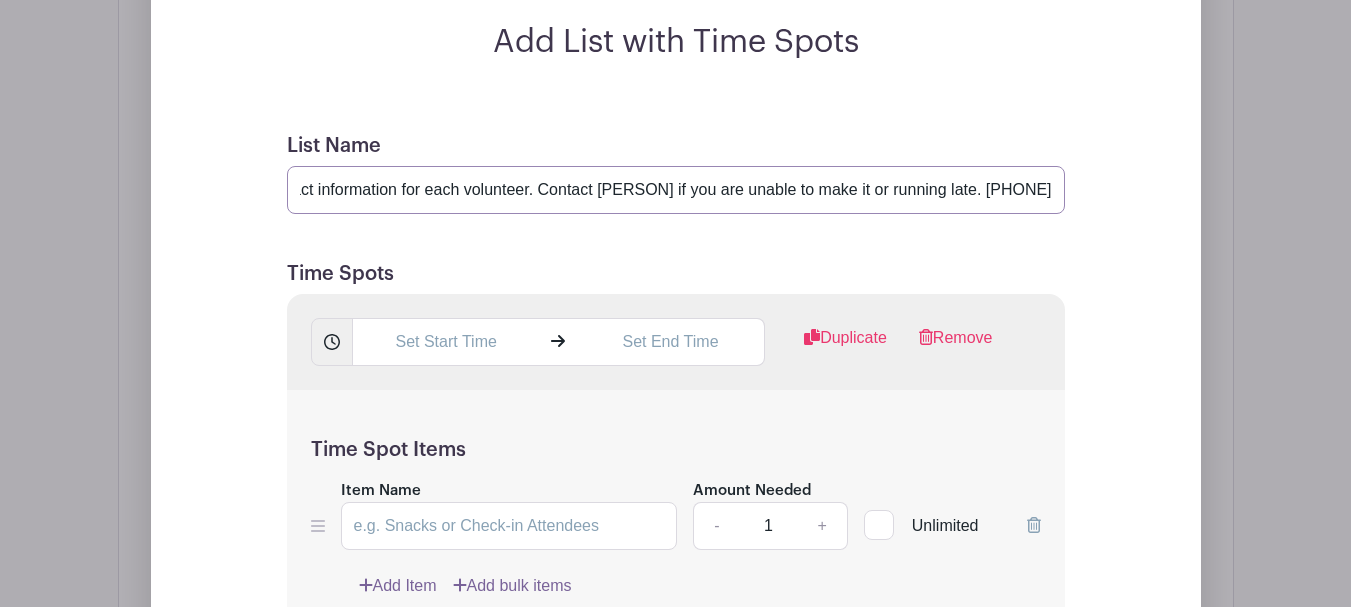 scroll, scrollTop: 0, scrollLeft: 684, axis: horizontal 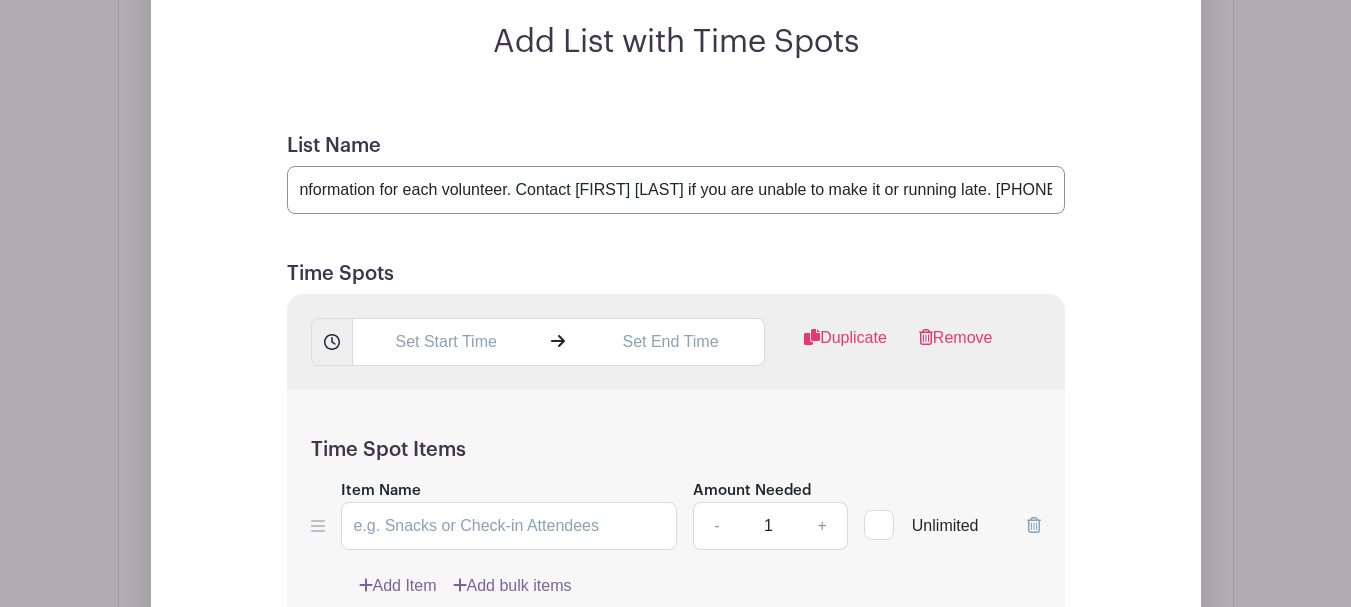type on "Volunteer here! Feel free to sign up for multiple time slots. Please provide full name and contact information for each volunteer. Contact Kristen B if you are unable to make it or running late. 410-459-0824" 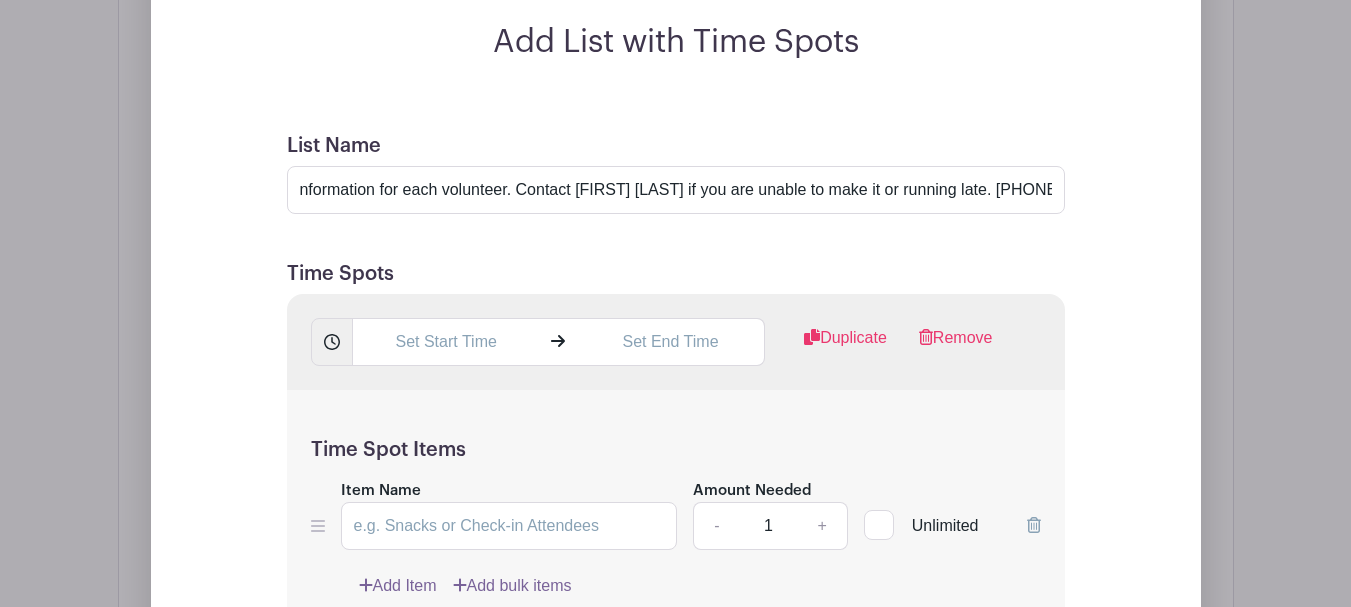 scroll, scrollTop: 0, scrollLeft: 0, axis: both 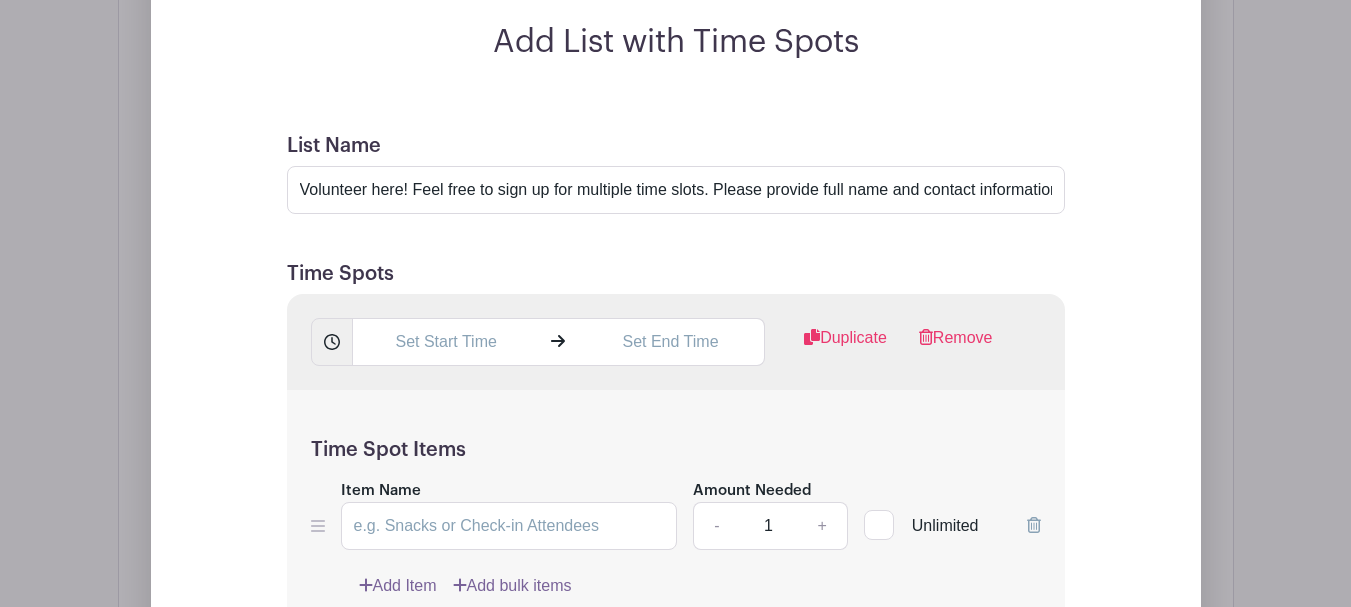 click on "List Name
Volunteer here! Feel free to sign up for multiple time slots. Please provide full name and contact information for each volunteer. Contact Kristen B if you are unable to make it or running late. 410-459-0824
Time Spots
Duplicate
Remove
Time Spot Items
Item Name
Amount Needed
-
1
+
Unlimited" at bounding box center (676, 583) 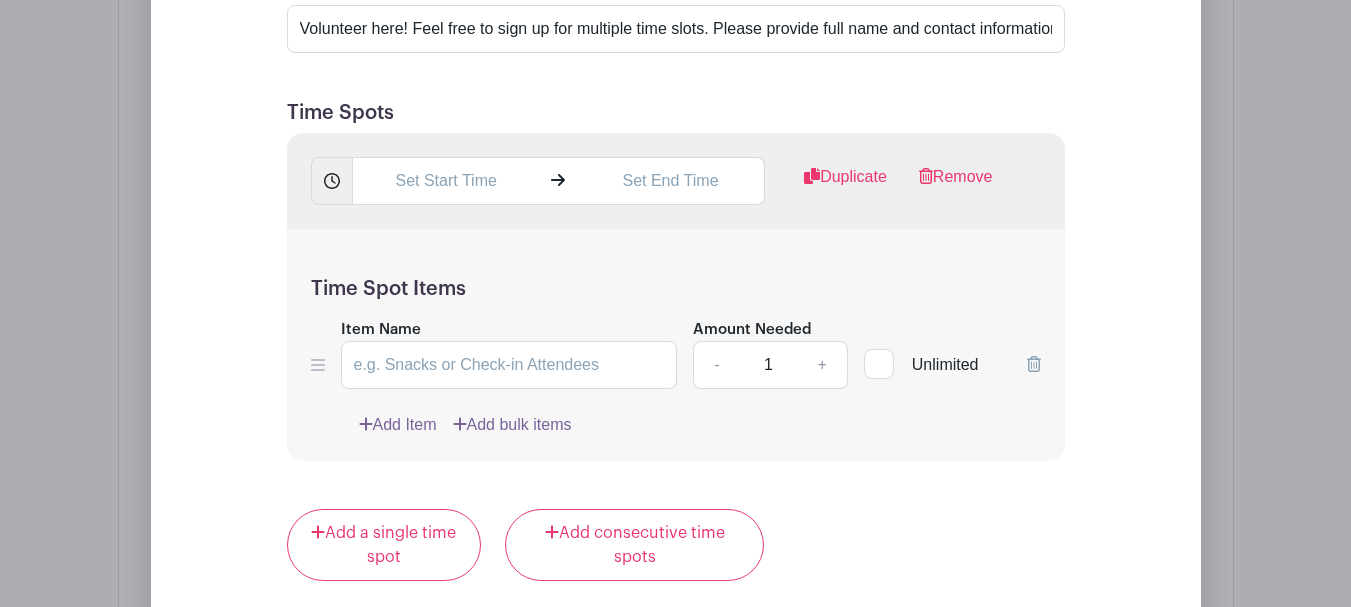 scroll, scrollTop: 1821, scrollLeft: 0, axis: vertical 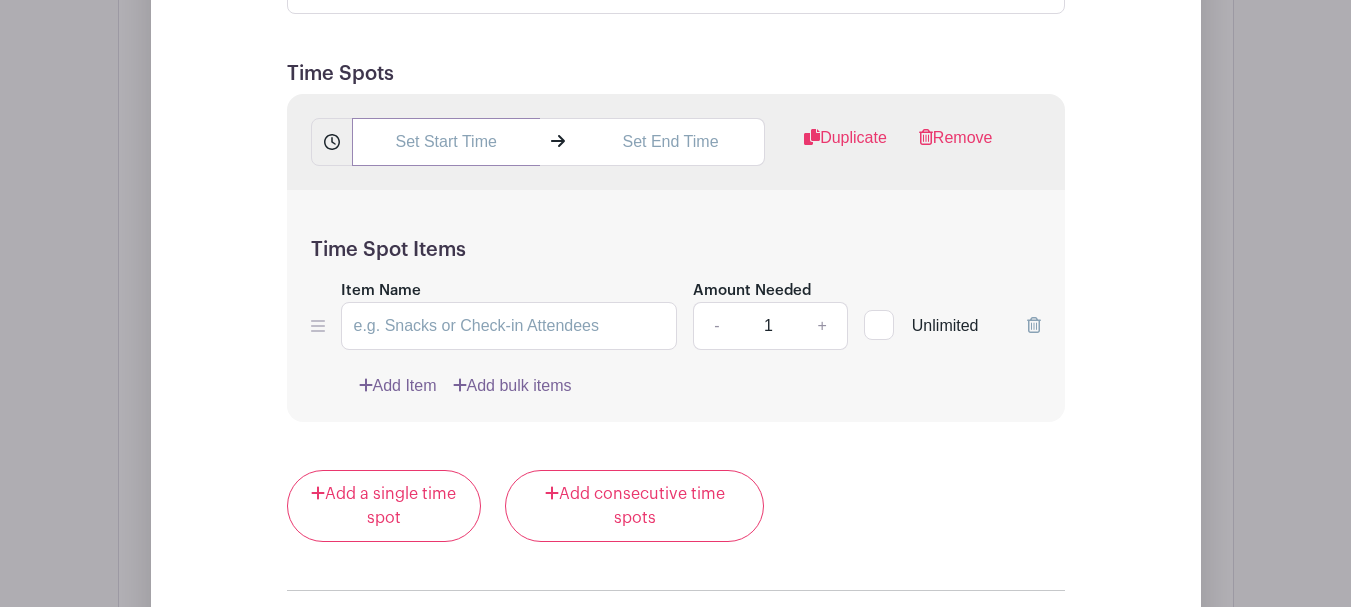 click at bounding box center (446, 142) 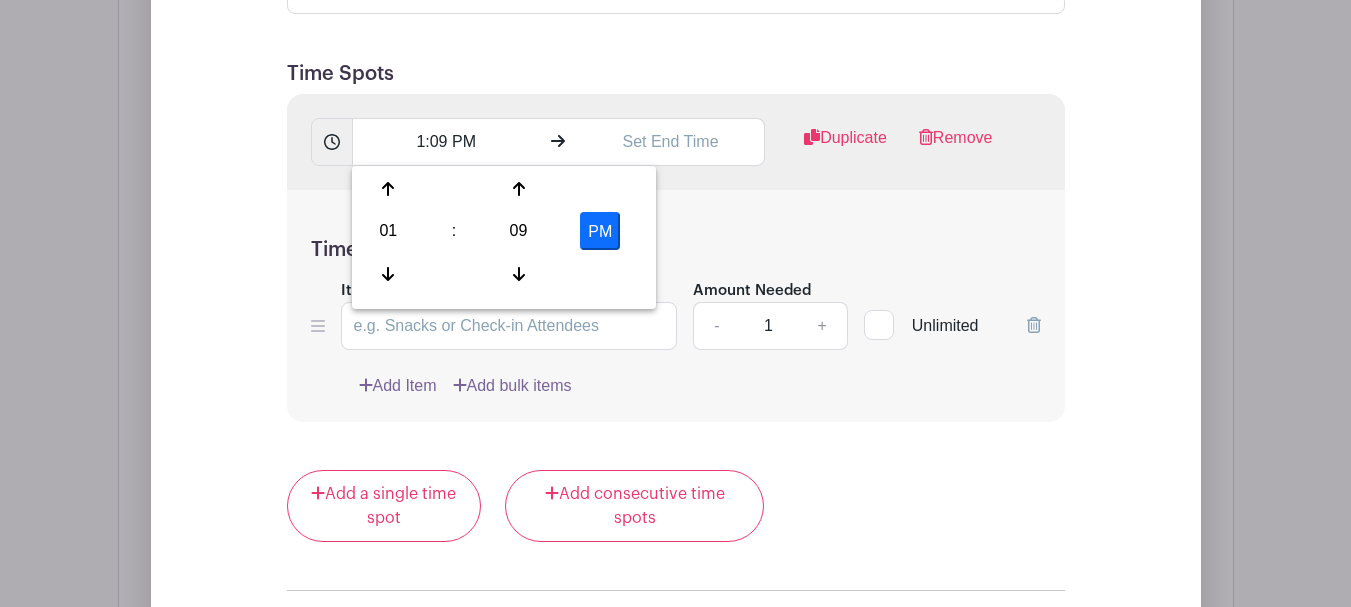 click on "01" at bounding box center [388, 231] 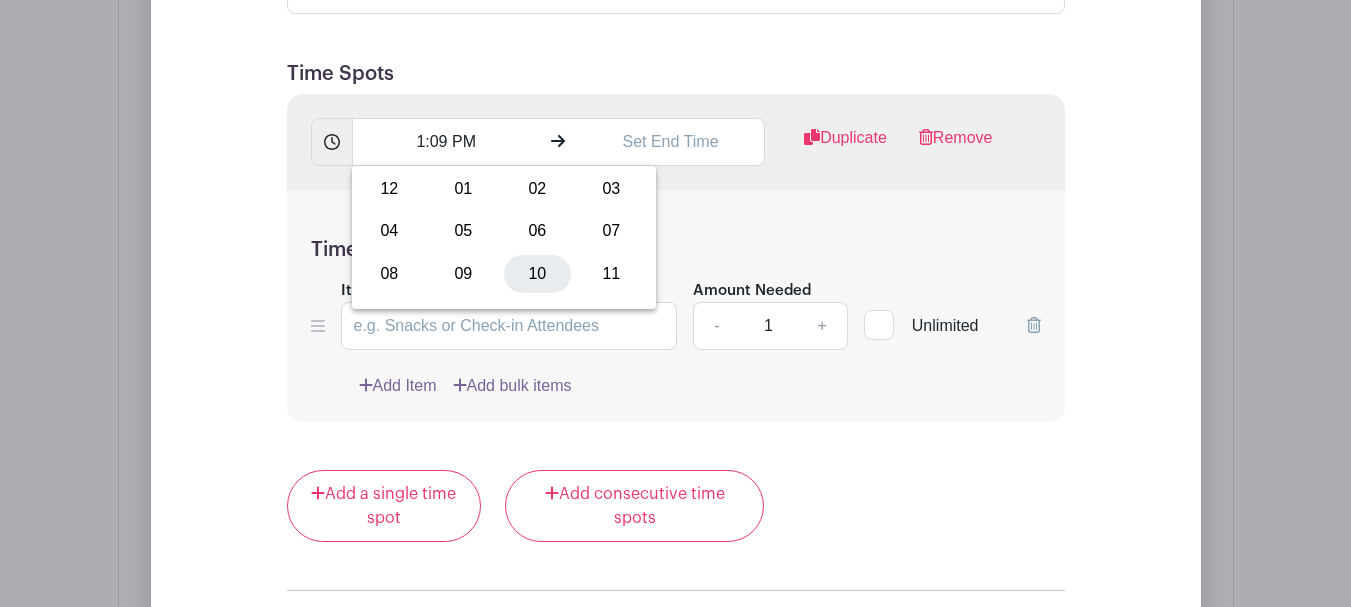click on "10" at bounding box center [537, 274] 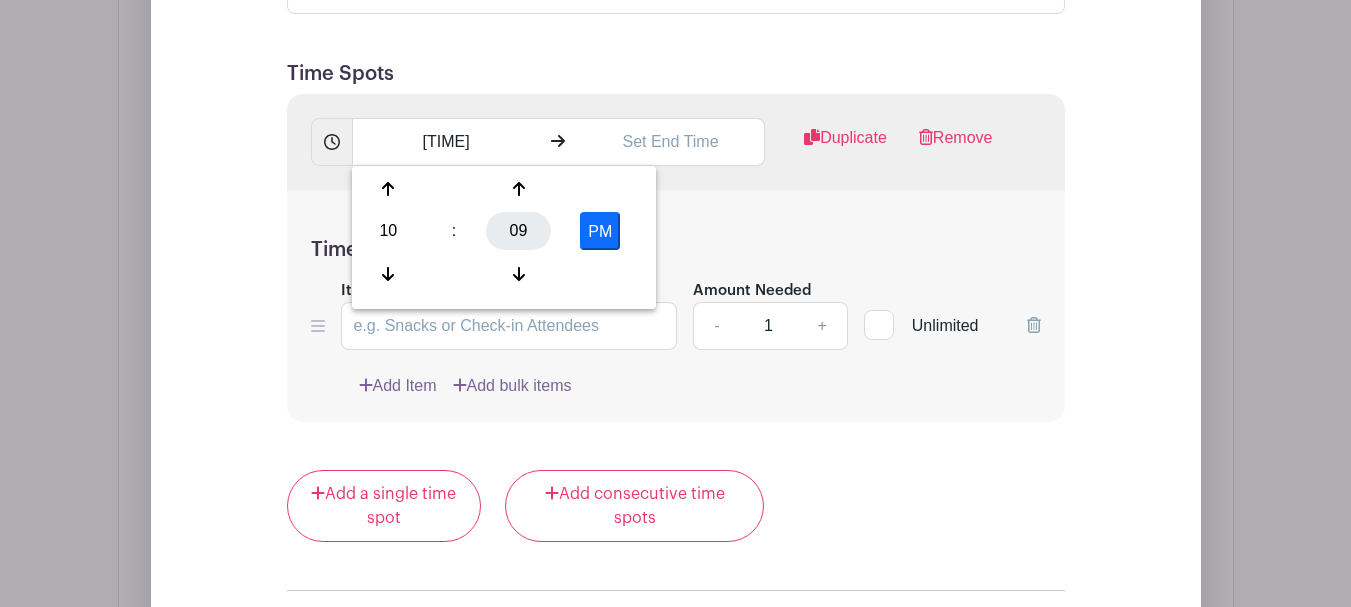 click on "09" at bounding box center [518, 231] 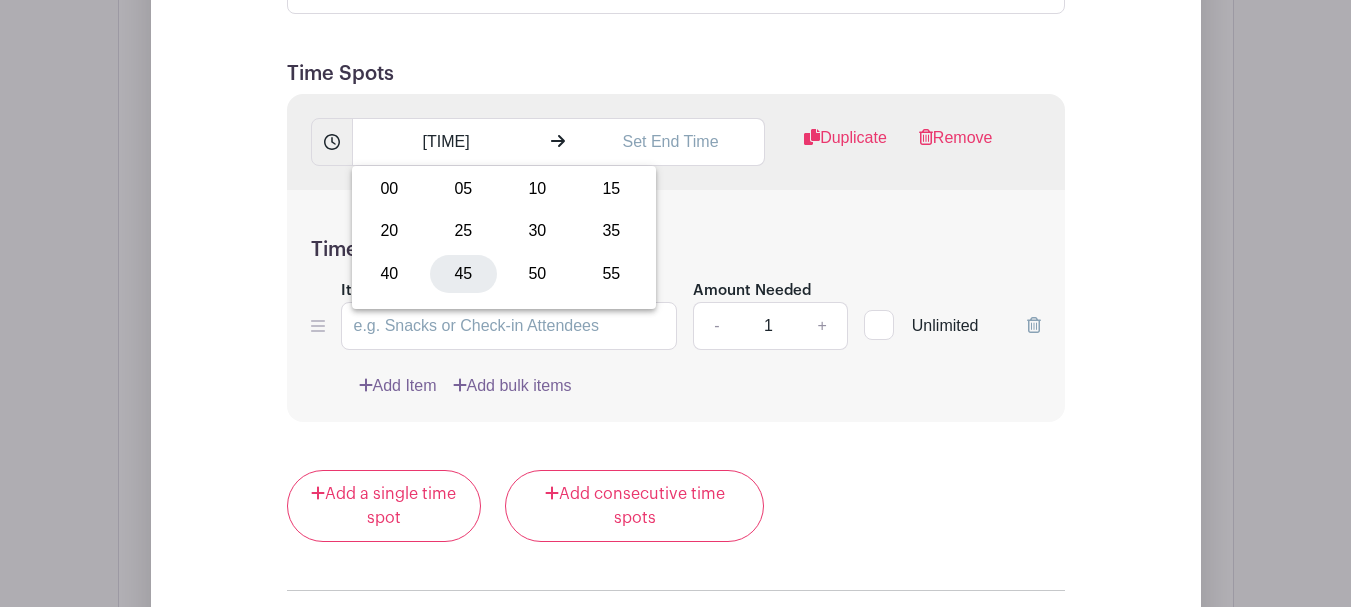 click on "45" at bounding box center (463, 274) 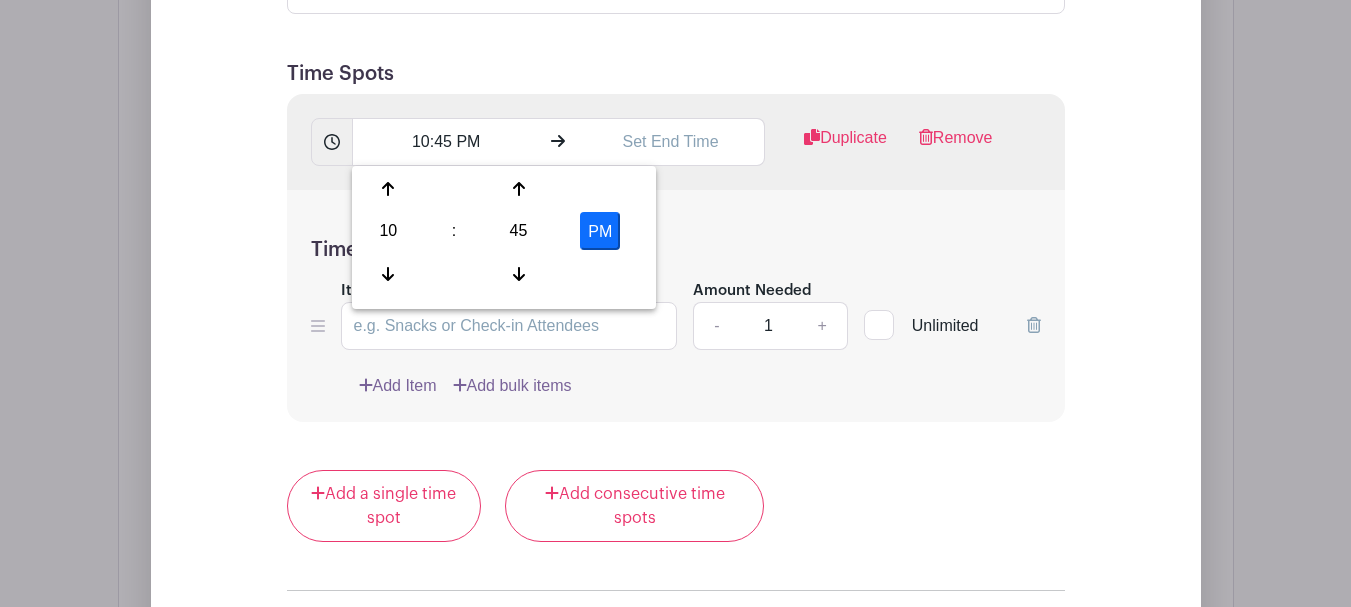 click on "Time Spot Items
Item Name
Amount Needed
-
1
+
Unlimited
Add Item
Add bulk items" at bounding box center (676, 306) 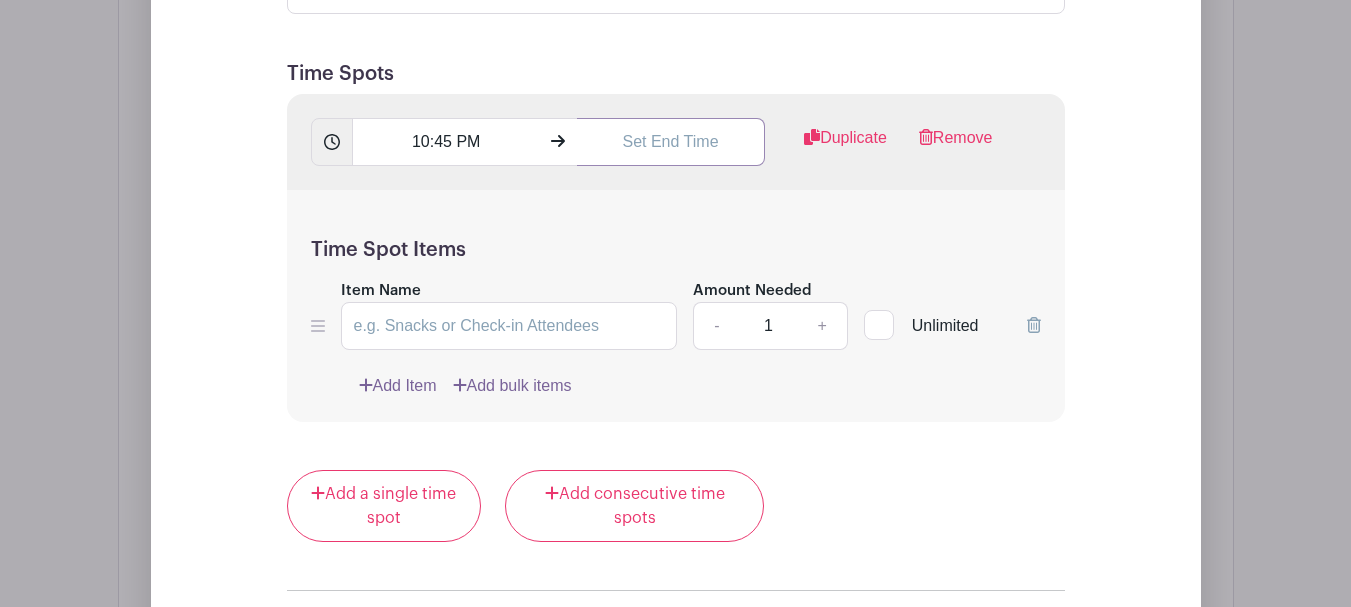 click at bounding box center (671, 142) 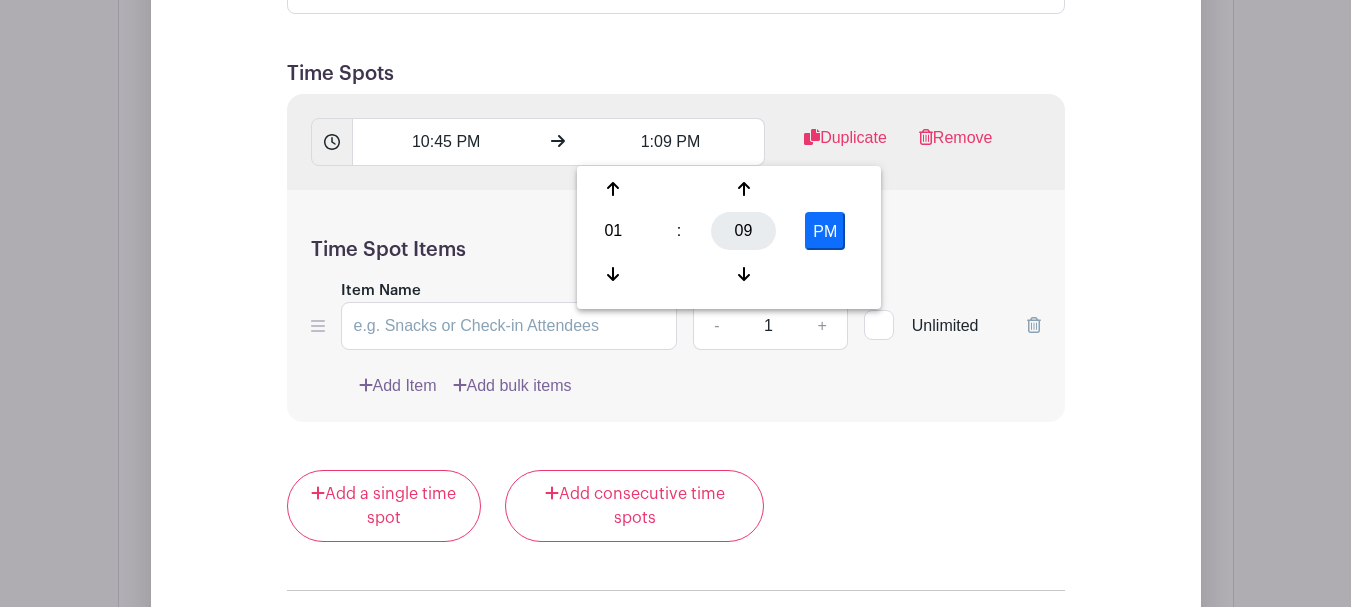 click on "09" at bounding box center [743, 231] 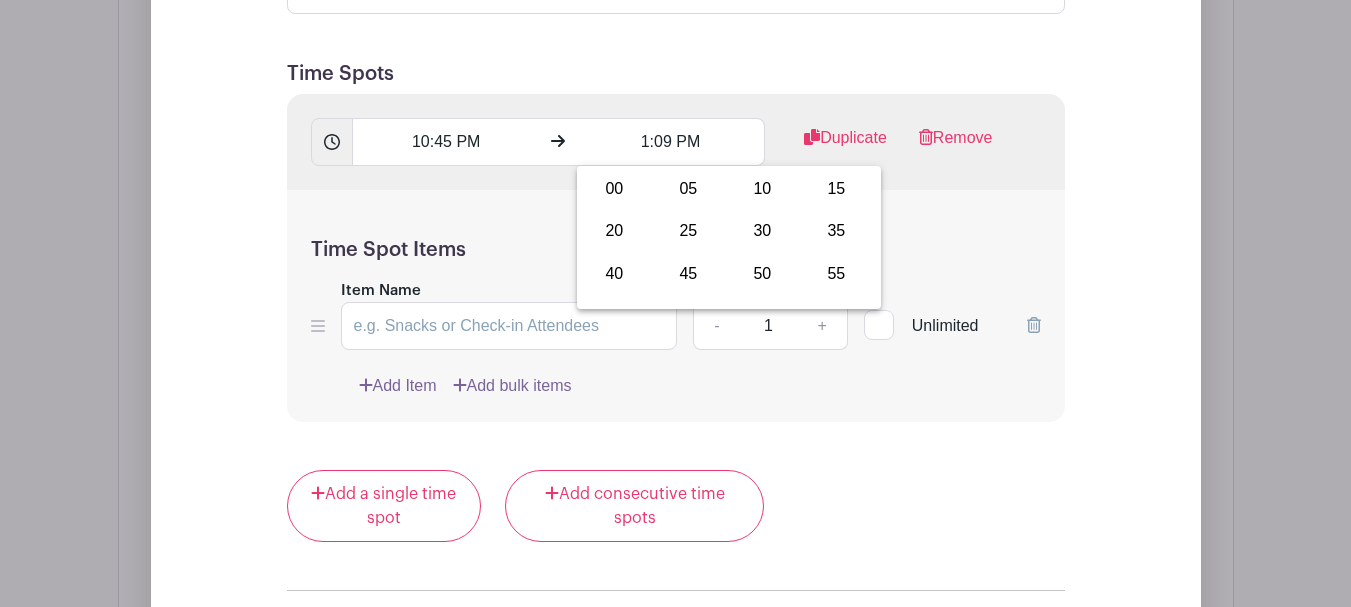 click on "30" at bounding box center [762, 231] 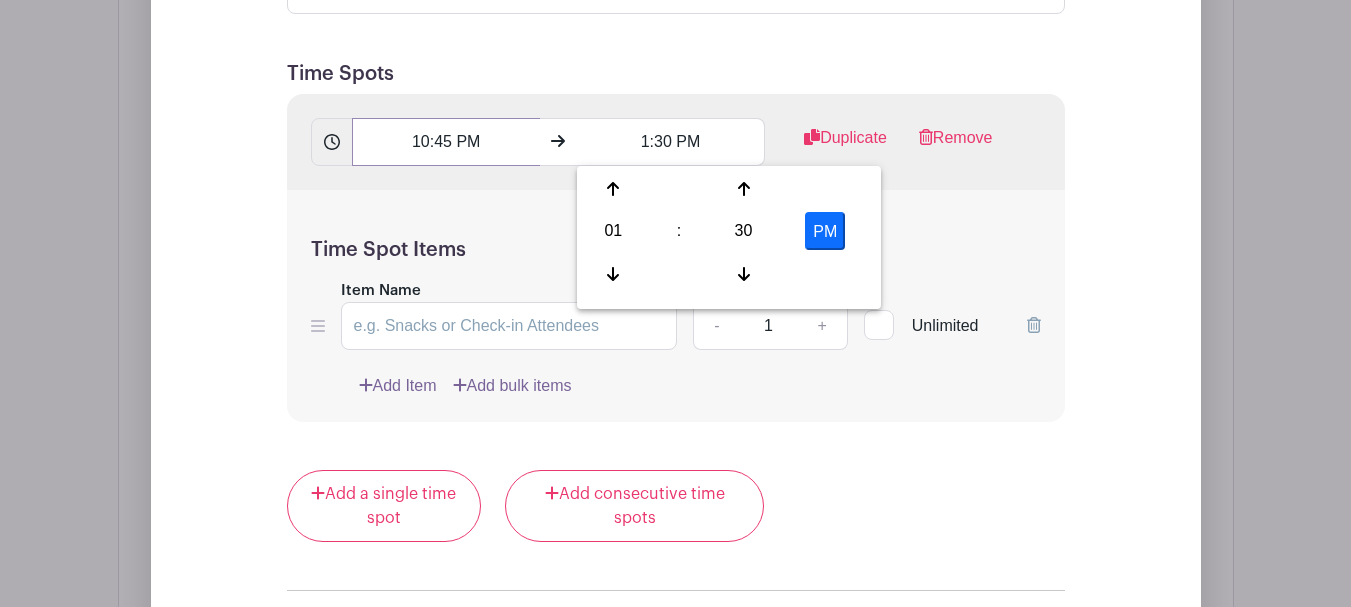 click on "10:45 PM" at bounding box center (446, 142) 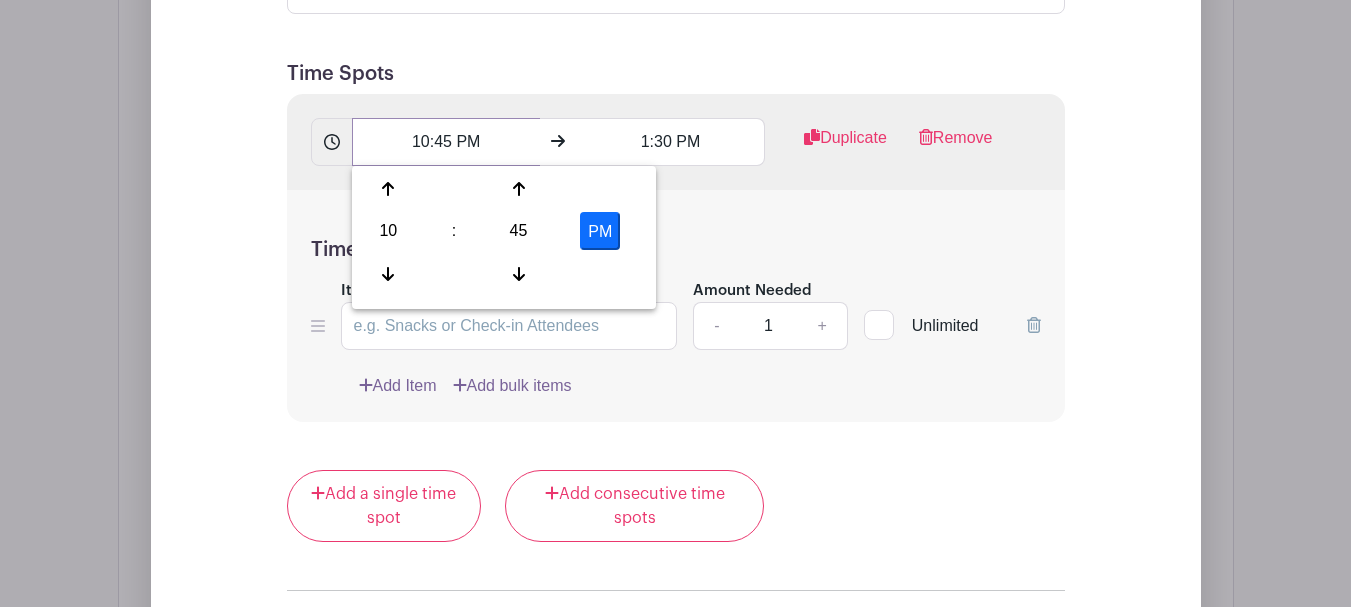 click on "10:45 PM" at bounding box center (446, 142) 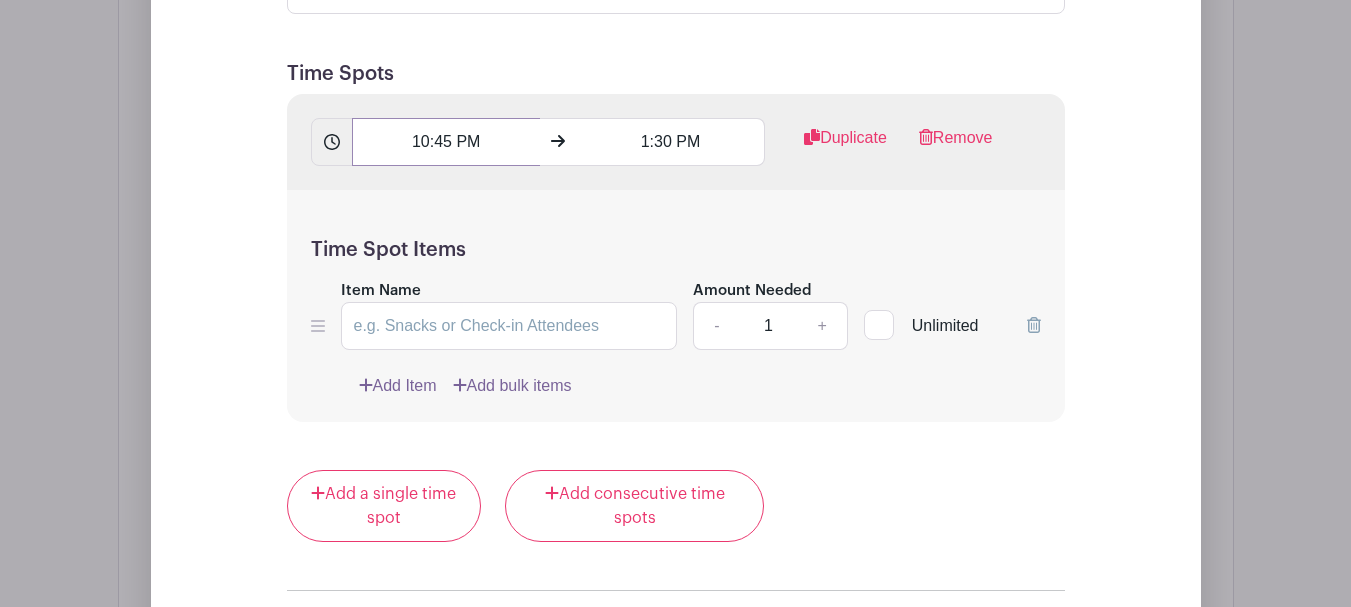 click on "10:45 PM" at bounding box center [446, 142] 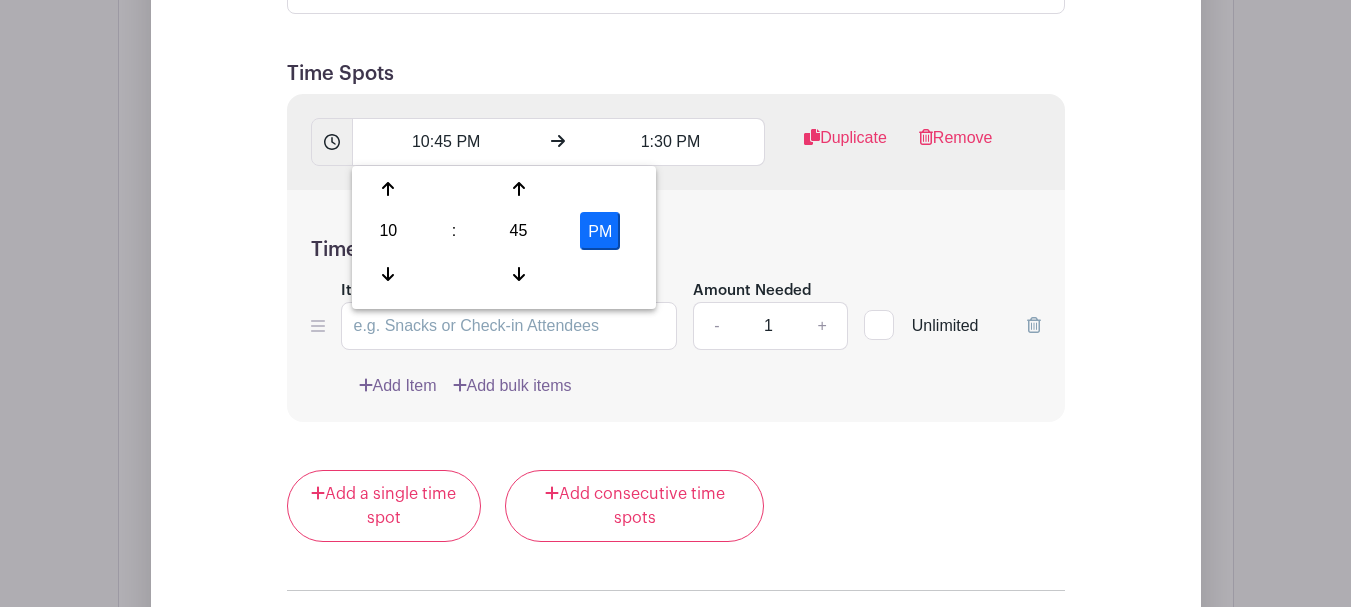 click on "PM" at bounding box center [600, 231] 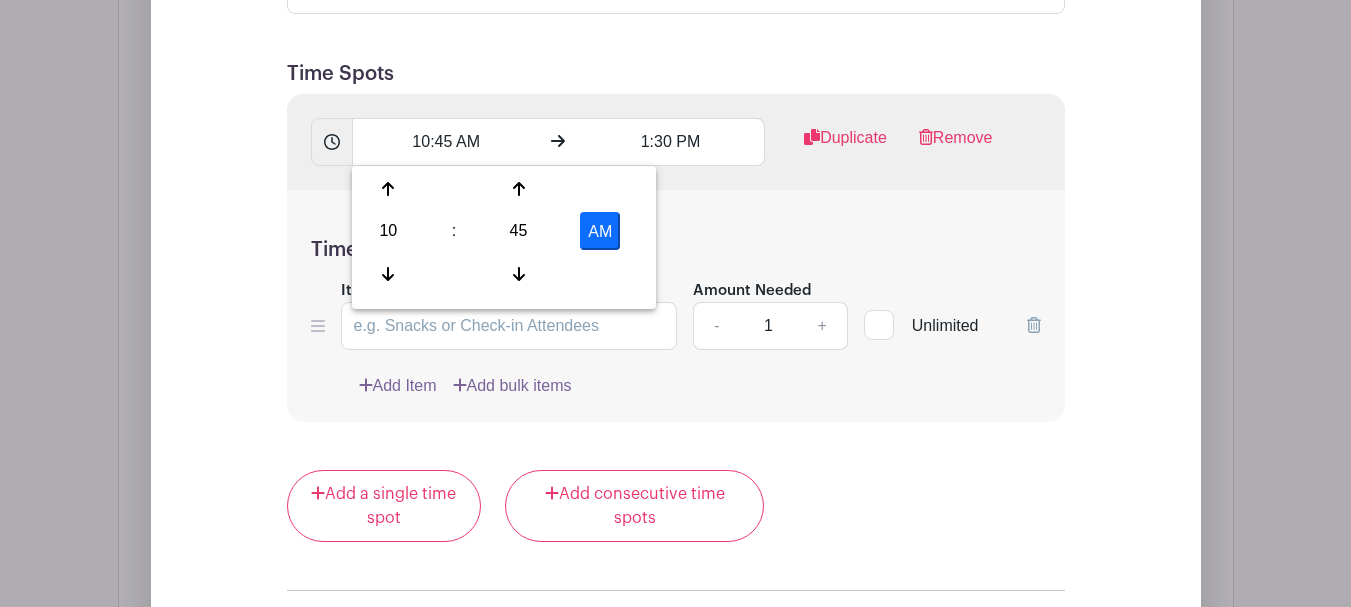 click on "Time Spot Items
Item Name
Amount Needed
-
1
+
Unlimited
Add Item
Add bulk items" at bounding box center [676, 306] 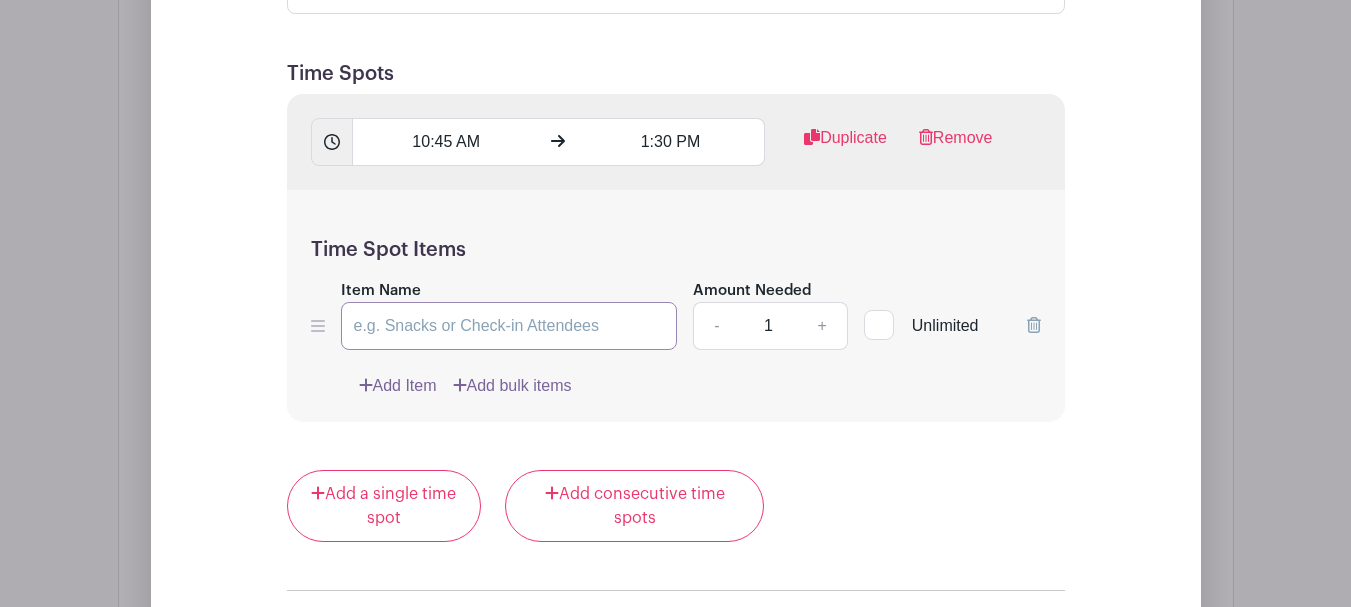 click on "Item Name" at bounding box center (509, 326) 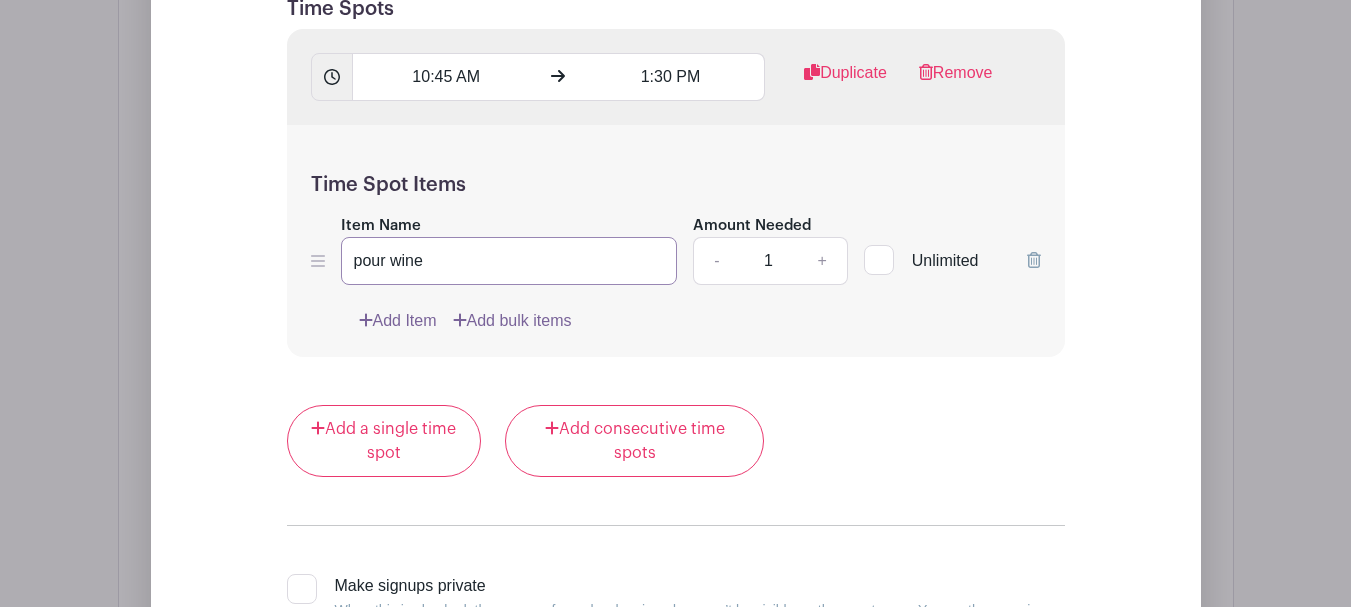scroll, scrollTop: 1921, scrollLeft: 0, axis: vertical 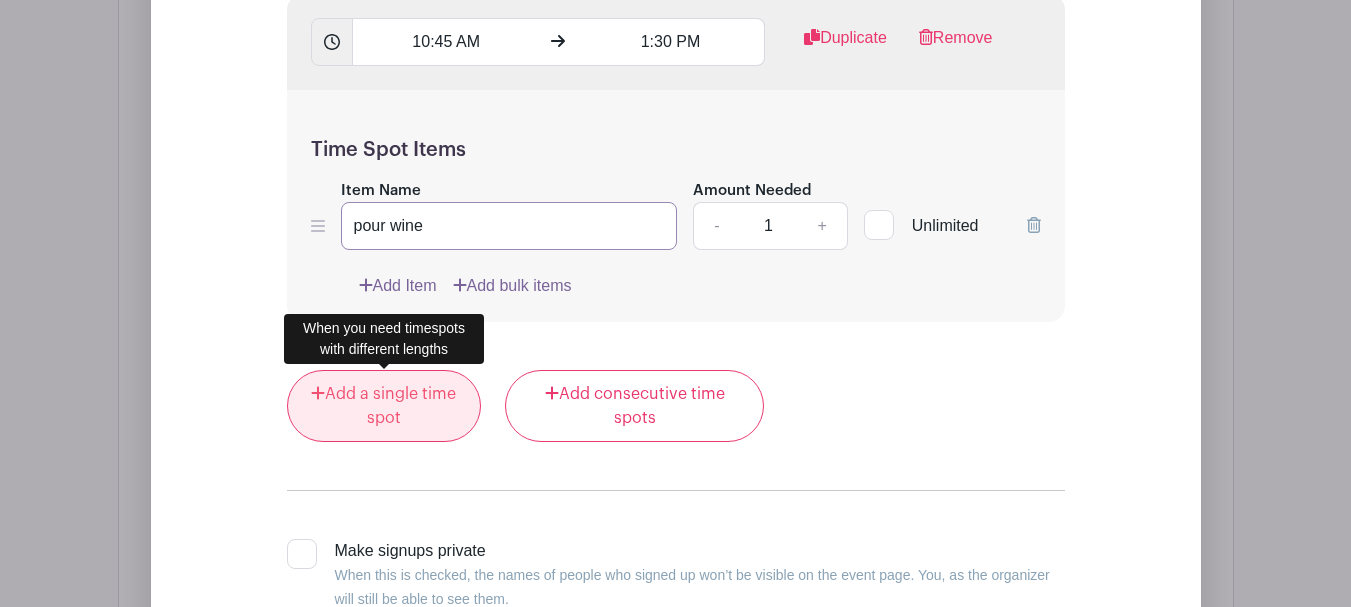 type on "pour wine" 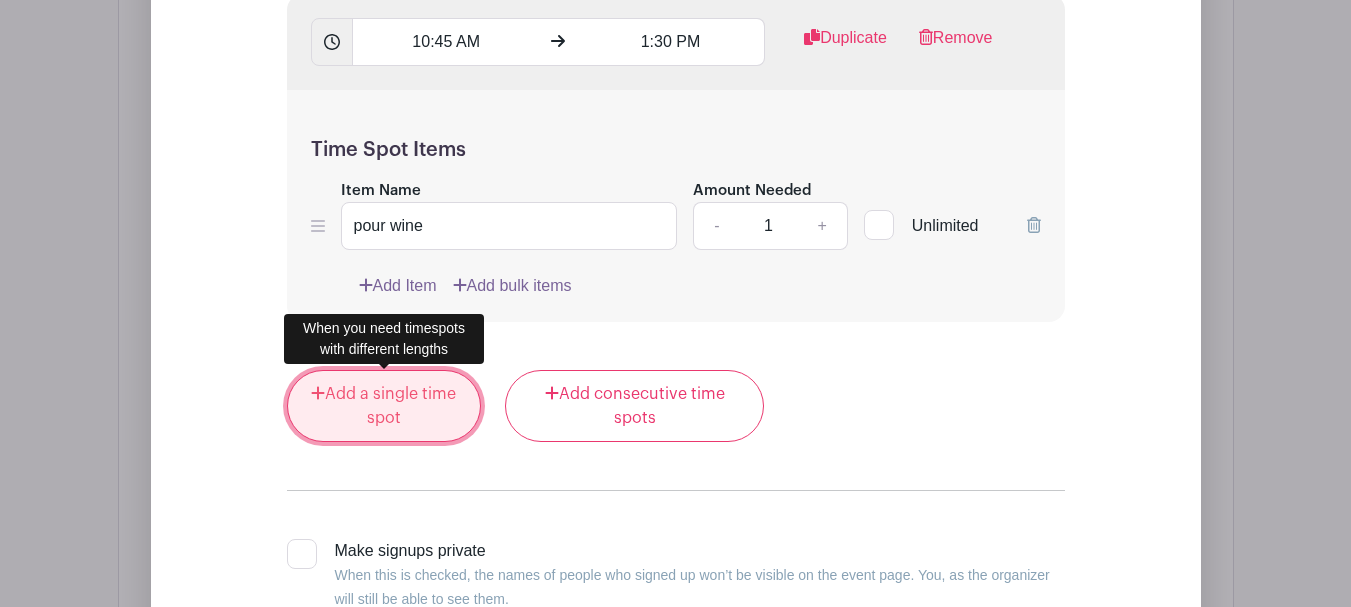 click on "Add a single time spot" at bounding box center (384, 406) 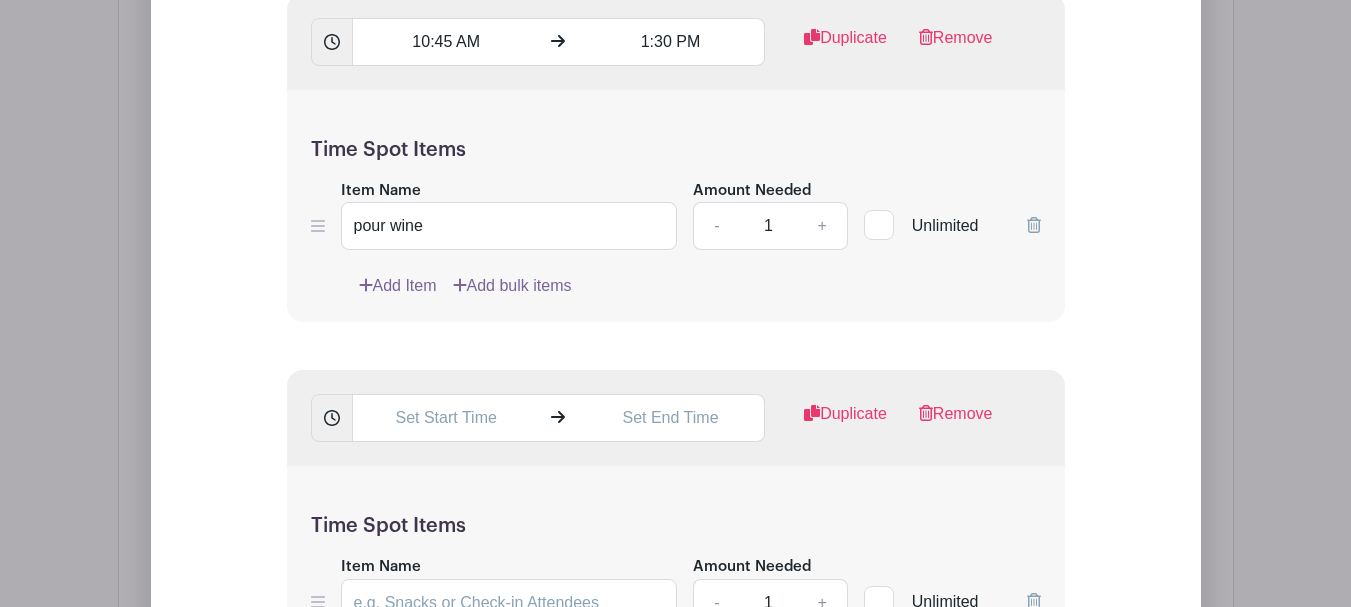scroll, scrollTop: 1861, scrollLeft: 0, axis: vertical 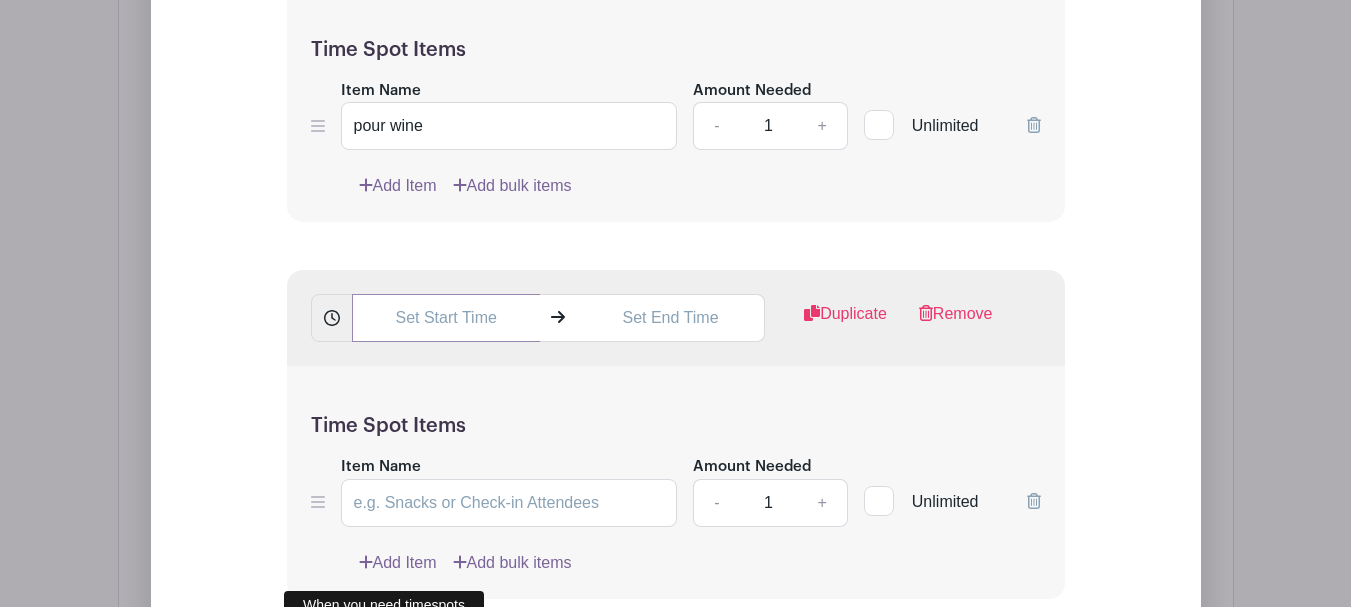 click at bounding box center [446, 318] 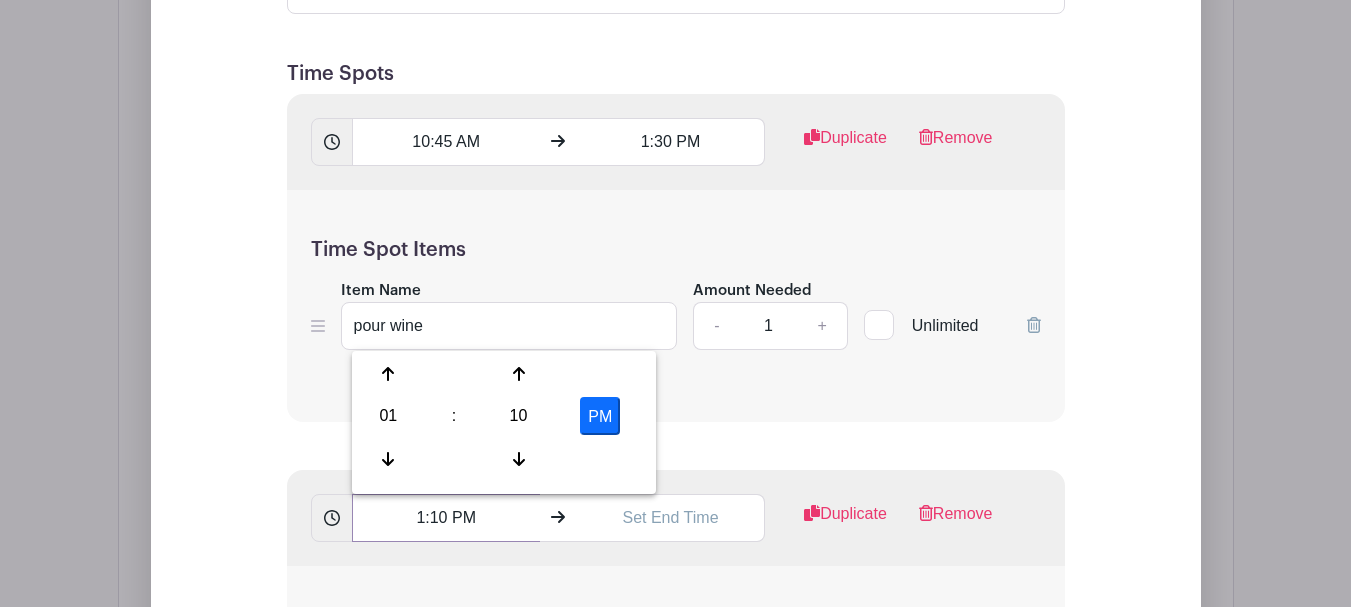 scroll, scrollTop: 1761, scrollLeft: 0, axis: vertical 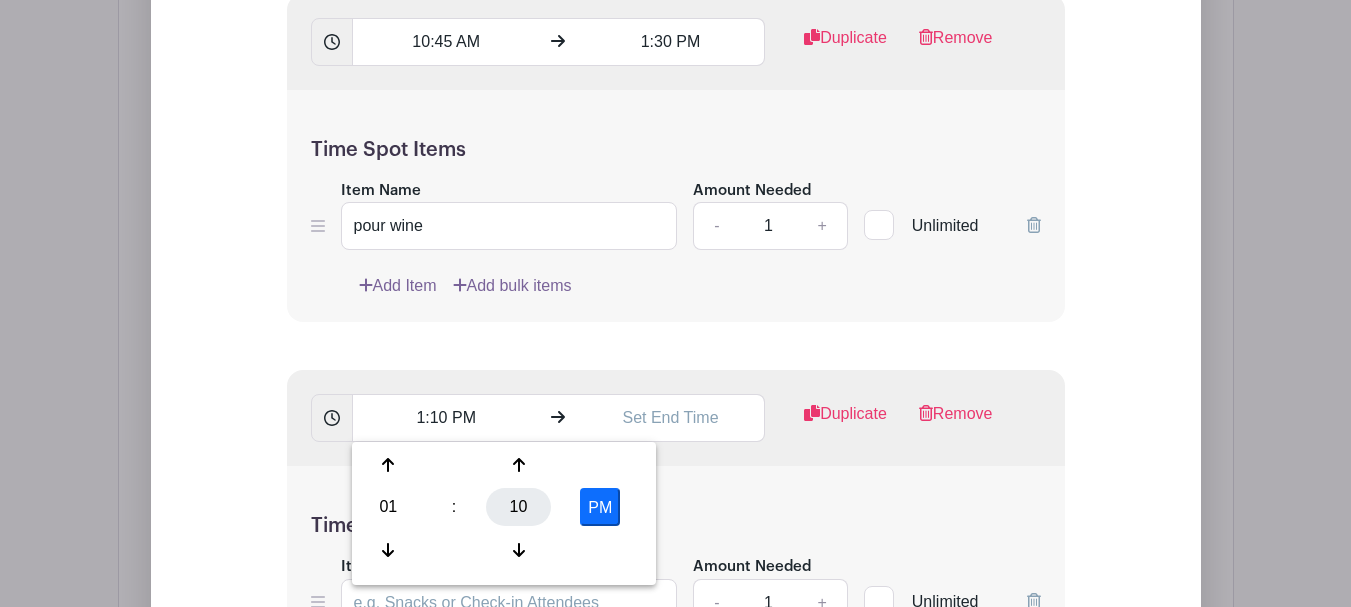 click on "10" at bounding box center [518, 507] 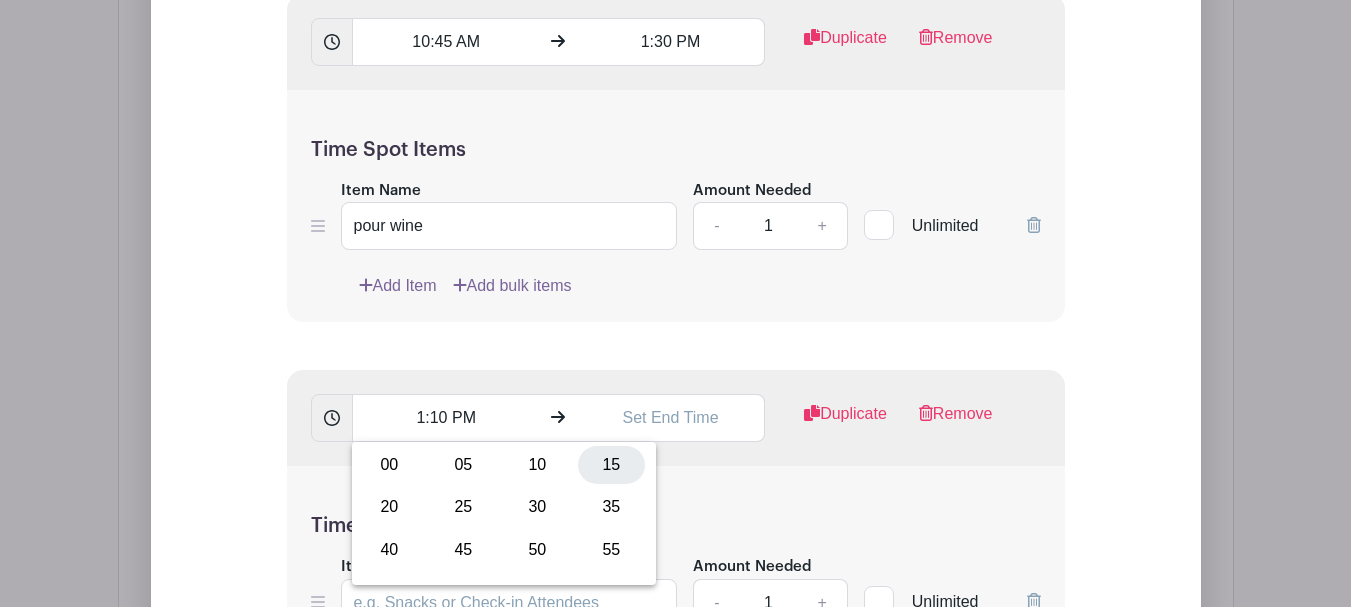 click on "15" at bounding box center (611, 465) 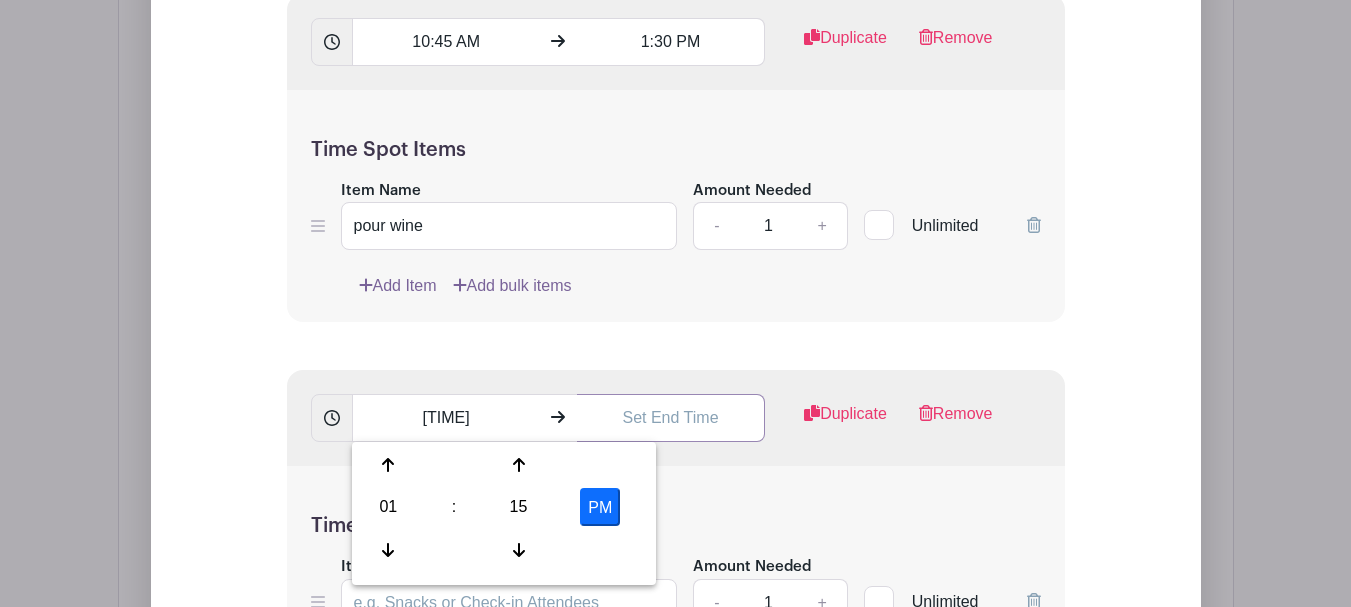 click at bounding box center (671, 418) 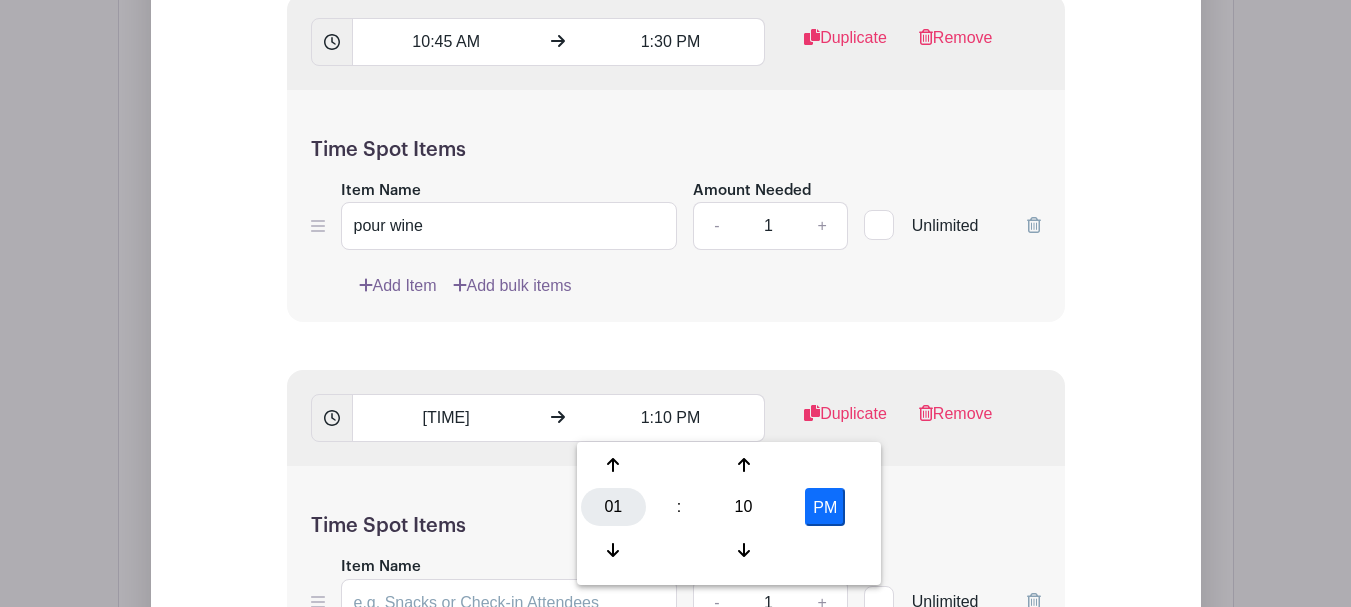 click on "01" at bounding box center [613, 507] 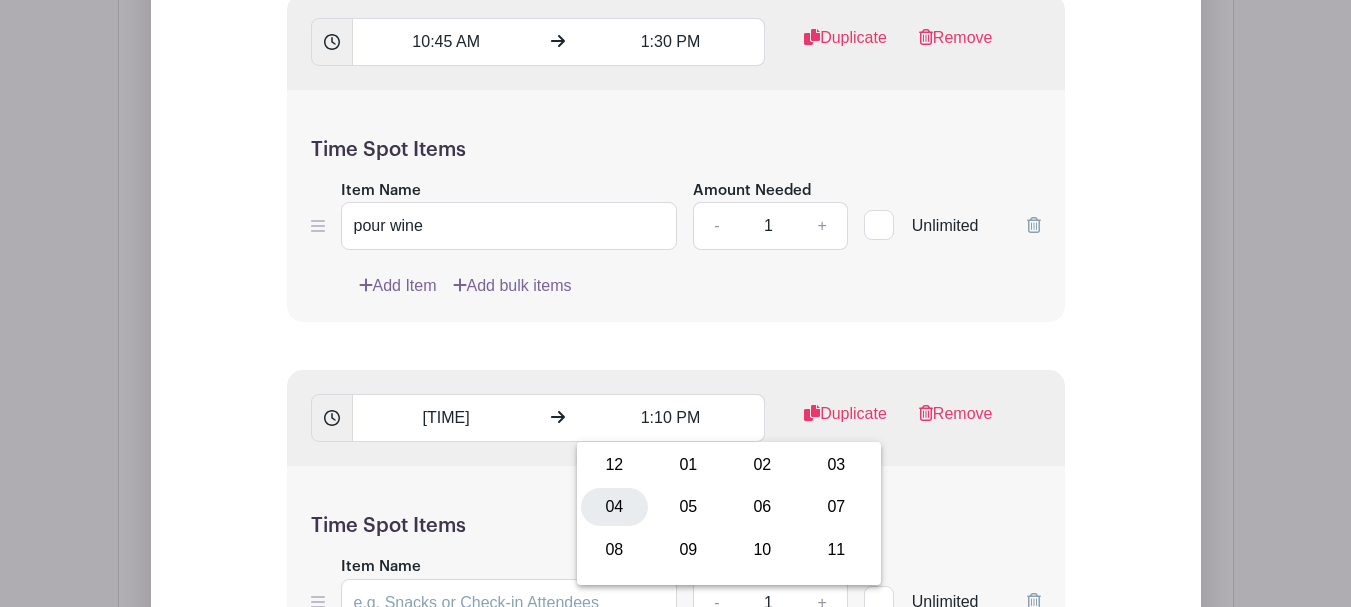 click on "04" at bounding box center [614, 507] 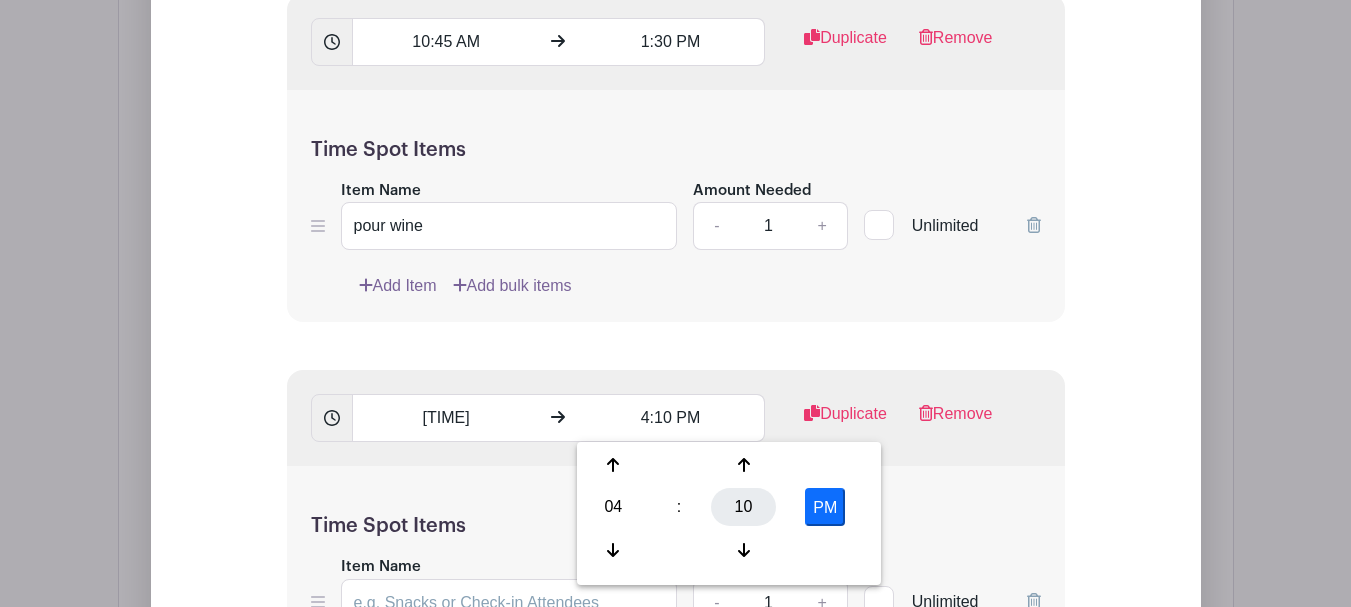 click on "10" at bounding box center [743, 507] 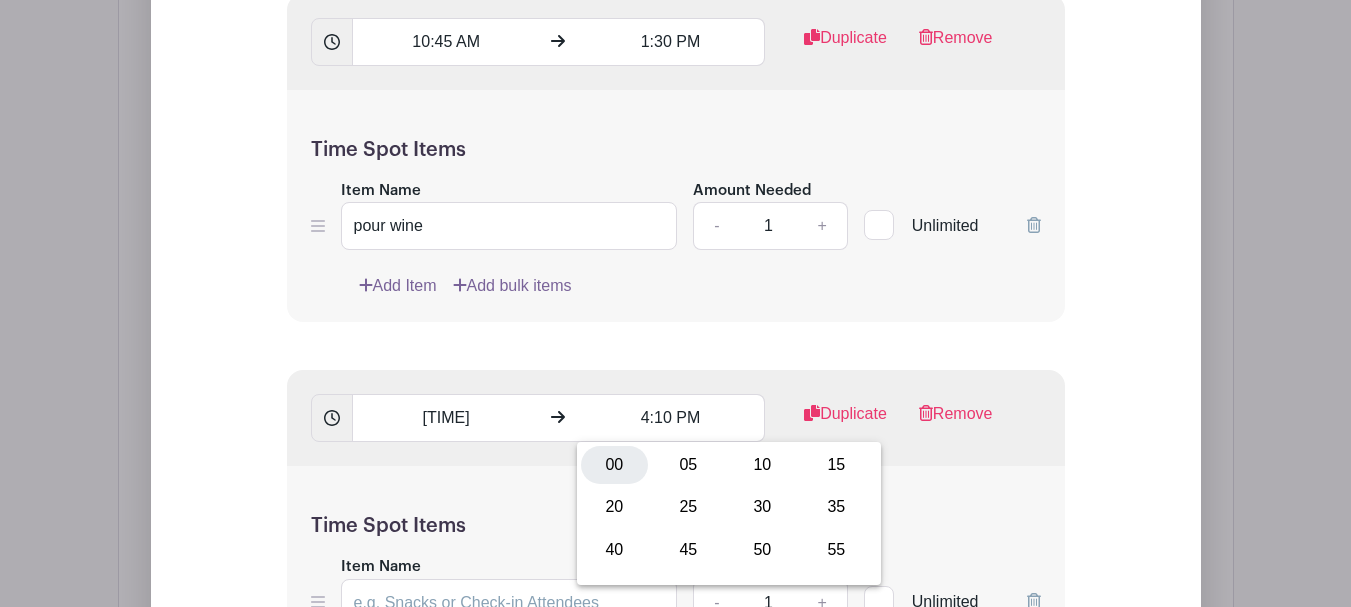 click on "00" at bounding box center (614, 465) 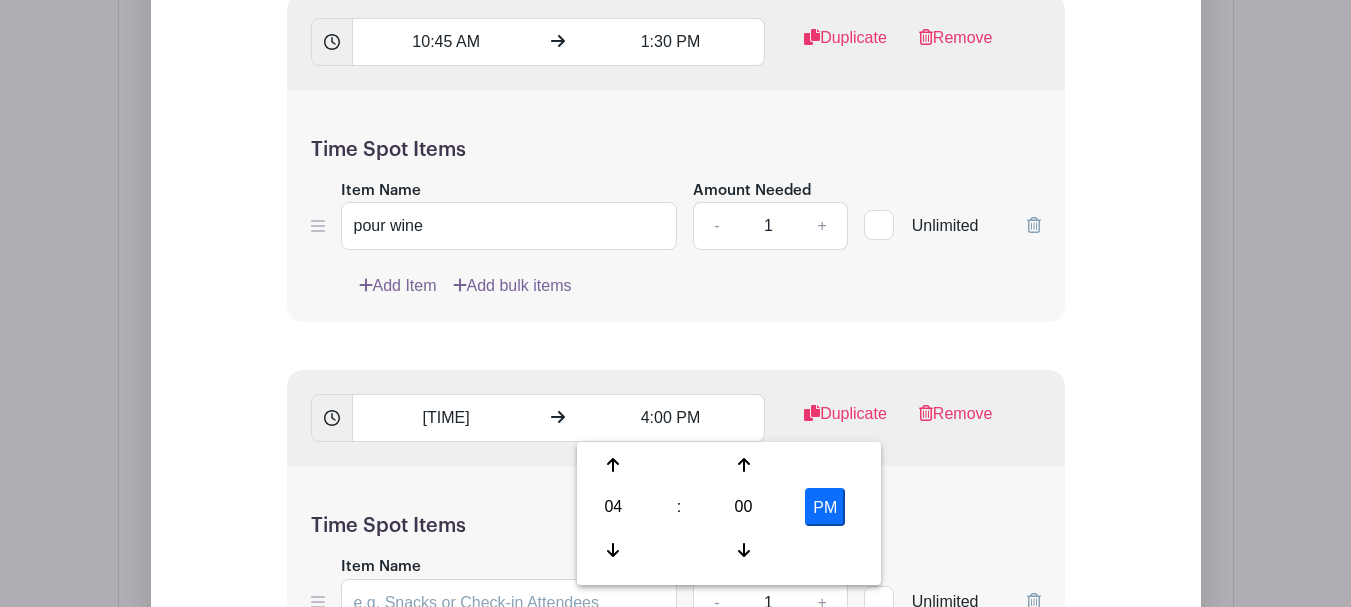 click on "Add Item
Add bulk items" at bounding box center [700, 286] 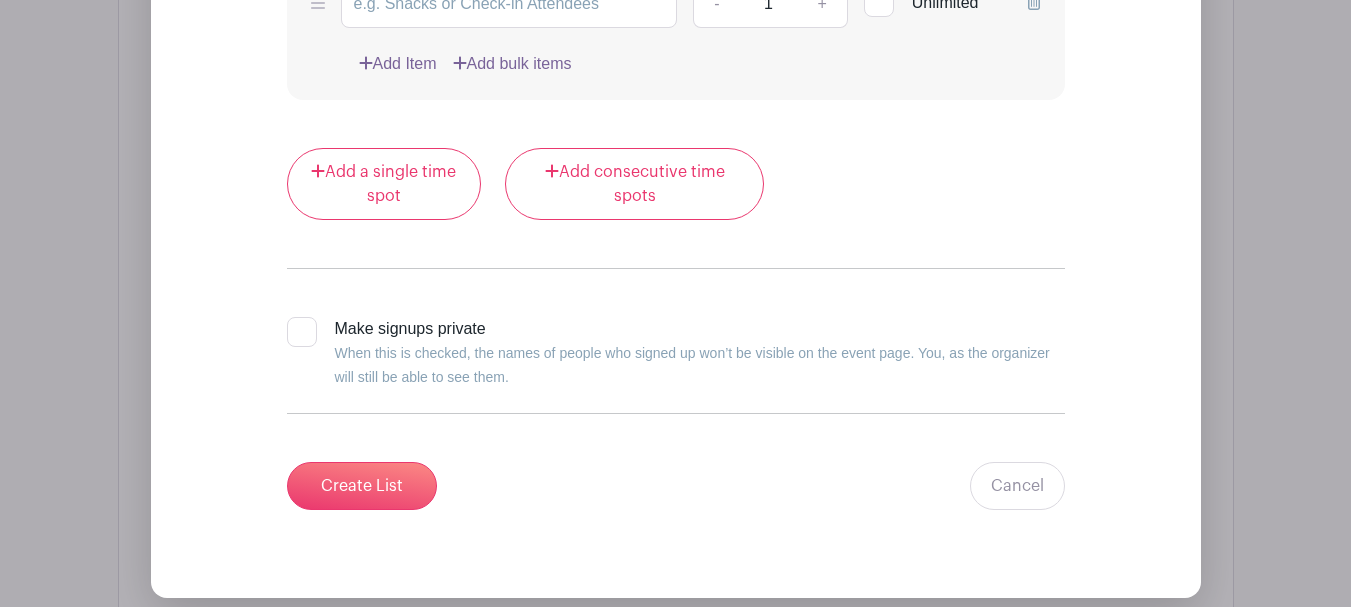 scroll, scrollTop: 2361, scrollLeft: 0, axis: vertical 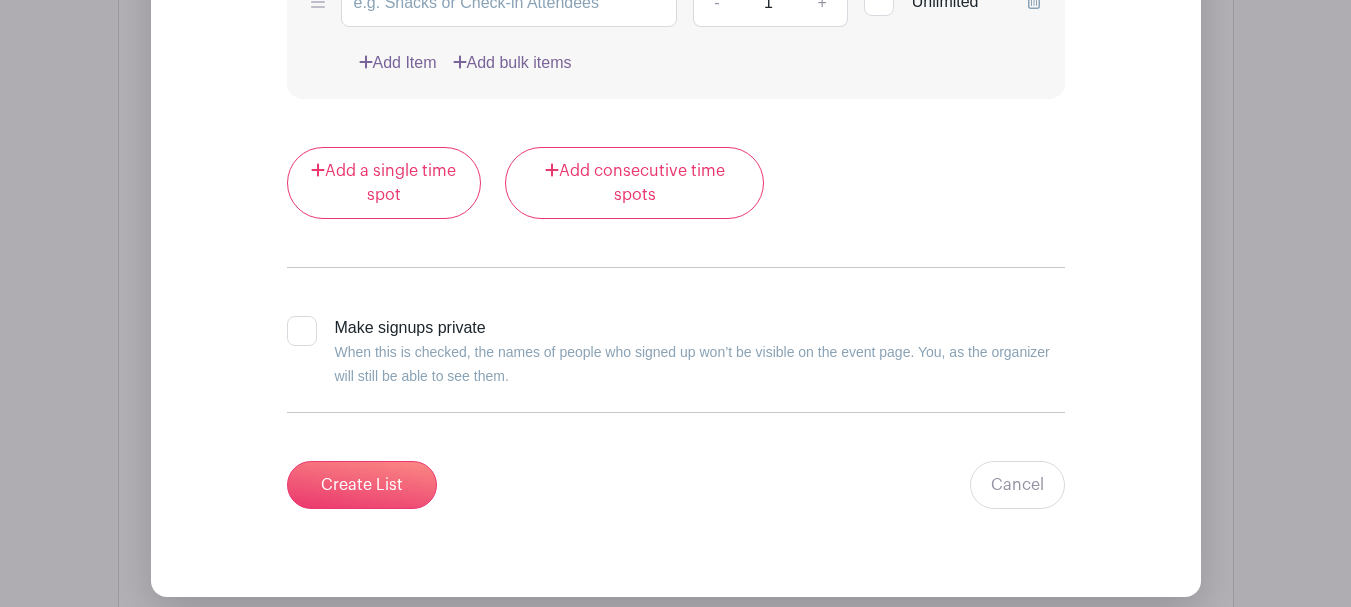 click on "Make signups private
When this is checked, the names of people who signed up won’t be visible on the event page. You, as the organizer will still be able to see them." at bounding box center [293, 322] 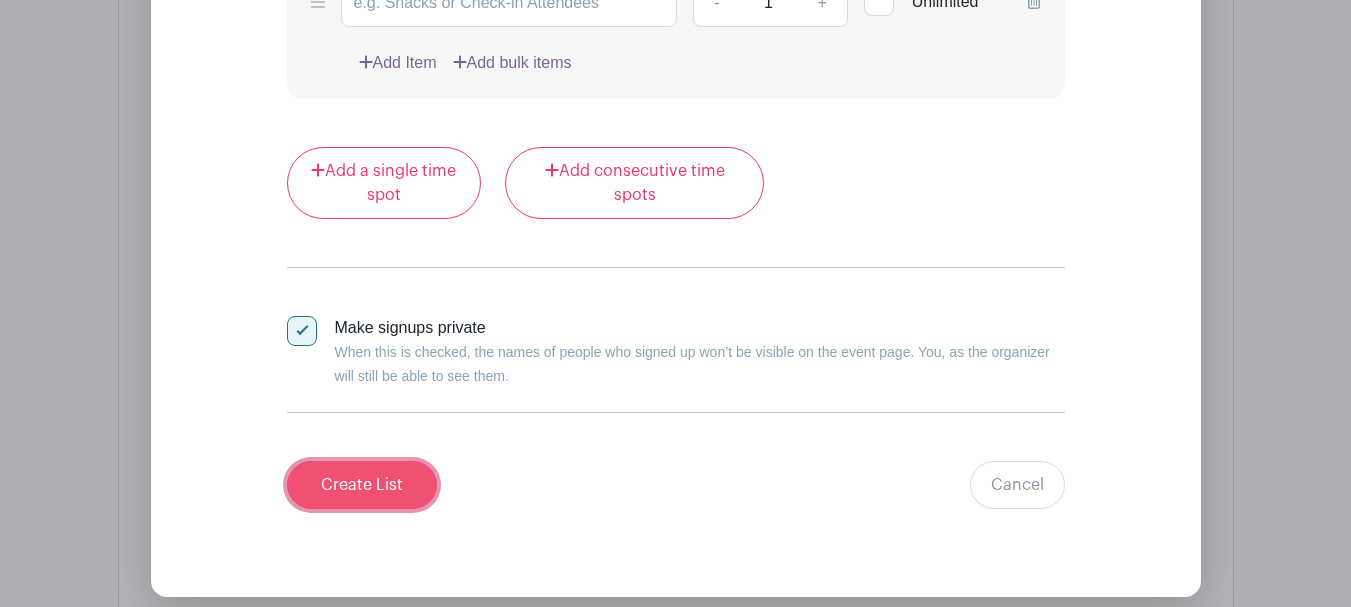 click on "Create List" at bounding box center (362, 485) 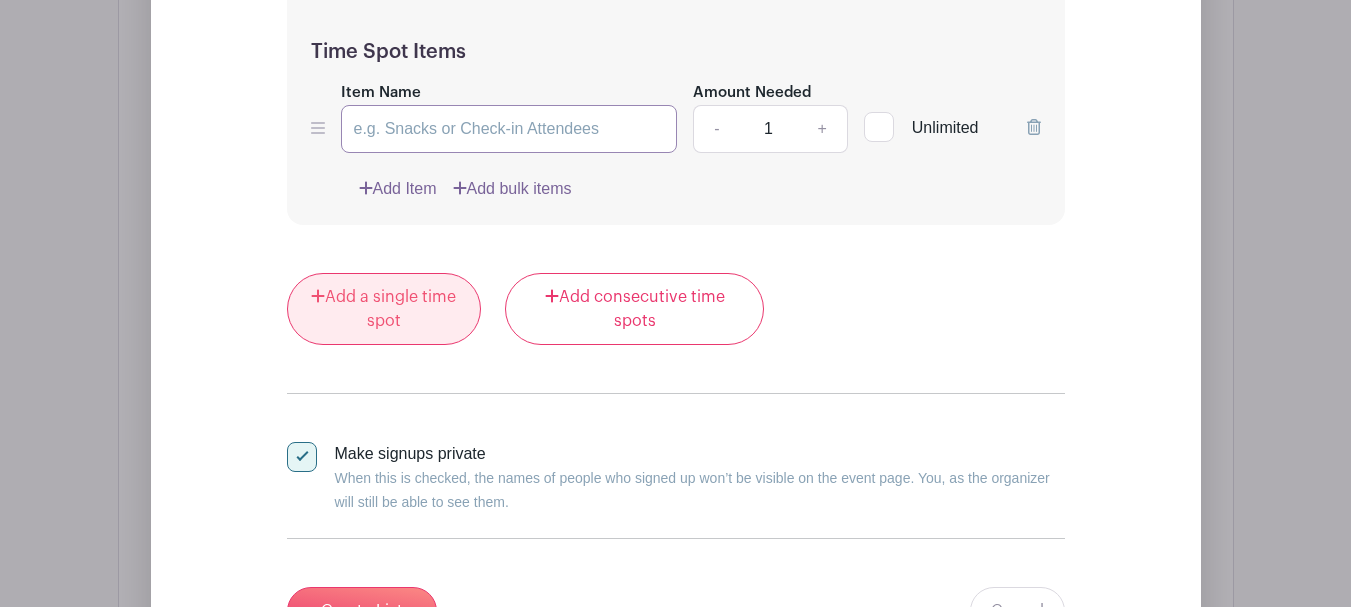 scroll, scrollTop: 2155, scrollLeft: 0, axis: vertical 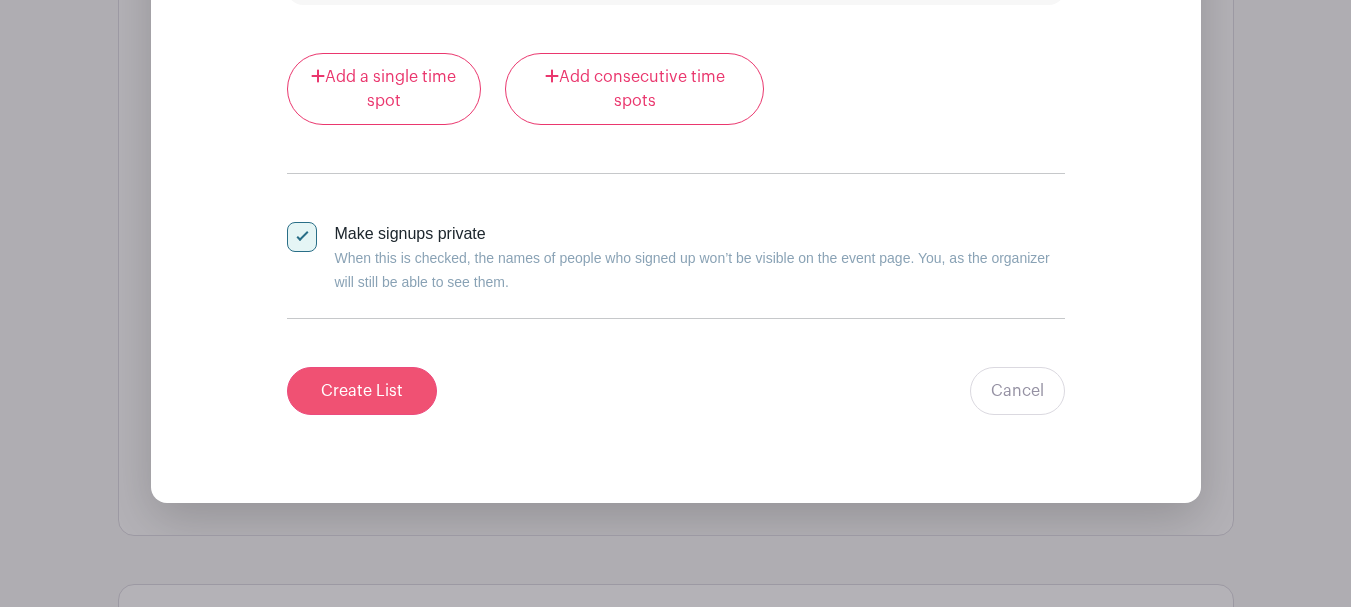 type on "pour wine" 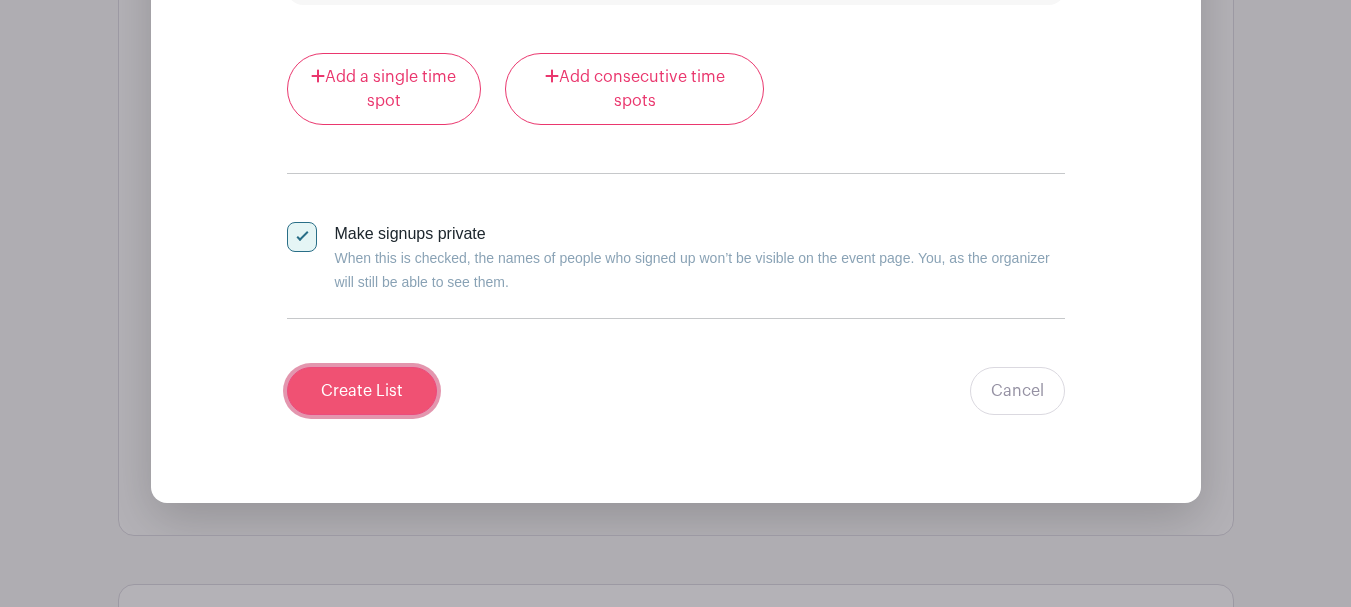 click on "Create List" at bounding box center (362, 391) 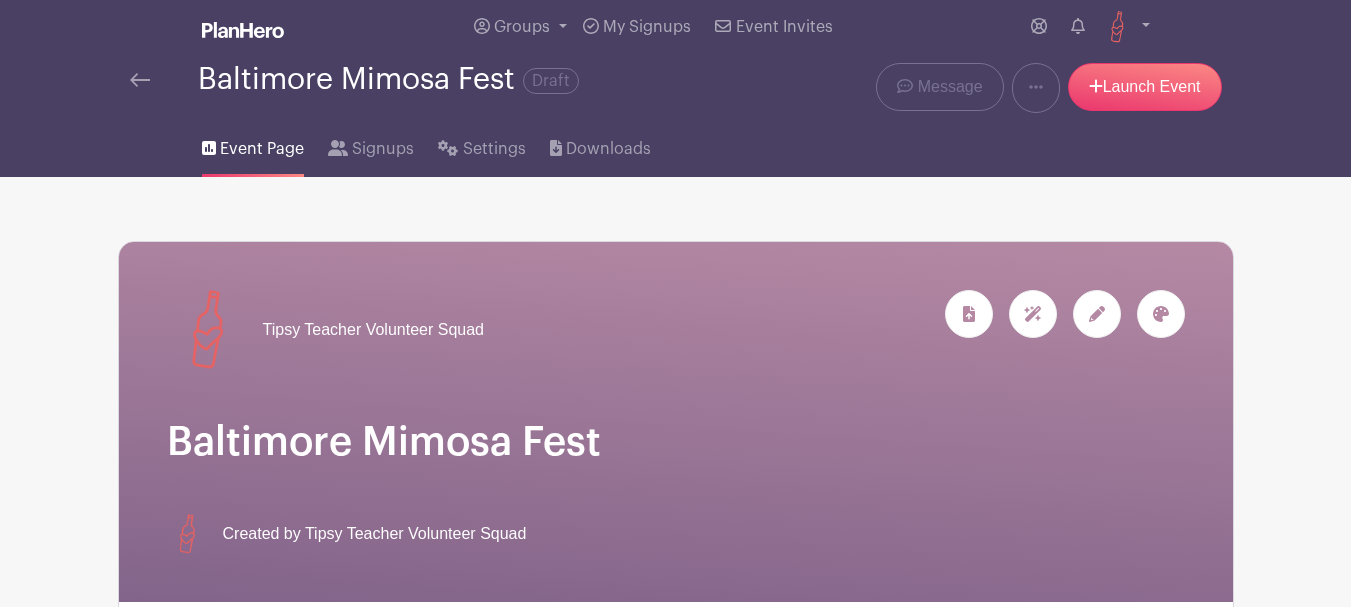scroll, scrollTop: 0, scrollLeft: 0, axis: both 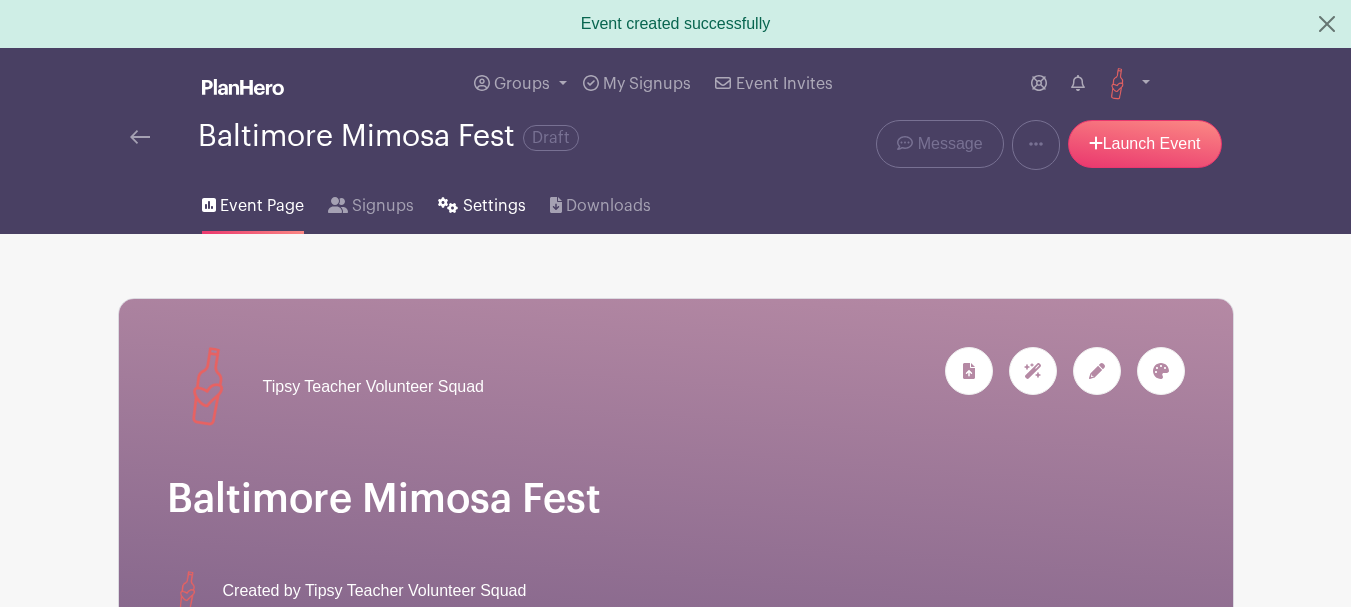 click on "Settings" at bounding box center (494, 206) 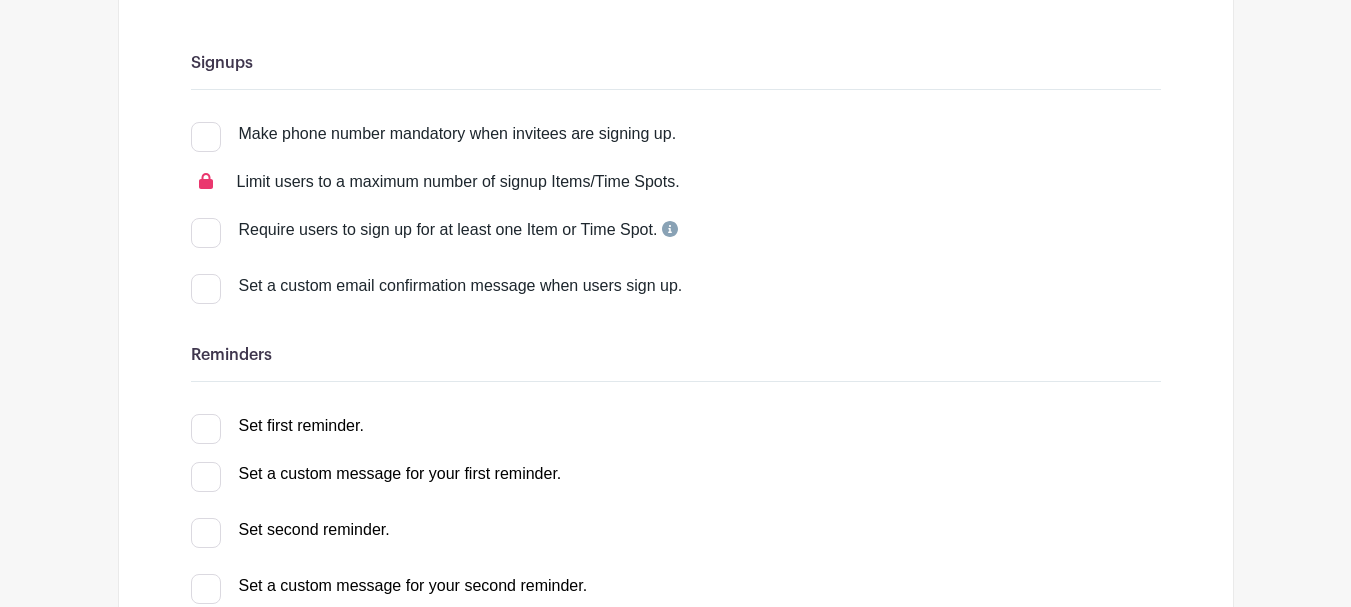 scroll, scrollTop: 300, scrollLeft: 0, axis: vertical 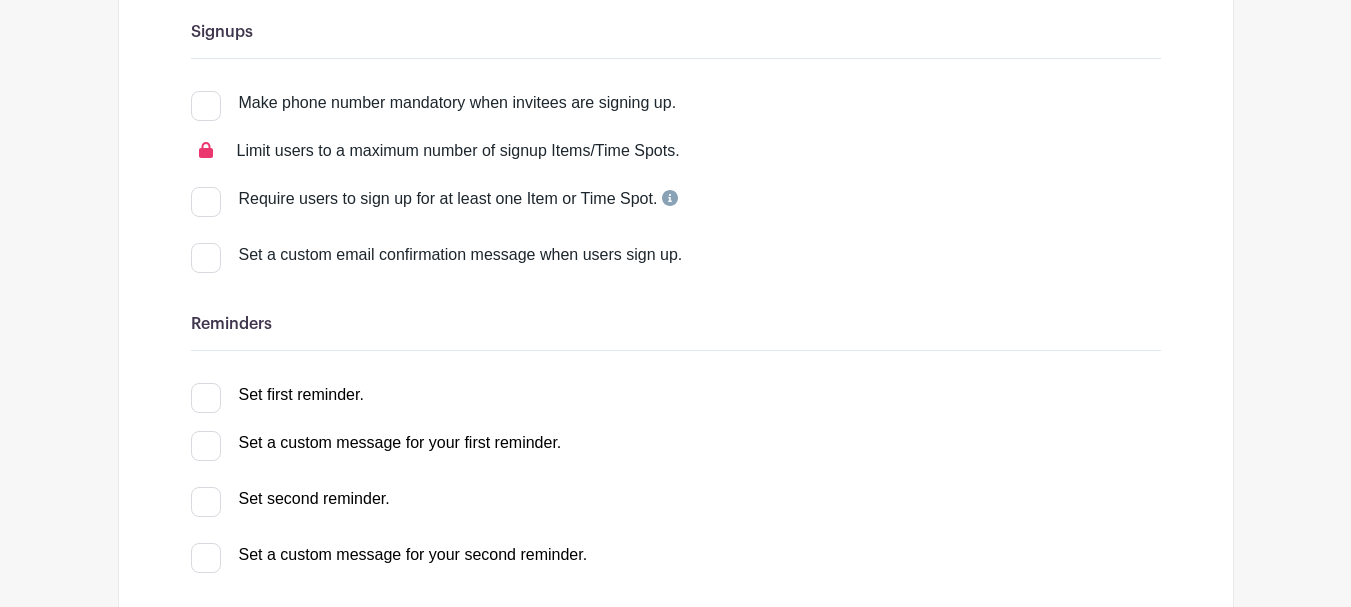click at bounding box center [206, 106] 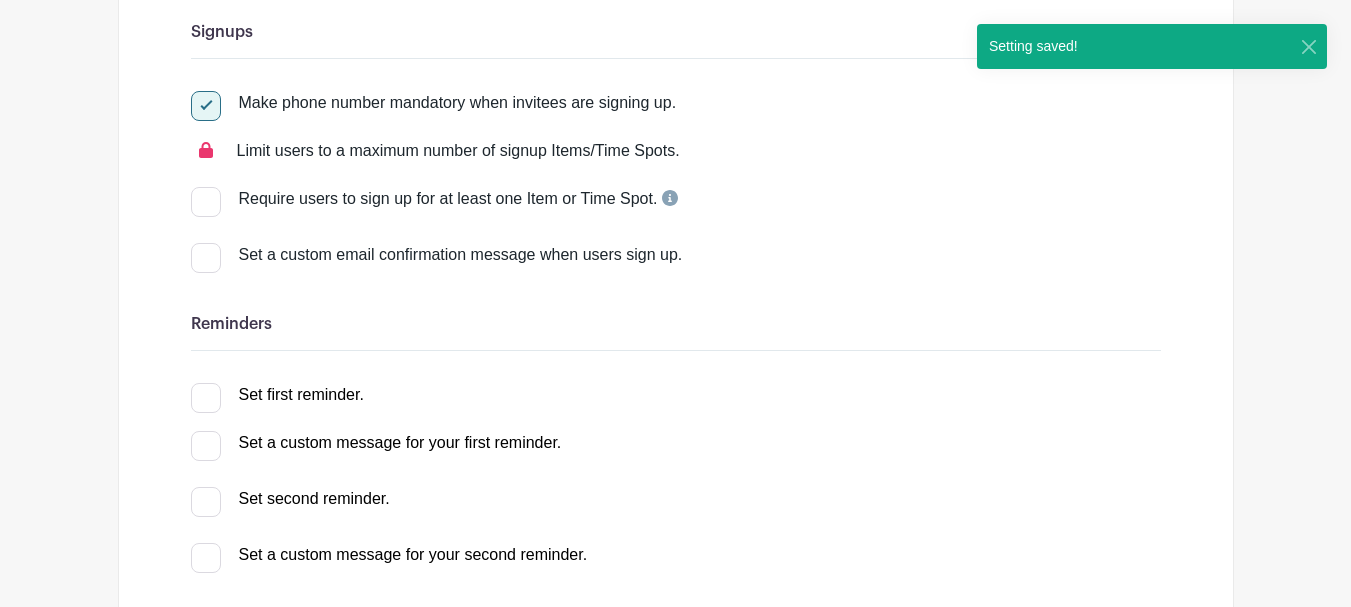 click at bounding box center (206, 258) 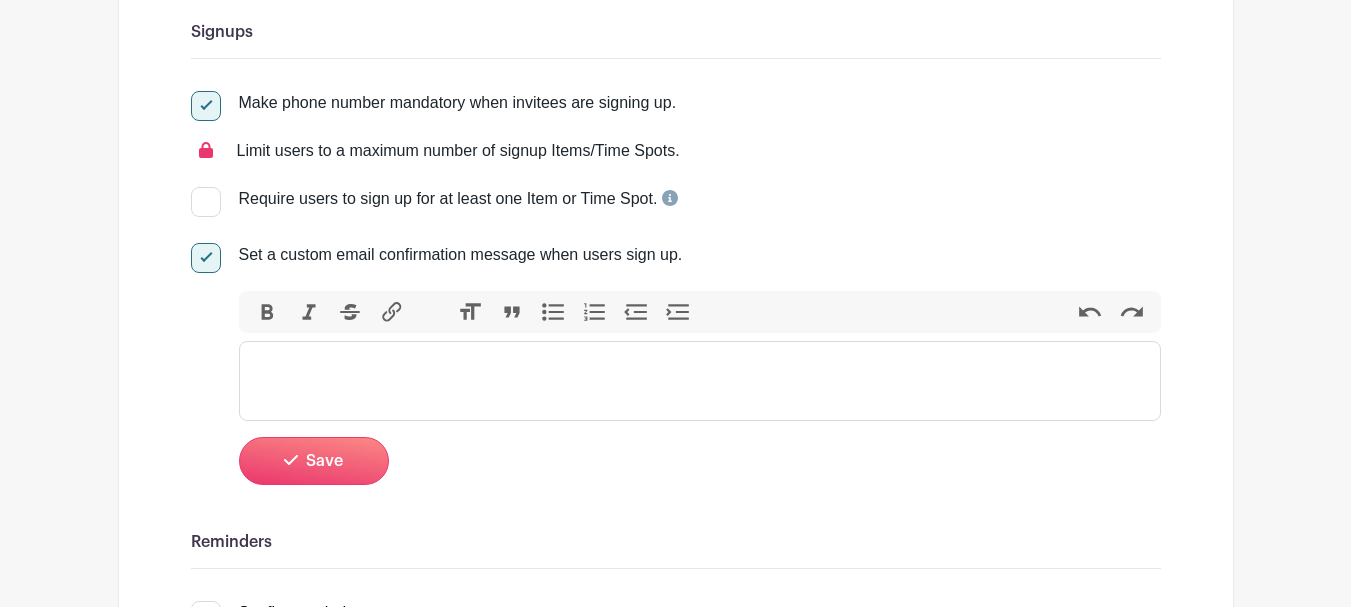click at bounding box center [700, 381] 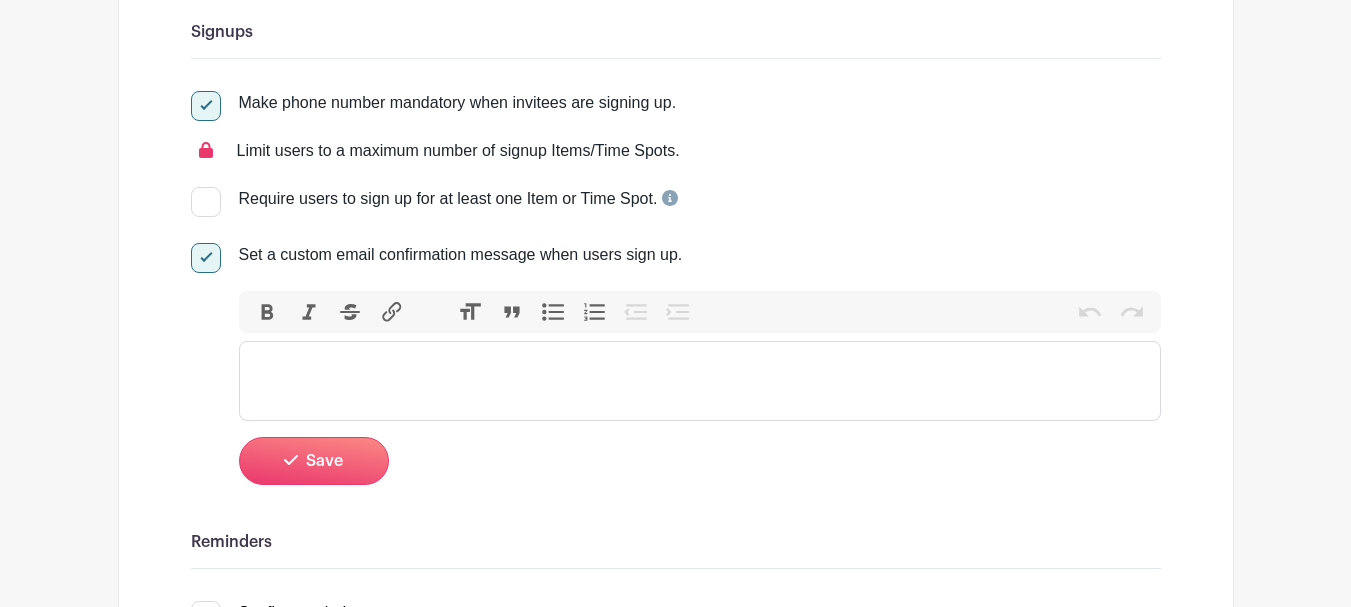 paste on "<div>Thank you for Volunteering with Tipsy Teacher and supporting our mission of helping local underfunded teachers. We generally send more information about 2 days before the event with instructions and who your contact at the event will be. Look forward to seeing you there! 🍷</div>" 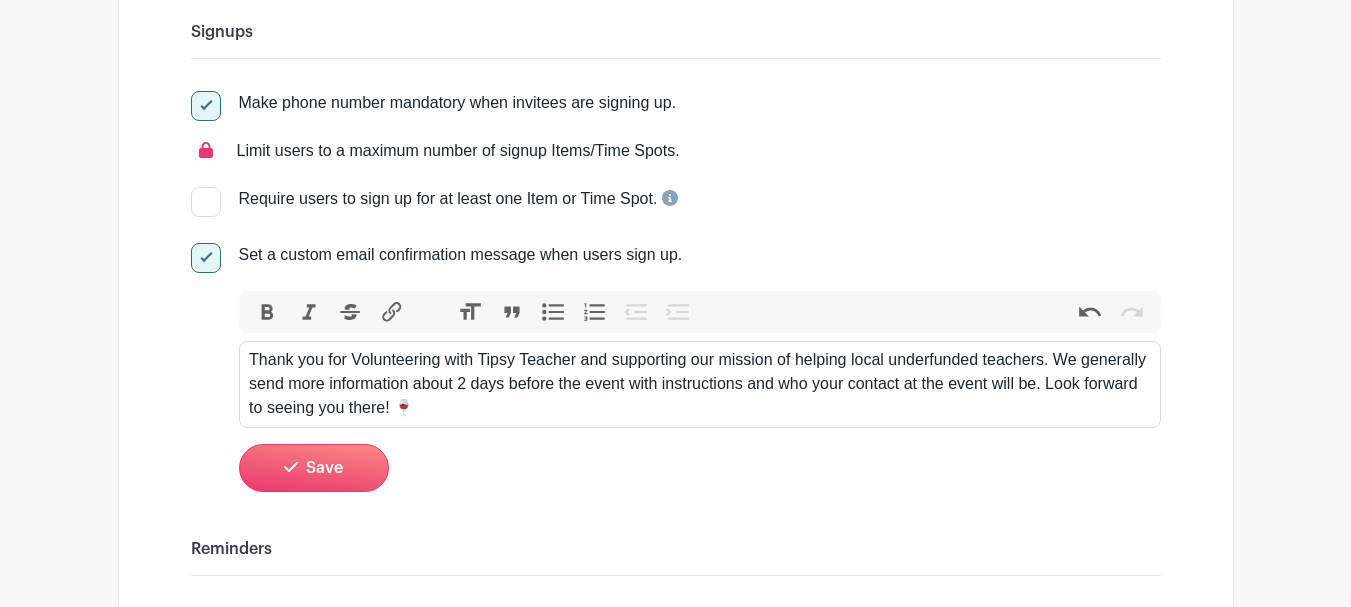 type on "<div>Thank you for Volunteering with Tipsy Teacher and supporting our mission of helping local underfunded teachers. We generally send more information about 2 days before the event with instructions and who your contact at the event will be. Look forward to seeing you there! 🍷</div>" 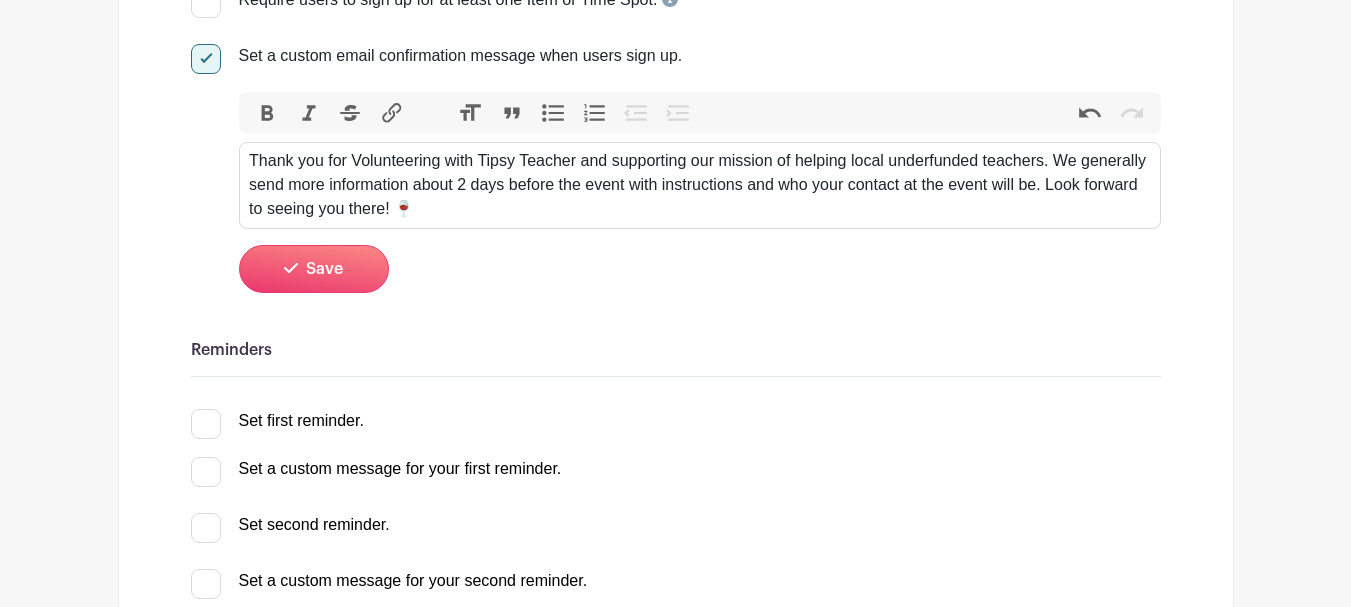 scroll, scrollTop: 500, scrollLeft: 0, axis: vertical 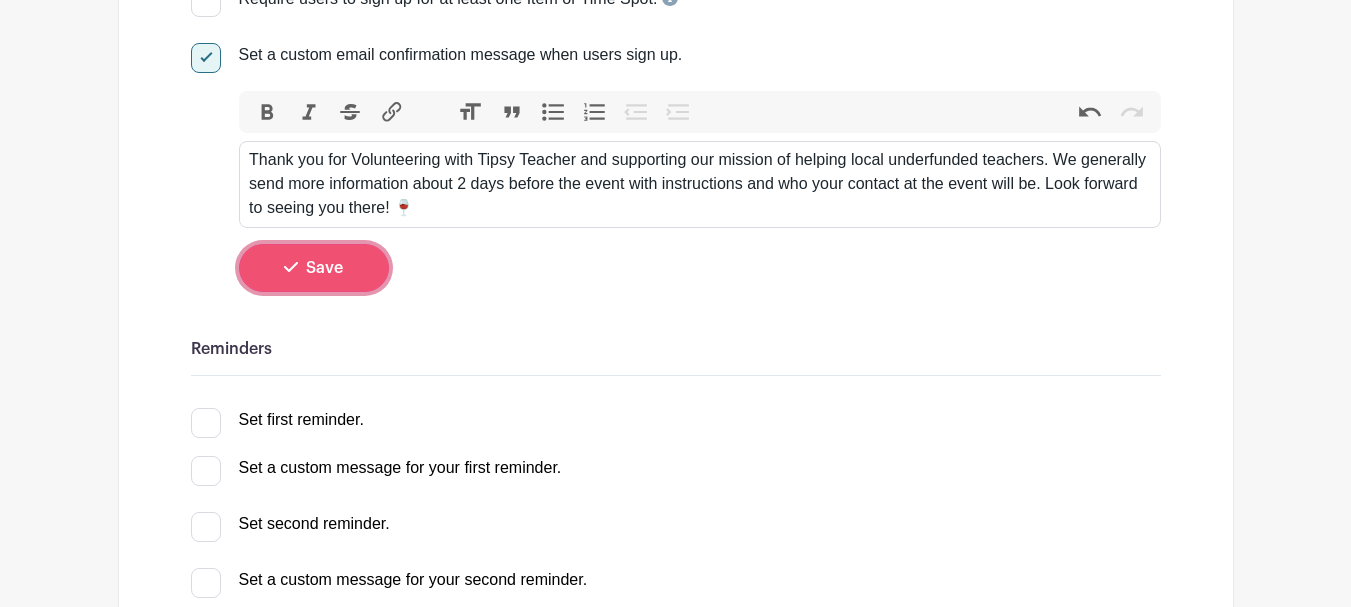 click on "Save" at bounding box center [324, 268] 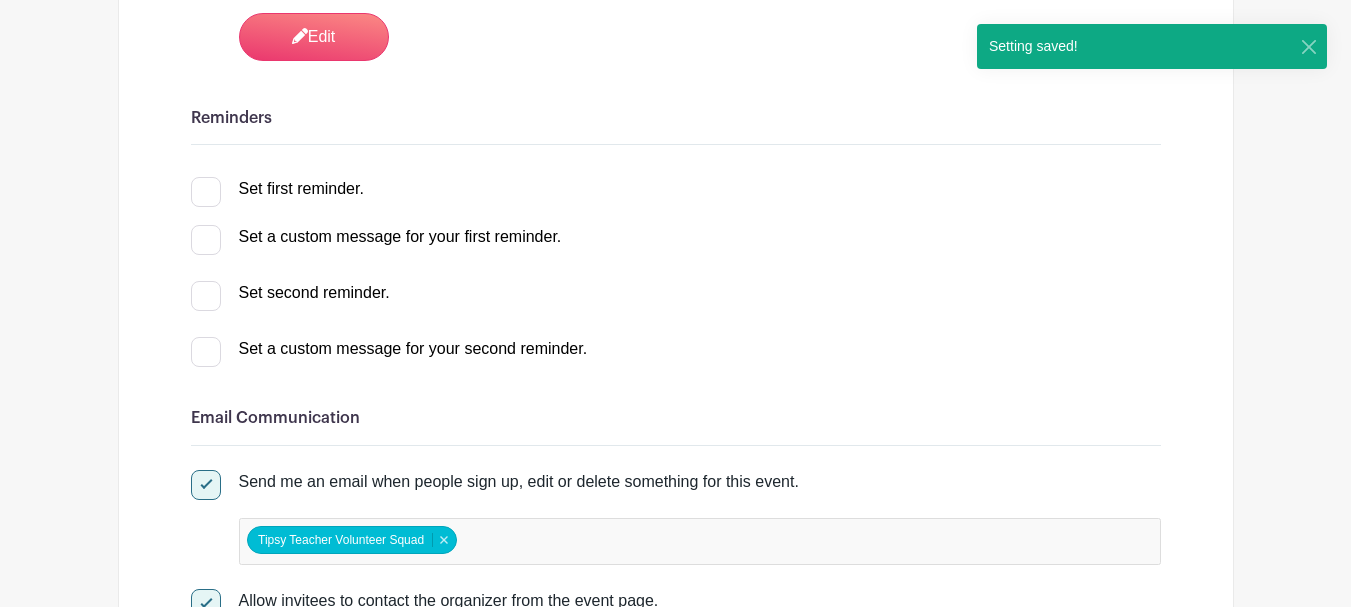 scroll, scrollTop: 700, scrollLeft: 0, axis: vertical 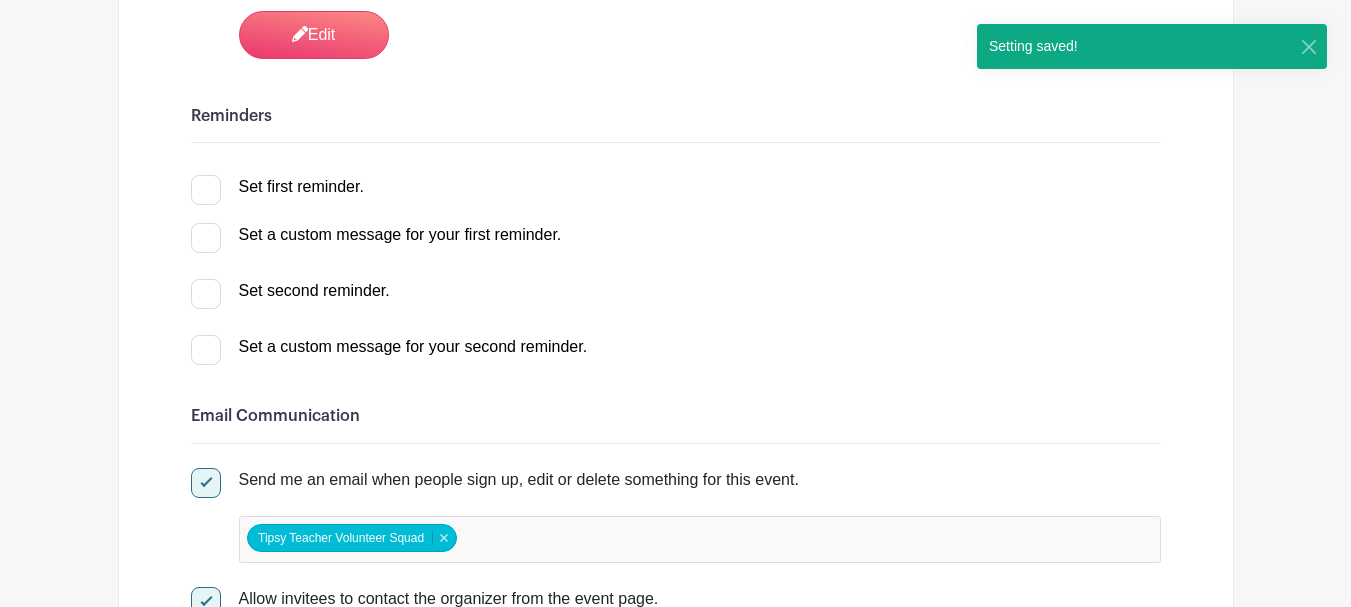 click at bounding box center [206, 190] 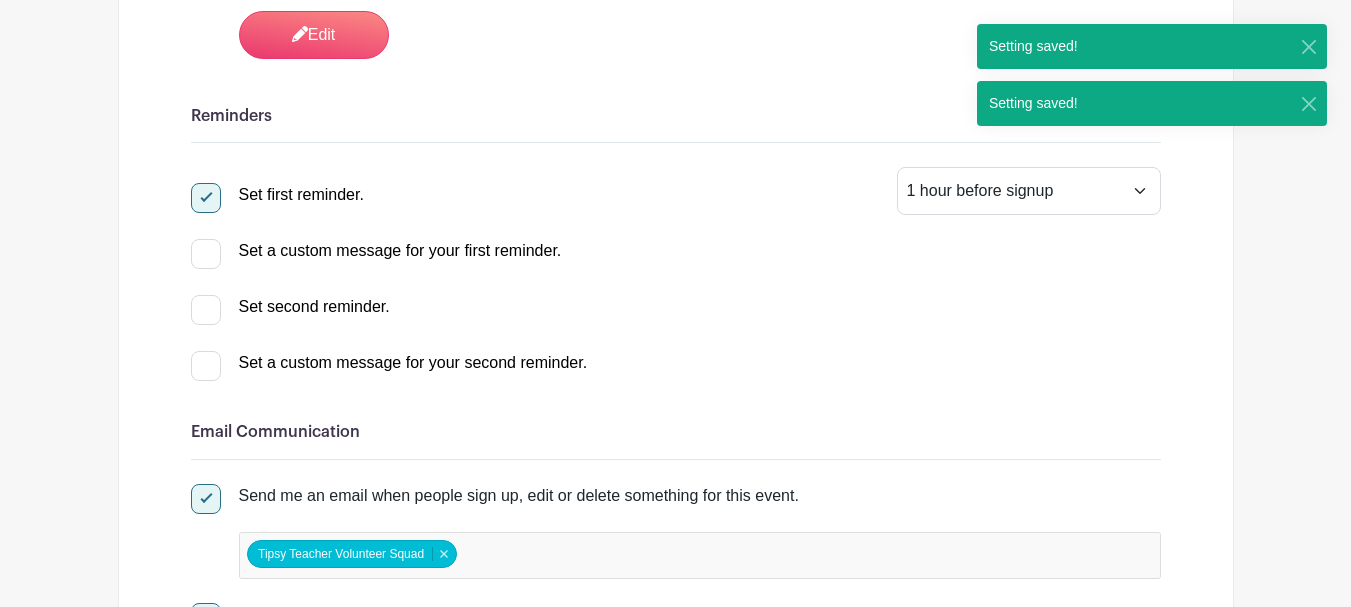 click at bounding box center [206, 254] 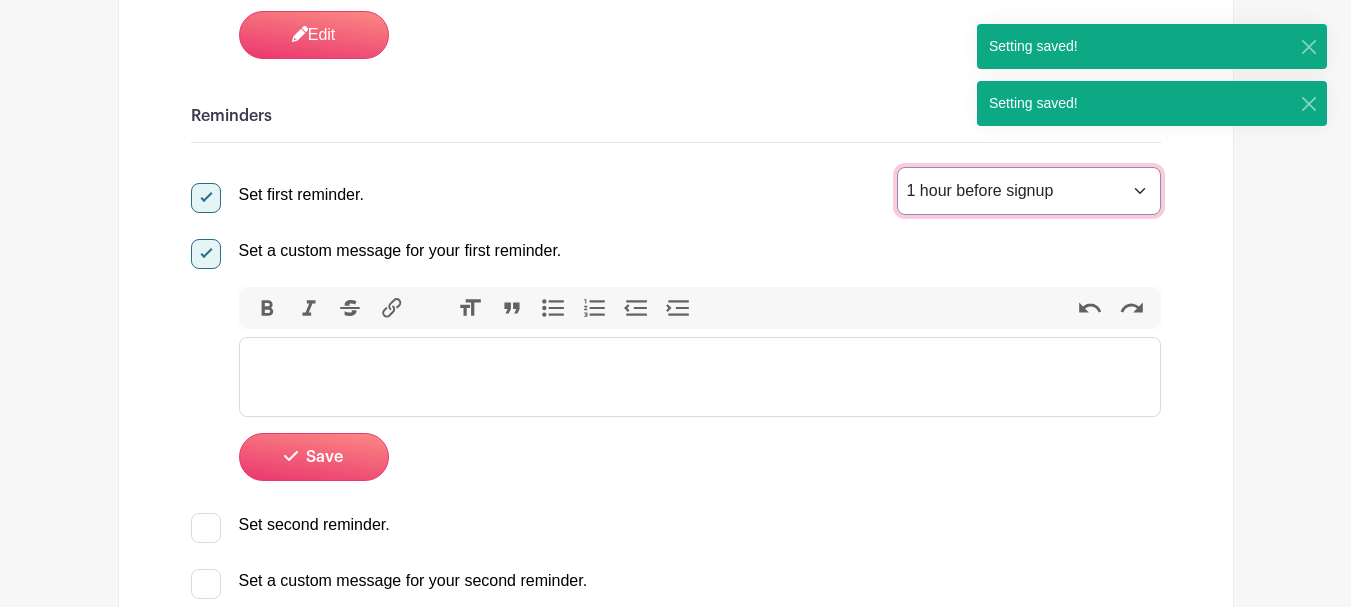click on "1 hour before signup
2 hours before signup
3 hours before signup
4 hours before signup
5 hours before signup
1 day before signup
2 days before signup
3 days before signup
4 days before signup
5 days before signup
1 week before signup
2 weeks before signup" at bounding box center [1029, 191] 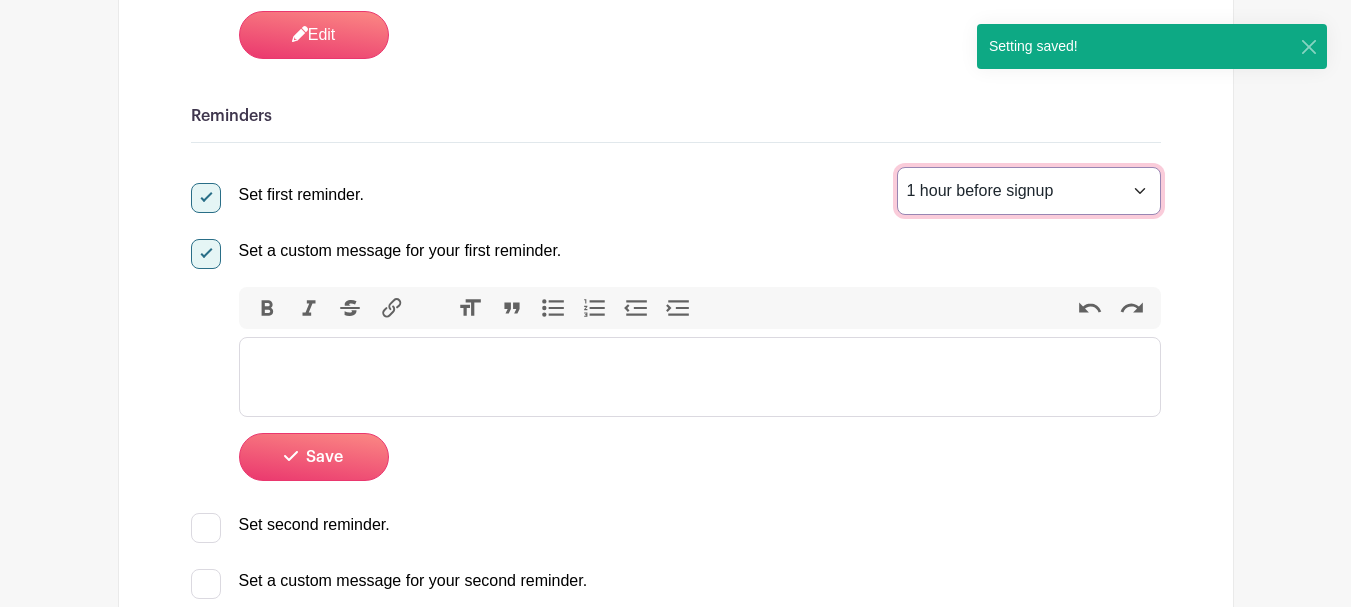 select on "48" 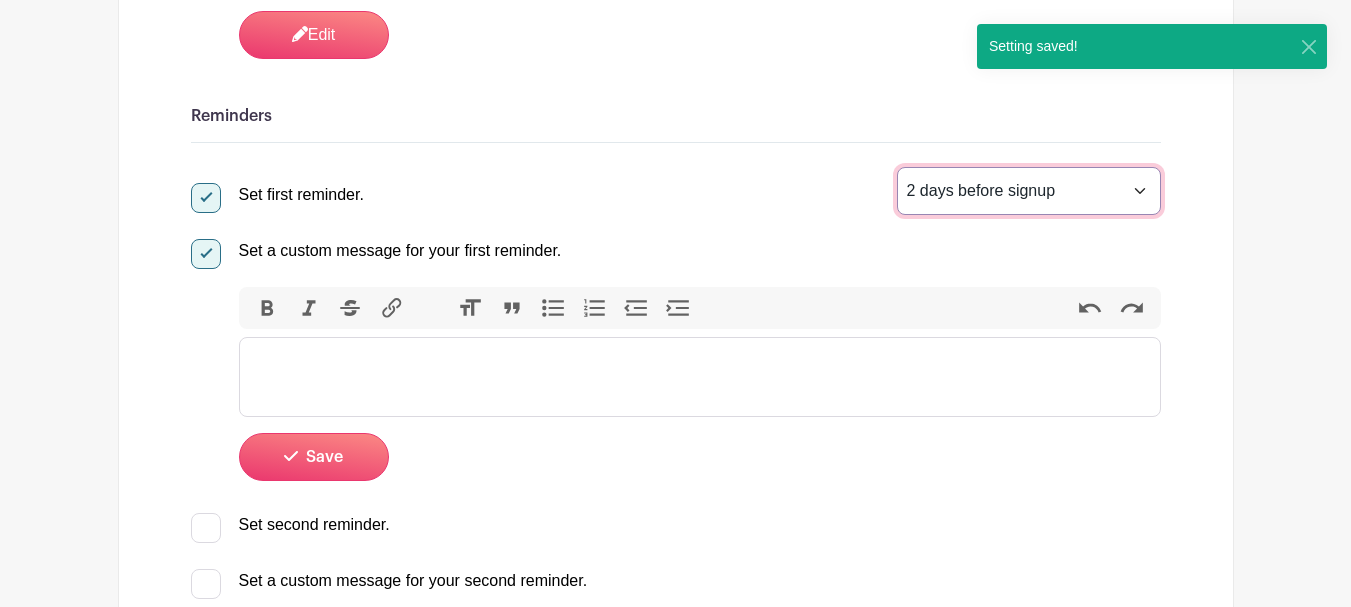 click on "1 hour before signup
2 hours before signup
3 hours before signup
4 hours before signup
5 hours before signup
1 day before signup
2 days before signup
3 days before signup
4 days before signup
5 days before signup
1 week before signup
2 weeks before signup" at bounding box center [1029, 191] 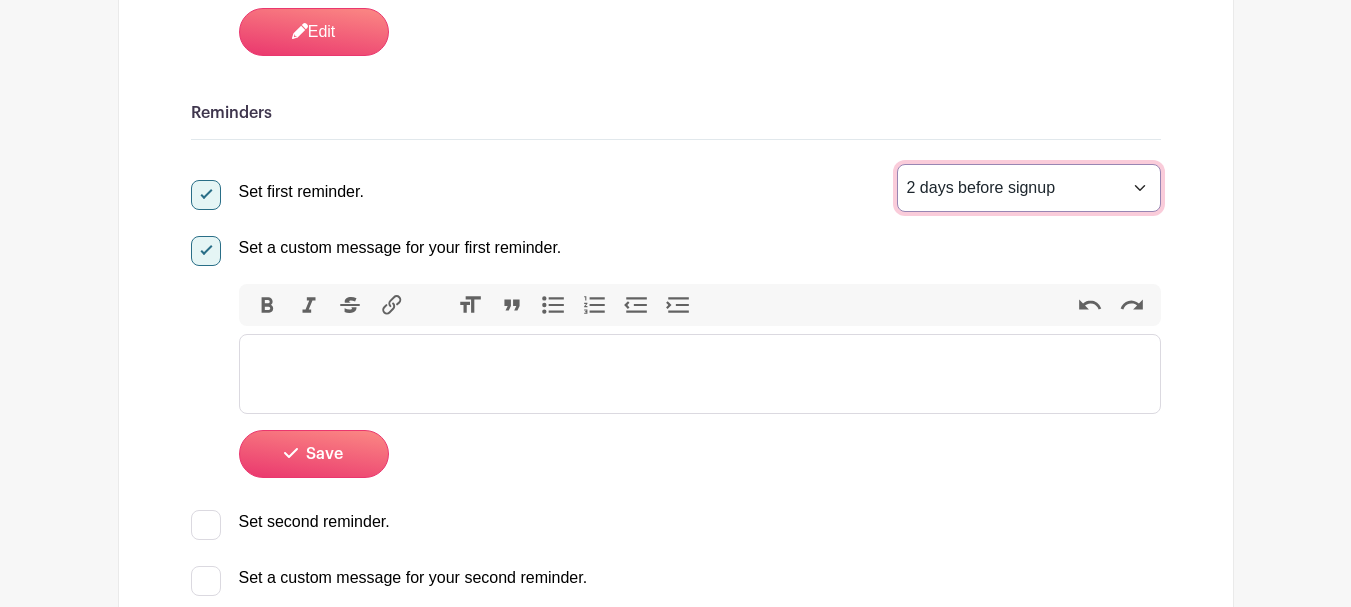 scroll, scrollTop: 600, scrollLeft: 0, axis: vertical 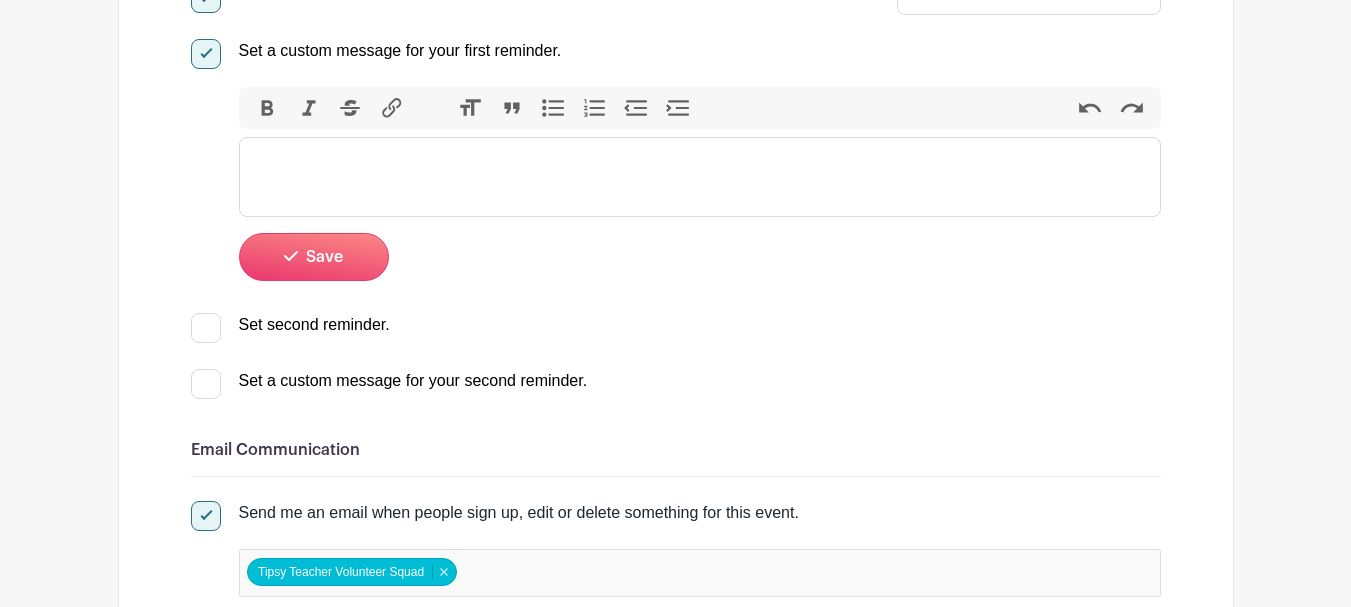 click at bounding box center [700, 177] 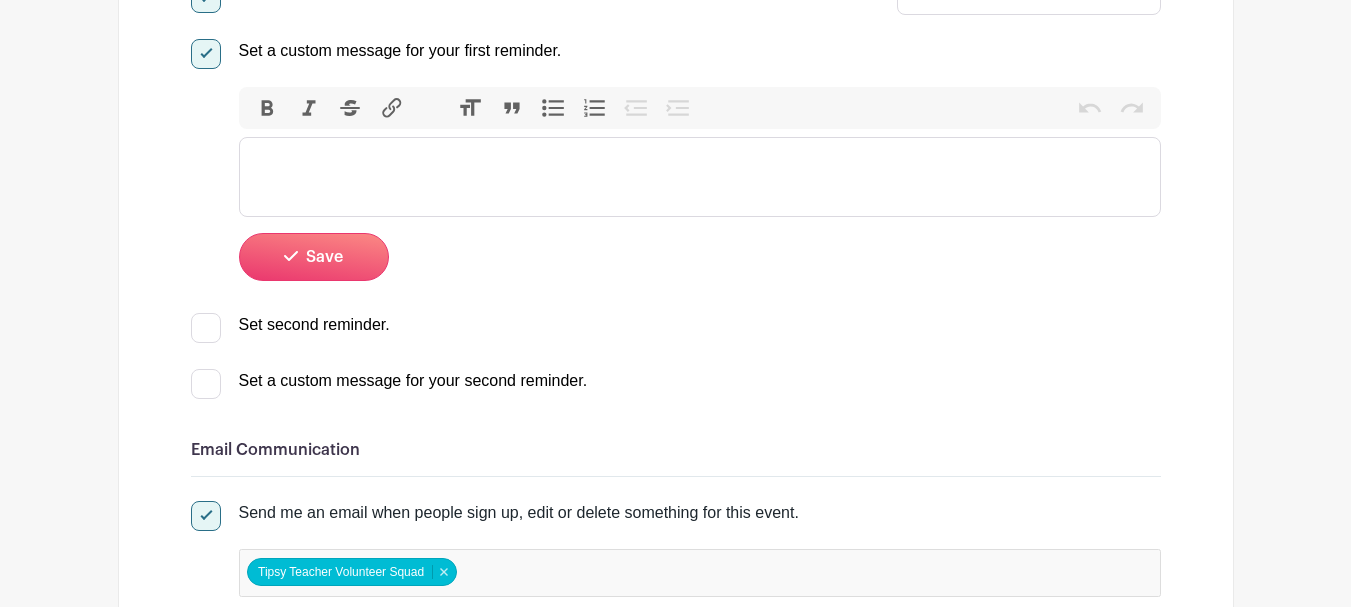 click at bounding box center (700, 177) 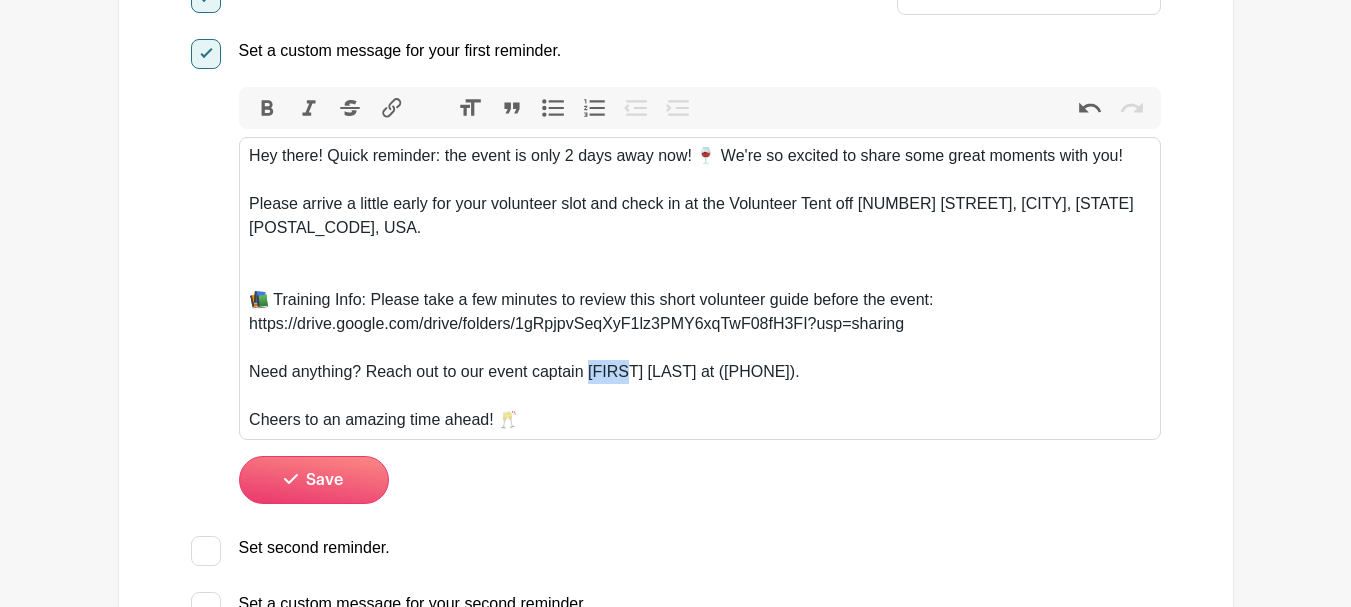 drag, startPoint x: 586, startPoint y: 369, endPoint x: 627, endPoint y: 372, distance: 41.109608 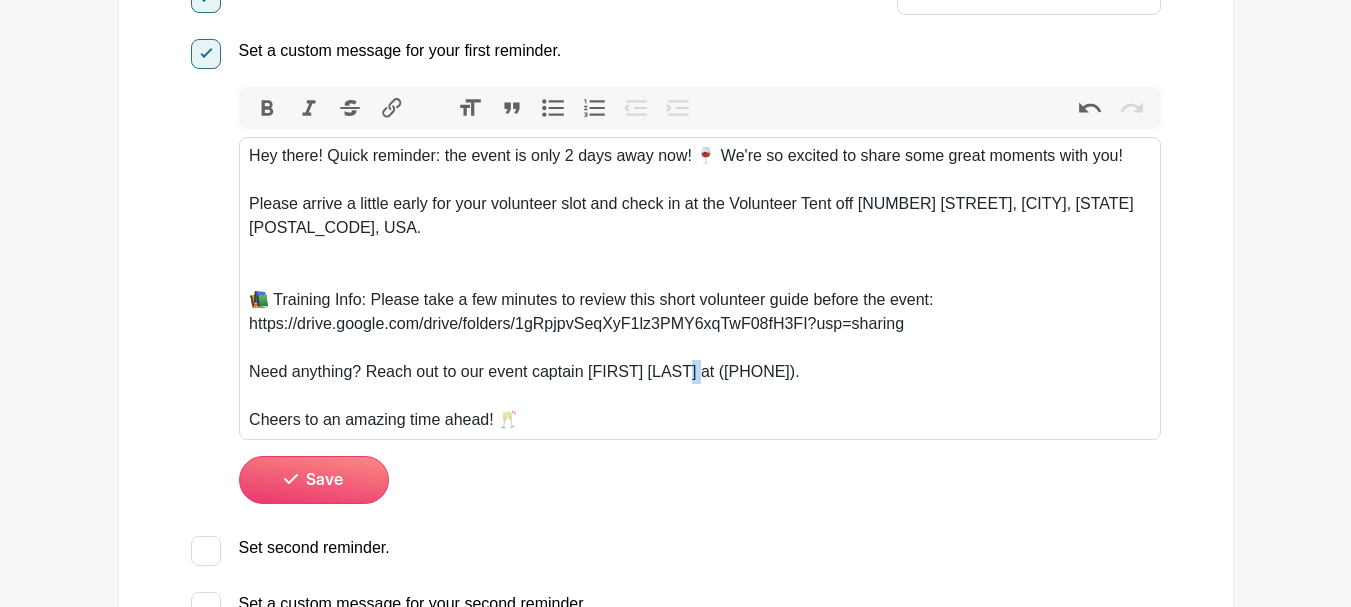 click on "Need anything? Reach out to our event captain Kristen B at (410) 271-8914." at bounding box center [699, 372] 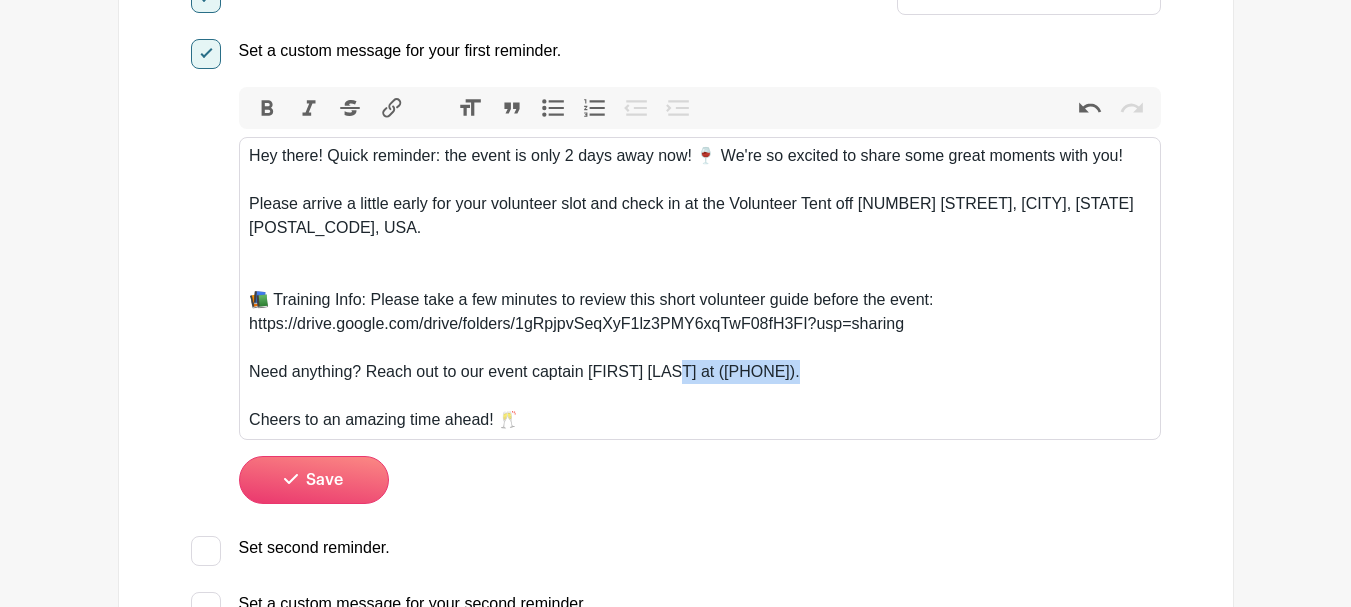 drag, startPoint x: 799, startPoint y: 375, endPoint x: 672, endPoint y: 372, distance: 127.03543 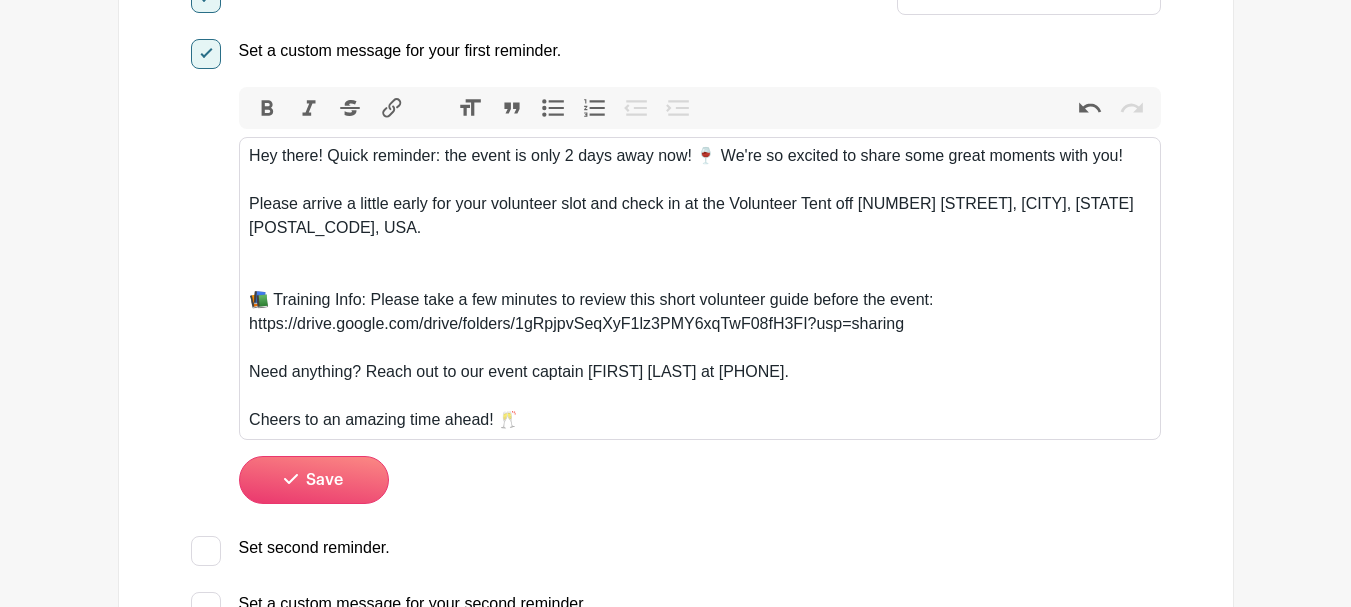 click on "Need anything? Reach out to our event captain Kristen B at410-459-0824." at bounding box center [699, 372] 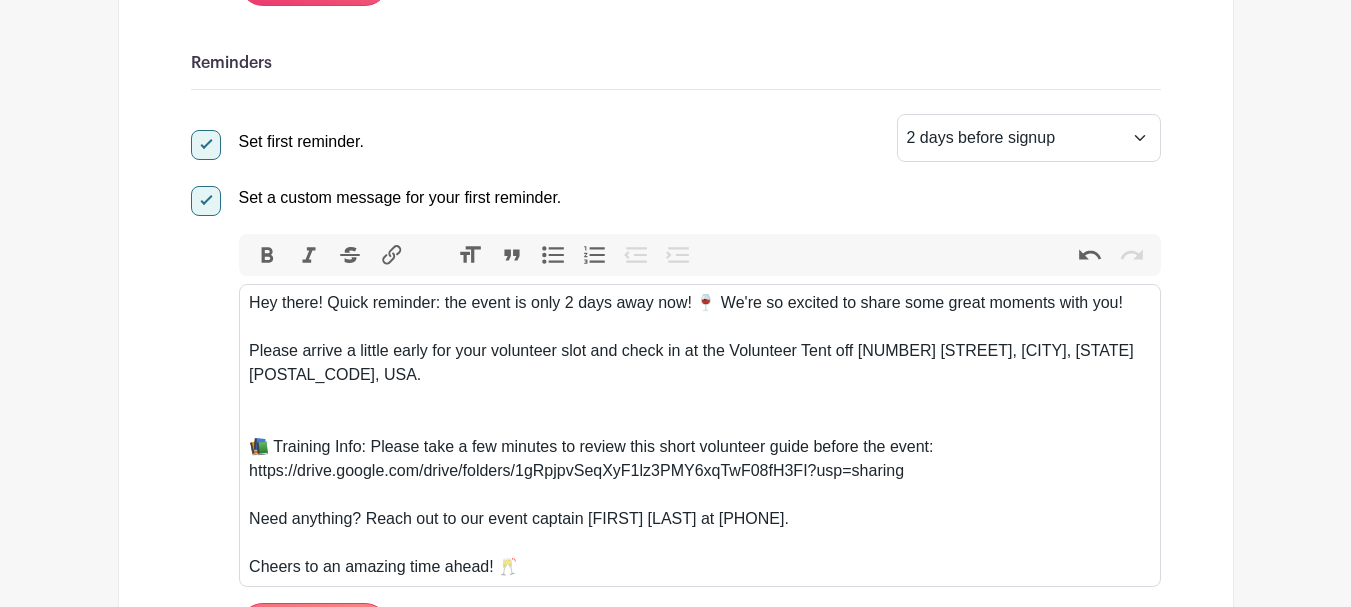scroll, scrollTop: 800, scrollLeft: 0, axis: vertical 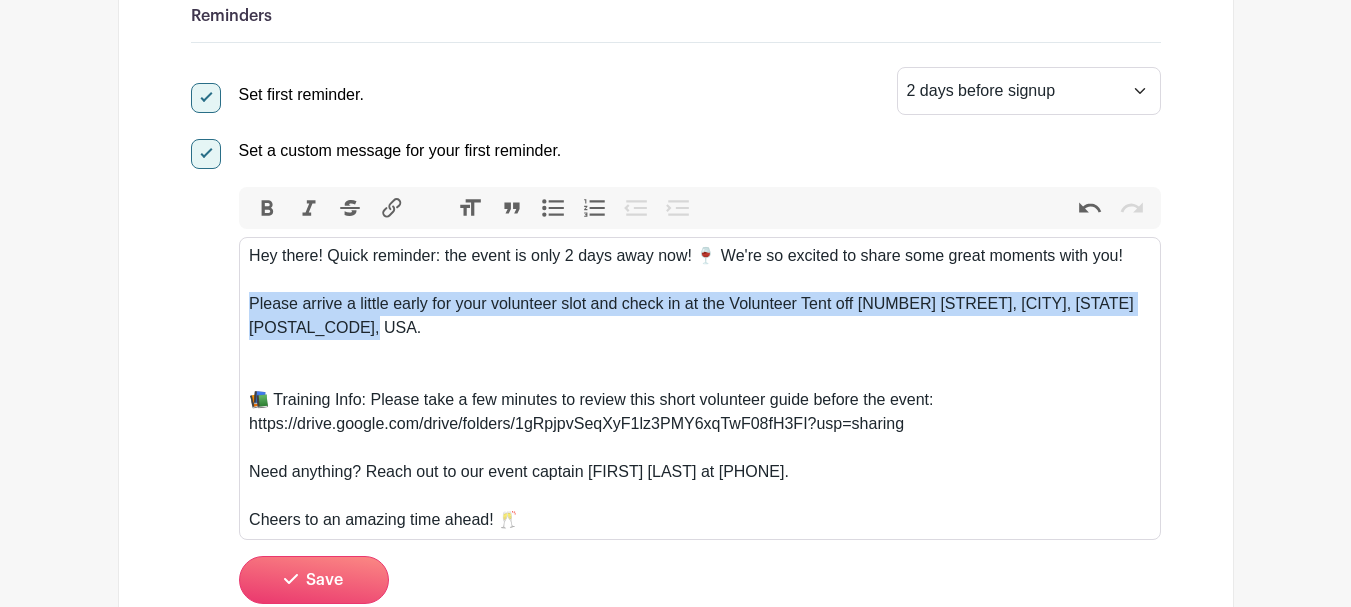 drag, startPoint x: 854, startPoint y: 290, endPoint x: 1064, endPoint y: 338, distance: 215.41588 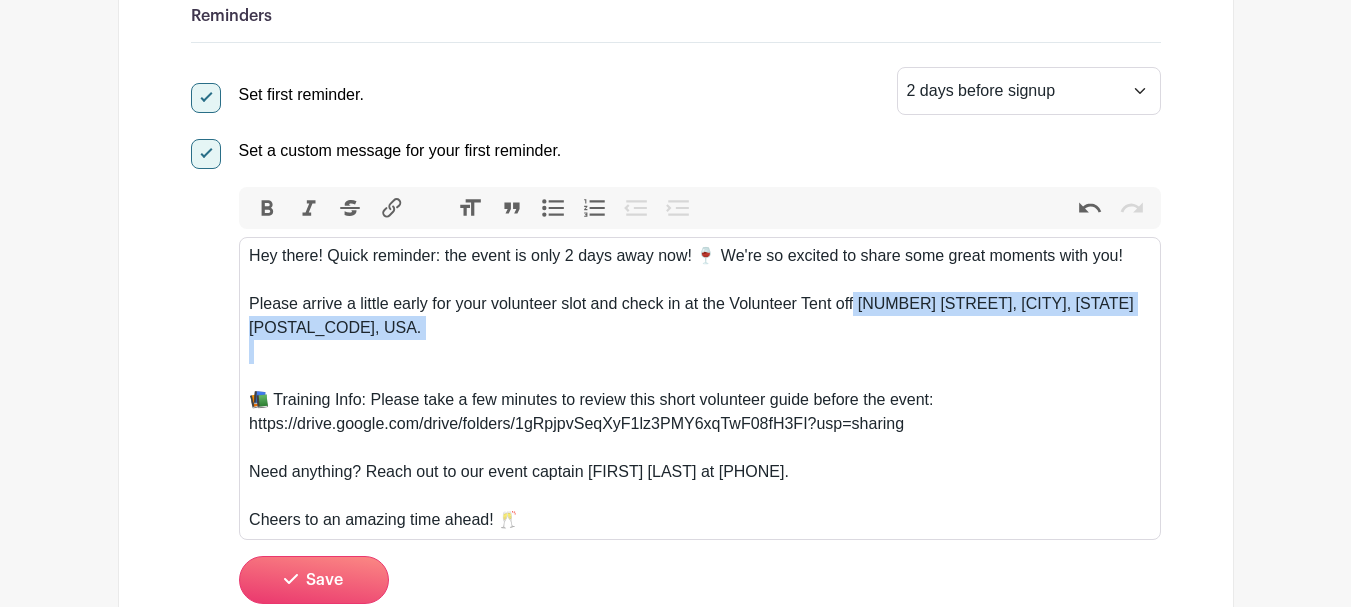 drag, startPoint x: 855, startPoint y: 301, endPoint x: 976, endPoint y: 352, distance: 131.30879 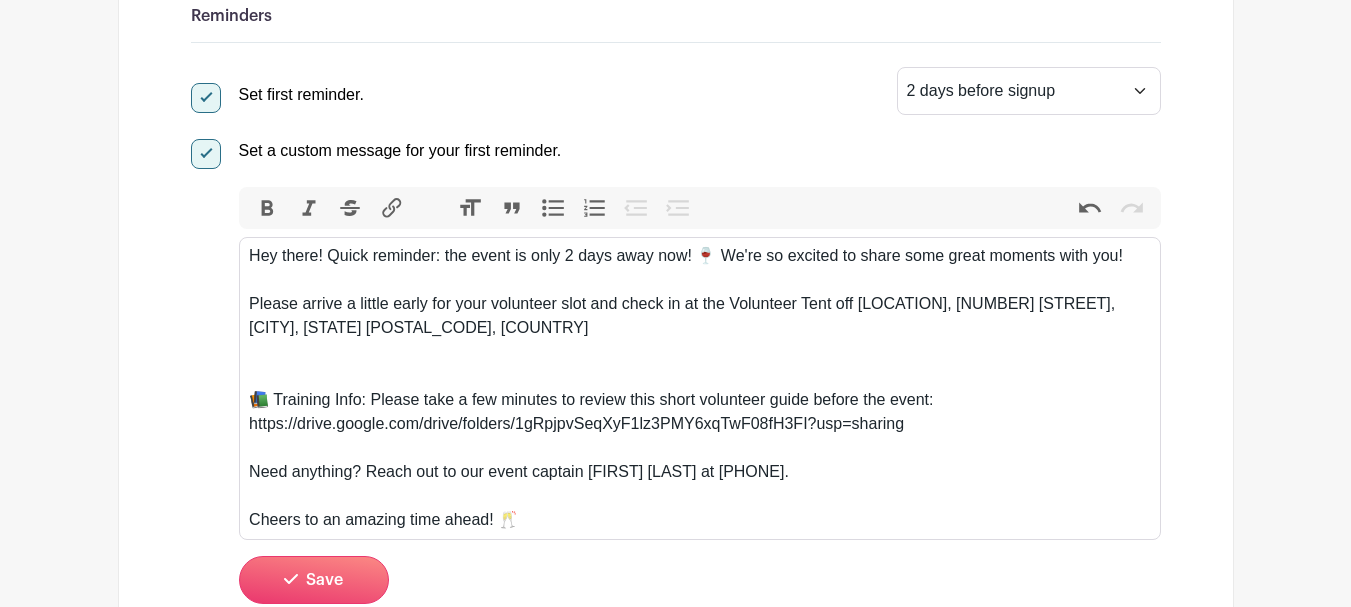 type on "<div>Hey there! Quick reminder: the event is only 2 days away now! 🍷 We're so excited to share some great moments with you!</div><div>&nbsp;</div><div>Please arrive a little early for your volunteer slot and check in at the Volunteer Tent offPower Plant Live, 34 W Baltimore St, Baltimore, MD 21201, USA<br><br></div><div>&nbsp;</div><div>📚 Training Info: Please take a few minutes to review this short volunteer guide before the event:</div><div>https://drive.google.com/drive/folders/1gRpjpvSeqXyF1lz3PMY6xqTwF08fH3FI?usp=sharing</div><div>&nbsp;</div><div>Need anything? Reach out to our event captain Kristen B at 410-459-0824.</div><div>&nbsp;</div><div>Cheers to an amazing time ahead! 🥂</div>" 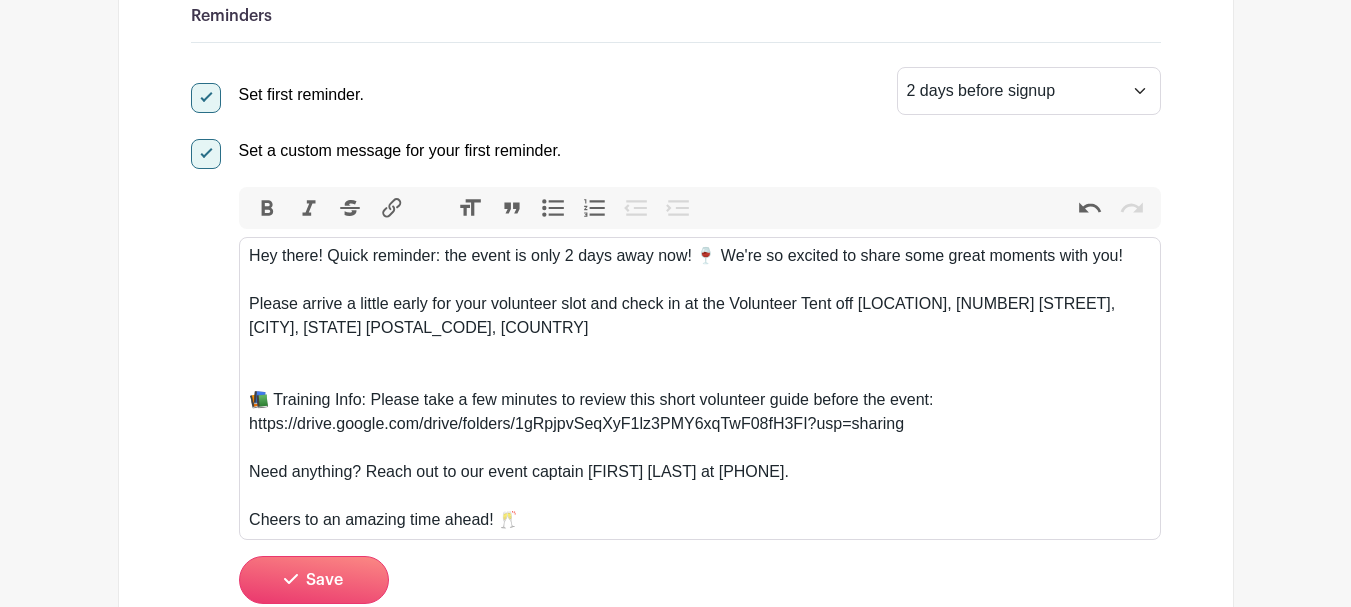 click on "Need anything? Reach out to our event captain Kristen B at 410-459-0824." at bounding box center [699, 472] 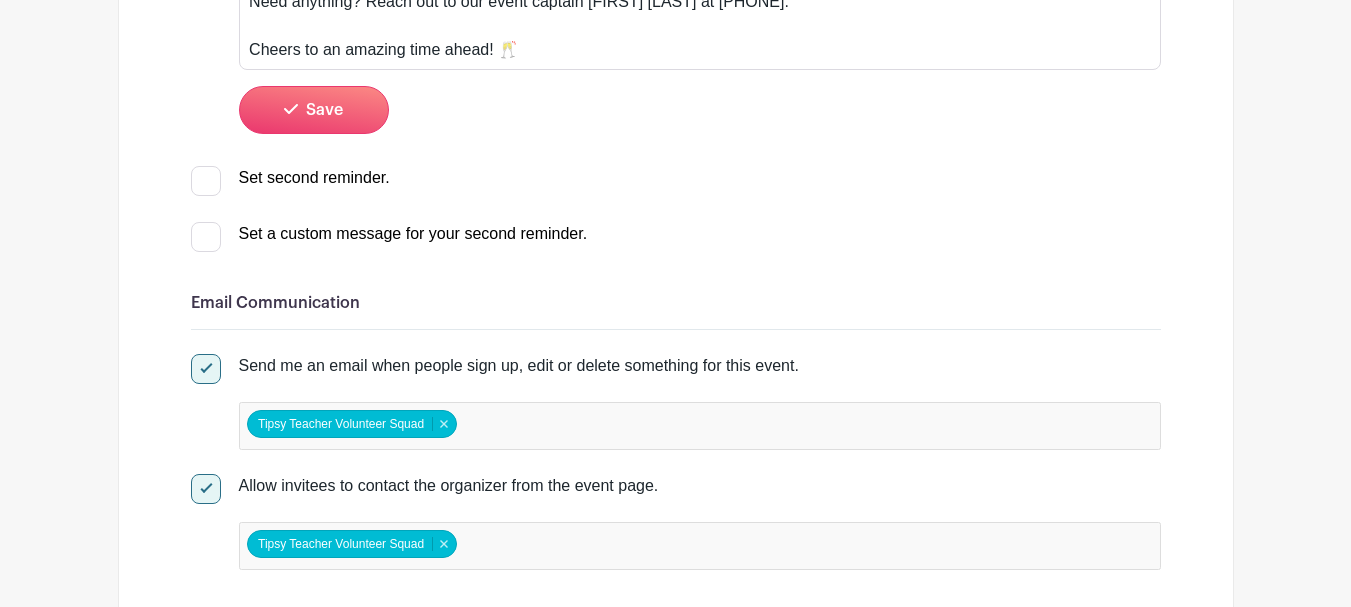 scroll, scrollTop: 1300, scrollLeft: 0, axis: vertical 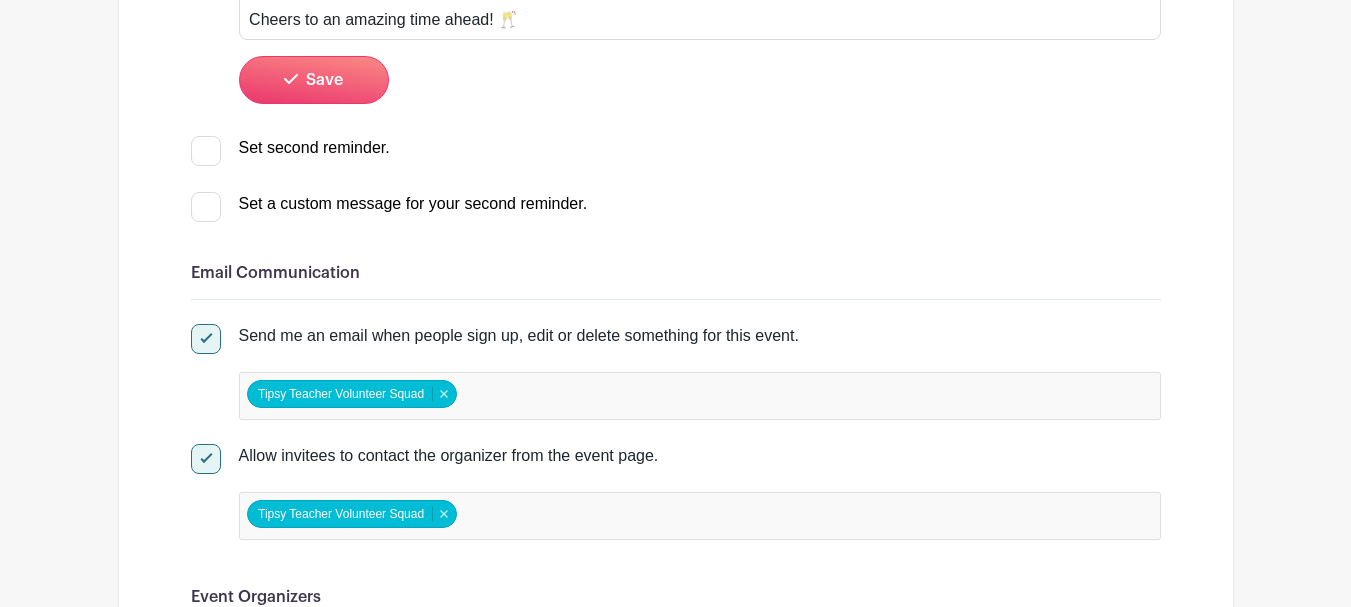 click at bounding box center [206, 151] 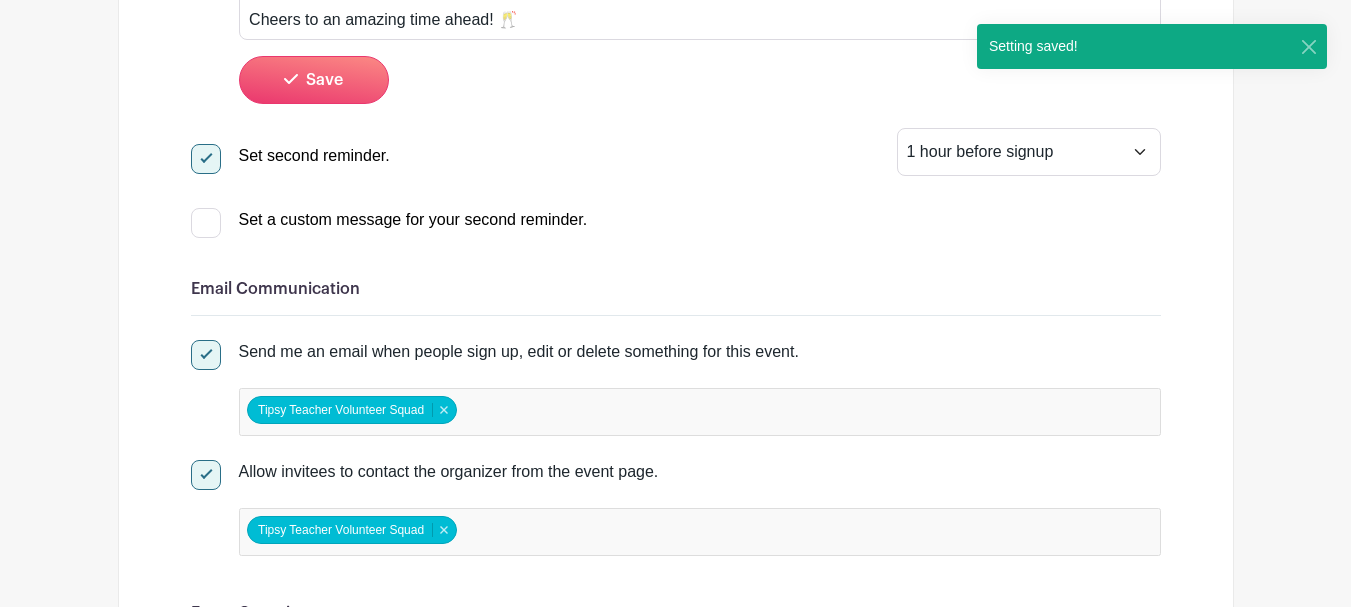 click at bounding box center [206, 223] 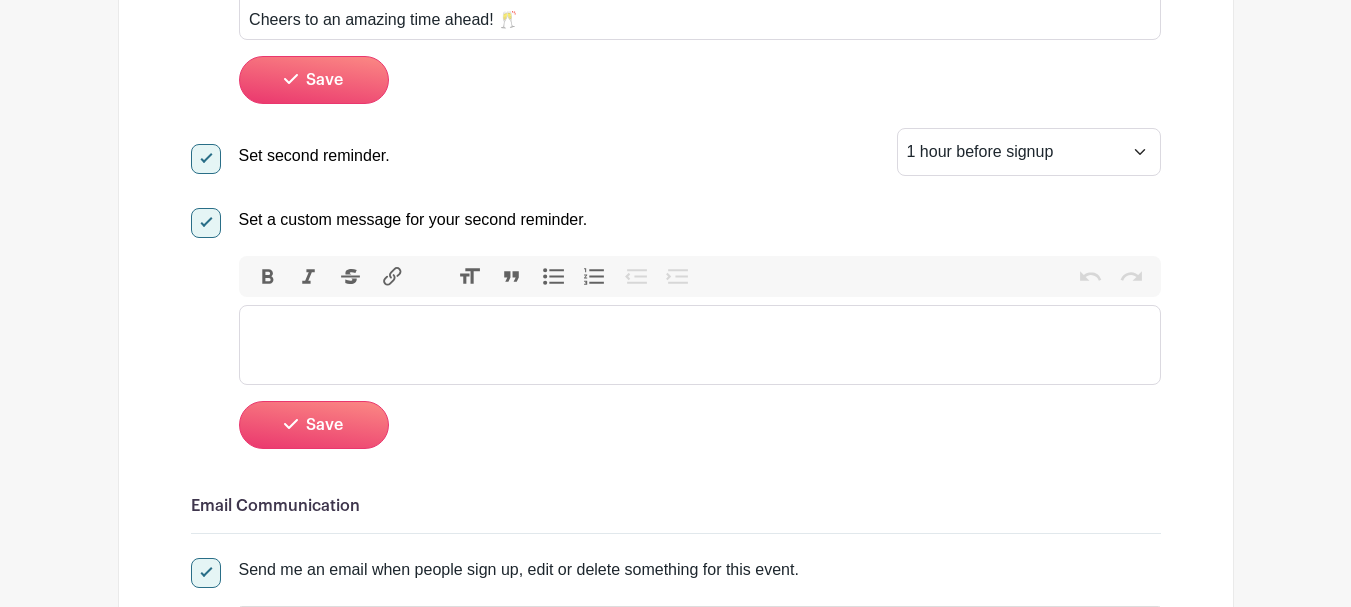 click at bounding box center (700, 345) 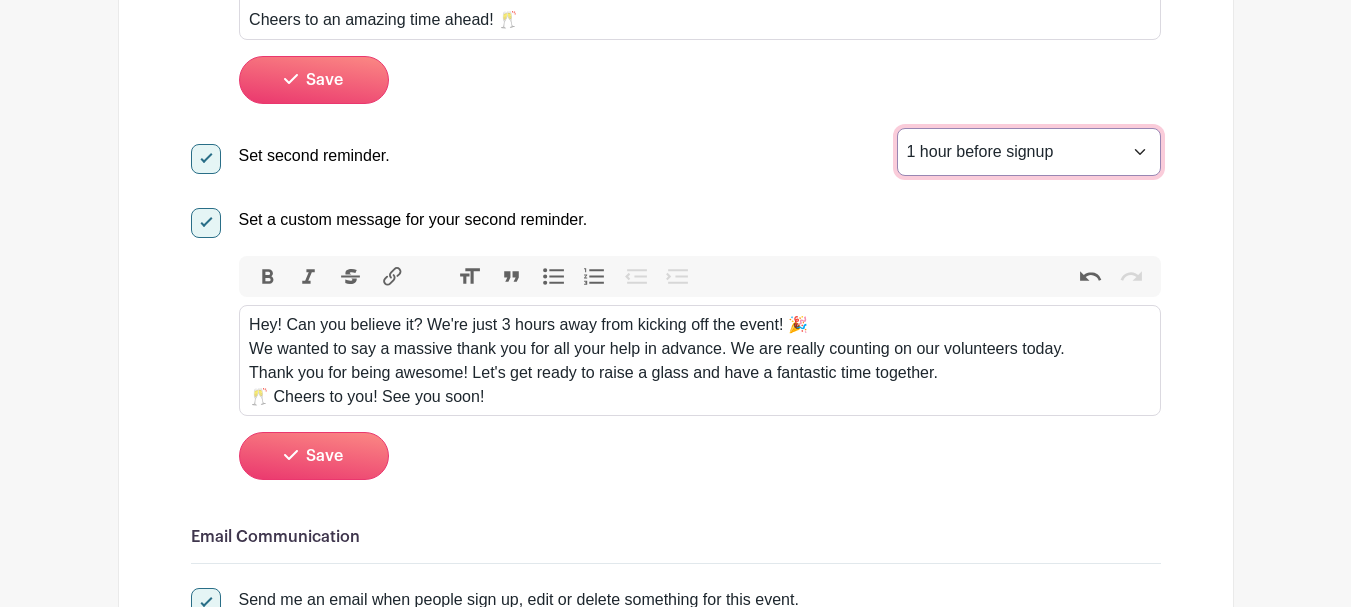 click on "1 hour before signup
2 hours before signup
3 hours before signup
4 hours before signup
5 hours before signup
1 day before signup
2 days before signup
3 days before signup
4 days before signup
5 days before signup
1 week before signup
2 weeks before signup" at bounding box center [1029, 152] 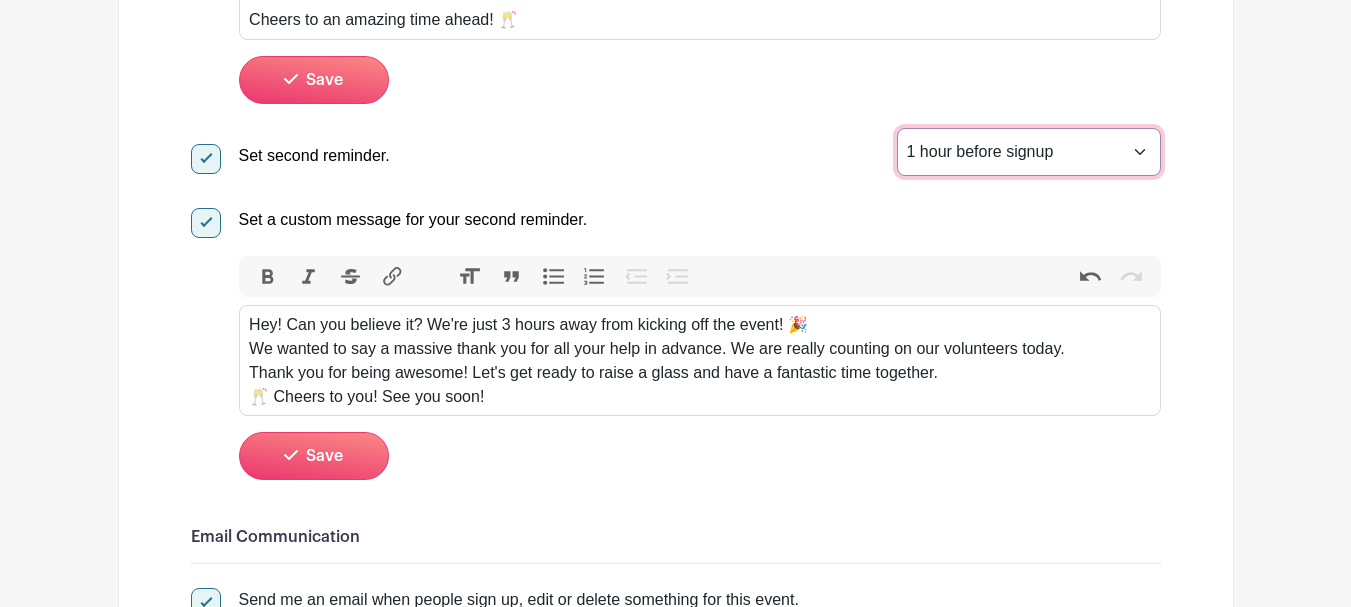 select on "3" 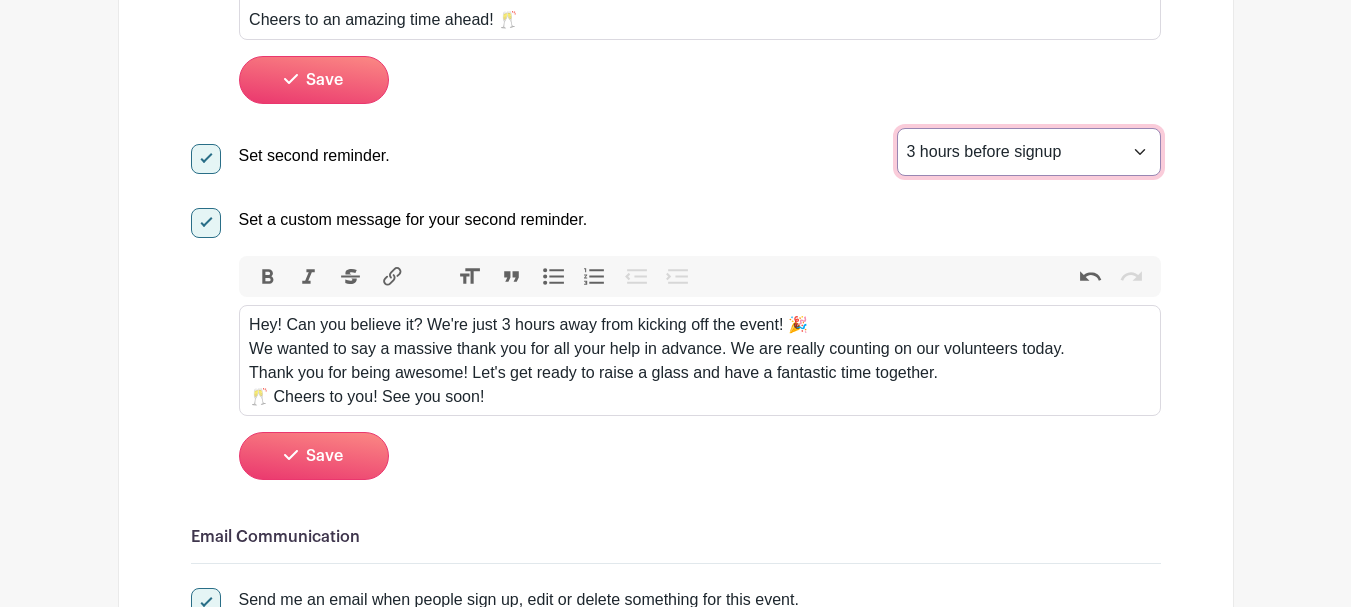 click on "1 hour before signup
2 hours before signup
3 hours before signup
4 hours before signup
5 hours before signup
1 day before signup
2 days before signup
3 days before signup
4 days before signup
5 days before signup
1 week before signup
2 weeks before signup" at bounding box center (1029, 152) 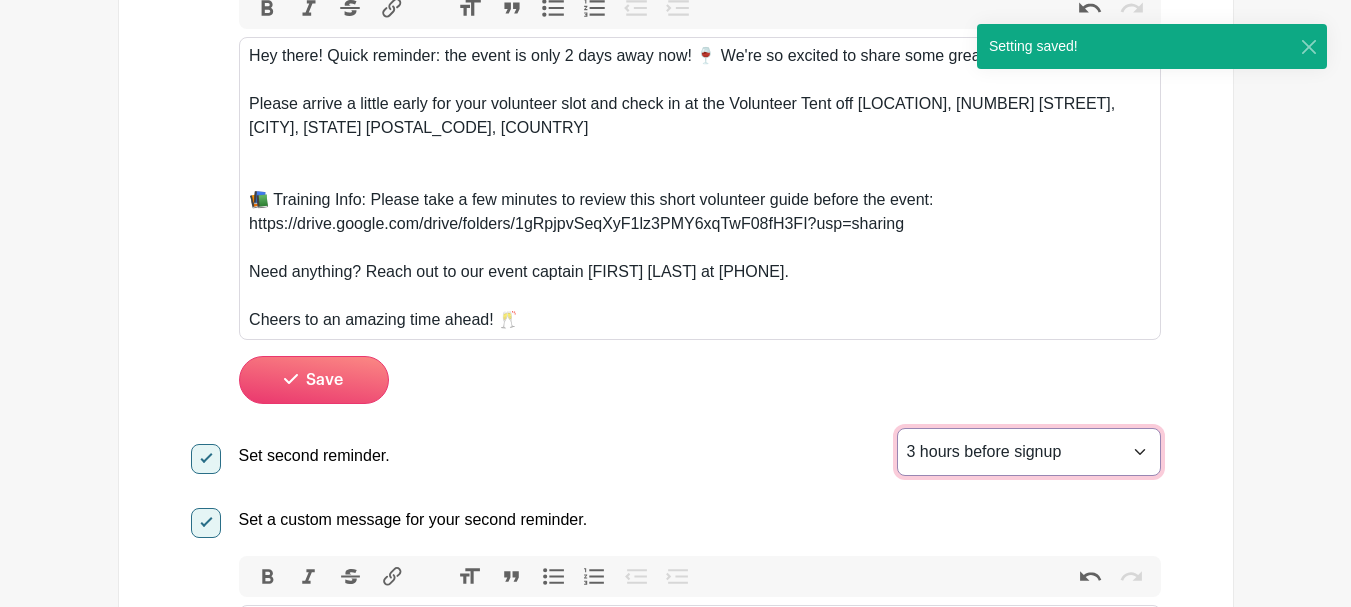 scroll, scrollTop: 1100, scrollLeft: 0, axis: vertical 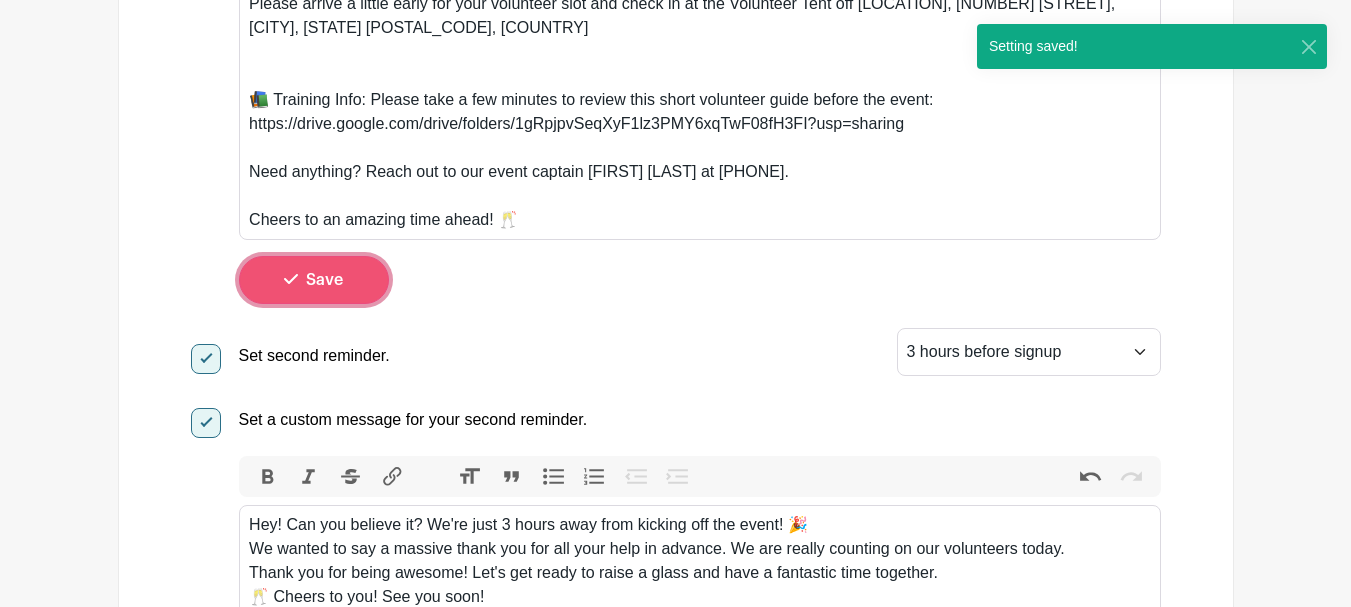 click on "Save" at bounding box center [314, 280] 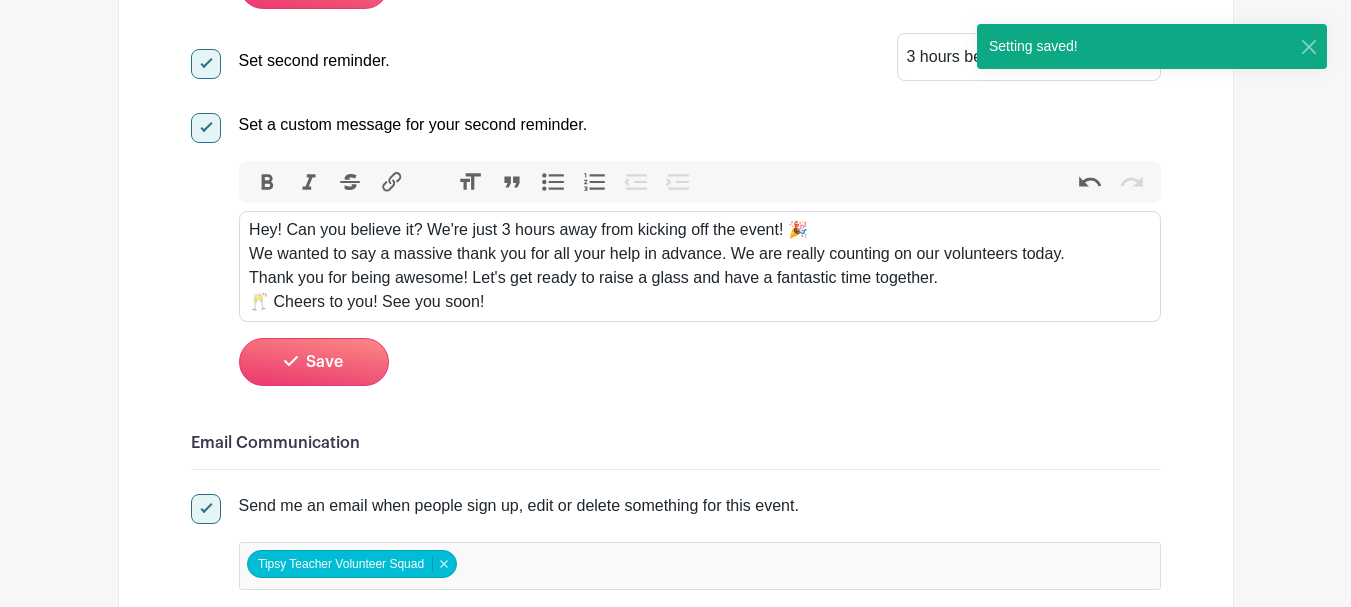 scroll, scrollTop: 1367, scrollLeft: 0, axis: vertical 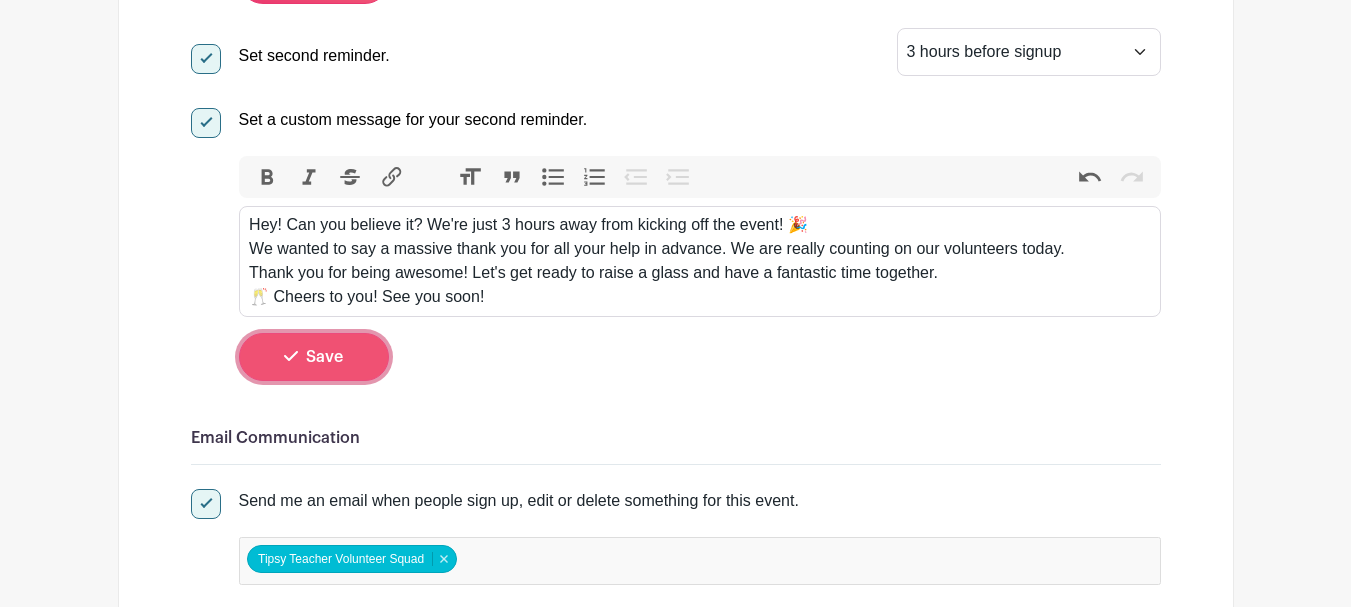 click on "Save" at bounding box center (324, 357) 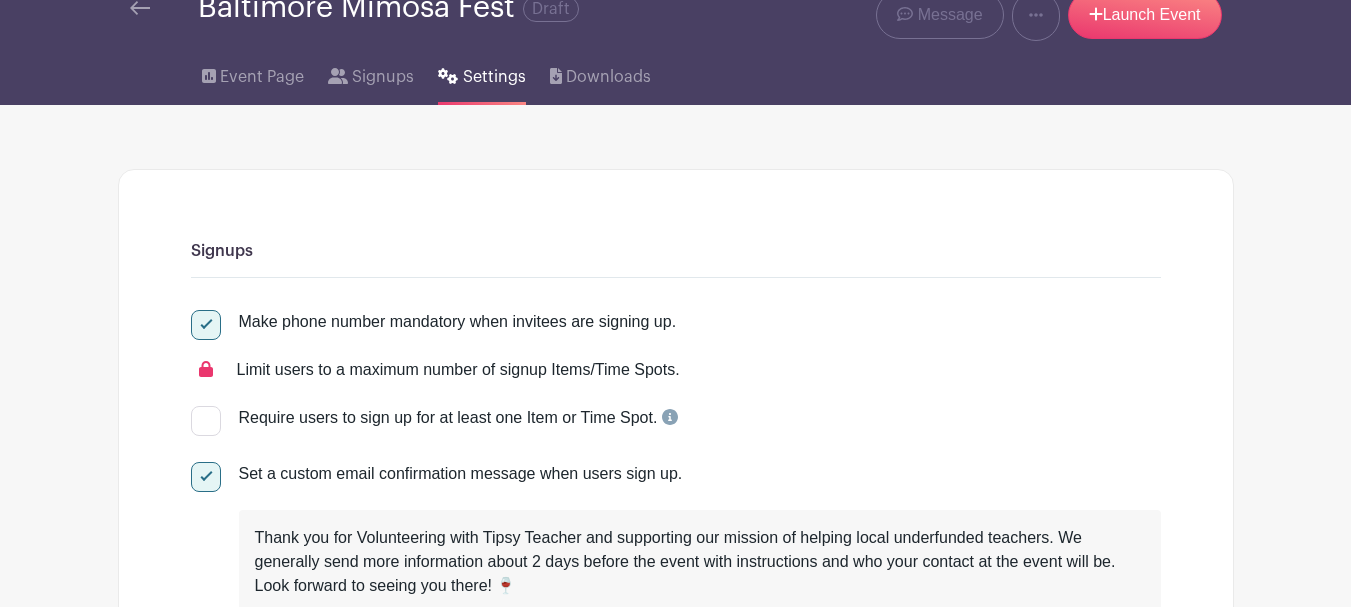 scroll, scrollTop: 0, scrollLeft: 0, axis: both 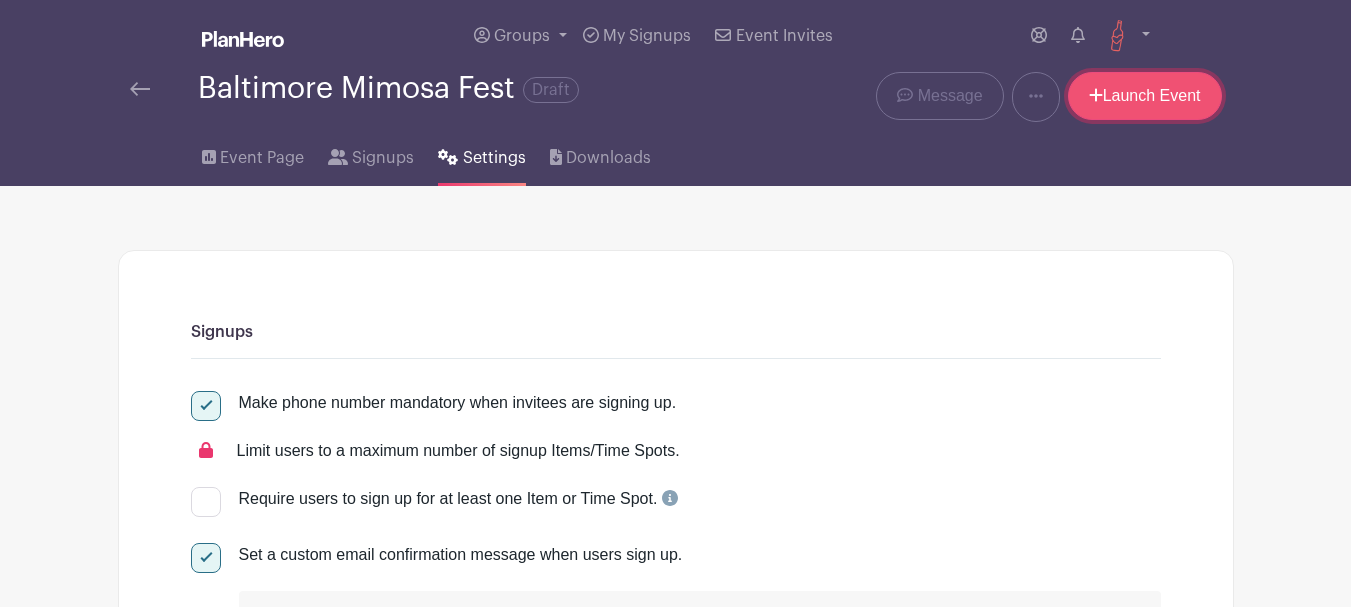 click on "Launch Event" at bounding box center [1145, 96] 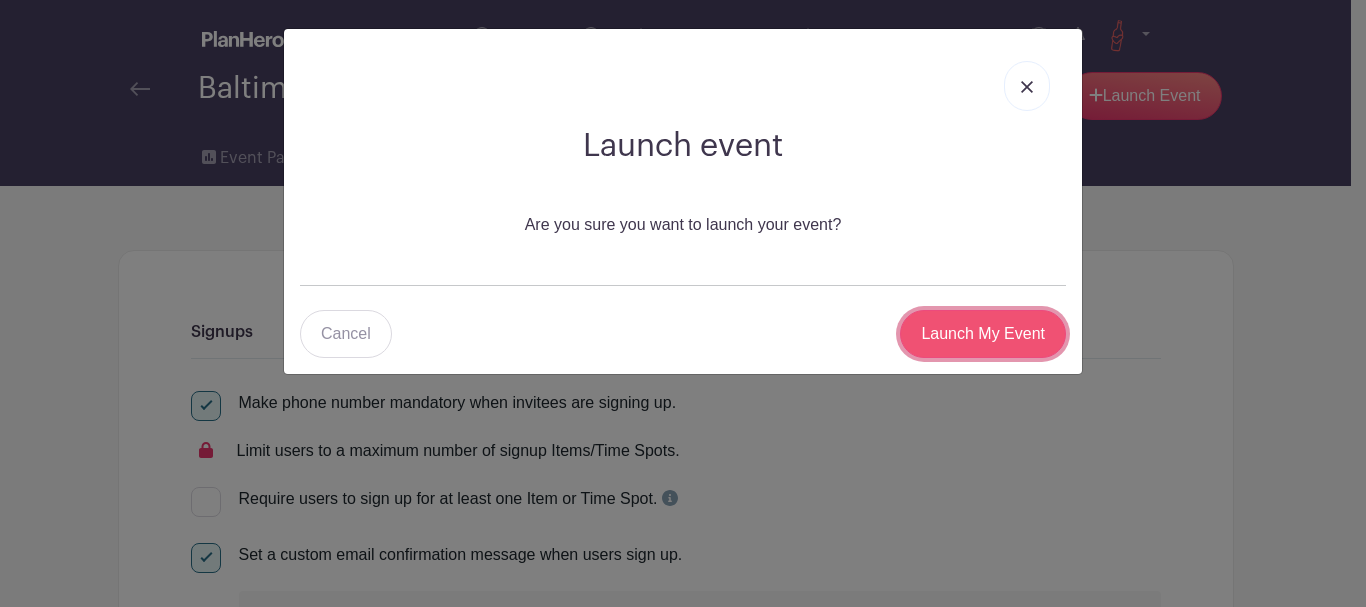 click on "Launch My Event" at bounding box center (983, 334) 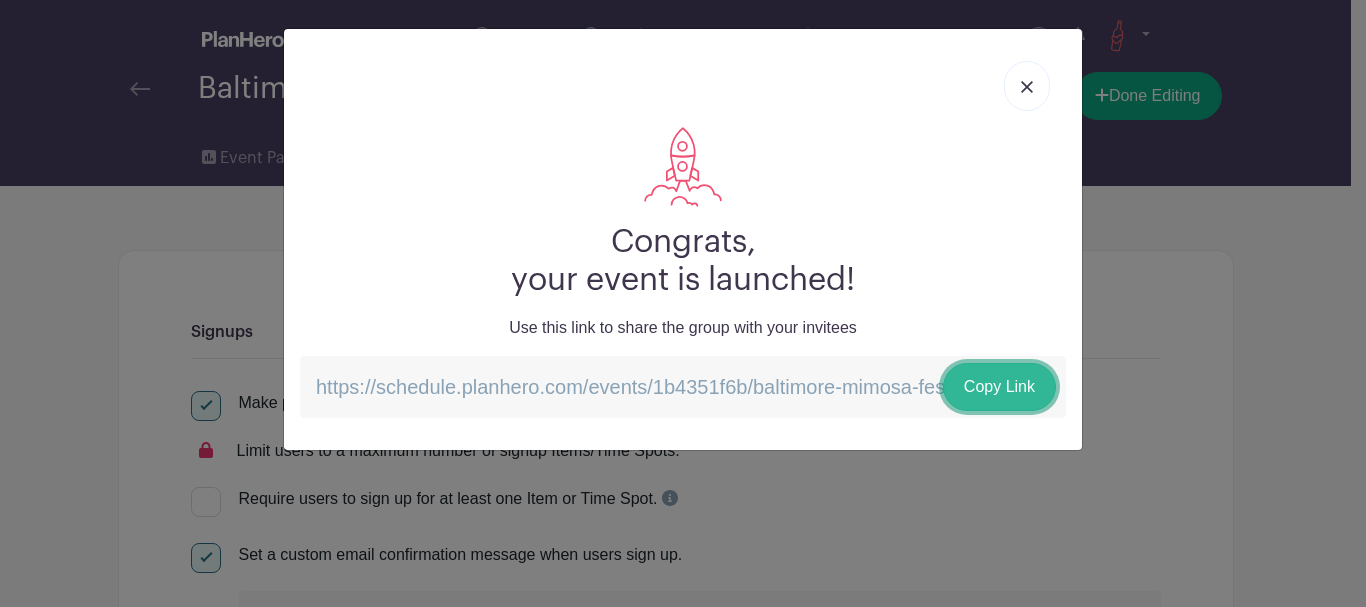 click on "Copy Link" at bounding box center (999, 387) 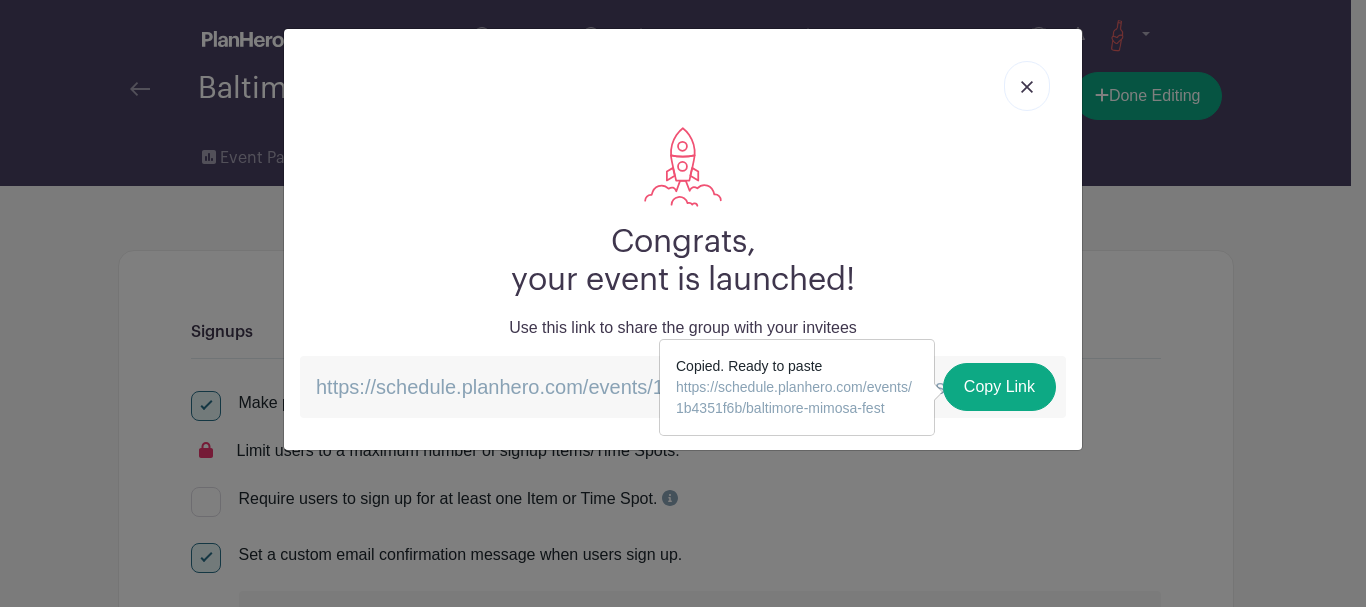click at bounding box center [1027, 86] 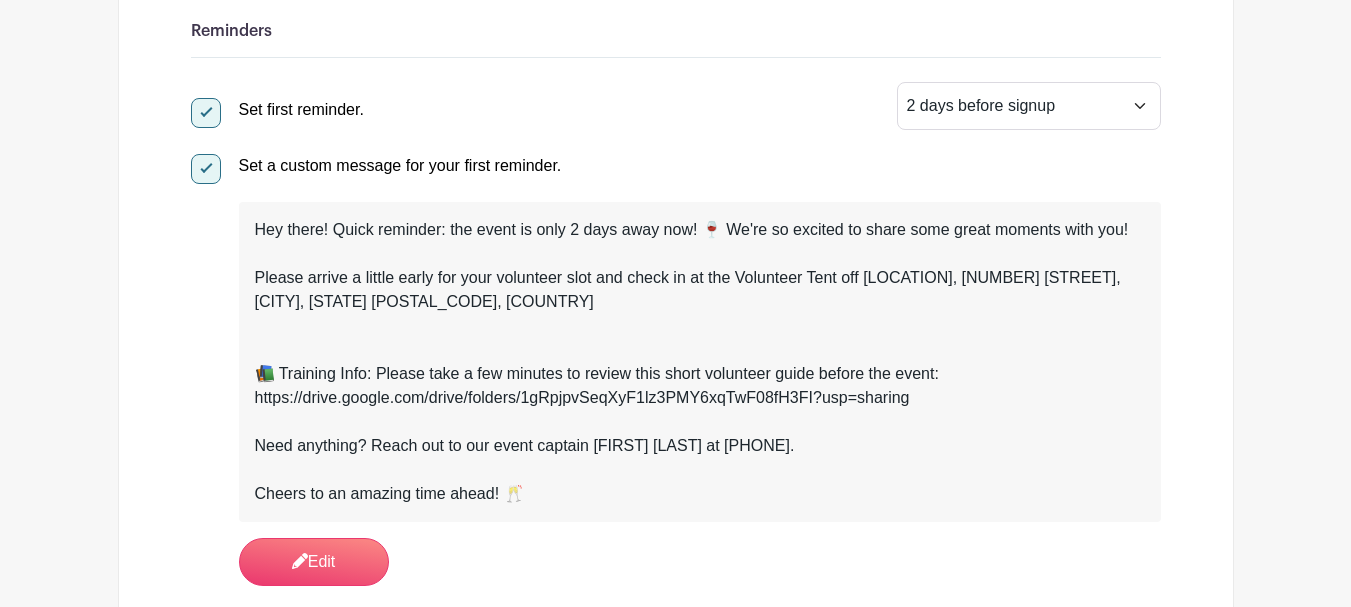 scroll, scrollTop: 800, scrollLeft: 0, axis: vertical 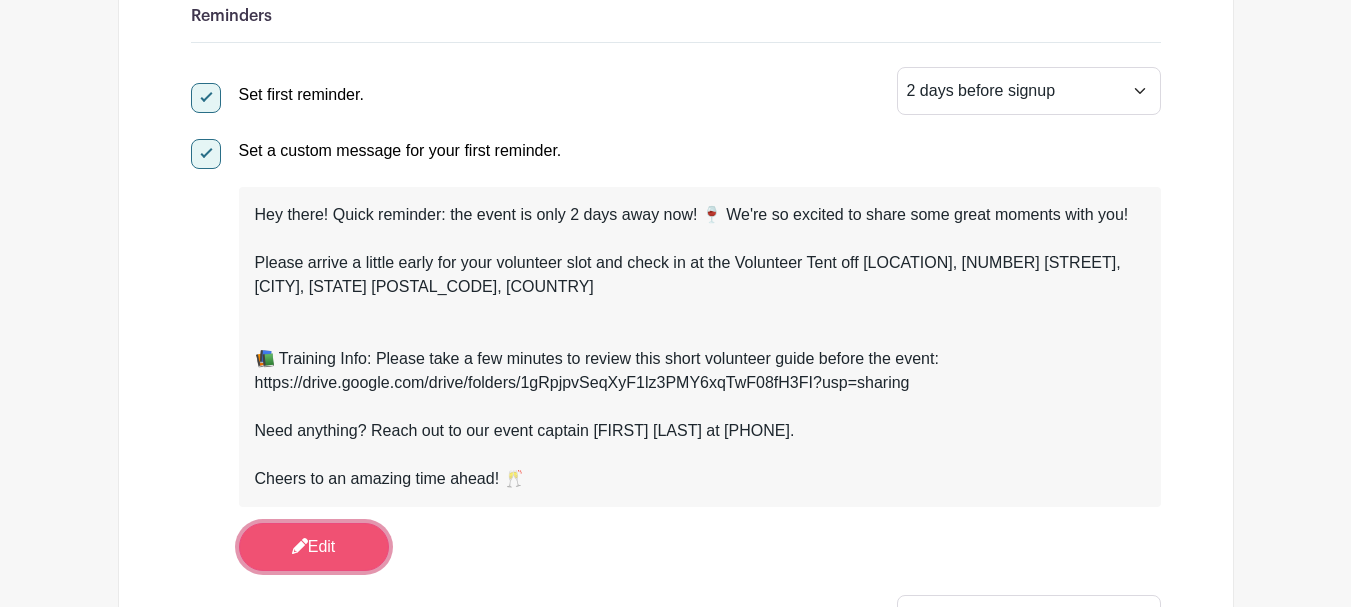 click on "Edit" at bounding box center (314, 547) 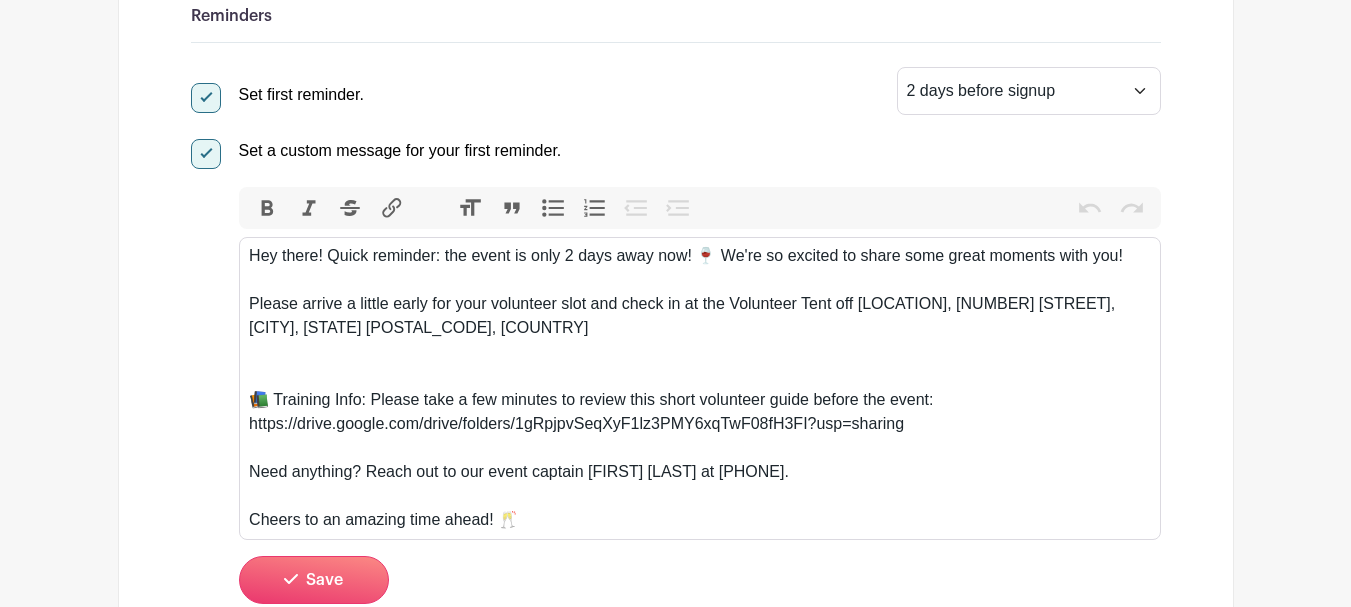 click on "Please arrive a little early for your volunteer slot and check in at the Volunteer Tent offPower Plant Live, 34 W Baltimore St, Baltimore, MD 21201, USA" at bounding box center [699, 328] 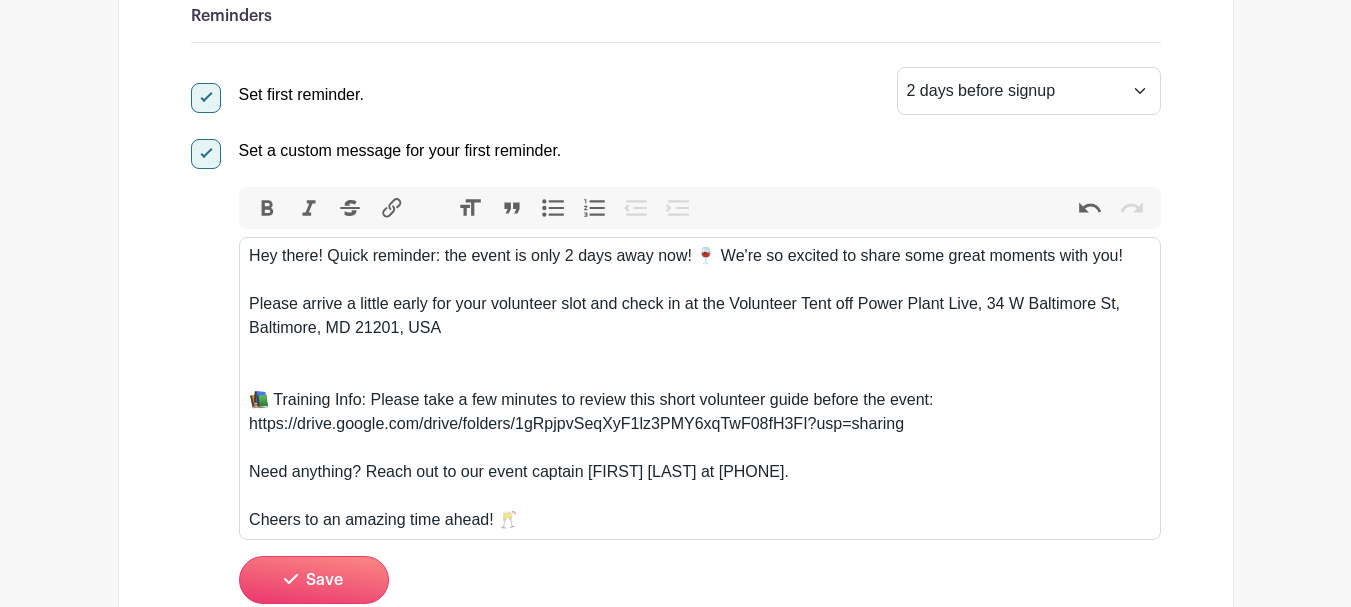 type on "<div>Hey there! Quick reminder: the event is only 2 days away now! 🍷 We're so excited to share some great moments with you!</div><div>&nbsp;</div><div>Please arrive a little early for your volunteer slot and check in at the Volunteer Tent off Power Plant Live, 34 W Baltimore St, Baltimore, MD 21201, USA<br><br></div><div>&nbsp;</div><div>📚 Training Info: Please take a few minutes to review this short volunteer guide before the event:</div><div>https://drive.google.com/drive/folders/1gRpjpvSeqXyF1lz3PMY6xqTwF08fH3FI?usp=sharing</div><div>&nbsp;</div><div>Need anything? Reach out to our event captain Kristen B at 410-459-0824.</div><div>&nbsp;</div><div>Cheers to an amazing time ahead! 🥂</div>" 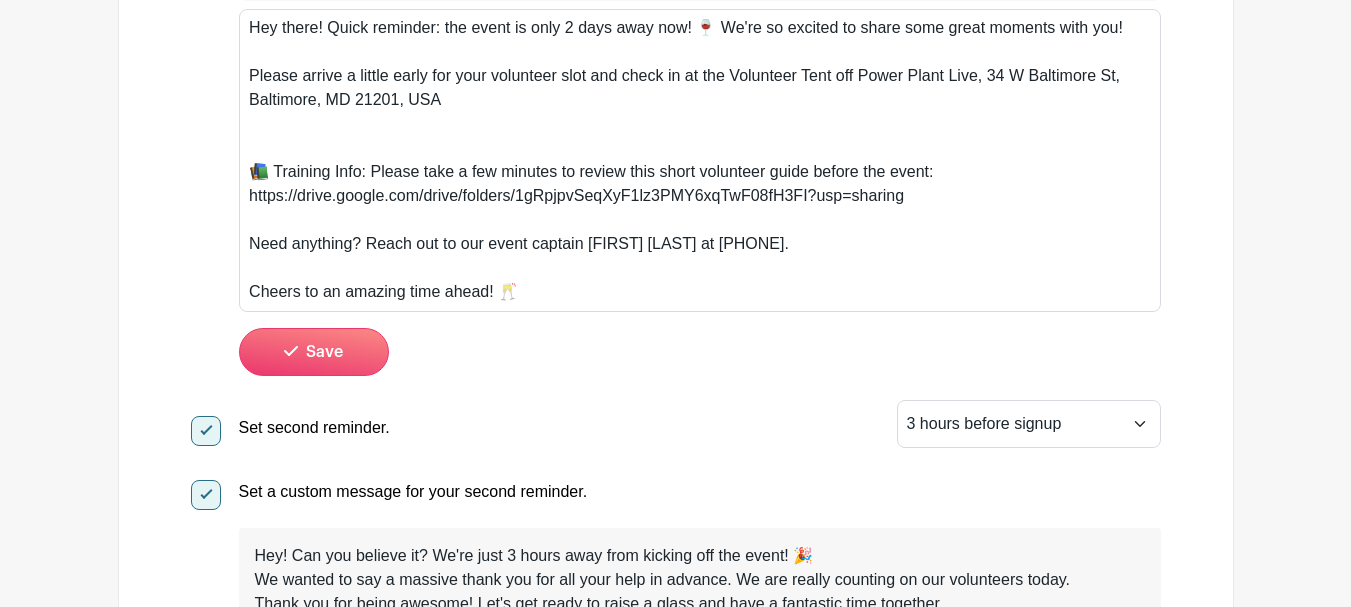 scroll, scrollTop: 1200, scrollLeft: 0, axis: vertical 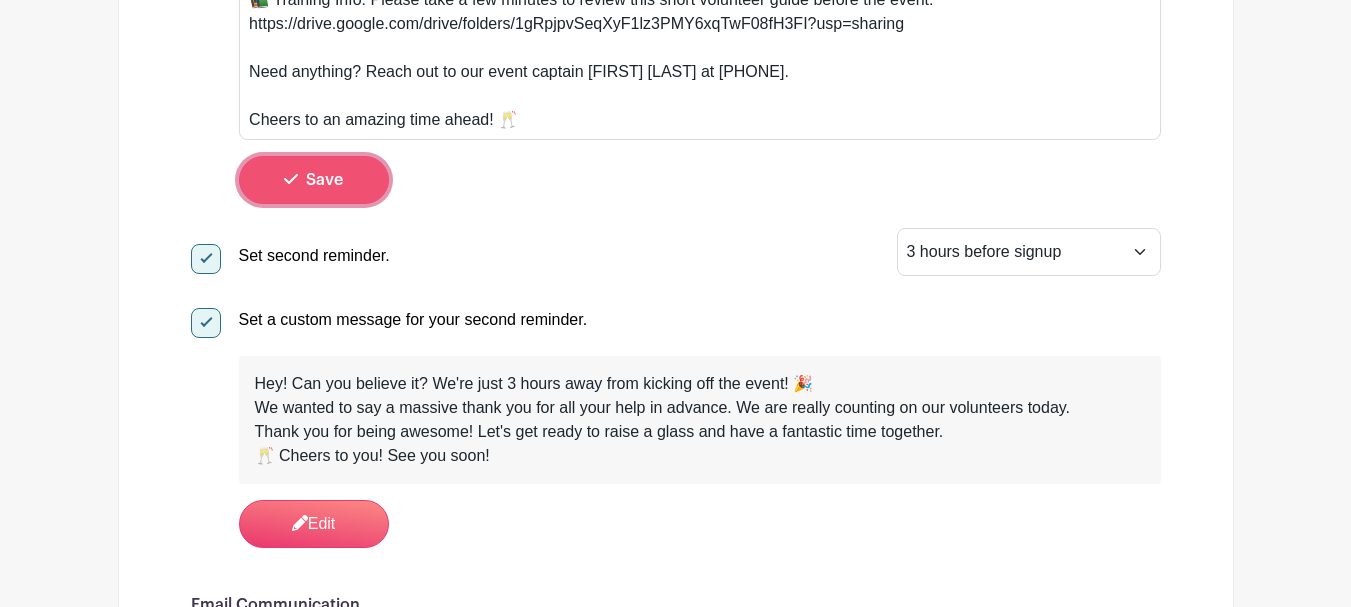 click on "Save" at bounding box center (324, 180) 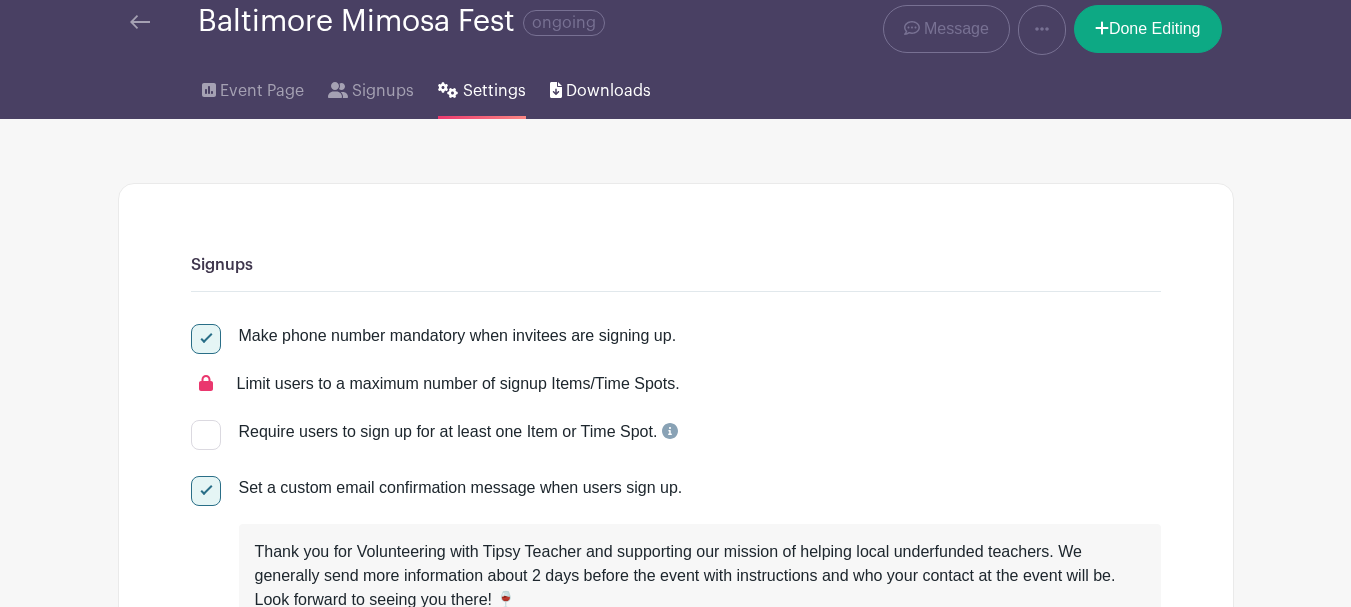 scroll, scrollTop: 0, scrollLeft: 0, axis: both 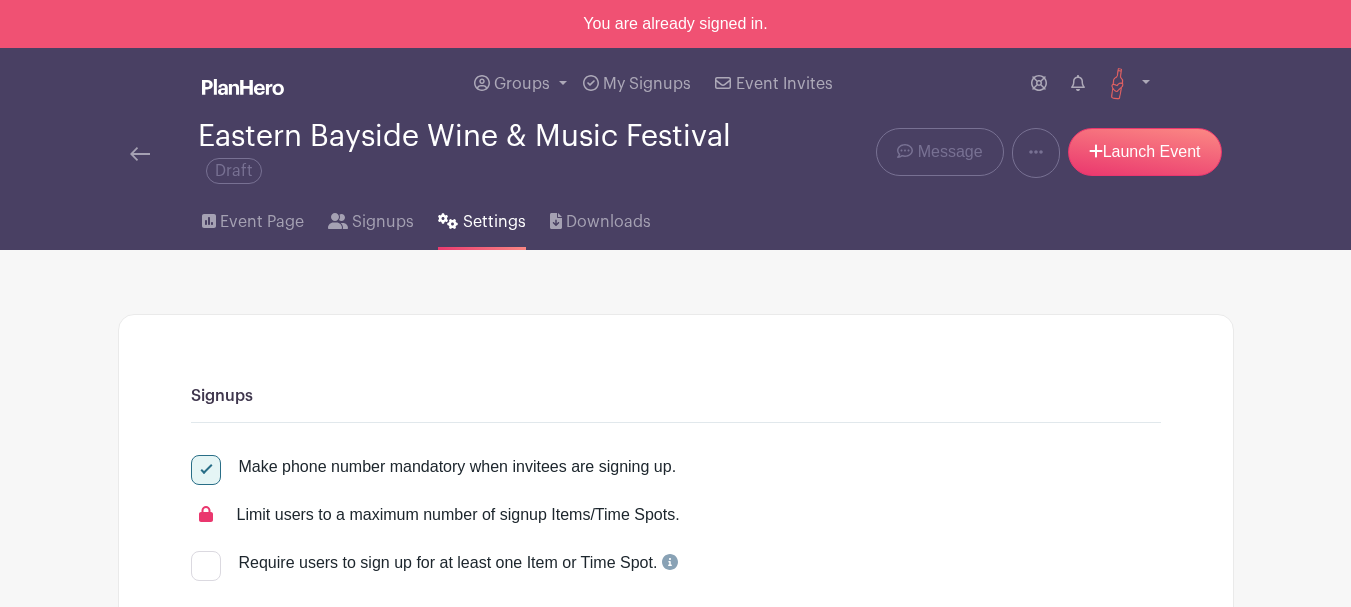 click at bounding box center [140, 154] 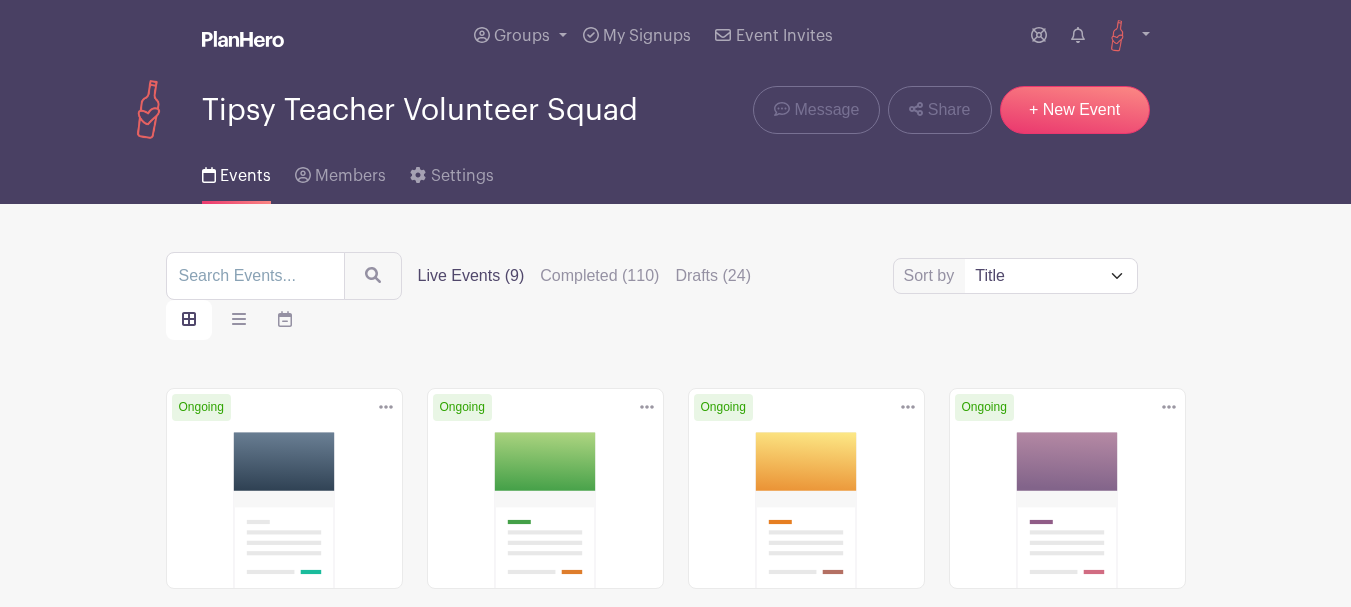 click on "Events
Members
Settings" at bounding box center [676, 172] 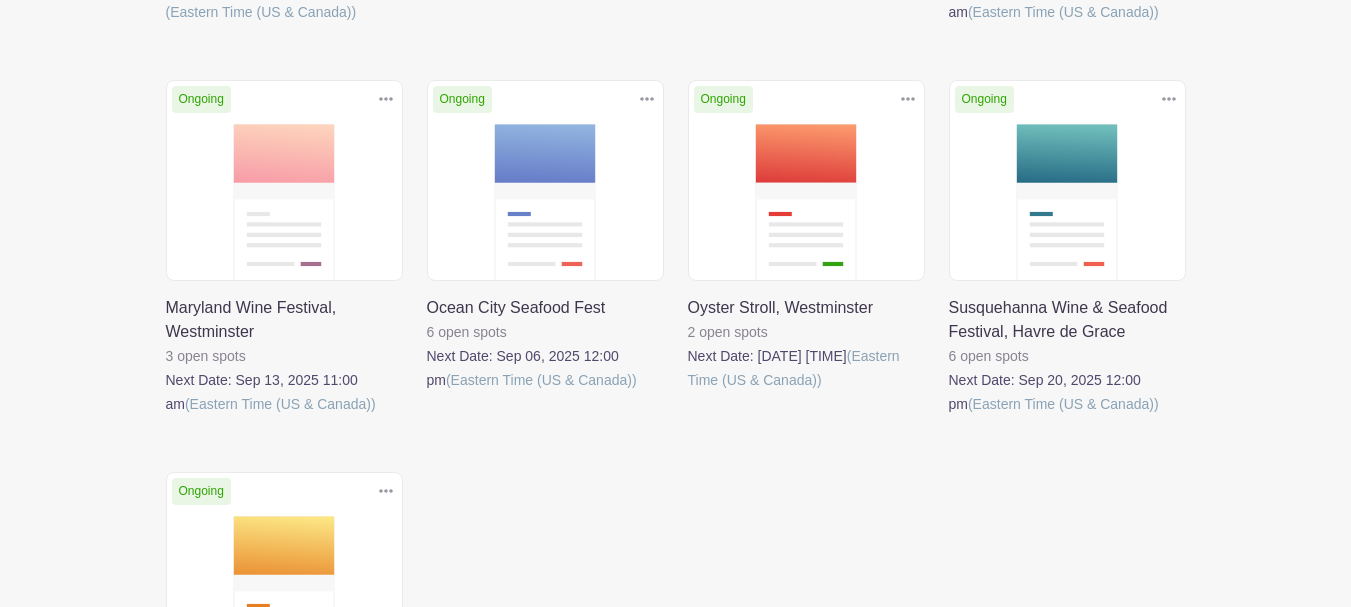 scroll, scrollTop: 800, scrollLeft: 0, axis: vertical 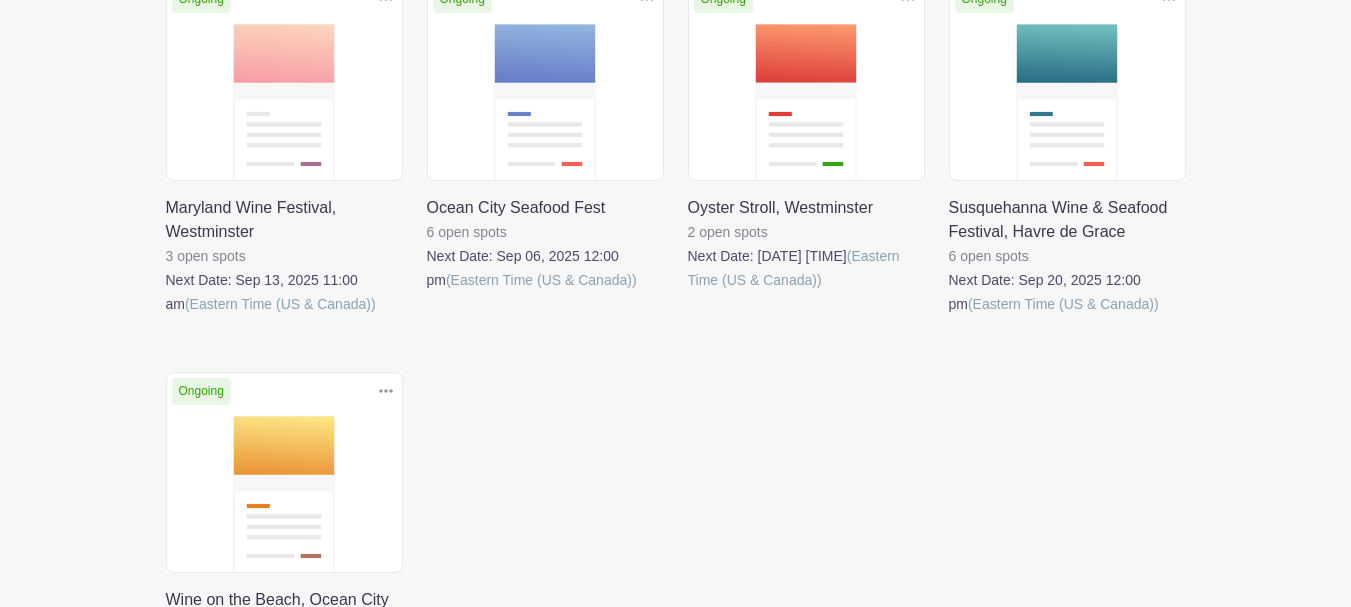 click at bounding box center (688, 292) 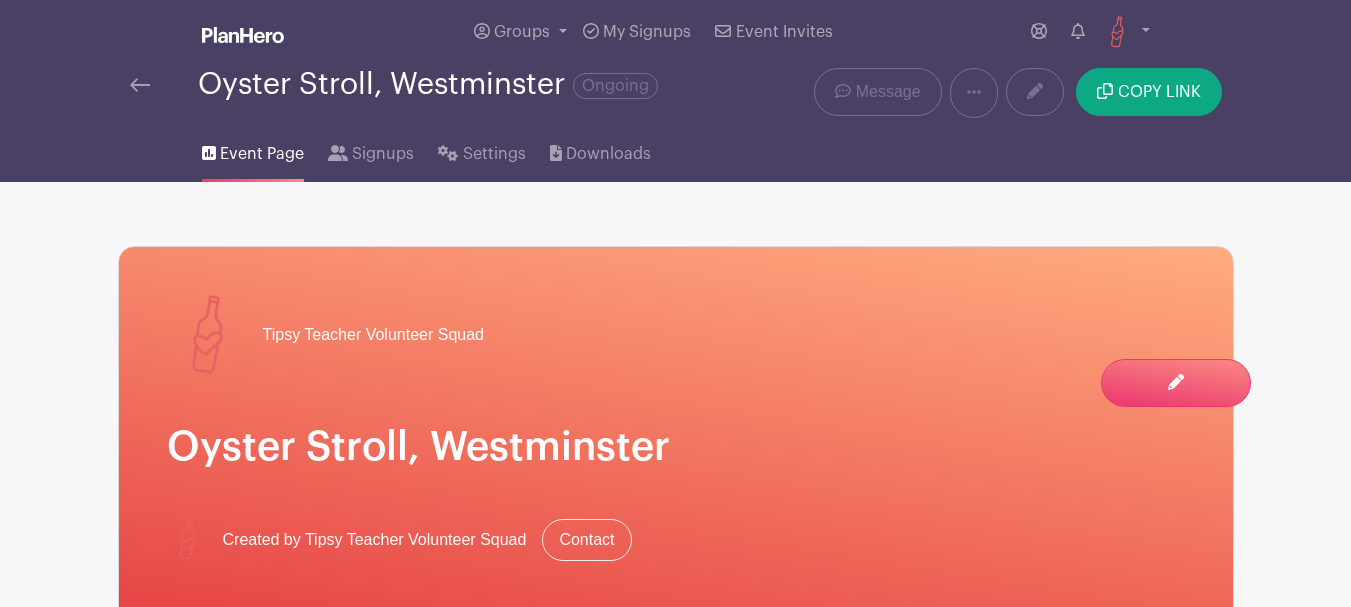 scroll, scrollTop: 0, scrollLeft: 0, axis: both 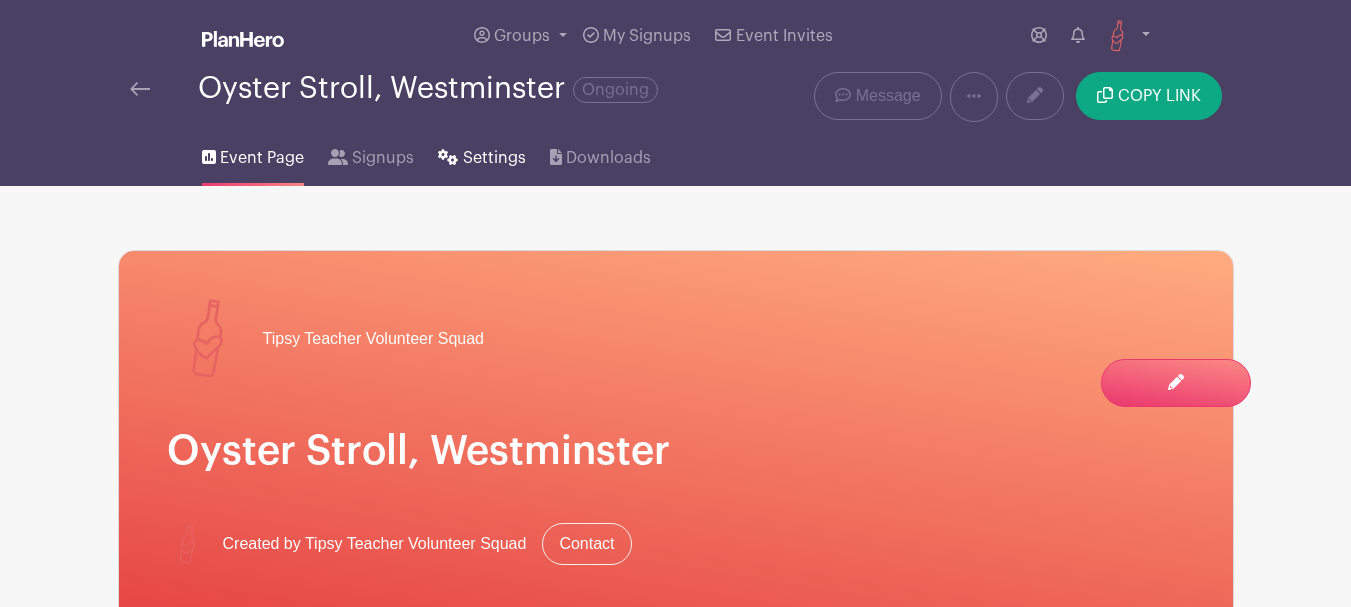 click on "Settings" at bounding box center (494, 158) 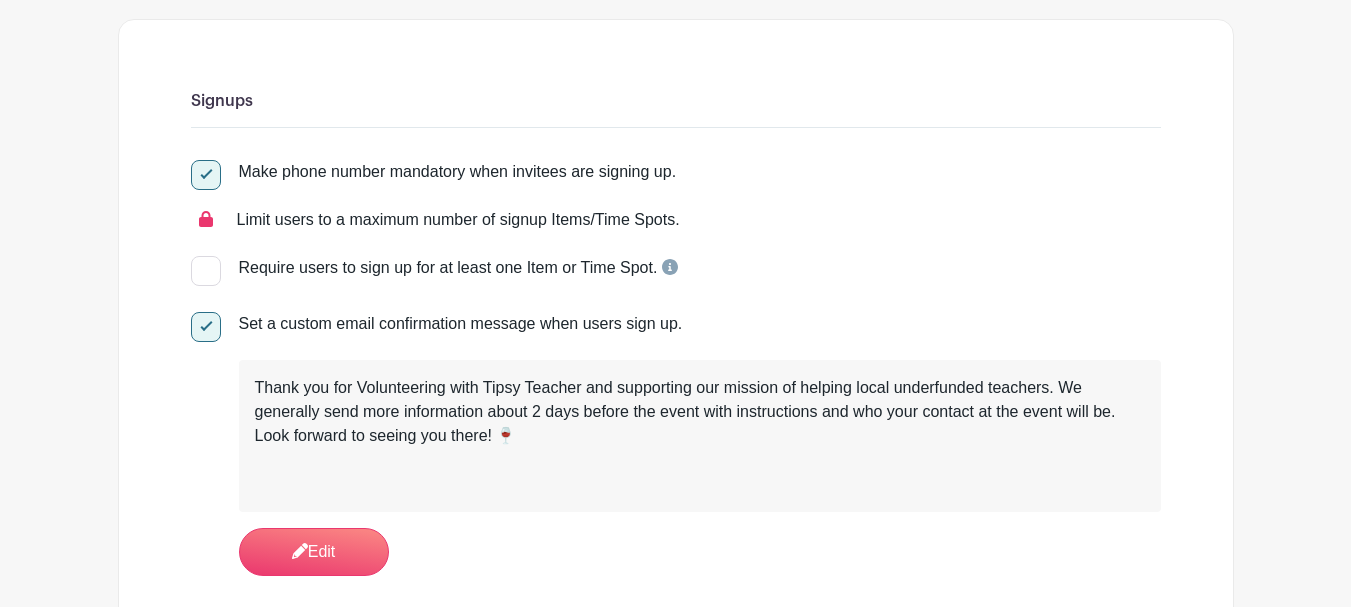 scroll, scrollTop: 200, scrollLeft: 0, axis: vertical 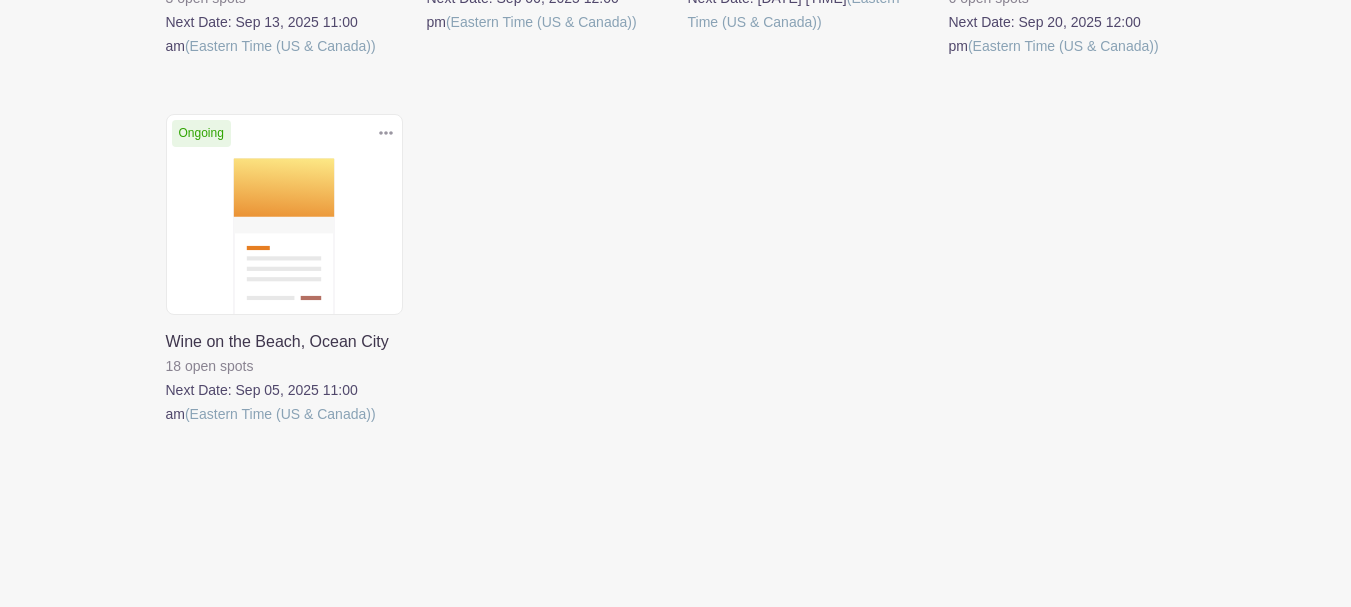 click at bounding box center [166, 426] 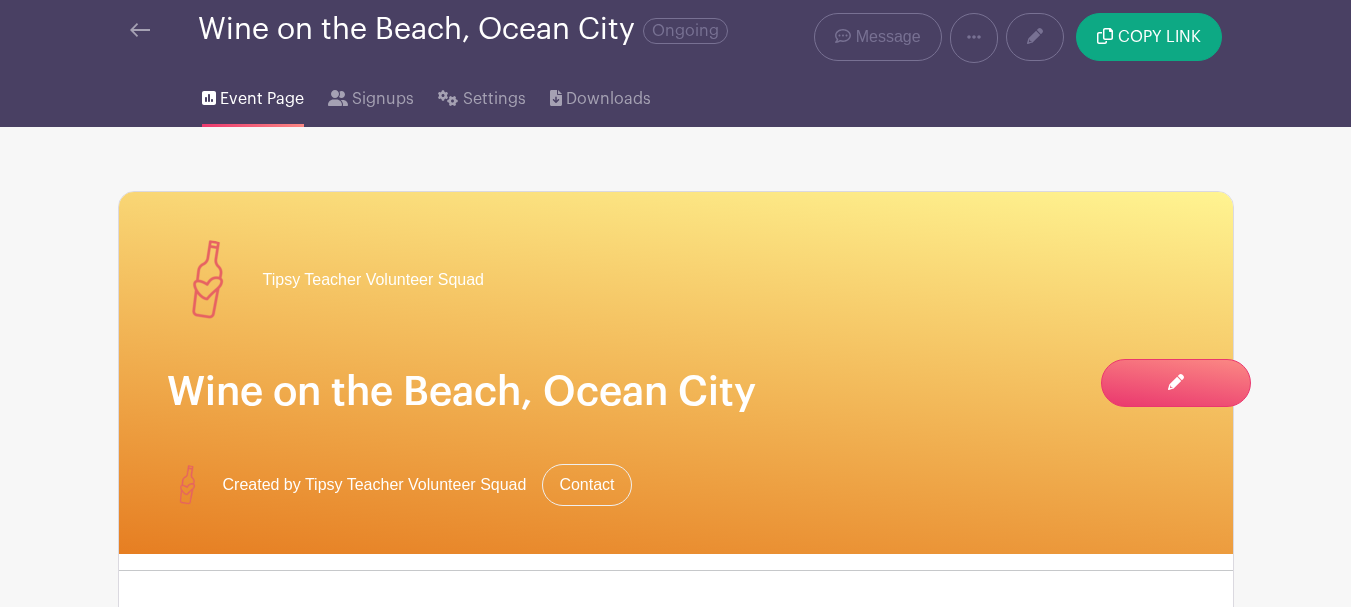 scroll, scrollTop: 0, scrollLeft: 0, axis: both 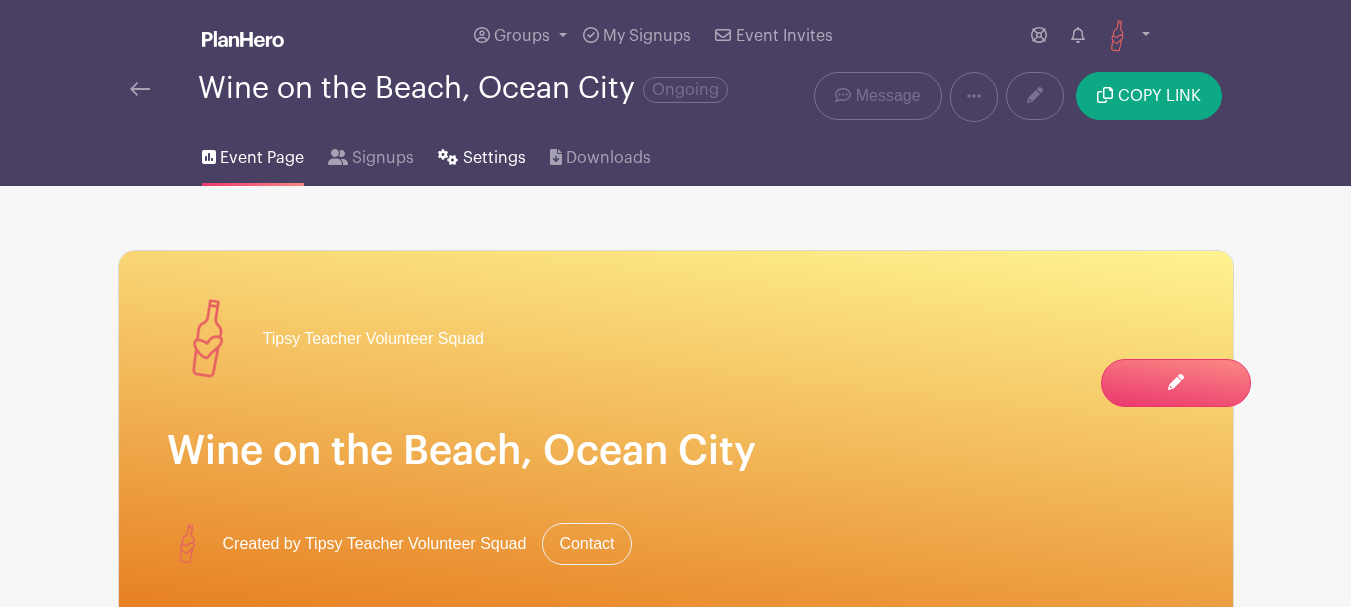click on "Settings" at bounding box center (494, 158) 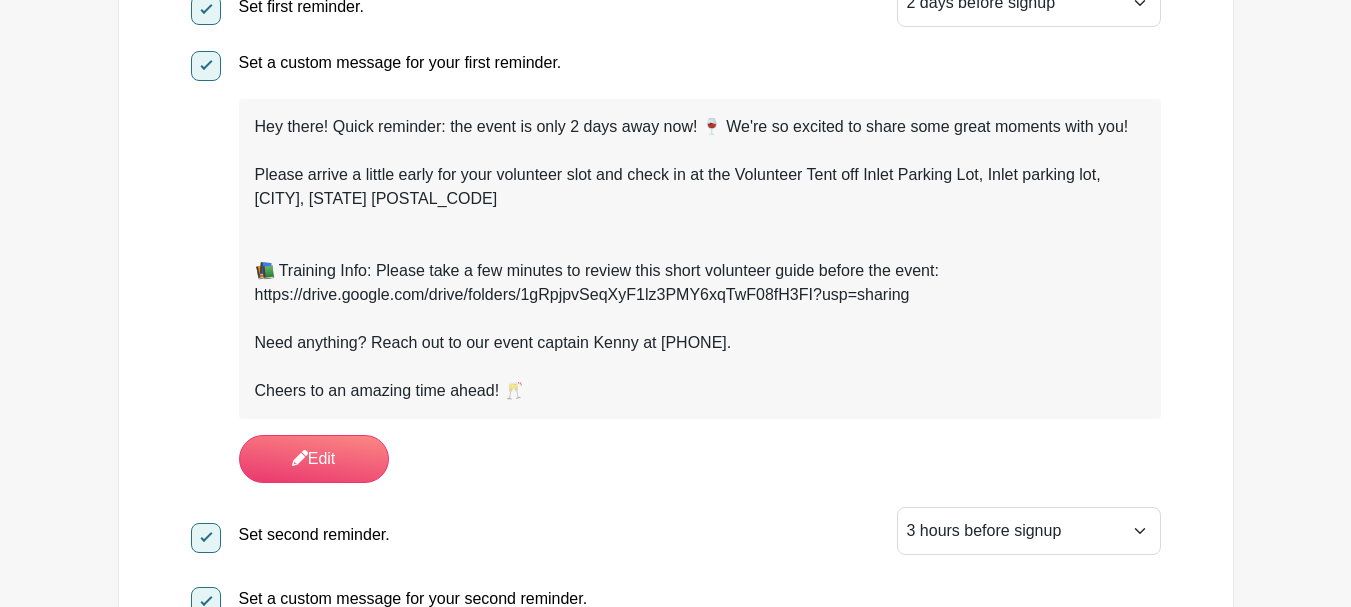 scroll, scrollTop: 900, scrollLeft: 0, axis: vertical 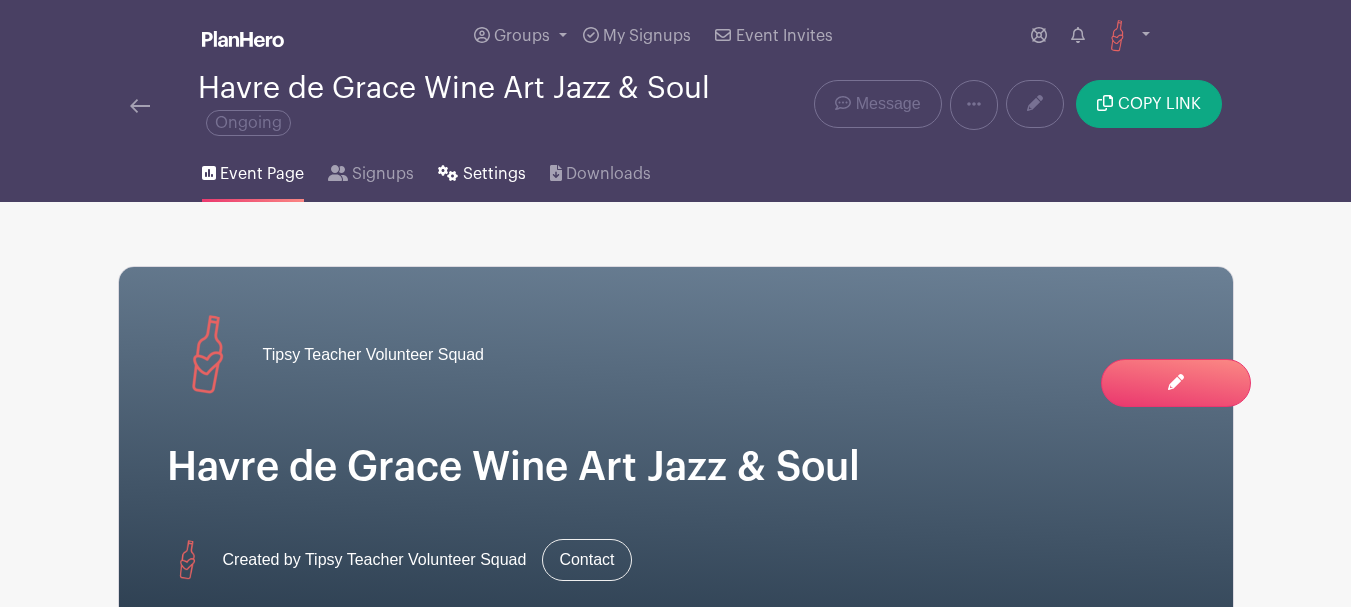click on "Settings" at bounding box center [494, 174] 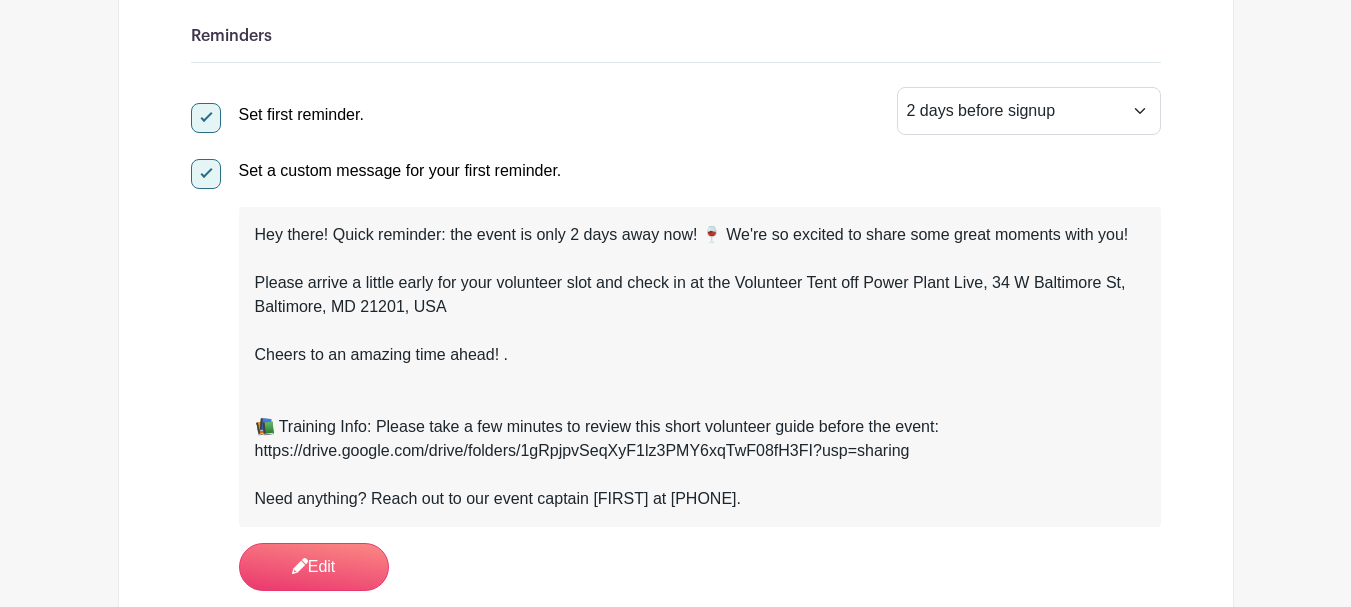 scroll, scrollTop: 800, scrollLeft: 0, axis: vertical 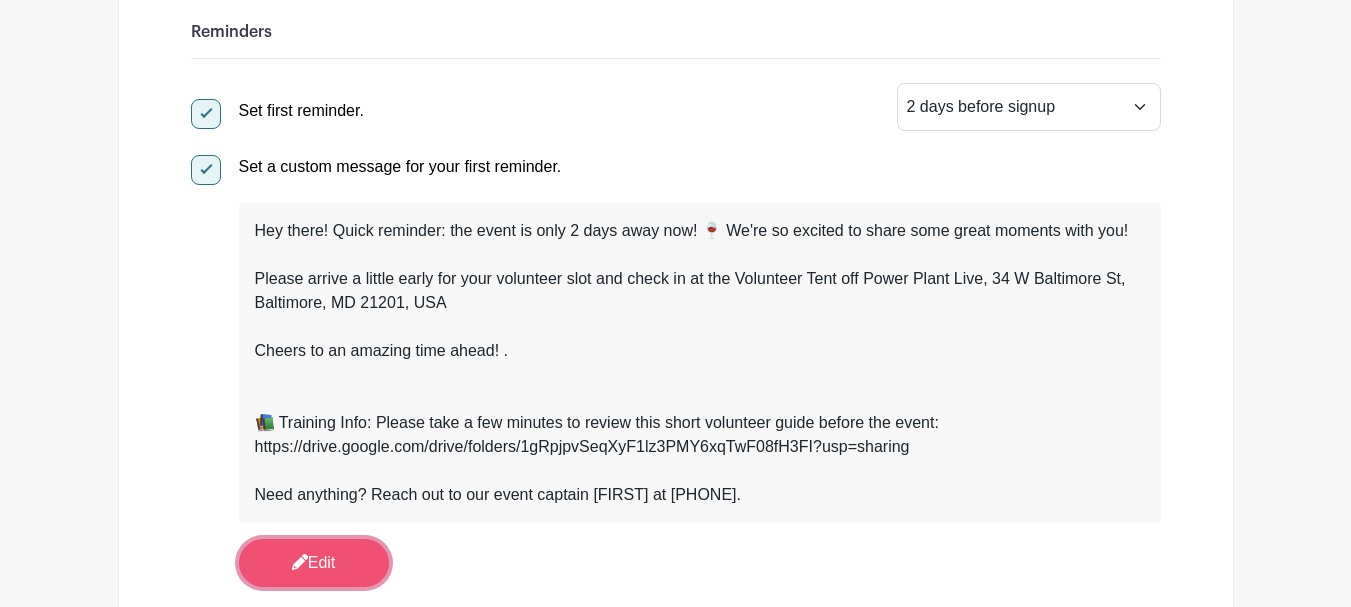 click on "Edit" at bounding box center (314, 563) 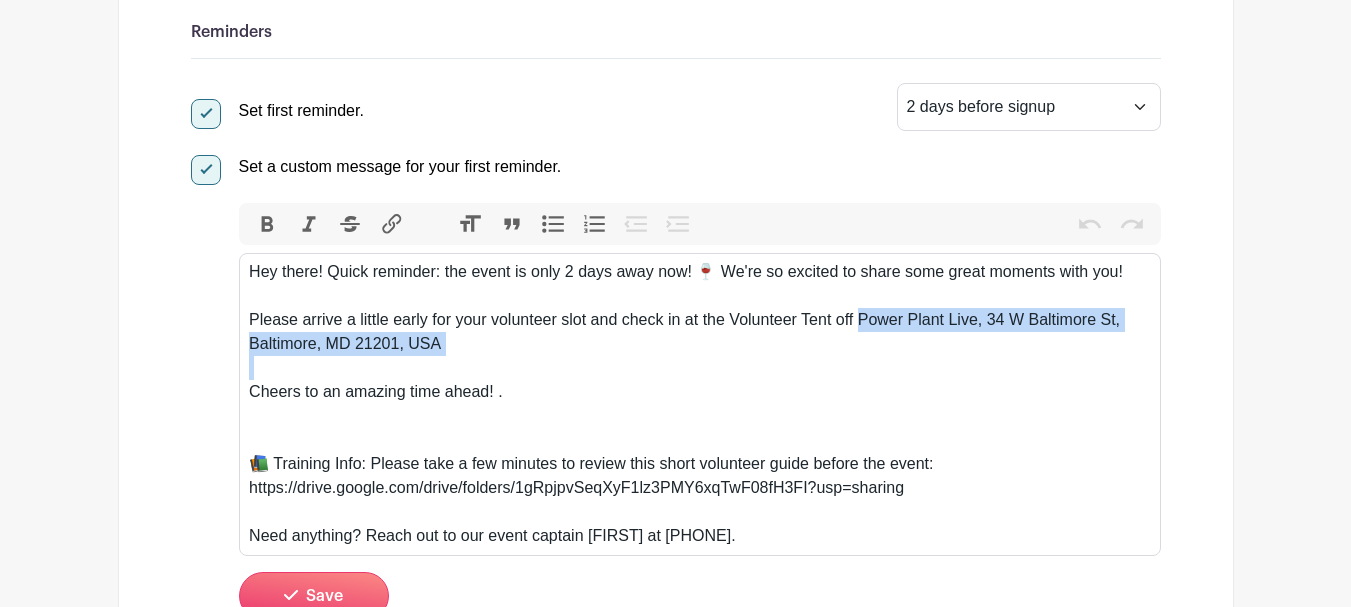 drag, startPoint x: 858, startPoint y: 319, endPoint x: 943, endPoint y: 363, distance: 95.71311 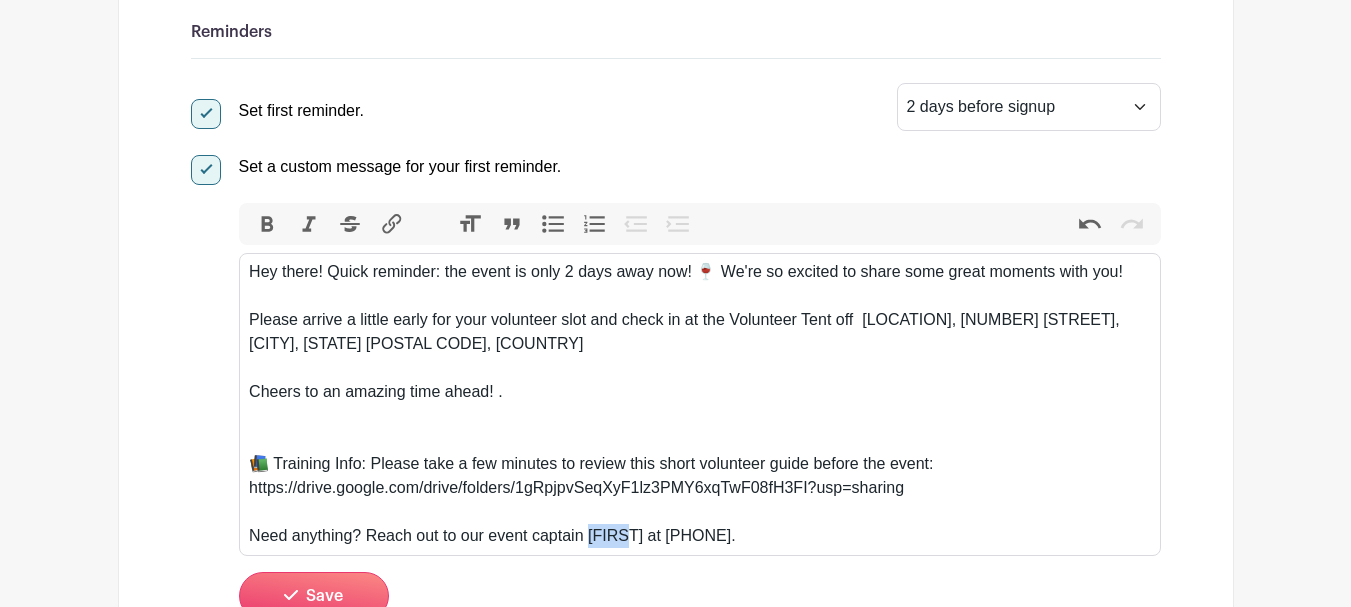 drag, startPoint x: 586, startPoint y: 536, endPoint x: 628, endPoint y: 539, distance: 42.107006 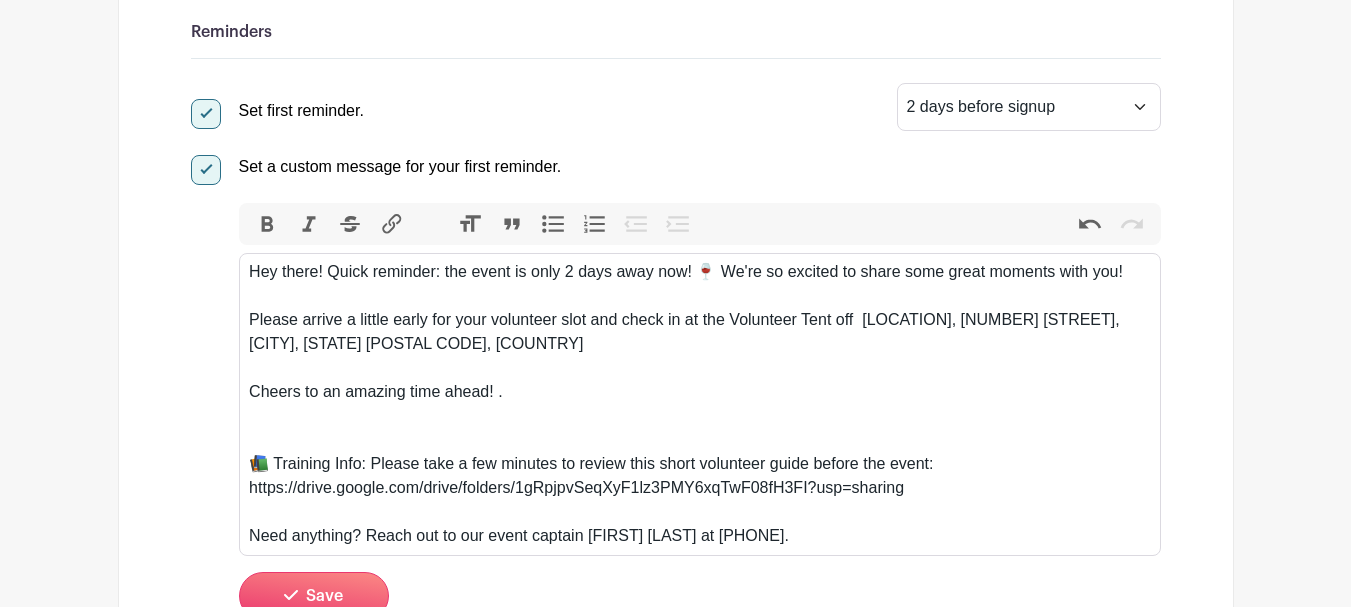drag, startPoint x: 673, startPoint y: 535, endPoint x: 799, endPoint y: 539, distance: 126.06348 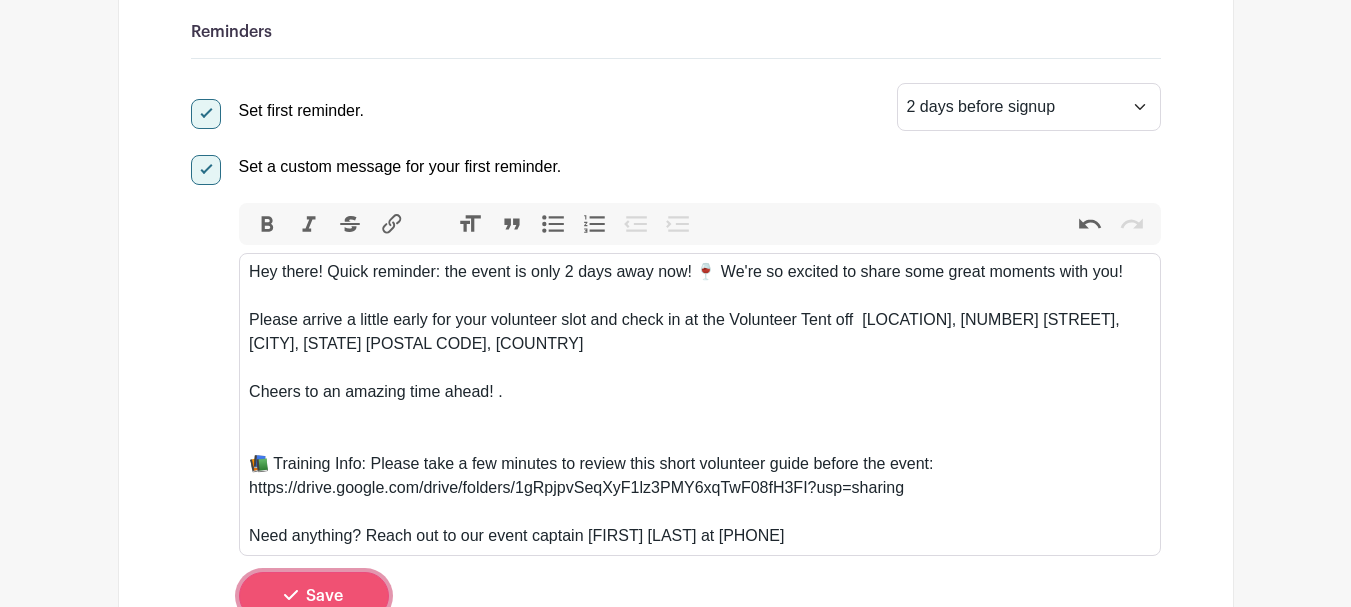 click on "Save" at bounding box center [324, 596] 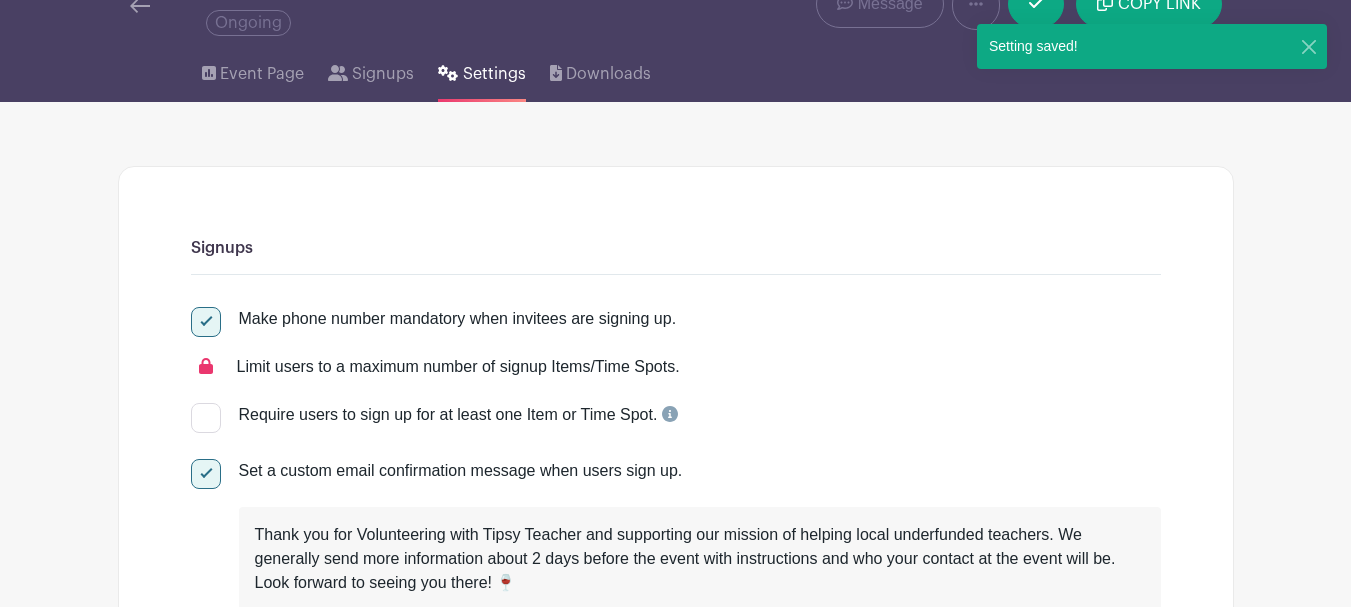 scroll, scrollTop: 0, scrollLeft: 0, axis: both 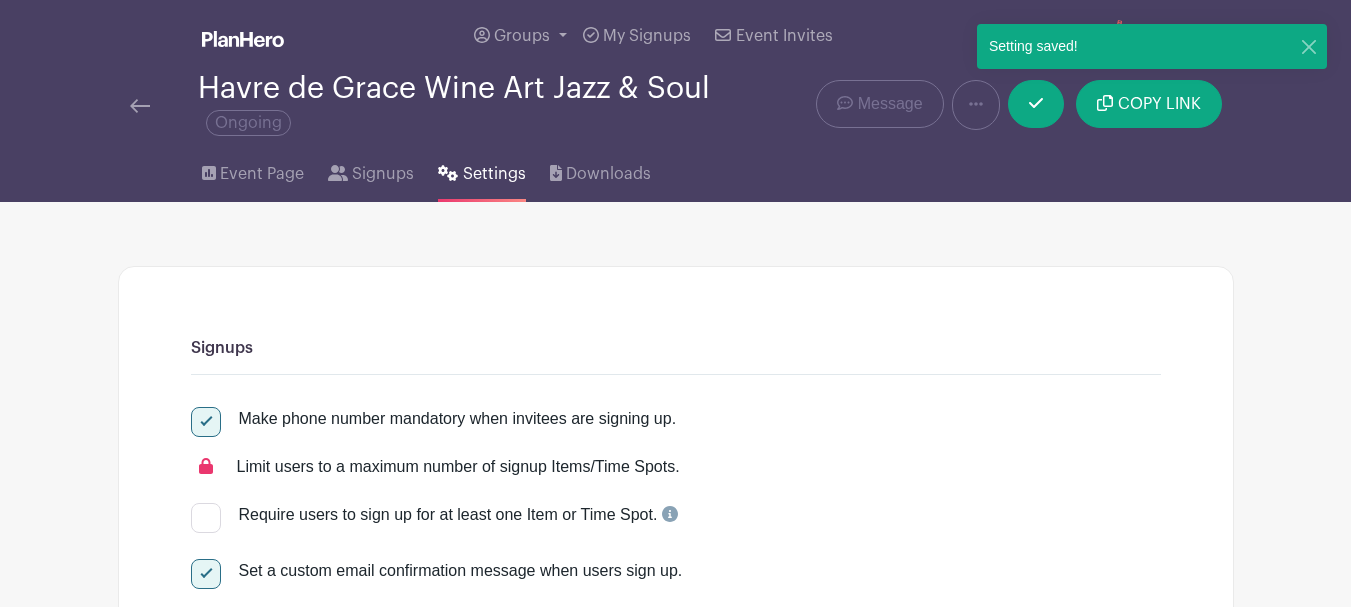 click at bounding box center [140, 106] 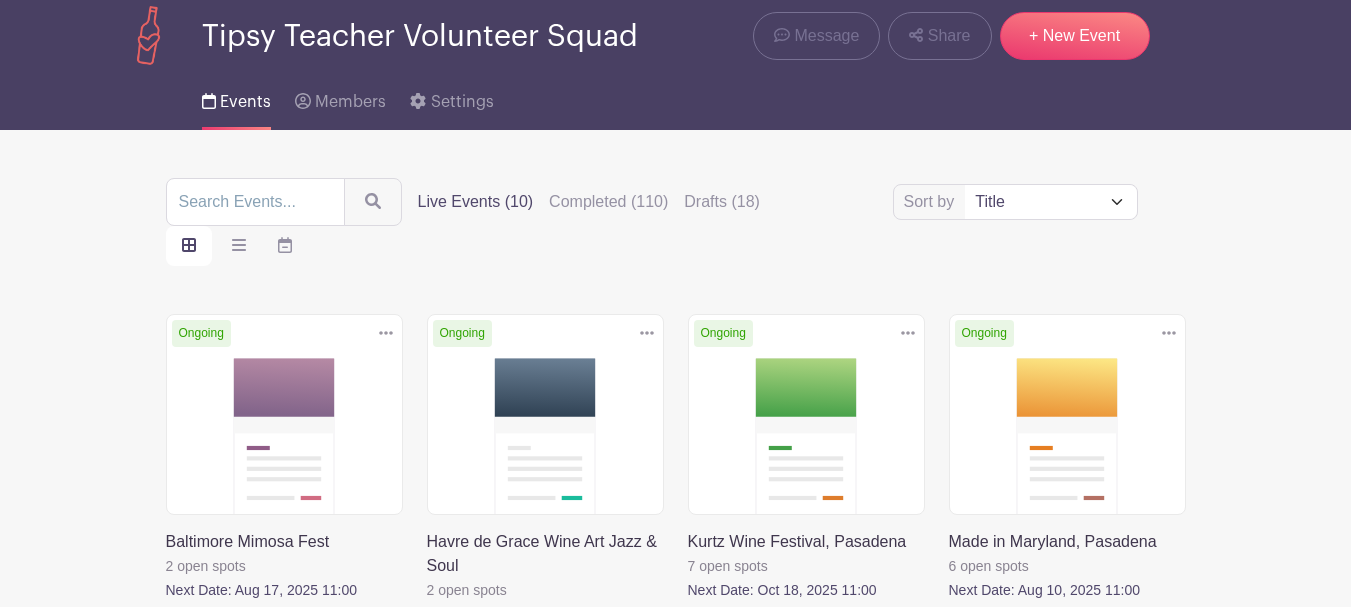 scroll, scrollTop: 200, scrollLeft: 0, axis: vertical 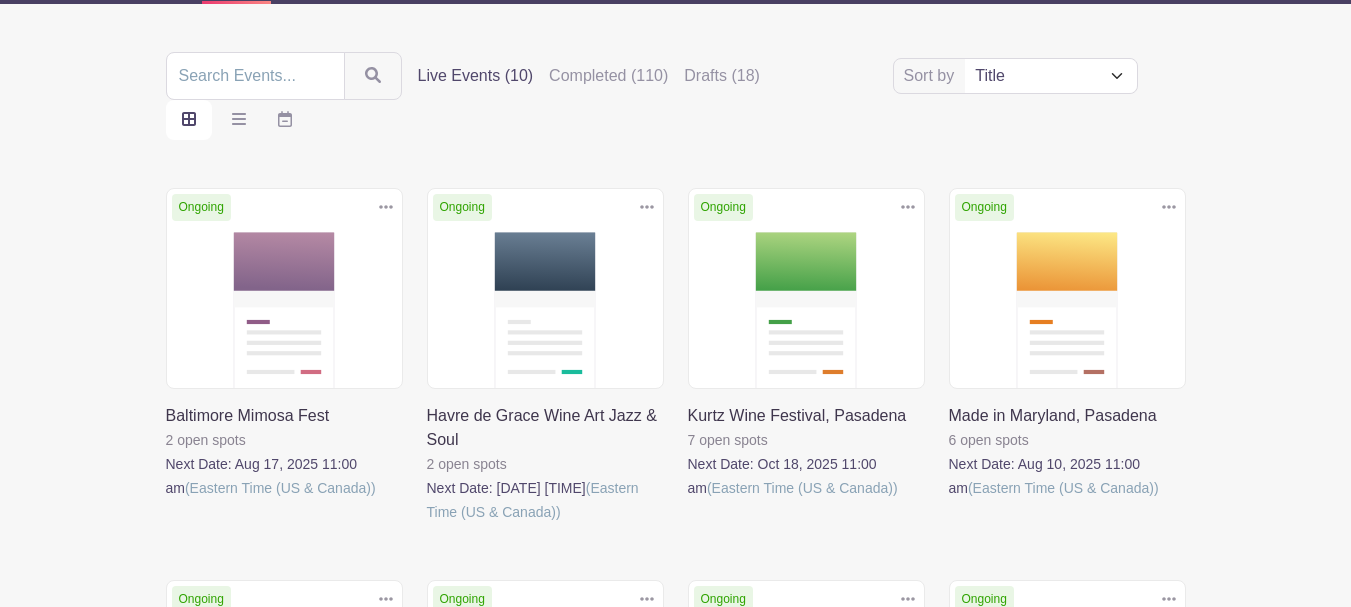 click at bounding box center [427, 524] 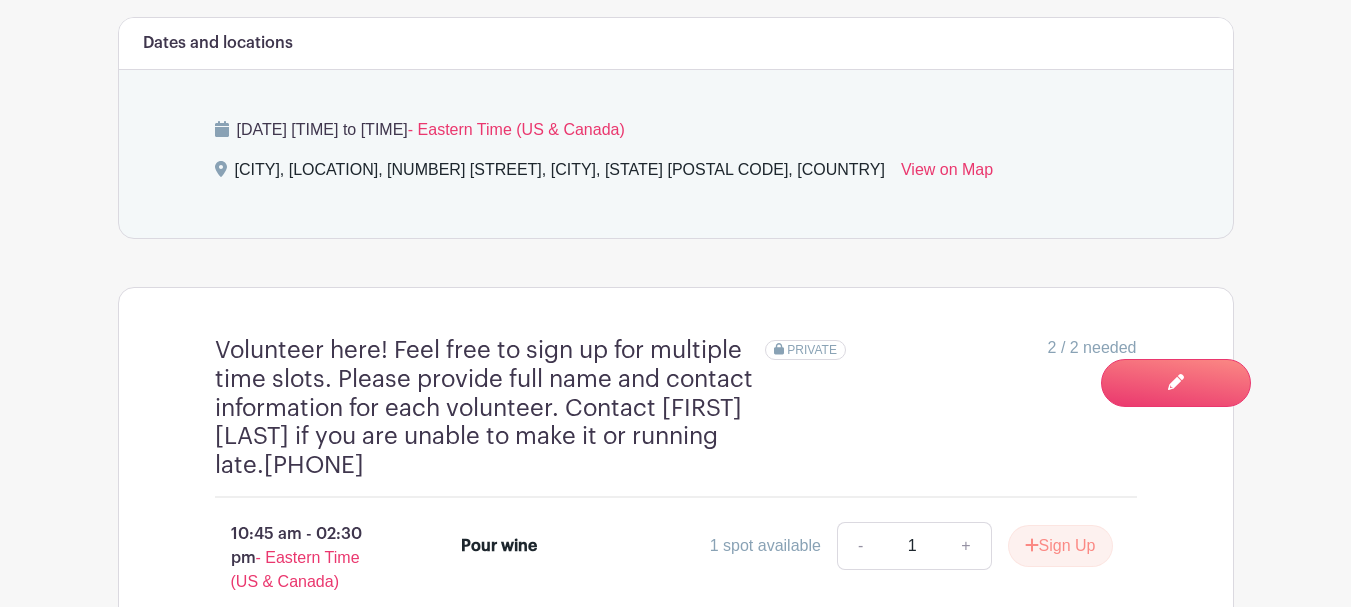 scroll, scrollTop: 970, scrollLeft: 0, axis: vertical 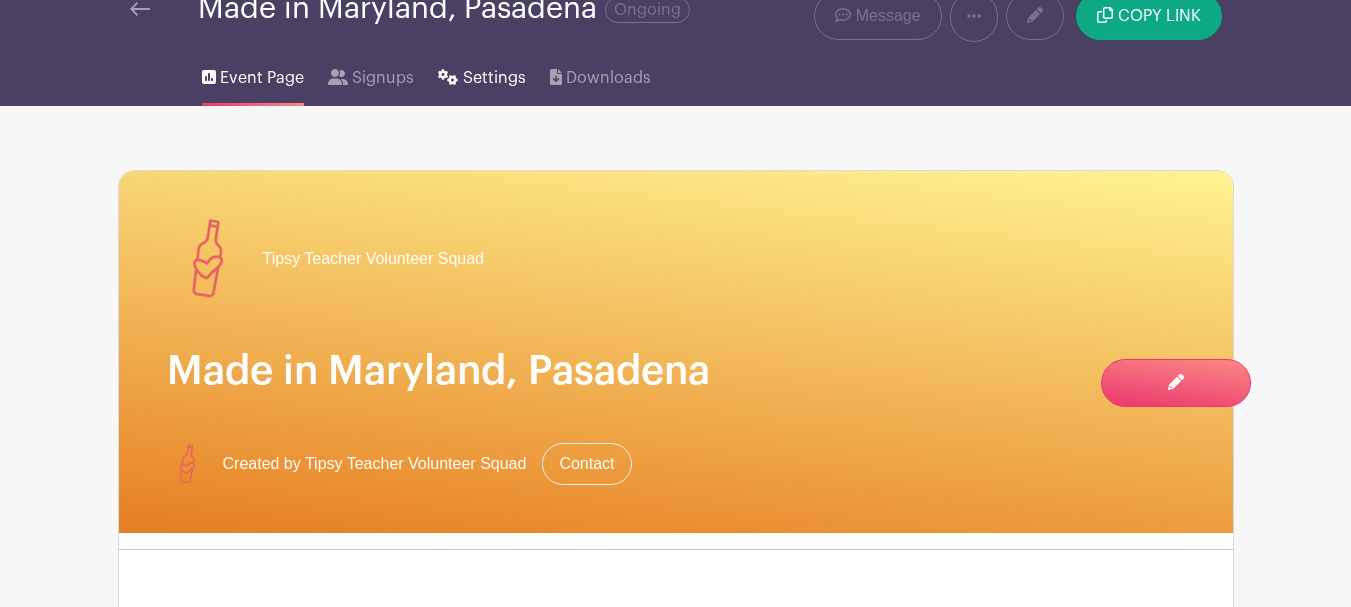 click on "Settings" at bounding box center (494, 78) 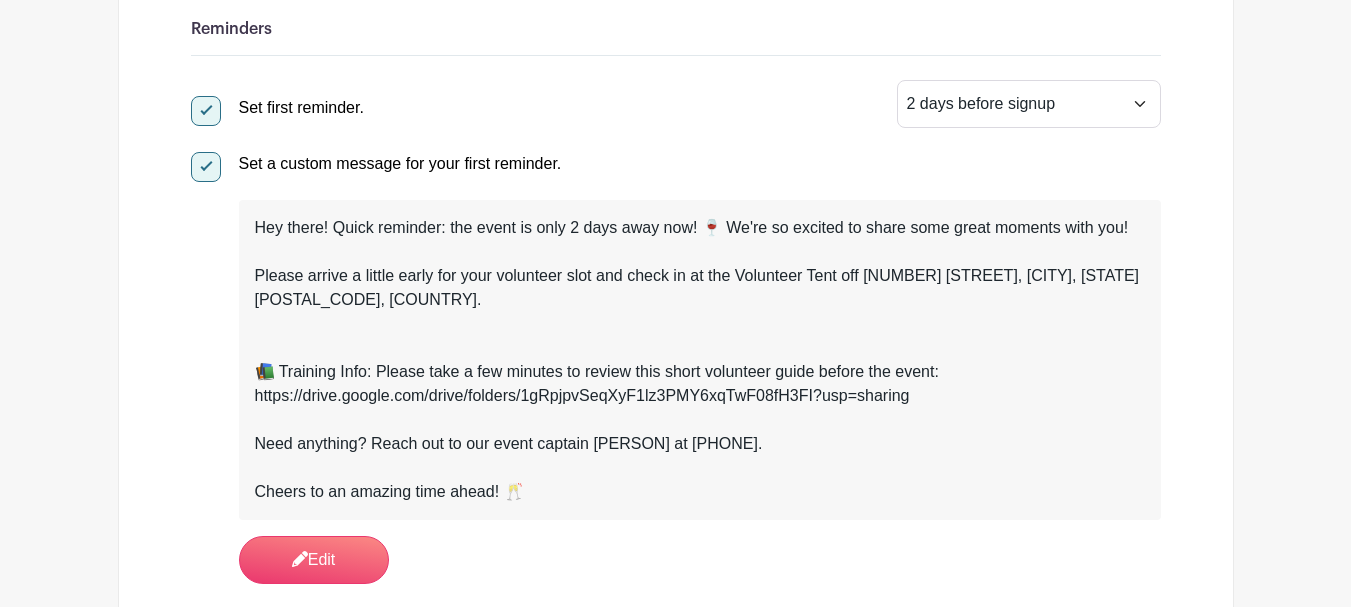 scroll, scrollTop: 900, scrollLeft: 0, axis: vertical 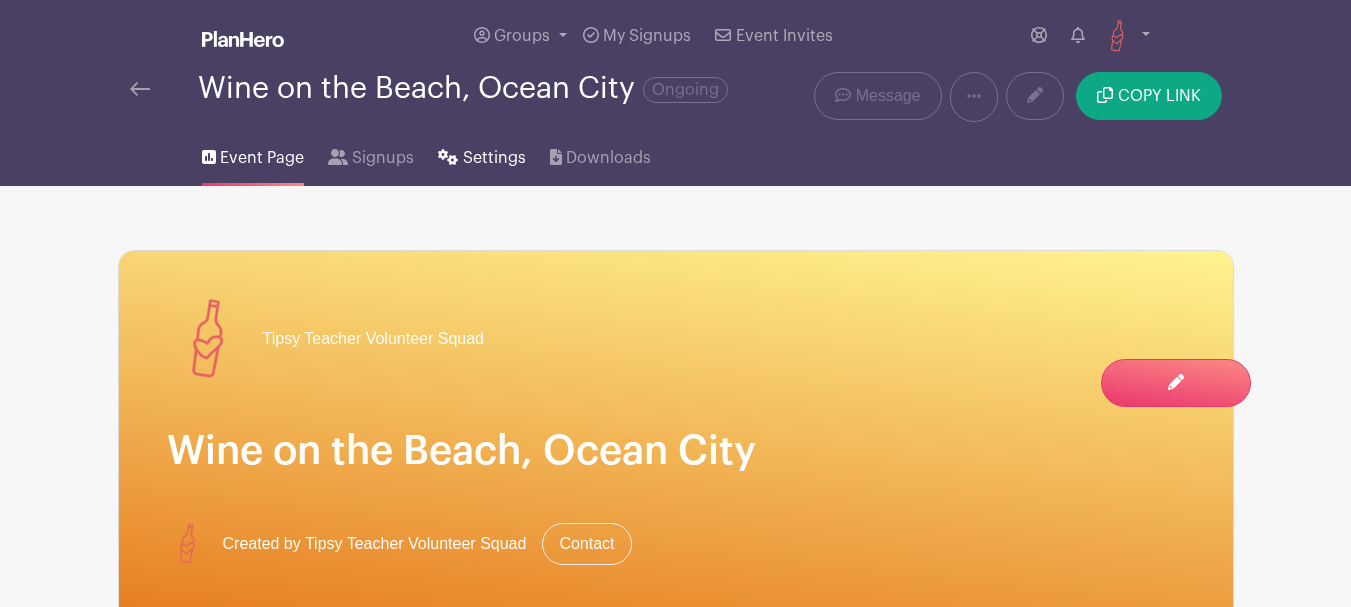 click on "Settings" at bounding box center (494, 158) 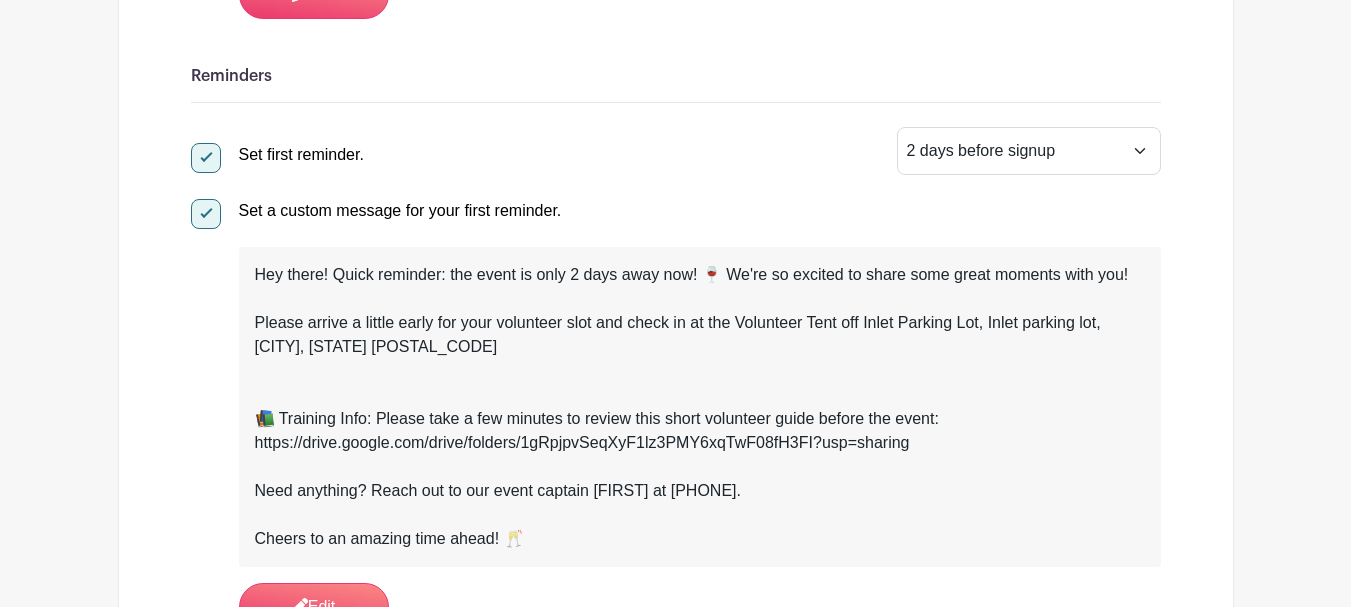 scroll, scrollTop: 800, scrollLeft: 0, axis: vertical 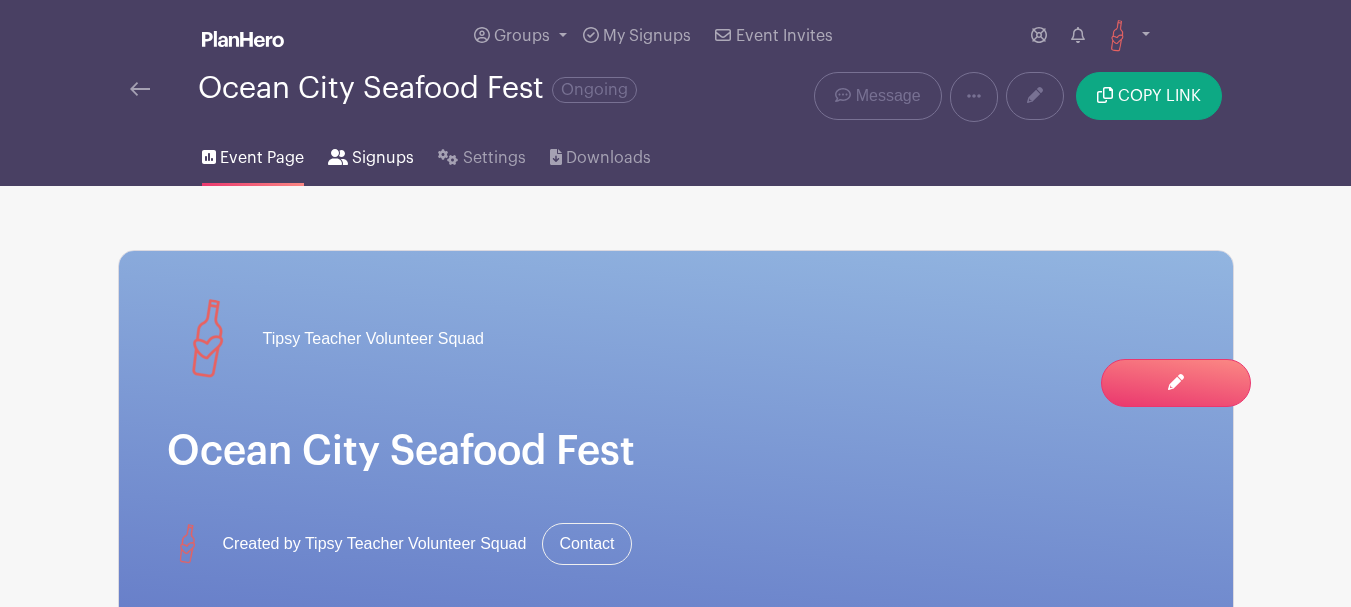 click on "Signups" at bounding box center [371, 154] 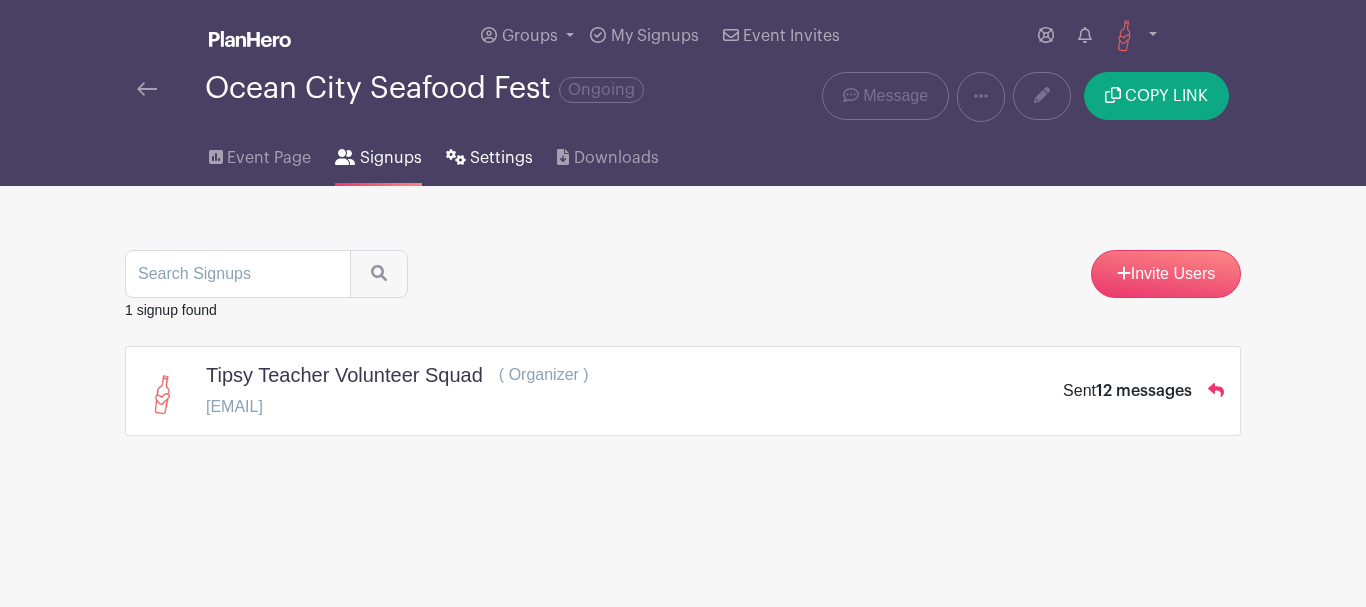 click on "Settings" at bounding box center [501, 158] 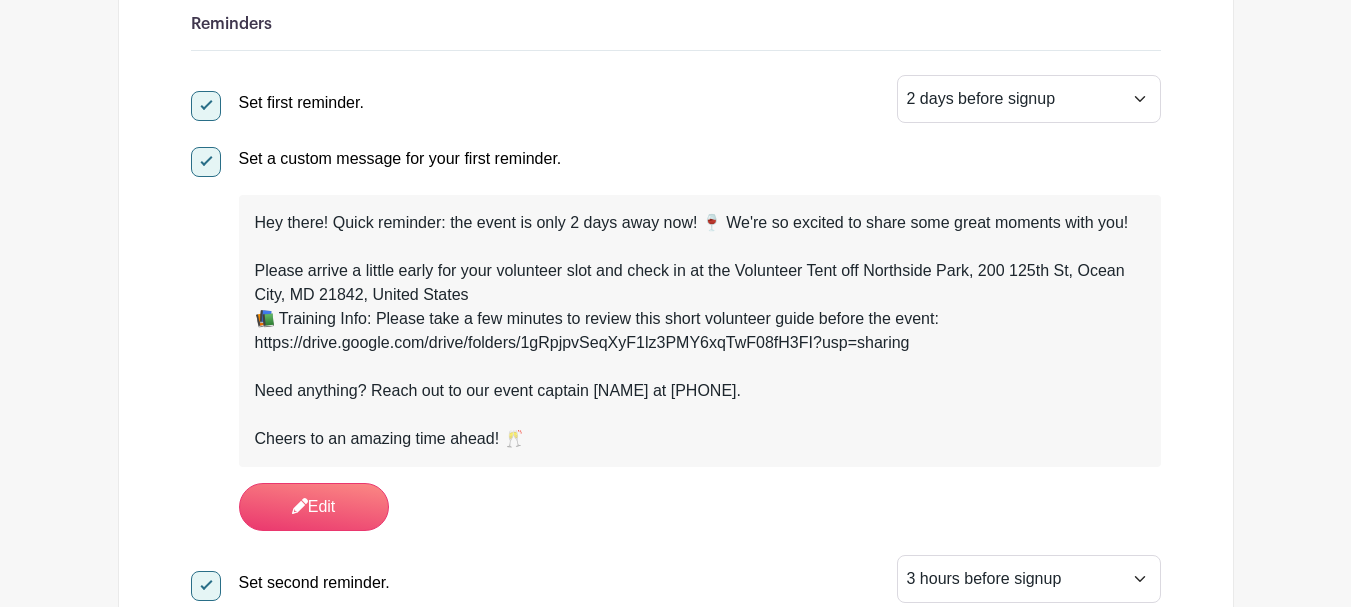 scroll, scrollTop: 800, scrollLeft: 0, axis: vertical 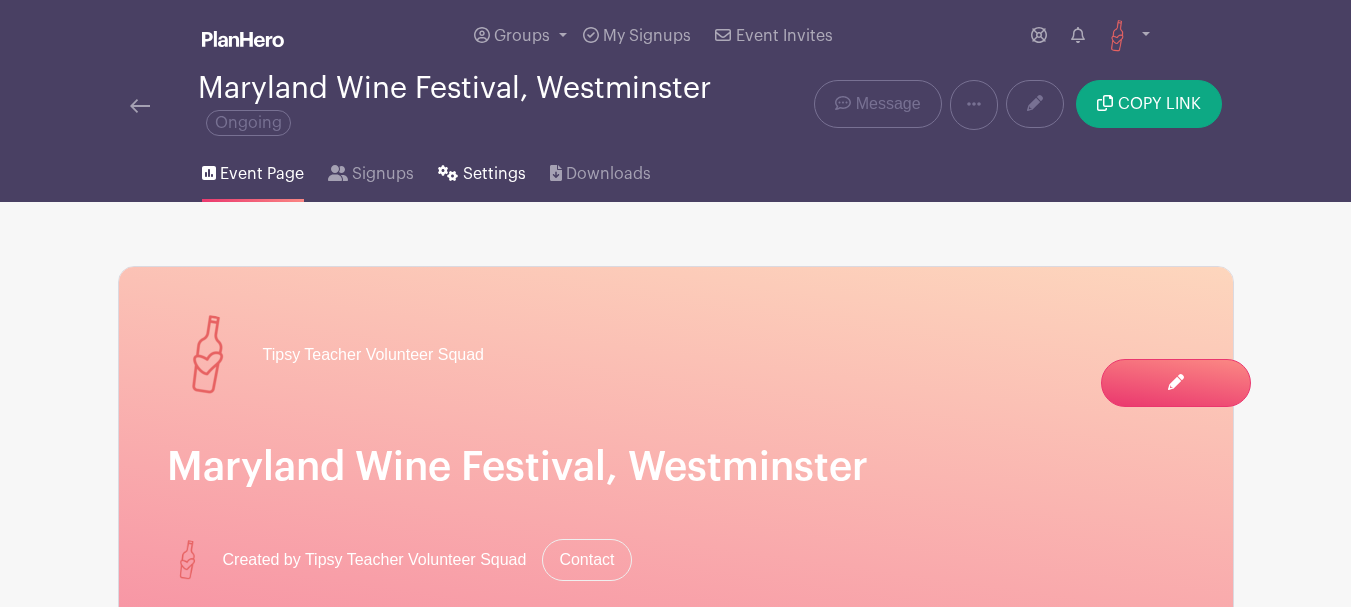 click on "Settings" at bounding box center [494, 174] 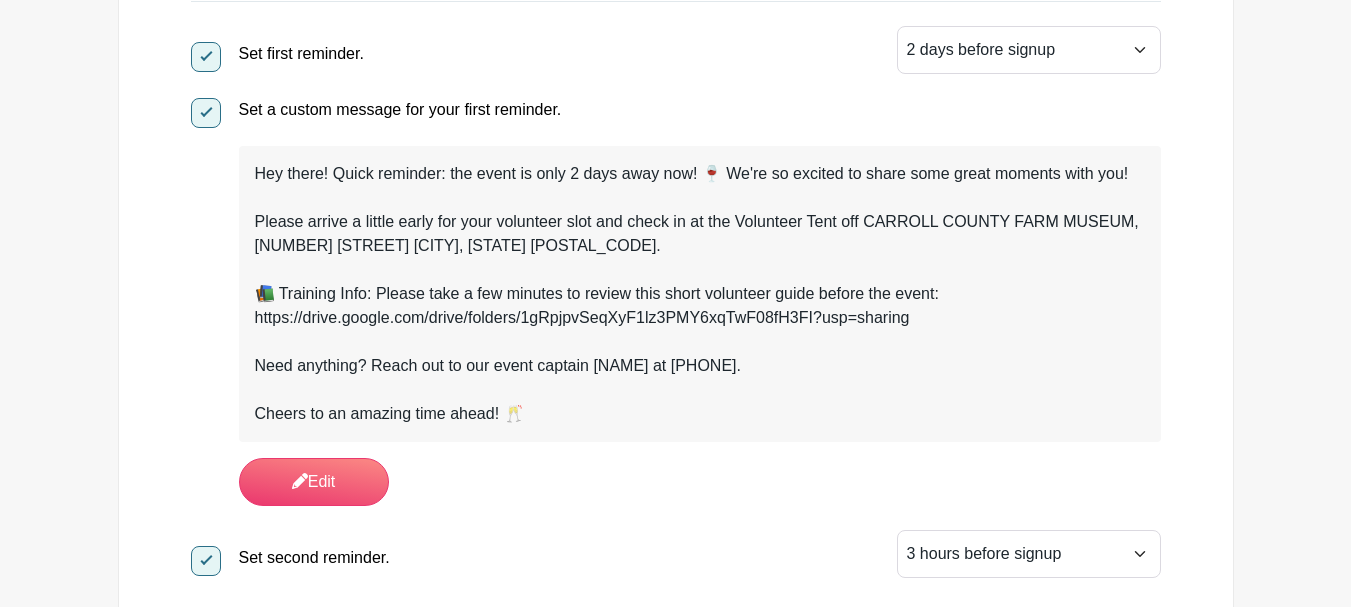 scroll, scrollTop: 900, scrollLeft: 0, axis: vertical 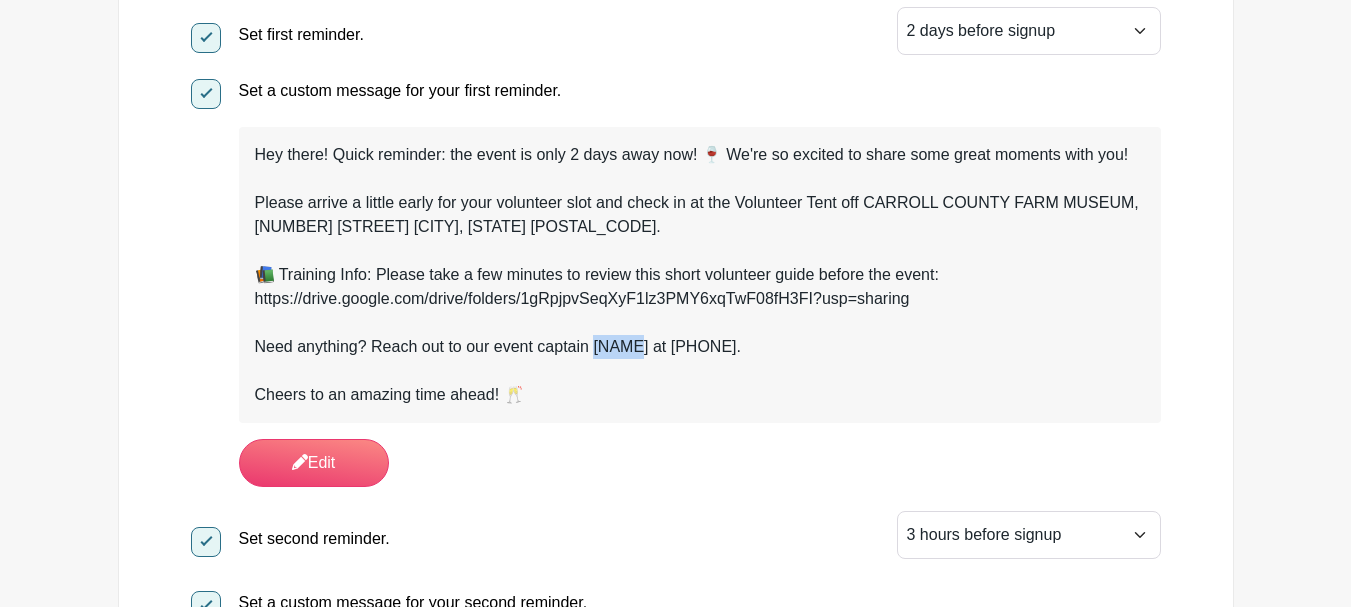 drag, startPoint x: 593, startPoint y: 341, endPoint x: 638, endPoint y: 341, distance: 45 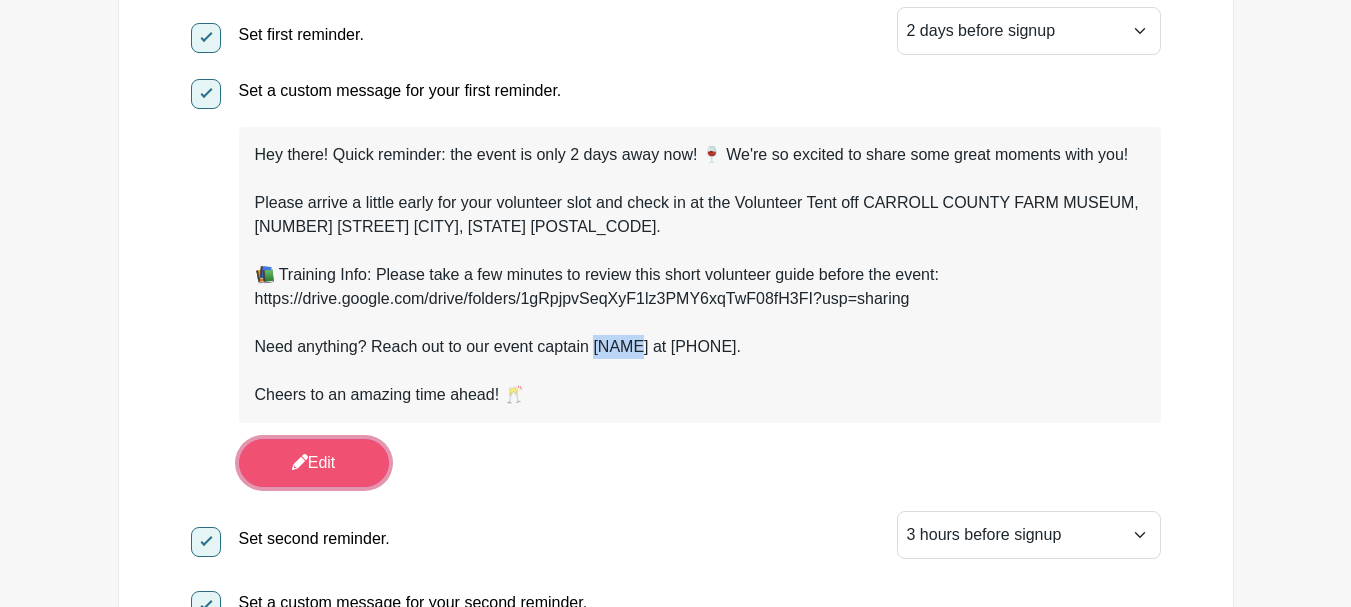 click on "Edit" at bounding box center [314, 463] 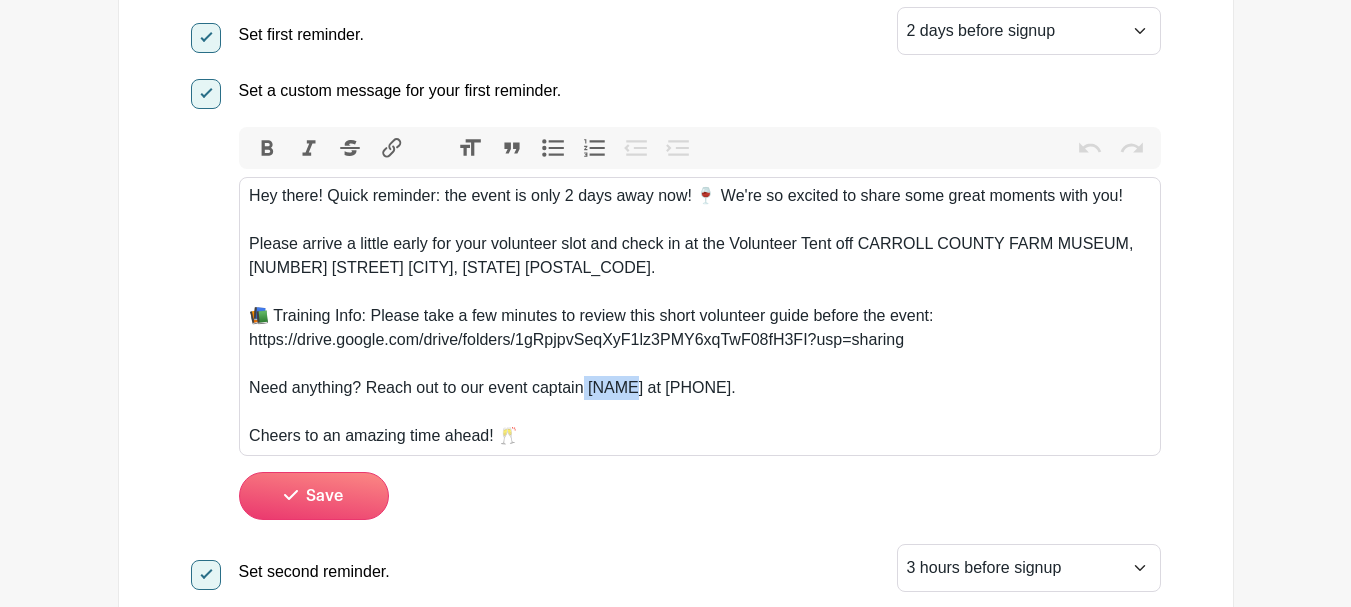 drag, startPoint x: 585, startPoint y: 388, endPoint x: 632, endPoint y: 388, distance: 47 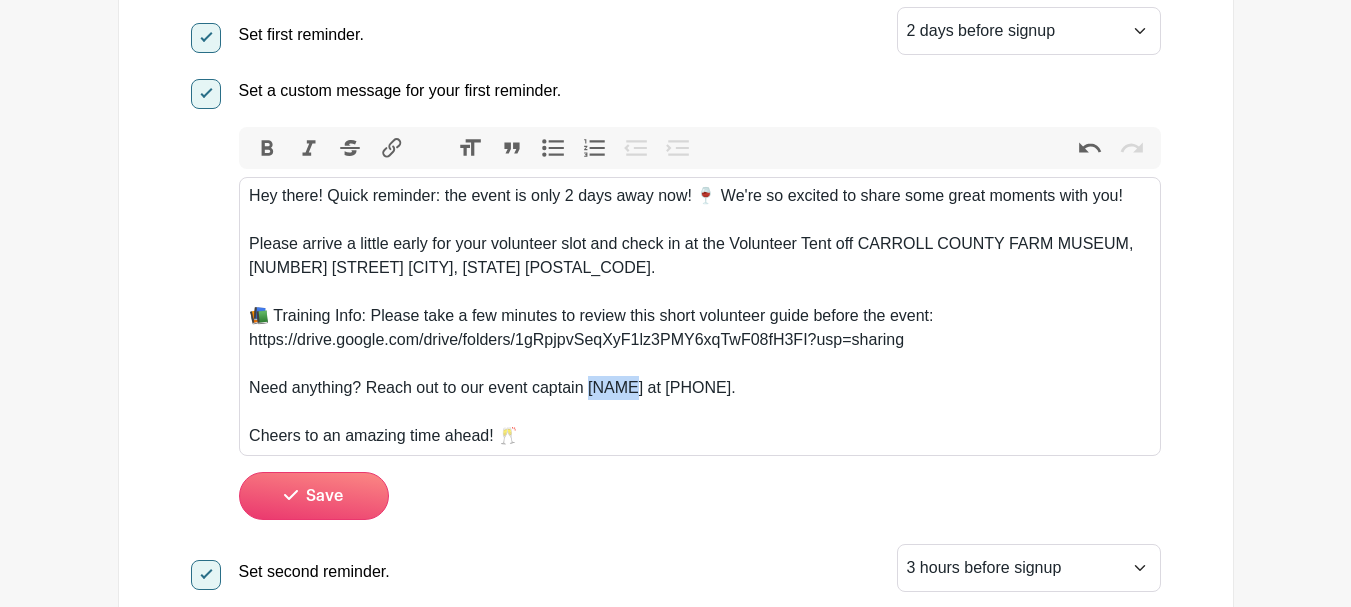 drag, startPoint x: 587, startPoint y: 387, endPoint x: 630, endPoint y: 387, distance: 43 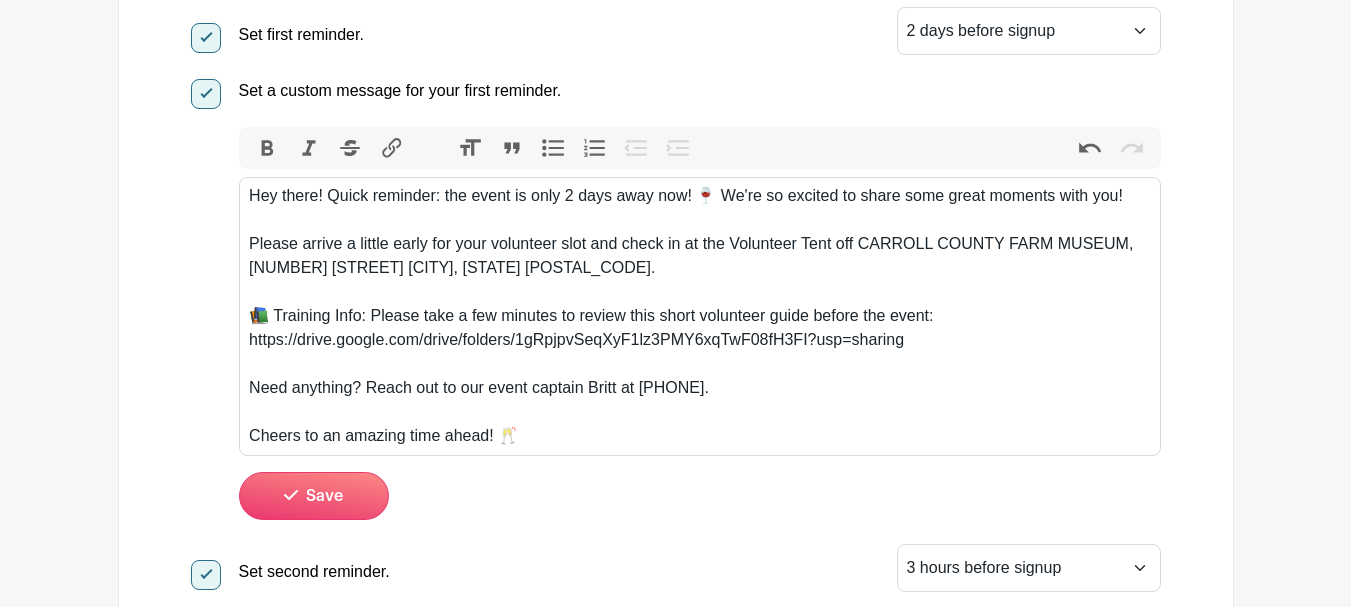 drag, startPoint x: 638, startPoint y: 387, endPoint x: 747, endPoint y: 396, distance: 109.370926 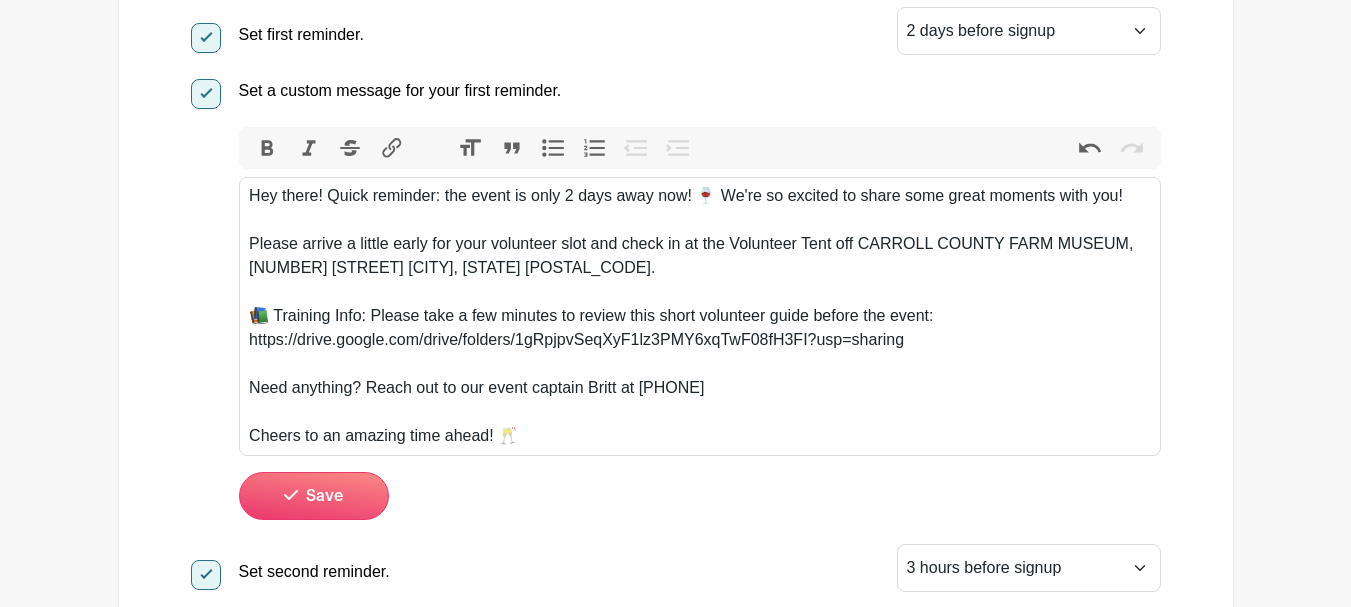type on "<div>Hey there! Quick reminder: the event is only 2 days away now! 🍷 We're so excited to share some great moments with you!</div><div>&nbsp;</div><div>Please arrive a little early for your volunteer slot and check in at the Volunteer Tent off CARROLL COUNTY FARM MUSEUM, [NUMBER] [STREET] [CITY], [STATE] [POSTAL_CODE].</div><div>&nbsp;</div><div>&nbsp;📚 Training Info: Please take a few minutes to review this short volunteer guide before the event:</div><div>https://drive.google.com/drive/folders/1gRpjpvSeqXyF1lz3PMY6xqTwF08fH3FI?usp=sharing</div><div>&nbsp;</div><div>Need anything? Reach out to our event captain [NAME] at [PHONE]</div><div>&nbsp;</div><div>Cheers to an amazing time ahead! 🥂</div>" 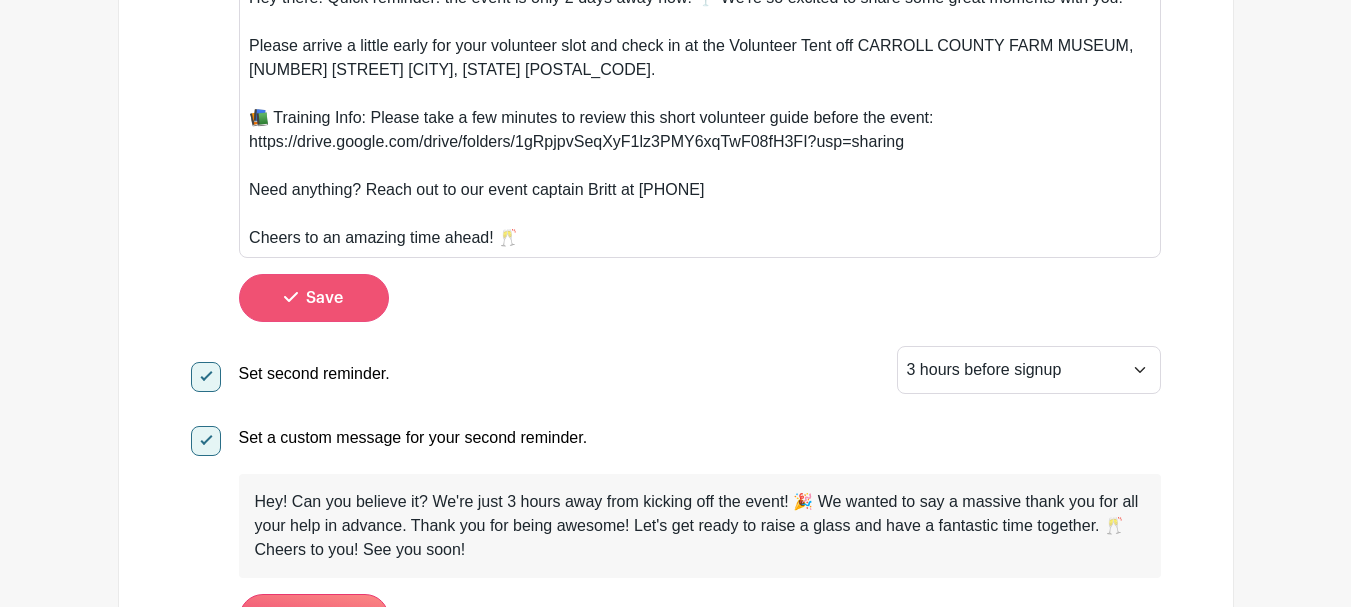 scroll, scrollTop: 1100, scrollLeft: 0, axis: vertical 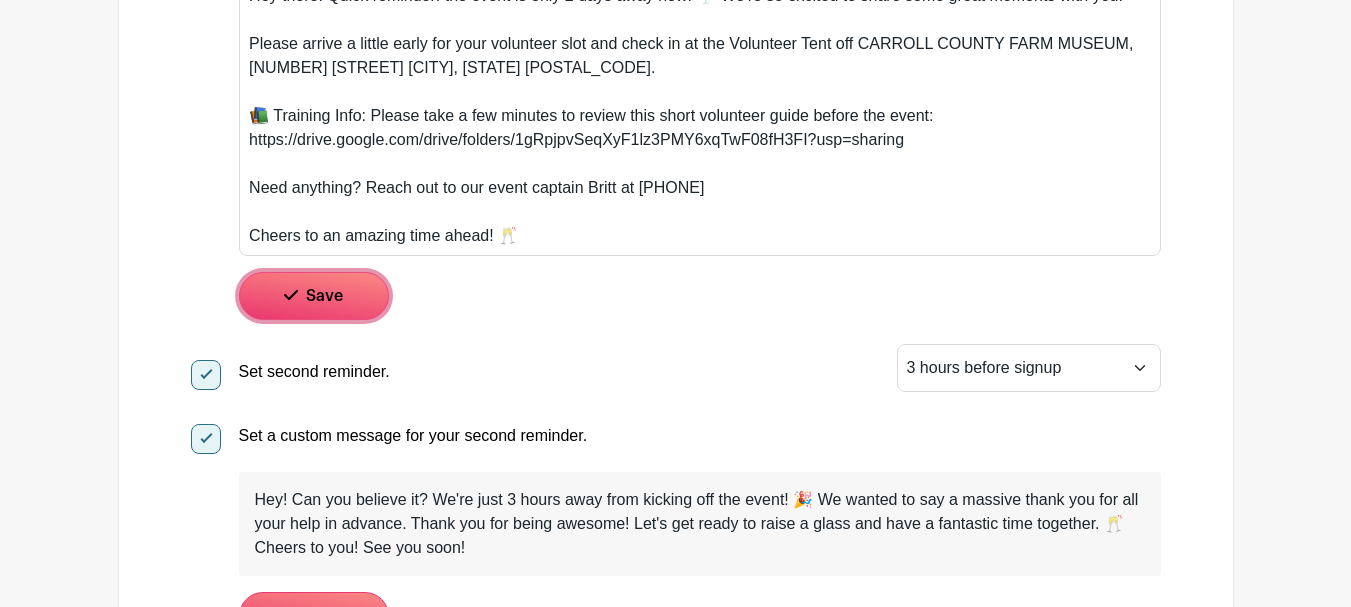 click on "Save" at bounding box center (314, 296) 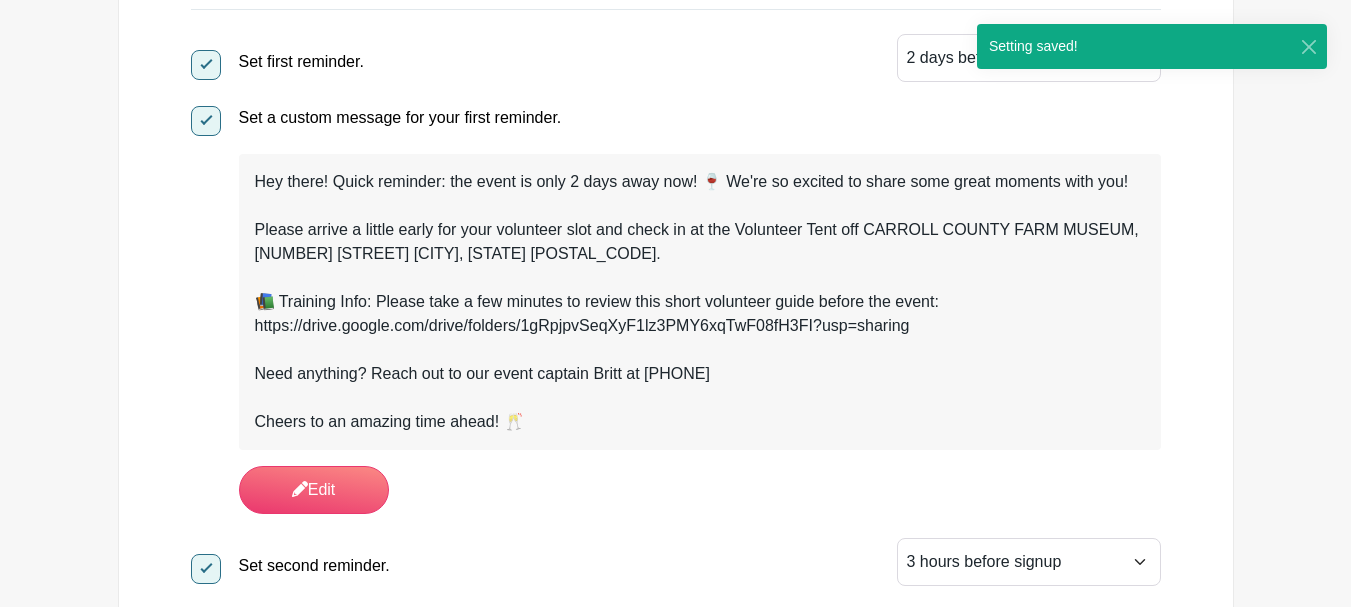 scroll, scrollTop: 867, scrollLeft: 0, axis: vertical 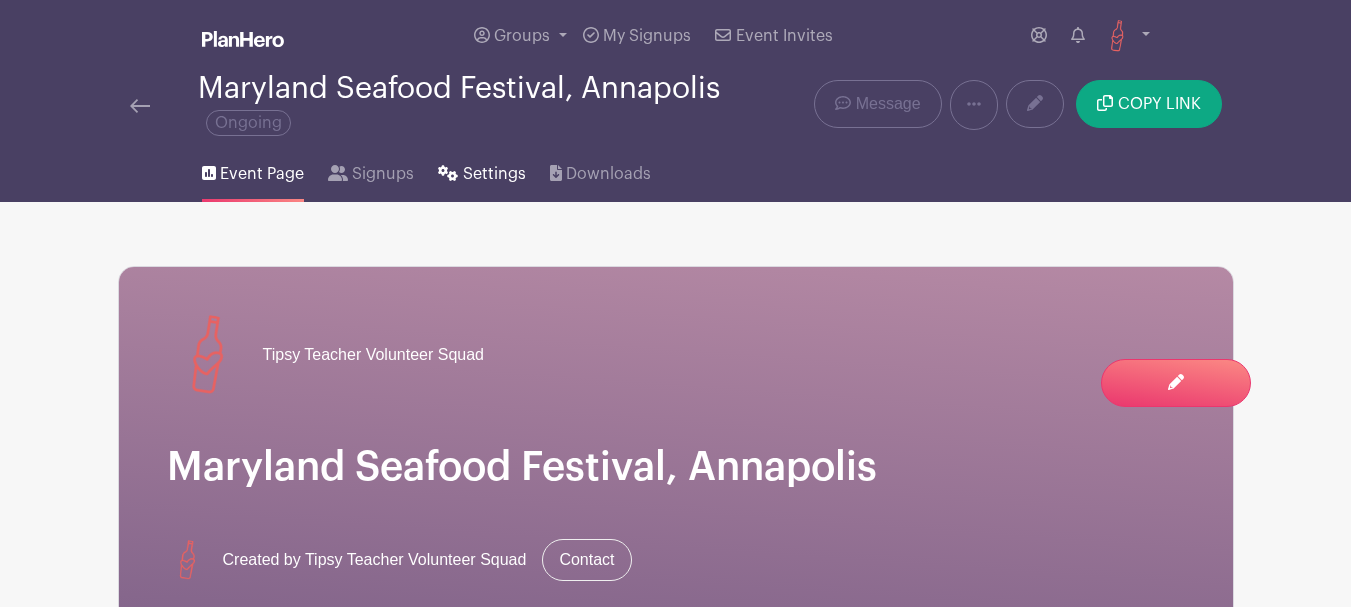 click on "Settings" at bounding box center [494, 174] 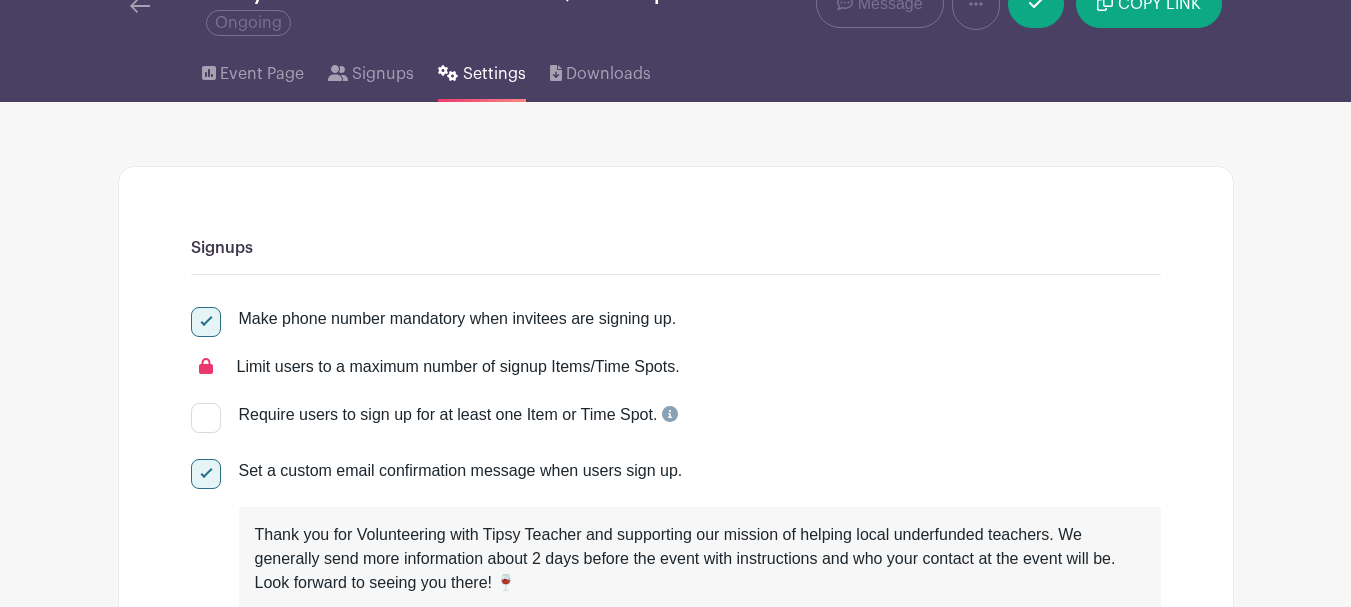 scroll, scrollTop: 0, scrollLeft: 0, axis: both 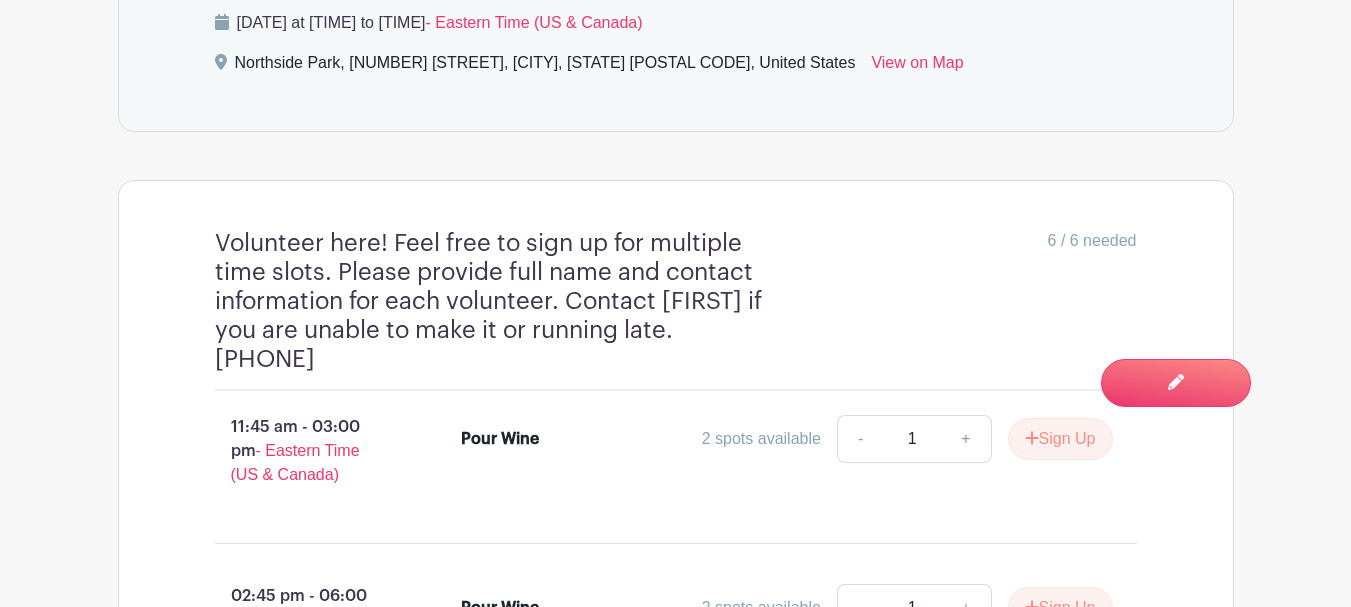 drag, startPoint x: 329, startPoint y: 360, endPoint x: 205, endPoint y: 243, distance: 170.4846 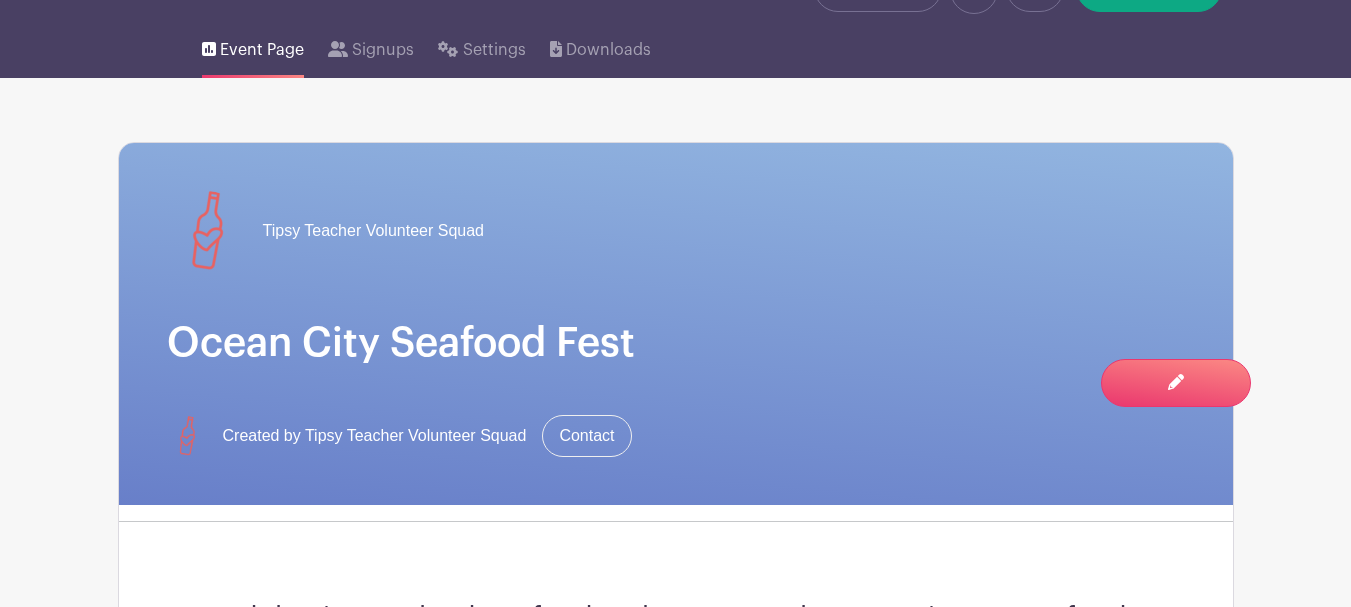 scroll, scrollTop: 0, scrollLeft: 0, axis: both 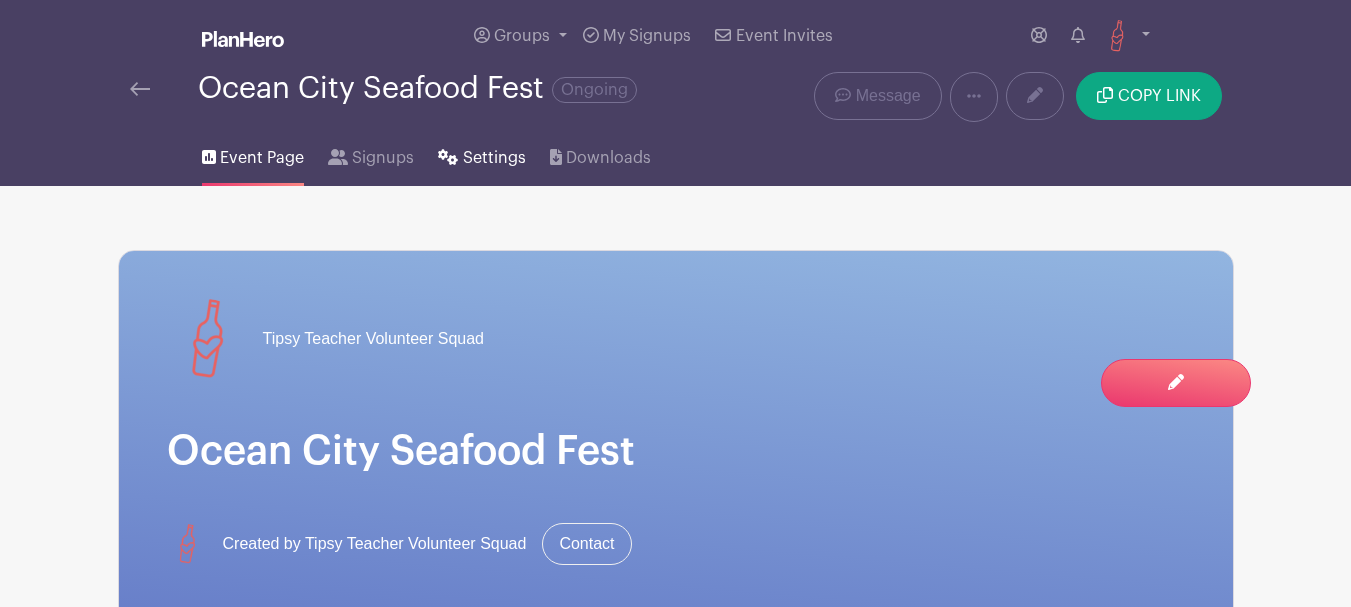 click on "Settings" at bounding box center (494, 158) 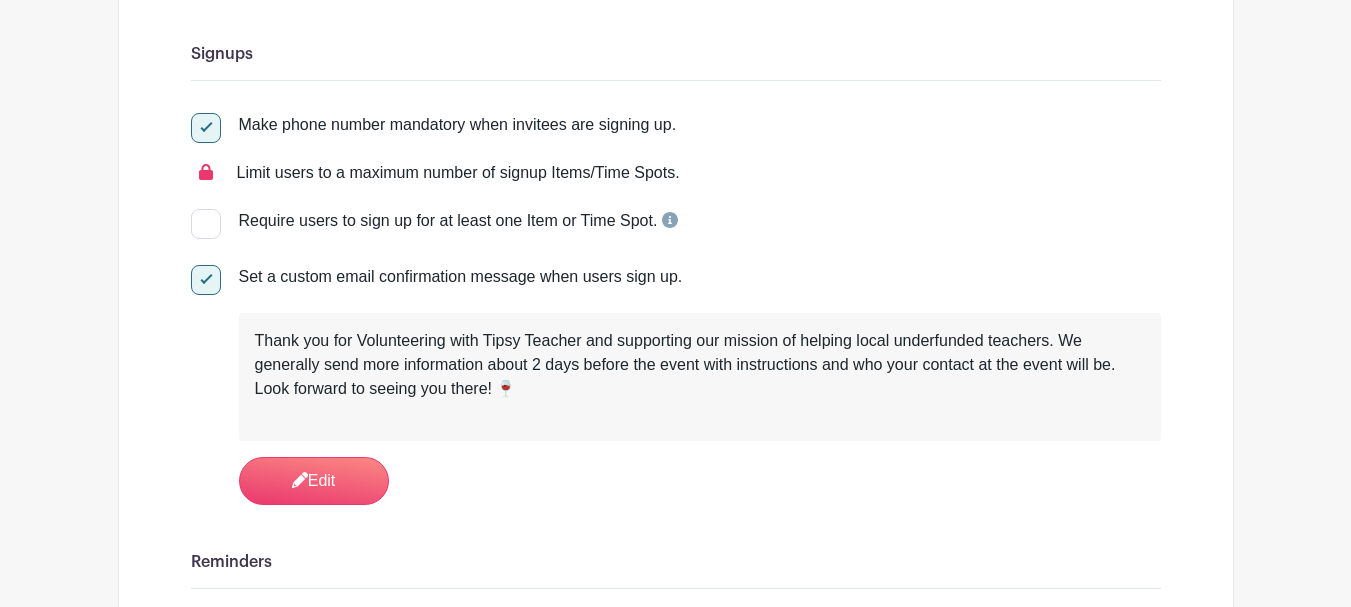 scroll, scrollTop: 500, scrollLeft: 0, axis: vertical 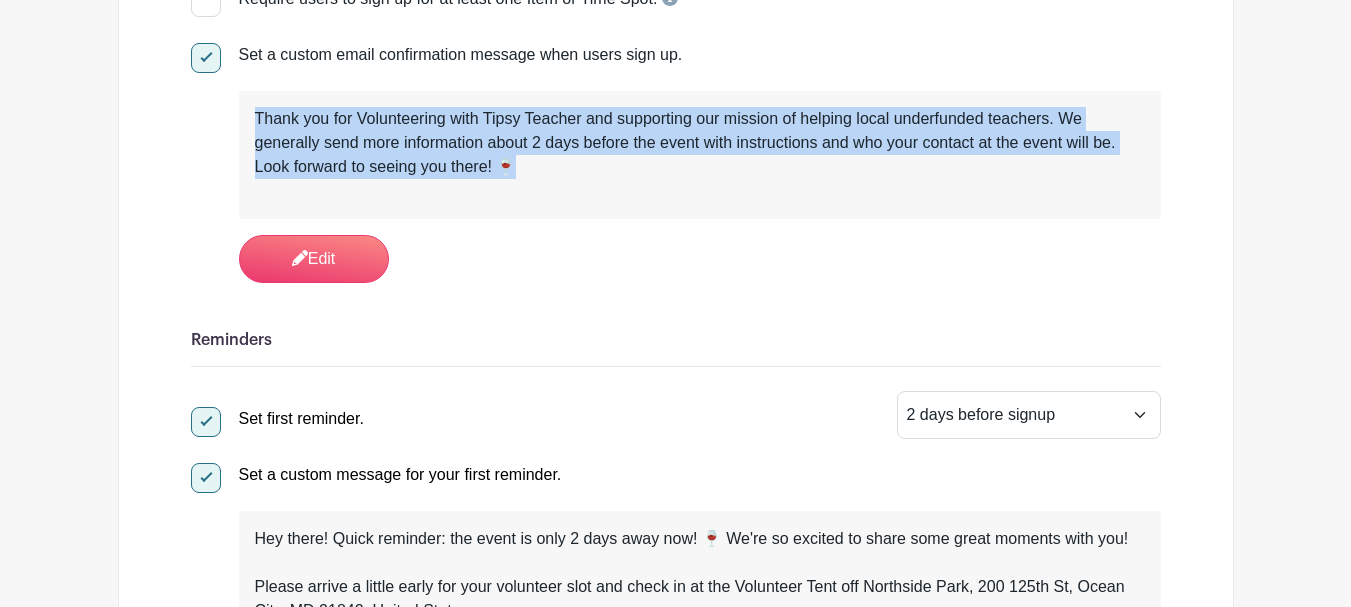 drag, startPoint x: 528, startPoint y: 164, endPoint x: 253, endPoint y: 122, distance: 278.18878 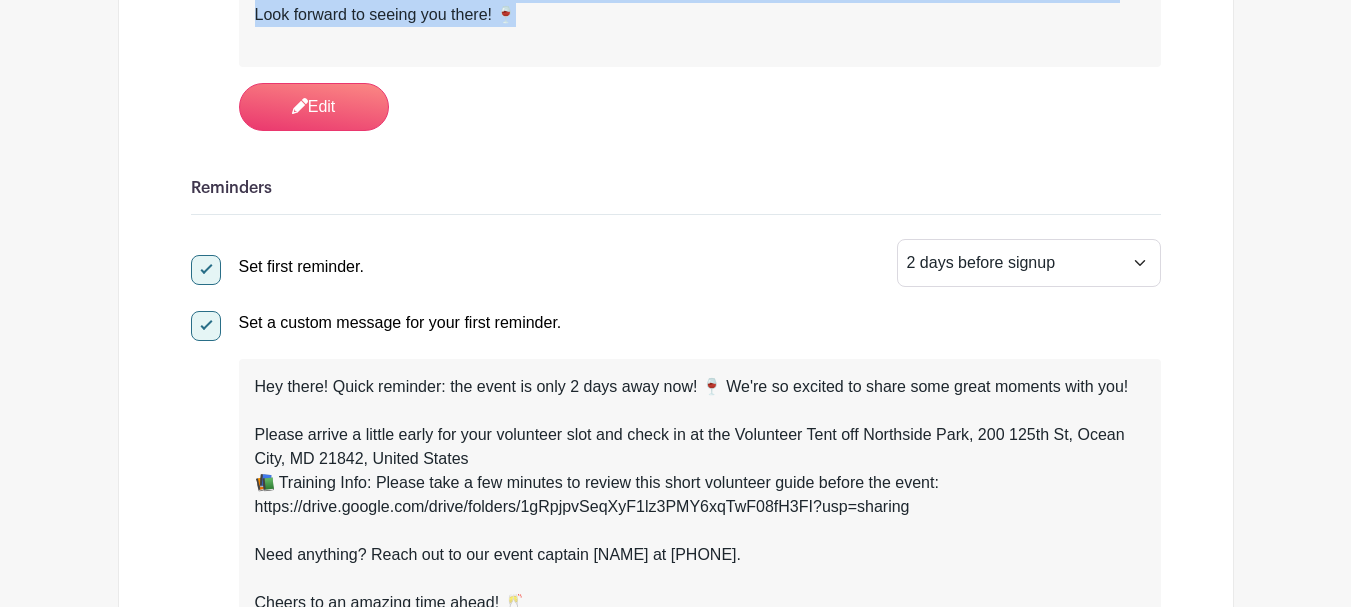scroll, scrollTop: 800, scrollLeft: 0, axis: vertical 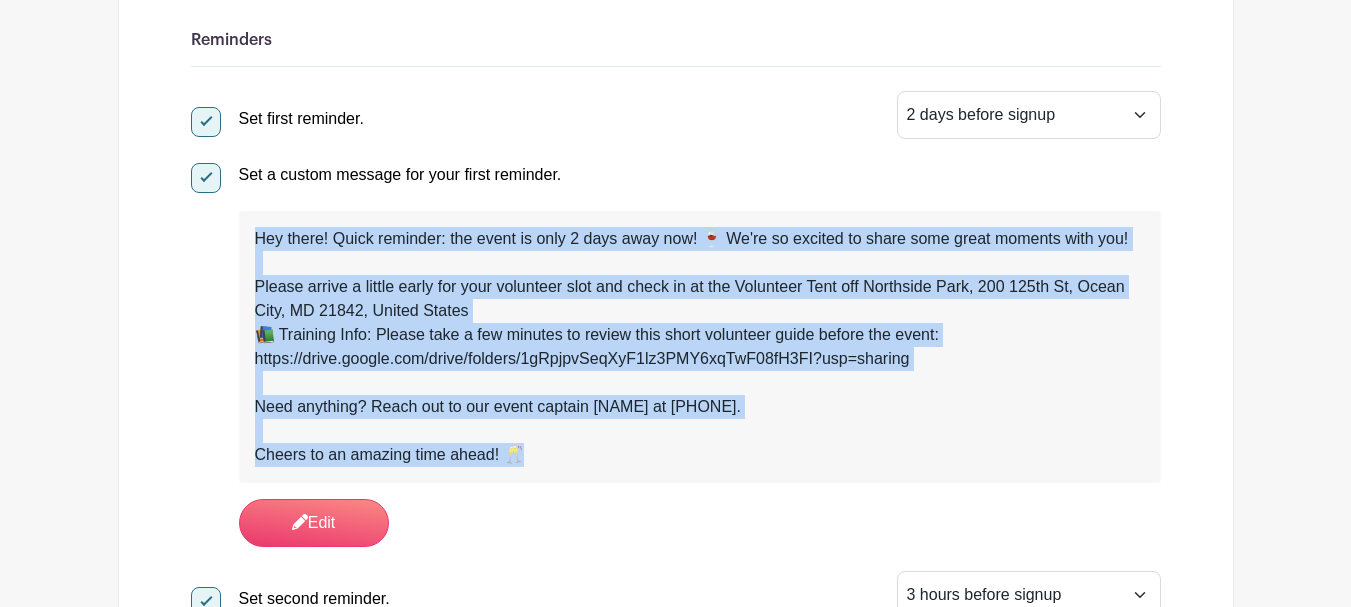 drag, startPoint x: 548, startPoint y: 452, endPoint x: 246, endPoint y: 232, distance: 373.6362 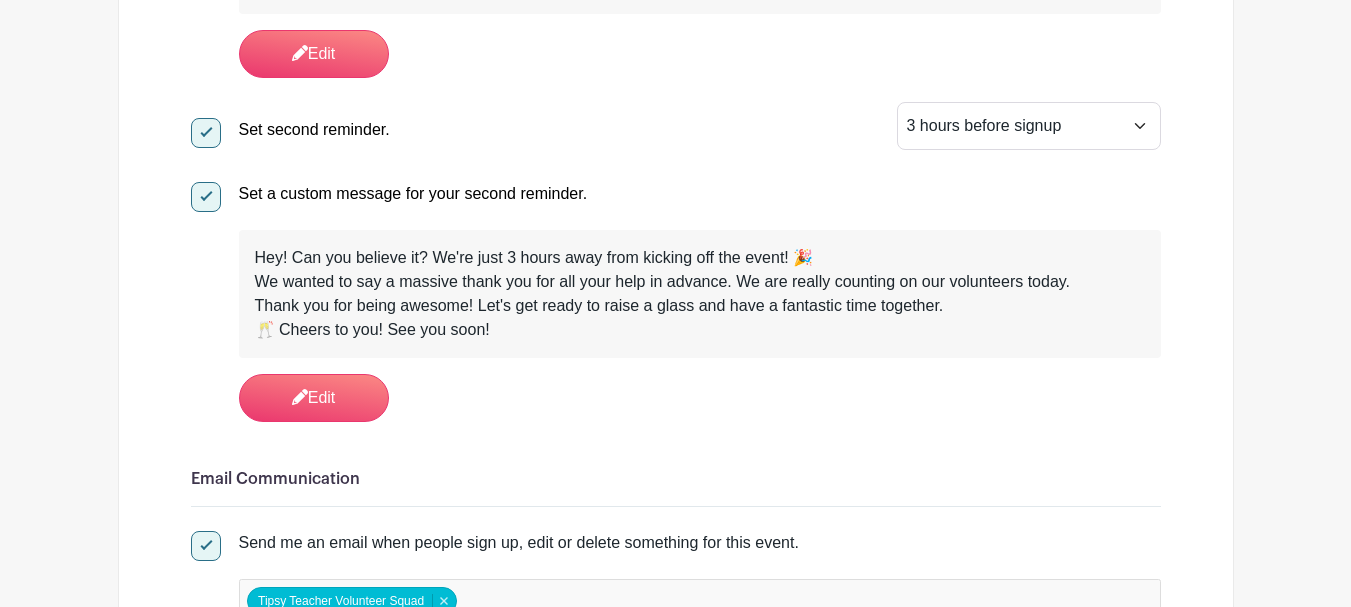 scroll, scrollTop: 1300, scrollLeft: 0, axis: vertical 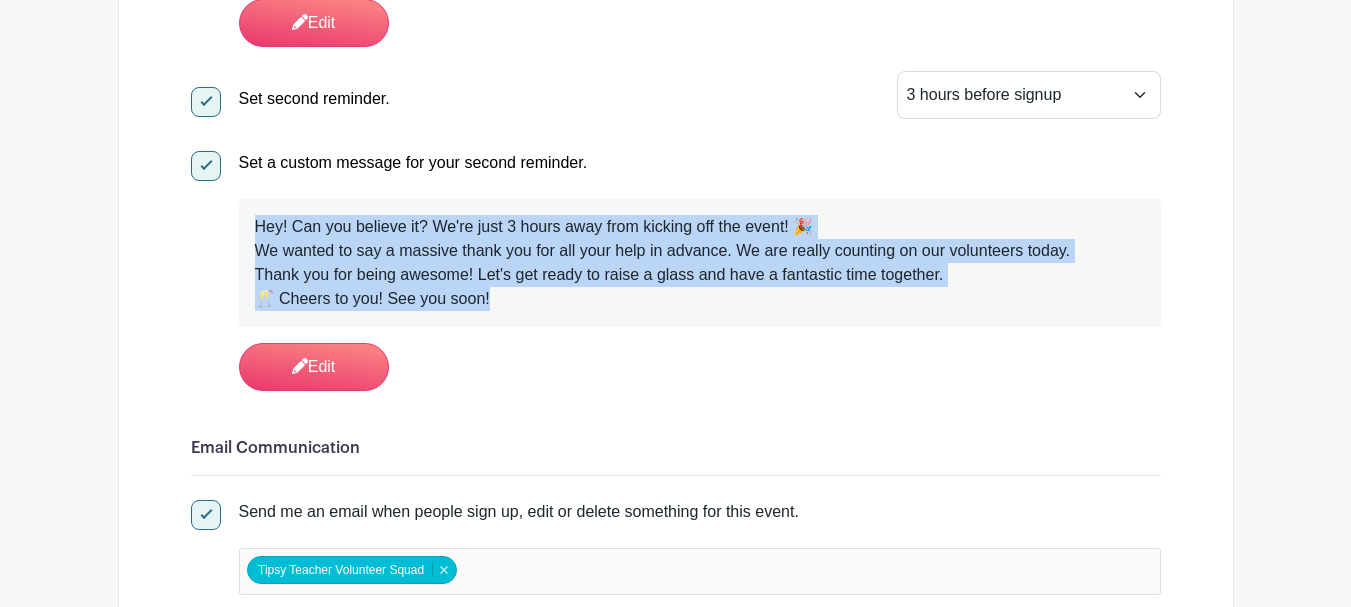drag, startPoint x: 522, startPoint y: 301, endPoint x: 249, endPoint y: 229, distance: 282.3349 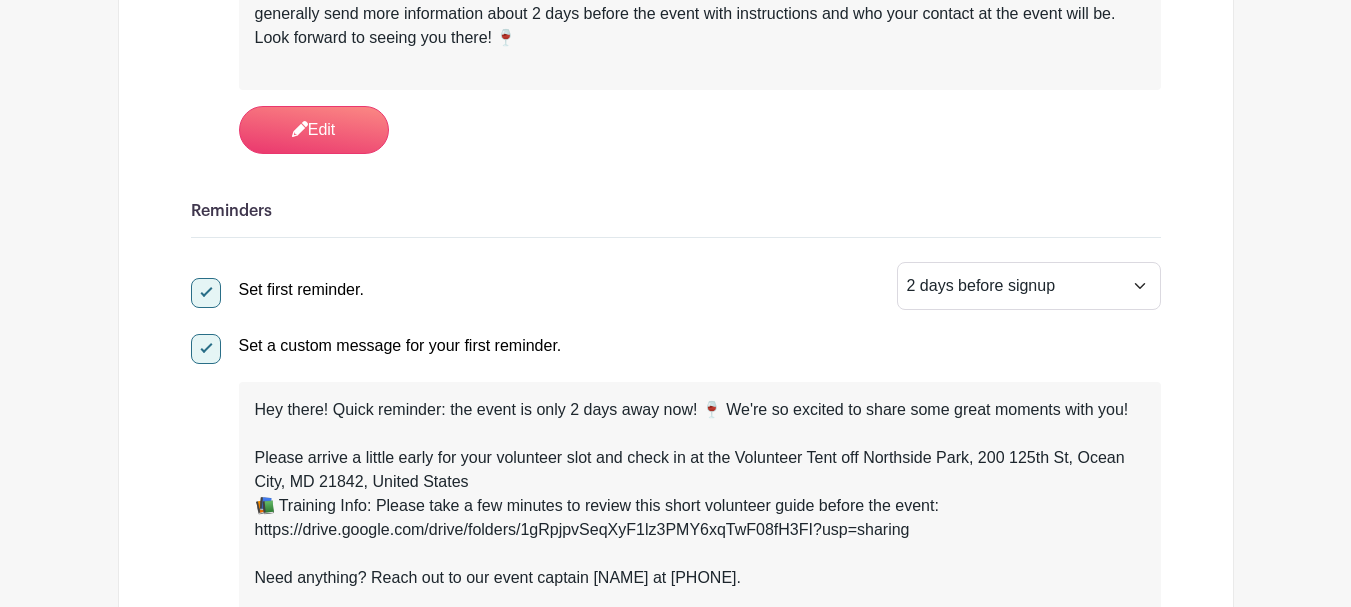 scroll, scrollTop: 800, scrollLeft: 0, axis: vertical 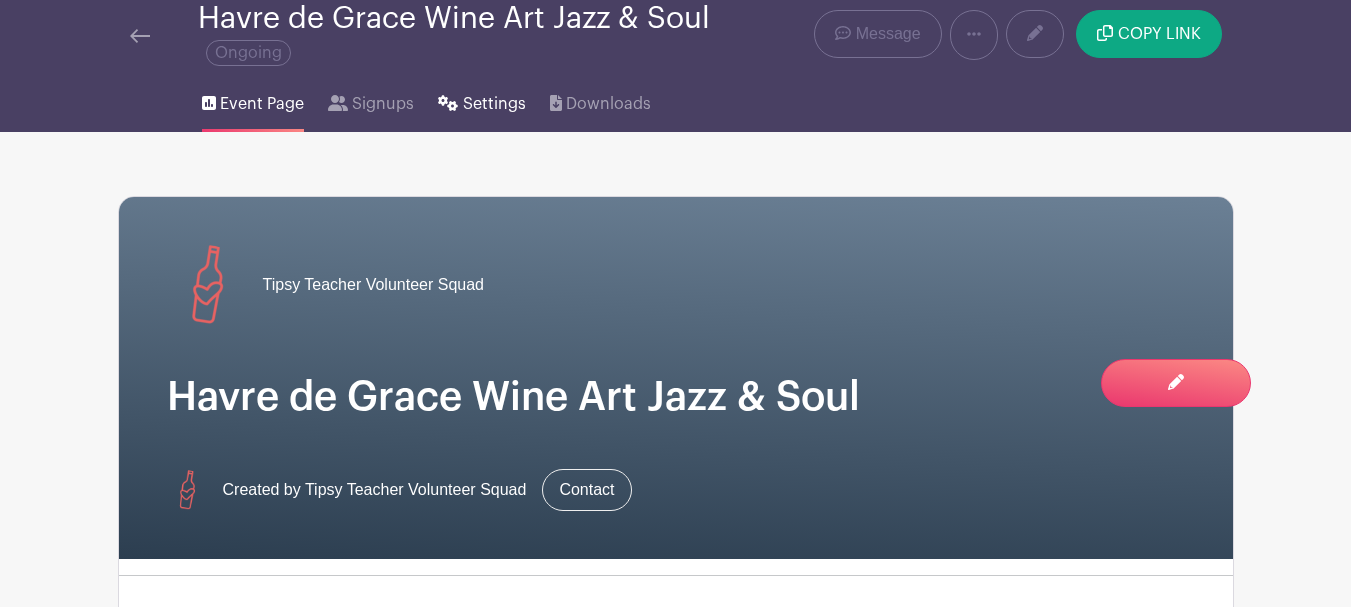 click on "Settings" at bounding box center [494, 104] 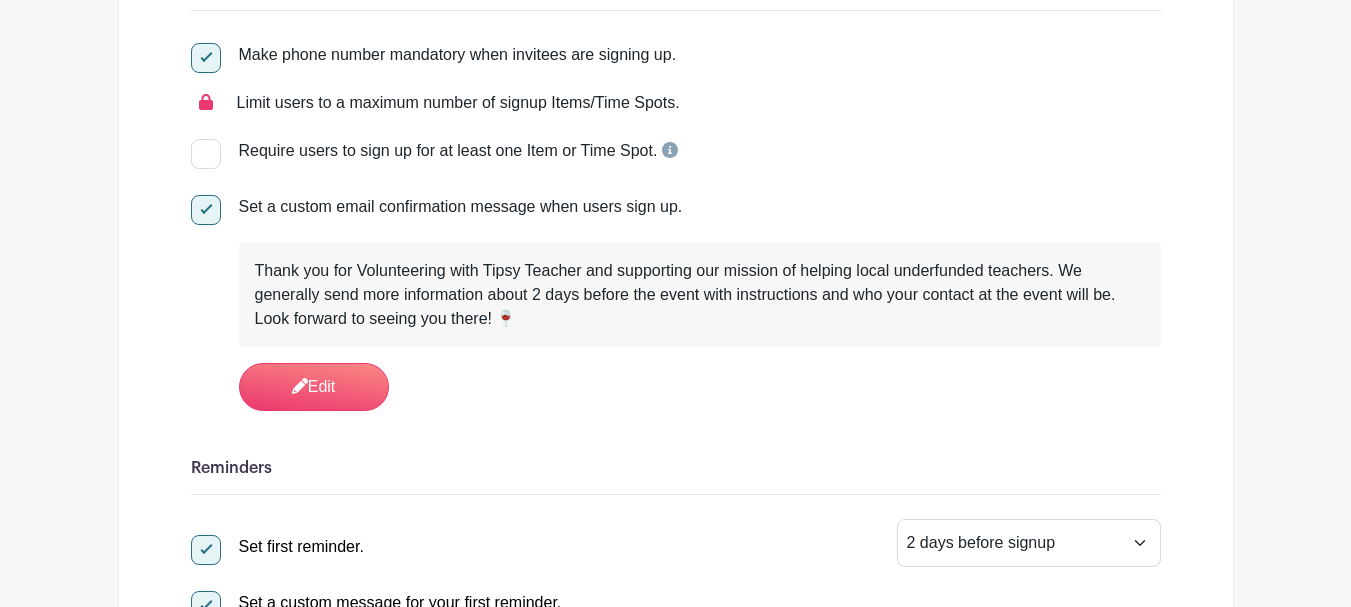scroll, scrollTop: 0, scrollLeft: 0, axis: both 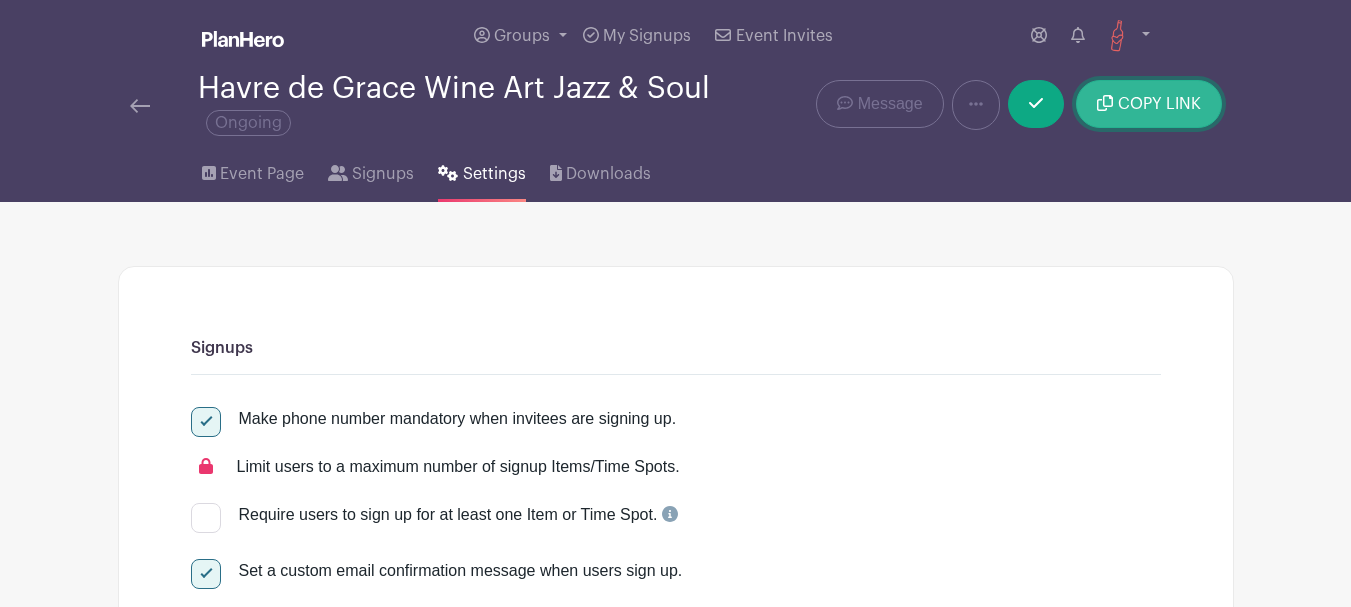 click on "COPY LINK" at bounding box center (1159, 104) 